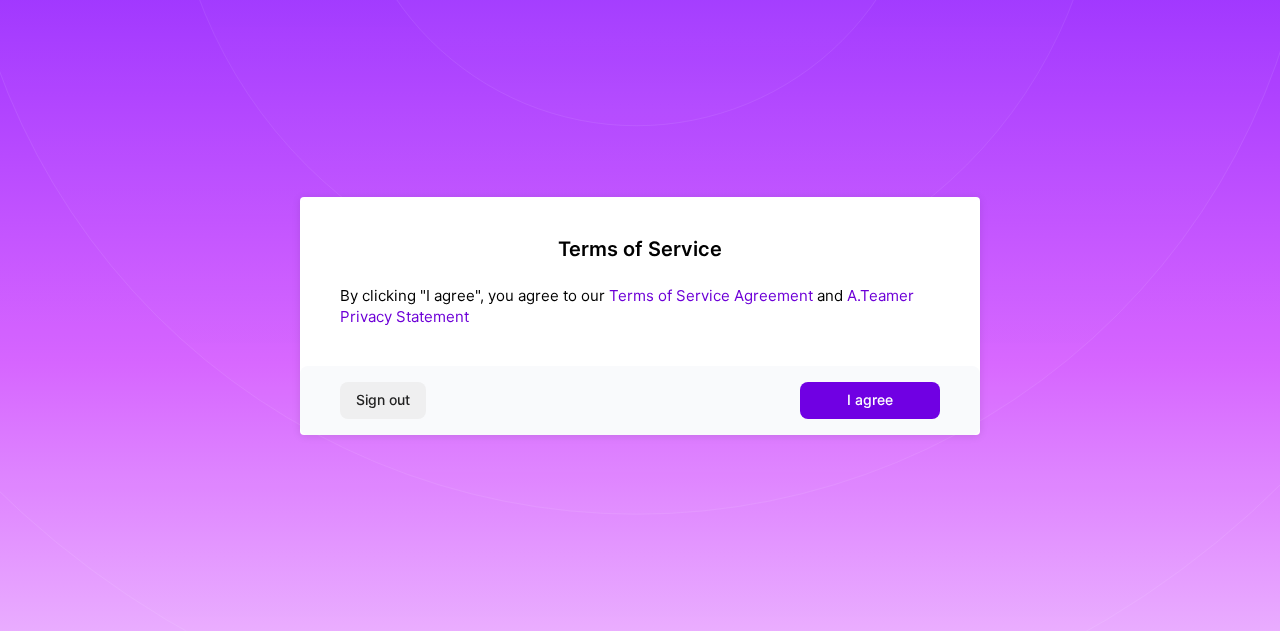 scroll, scrollTop: 0, scrollLeft: 0, axis: both 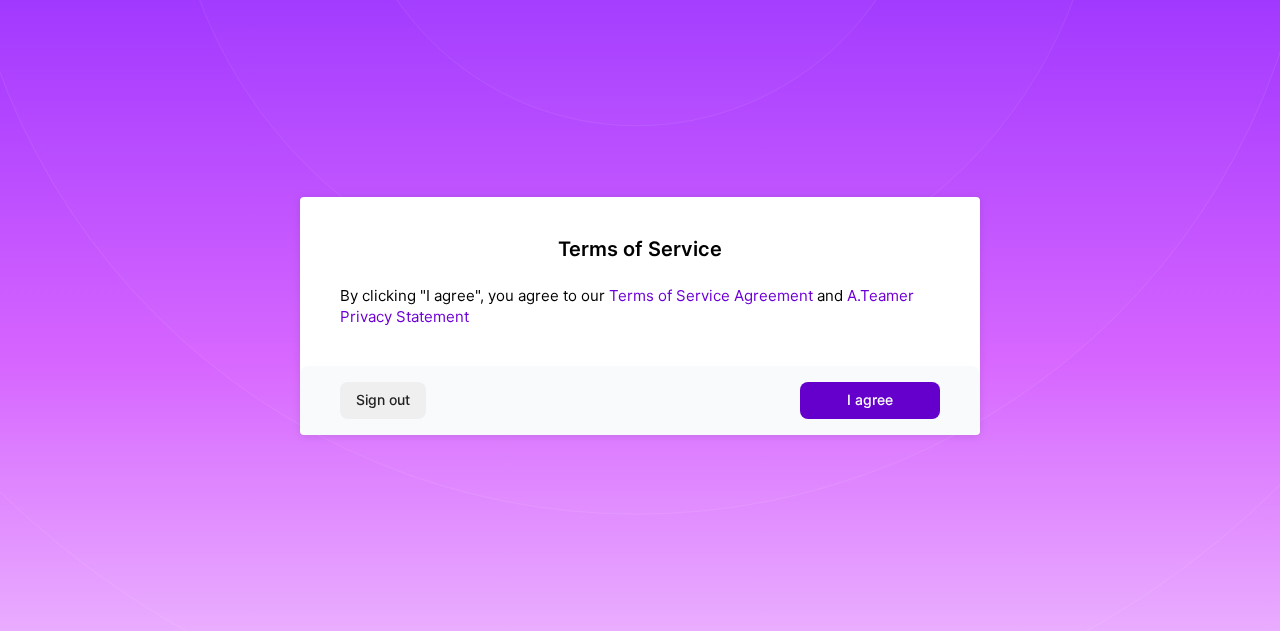 click on "I agree" at bounding box center (870, 400) 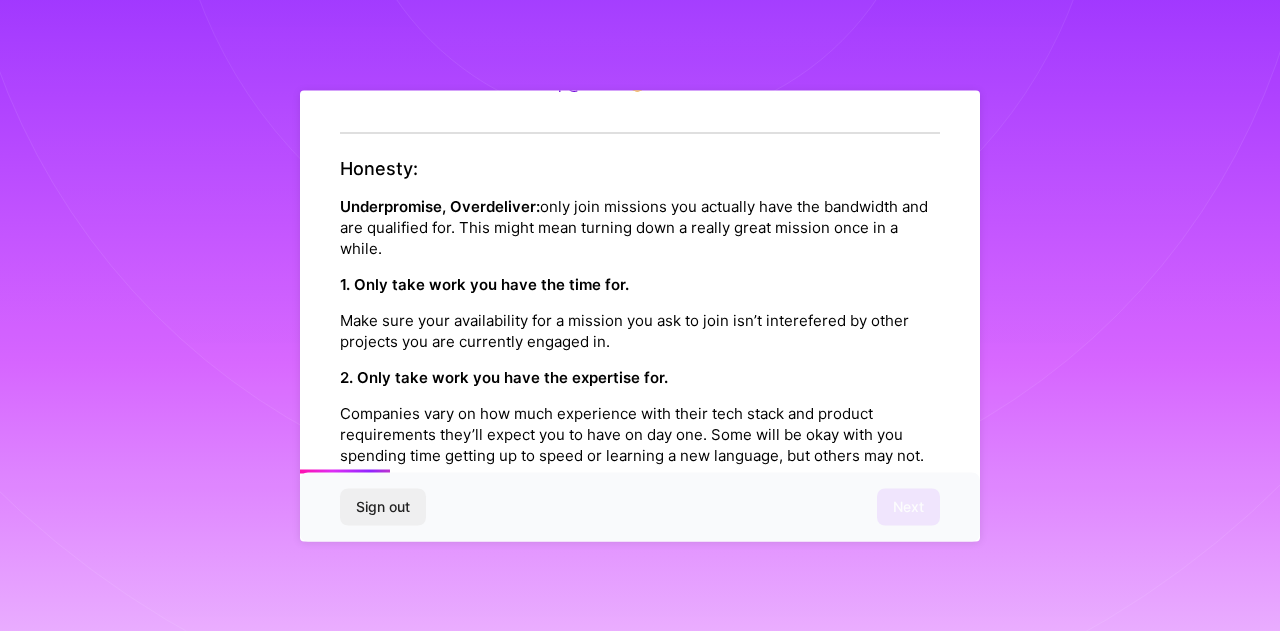 scroll, scrollTop: 316, scrollLeft: 0, axis: vertical 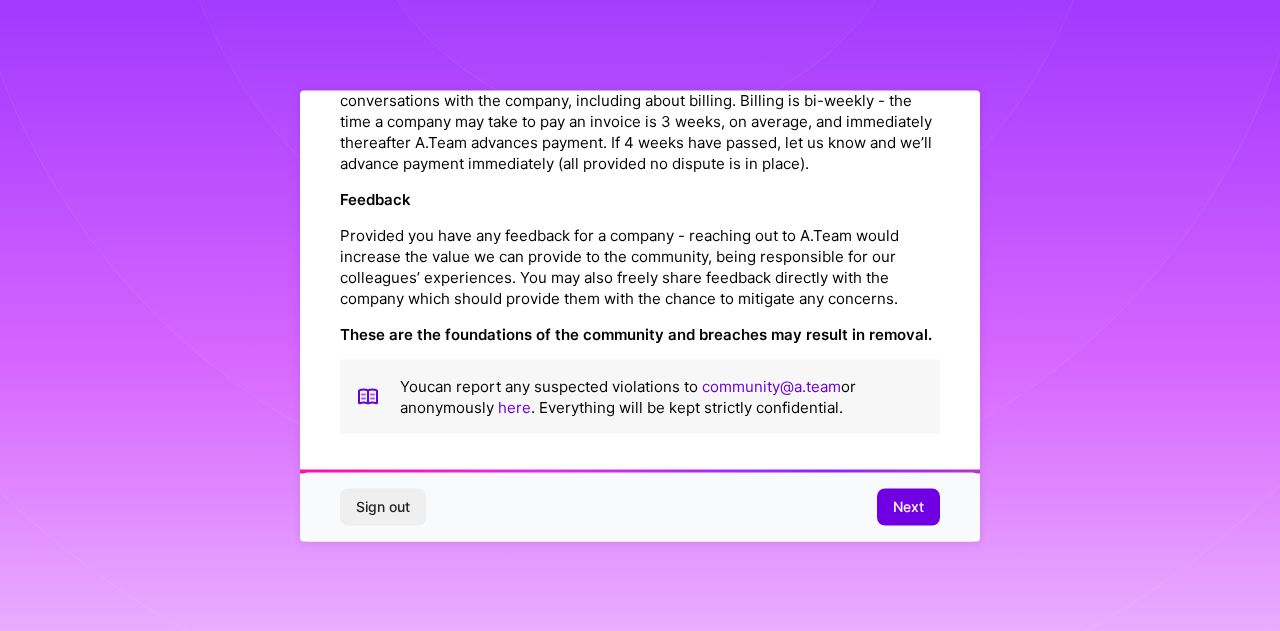click on "Next" at bounding box center (908, 507) 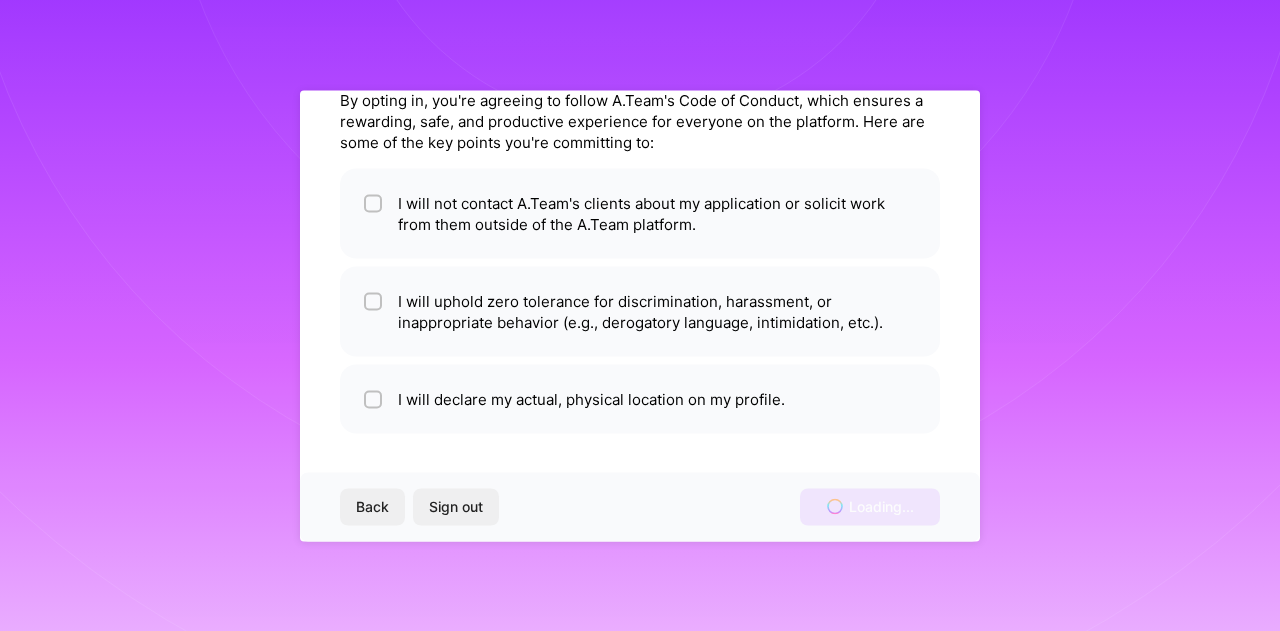 scroll, scrollTop: 88, scrollLeft: 0, axis: vertical 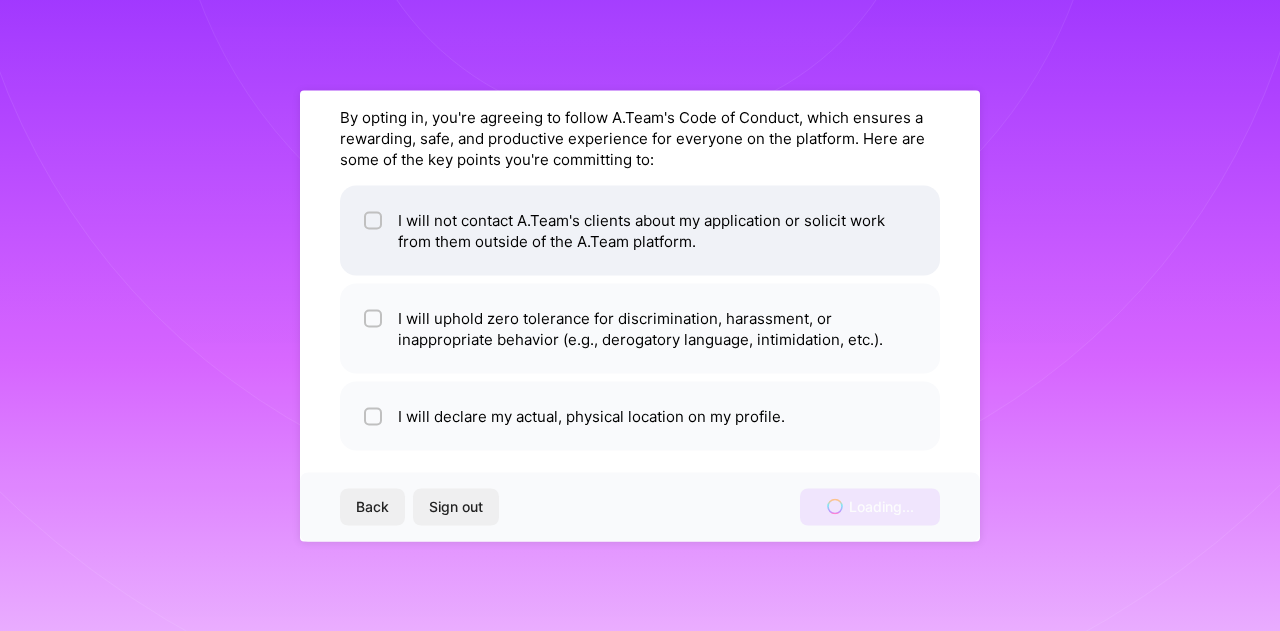click at bounding box center (375, 221) 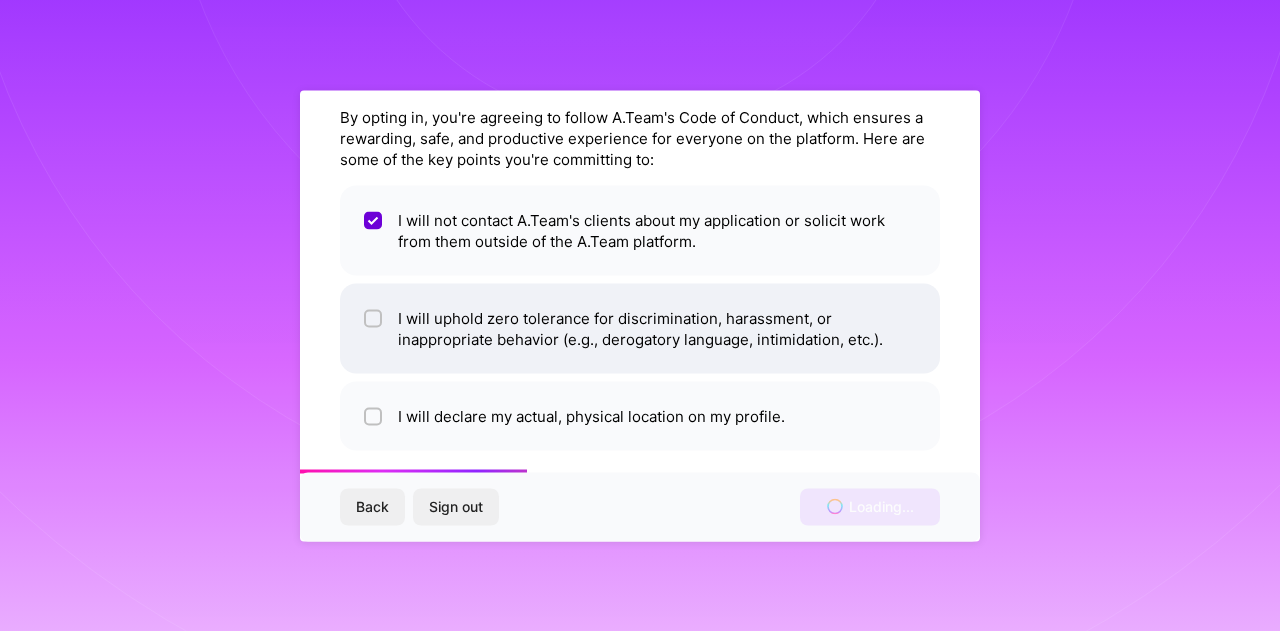 click at bounding box center (375, 319) 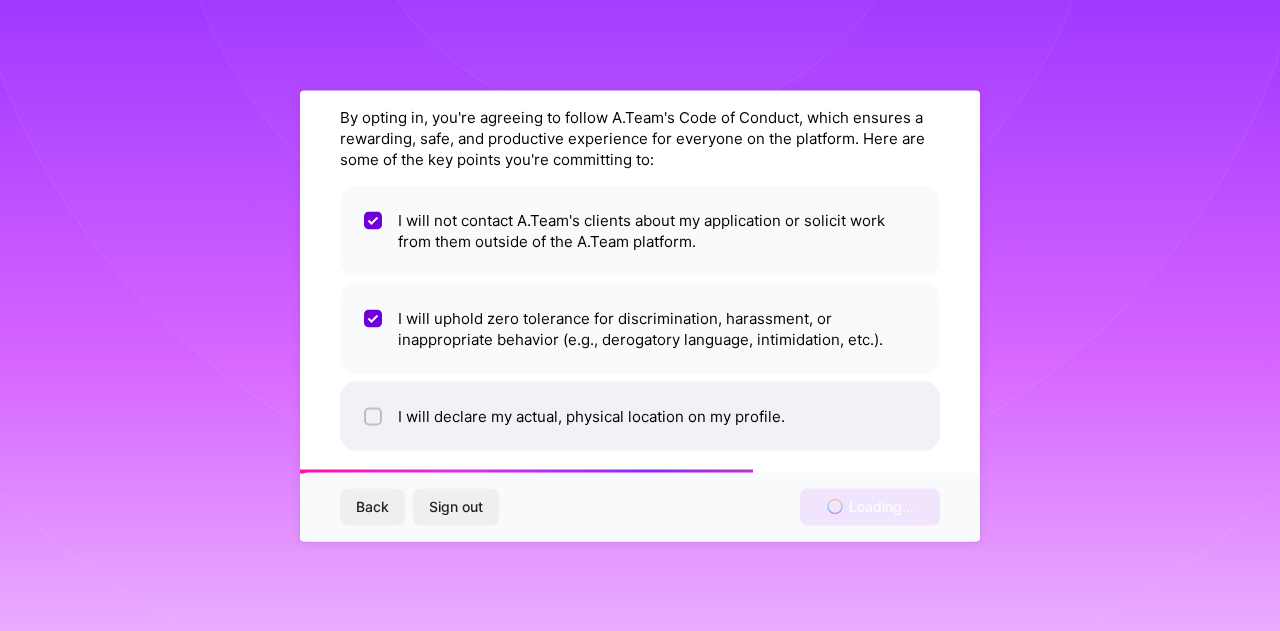 click at bounding box center [373, 416] 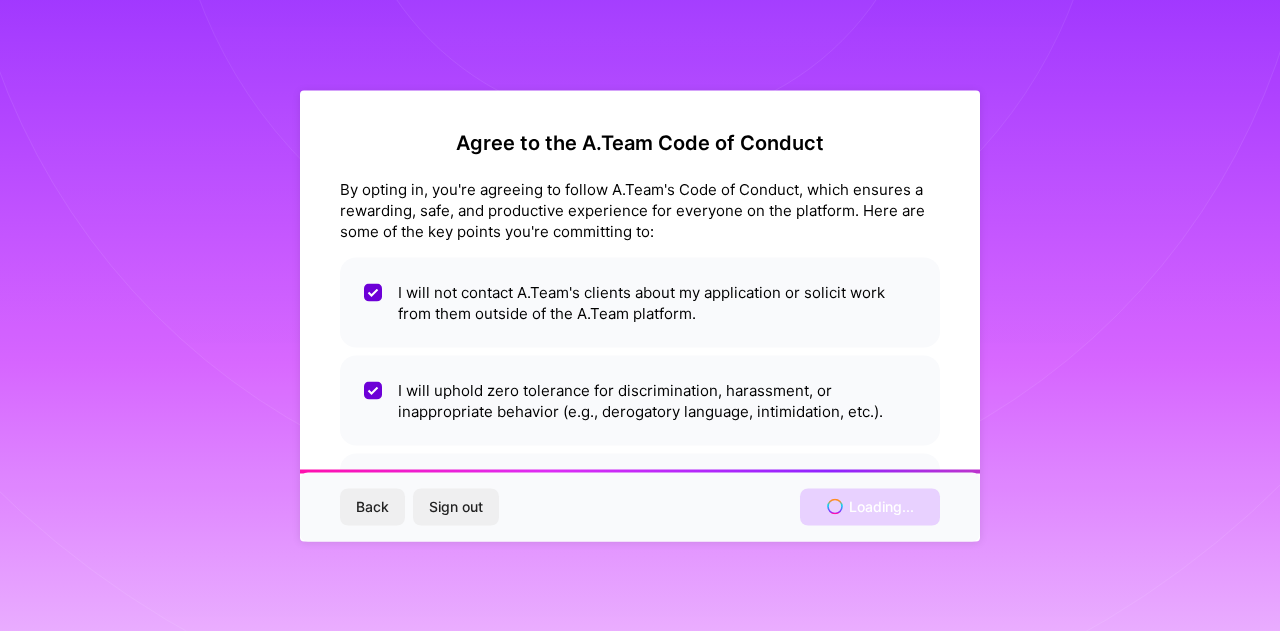 scroll, scrollTop: 88, scrollLeft: 0, axis: vertical 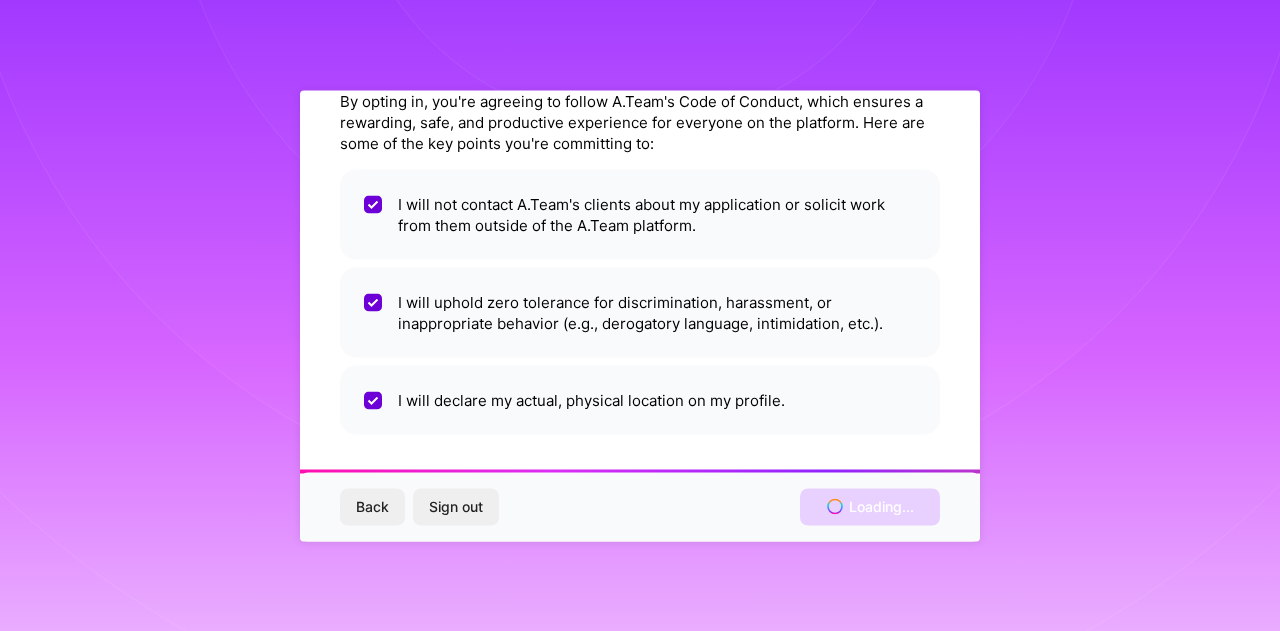 click on "Back Sign out
Loading..." at bounding box center [640, 507] 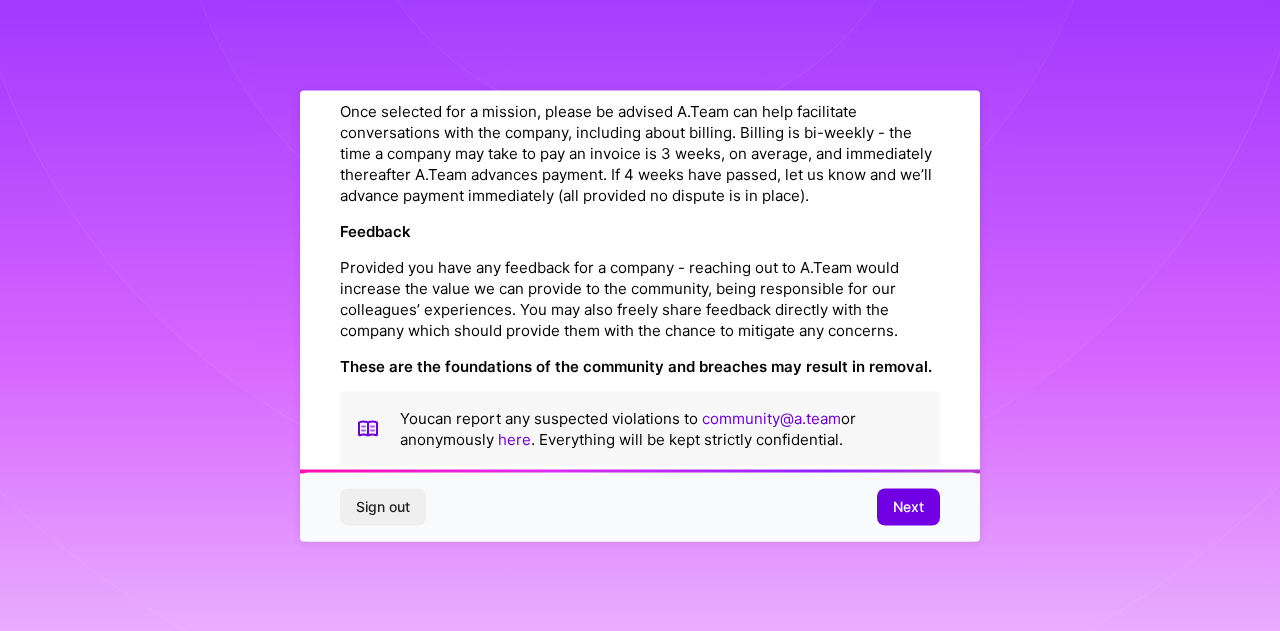 scroll, scrollTop: 2382, scrollLeft: 0, axis: vertical 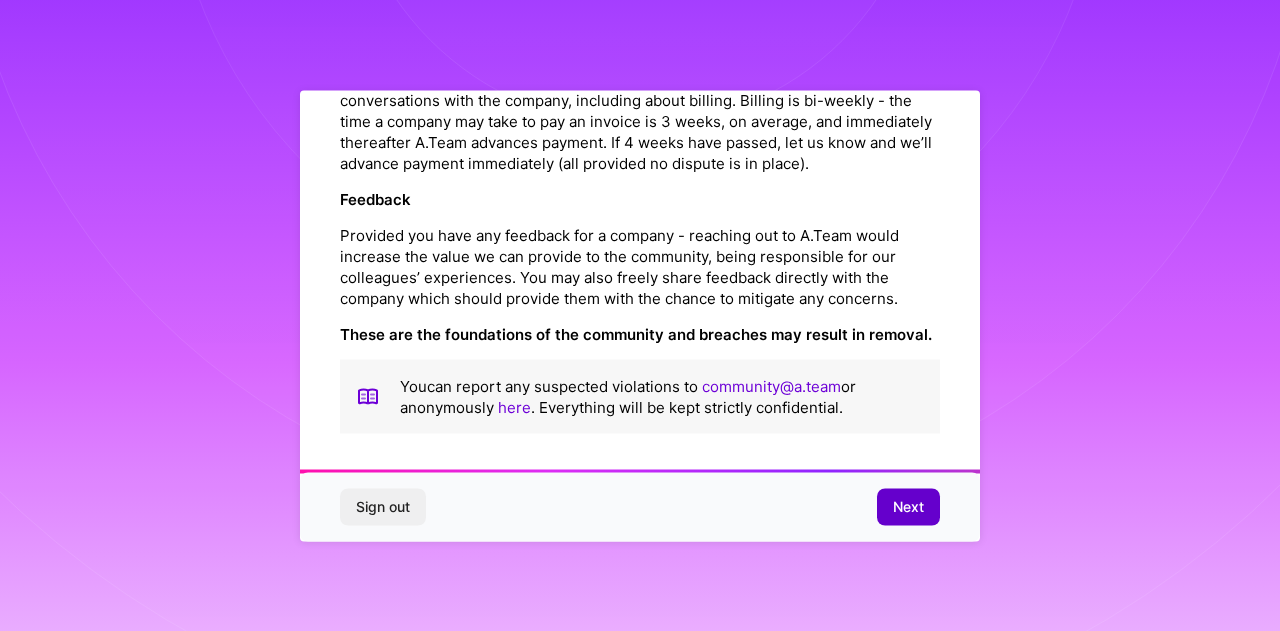click on "Next" at bounding box center (908, 507) 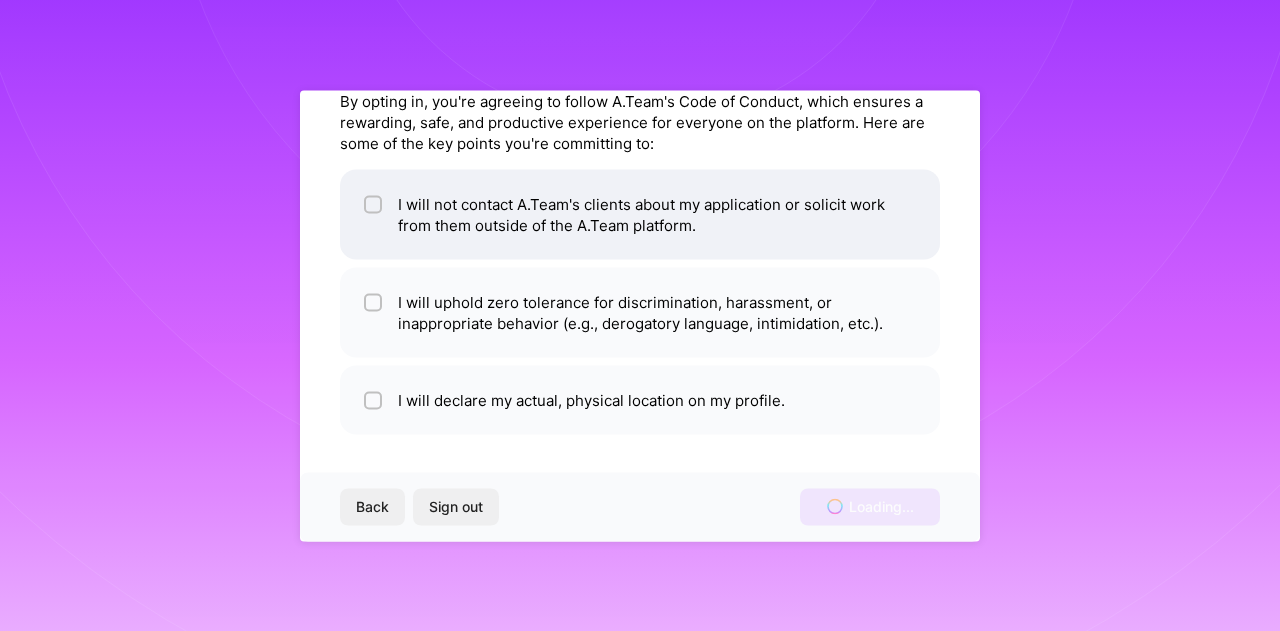 click at bounding box center [375, 205] 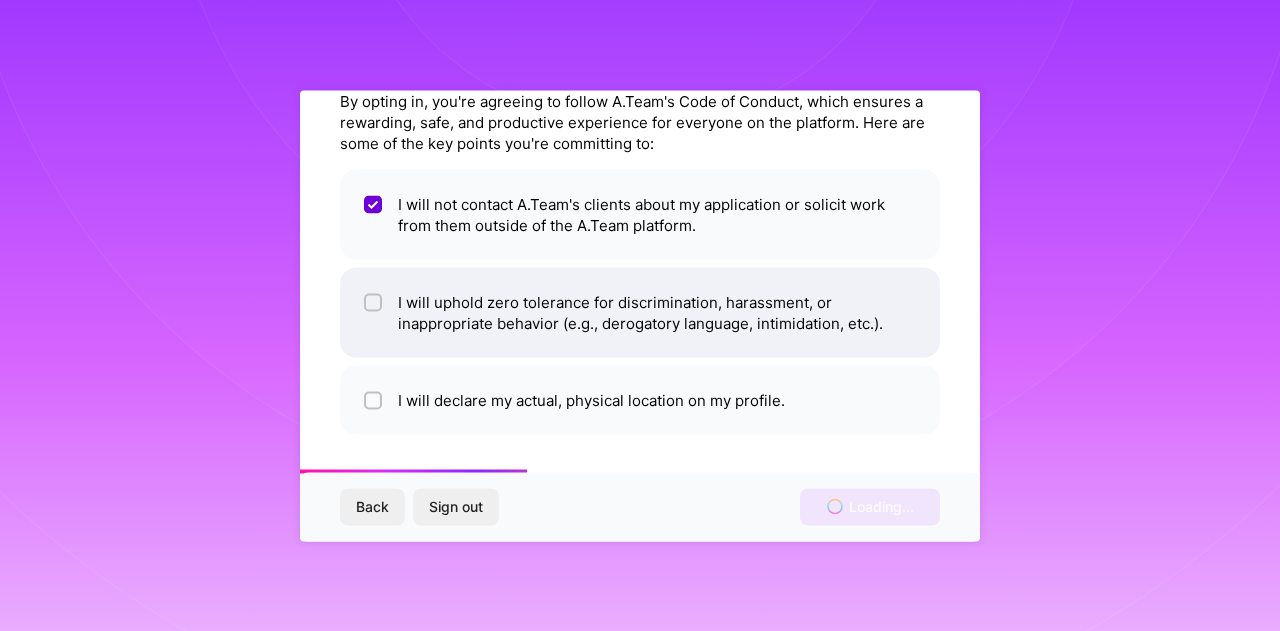 click at bounding box center (375, 303) 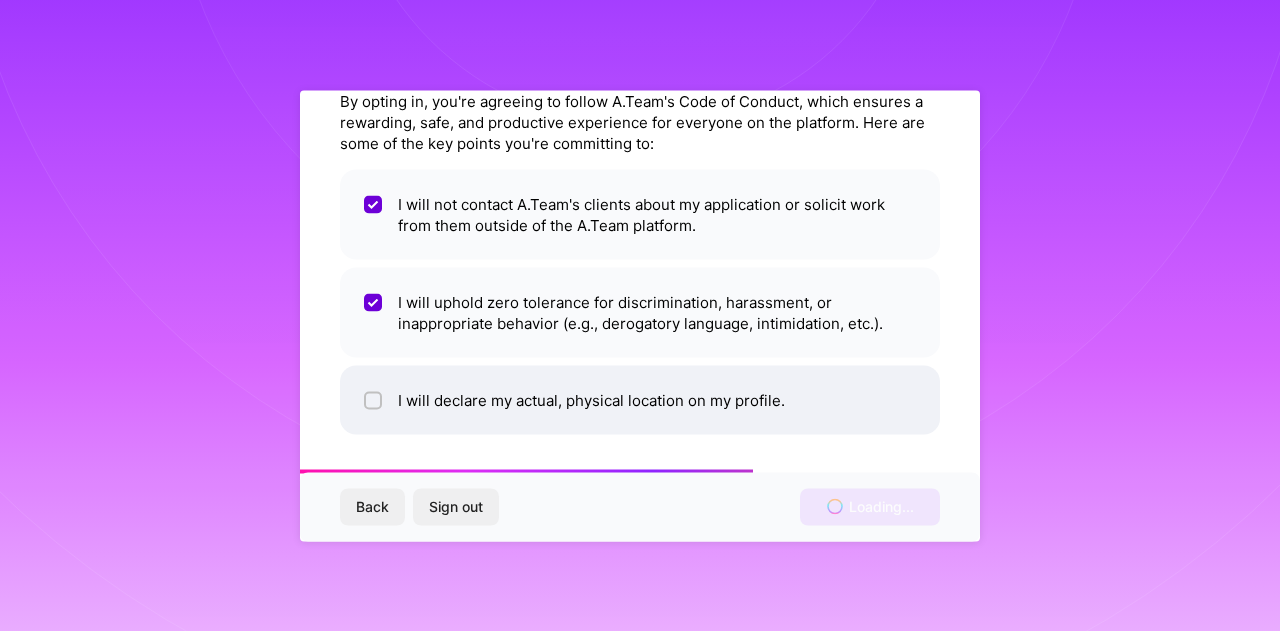 click at bounding box center [375, 401] 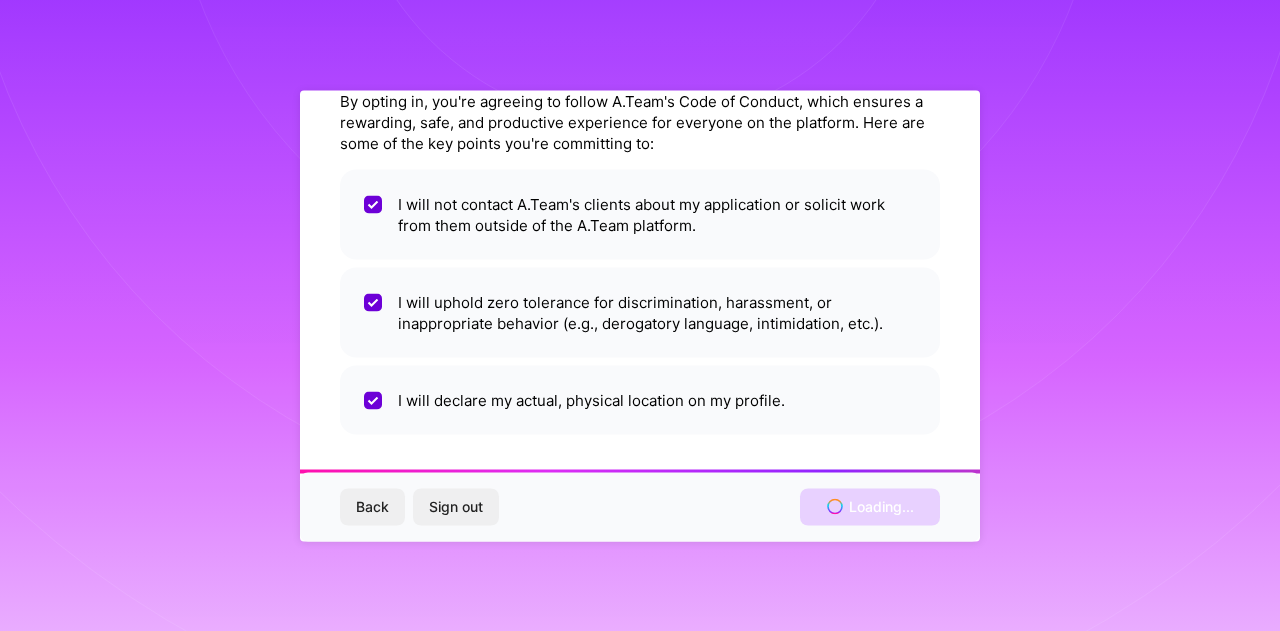 scroll, scrollTop: 0, scrollLeft: 0, axis: both 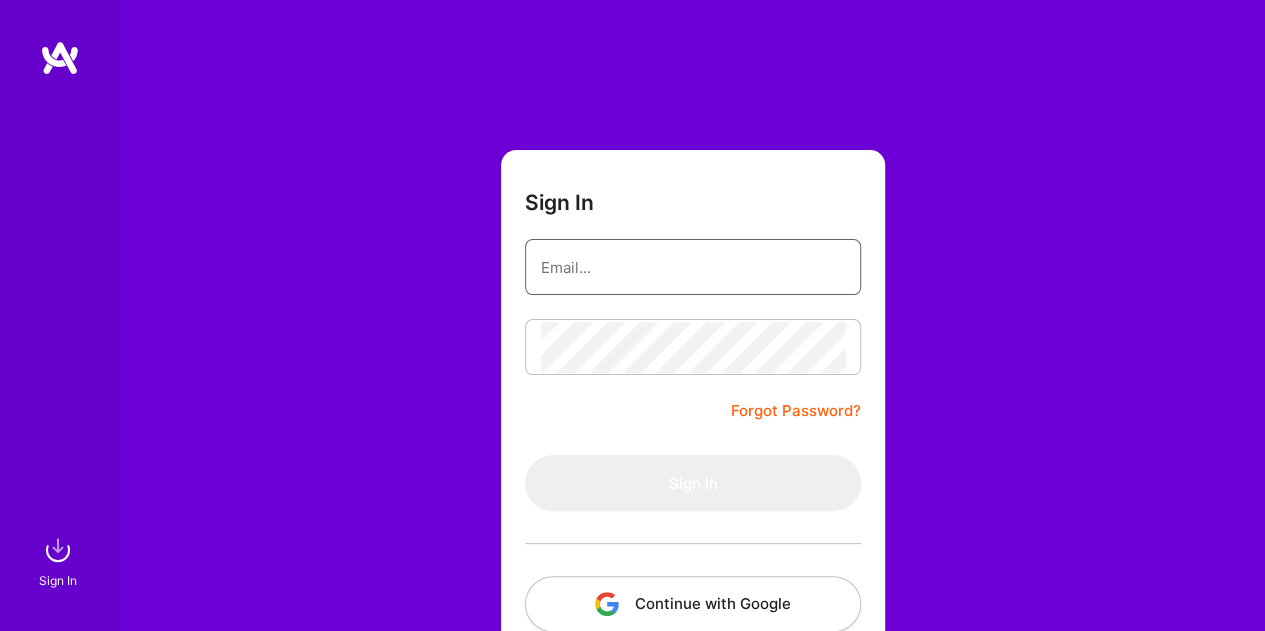 click at bounding box center [693, 267] 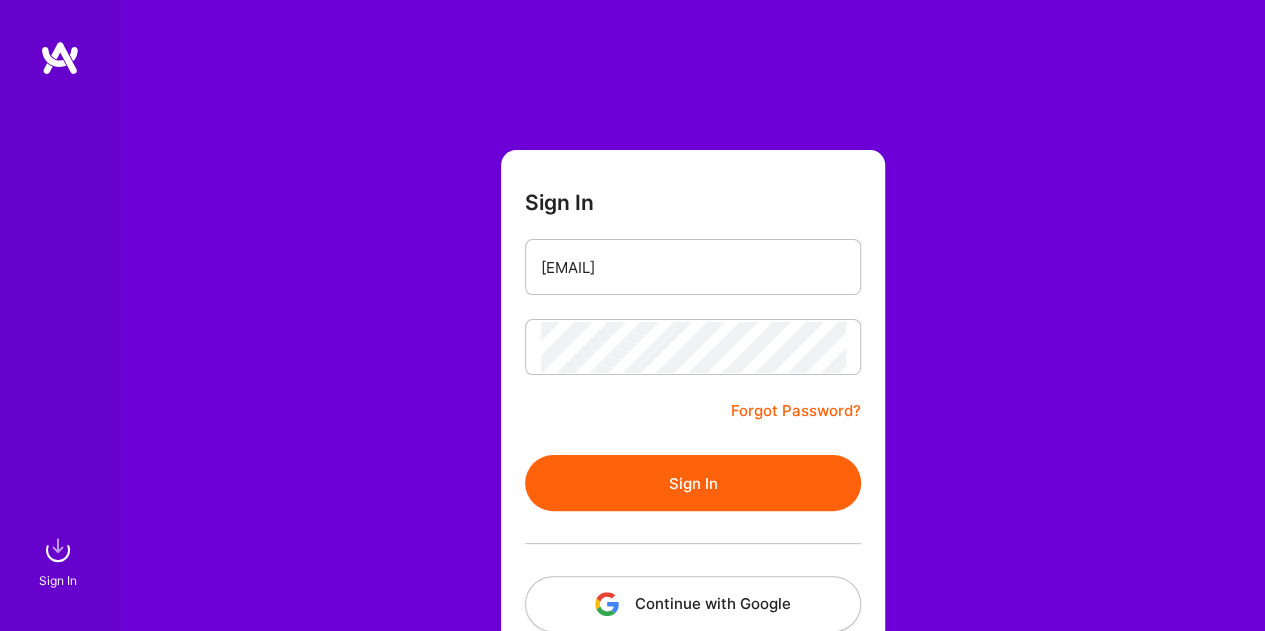 click on "Sign In" at bounding box center (693, 483) 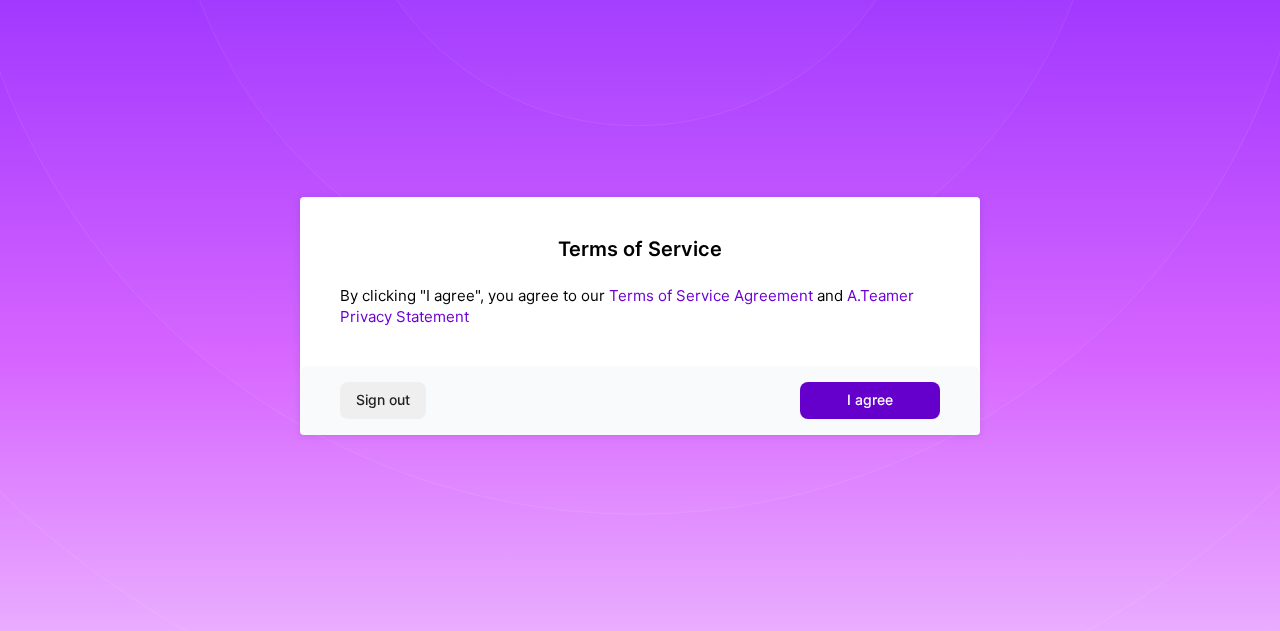 click on "I agree" at bounding box center [870, 400] 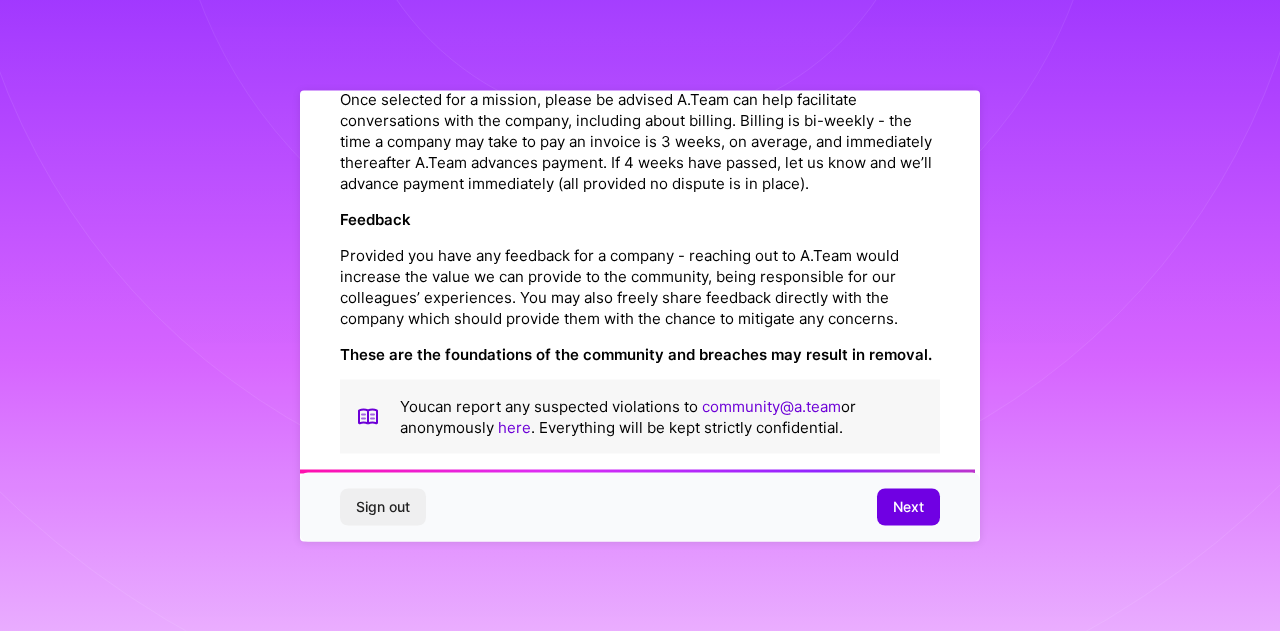 scroll, scrollTop: 2382, scrollLeft: 0, axis: vertical 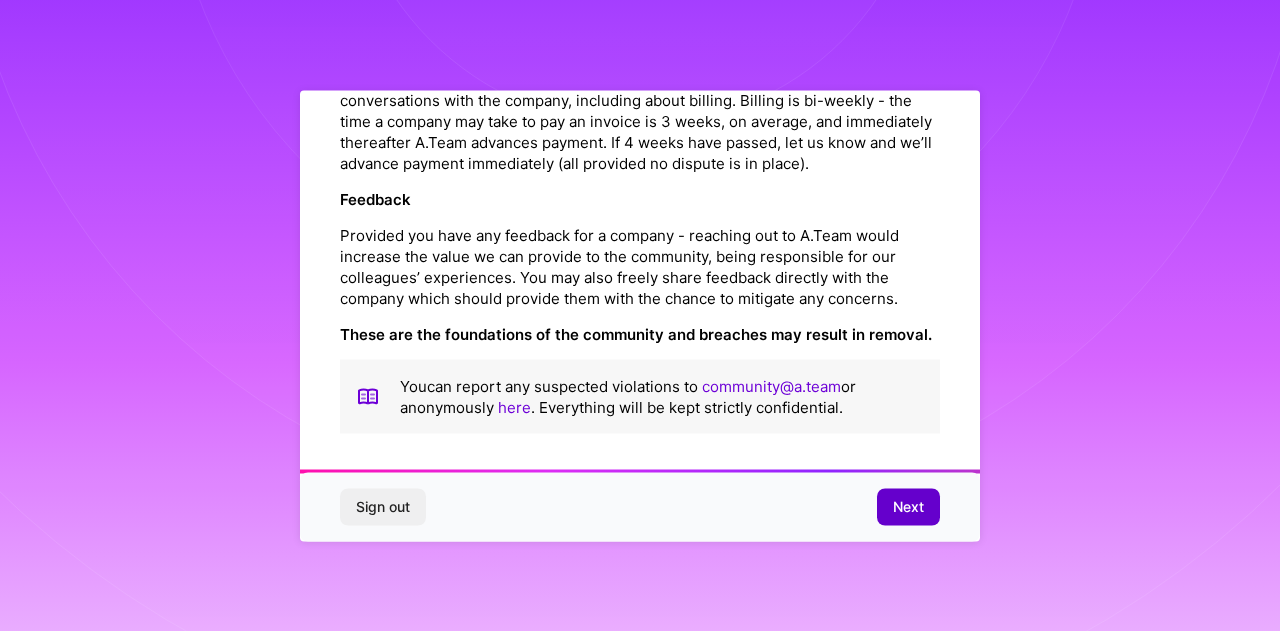 click on "Next" at bounding box center [908, 507] 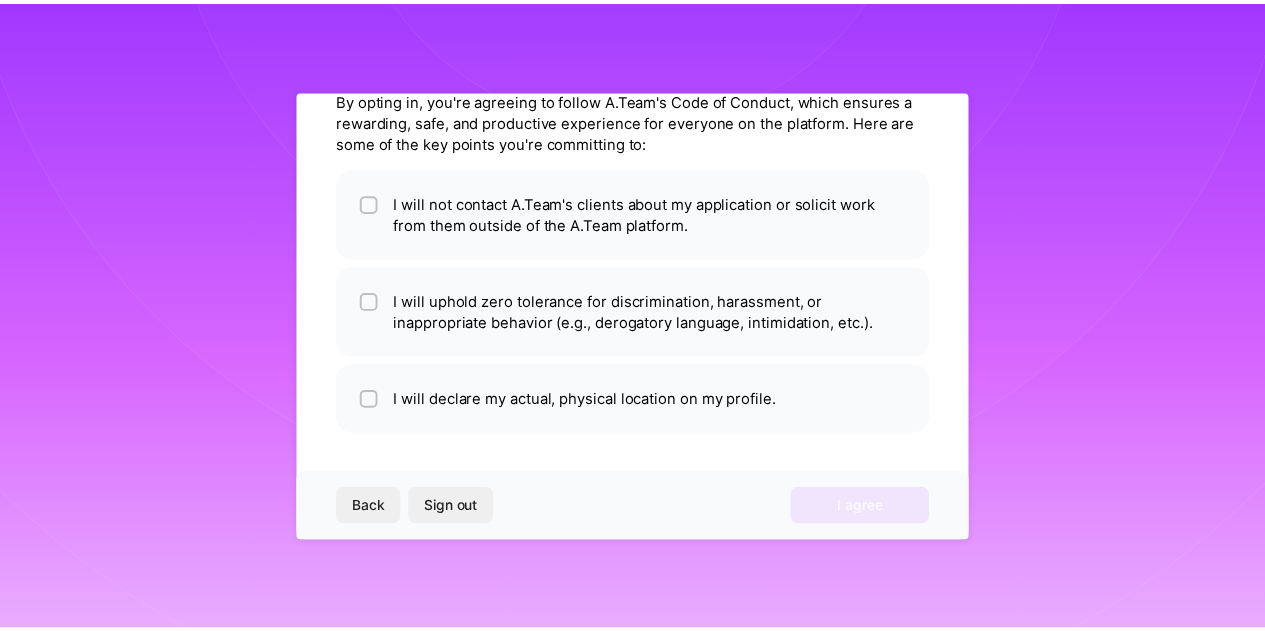 scroll, scrollTop: 88, scrollLeft: 0, axis: vertical 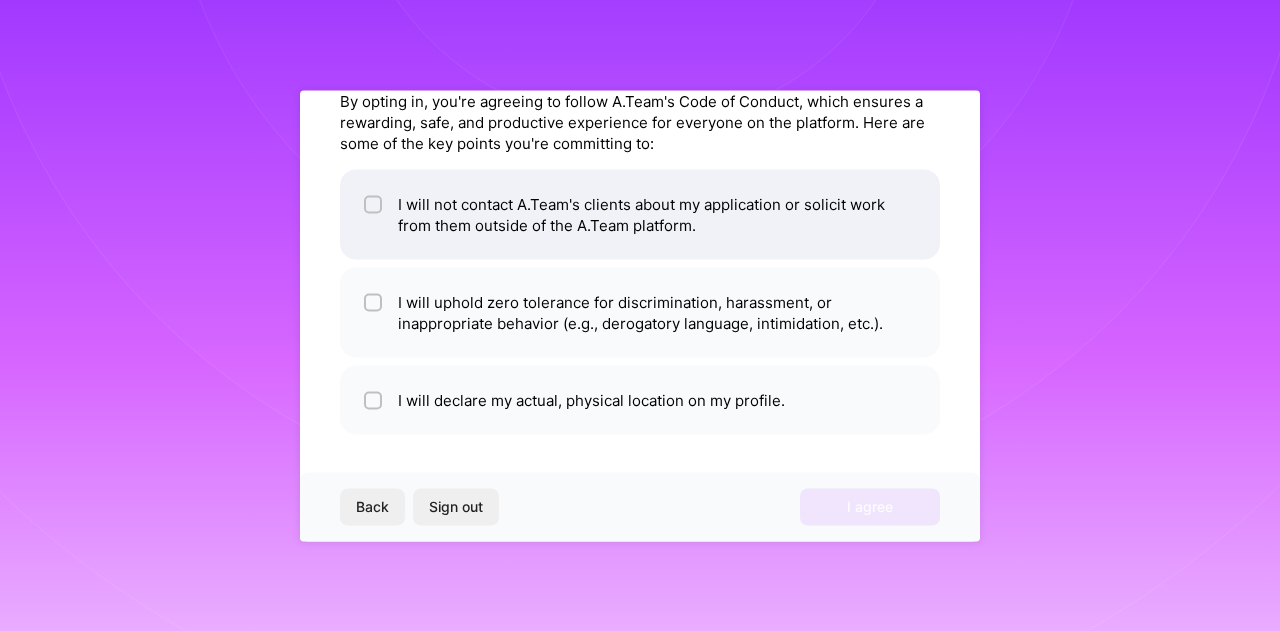 click on "I will not contact A.Team's clients about my application or solicit work from them outside of the A.Team platform." at bounding box center [640, 214] 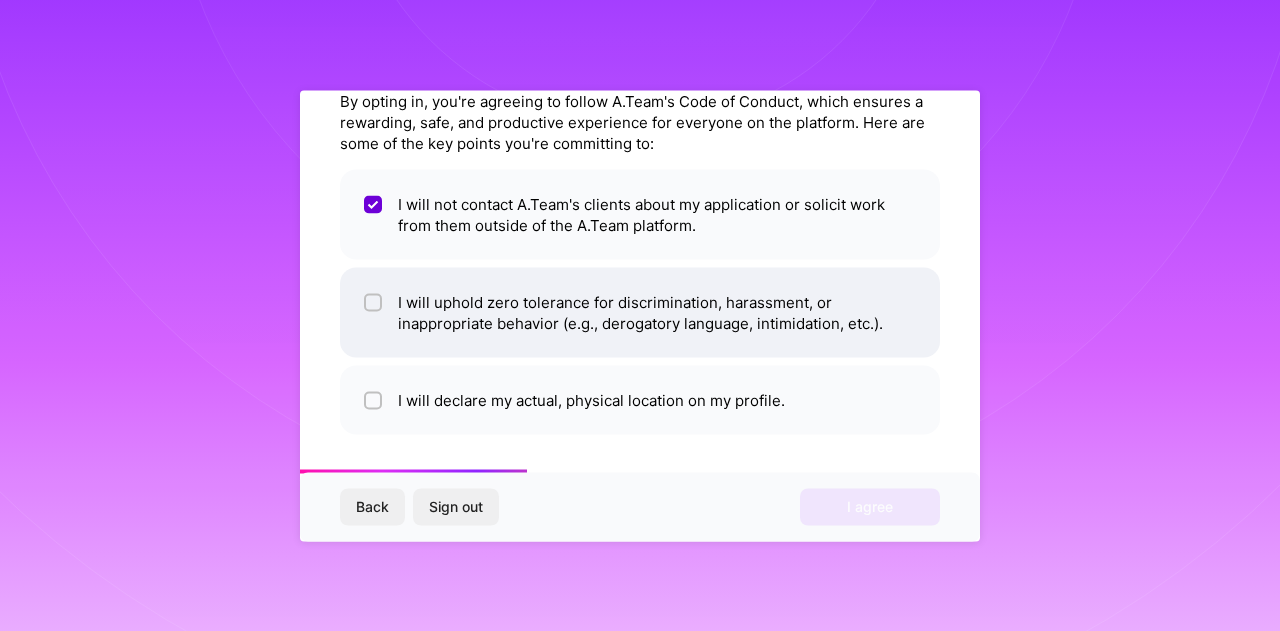 click at bounding box center [375, 303] 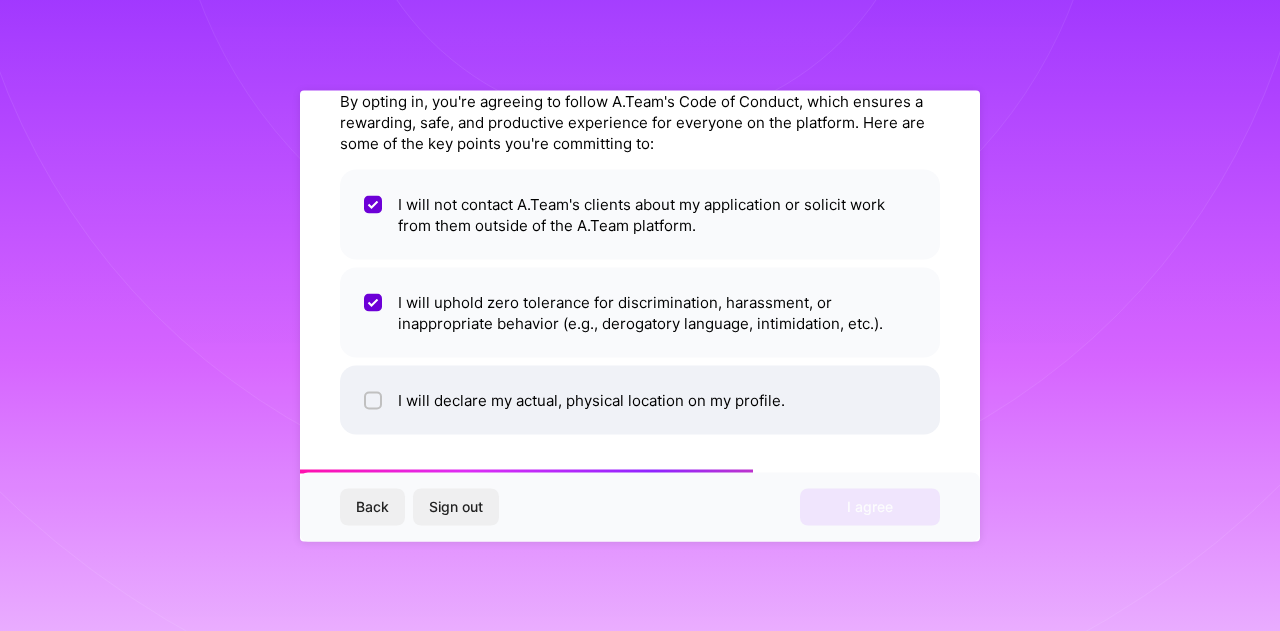 click at bounding box center (375, 401) 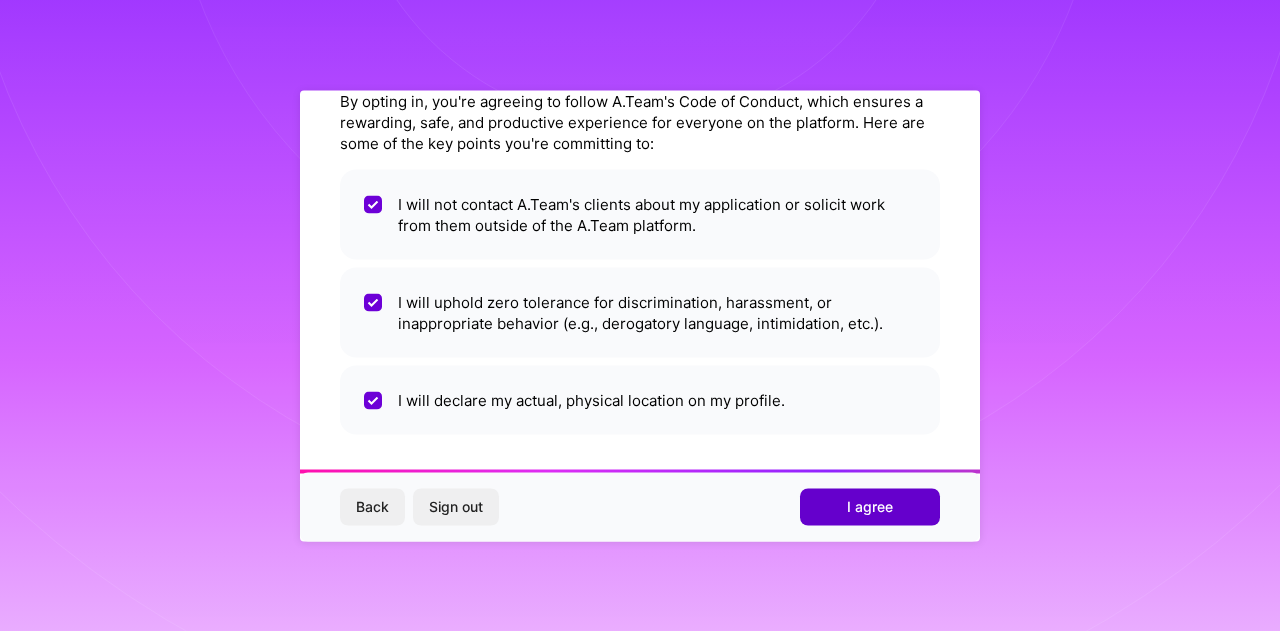 click on "I agree" at bounding box center (870, 507) 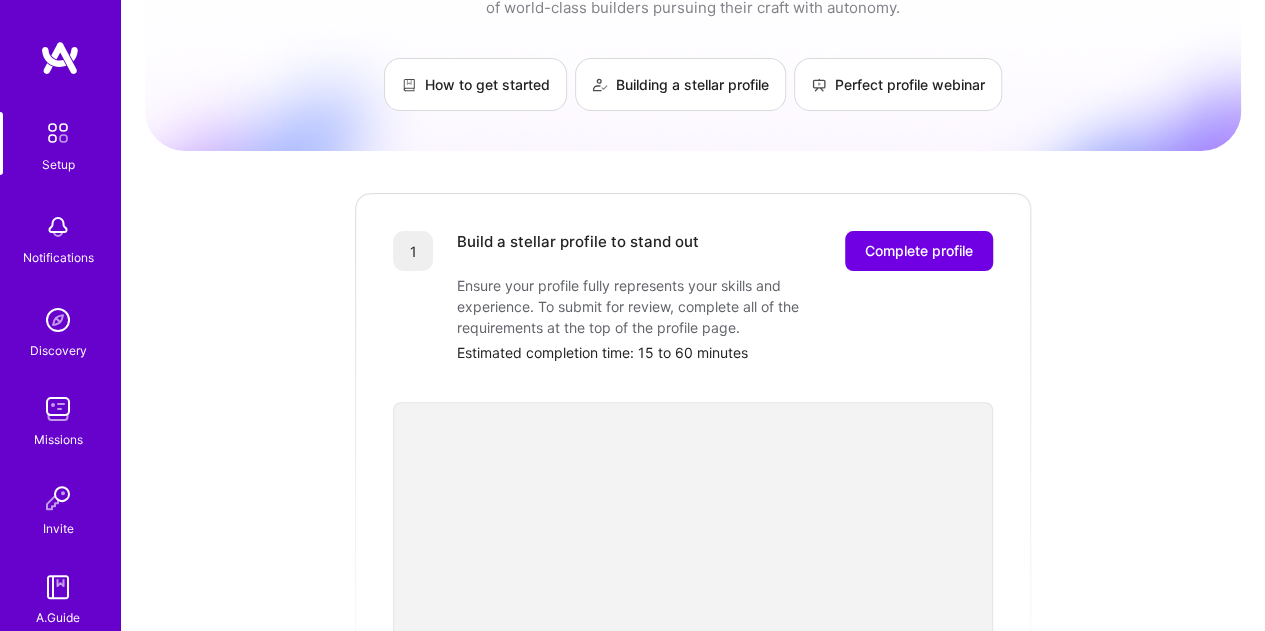 scroll, scrollTop: 31, scrollLeft: 0, axis: vertical 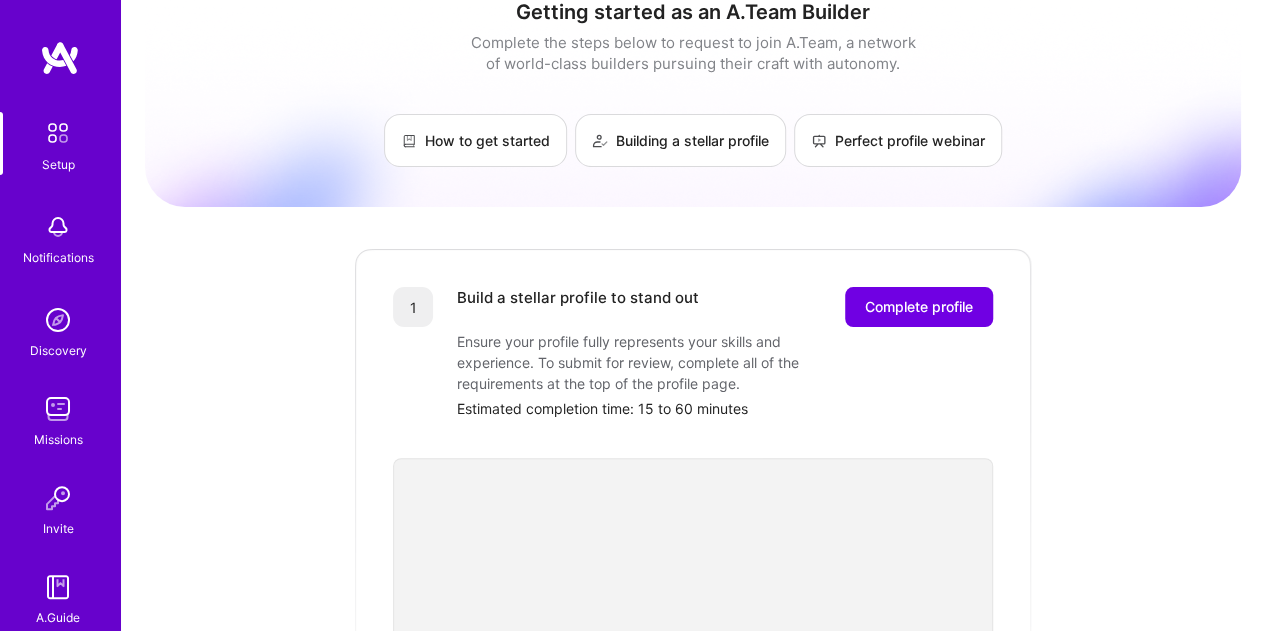 click at bounding box center (58, 320) 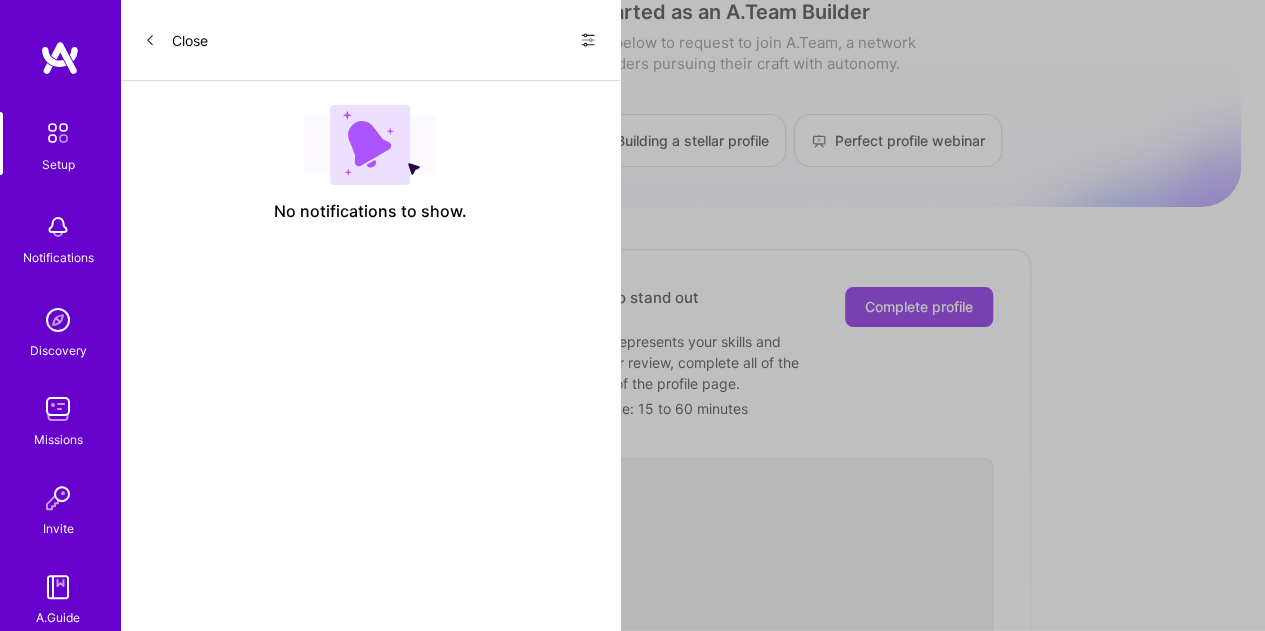 scroll, scrollTop: 0, scrollLeft: 0, axis: both 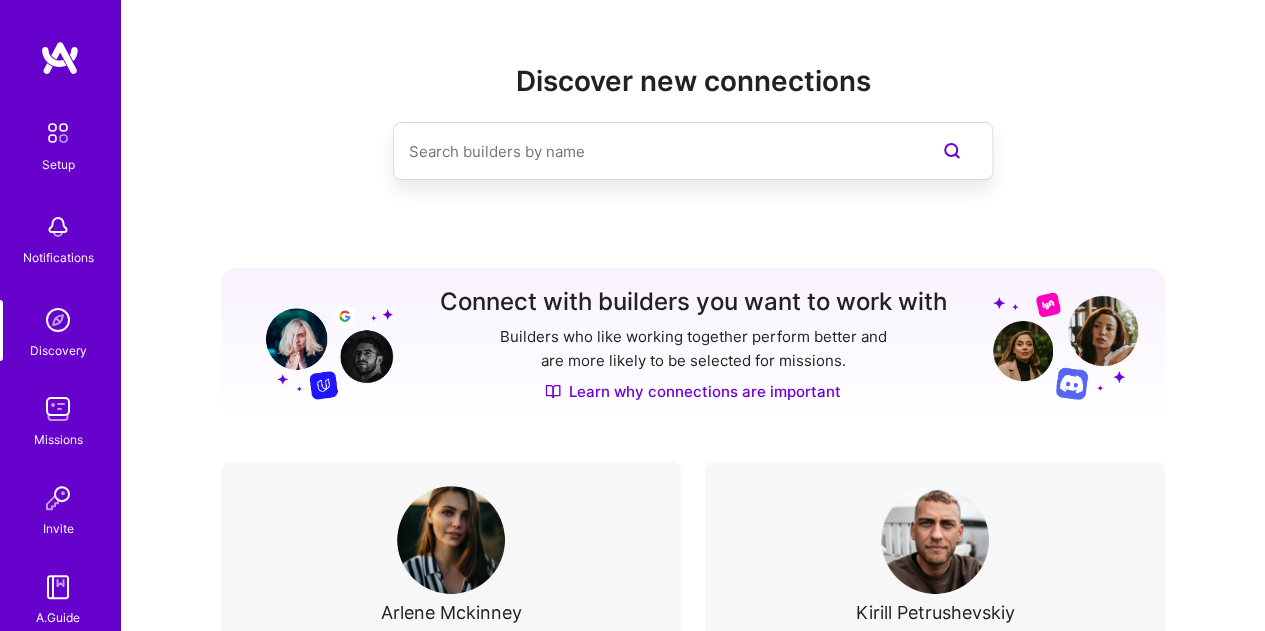 click at bounding box center [58, 409] 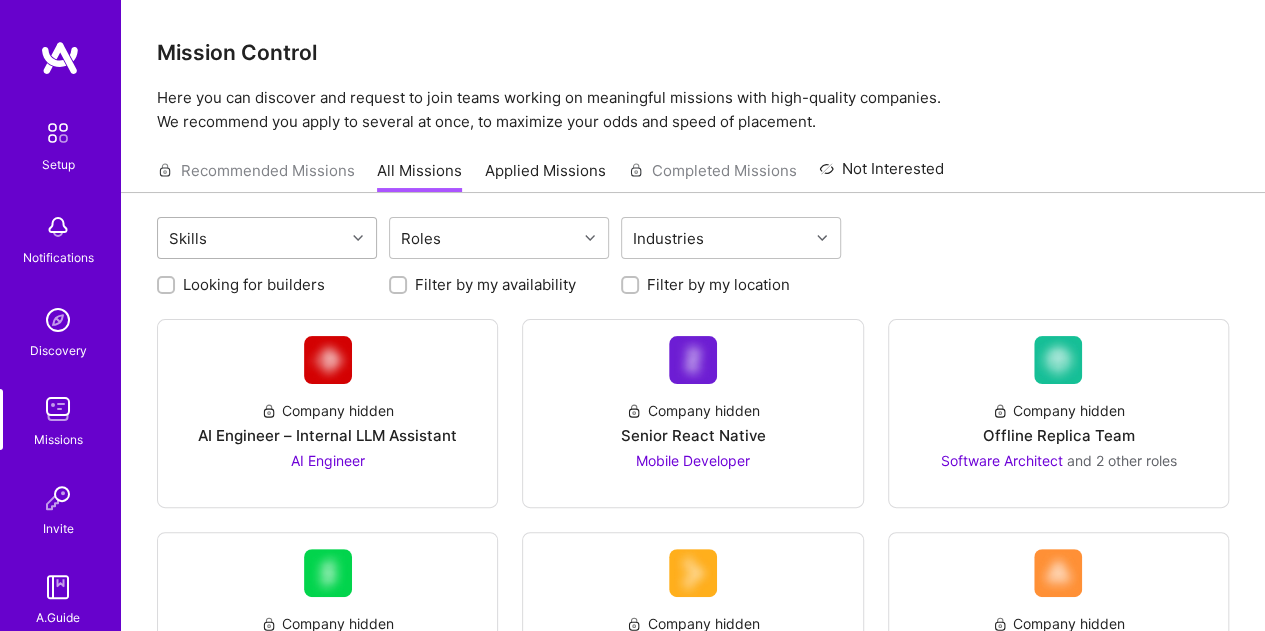 click at bounding box center [358, 238] 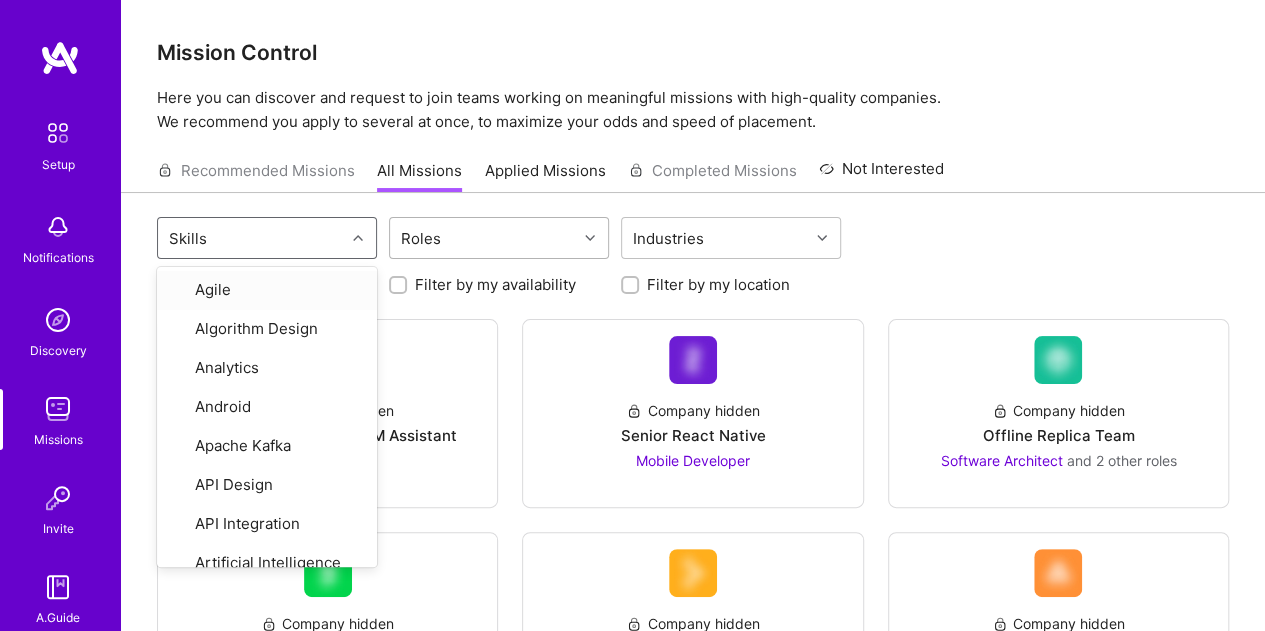 click at bounding box center [592, 238] 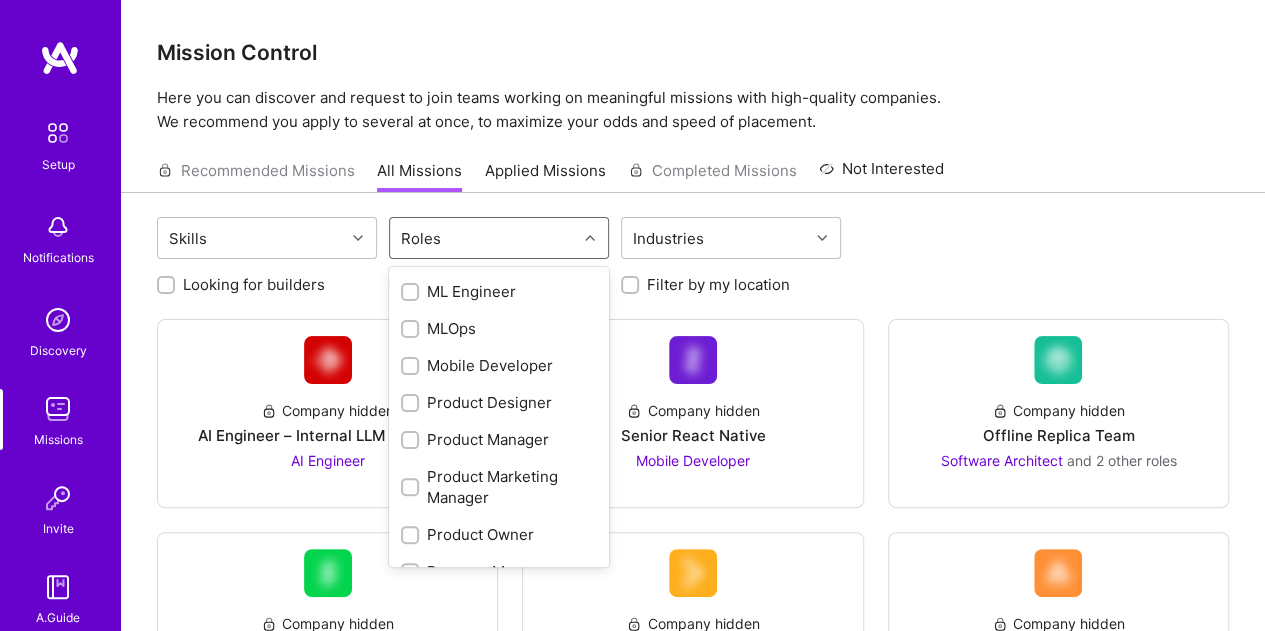 scroll, scrollTop: 806, scrollLeft: 0, axis: vertical 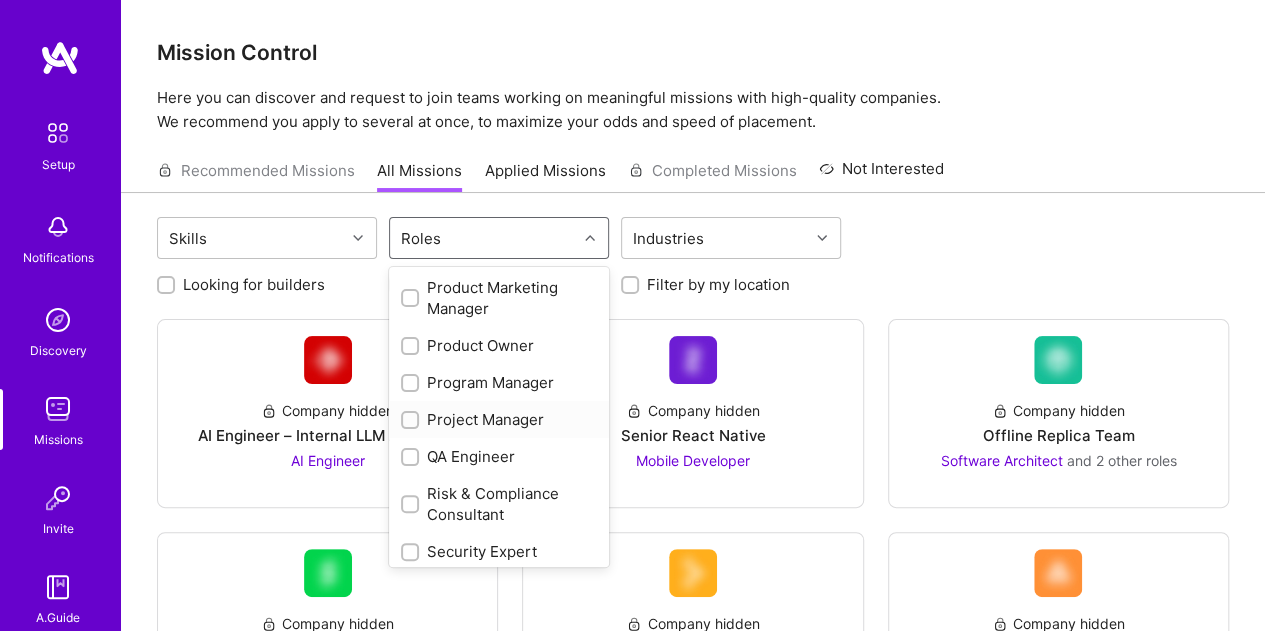 click at bounding box center (412, 421) 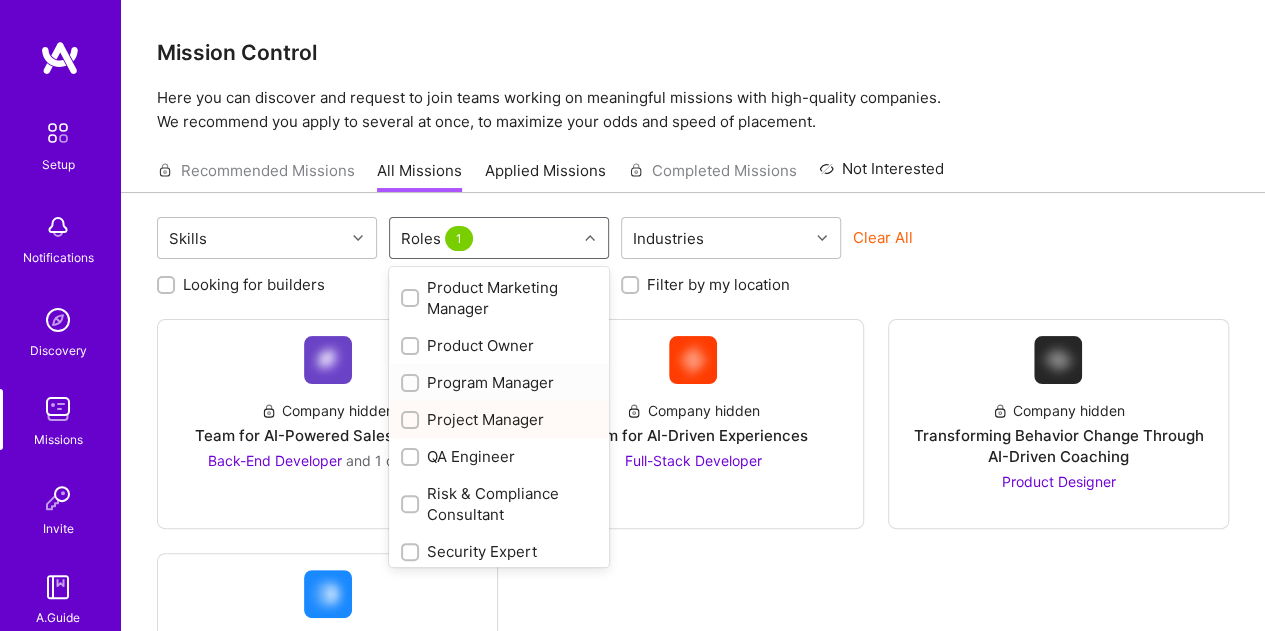 click at bounding box center [412, 384] 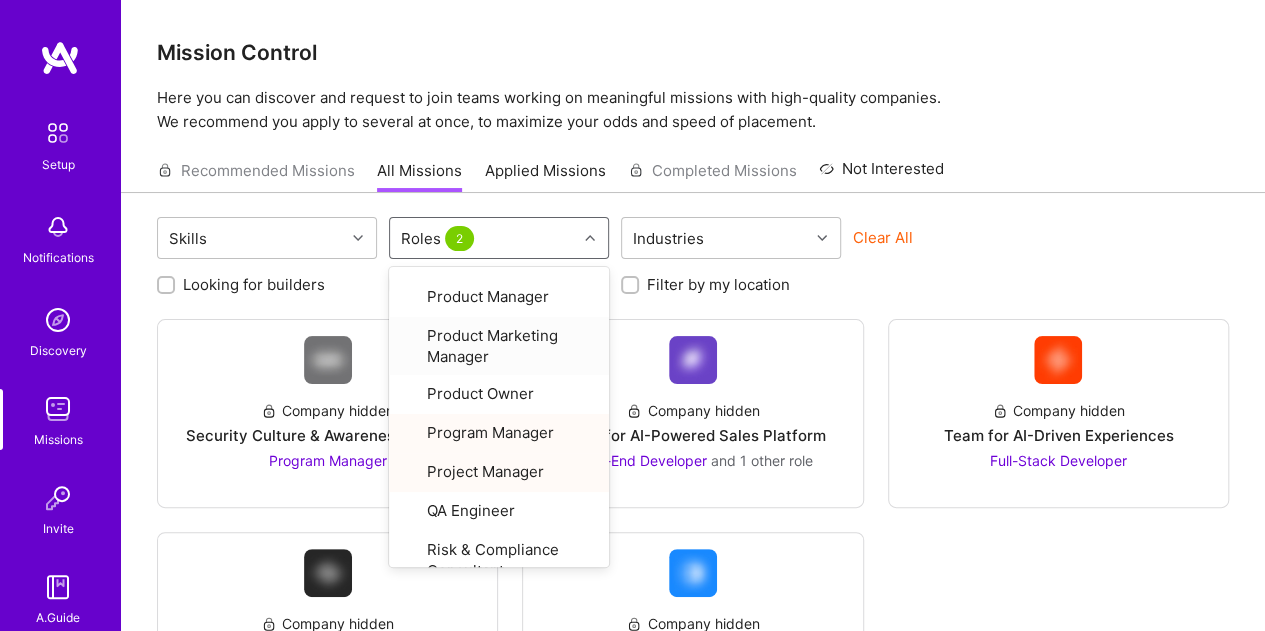 click on "Clear All" at bounding box center [963, 245] 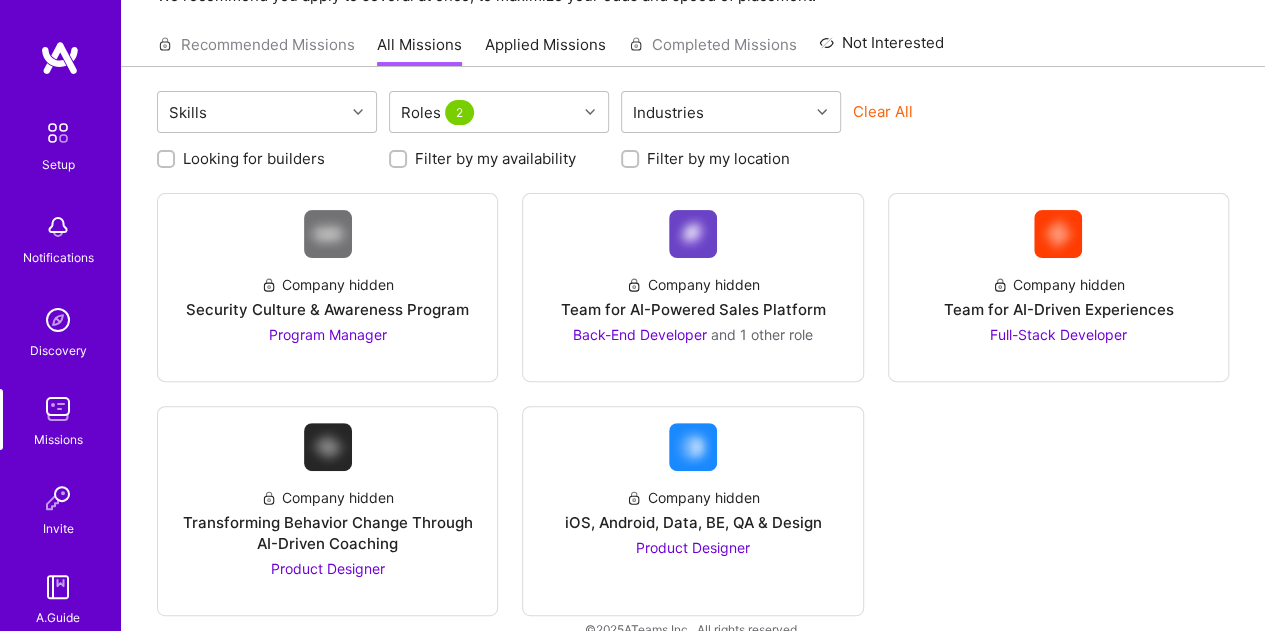 scroll, scrollTop: 142, scrollLeft: 0, axis: vertical 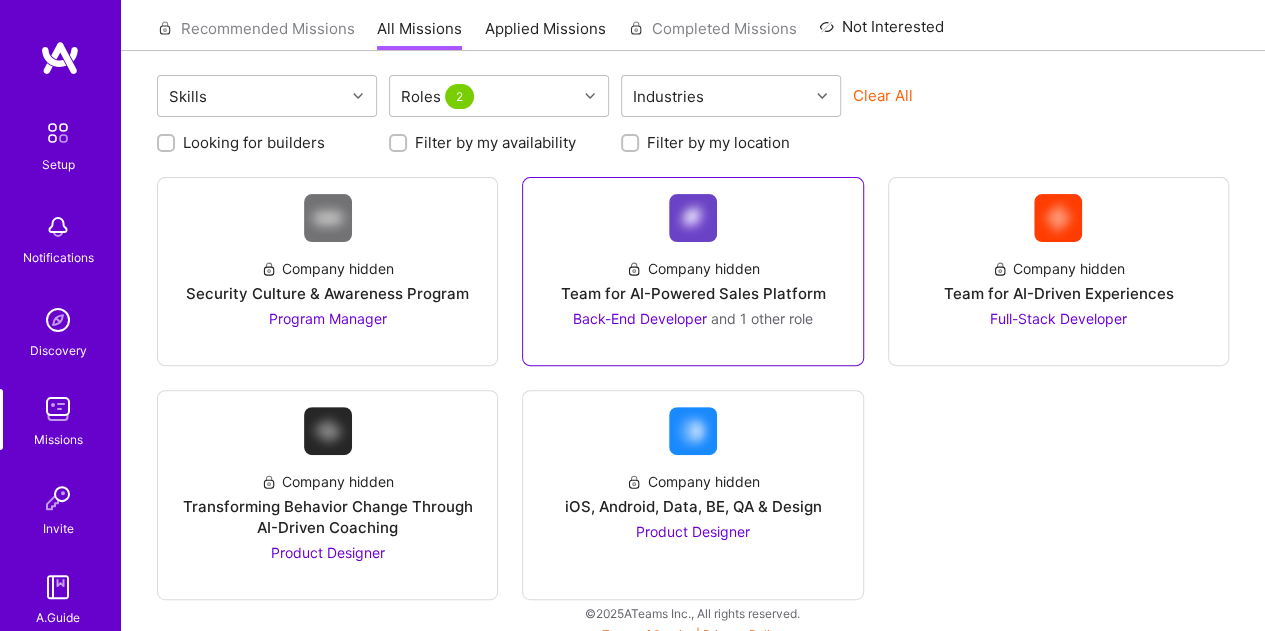 click on "Team for AI-Powered Sales Platform" at bounding box center [692, 293] 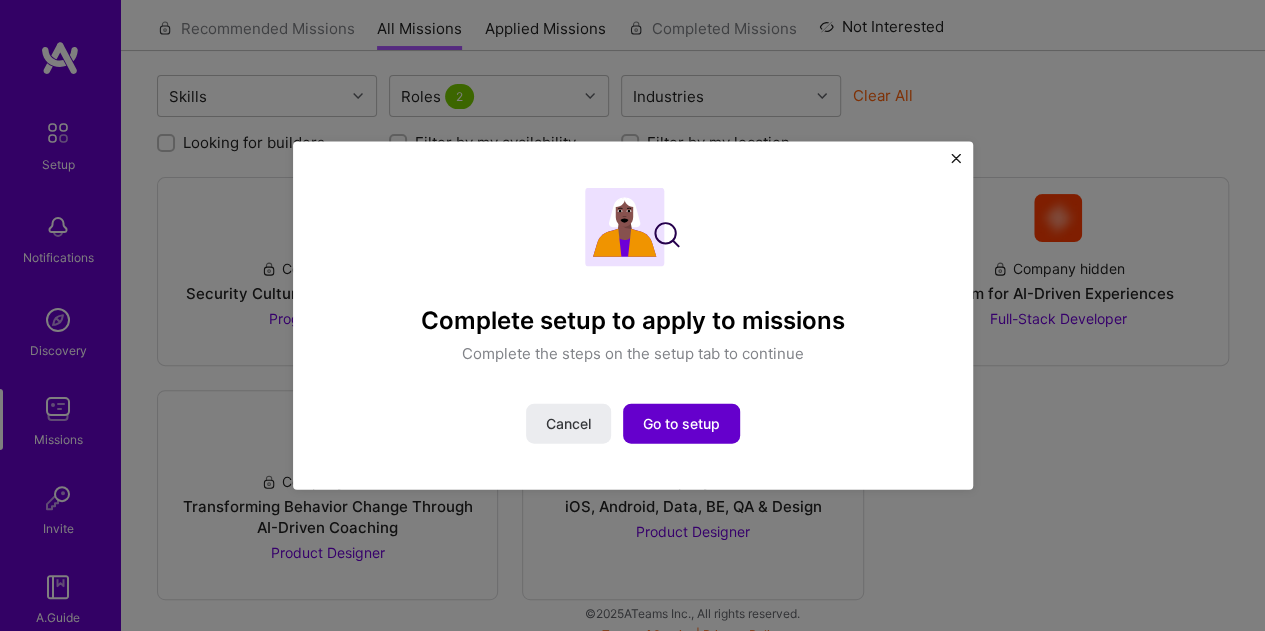 click on "Go to setup" at bounding box center [681, 424] 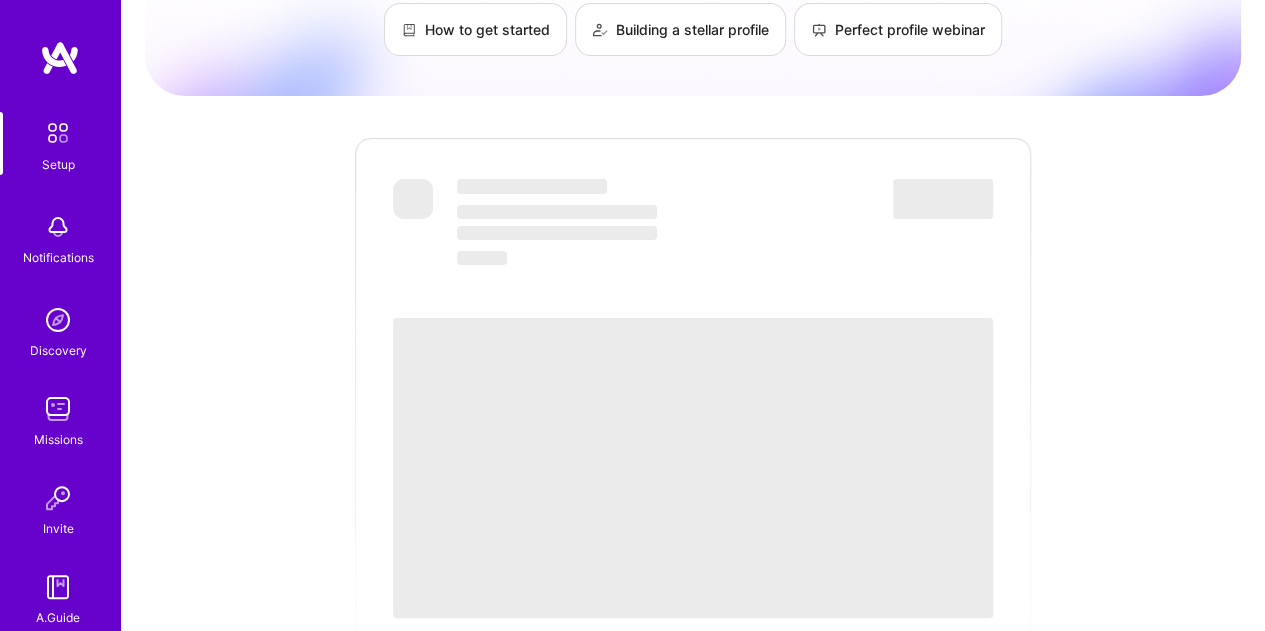 scroll, scrollTop: 0, scrollLeft: 0, axis: both 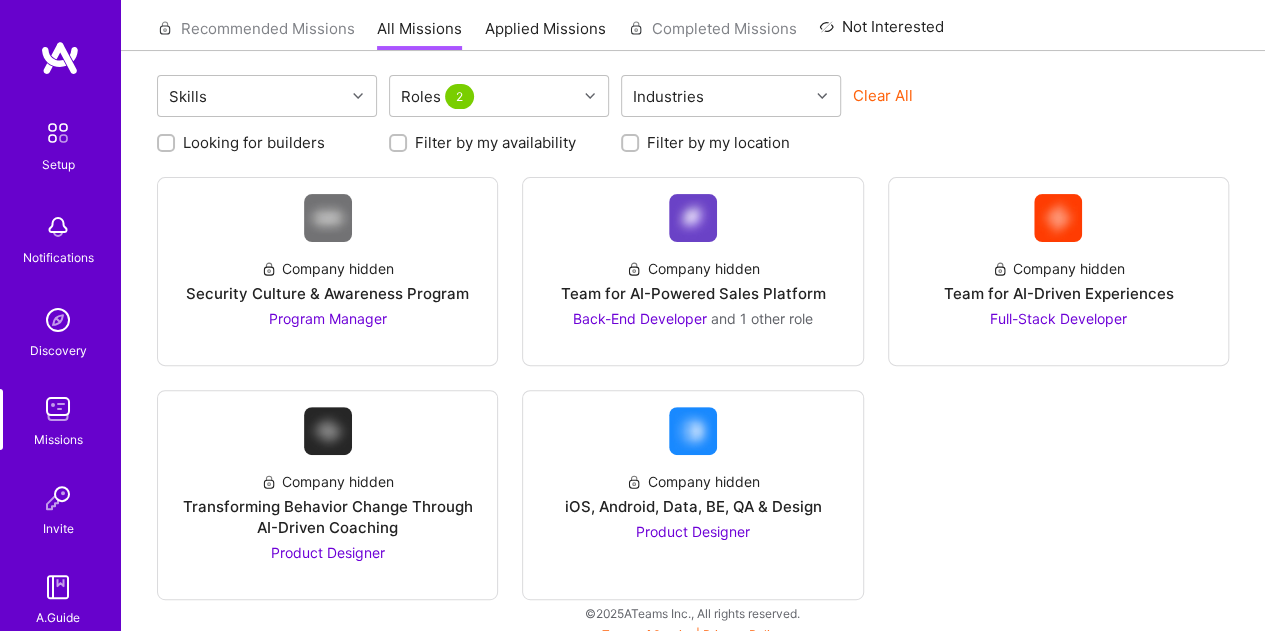 click on "Filter by my availability" at bounding box center [400, 144] 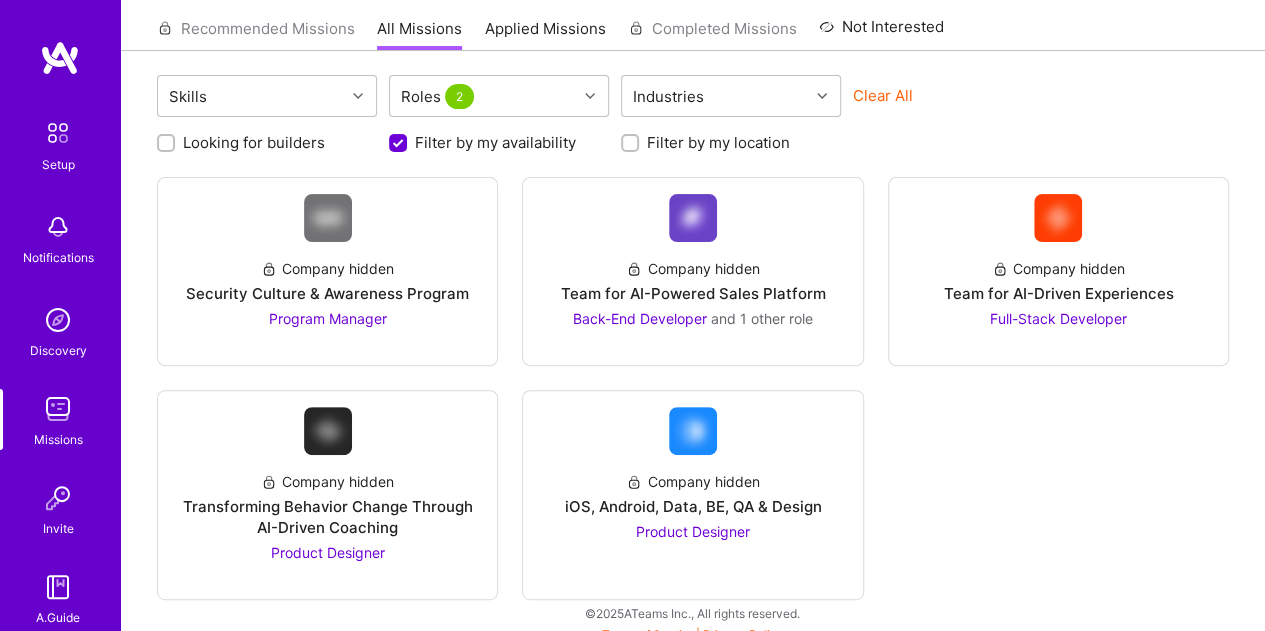 click on "Filter by my location" at bounding box center (632, 144) 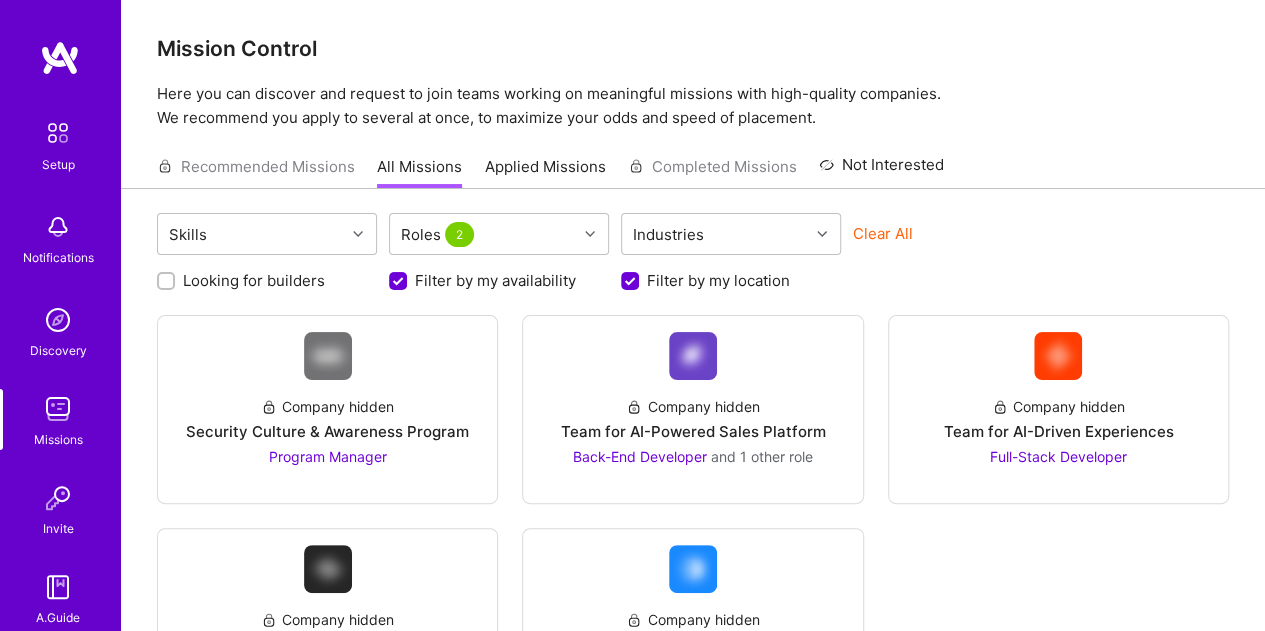 scroll, scrollTop: 0, scrollLeft: 0, axis: both 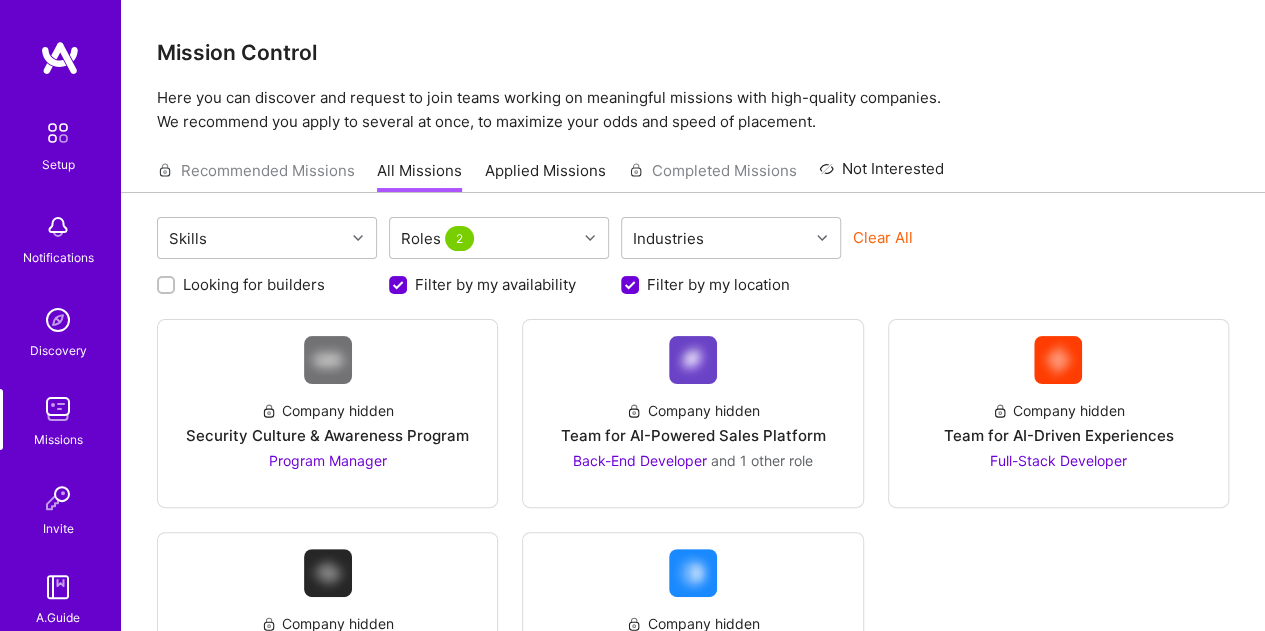 click on "Recommended Missions   All Missions   Applied Missions
Completed Missions   Not Interested" at bounding box center (550, 170) 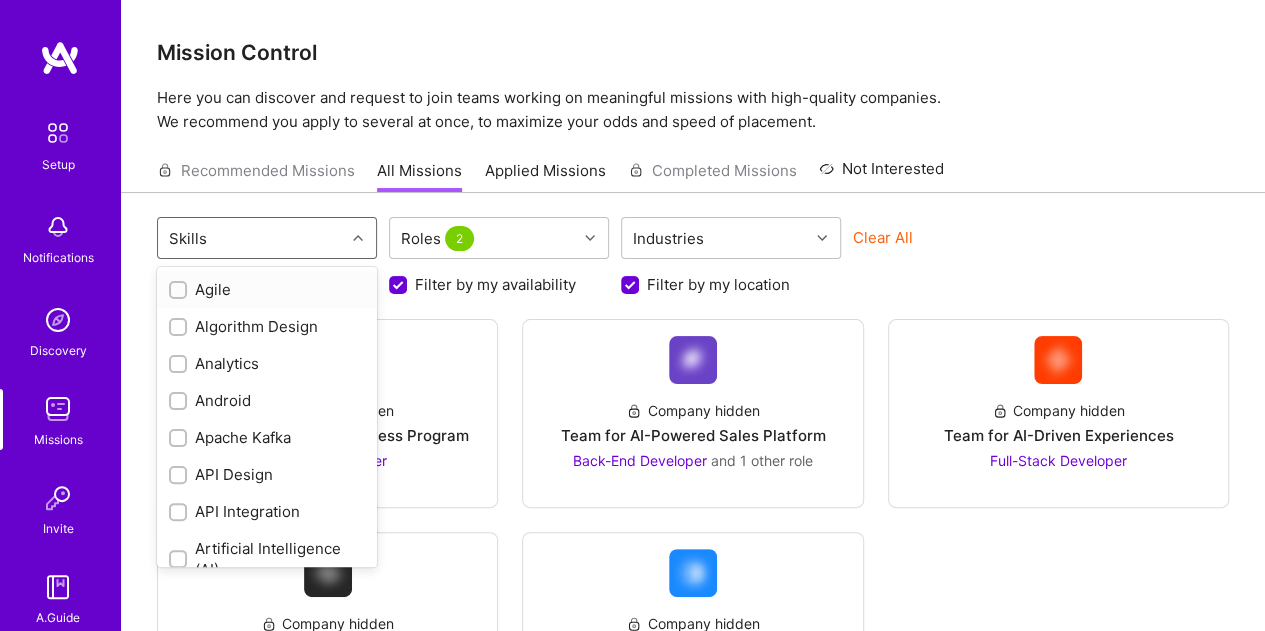 click at bounding box center (360, 238) 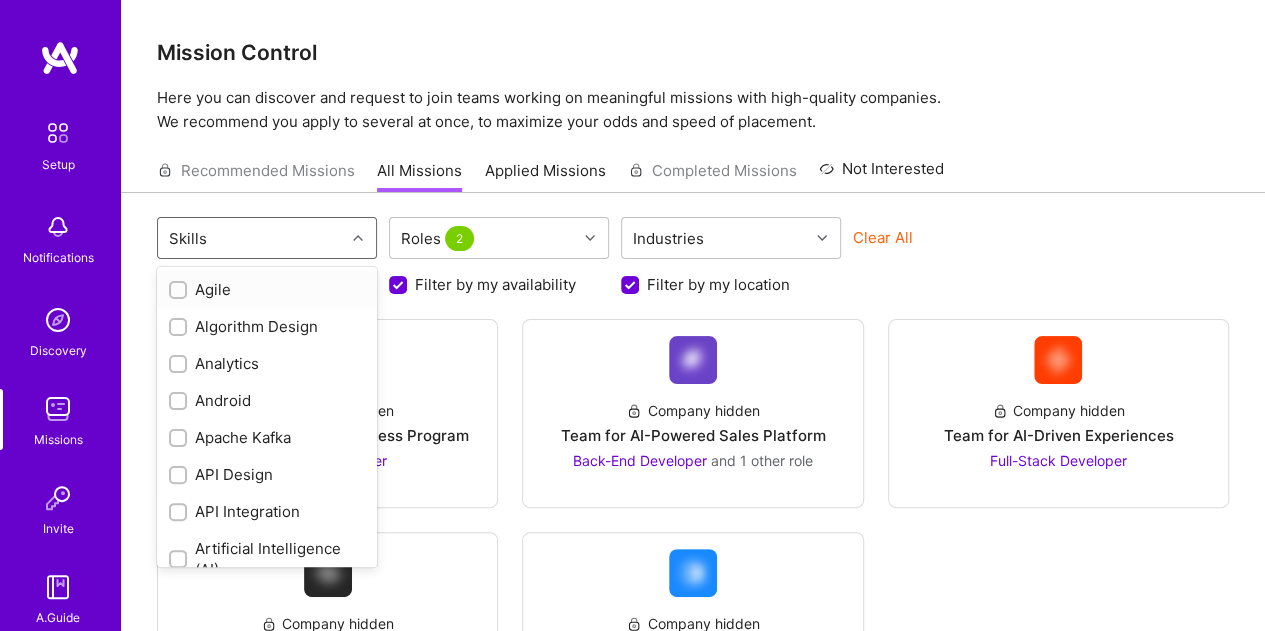 click at bounding box center (180, 291) 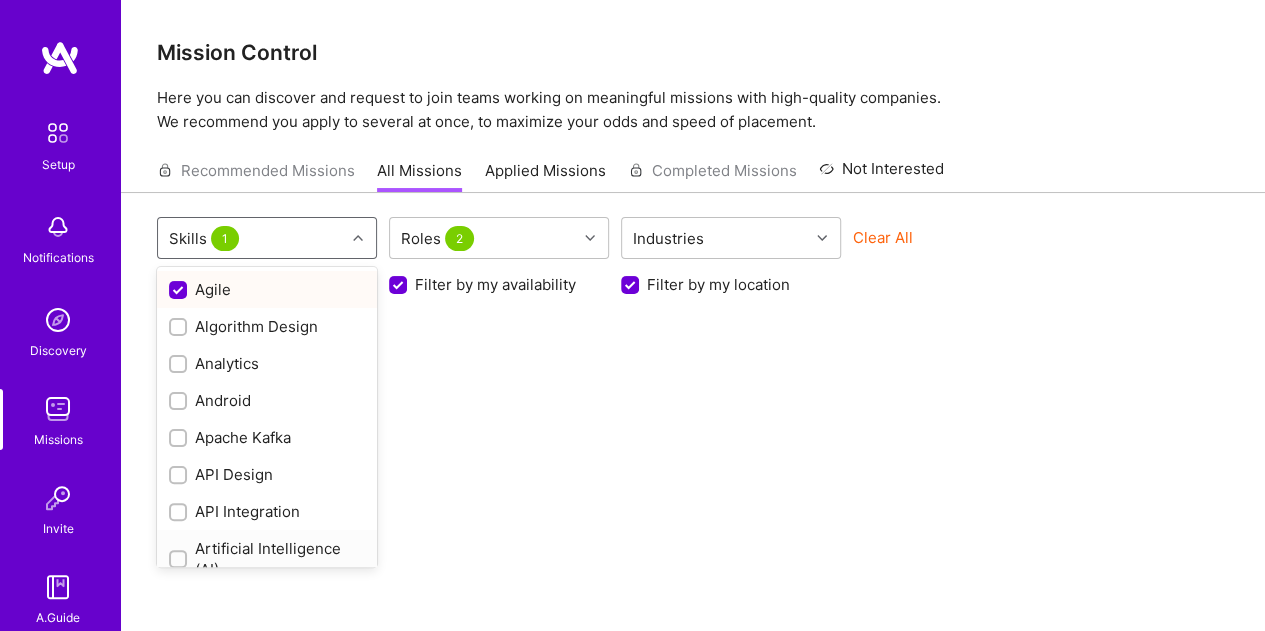 click at bounding box center (178, 559) 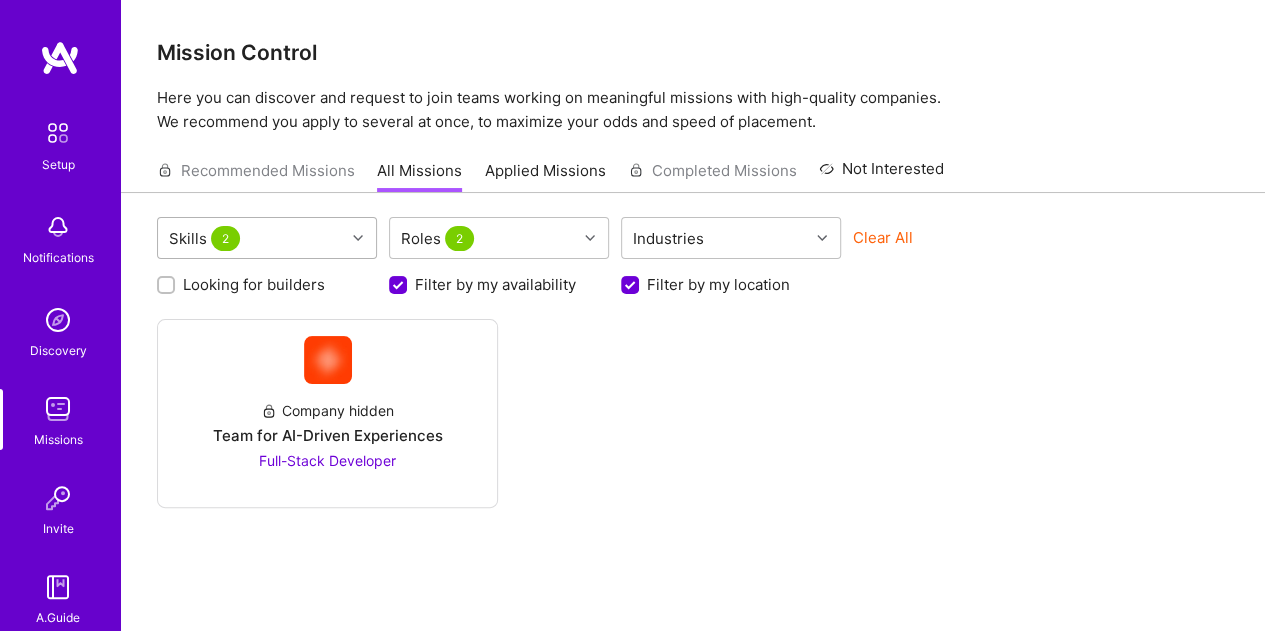 click at bounding box center (358, 238) 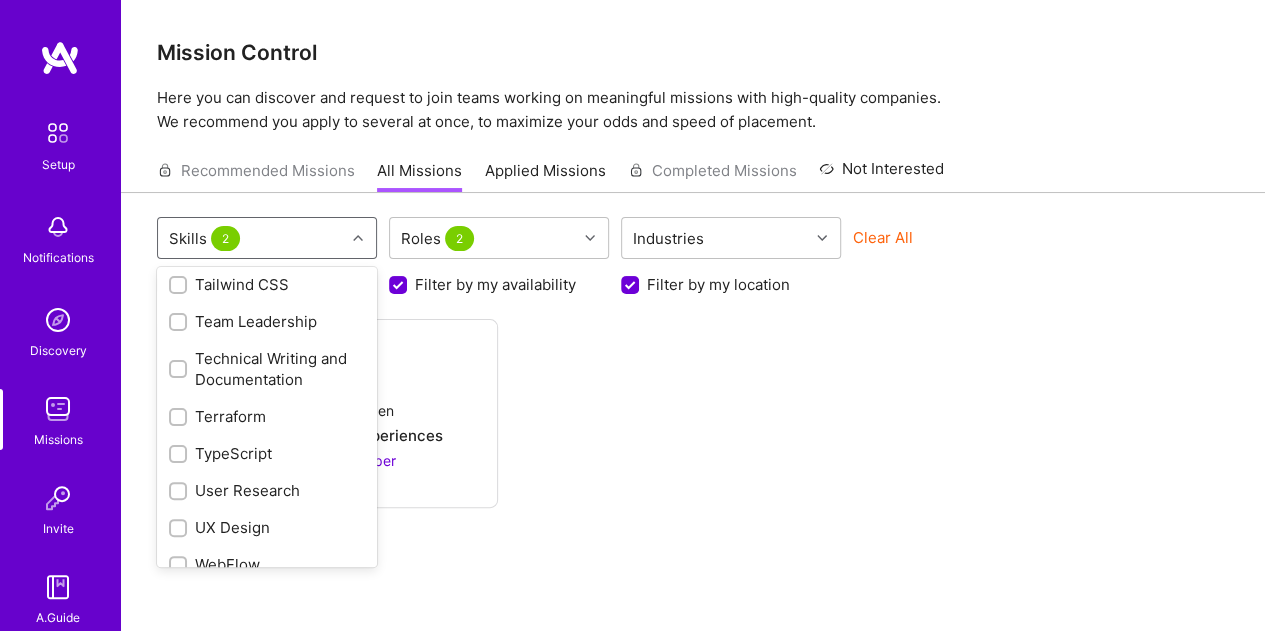 scroll, scrollTop: 2570, scrollLeft: 0, axis: vertical 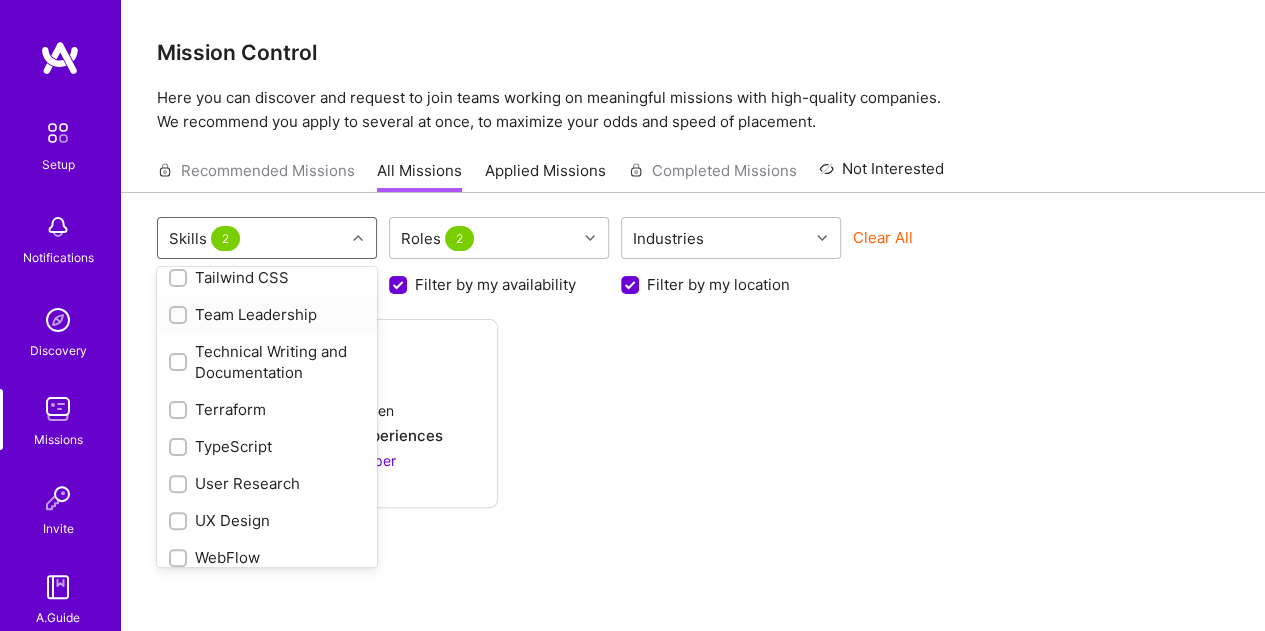 click at bounding box center (180, 316) 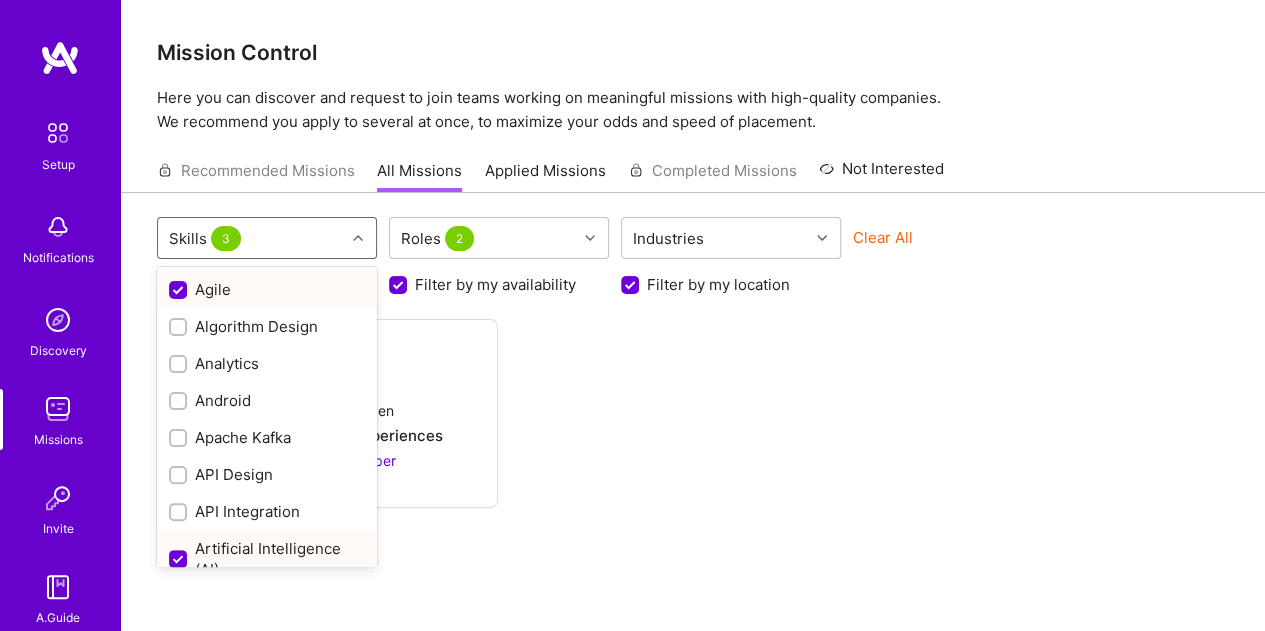 scroll, scrollTop: 22, scrollLeft: 0, axis: vertical 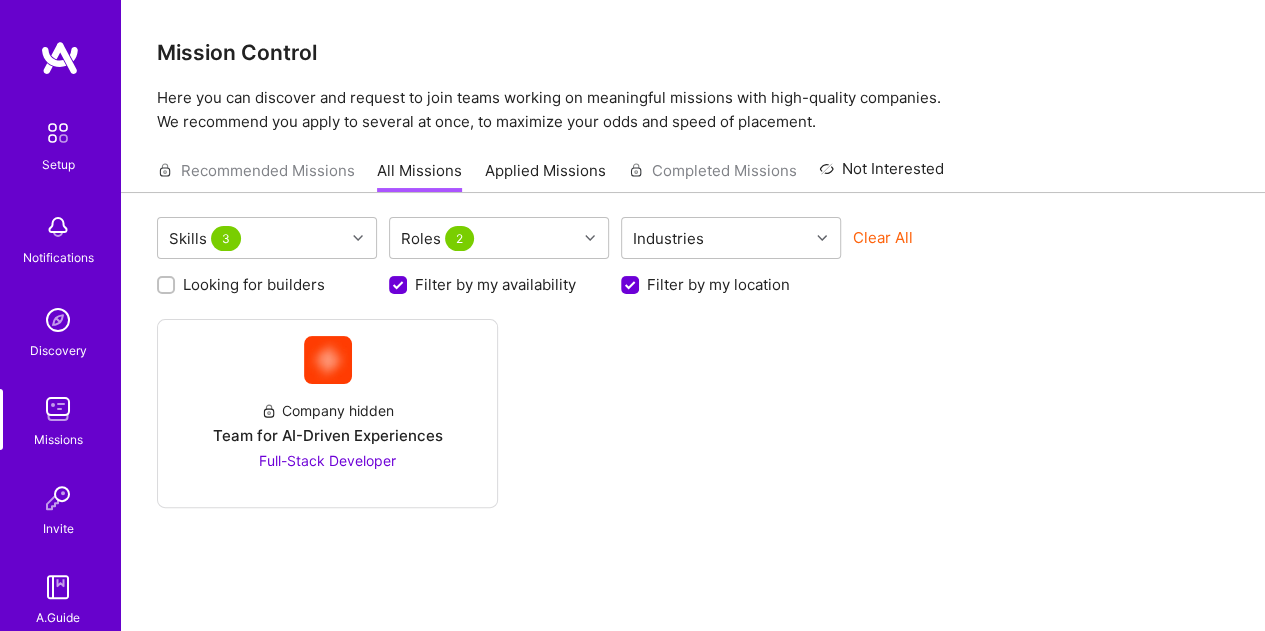 click on "Company hidden Team for AI-Driven Experiences Full-Stack Developer" at bounding box center (693, 413) 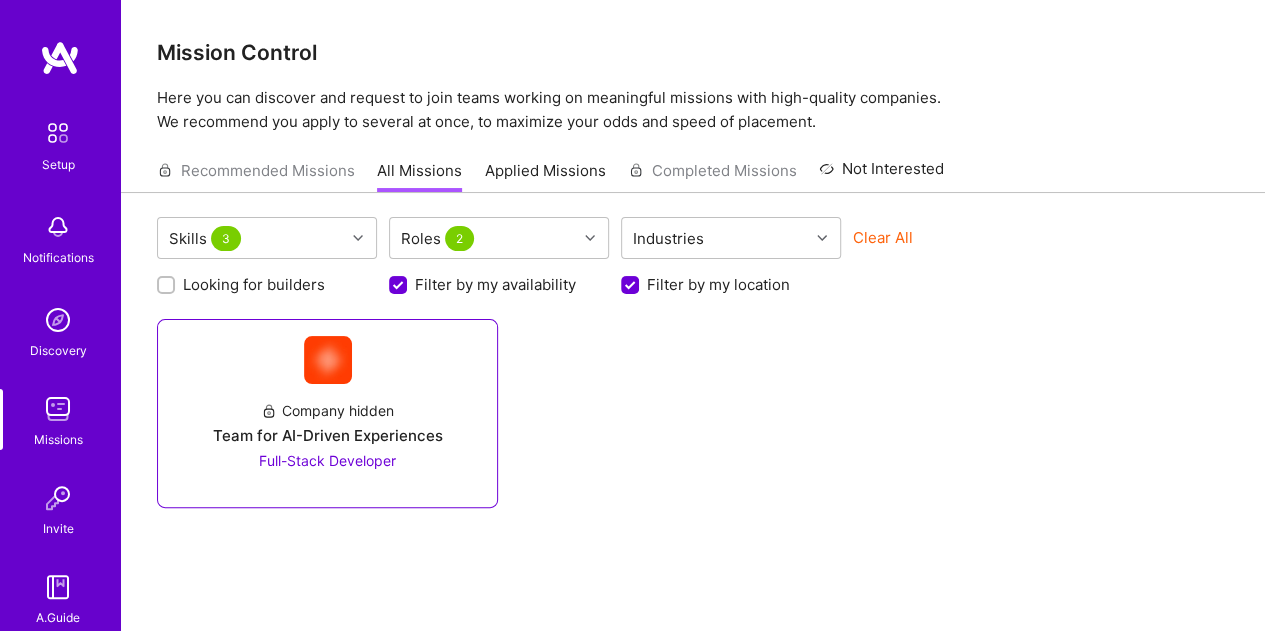 click on "Full-Stack Developer" at bounding box center [327, 460] 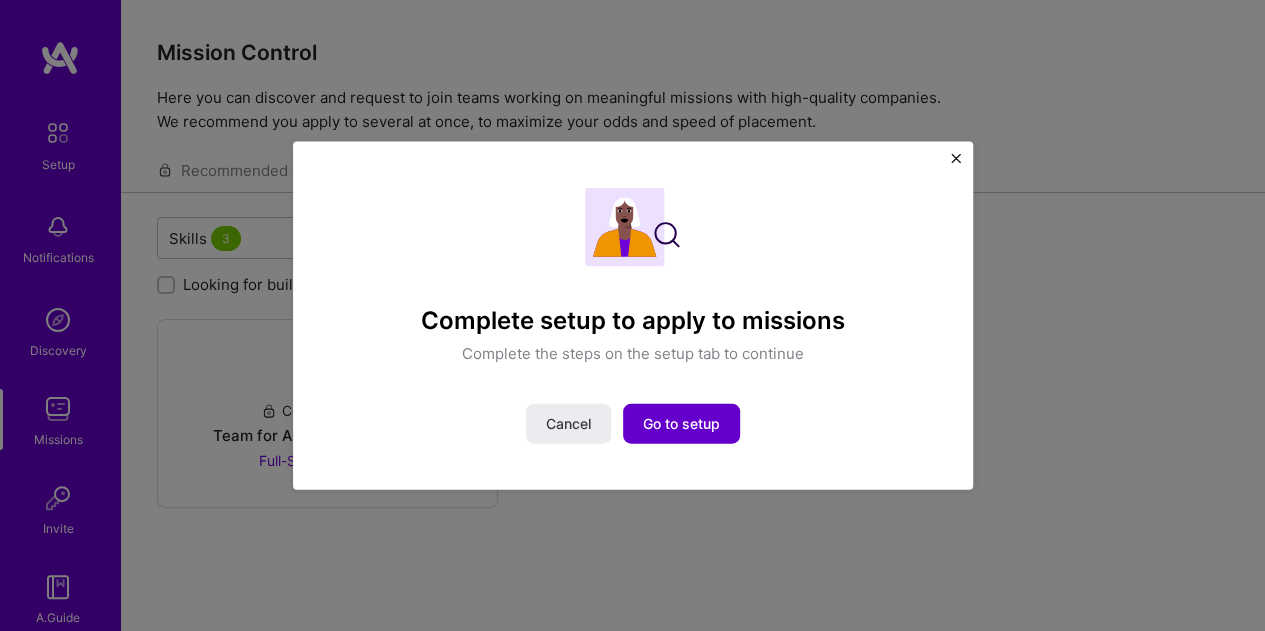 click on "Go to setup" at bounding box center [681, 424] 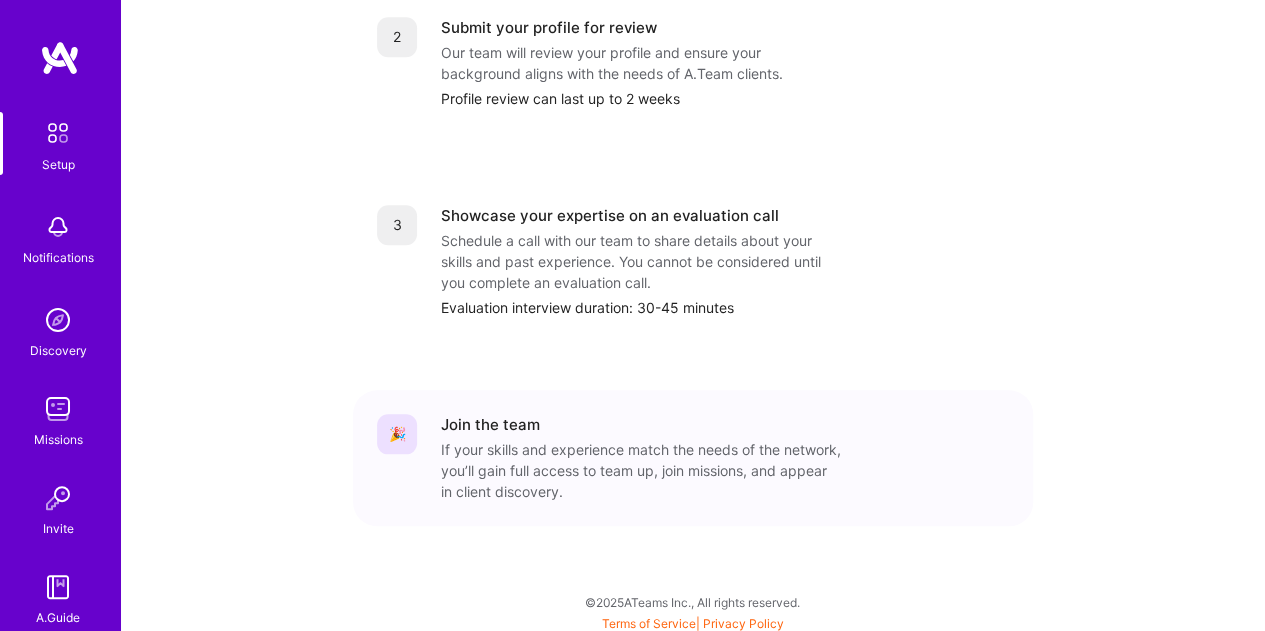 scroll, scrollTop: 886, scrollLeft: 0, axis: vertical 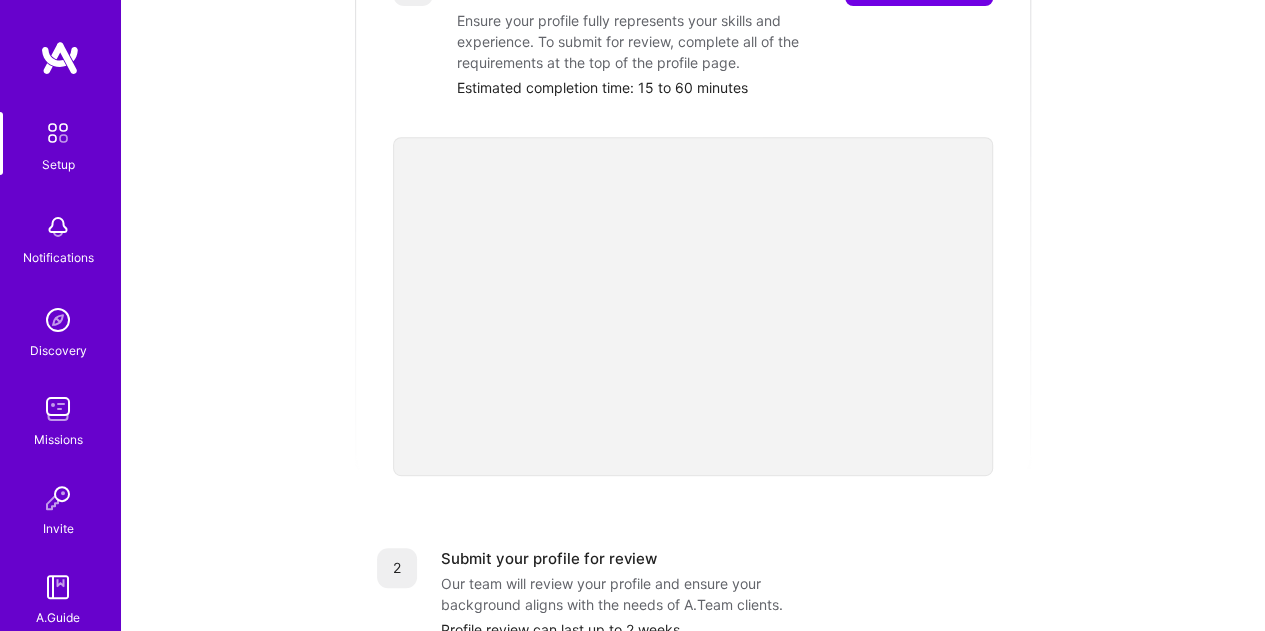 click at bounding box center [58, 320] 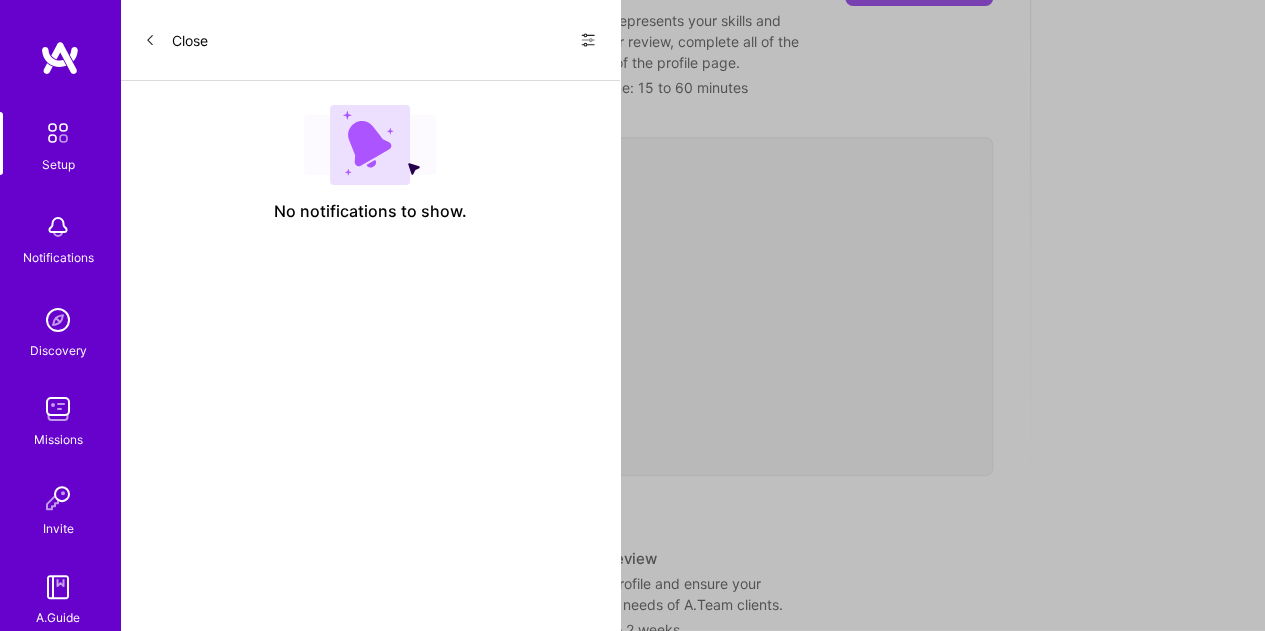 scroll, scrollTop: 0, scrollLeft: 0, axis: both 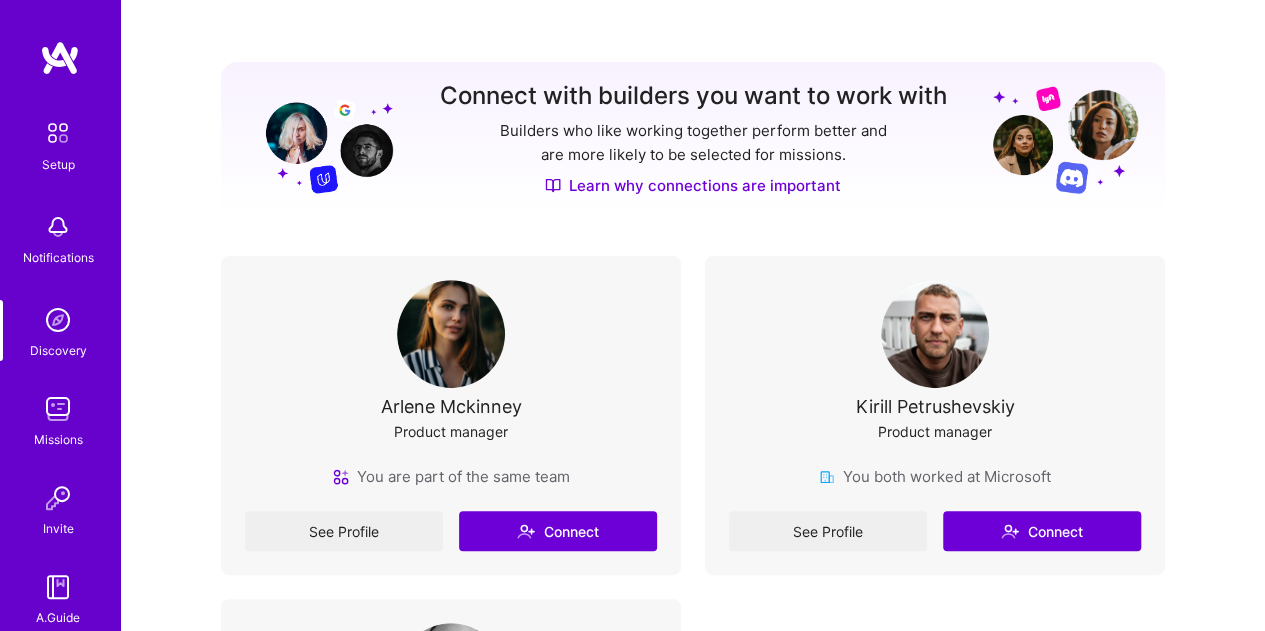 click at bounding box center (58, 409) 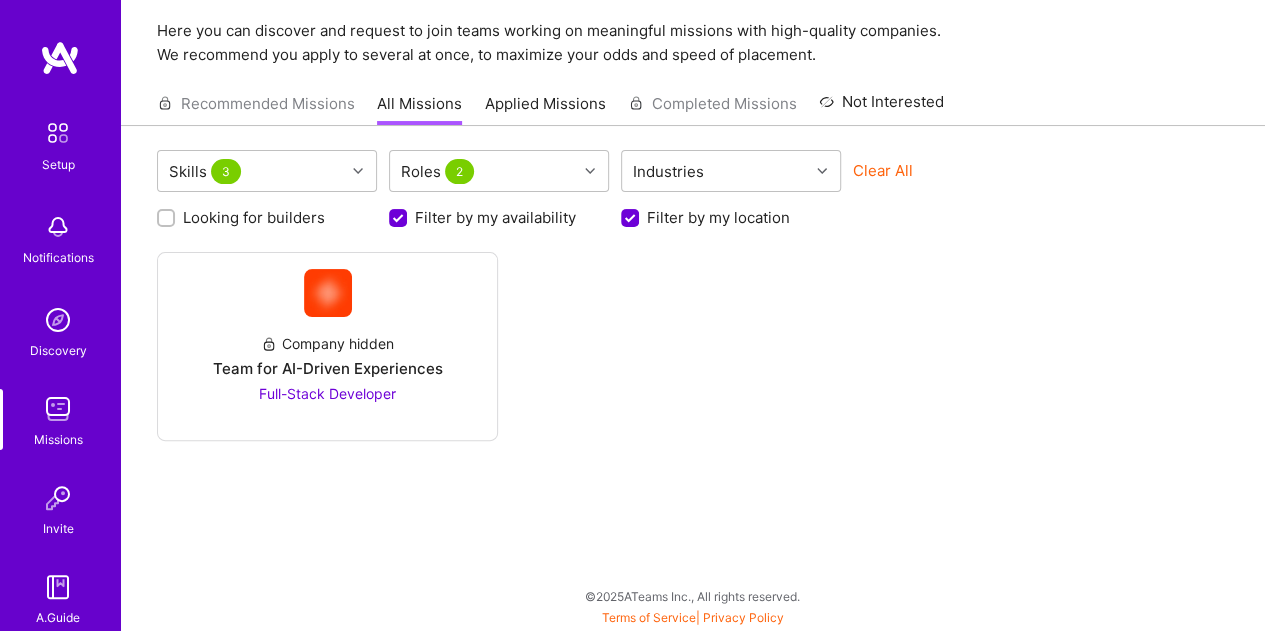 scroll, scrollTop: 0, scrollLeft: 0, axis: both 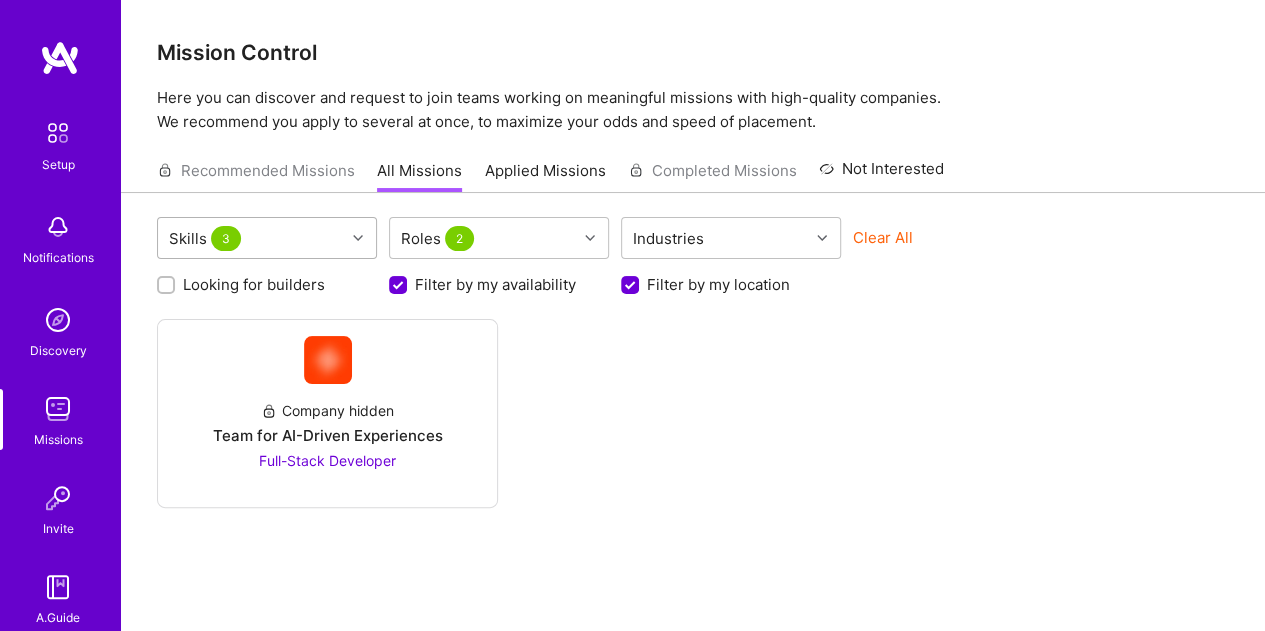 click at bounding box center (360, 238) 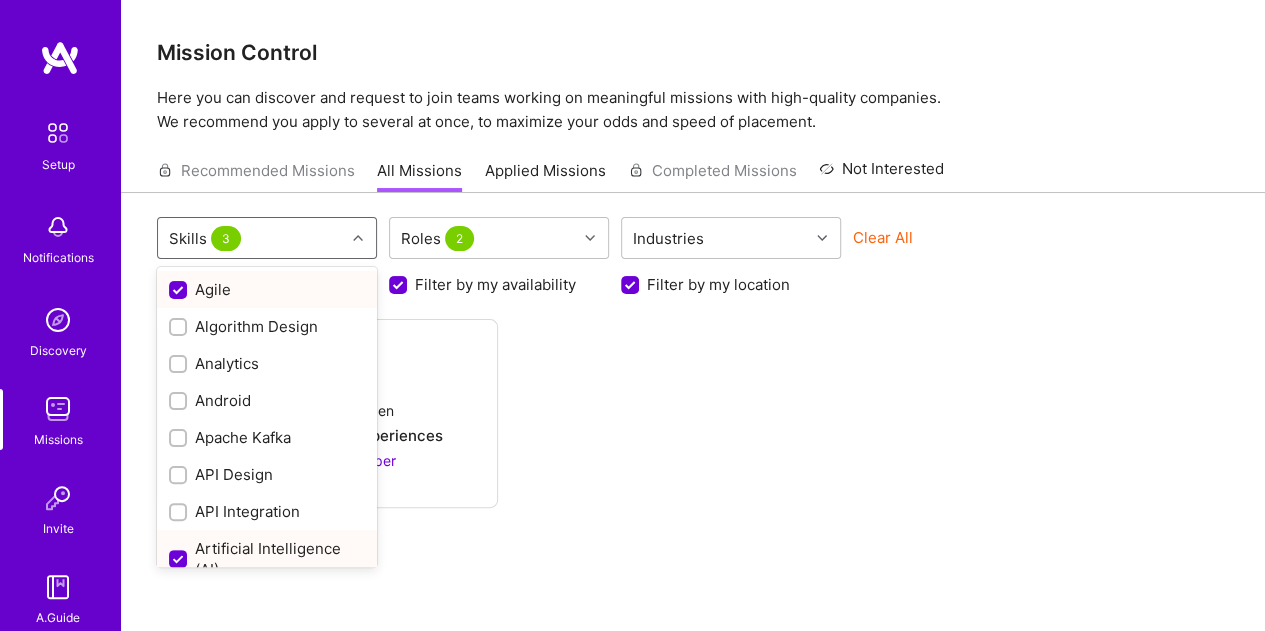click at bounding box center (180, 291) 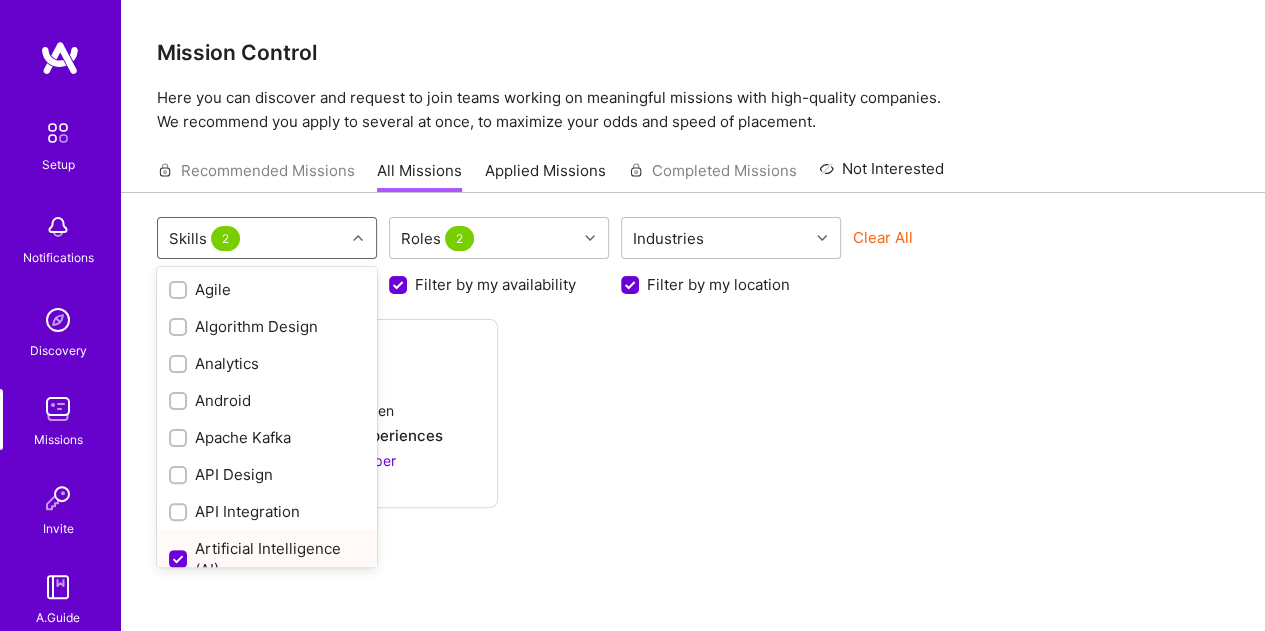 click at bounding box center (180, 560) 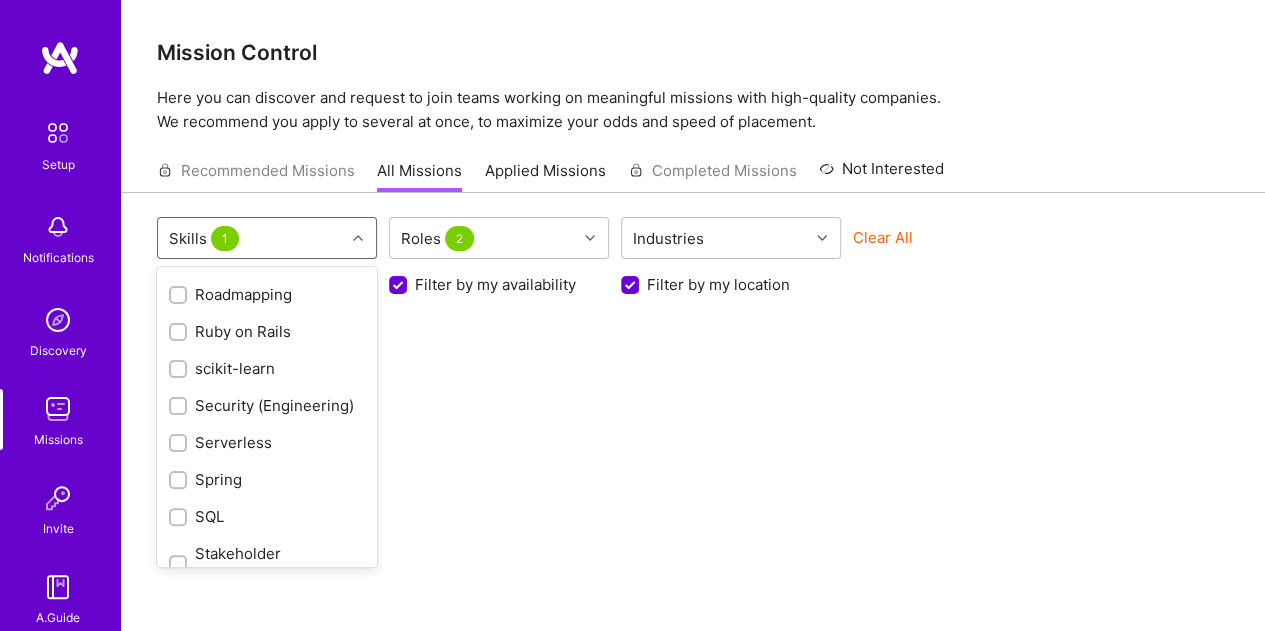 scroll, scrollTop: 2622, scrollLeft: 0, axis: vertical 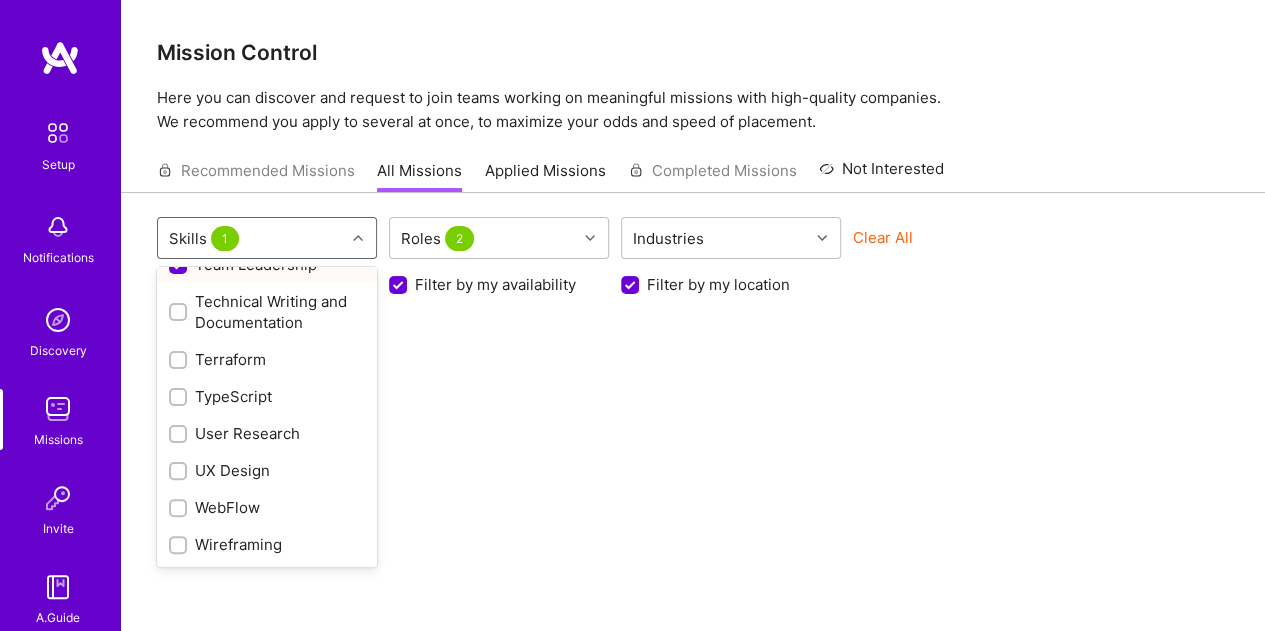 click at bounding box center (180, 266) 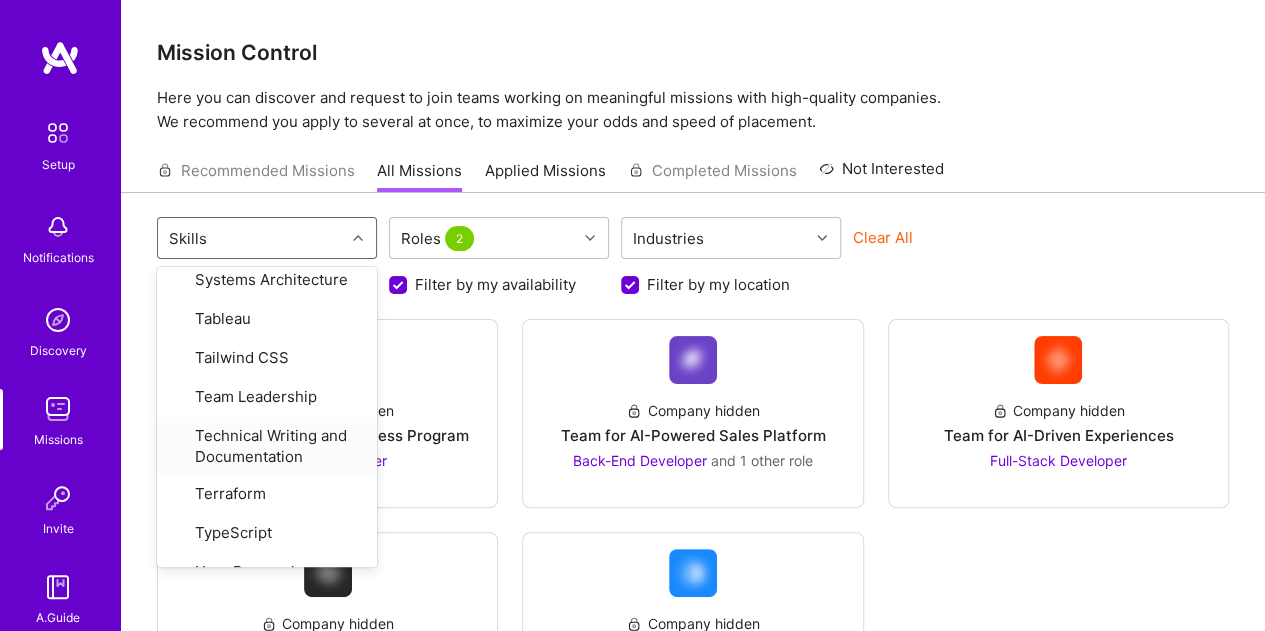 click on "option Team Leadership, deselected. option Technical Writing and Documentation focused, 71 of 77. 77 results available. Use Up and Down to choose options, press Enter to select the currently focused option, press Escape to exit the menu, press Tab to select the option and exit the menu. Skills Agile Algorithm Design Analytics Android Apache Kafka API Design API Integration Artificial Intelligence (AI) Automated Testing AWS AWS RDS Azure BigQuery C++ CI/CD Computer Vision Data Analysis Data Architecture Data Pipelines DevOps Docker Elastic Search Fast API Figma Go Google Cloud / GCP GPT / OpenAI GraphQL iOS Java JavaScript Kafka Kotlin Kubernetes LangChain LangGraph Machine Learning Market Research Microservices MongoDB Next.js Node.js PHP Playwright PostgreSQL Process Optimization Product Analytics Product Design Product Strategy Prometheus Prototyping Python PyTorch React React Native Redis Redux REST API Roadmapping Ruby on Rails scikit-learn Security (Engineering) Serverless Spring SQL Systems Architecture" at bounding box center (693, 491) 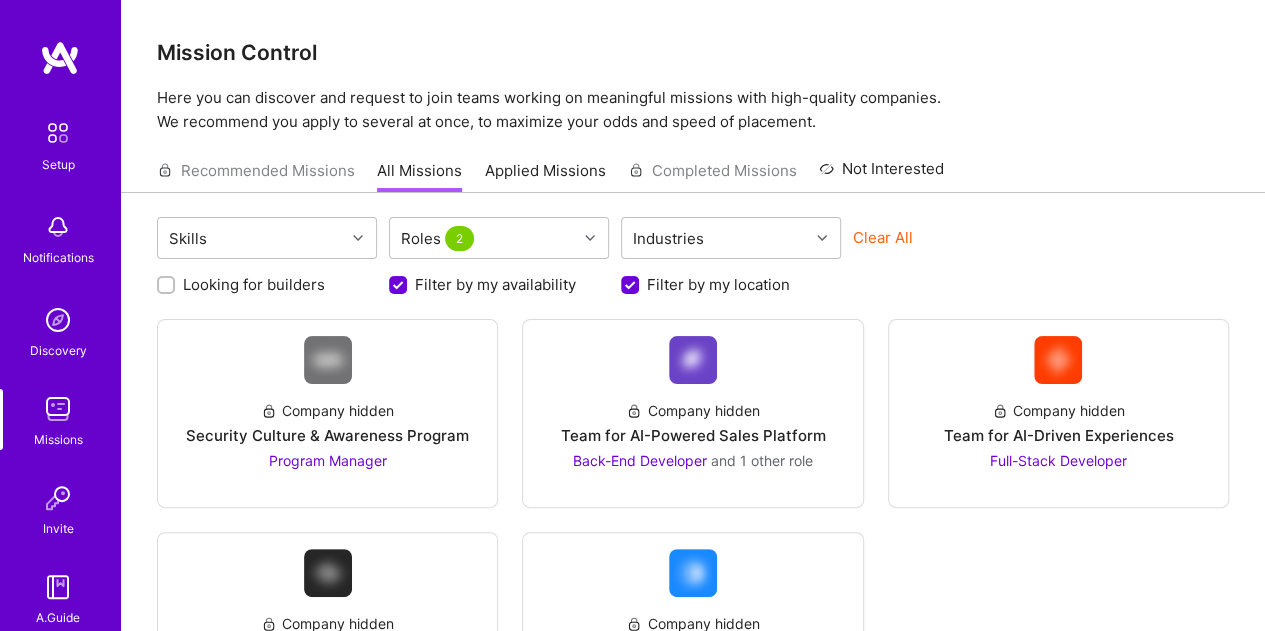click on "Filter by my availability" at bounding box center [400, 286] 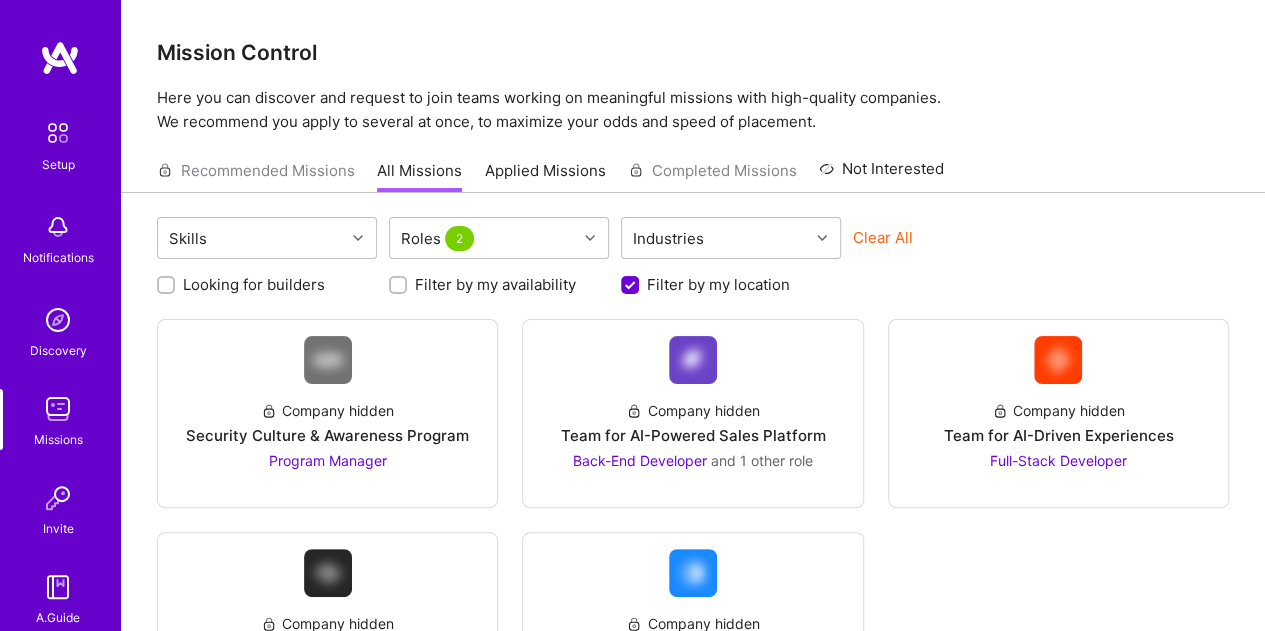 click on "Filter by my location" at bounding box center [632, 286] 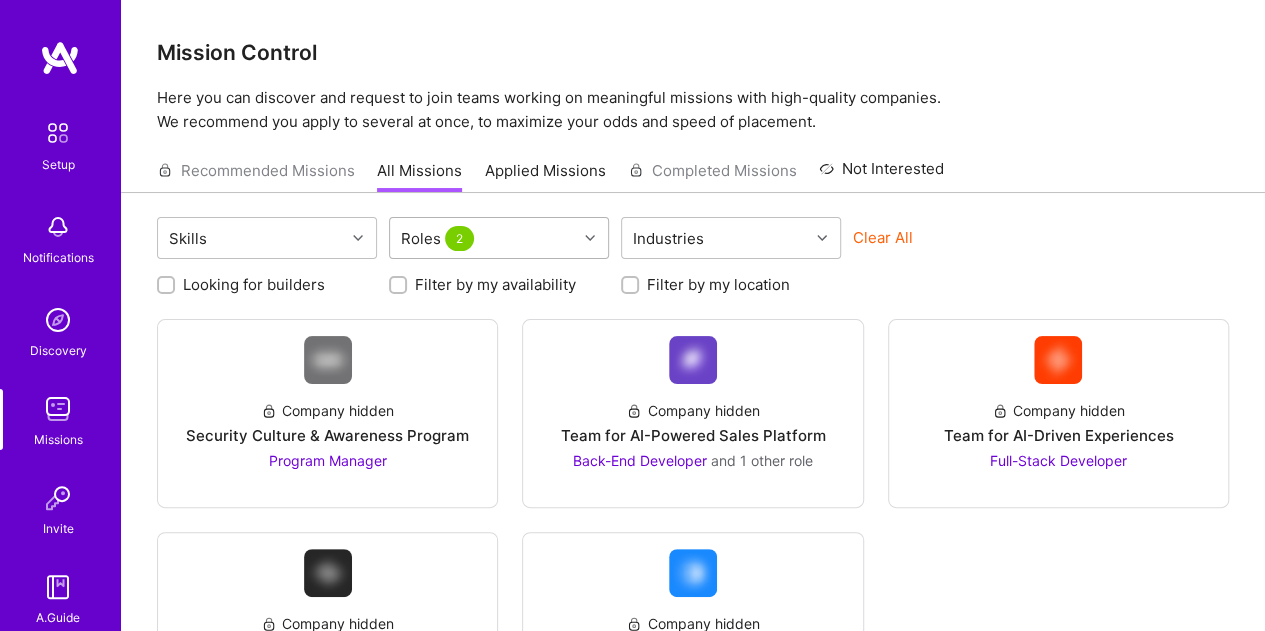 click at bounding box center [592, 238] 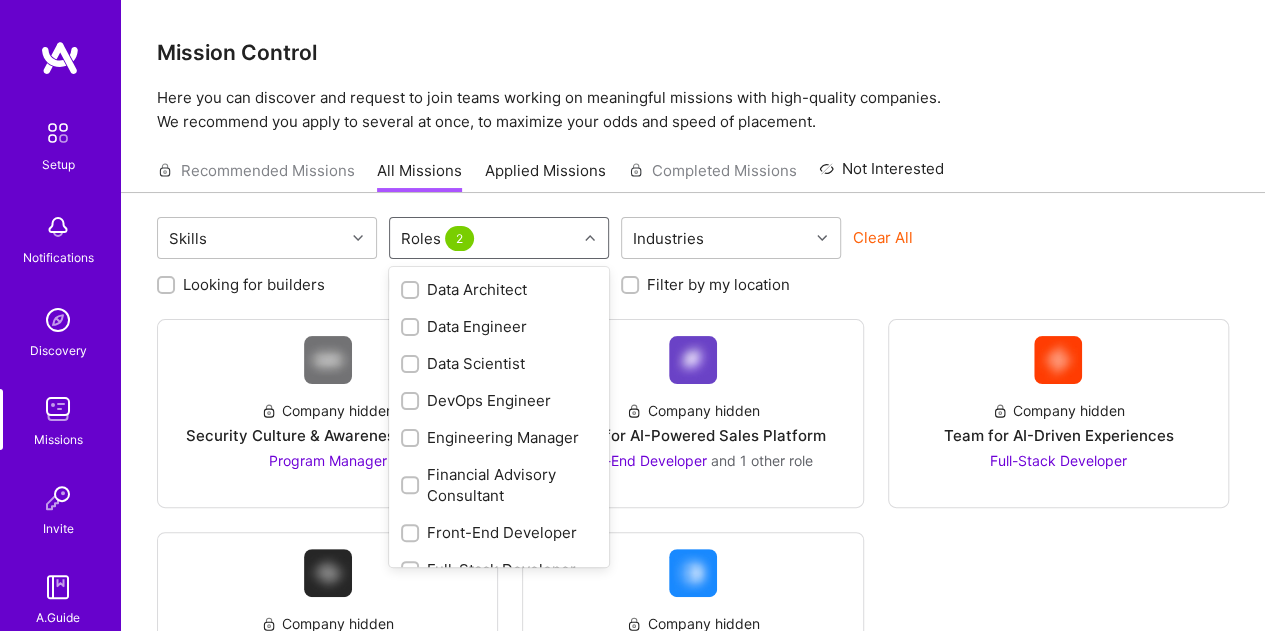 scroll, scrollTop: 304, scrollLeft: 0, axis: vertical 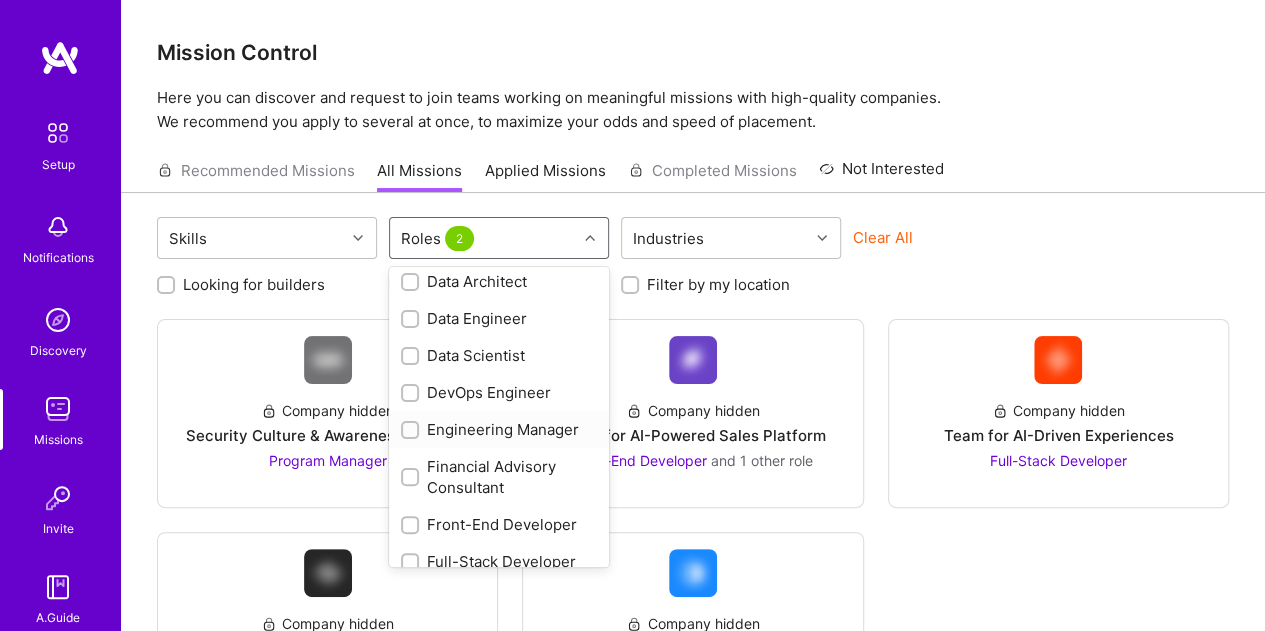 click at bounding box center (412, 431) 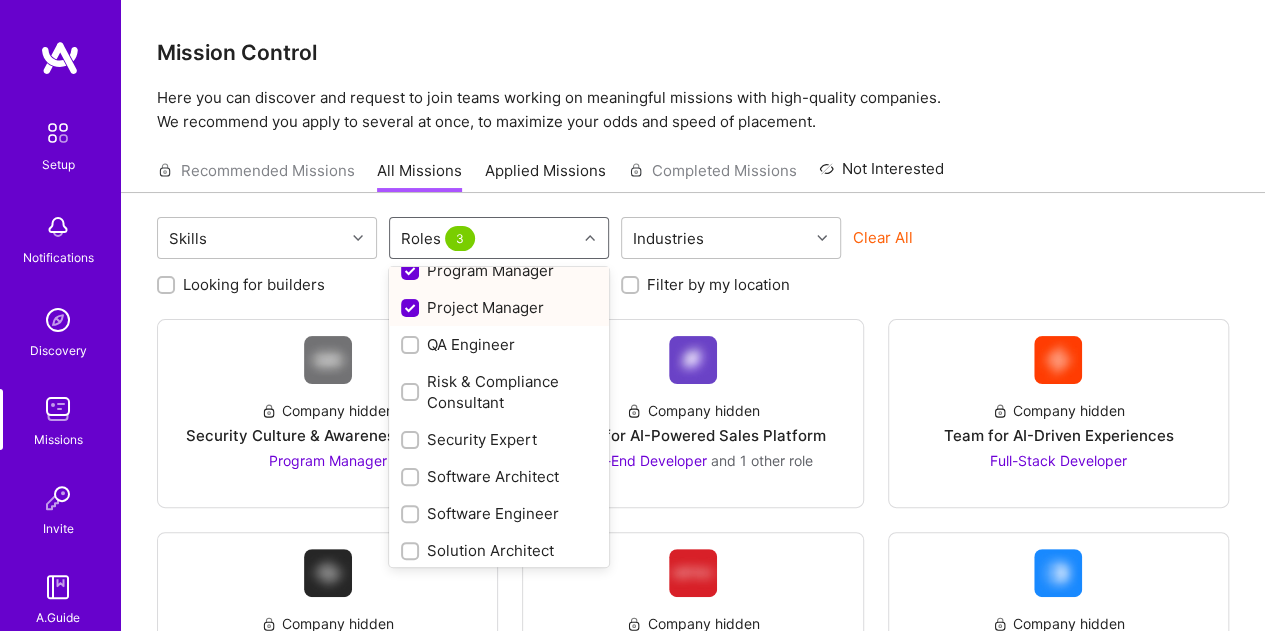 scroll, scrollTop: 1140, scrollLeft: 0, axis: vertical 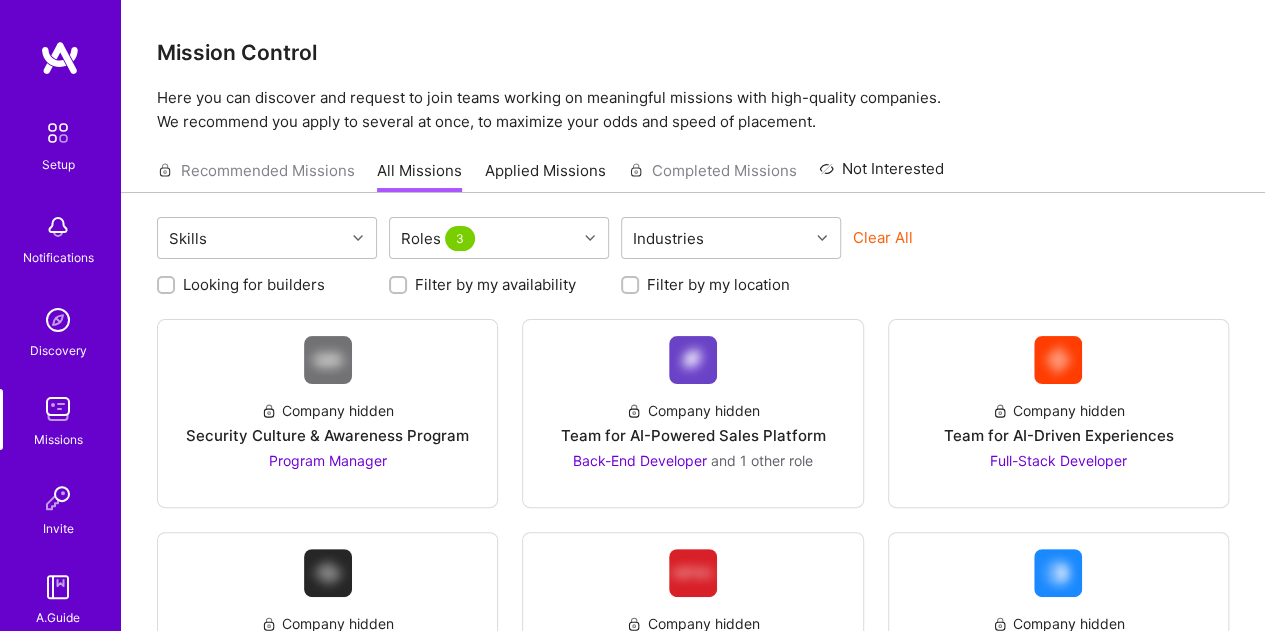 click on "Clear All" at bounding box center [963, 245] 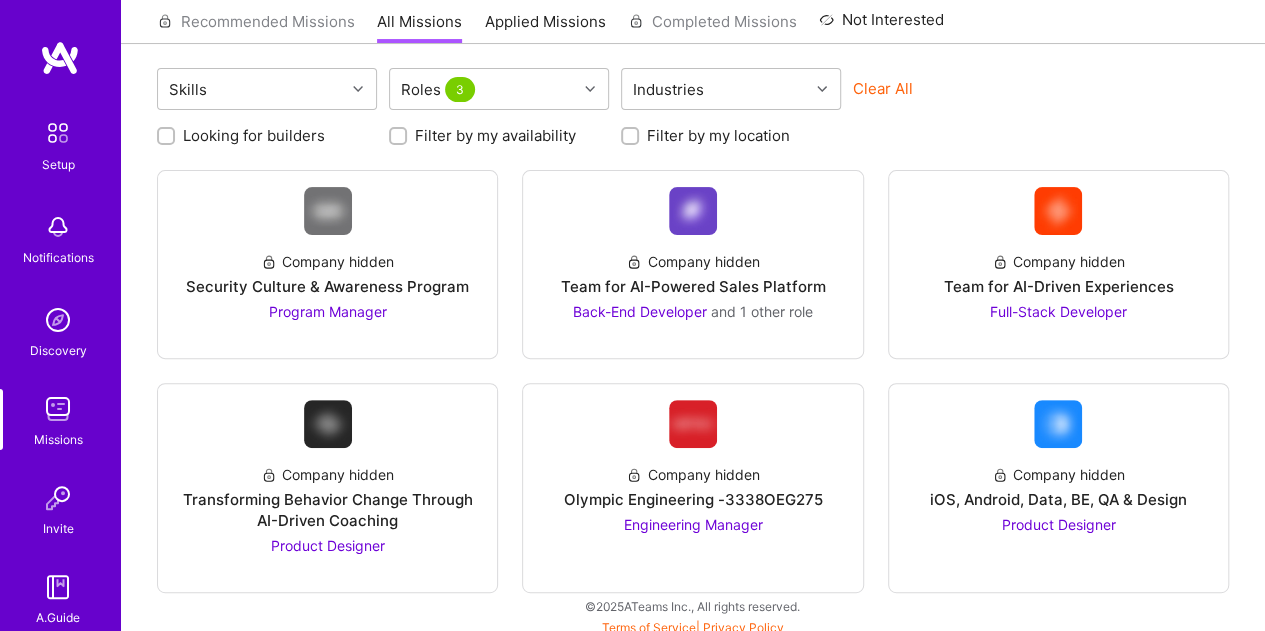 scroll, scrollTop: 148, scrollLeft: 0, axis: vertical 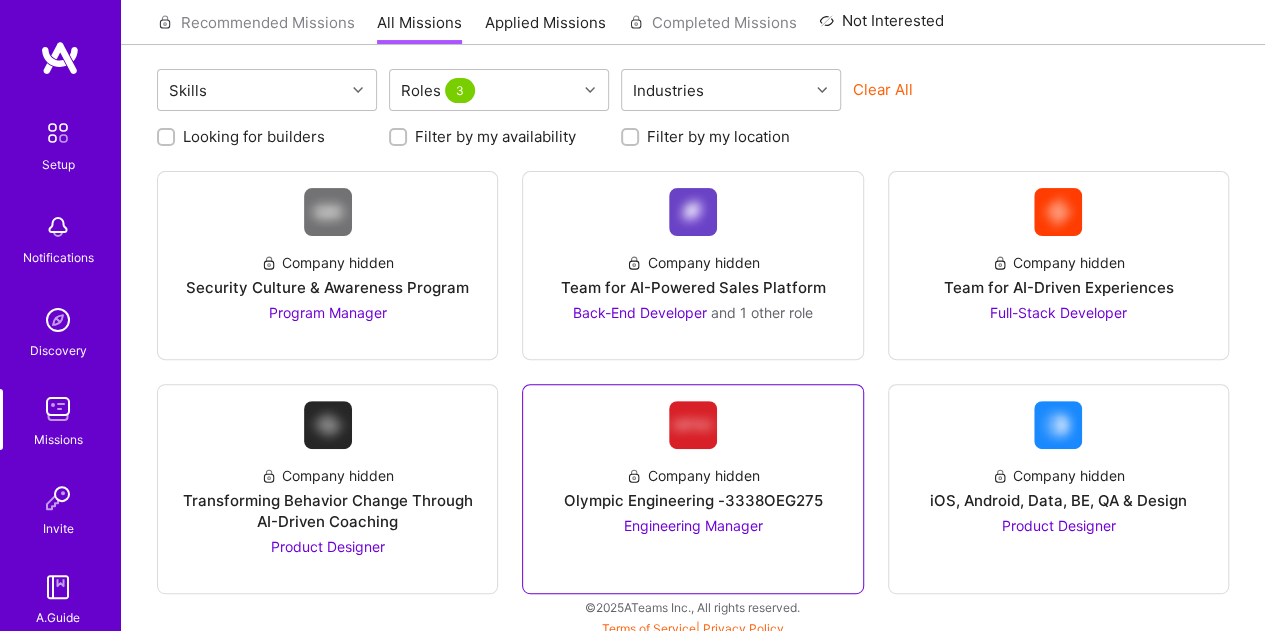 click on "Engineering Manager" at bounding box center (692, 525) 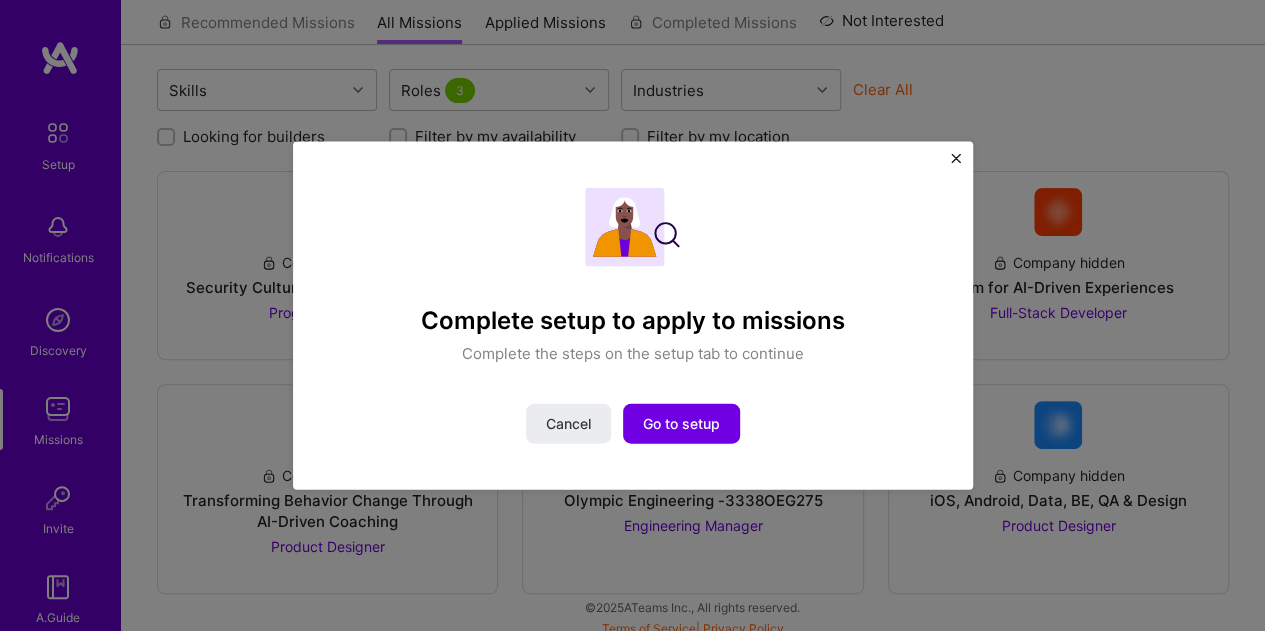 click at bounding box center (956, 158) 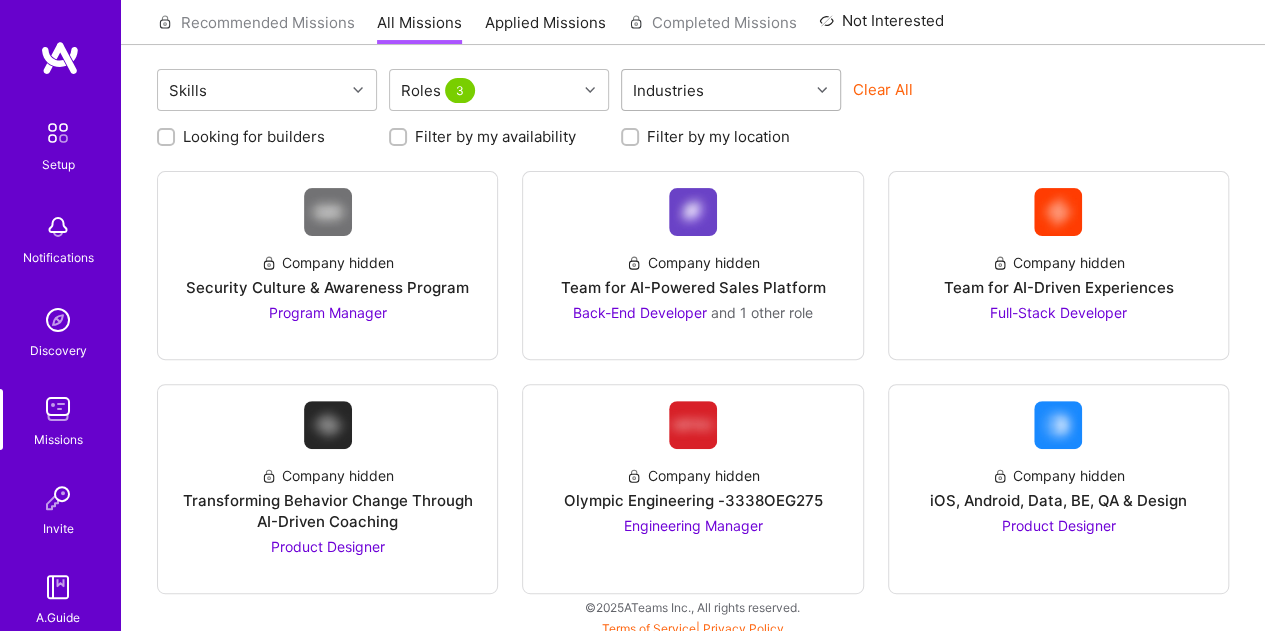 click at bounding box center (824, 90) 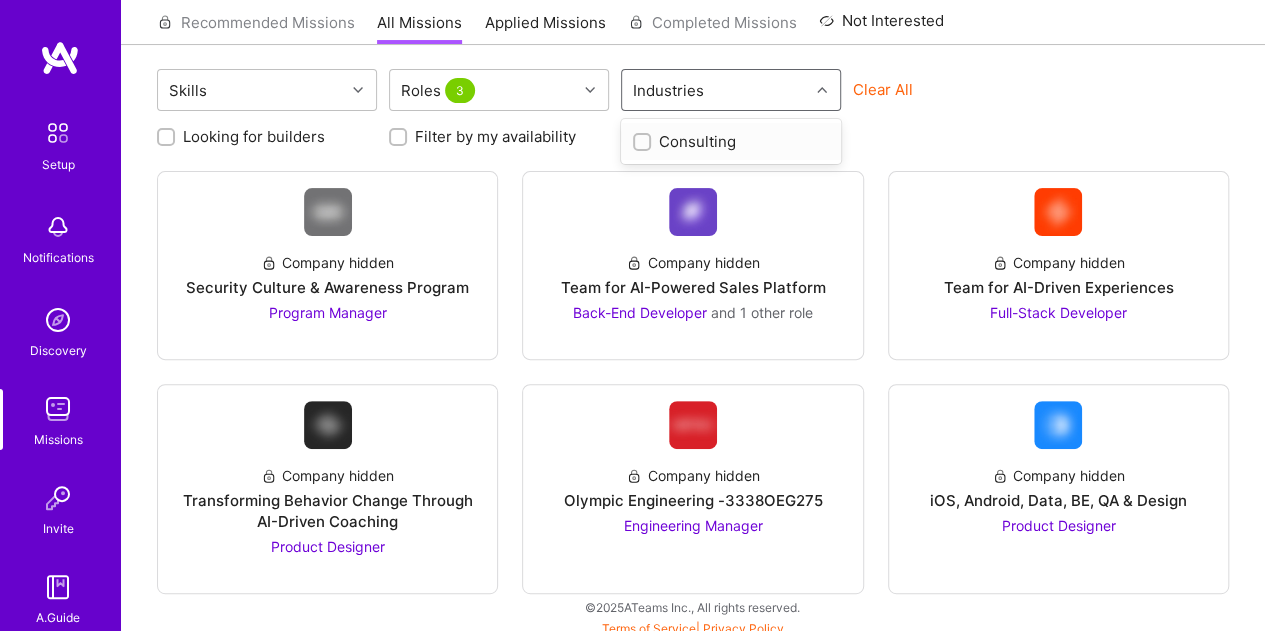 click at bounding box center [644, 143] 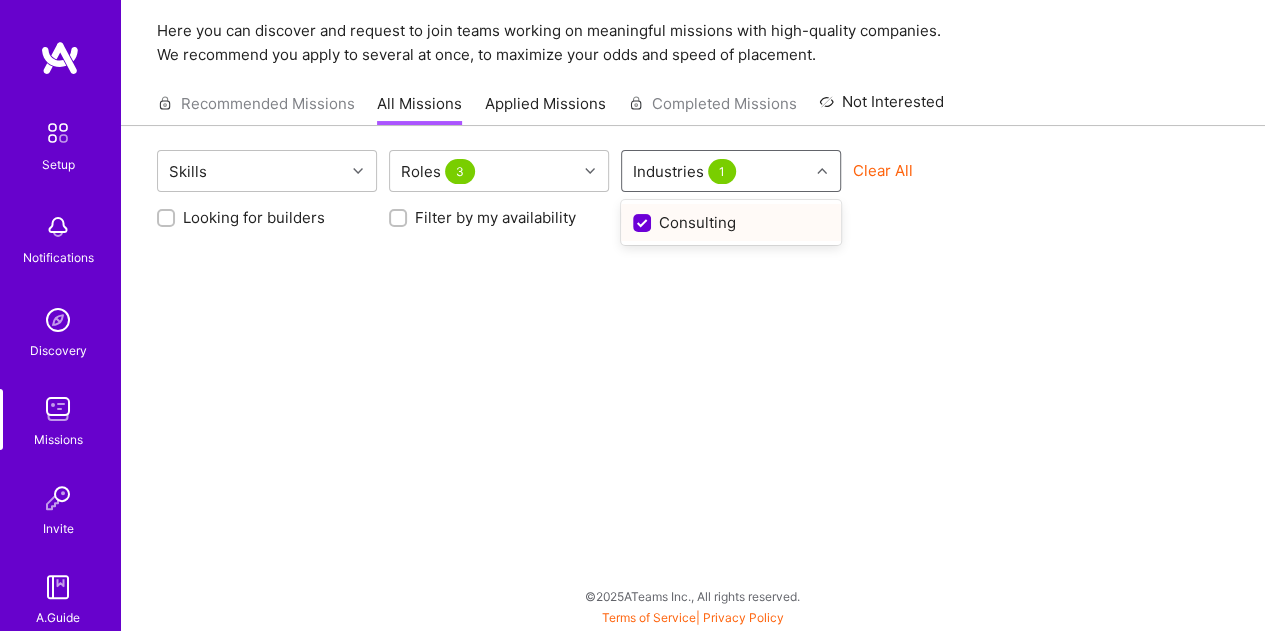 scroll, scrollTop: 66, scrollLeft: 0, axis: vertical 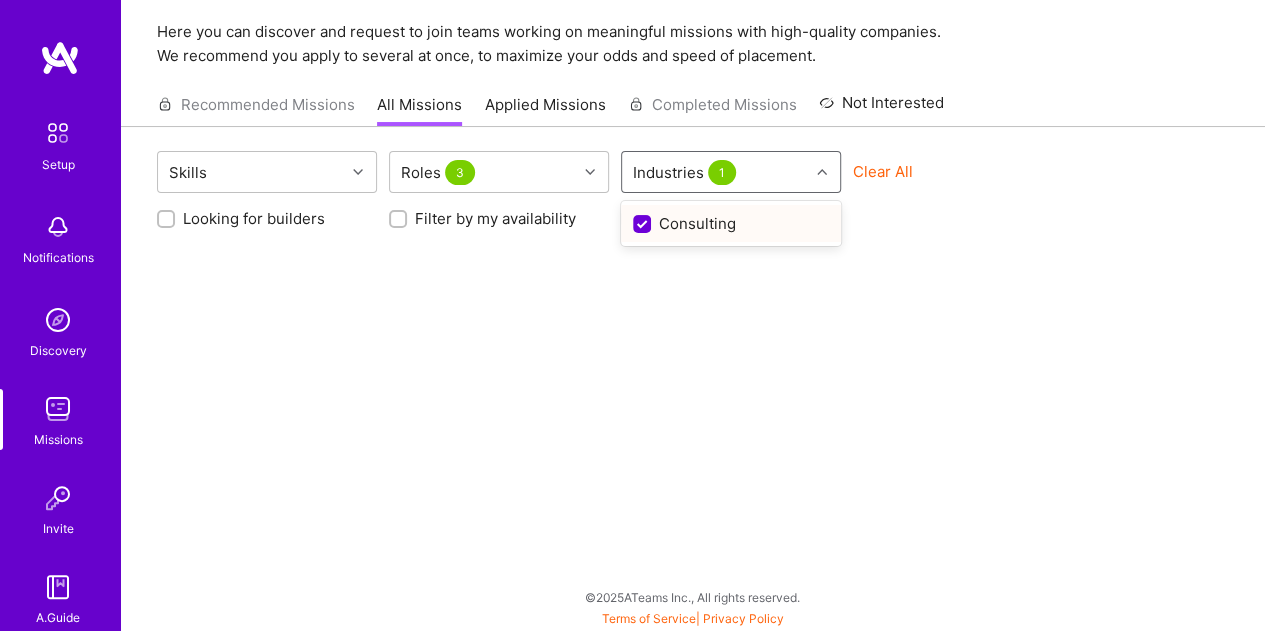 click at bounding box center [644, 225] 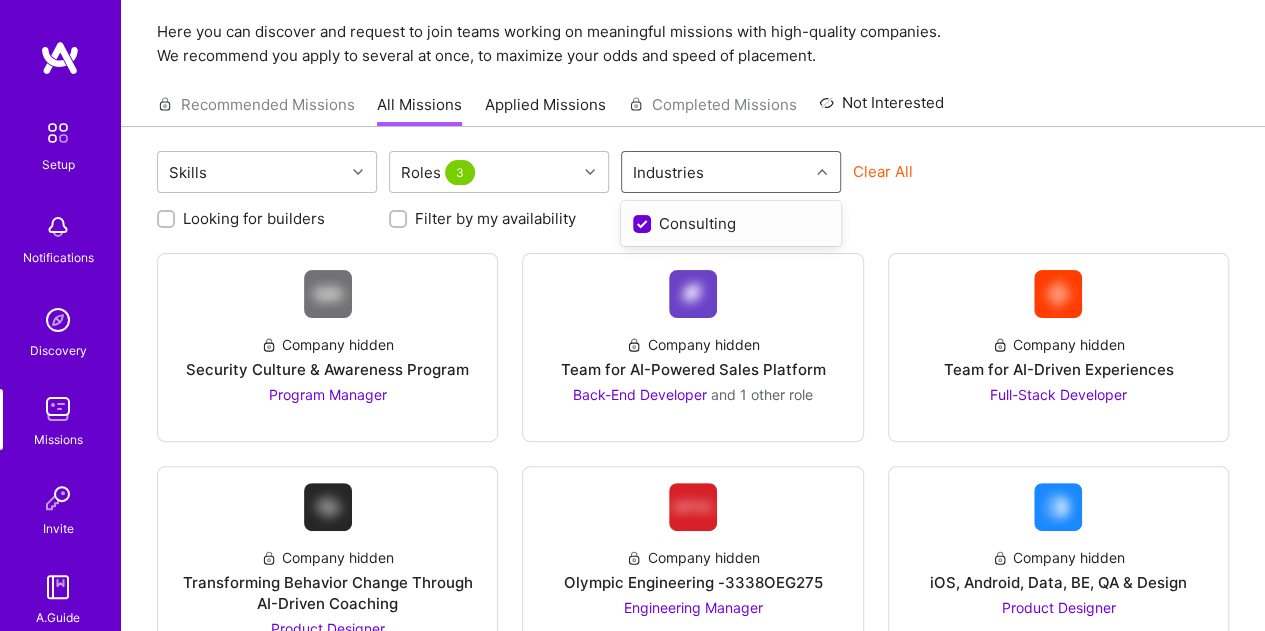 scroll, scrollTop: 148, scrollLeft: 0, axis: vertical 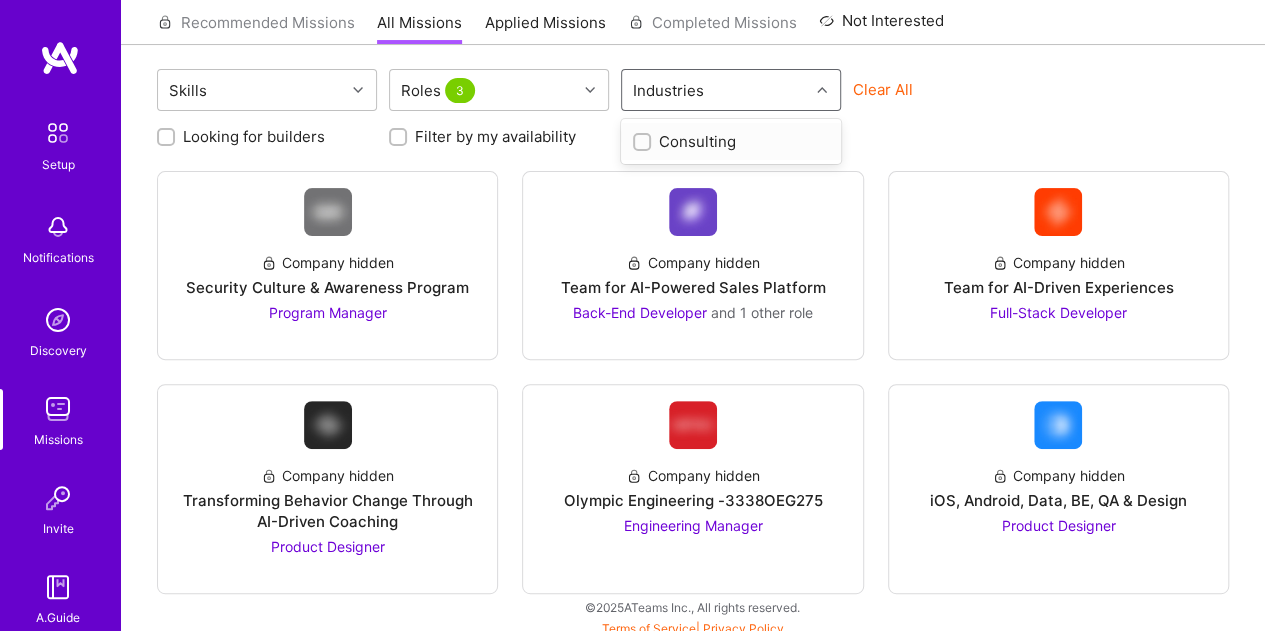click on "Looking for builders Filter by my availability Filter by my location" at bounding box center (693, 131) 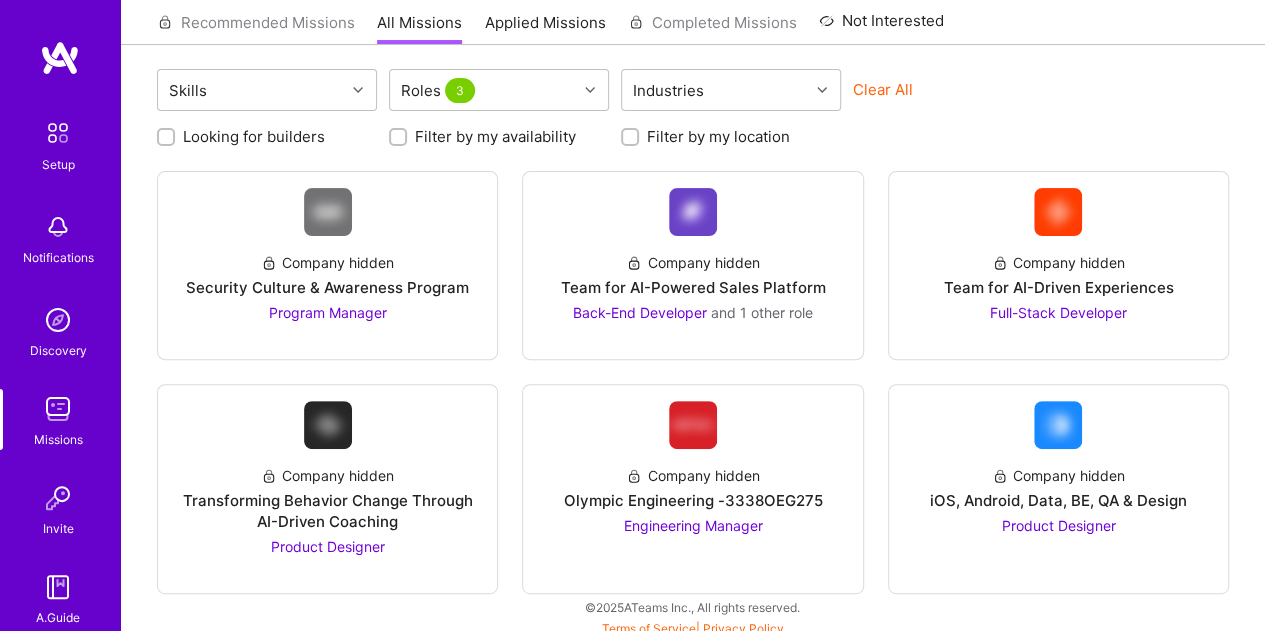 click on "Looking for builders" at bounding box center (168, 138) 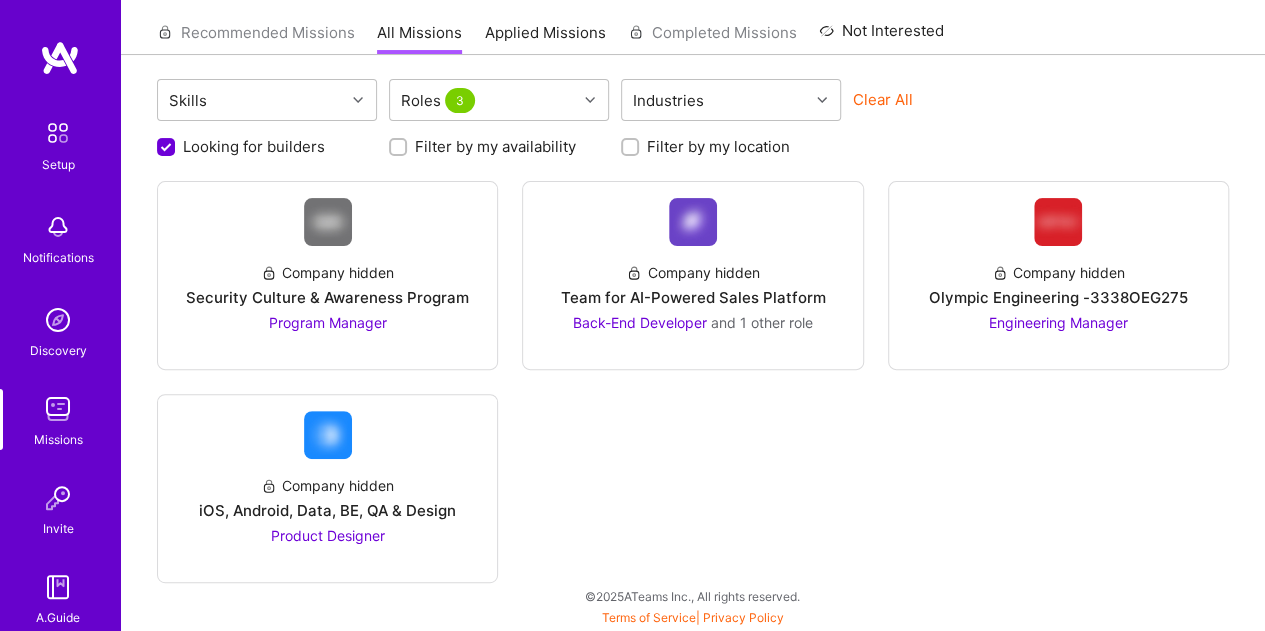 scroll, scrollTop: 135, scrollLeft: 0, axis: vertical 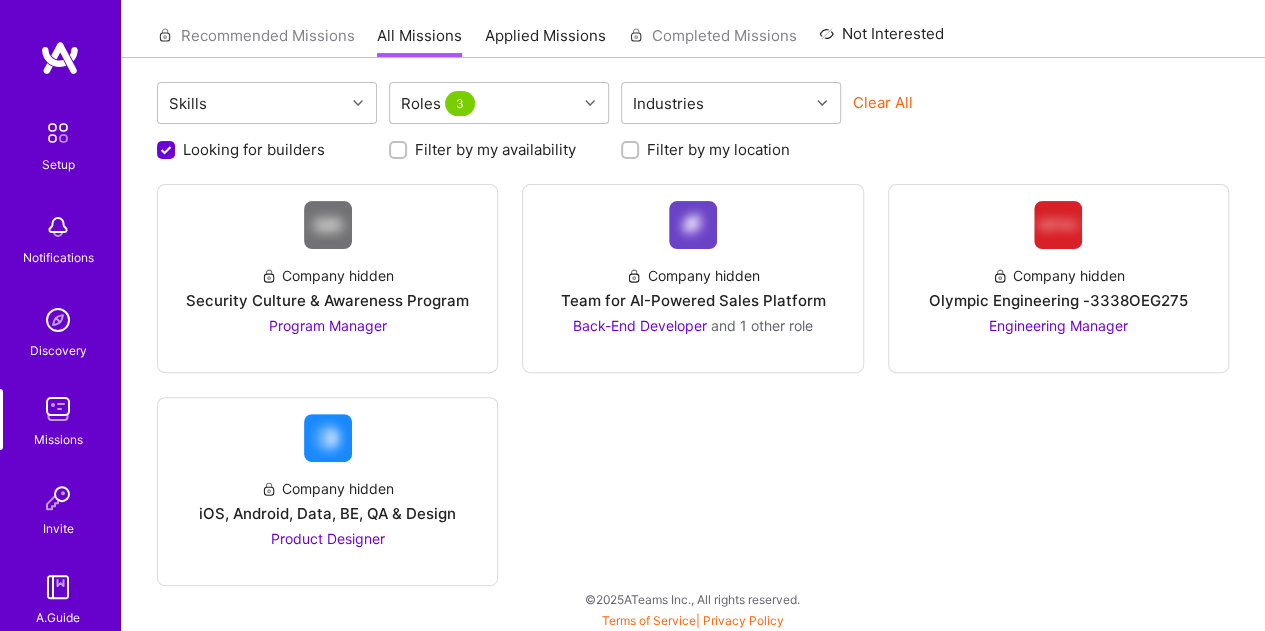 click on "Filter by my availability" at bounding box center (400, 151) 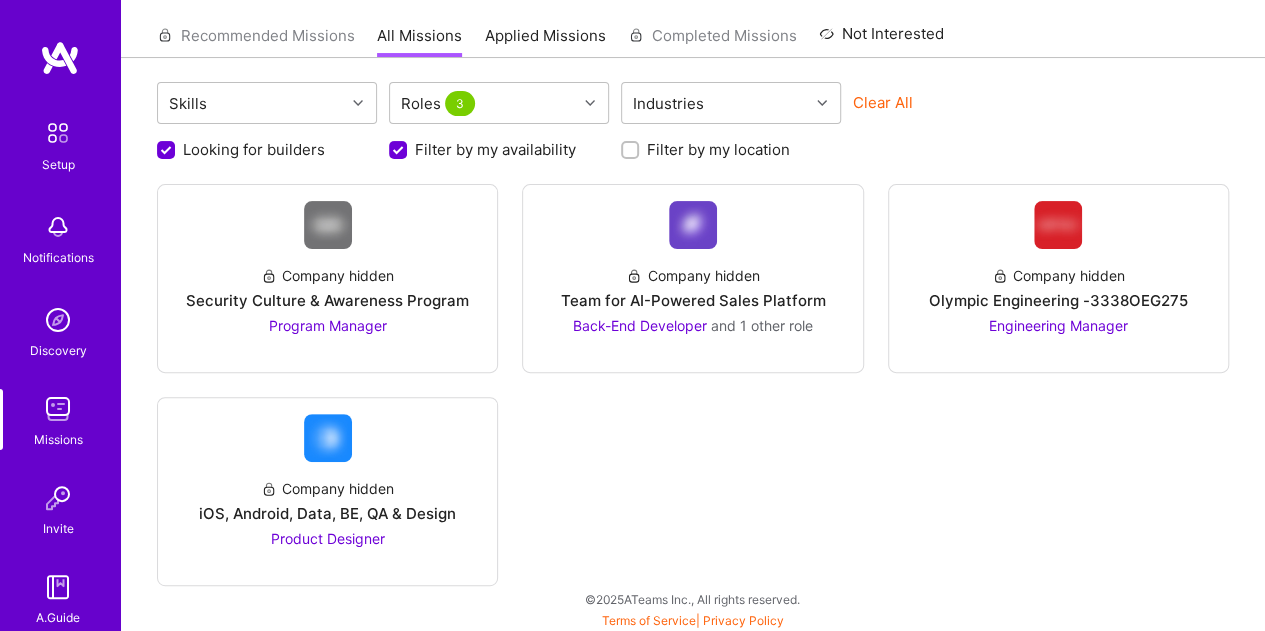 click on "Filter by my availability" at bounding box center (400, 151) 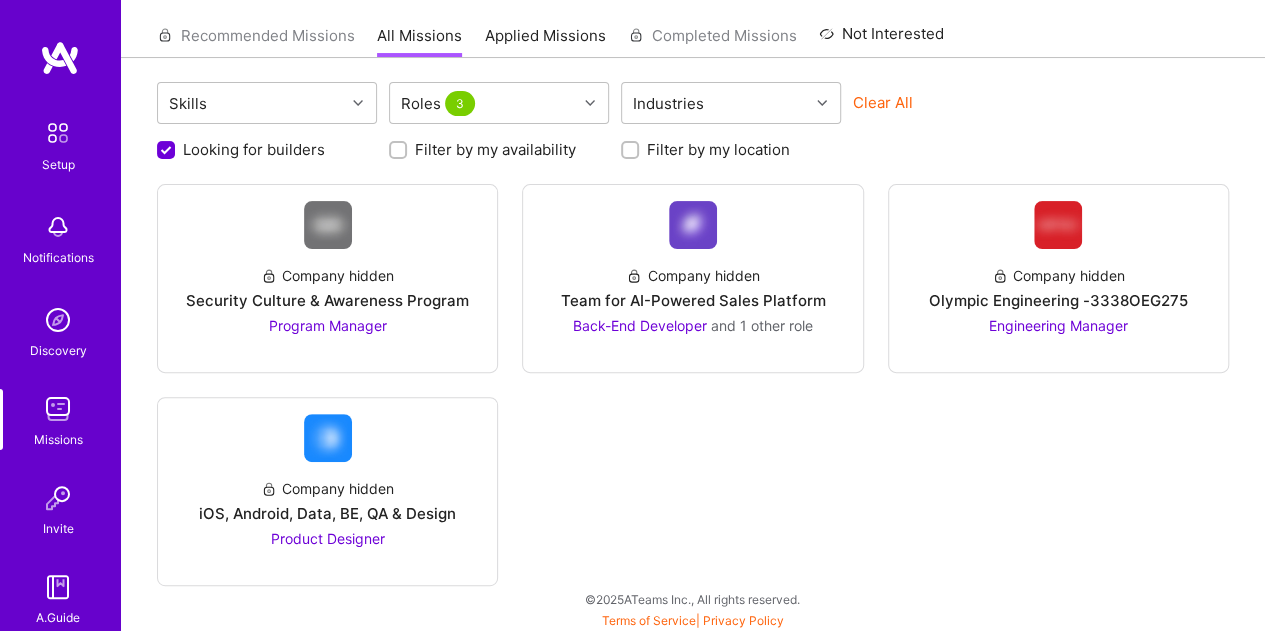 click on "Looking for builders" at bounding box center (168, 151) 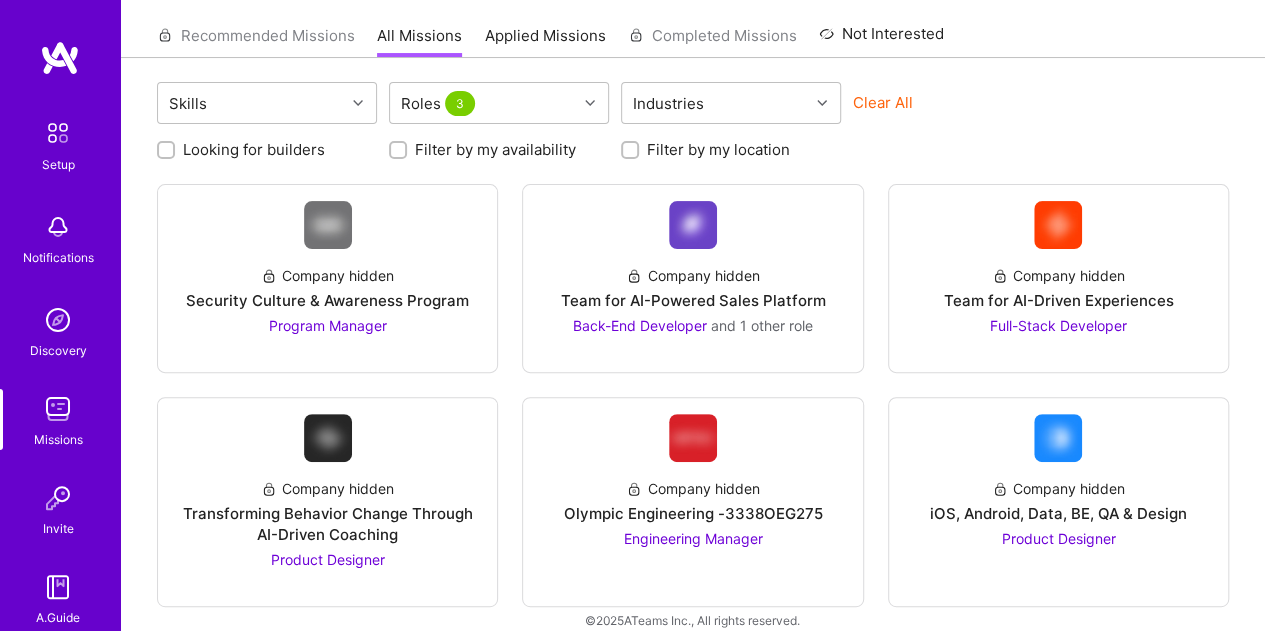 click at bounding box center (58, 133) 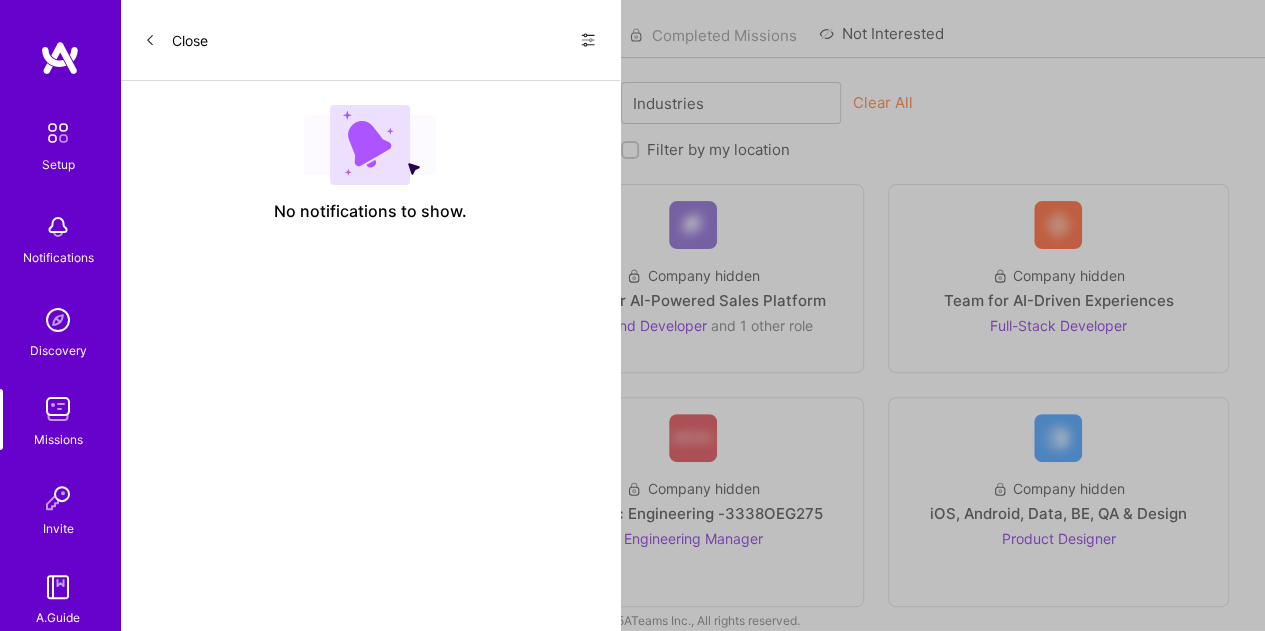 scroll, scrollTop: 0, scrollLeft: 0, axis: both 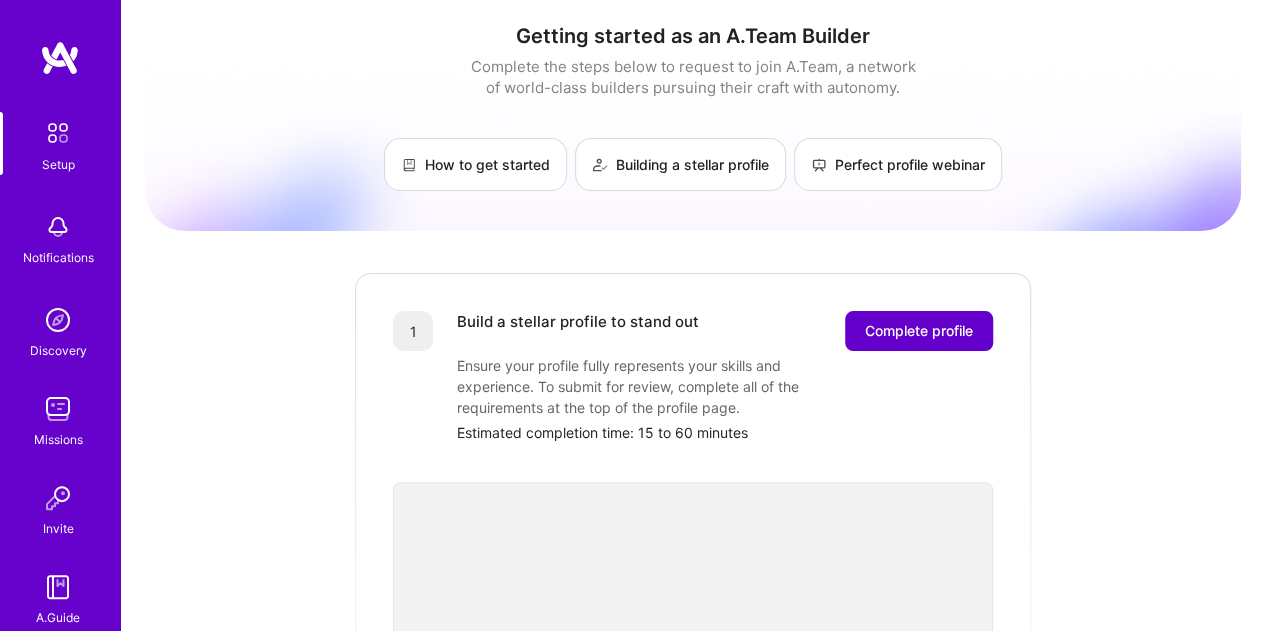click on "Complete profile" at bounding box center (919, 331) 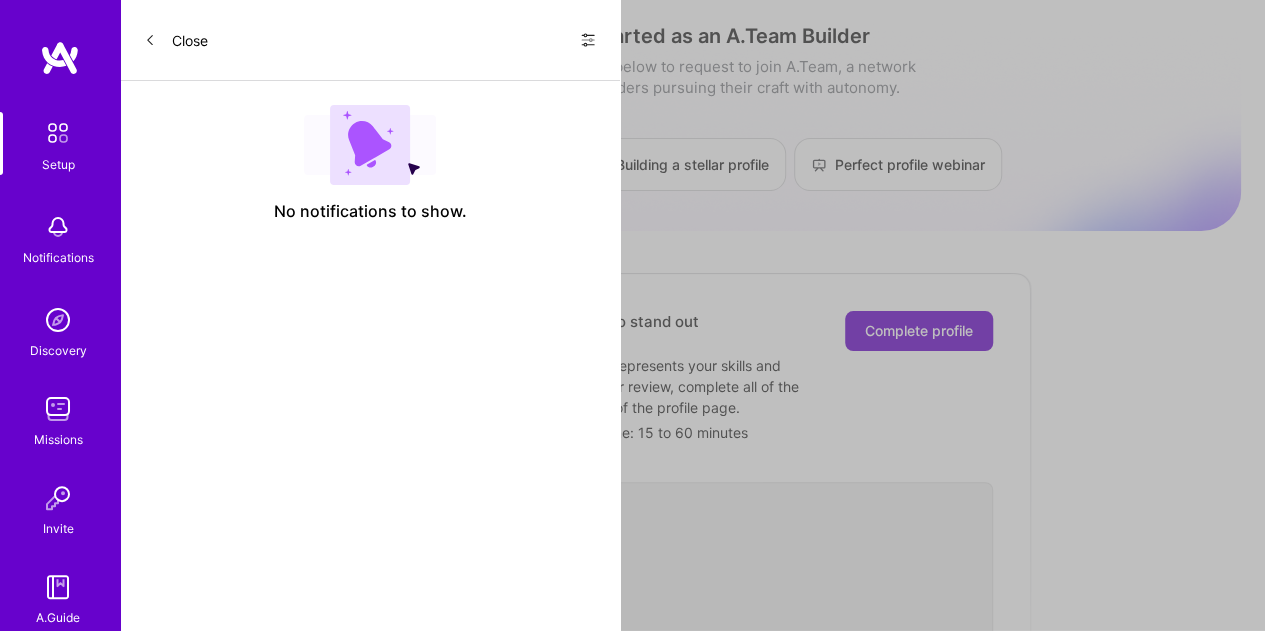 scroll, scrollTop: 0, scrollLeft: 0, axis: both 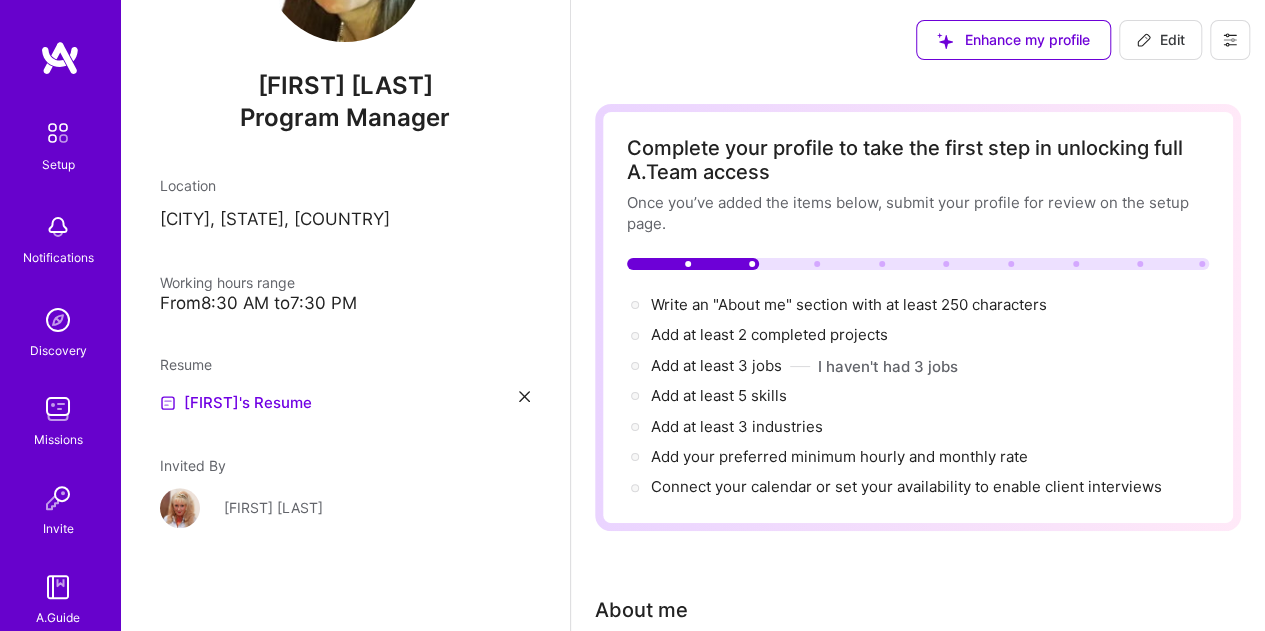click on "Enhance my profile" at bounding box center (1013, 40) 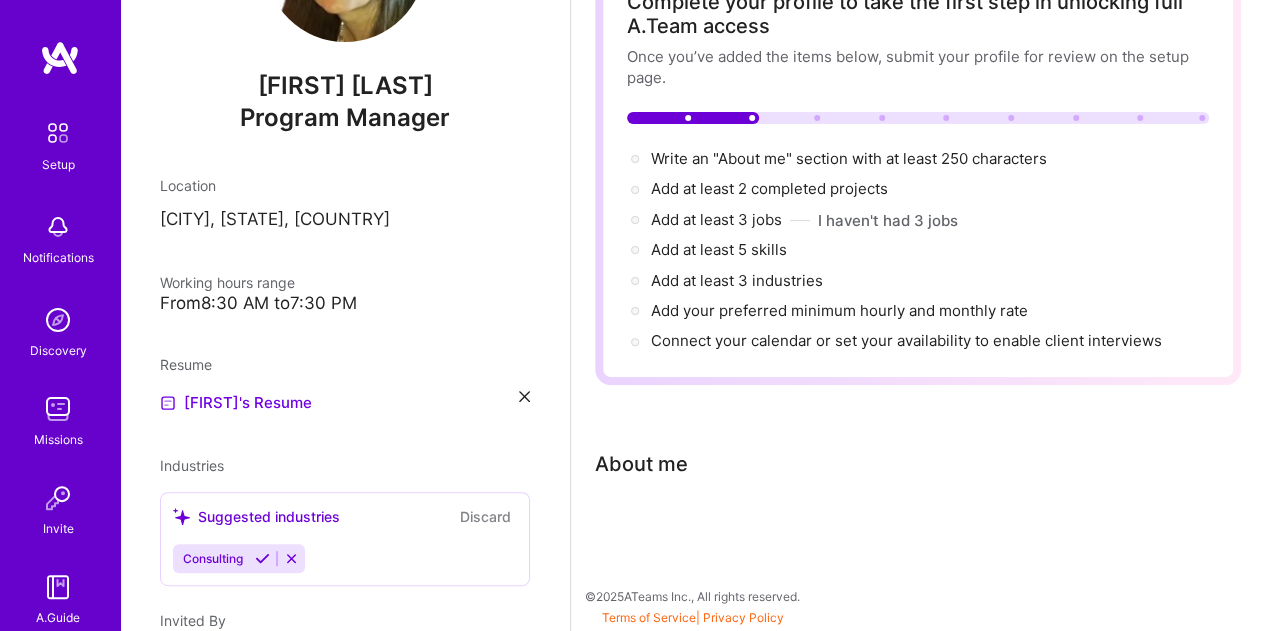 scroll, scrollTop: 145, scrollLeft: 0, axis: vertical 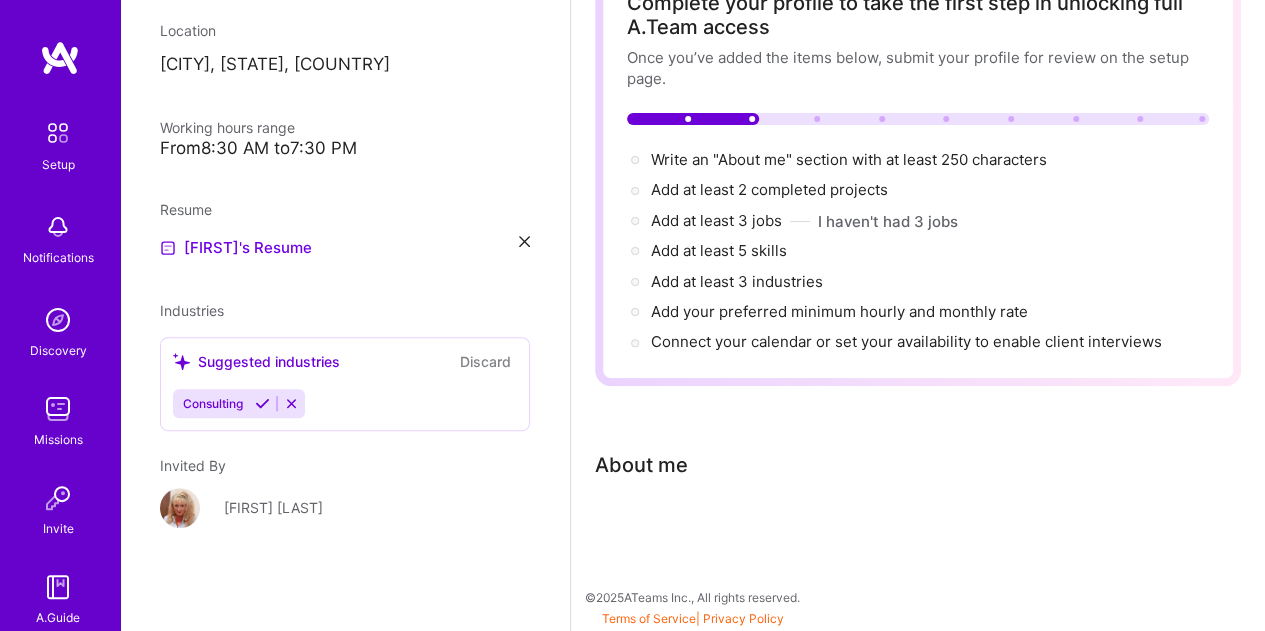 click on "About me" at bounding box center (641, 465) 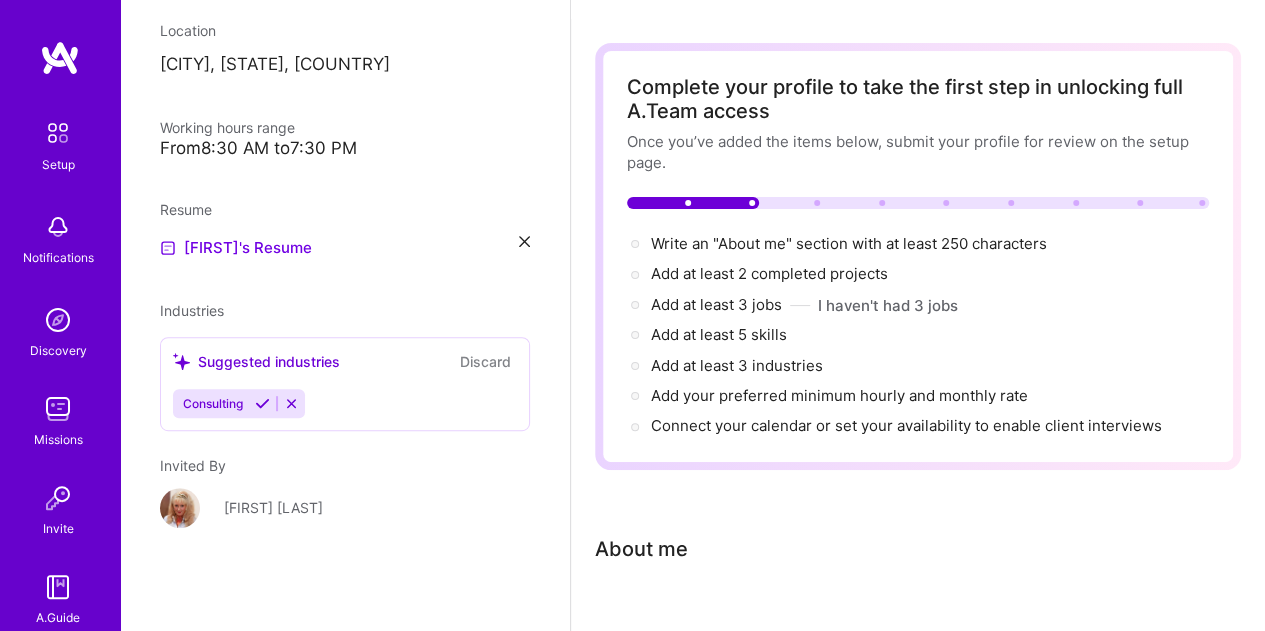 scroll, scrollTop: 0, scrollLeft: 0, axis: both 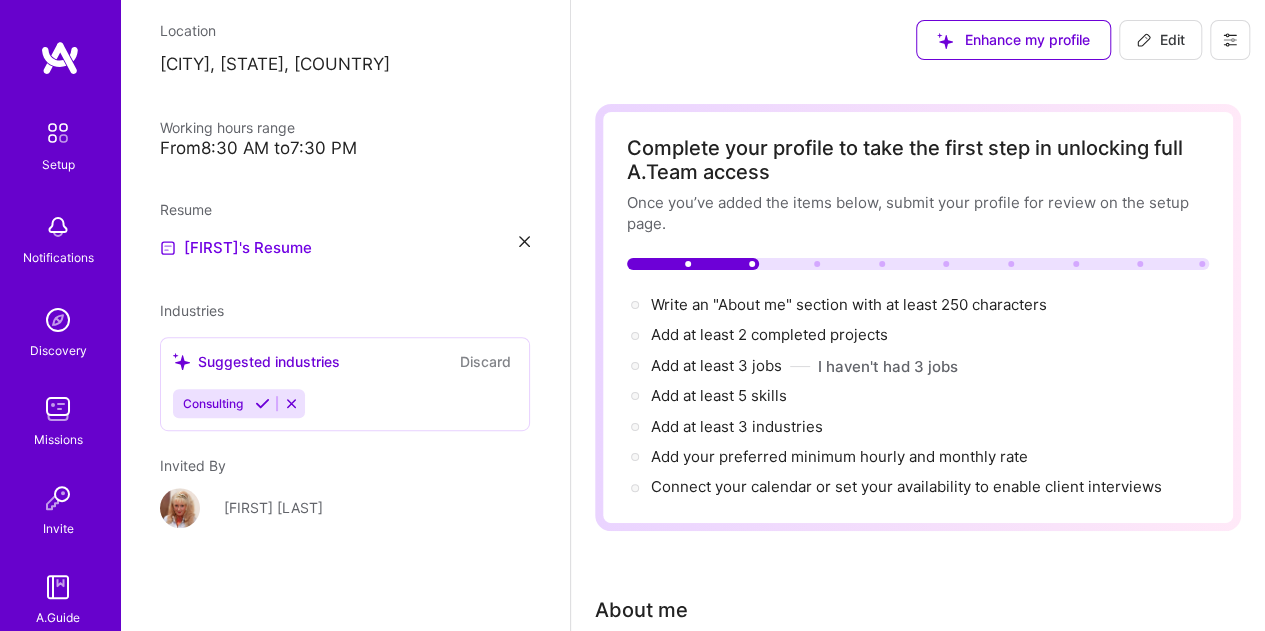 click on "Edit" at bounding box center (1160, 40) 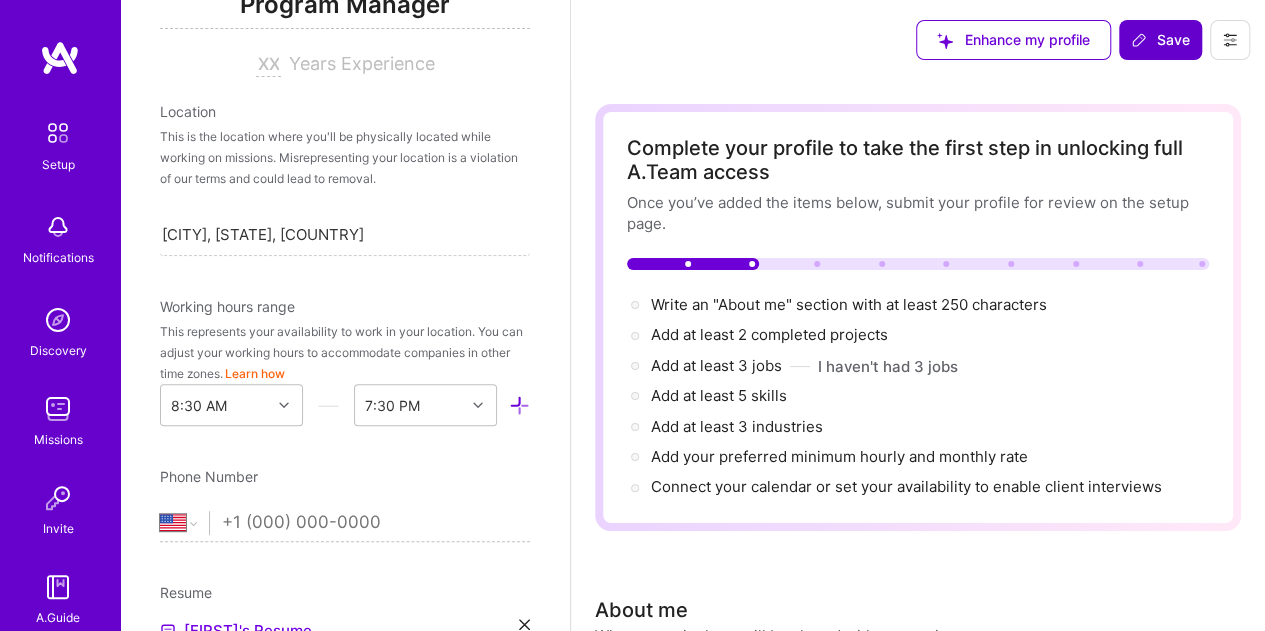 scroll, scrollTop: 376, scrollLeft: 0, axis: vertical 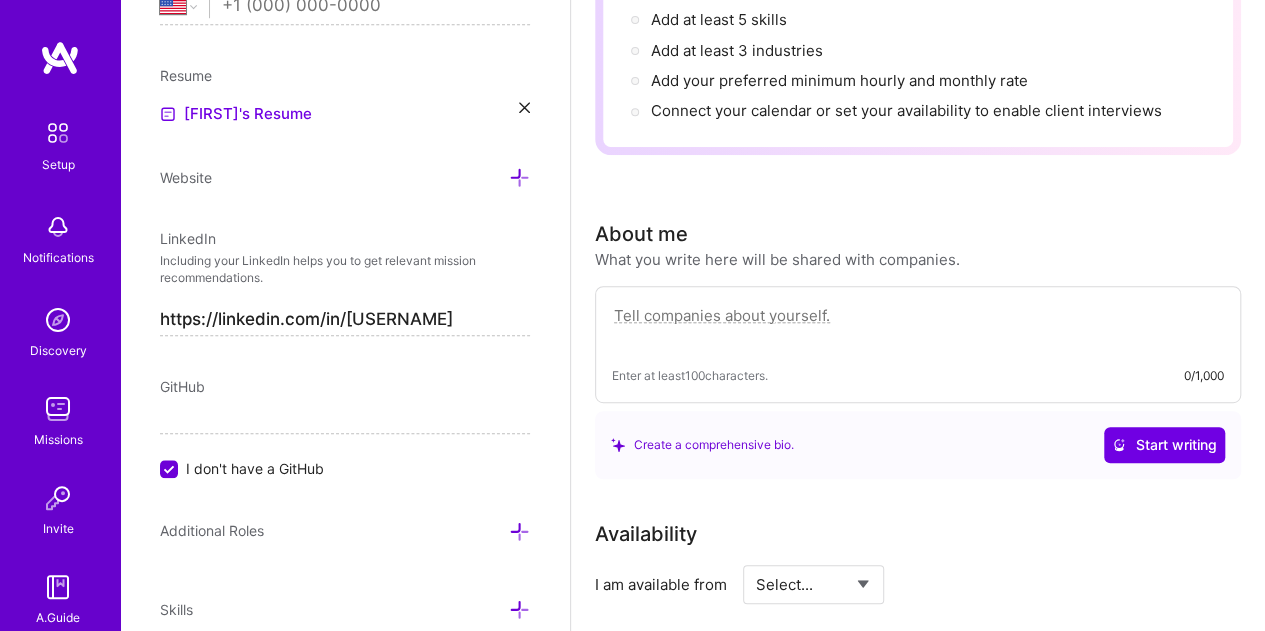 click on "Select... Right Now Future Date Not Available" at bounding box center (813, 584) 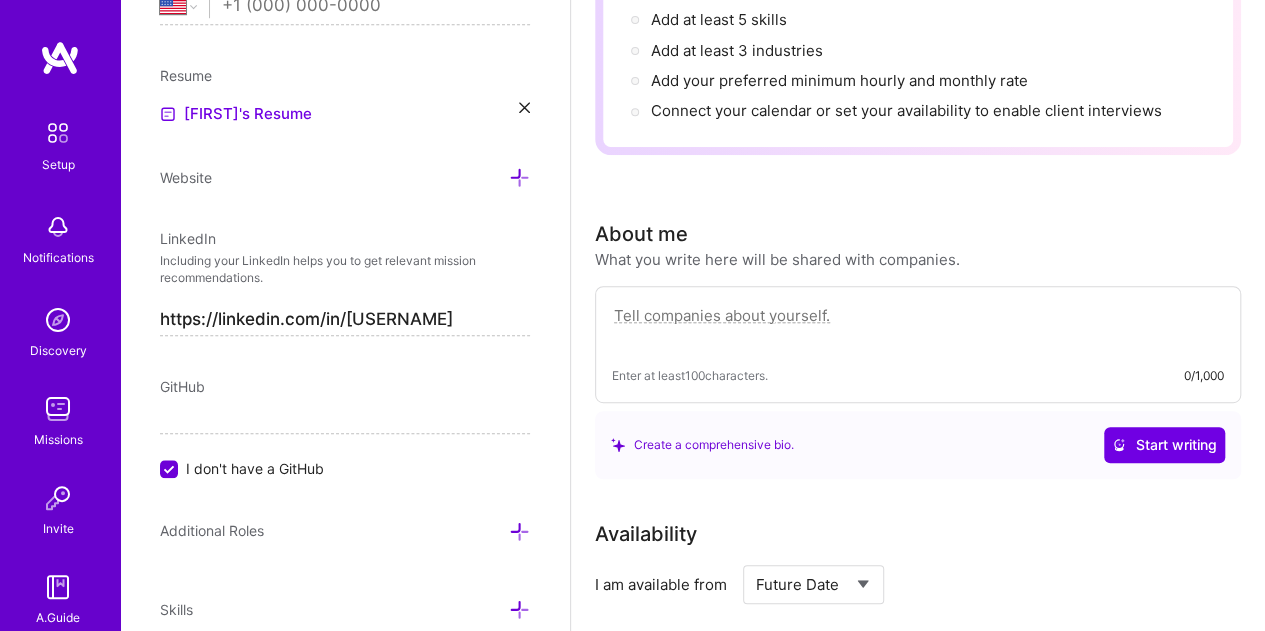click on "Select... Right Now Future Date Not Available" at bounding box center [813, 584] 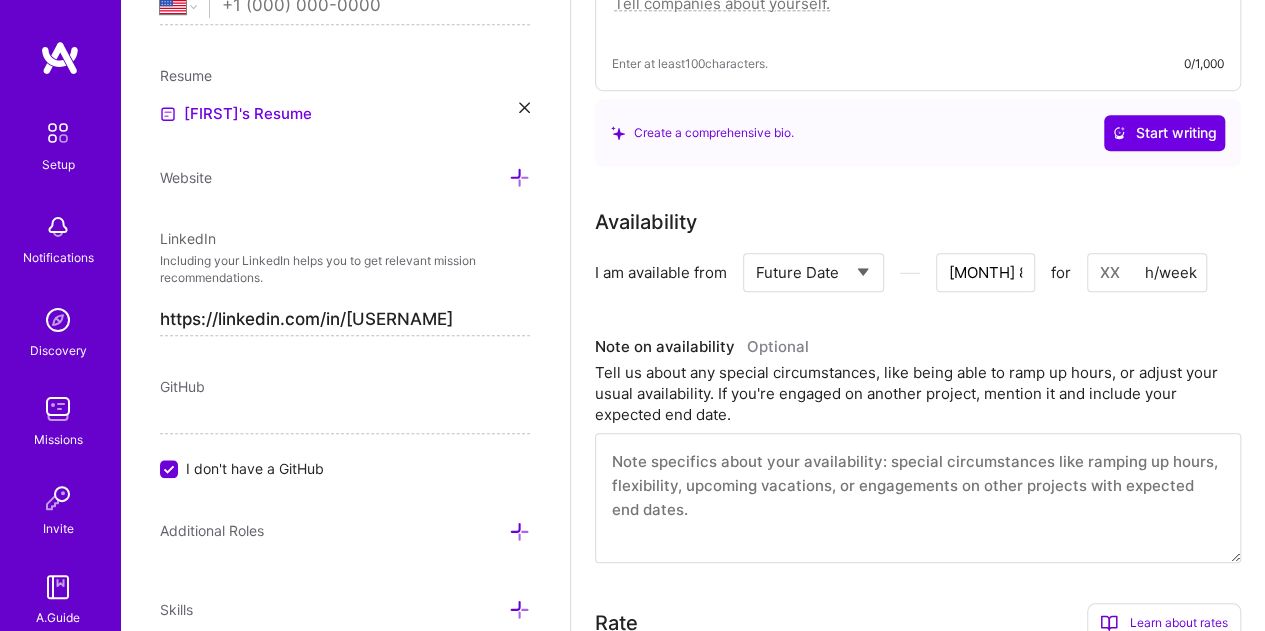 scroll, scrollTop: 728, scrollLeft: 0, axis: vertical 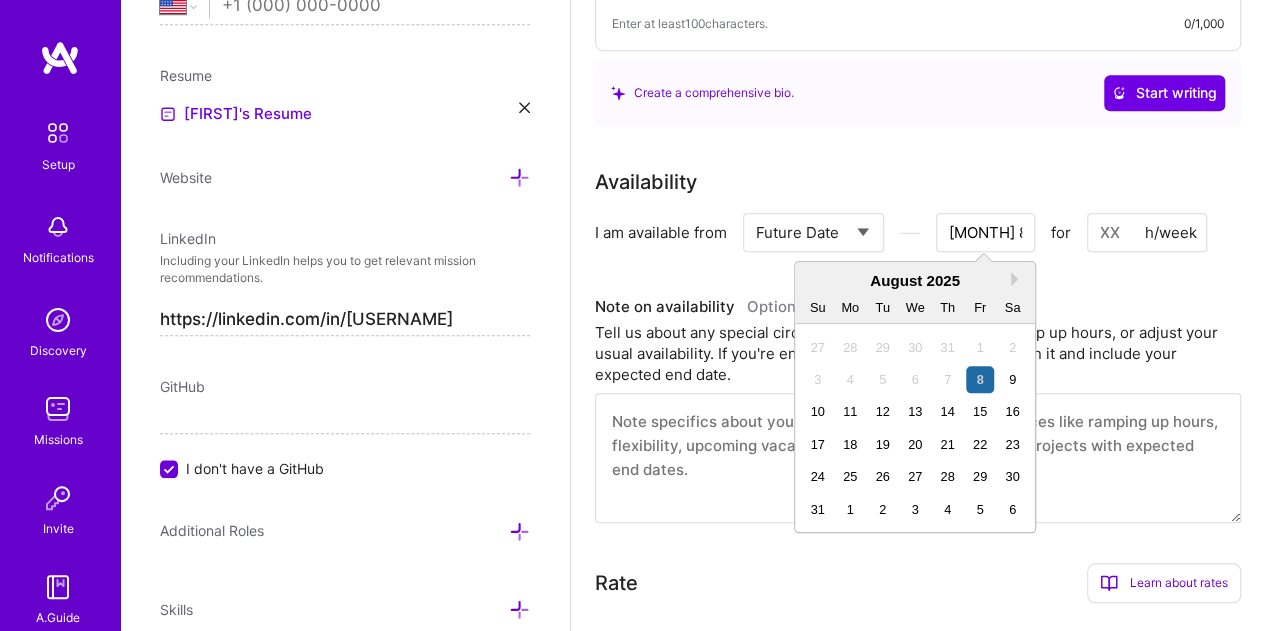 click on "Aug 8" at bounding box center [985, 232] 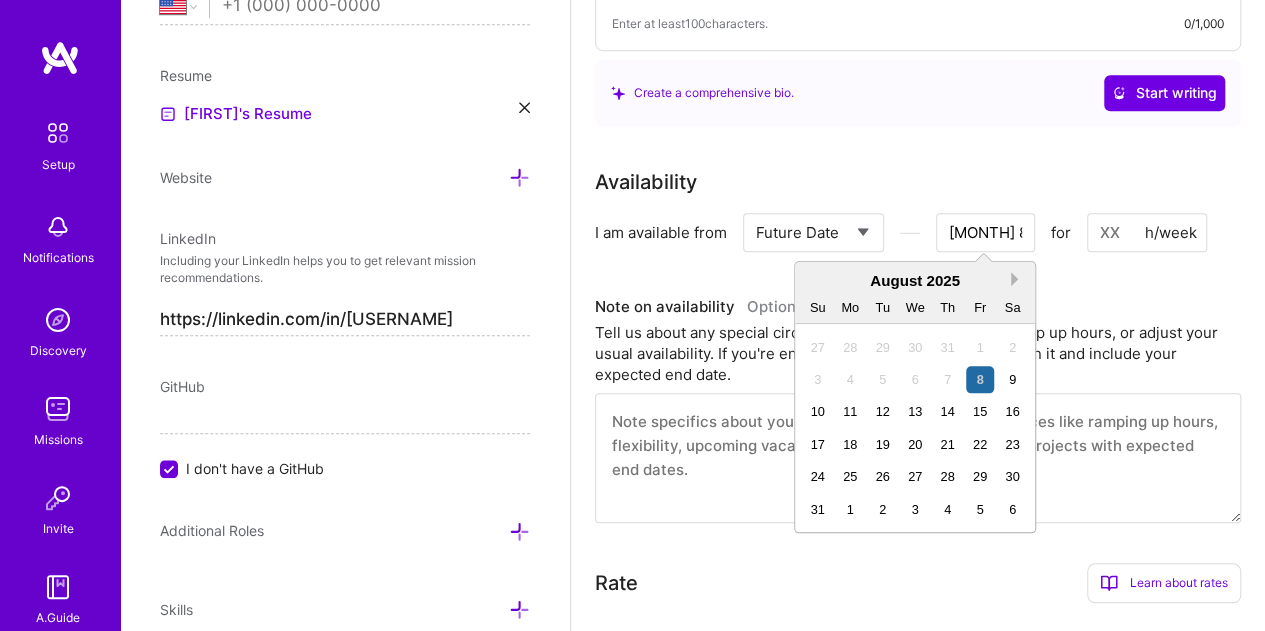 click on "Next Month" at bounding box center (1018, 279) 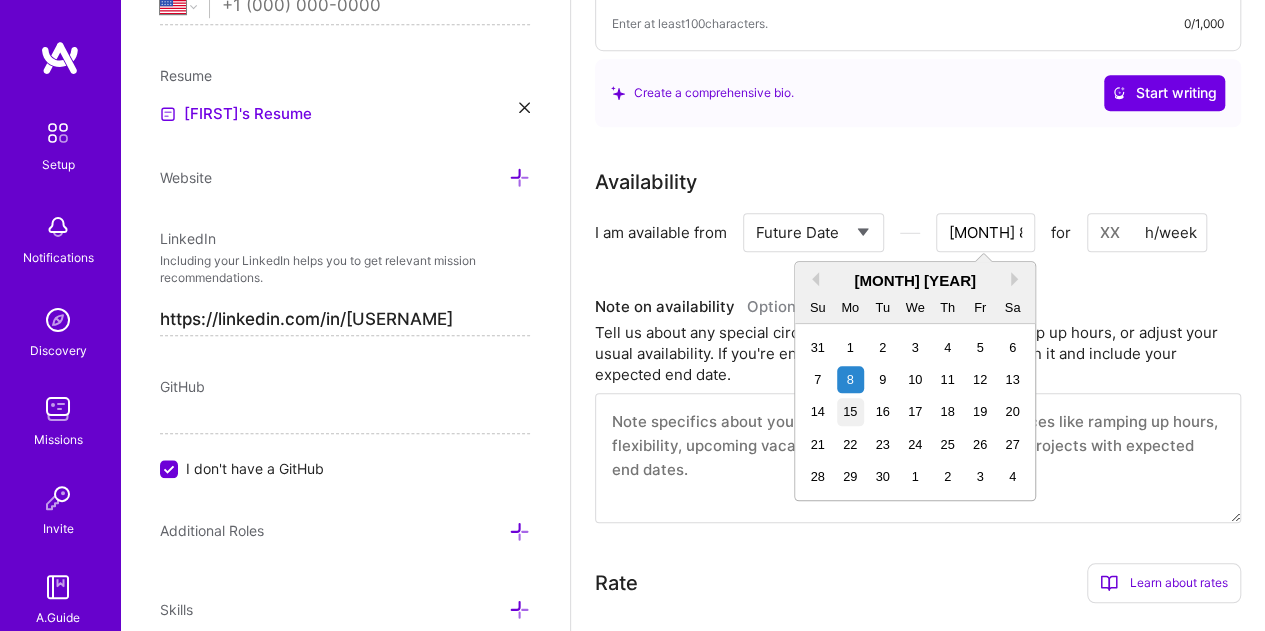 click on "15" at bounding box center [850, 411] 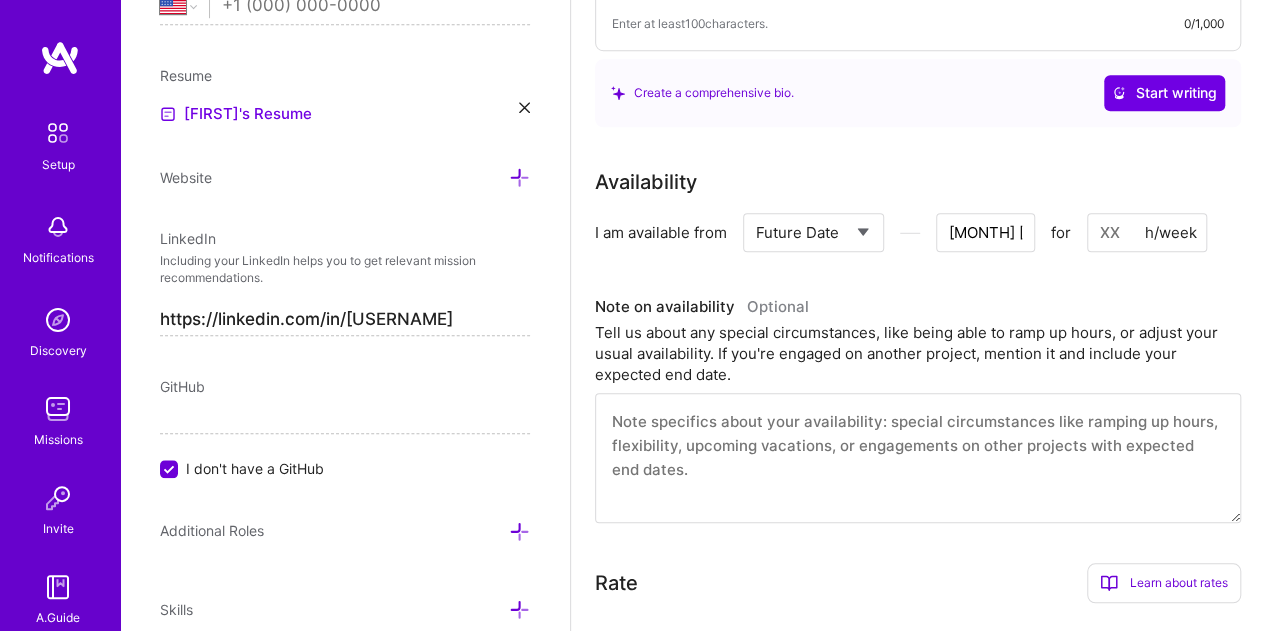 click at bounding box center [1147, 232] 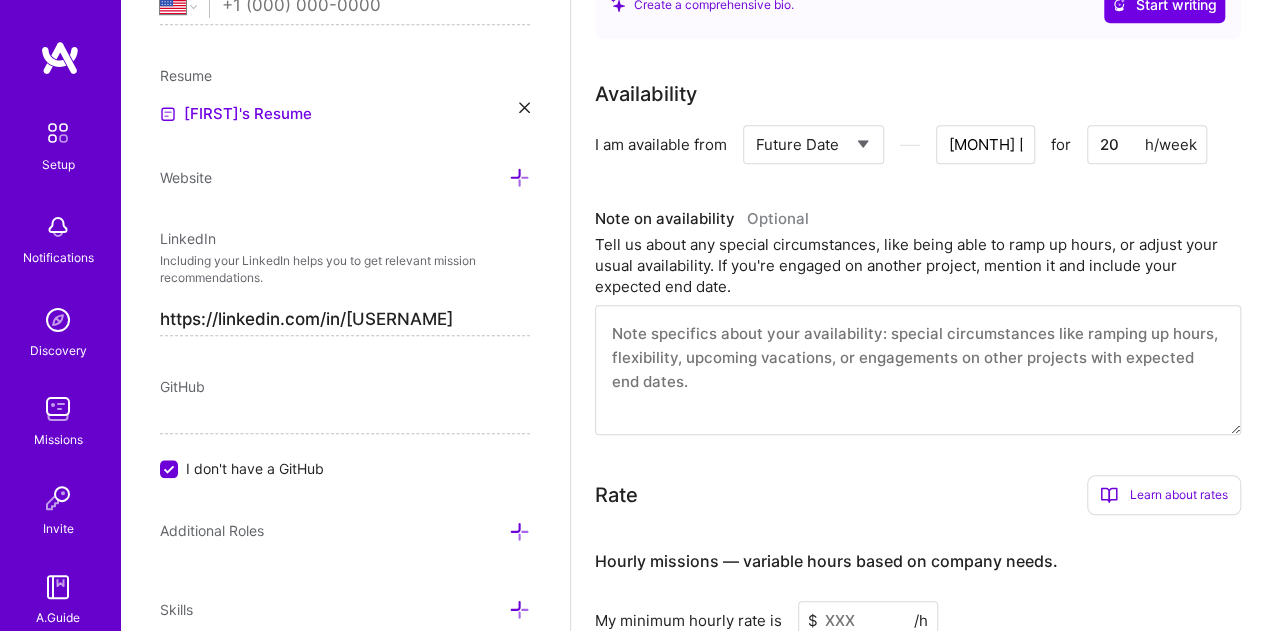 scroll, scrollTop: 879, scrollLeft: 0, axis: vertical 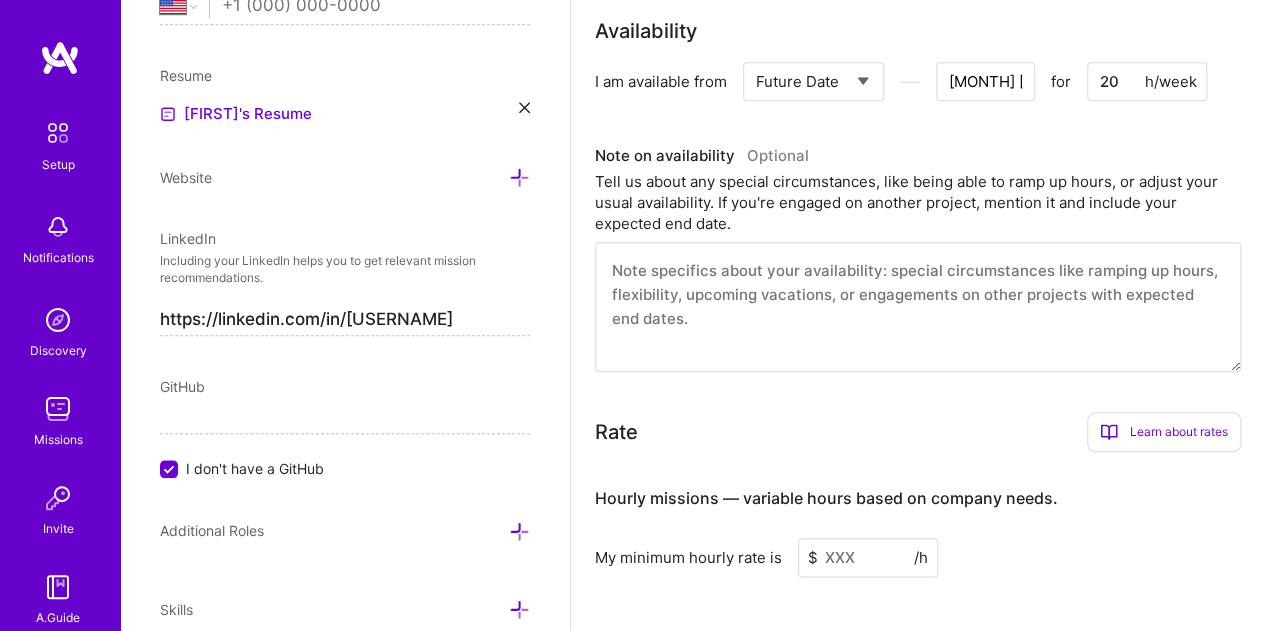 type on "20" 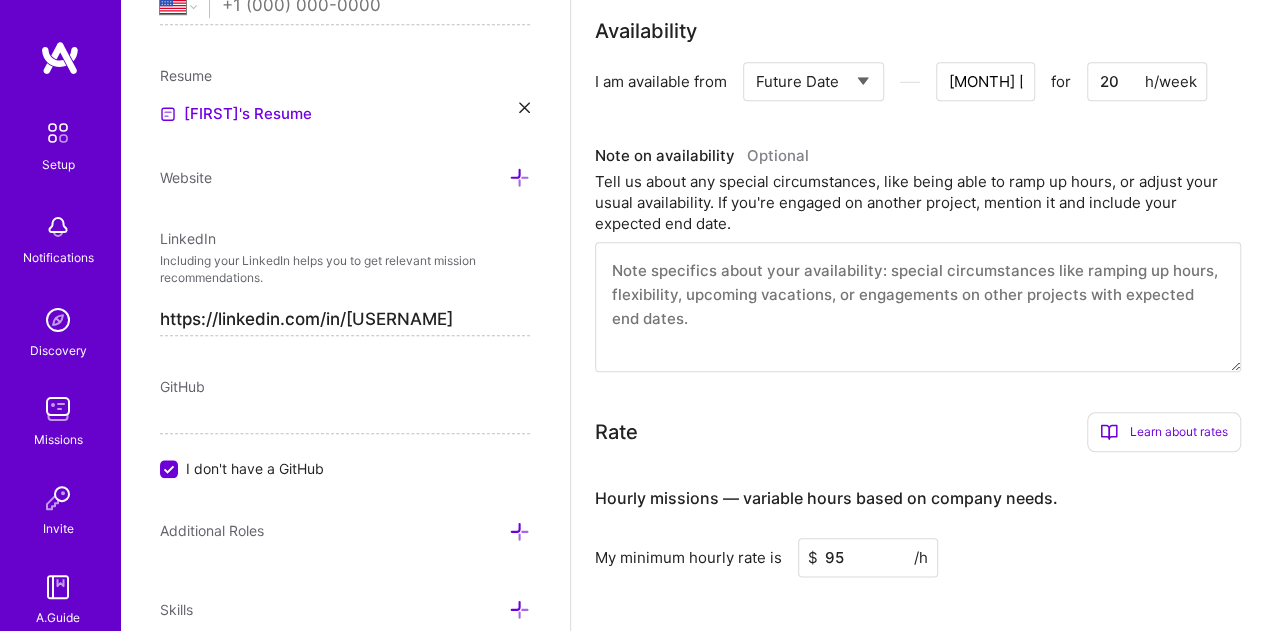 type on "9" 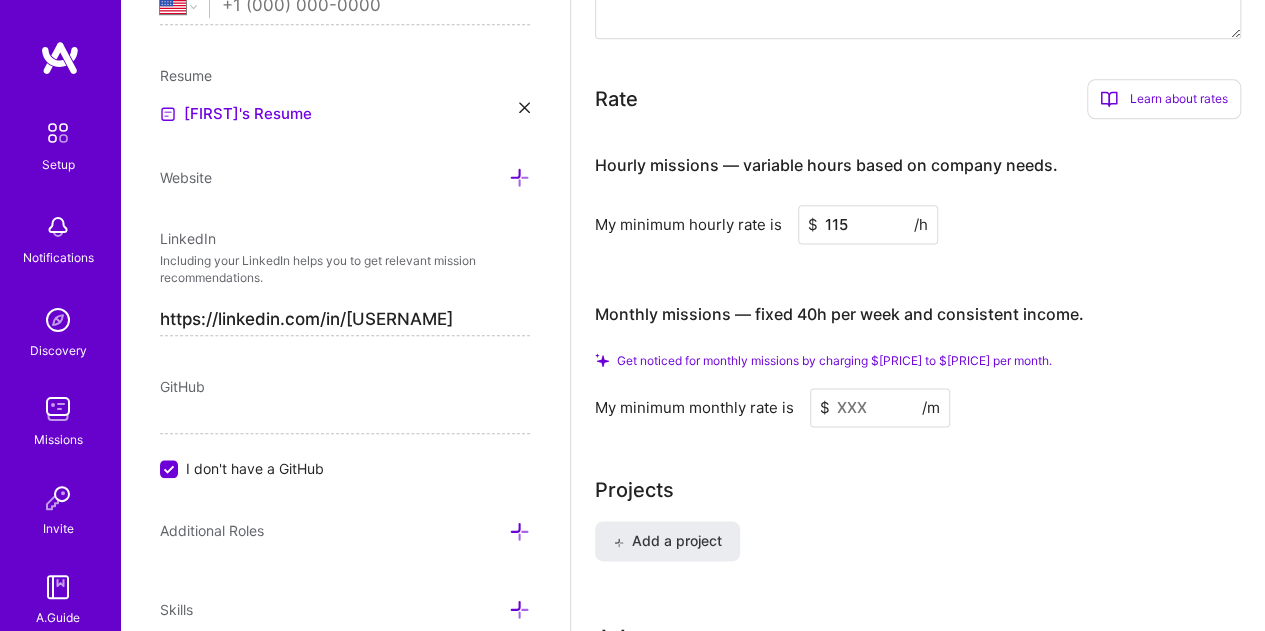 scroll, scrollTop: 1220, scrollLeft: 0, axis: vertical 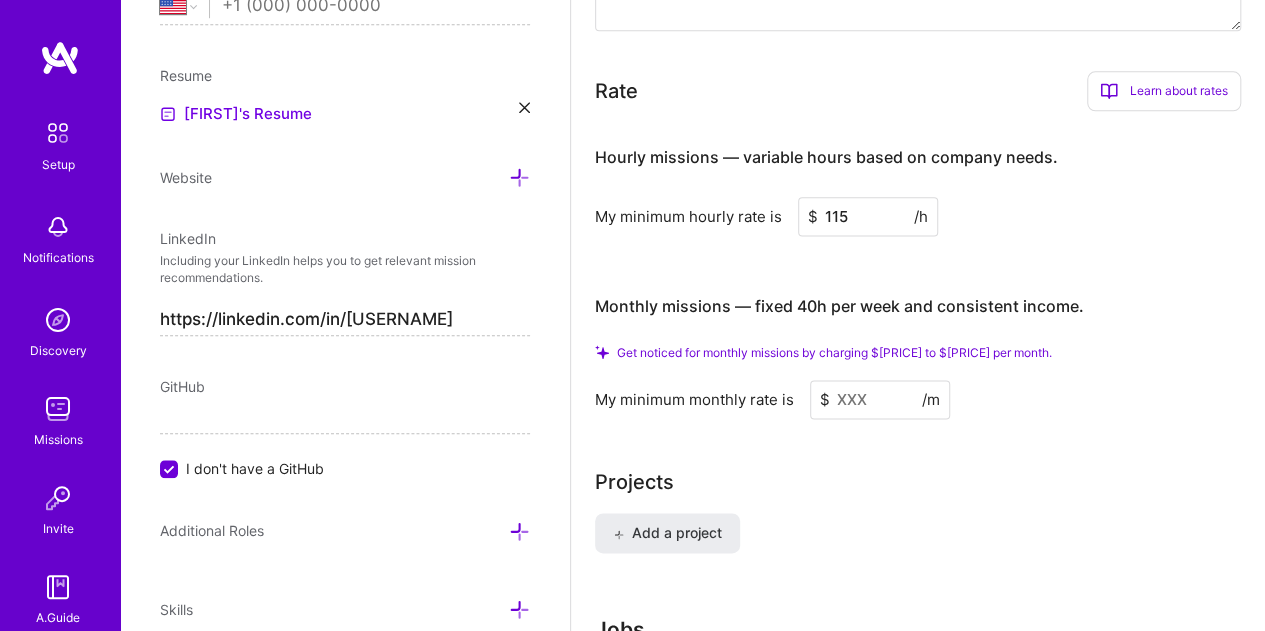 type on "115" 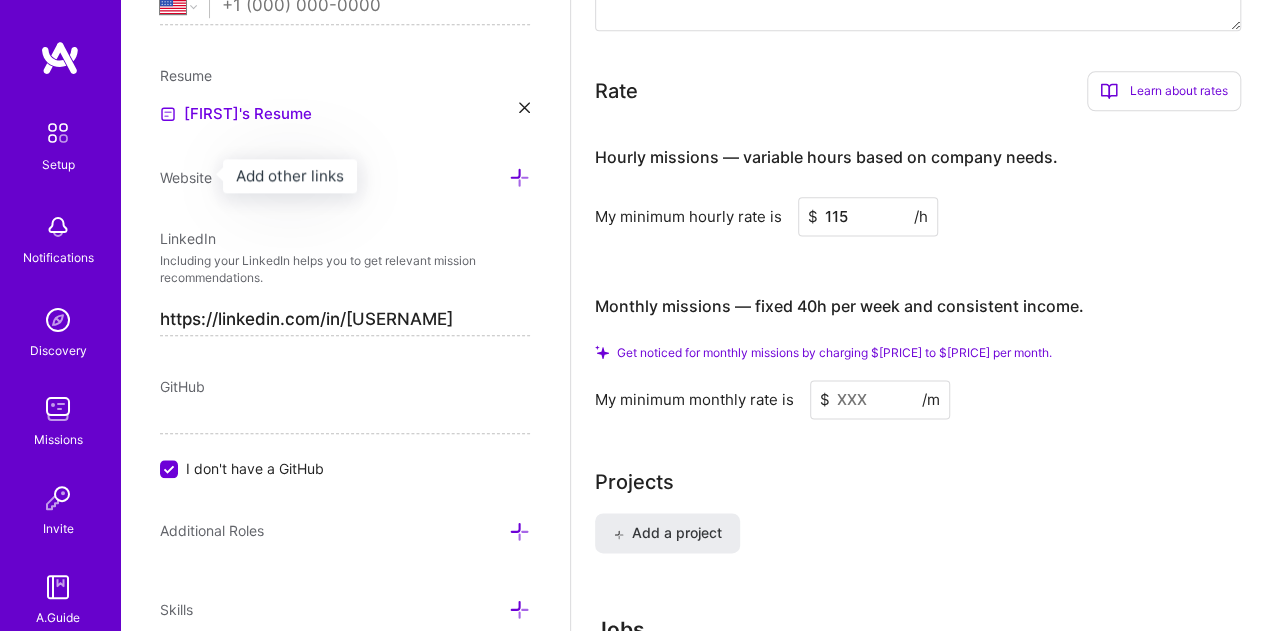 click on "Website" at bounding box center (186, 177) 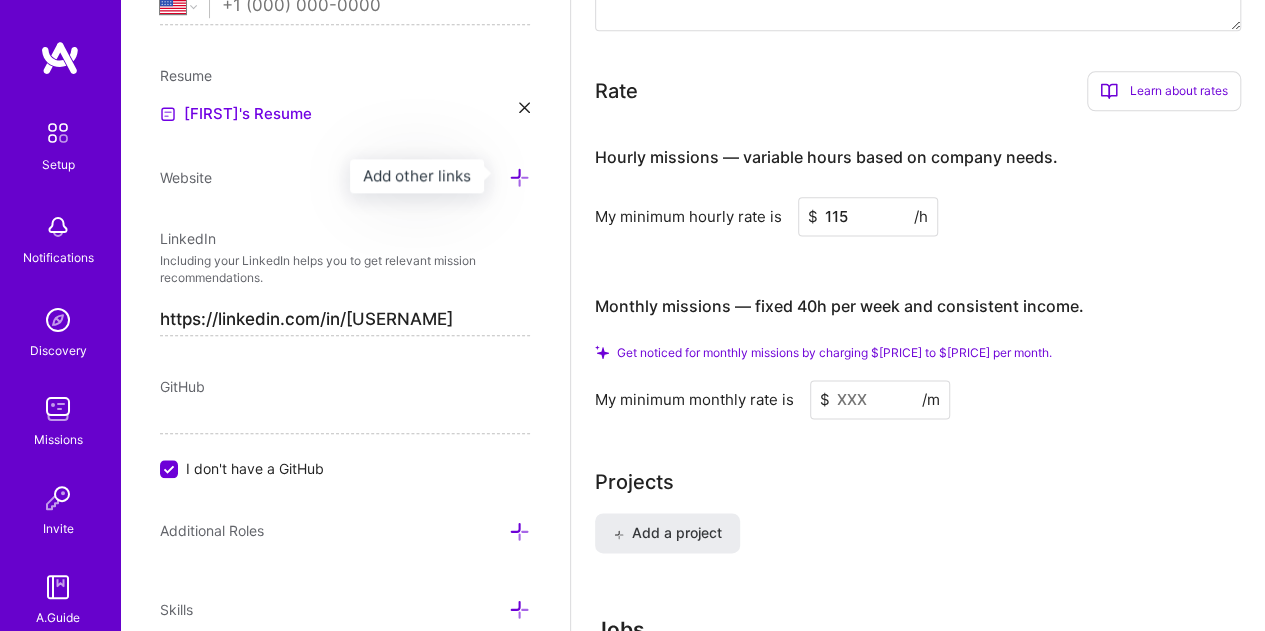 click at bounding box center [519, 177] 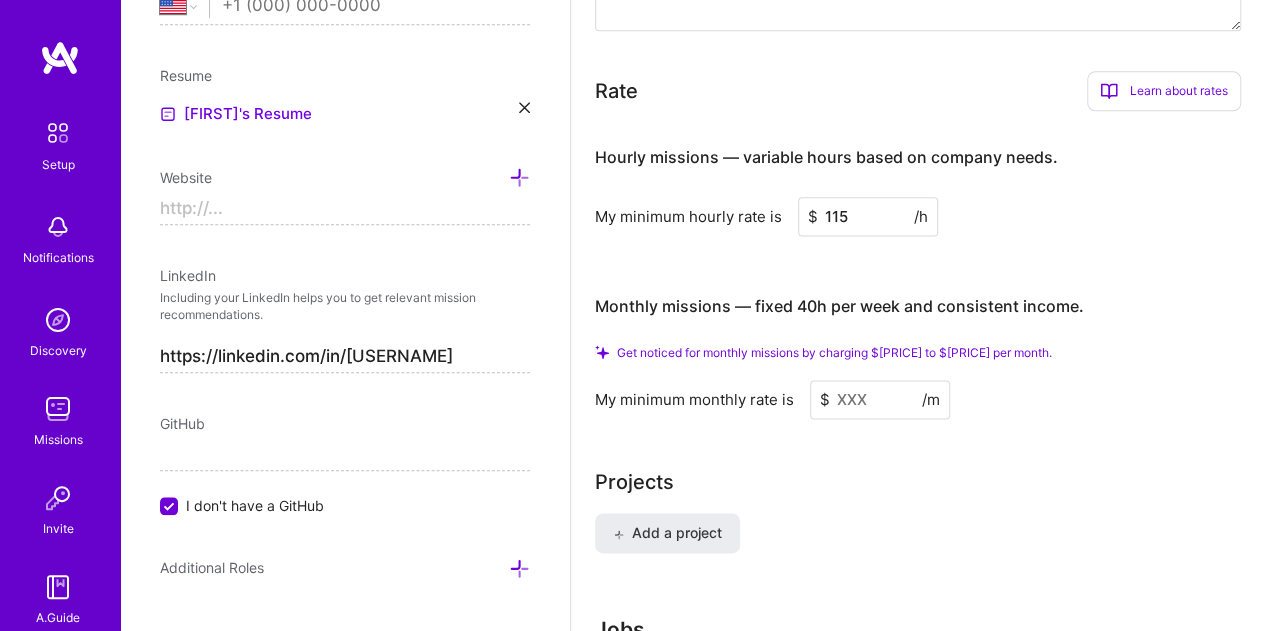 click at bounding box center [345, 209] 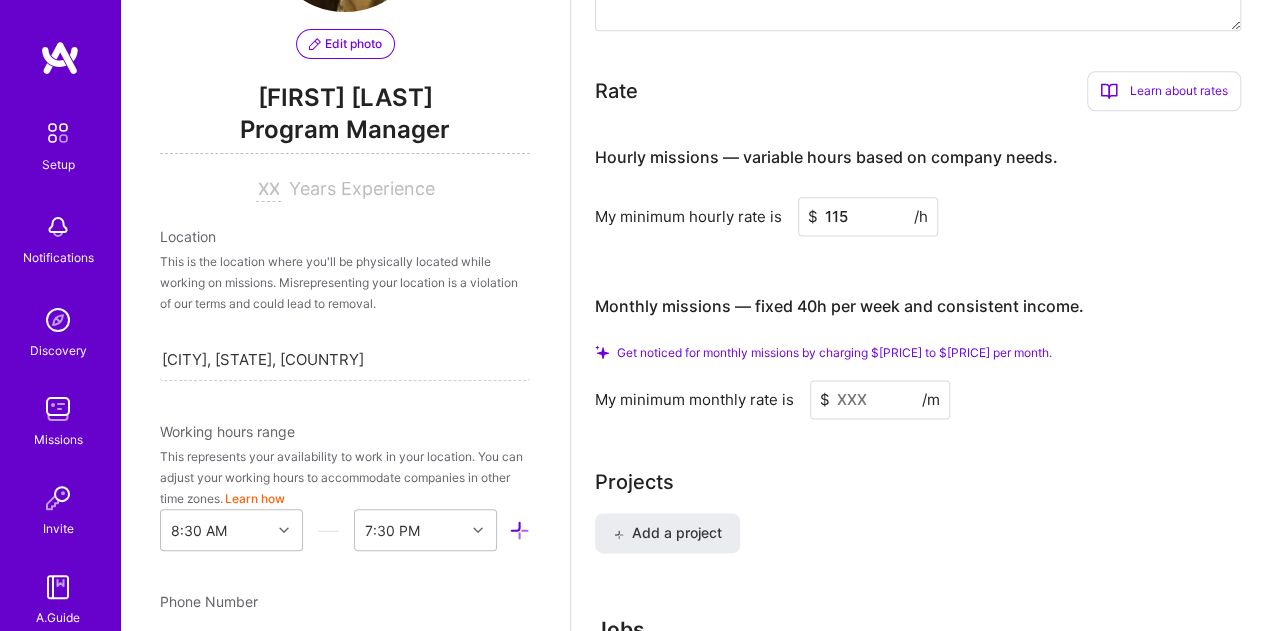 scroll, scrollTop: 184, scrollLeft: 0, axis: vertical 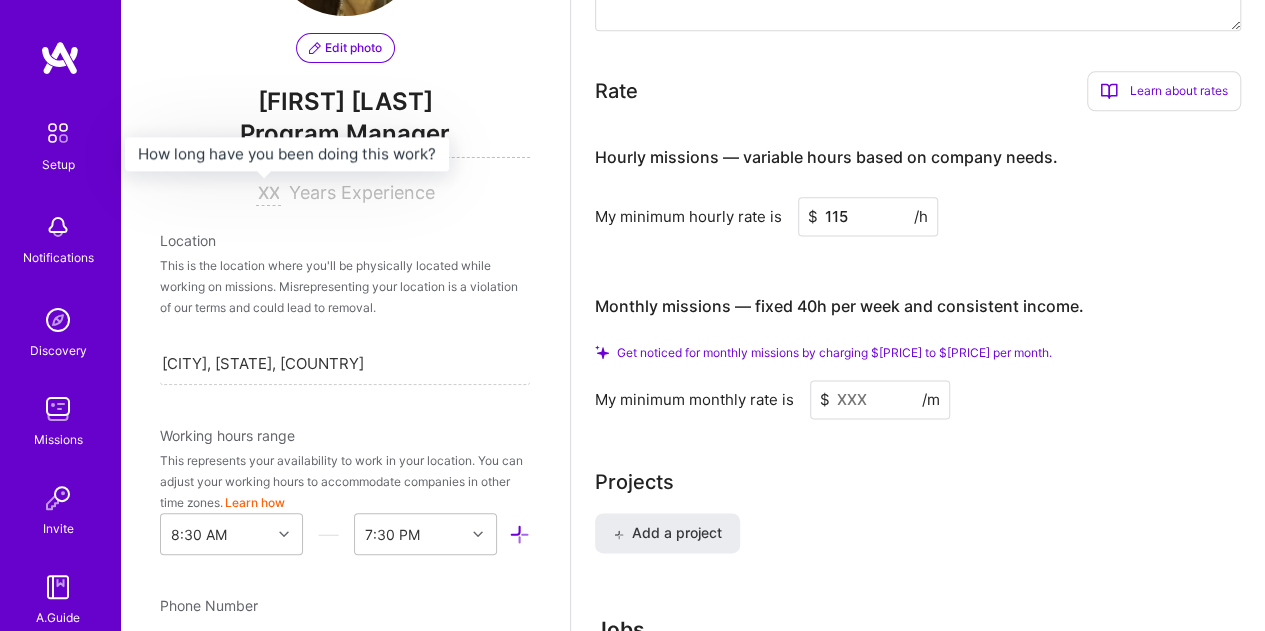 type on "https://techfigures.com" 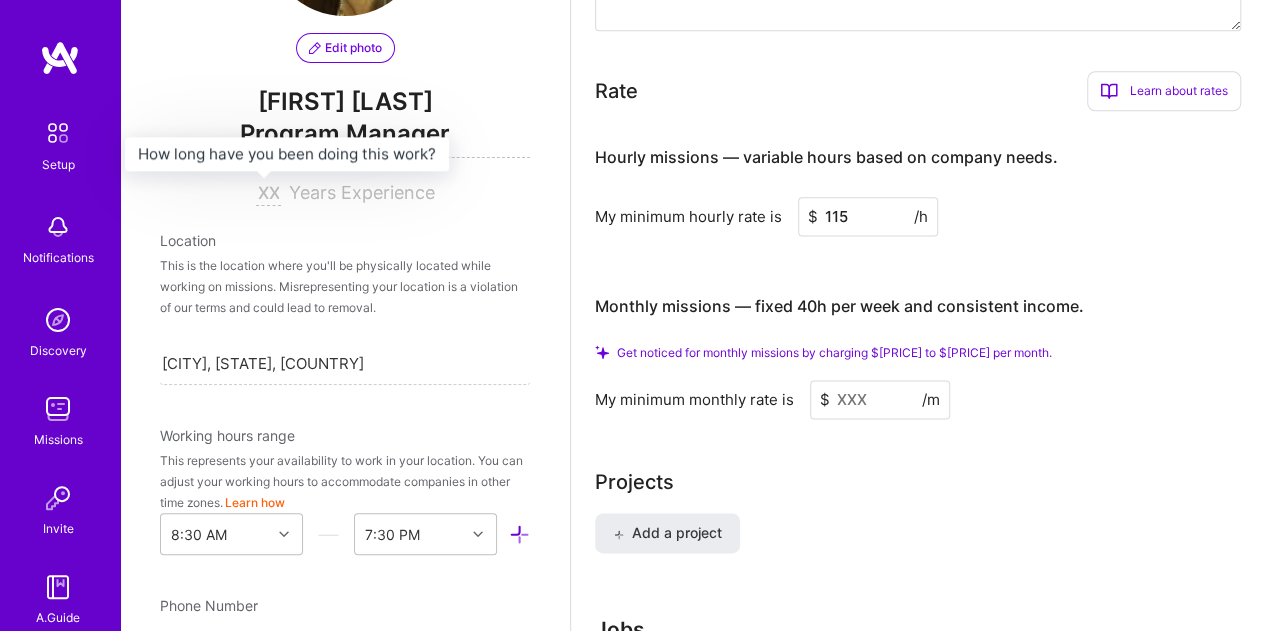 click at bounding box center [268, 194] 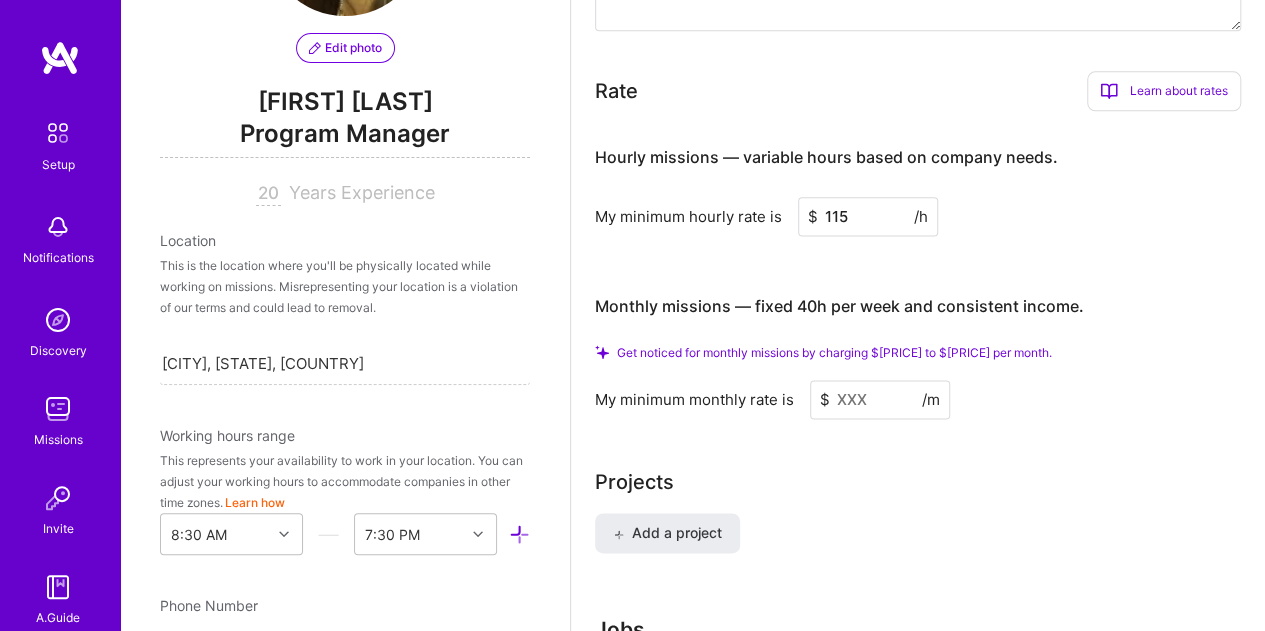 type on "20" 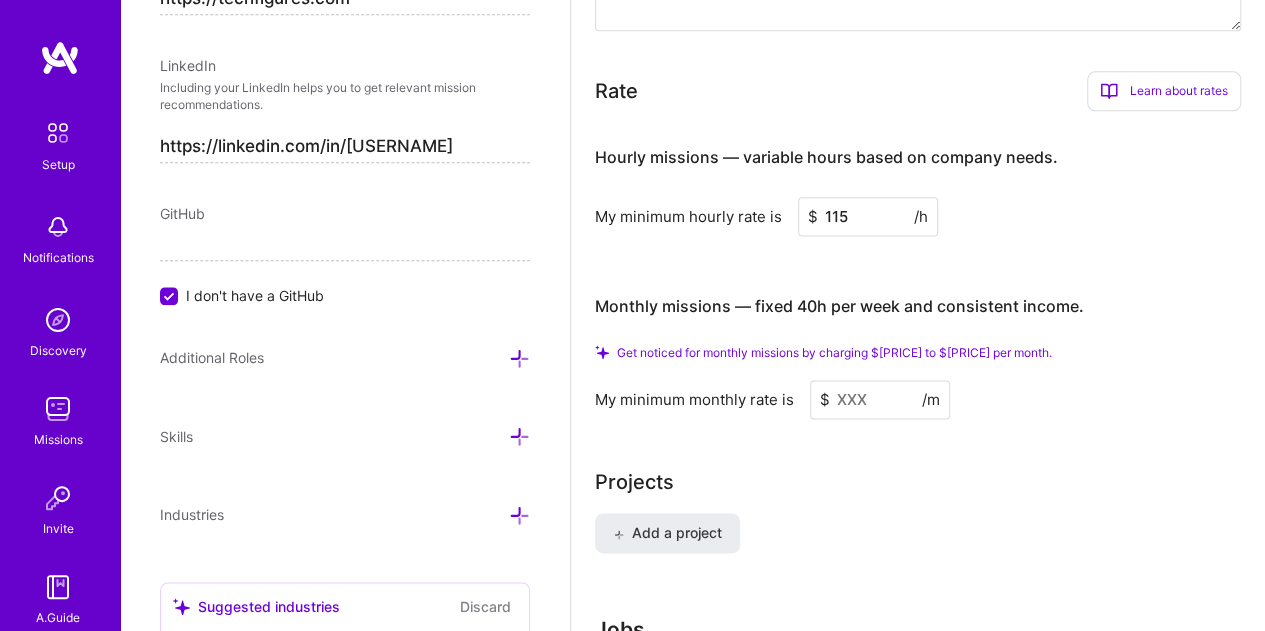 scroll, scrollTop: 1132, scrollLeft: 0, axis: vertical 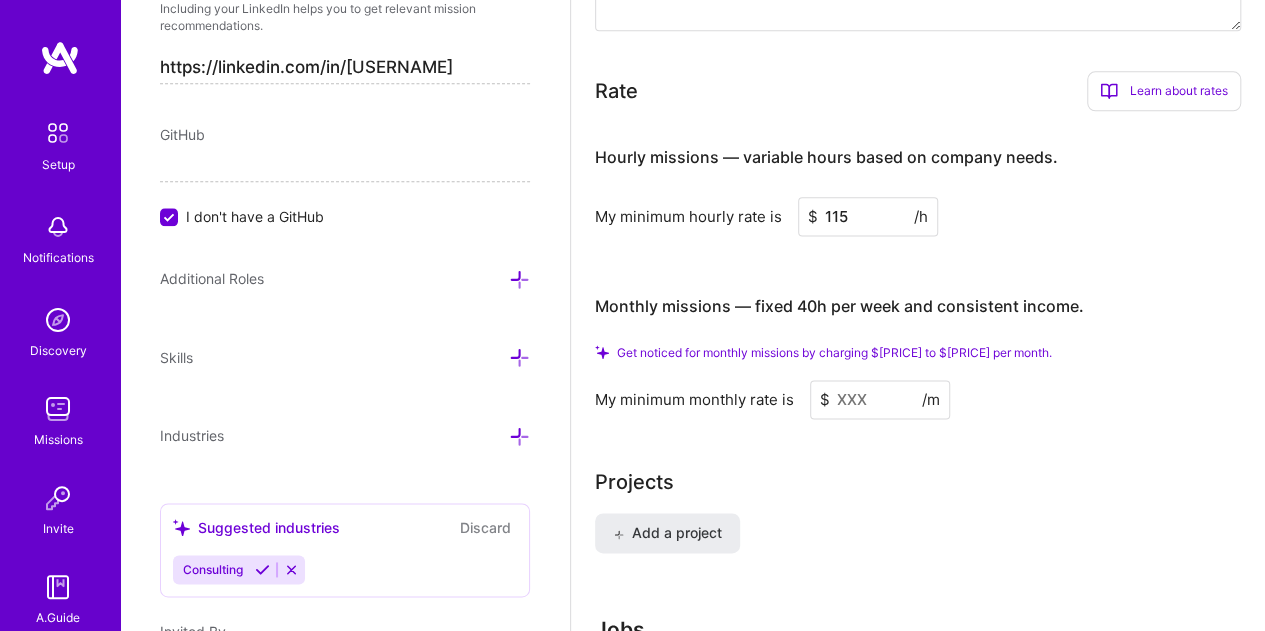 click at bounding box center (519, 279) 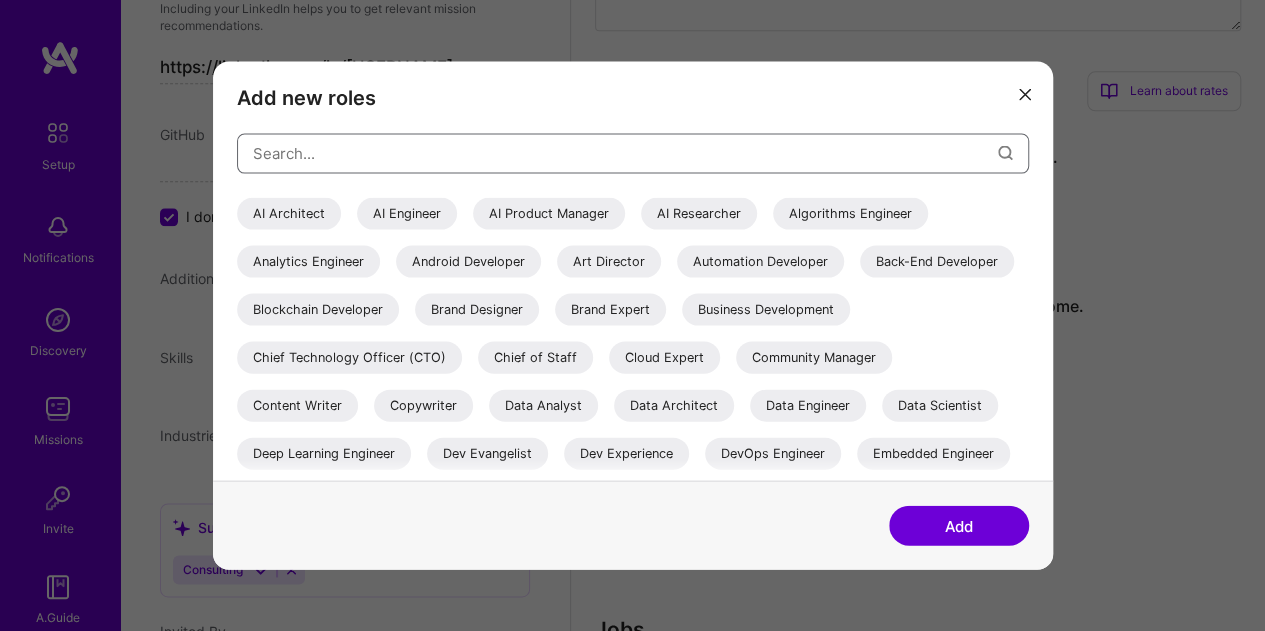 click at bounding box center [625, 153] 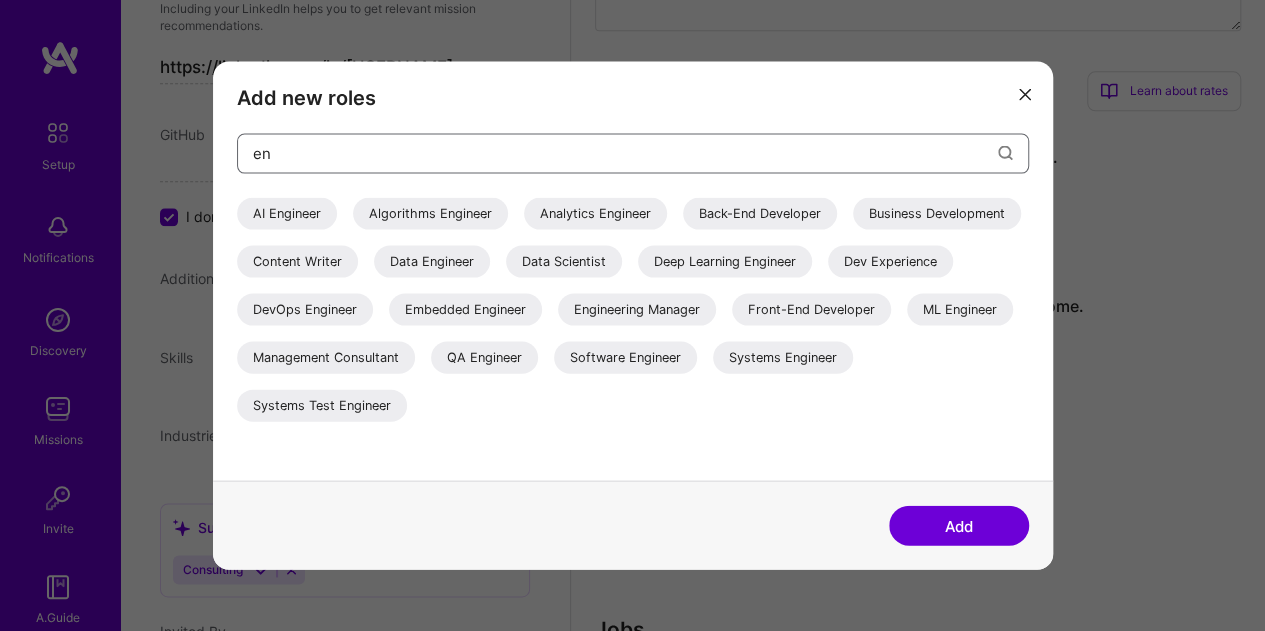 drag, startPoint x: 300, startPoint y: 157, endPoint x: 231, endPoint y: 141, distance: 70.83079 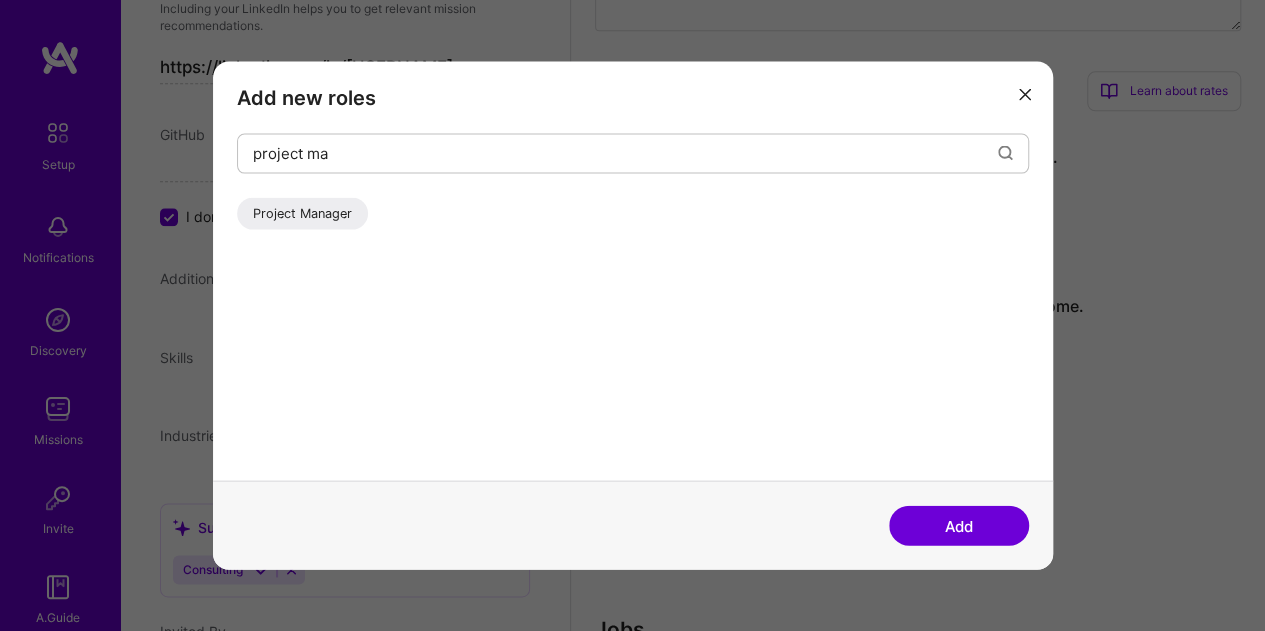 click on "Project Manager" at bounding box center (302, 213) 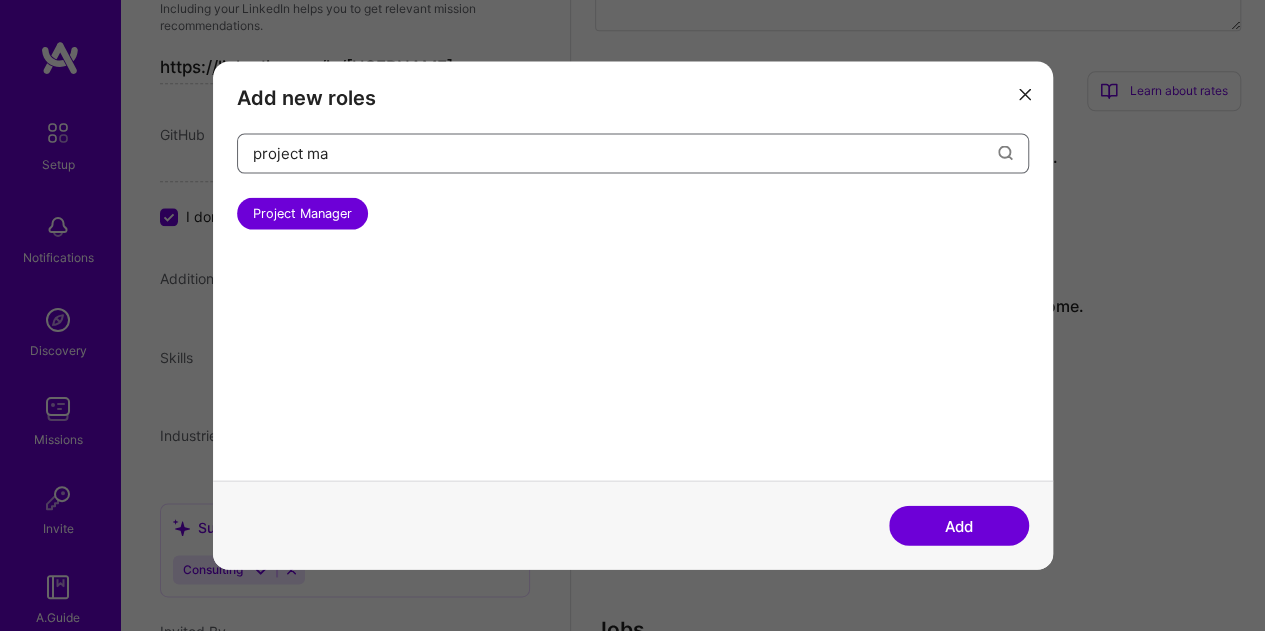 drag, startPoint x: 350, startPoint y: 144, endPoint x: 176, endPoint y: 141, distance: 174.02586 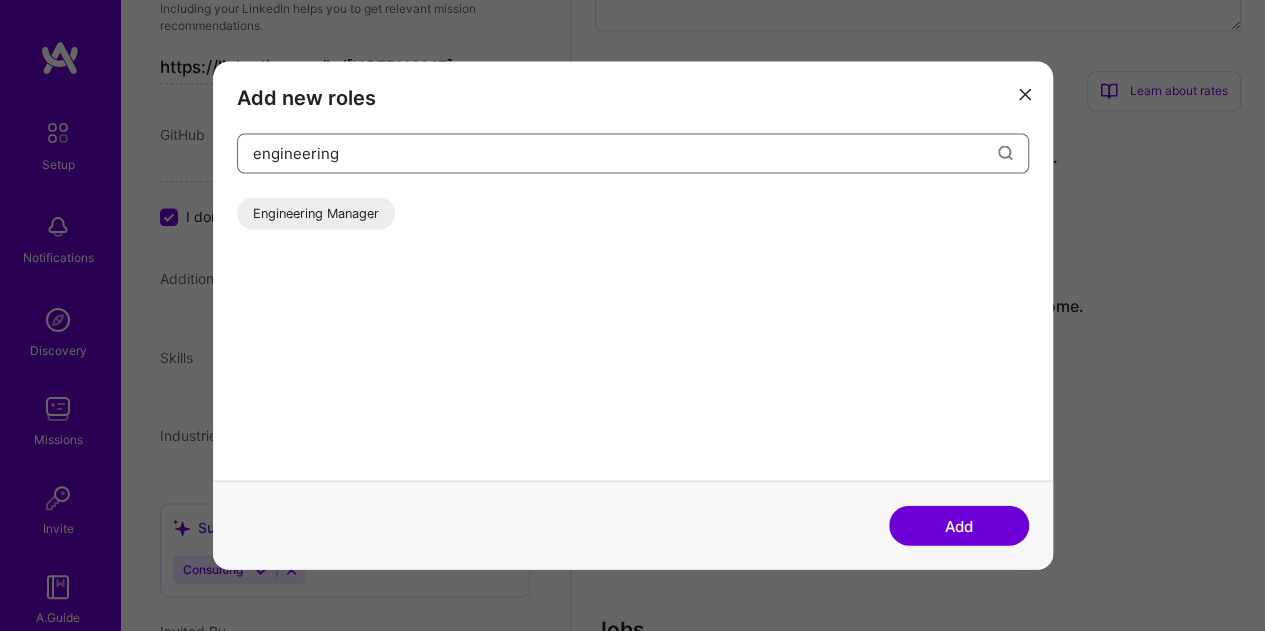 type on "engineering" 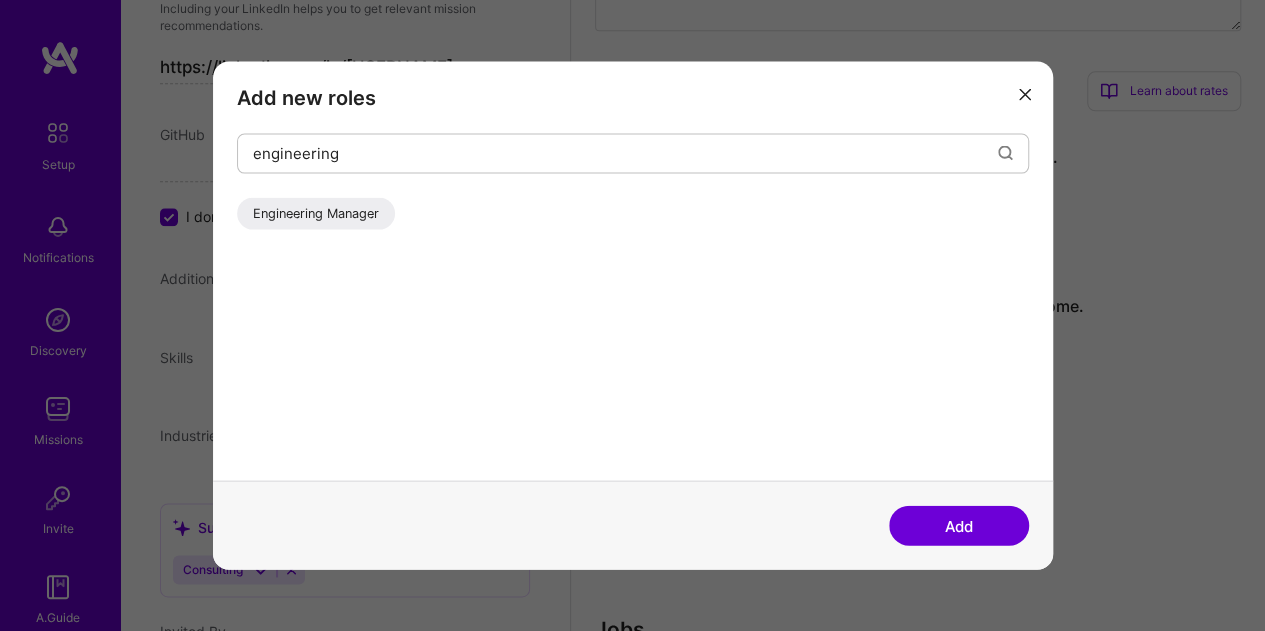 click on "Engineering Manager" at bounding box center (316, 213) 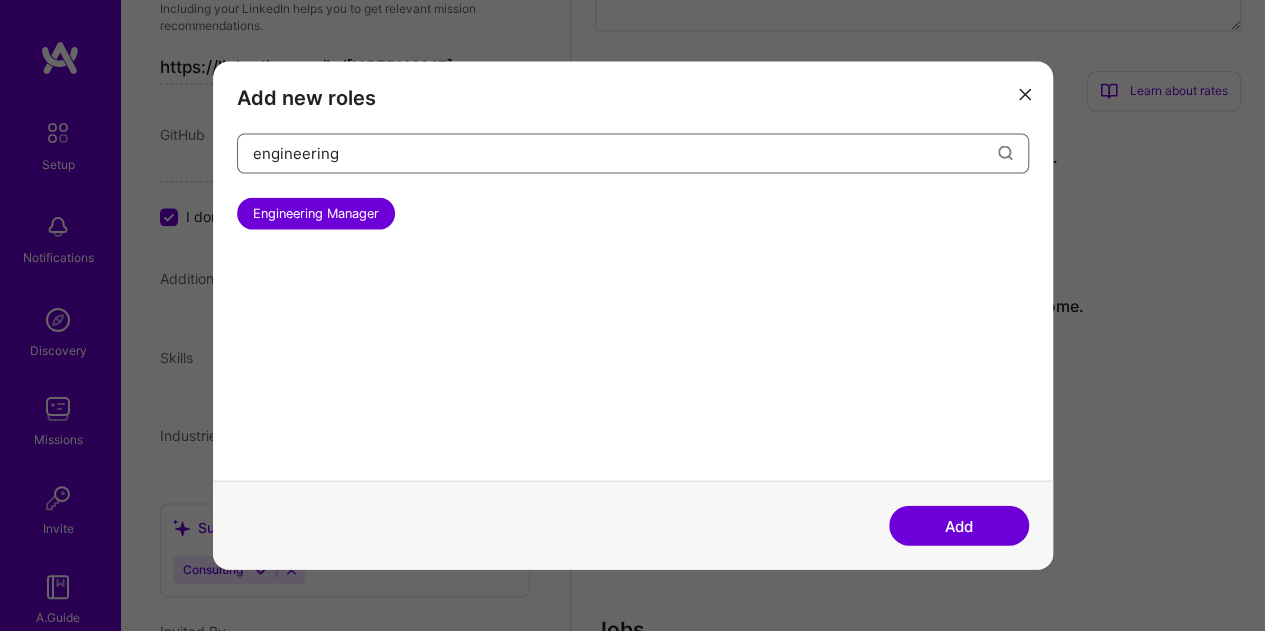 drag, startPoint x: 346, startPoint y: 149, endPoint x: 184, endPoint y: 109, distance: 166.86522 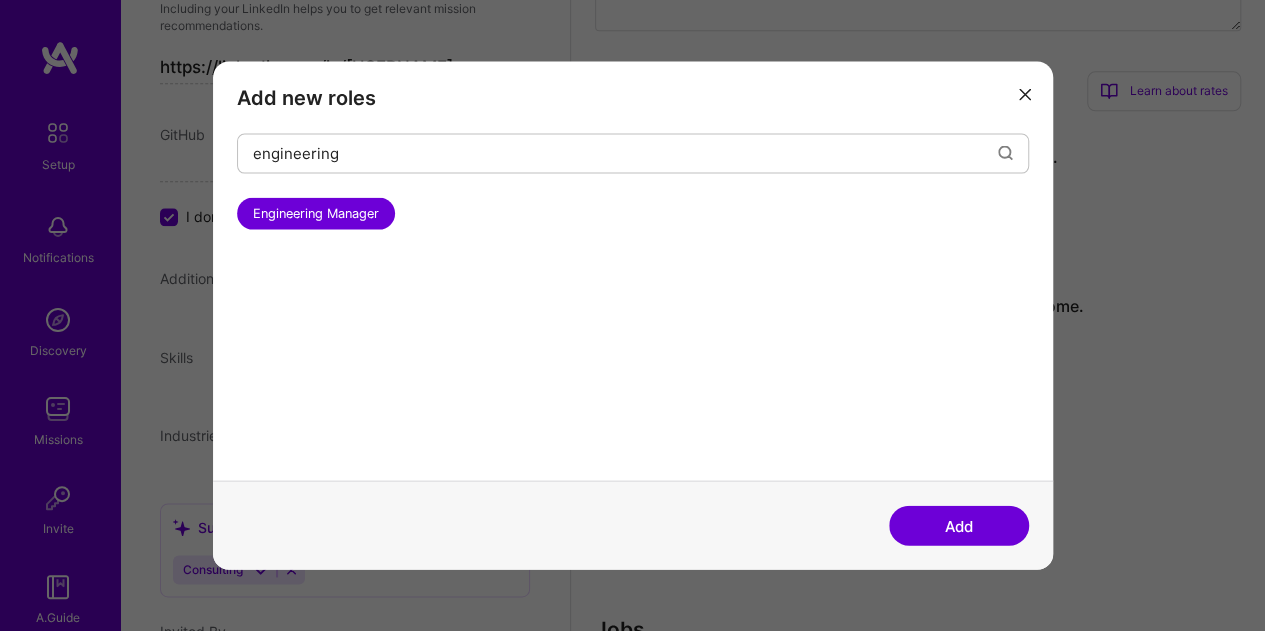 click on "Add new roles engineering Engineering Manager Add" at bounding box center (632, 315) 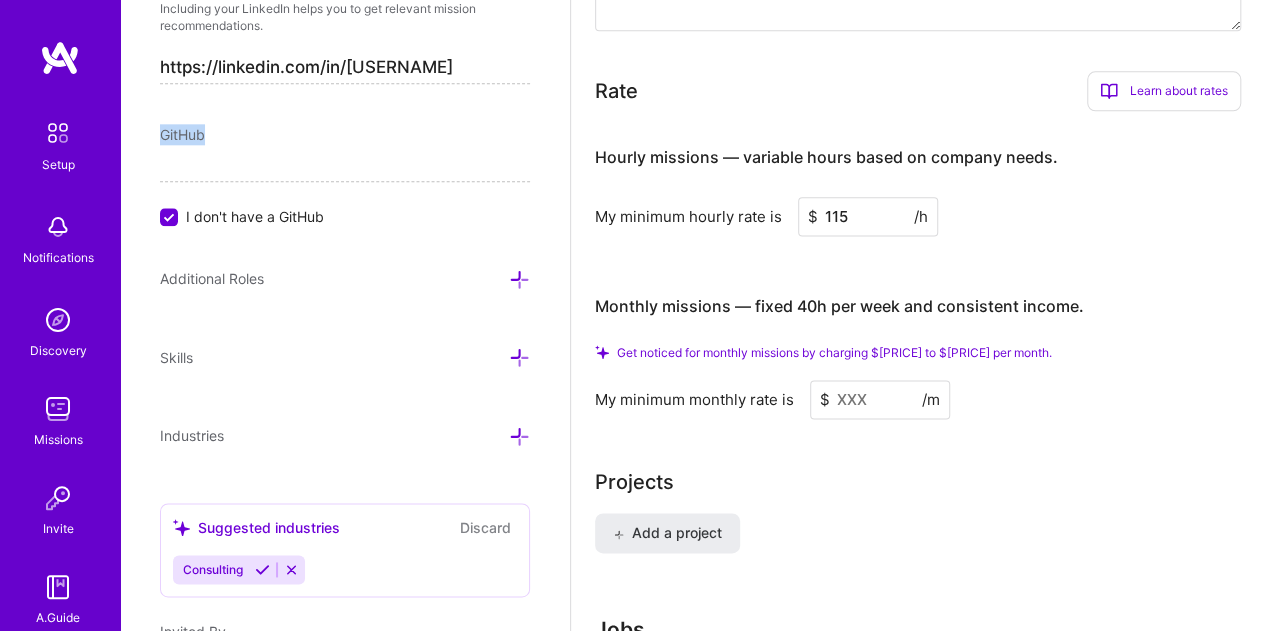 click on "Edit photo Valerie Gurka Program Manager 20 Years Experience Location  This is the location where you'll be physically located while working on missions. Misrepresenting your location is a violation of our terms and could lead to removal. Fort Worth, Texas, United States Fort Worth, Texas, United States Working hours range This represents your availability to work in your location. You can adjust your working hours to accommodate companies in other time zones. Learn how 8:30 AM 7:30 PM Phone Number Afghanistan Åland Islands Albania Algeria American Samoa Andorra Angola Anguilla Antigua and Barbuda Argentina Armenia Aruba Ascension Island Australia Austria Azerbaijan Bahamas Bahrain Bangladesh Barbados Belarus Belgium Belize Benin Bermuda Bhutan Bolivia Bonaire, Sint Eustatius and Saba Bosnia and Herzegovina Botswana Brazil British Indian Ocean Territory Brunei Darussalam Bulgaria Burkina Faso Burundi Cambodia Cameroon Canada Cape Verde Cayman Islands Central African Republic Chad Chile China Colombia Congo" at bounding box center [345, 315] 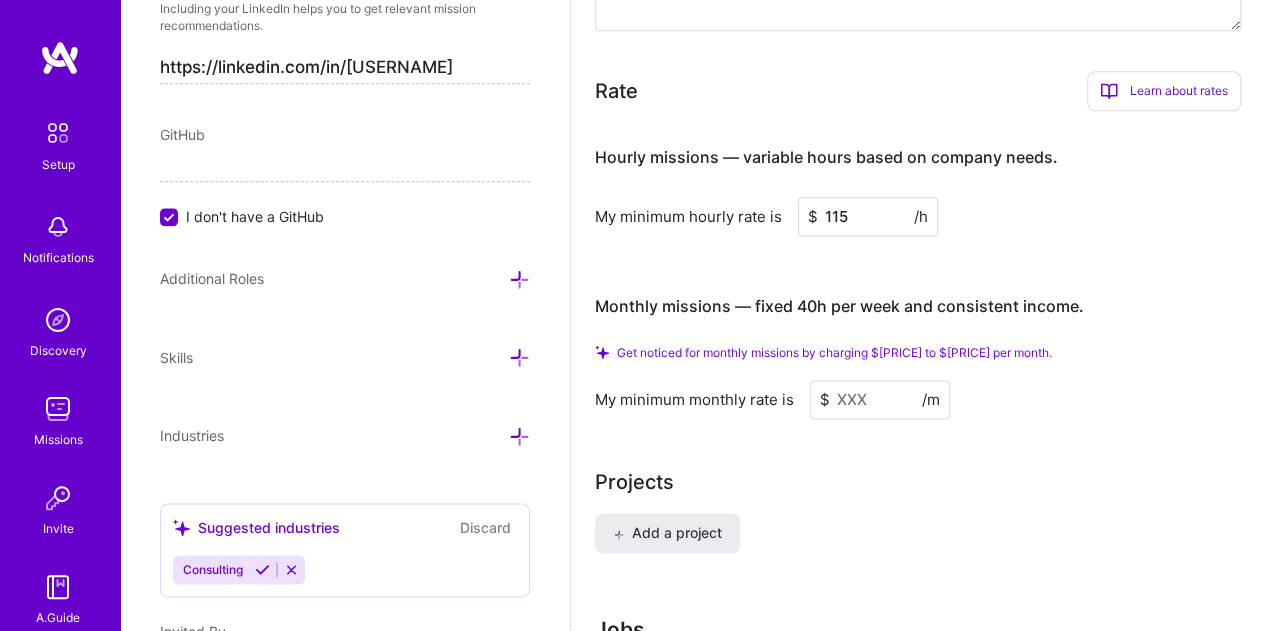 click at bounding box center (519, 279) 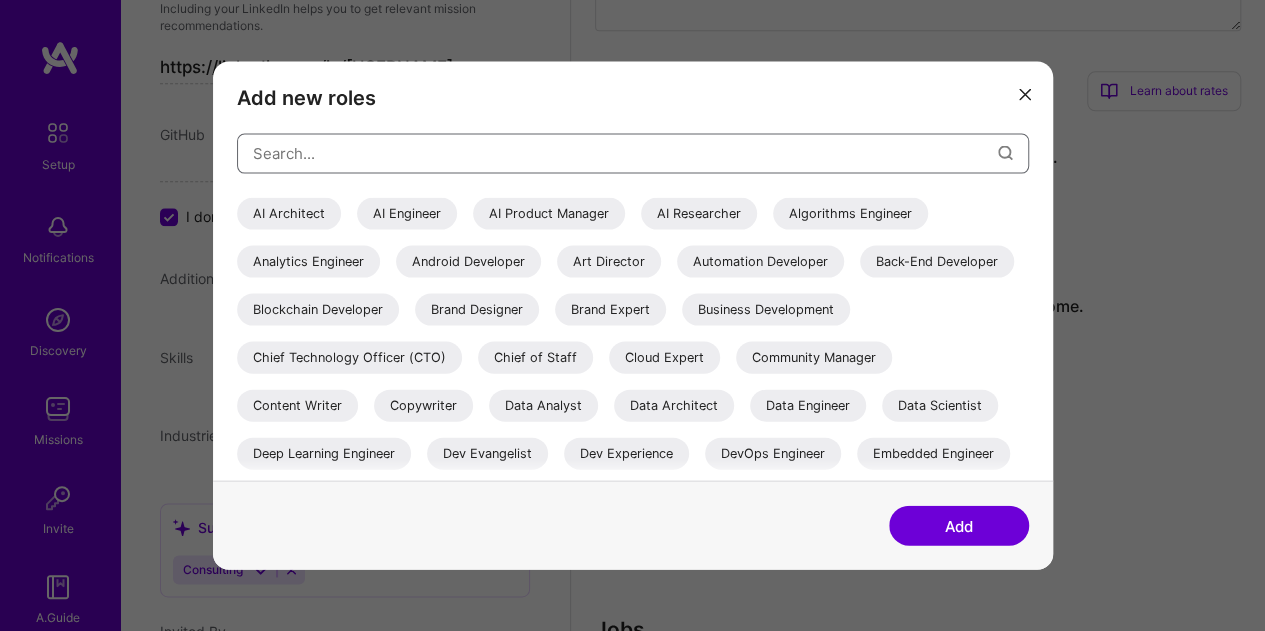 click at bounding box center [625, 153] 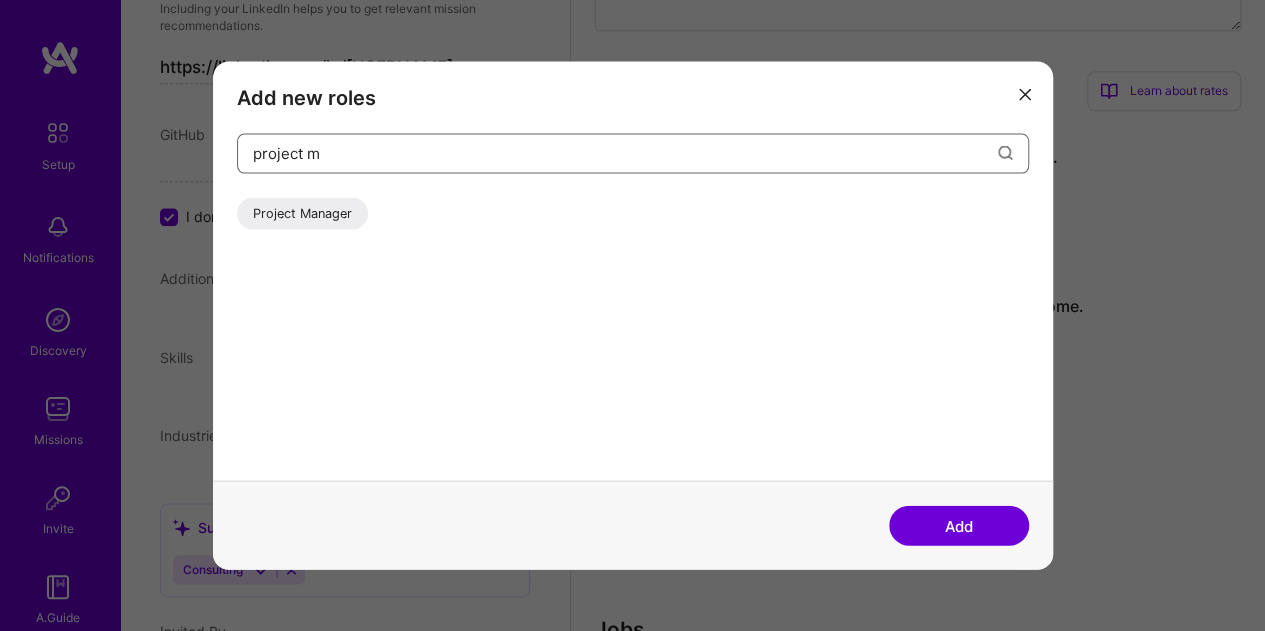 type on "project m" 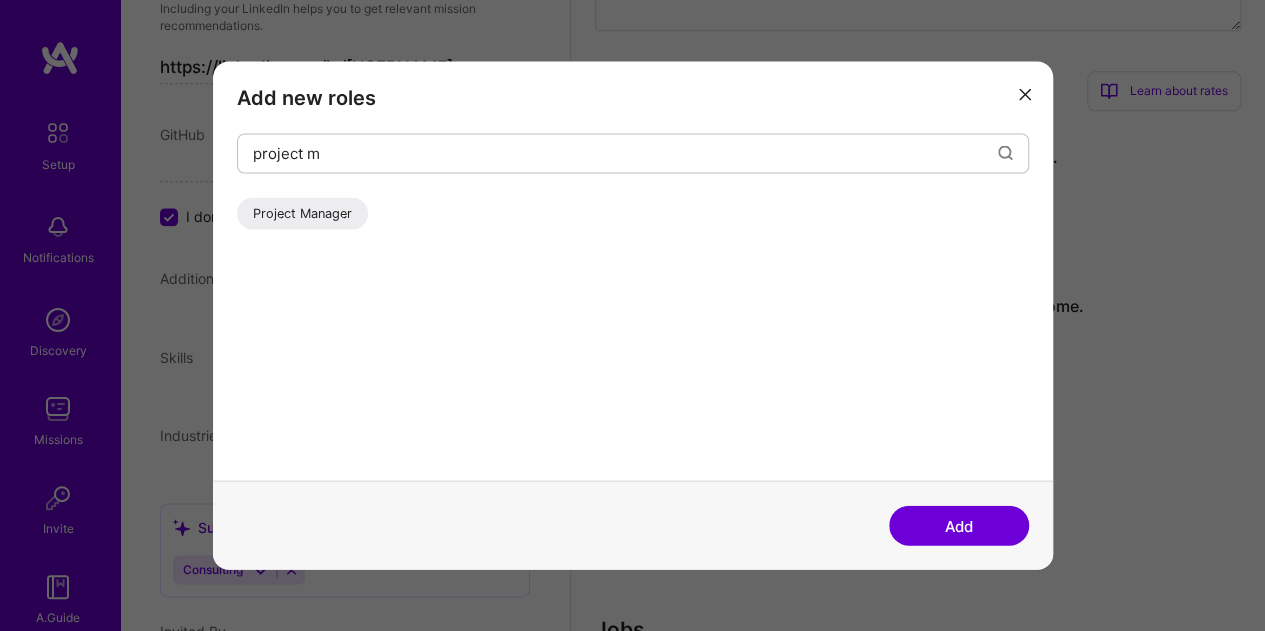 click on "Project Manager" at bounding box center (302, 213) 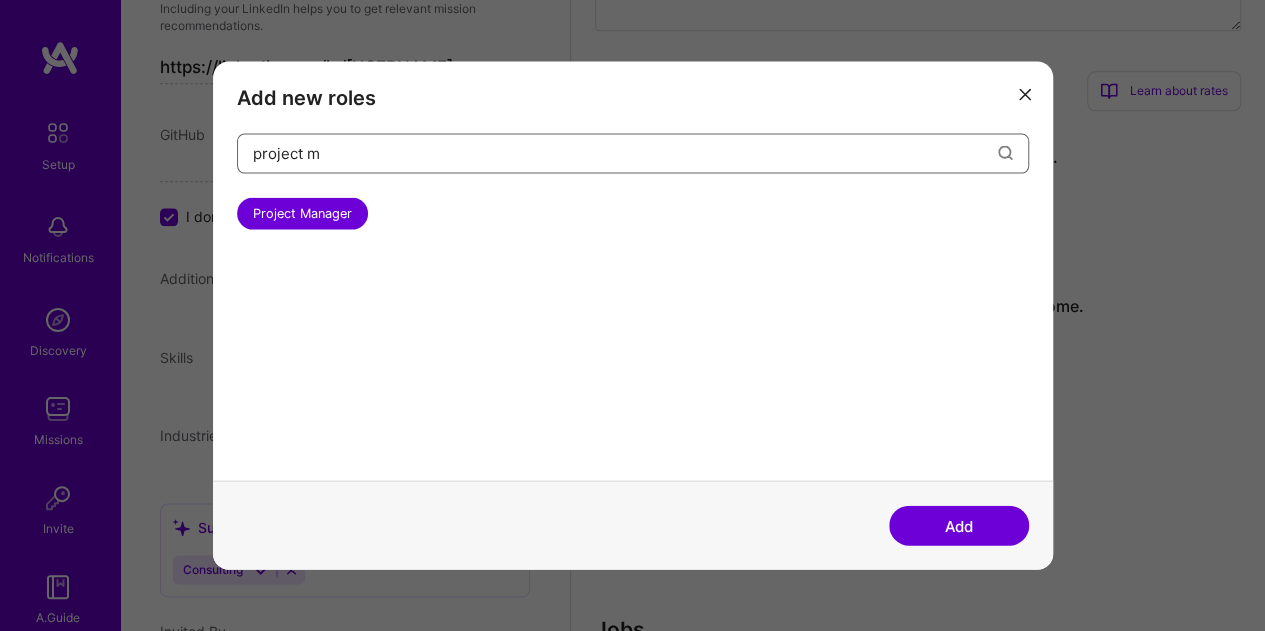 click on "project m" at bounding box center (625, 153) 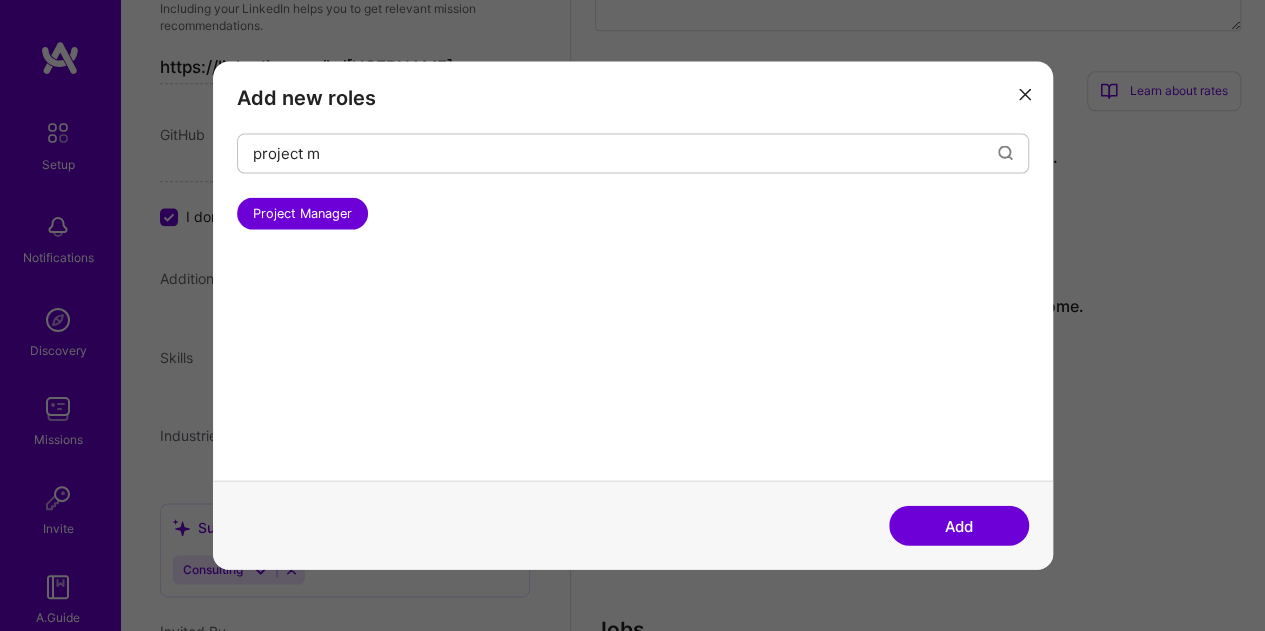 click on "Add" at bounding box center (959, 526) 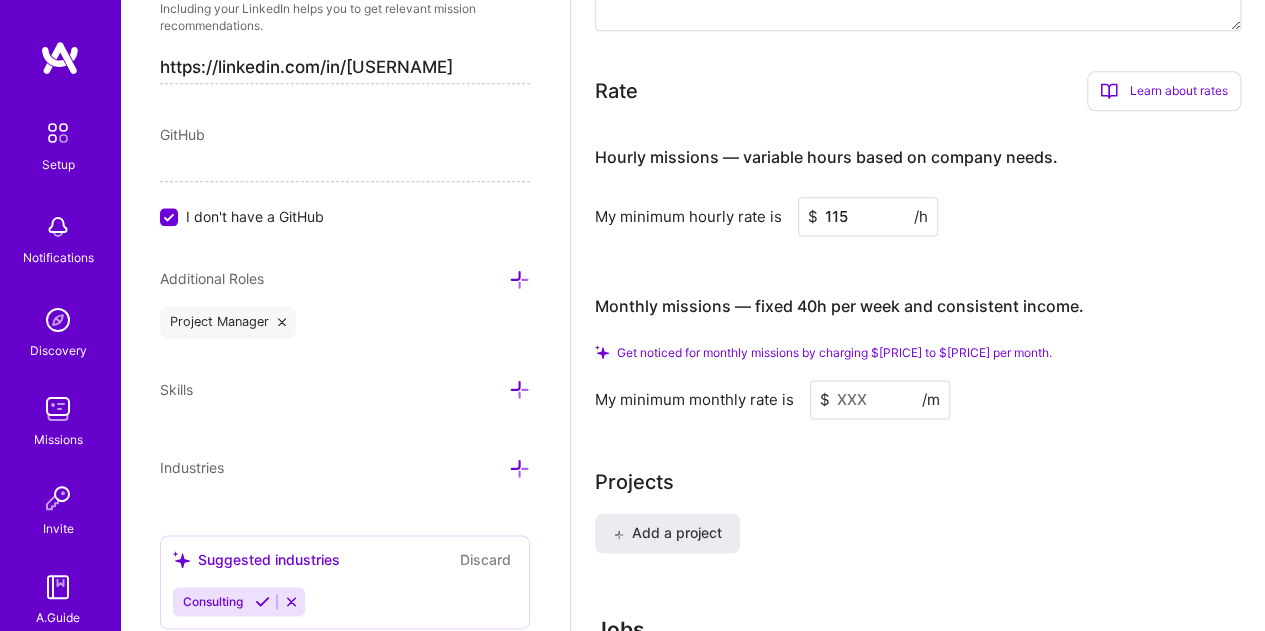 click at bounding box center (519, 279) 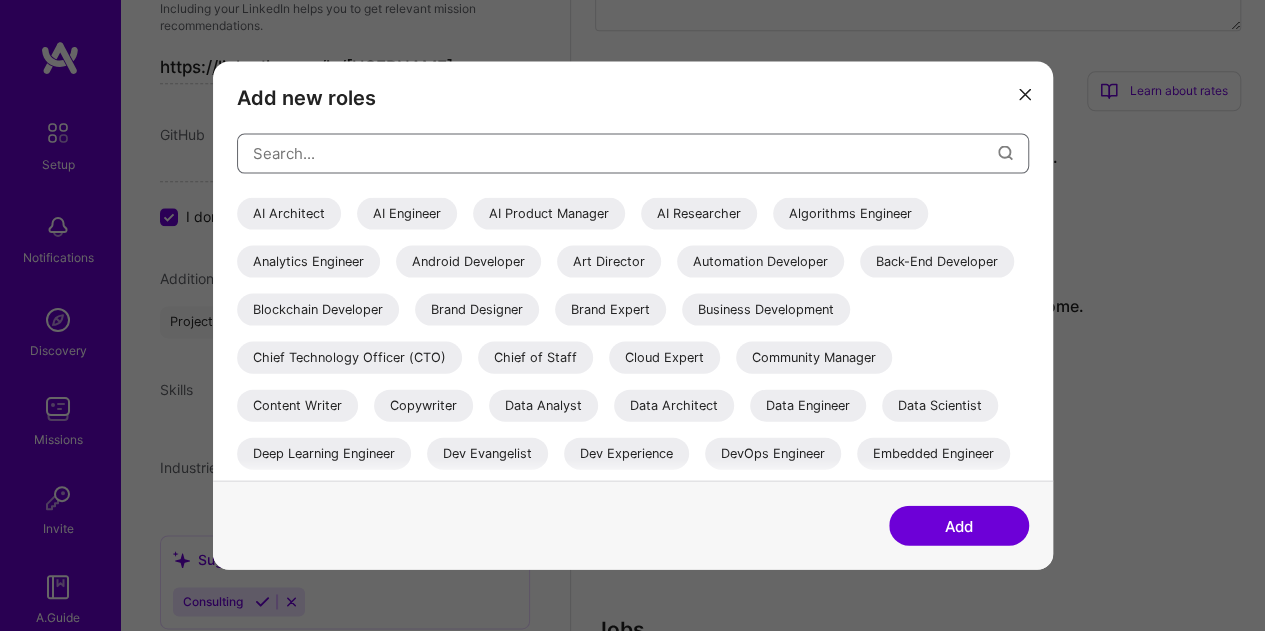click at bounding box center (625, 153) 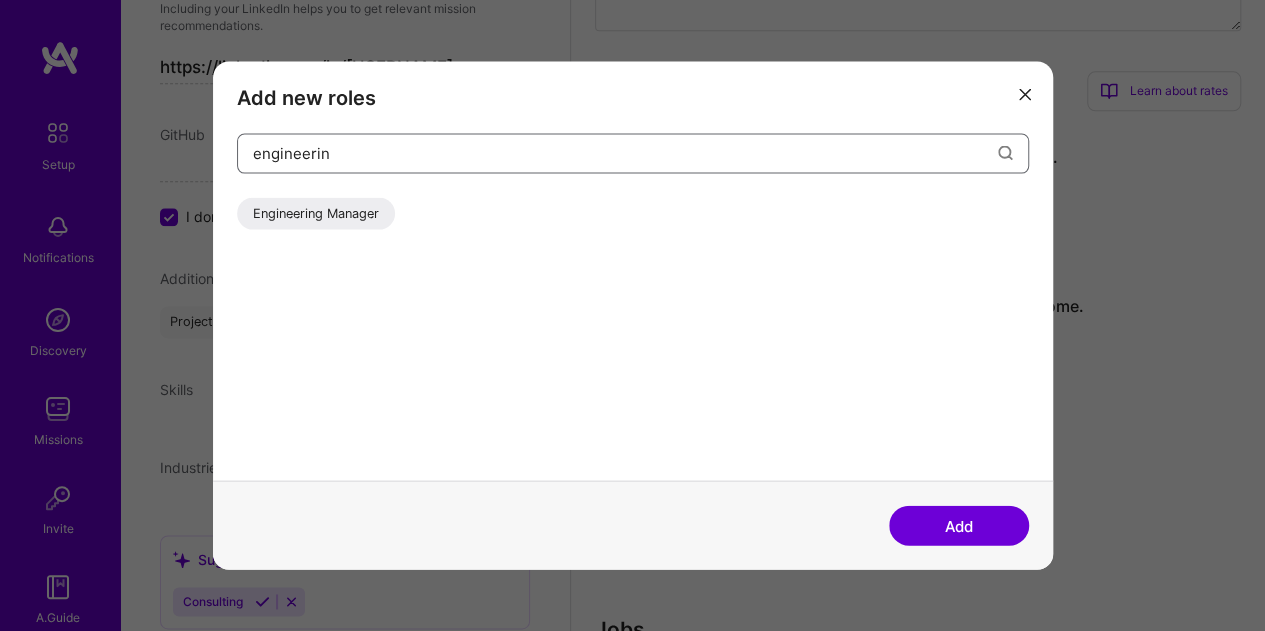 type on "engineerin" 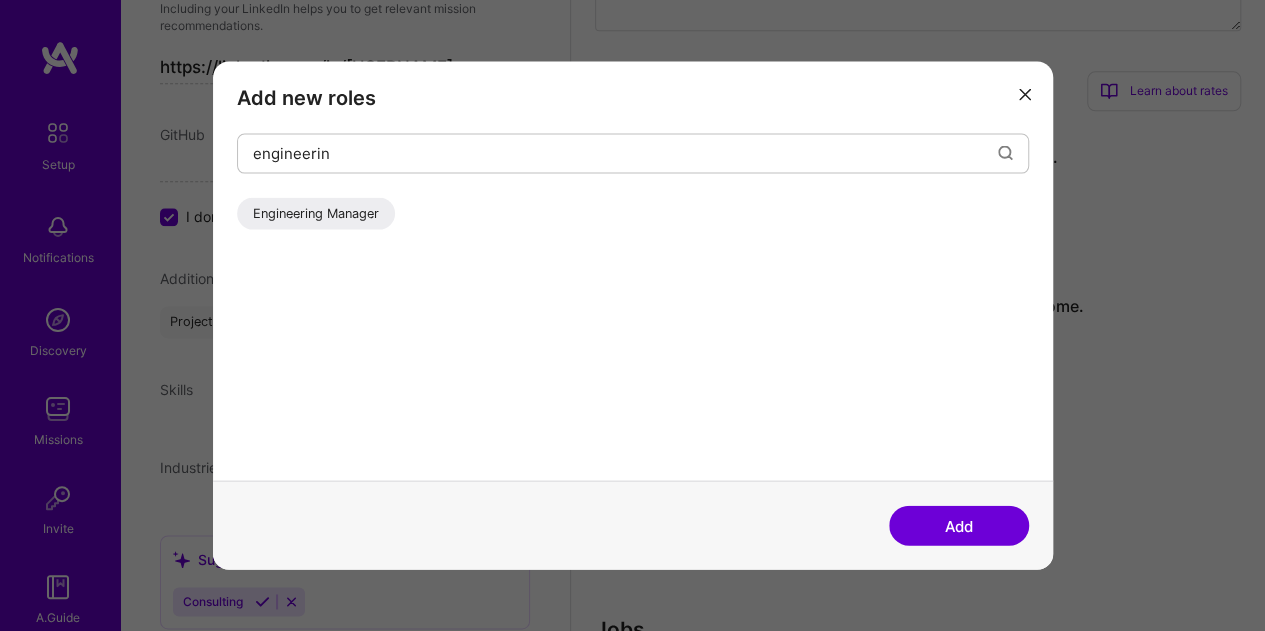 click on "Engineering Manager" at bounding box center (316, 213) 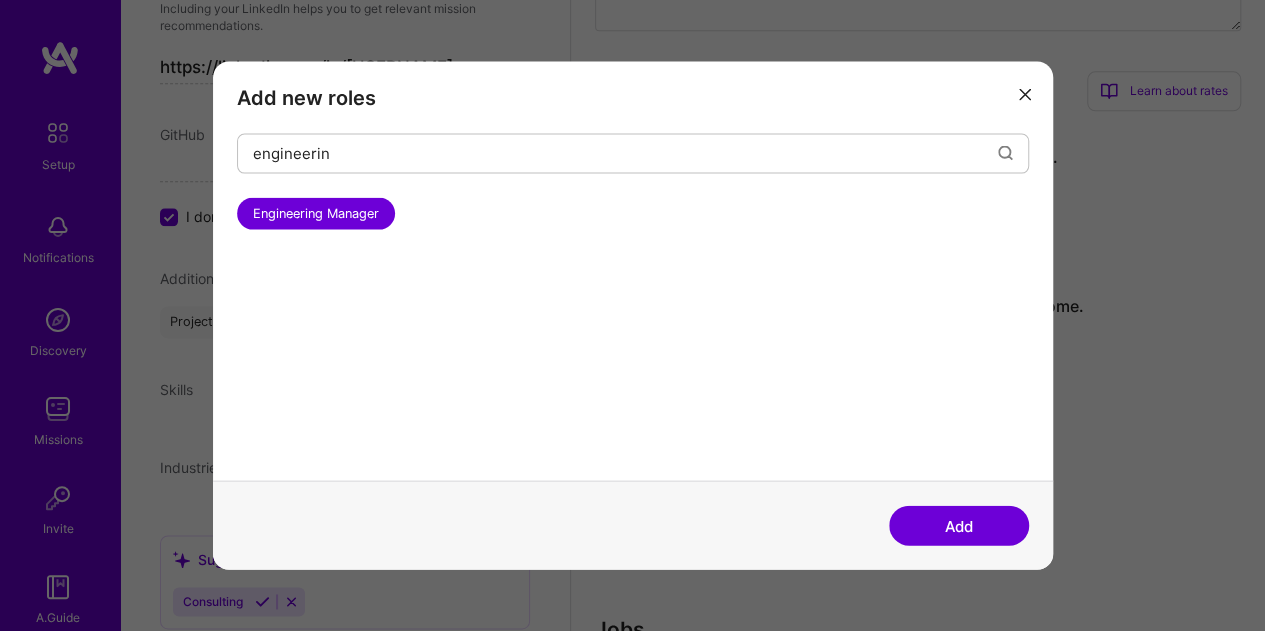 click on "Add" at bounding box center [959, 526] 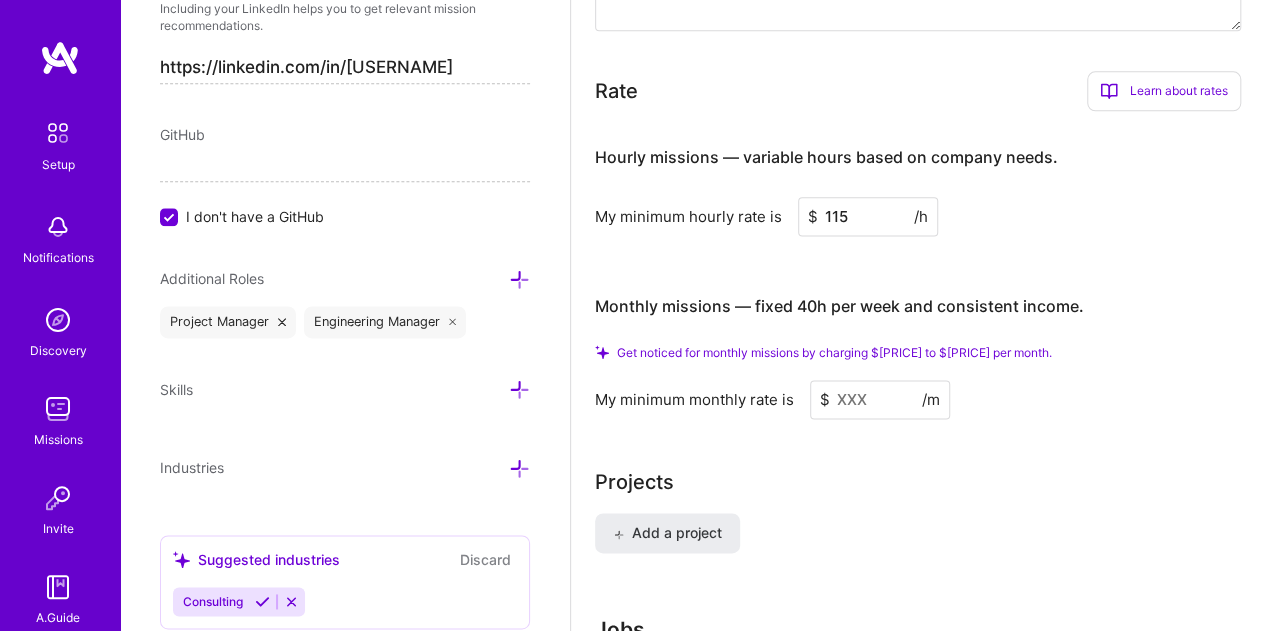 click at bounding box center (519, 279) 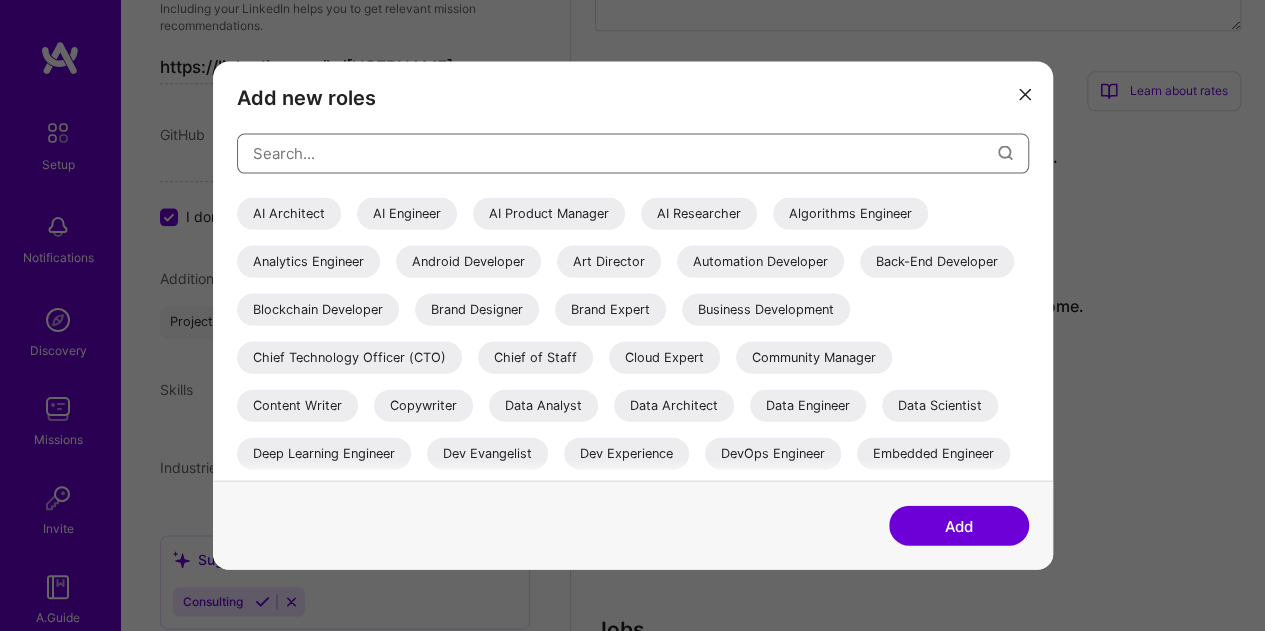 click at bounding box center (625, 153) 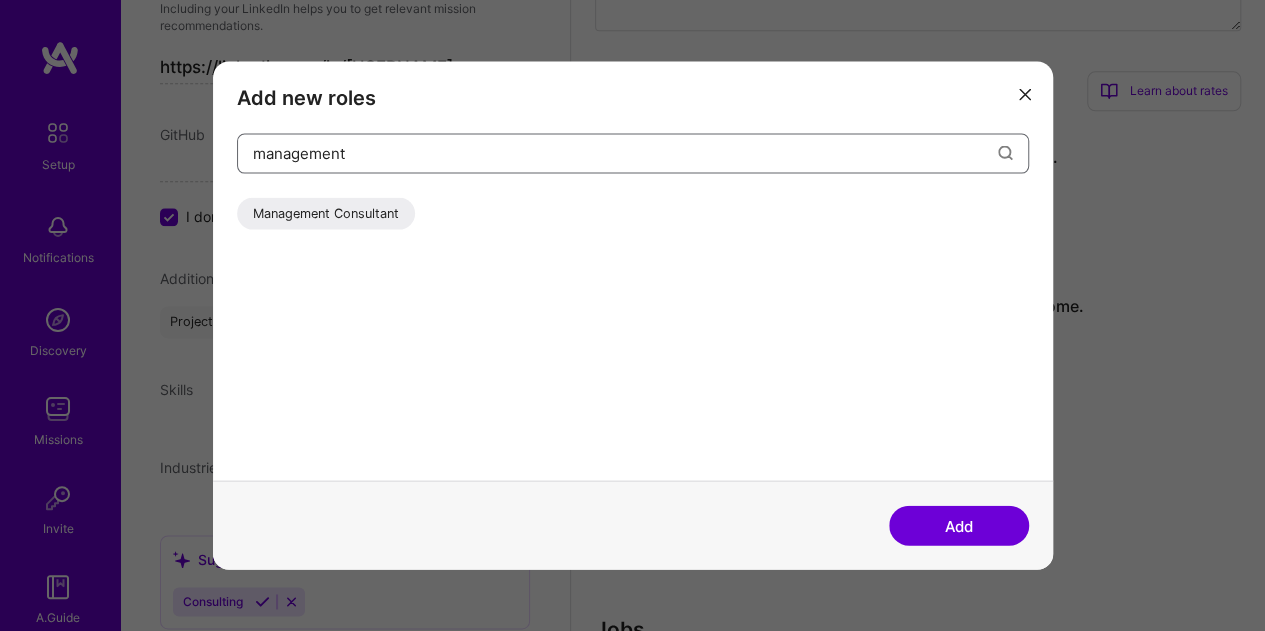 type on "management" 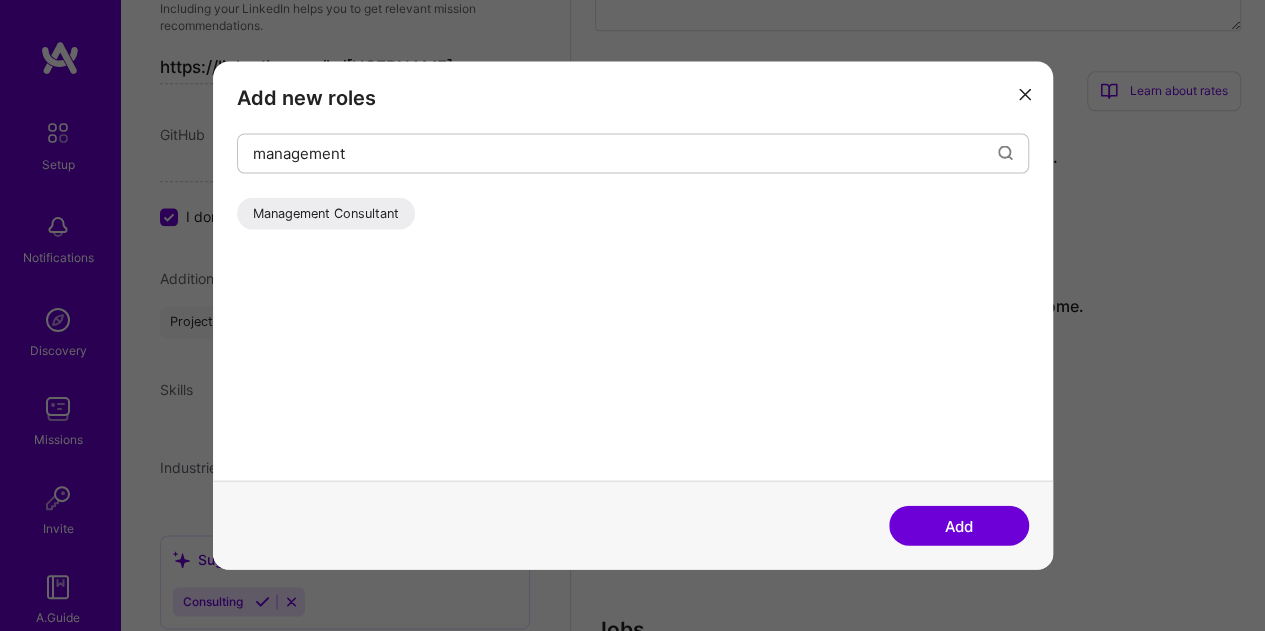 click on "Management Consultant" at bounding box center [326, 213] 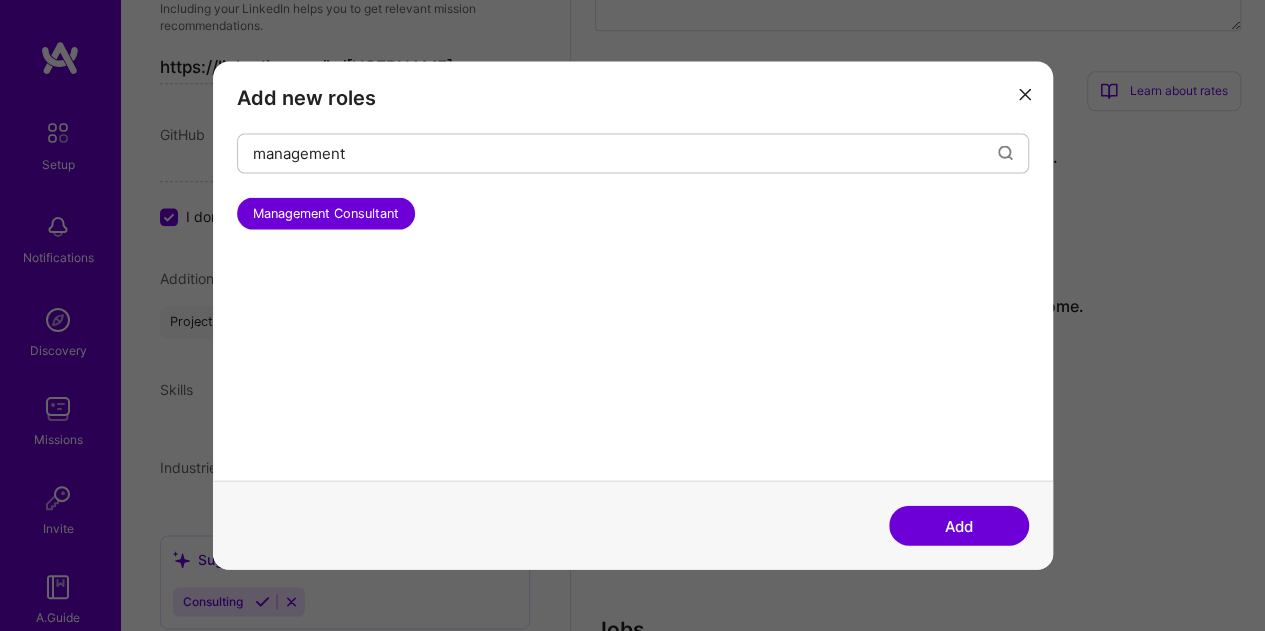click on "Add" at bounding box center [959, 526] 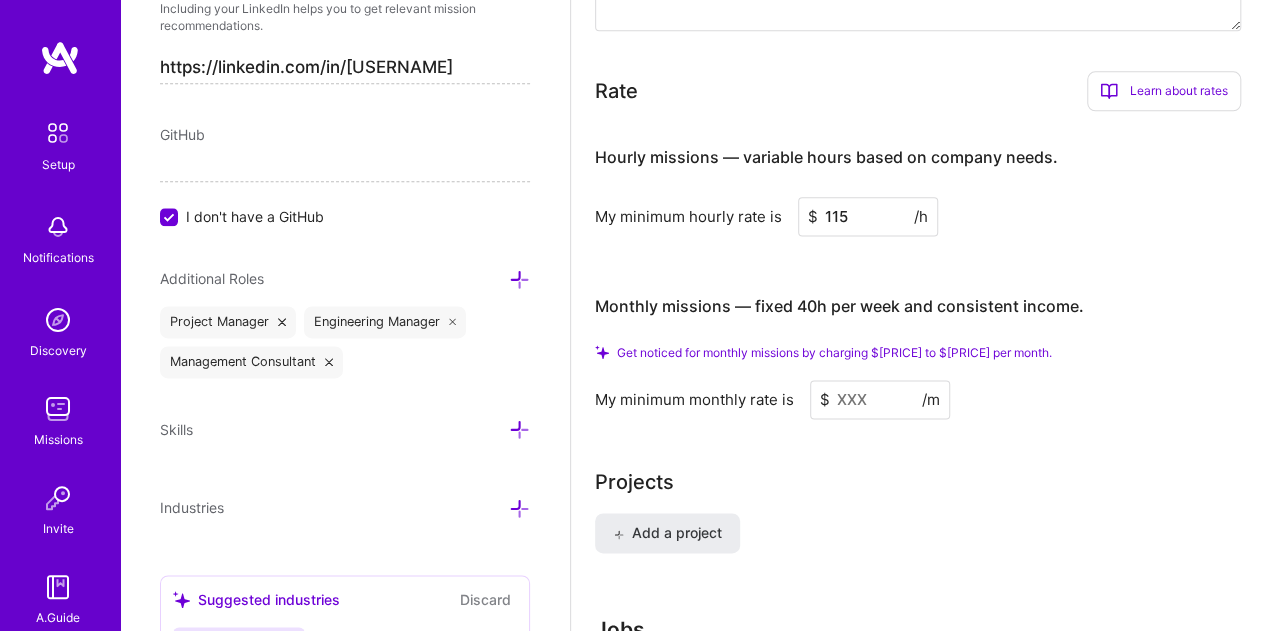 click at bounding box center [519, 279] 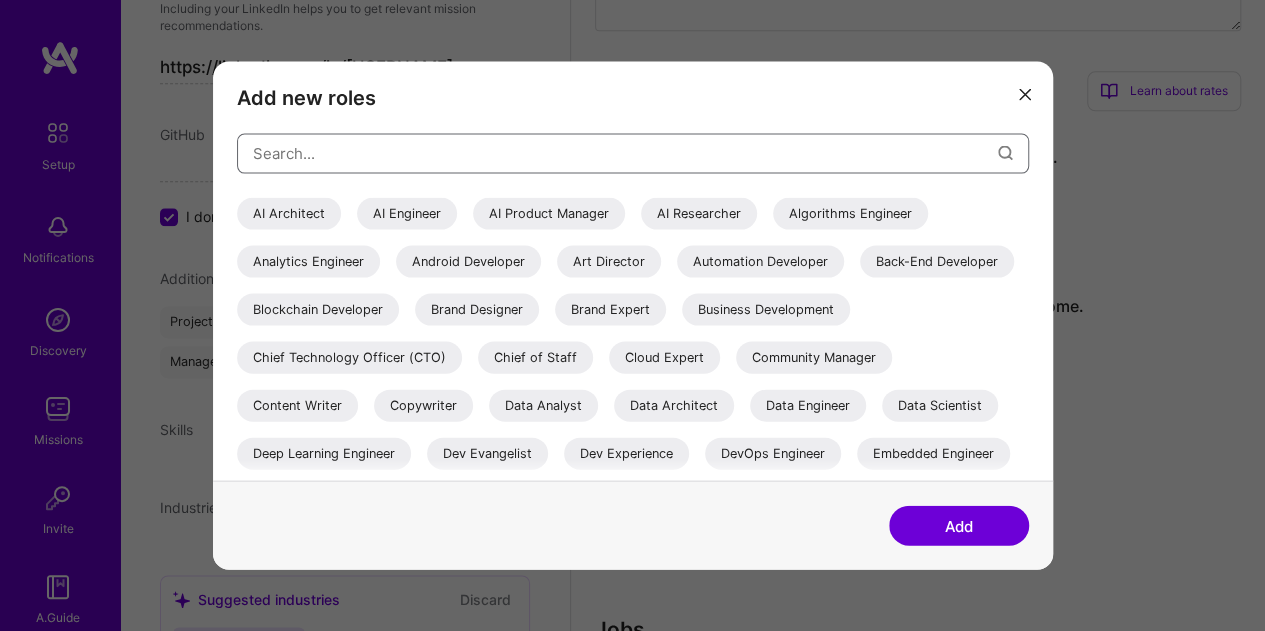 click at bounding box center (625, 153) 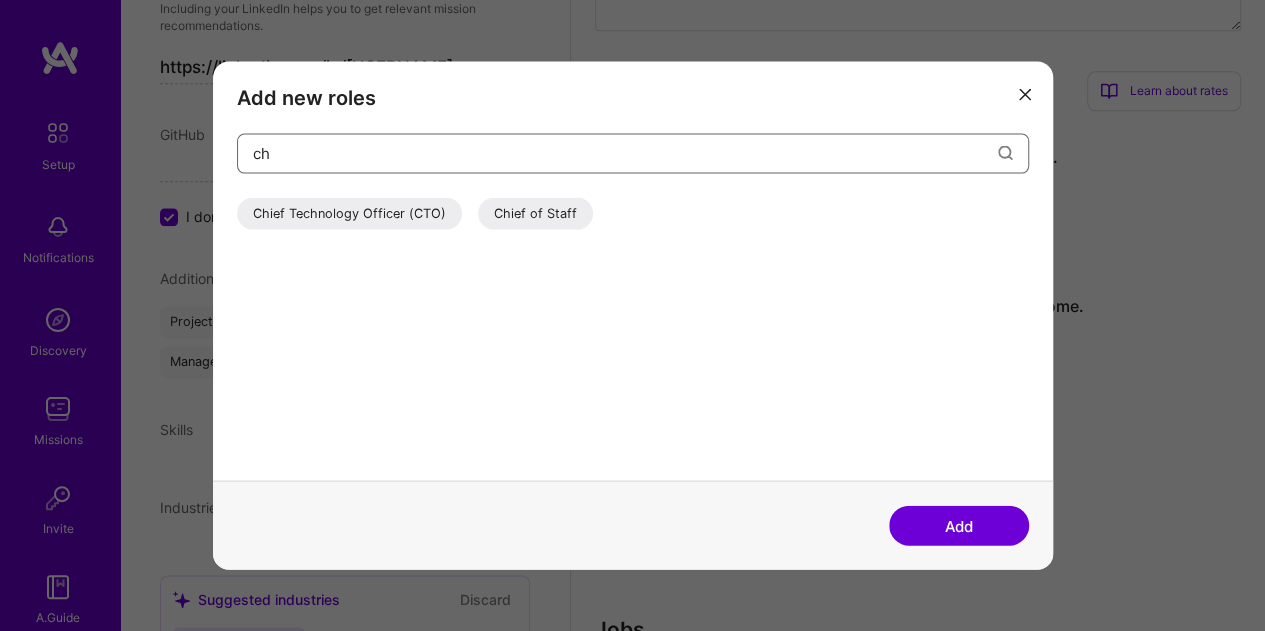 type on "c" 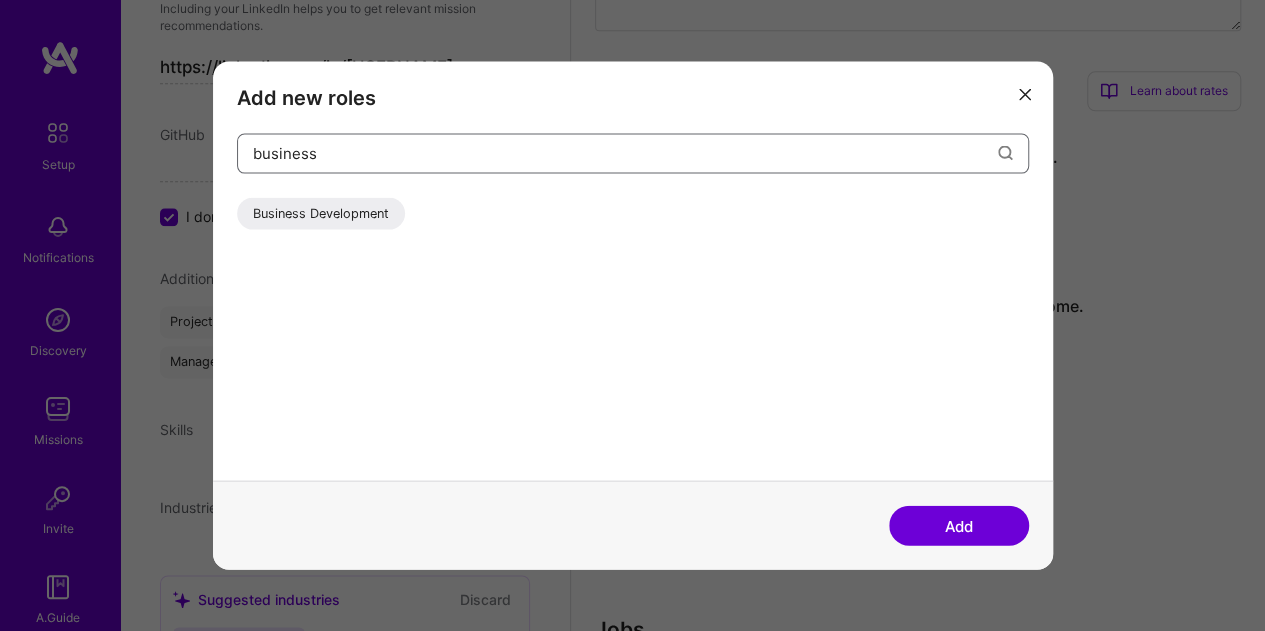 type on "business" 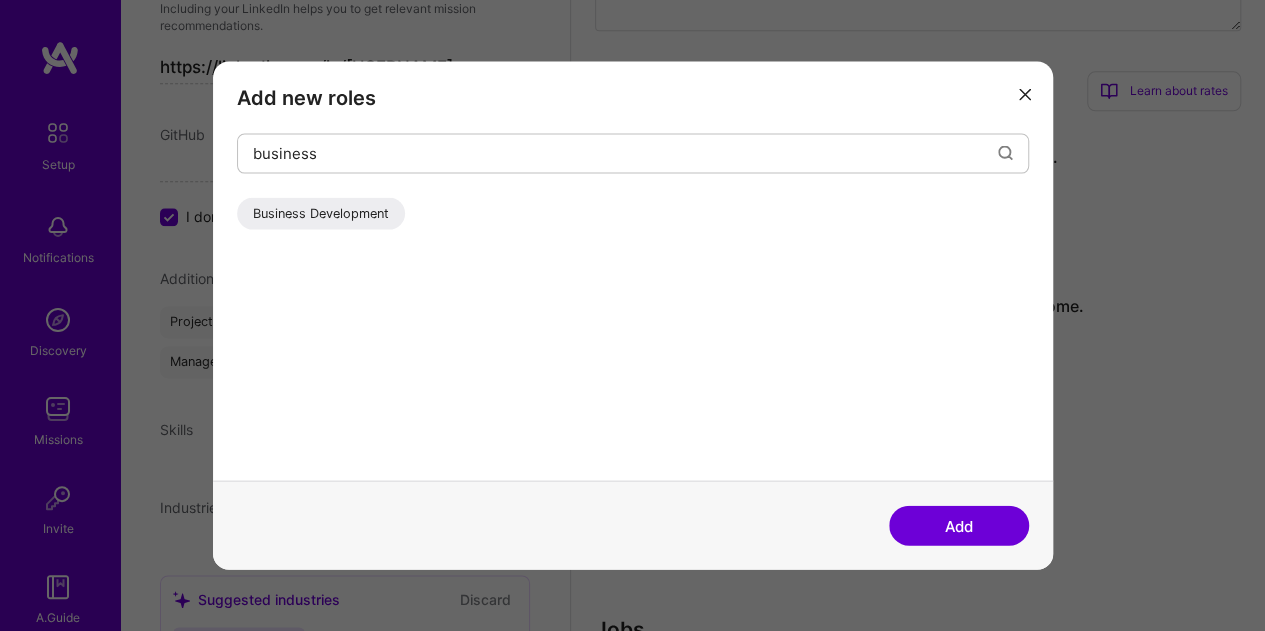 click on "Business Development" at bounding box center [321, 213] 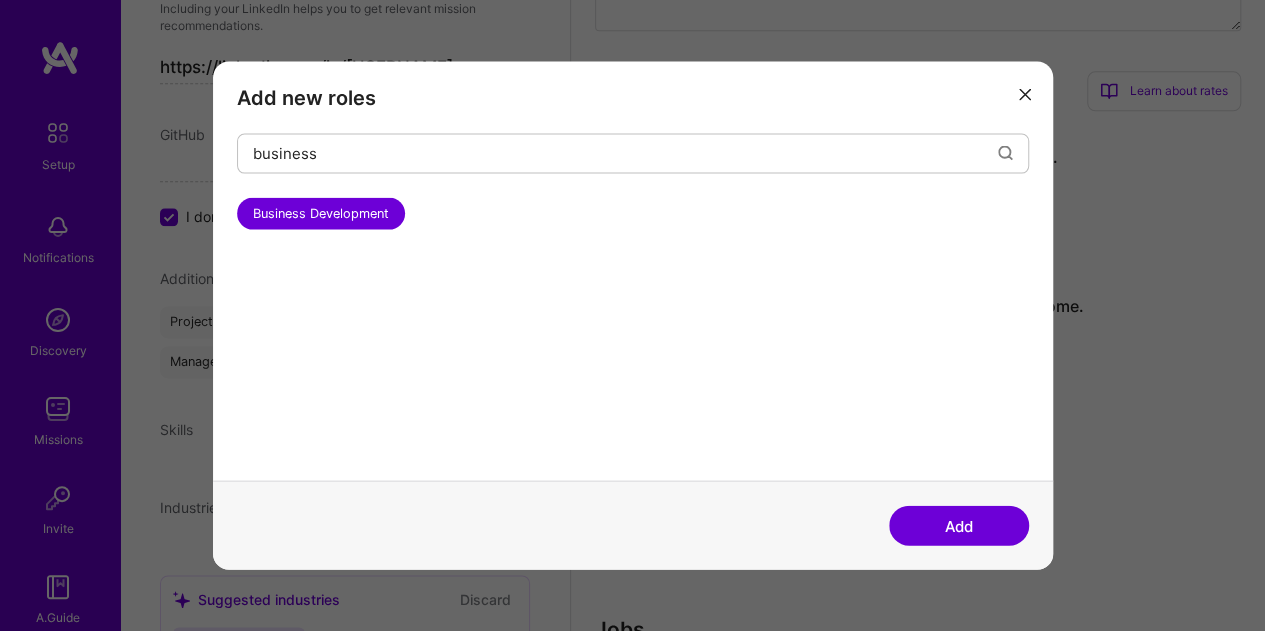 click on "Add" at bounding box center (959, 526) 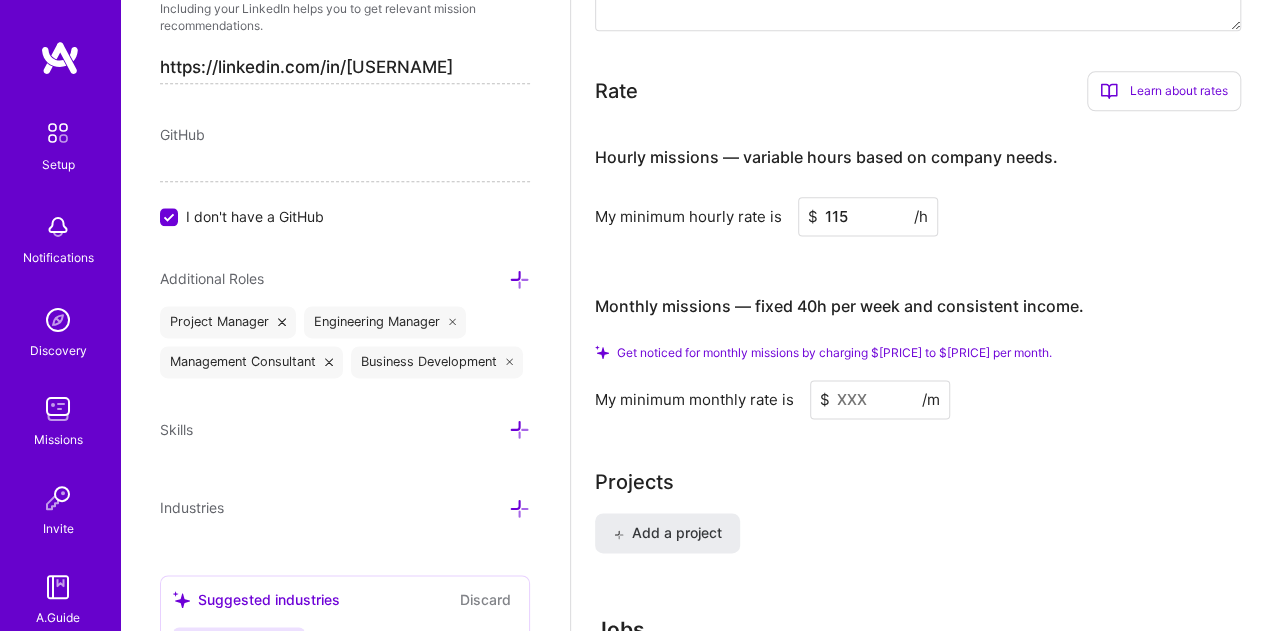click at bounding box center (519, 429) 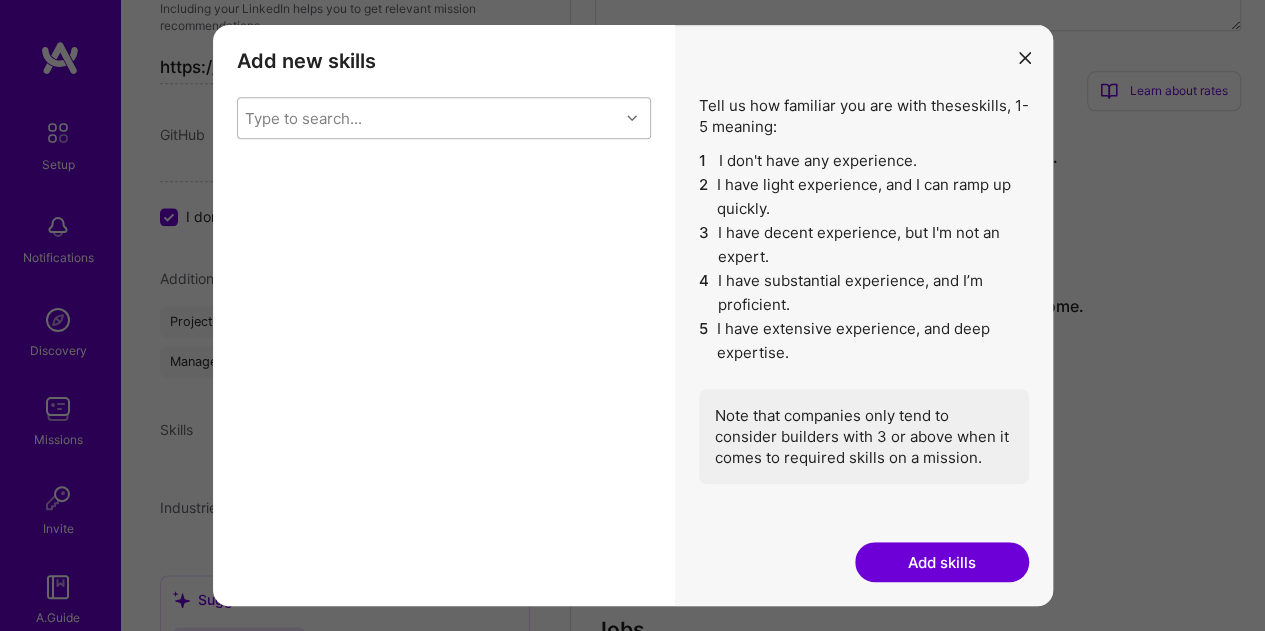 click on "Type to search..." at bounding box center [303, 117] 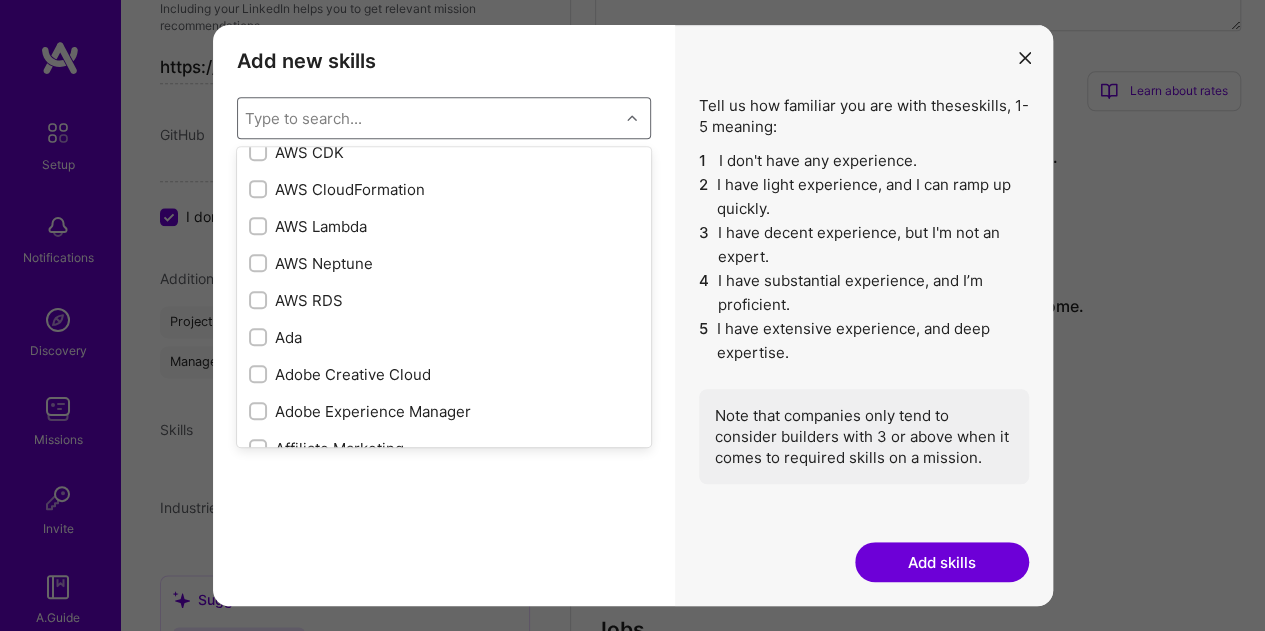 scroll, scrollTop: 0, scrollLeft: 0, axis: both 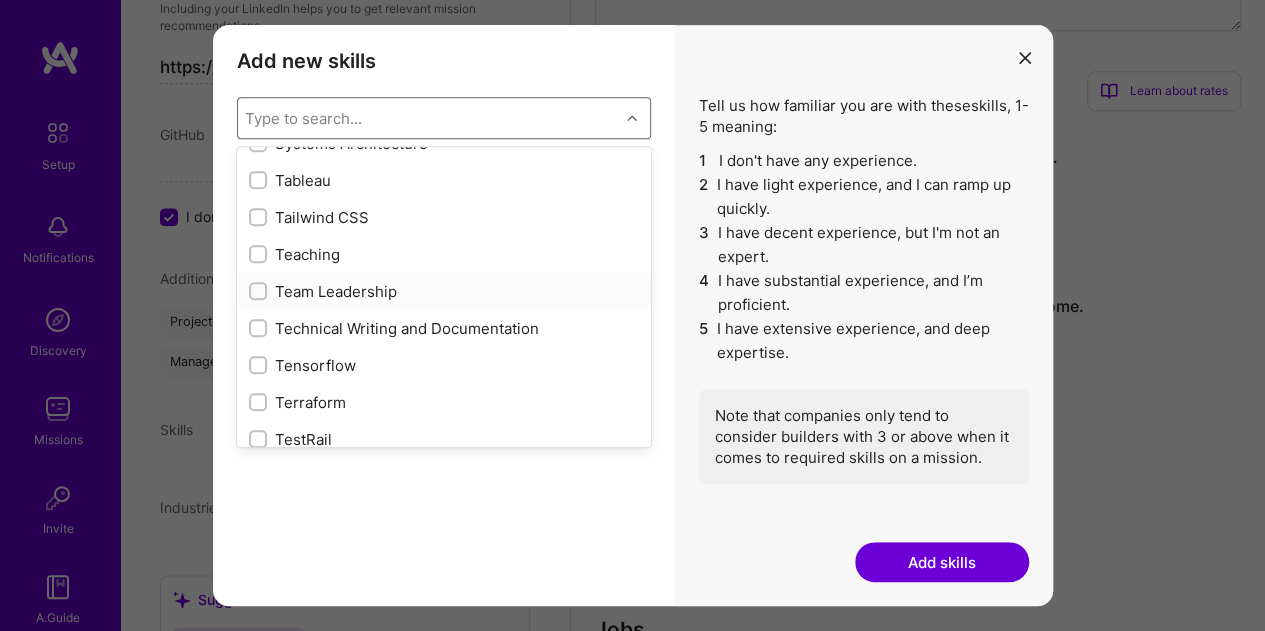 click at bounding box center [260, 292] 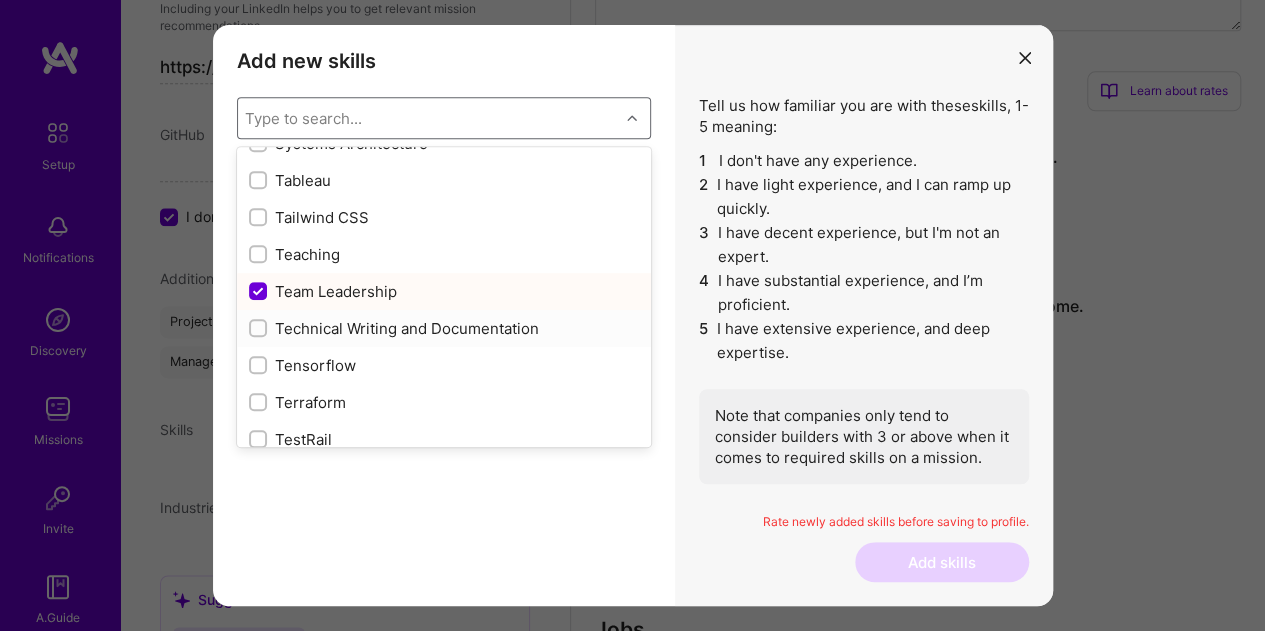 click at bounding box center (258, 328) 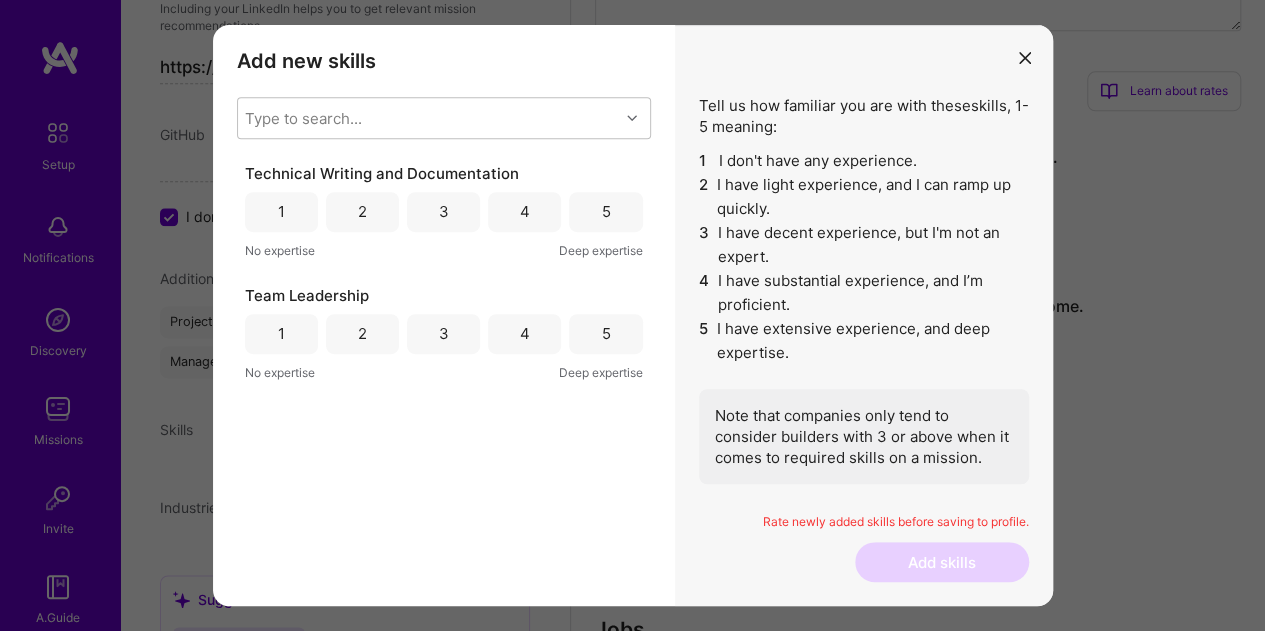 click on "5" at bounding box center [605, 334] 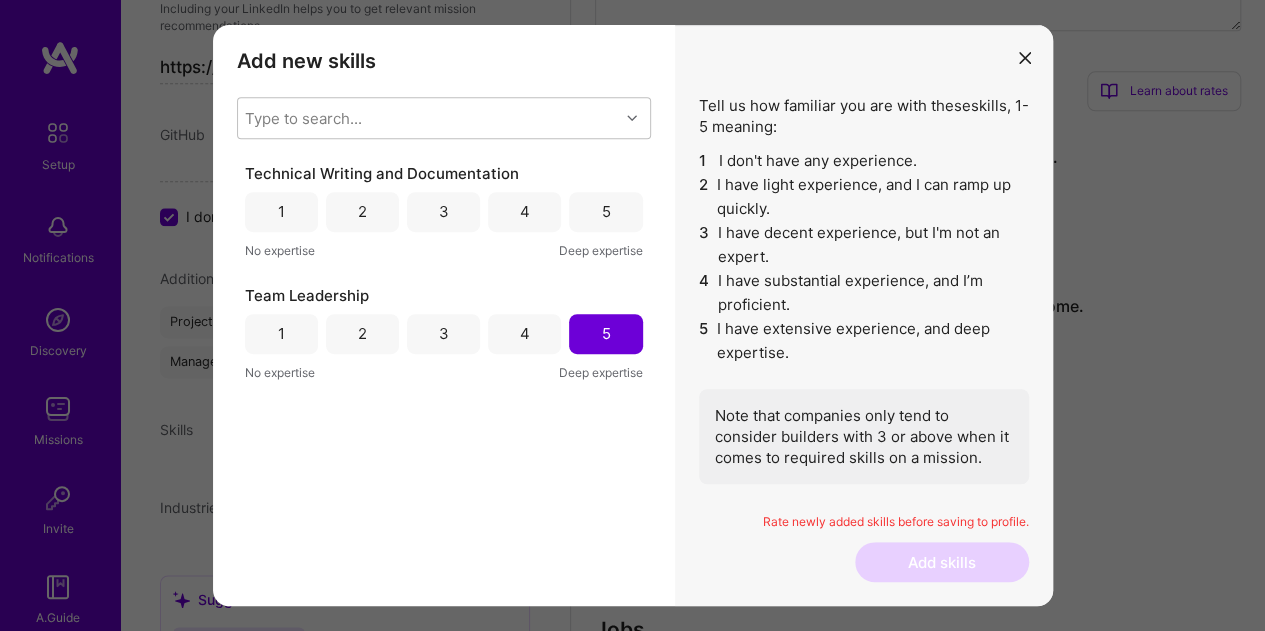 click on "4" at bounding box center (525, 211) 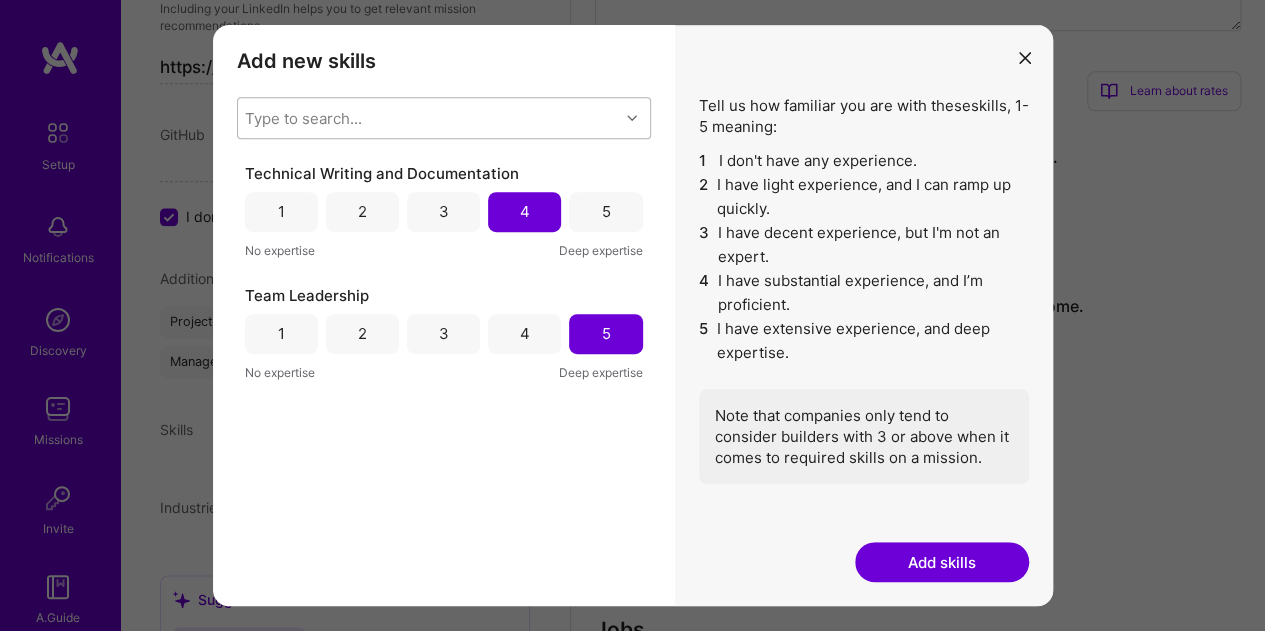 click on "Type to search..." at bounding box center [428, 118] 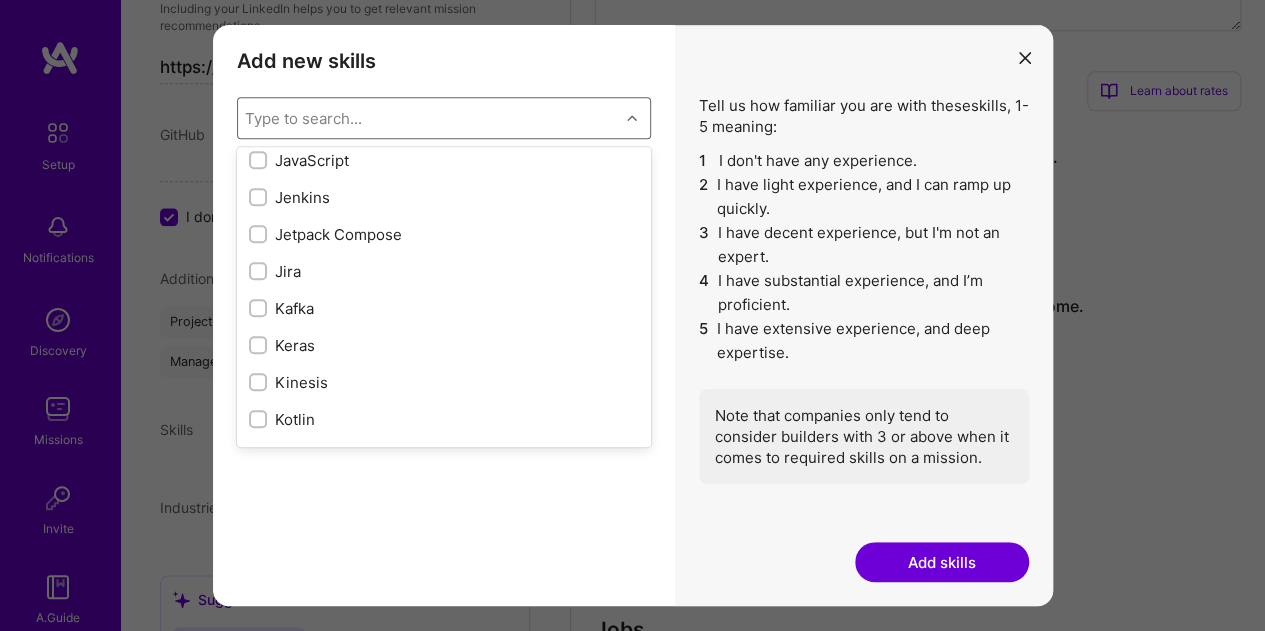 scroll, scrollTop: 6449, scrollLeft: 0, axis: vertical 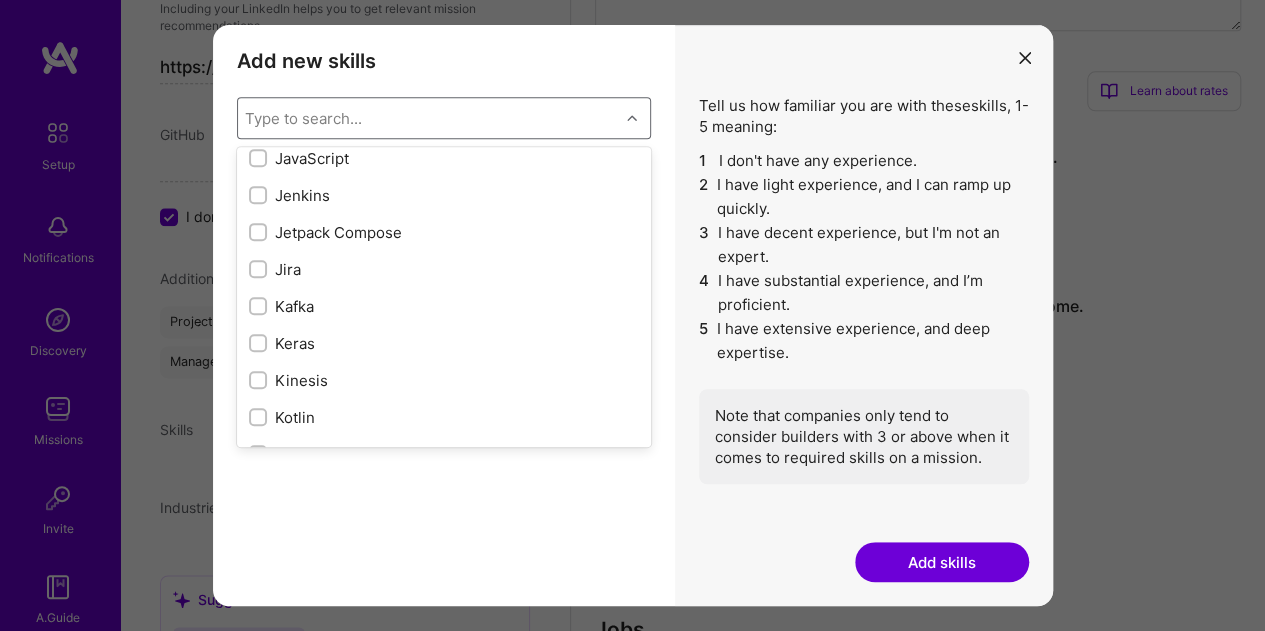 click at bounding box center [260, 270] 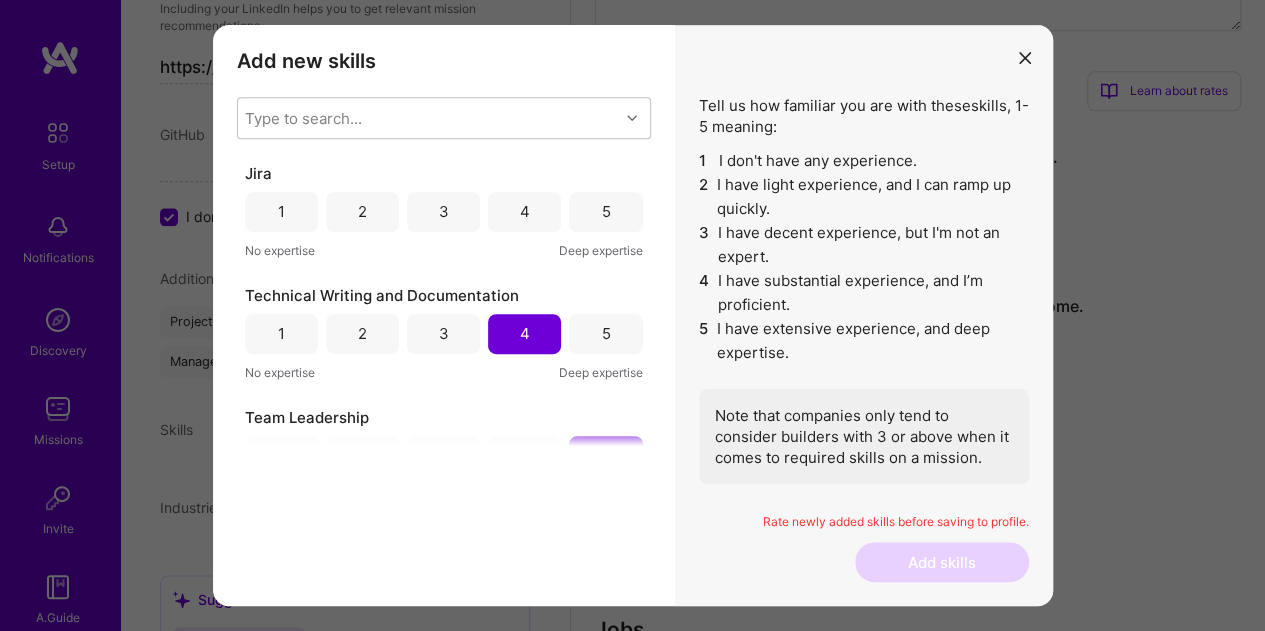 click at bounding box center [1025, 57] 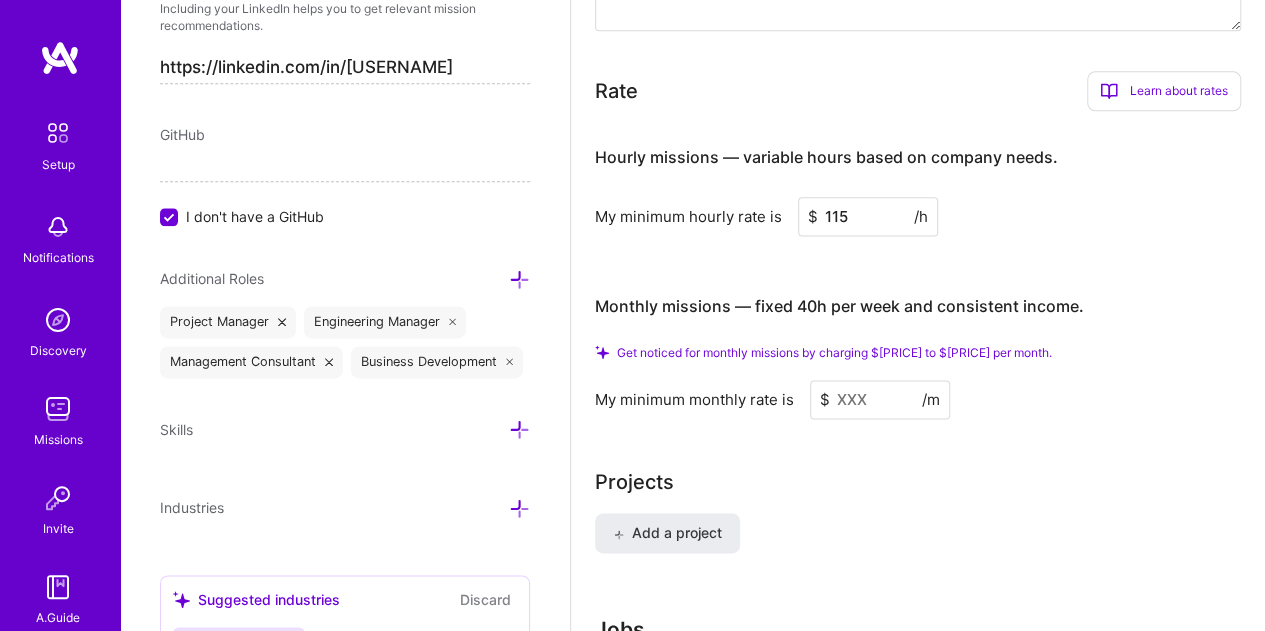 click at bounding box center (519, 429) 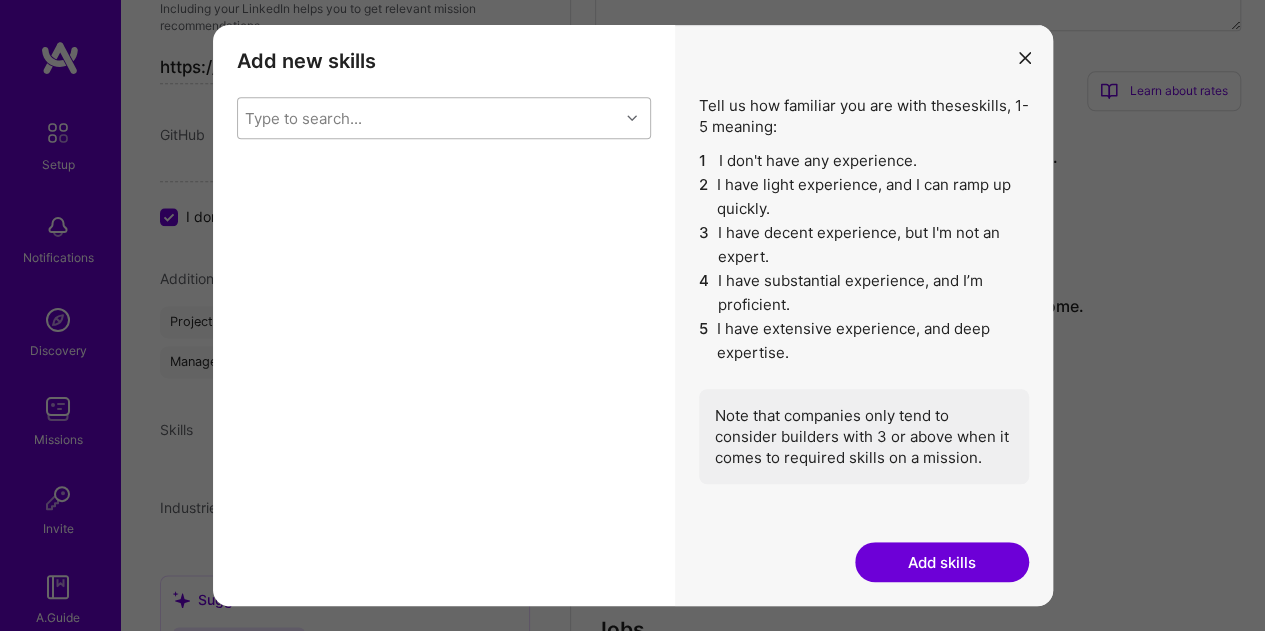 click on "Type to search..." at bounding box center [303, 117] 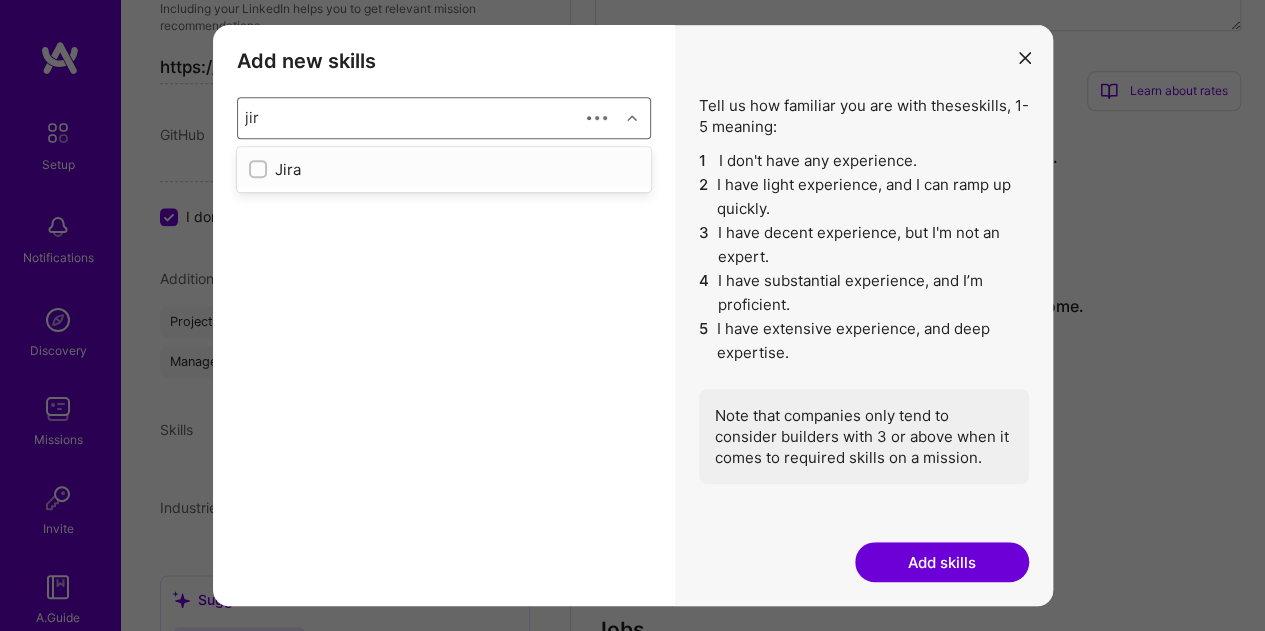 type on "jira" 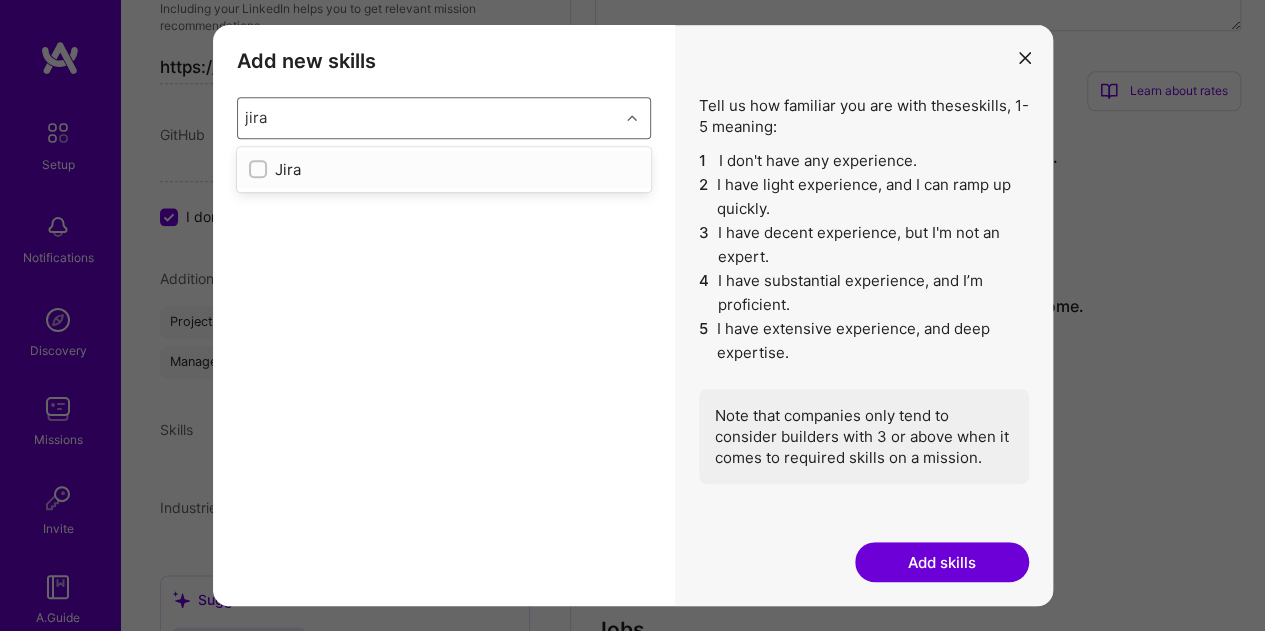 click at bounding box center [260, 170] 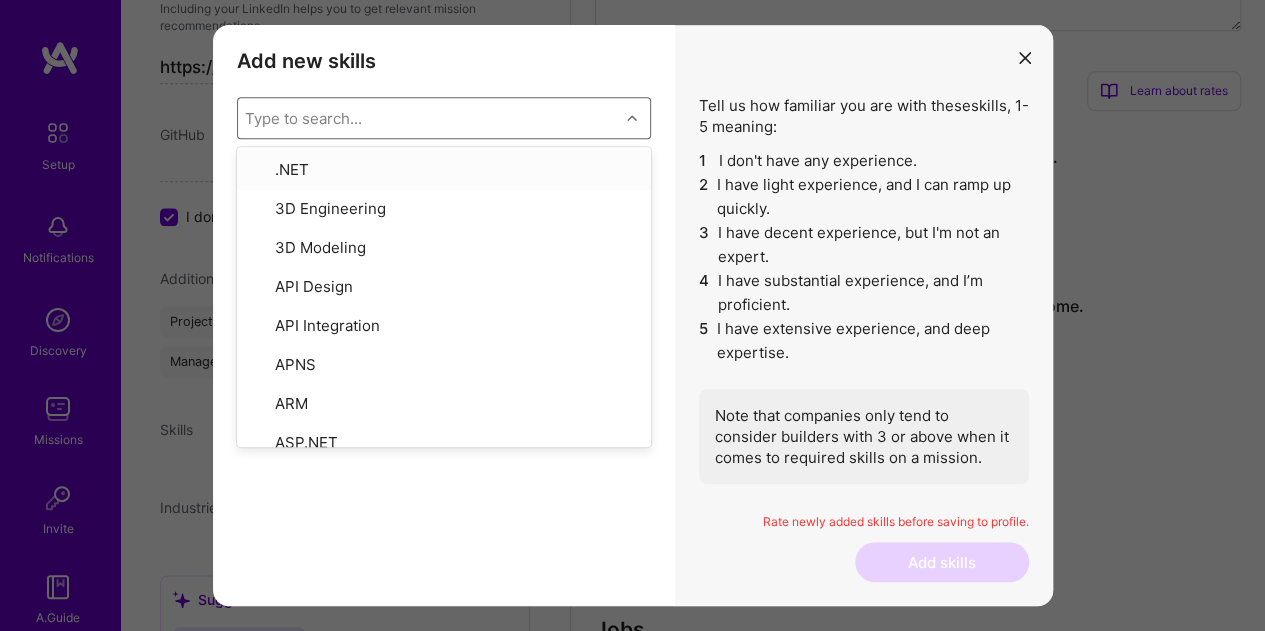 click on "Type to search..." at bounding box center [303, 117] 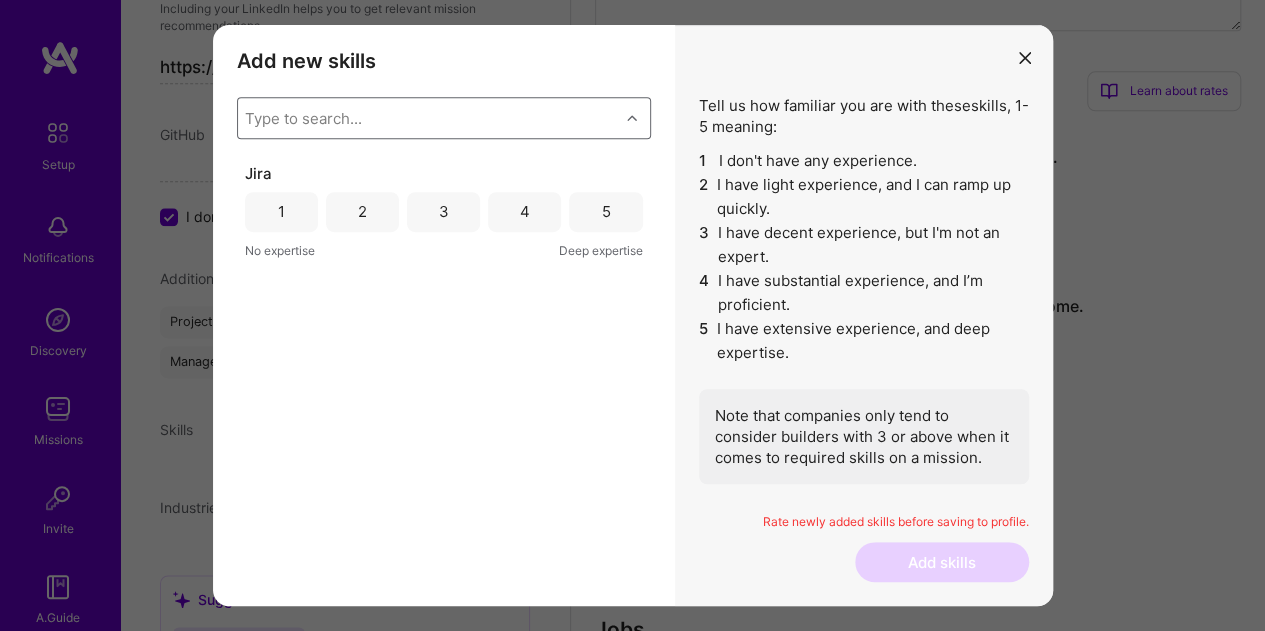 click on "5" at bounding box center [605, 211] 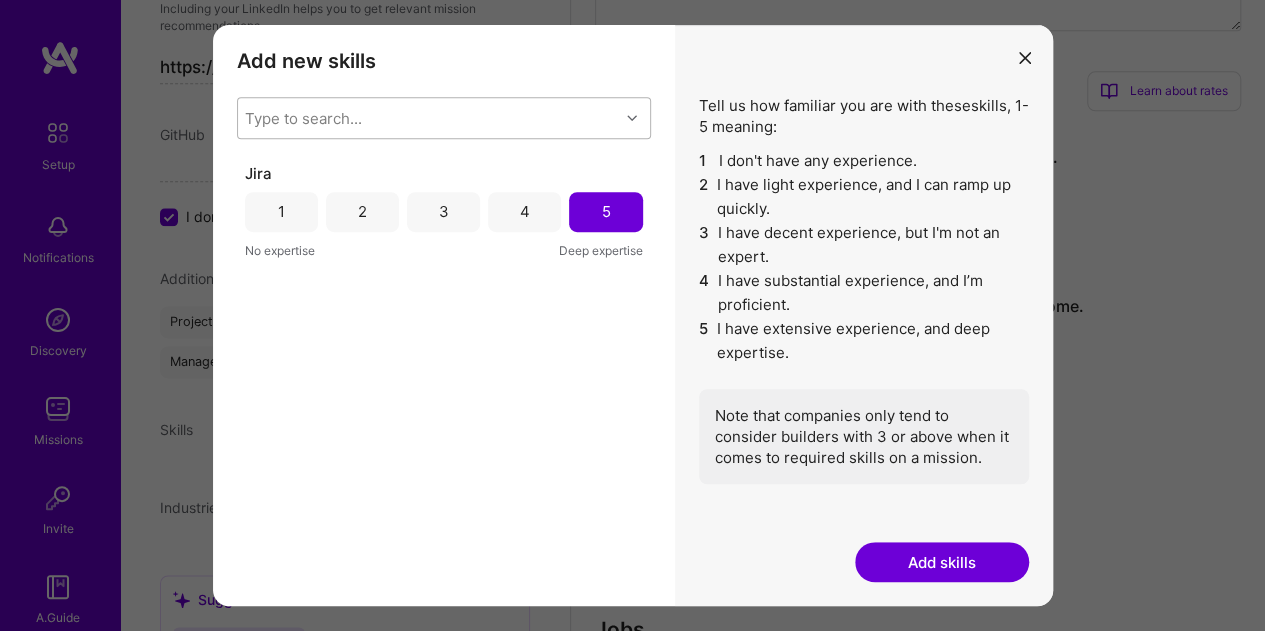 click on "Type to search..." at bounding box center (303, 117) 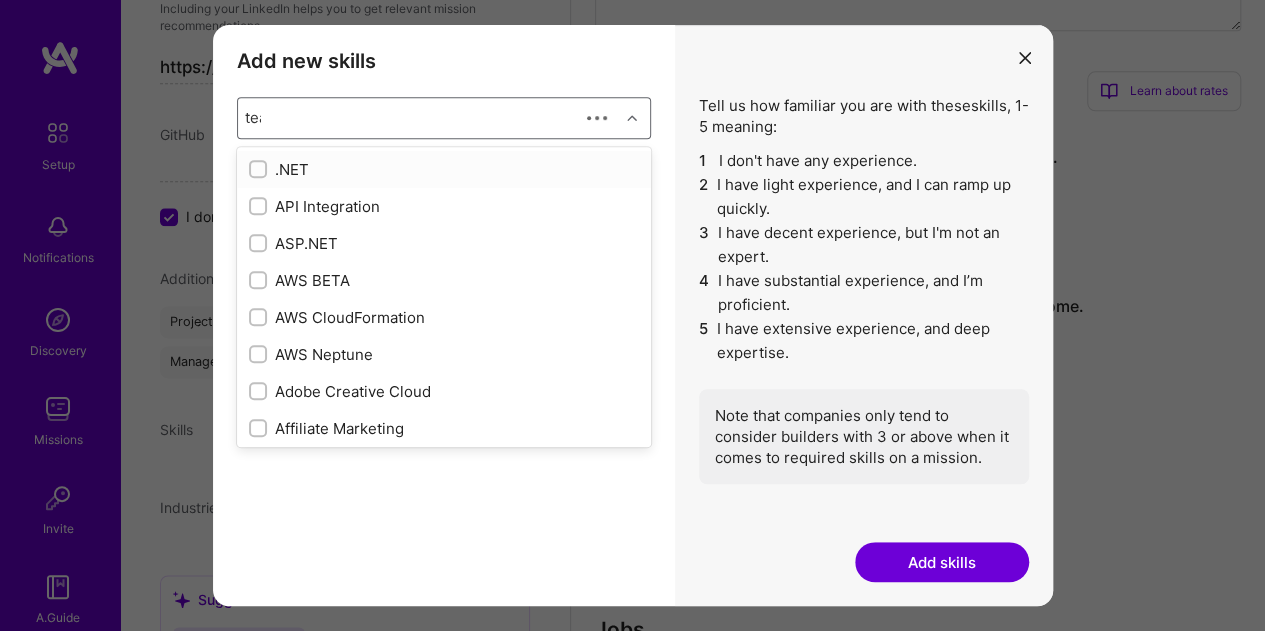 type on "team" 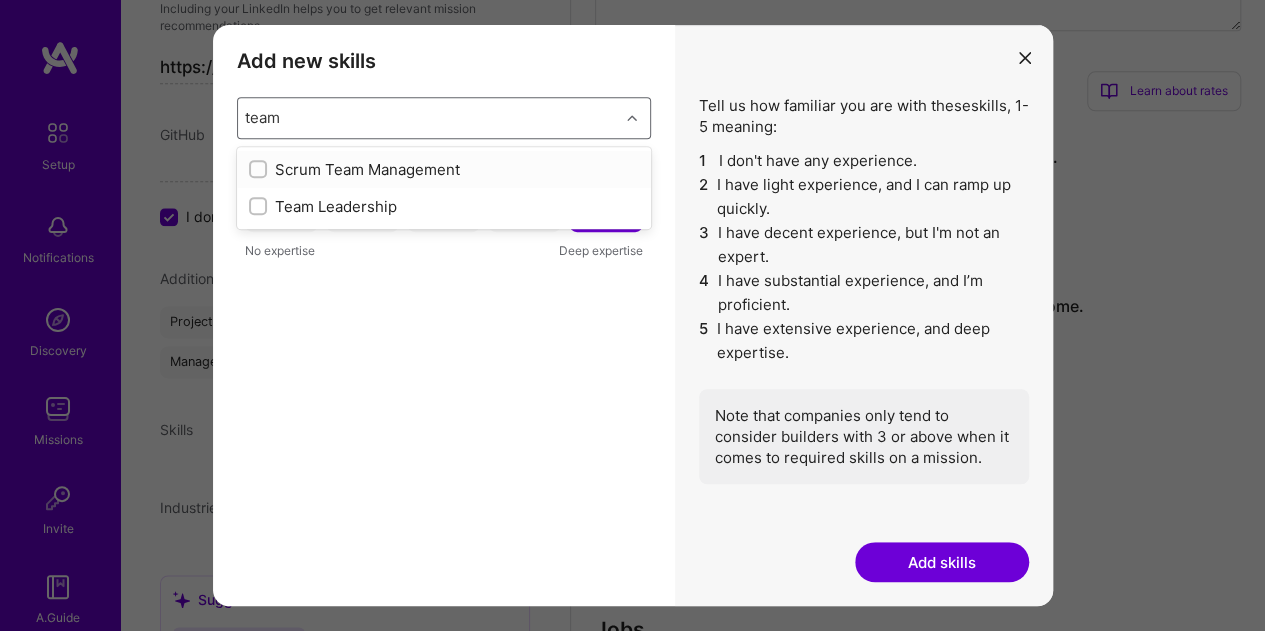 click at bounding box center (260, 170) 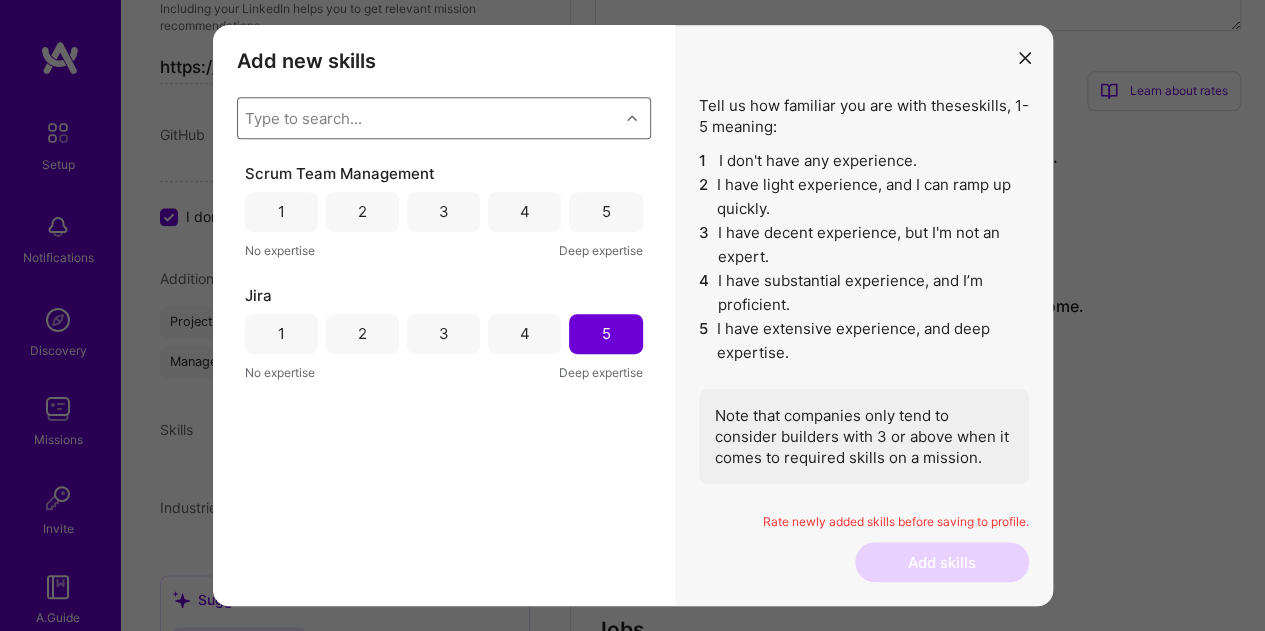 click on "Type to search..." at bounding box center [303, 117] 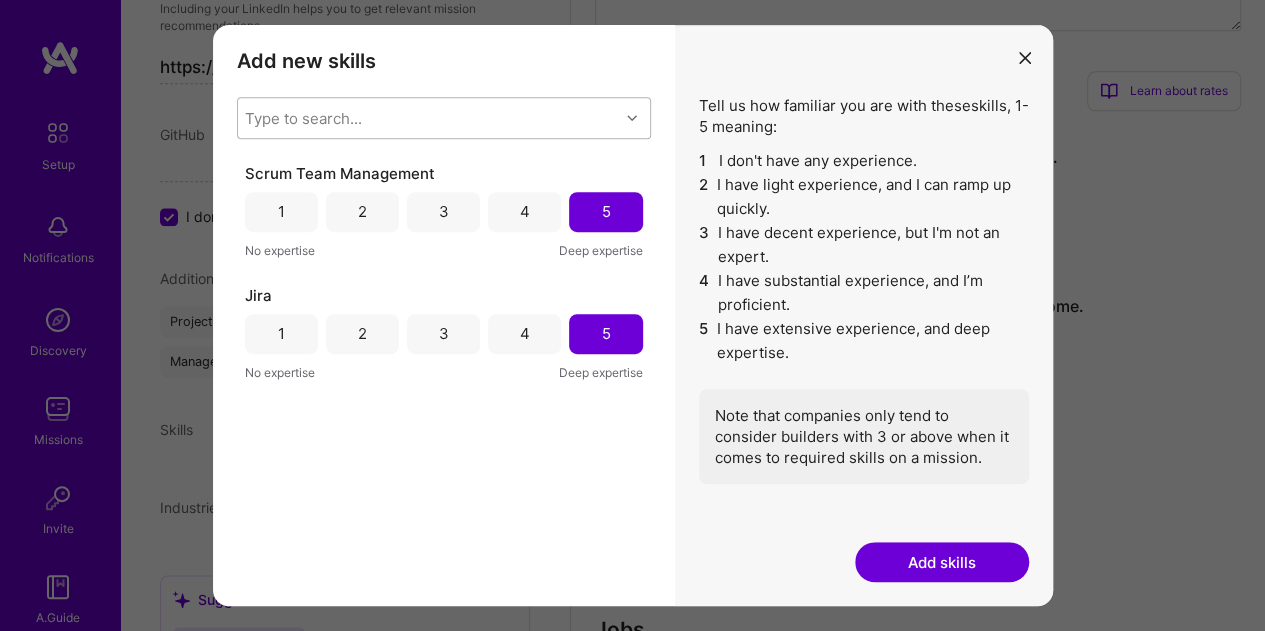 click on "Type to search..." at bounding box center (303, 117) 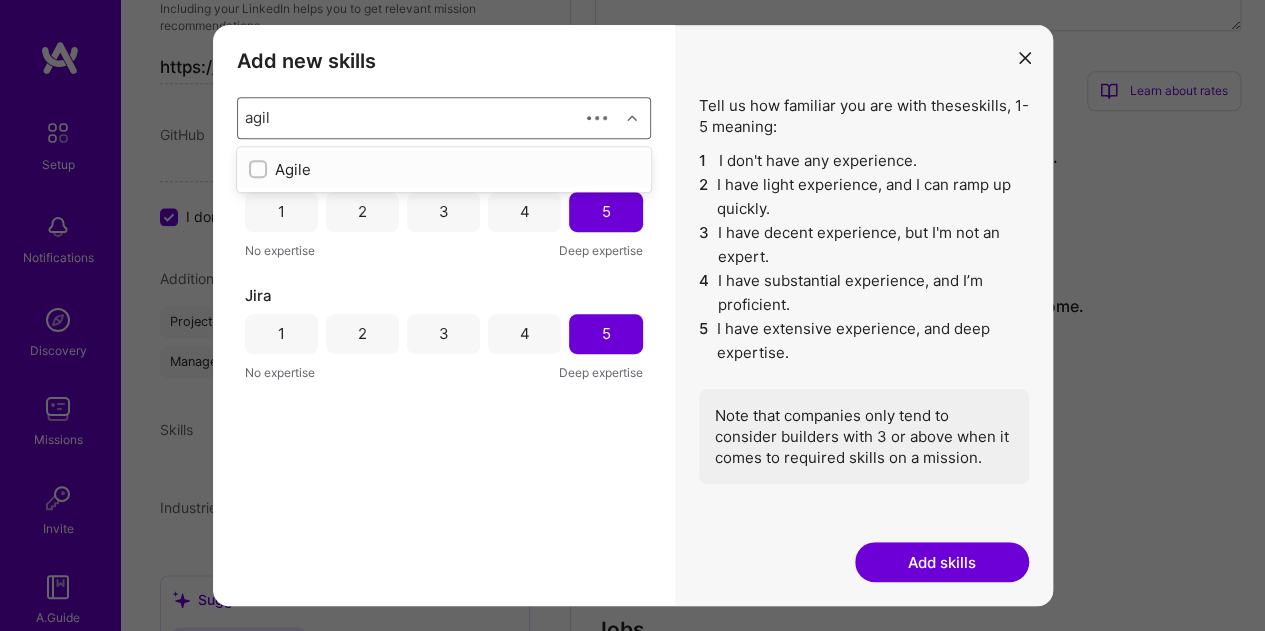type on "agile" 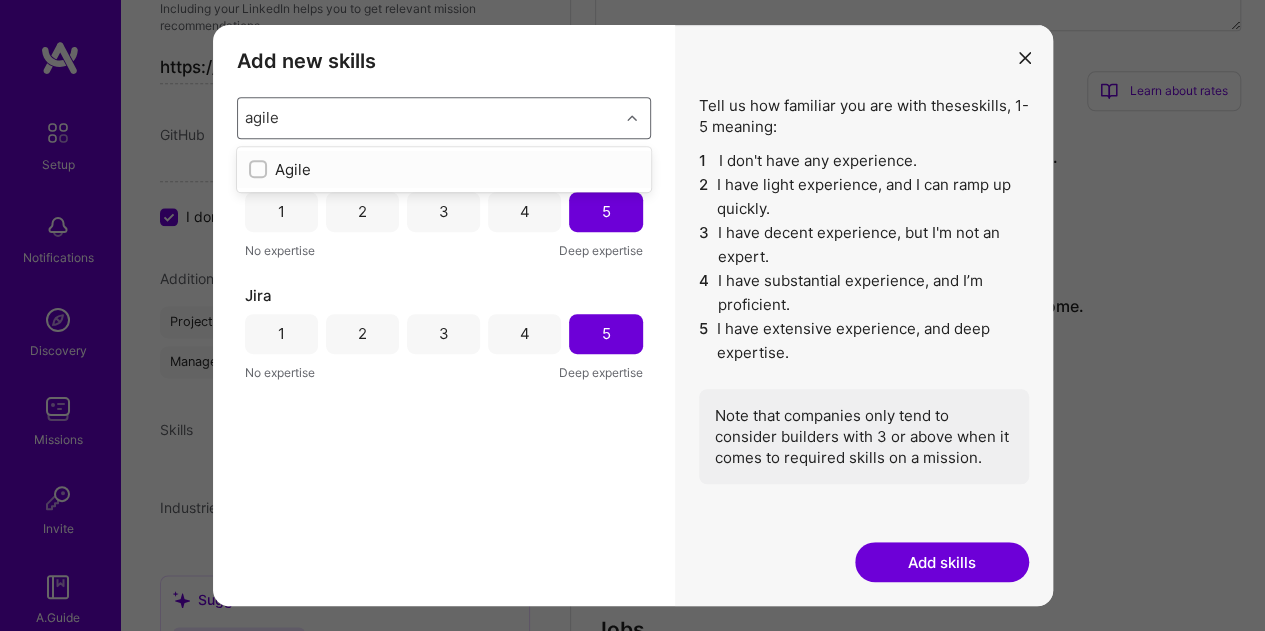 click at bounding box center (260, 170) 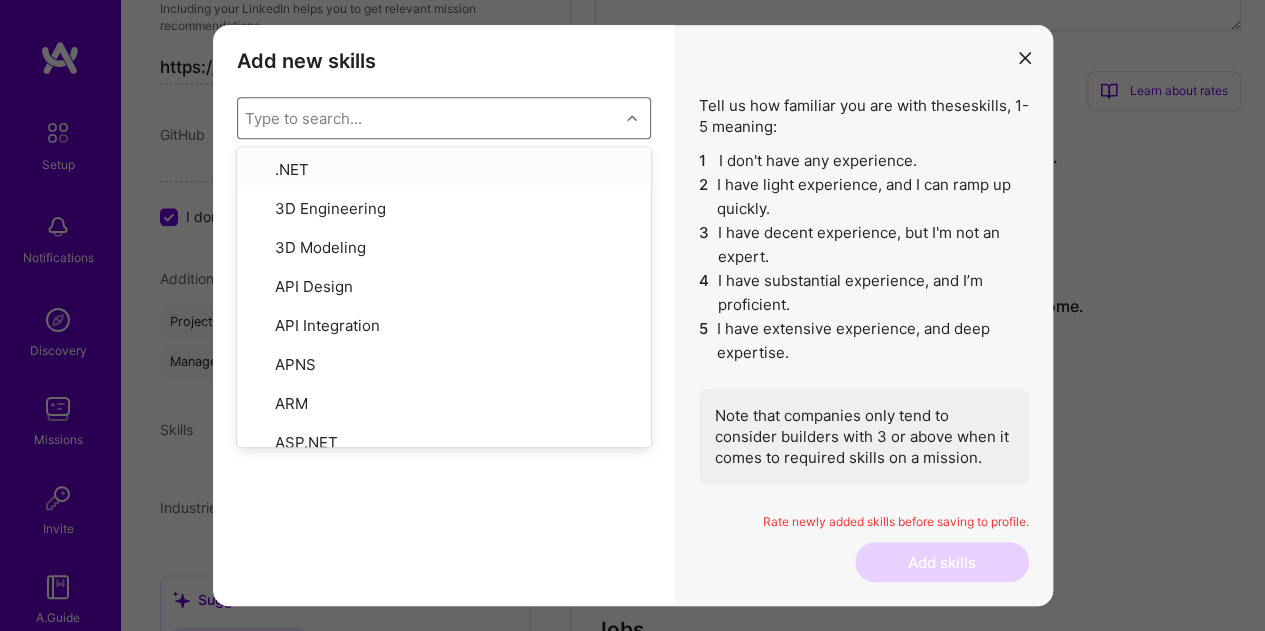 click on "Add new skills Tell us how familiar you are with given skills, using between 1 (No experience) and 5 (Expert). option Agile, selected. option .NET focused, 1 of 378. 378 results available. Use Up and Down to choose options, press Enter to select the currently focused option, press Escape to exit the menu, press Tab to select the option and exit the menu. Type to search... .NET 3D Engineering 3D Modeling API Design API Integration APNS ARM ASP.NET AWS AWS Aurora AWS BETA AWS CDK AWS CloudFormation AWS Lambda AWS Neptune AWS RDS Ada Adobe Creative Cloud Adobe Experience Manager Affiliate Marketing Agile Agora Airflow Airtable Algorithm Design Amazon Athena Amplitude Analytics Android Angular Angular.js Ansible Apache Kafka Apex (Salesforce) Apollo App Clip (iOS) ArangoDB Artifactory Artificial Intelligence (AI) Assembly Async.io Aurelia Authentication Automated Testing Azure BLE (Bluetooth) Babylon.js Backbone.js Backlog Prioritization BigQuery Blockchain / Crypto Blog Bloomreach Bootstrap JS Boto3 C C# C++ CMS" at bounding box center [444, 316] 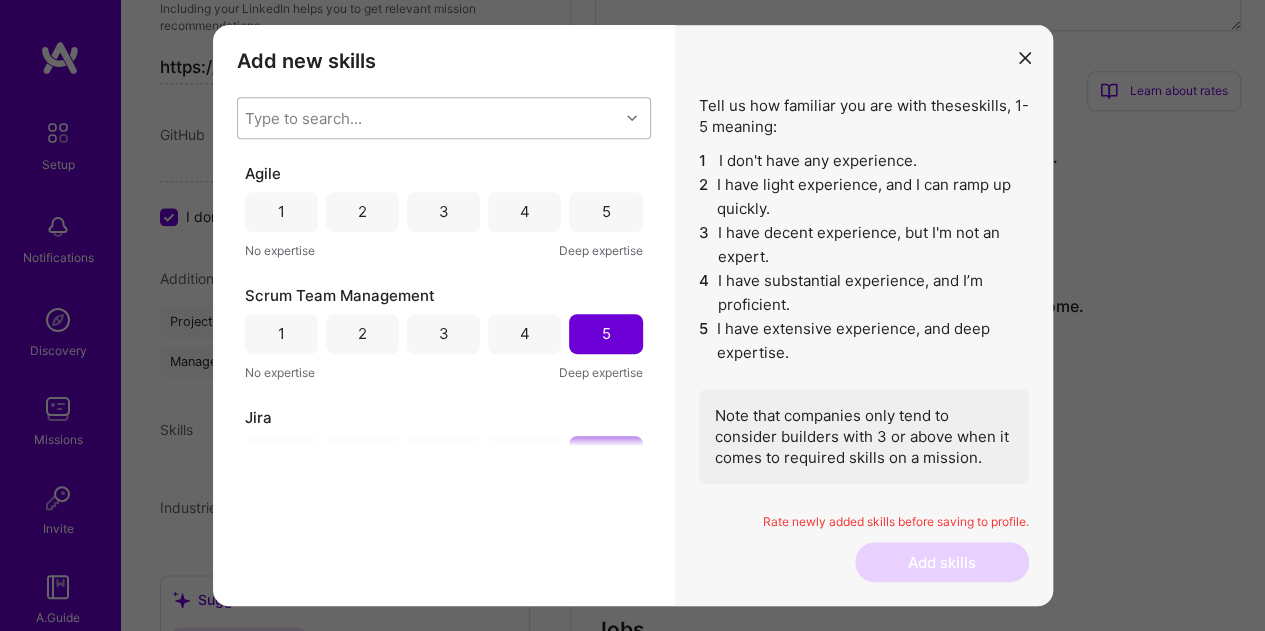 scroll, scrollTop: 58, scrollLeft: 0, axis: vertical 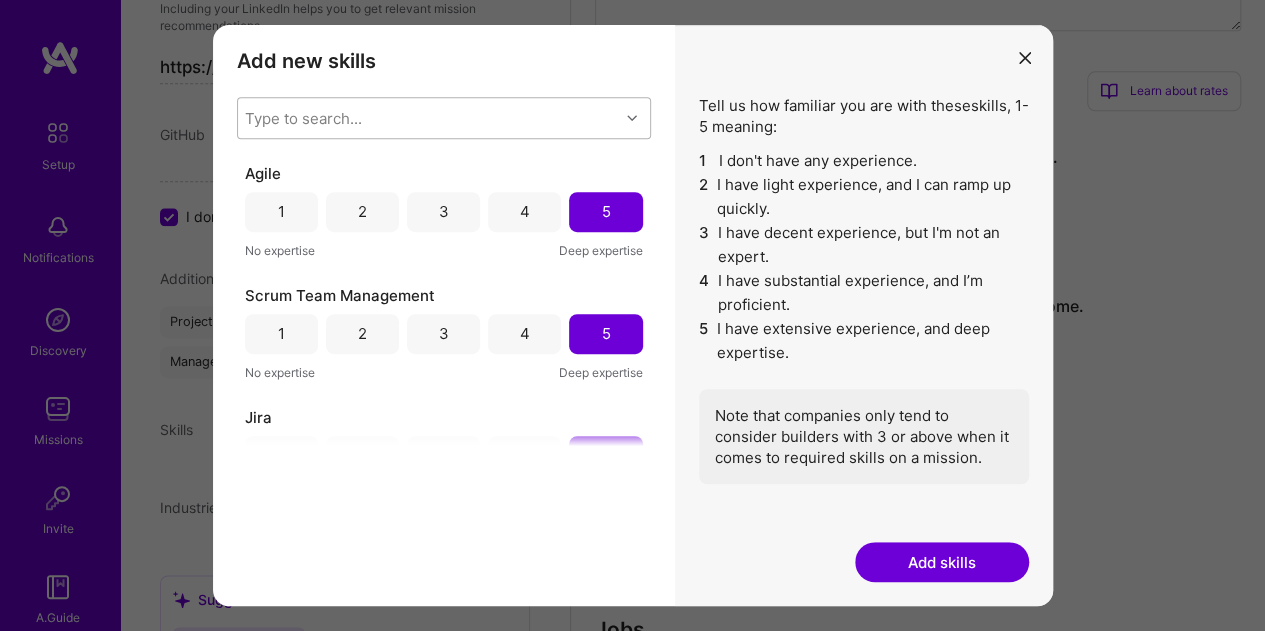 click on "Type to search..." at bounding box center [303, 117] 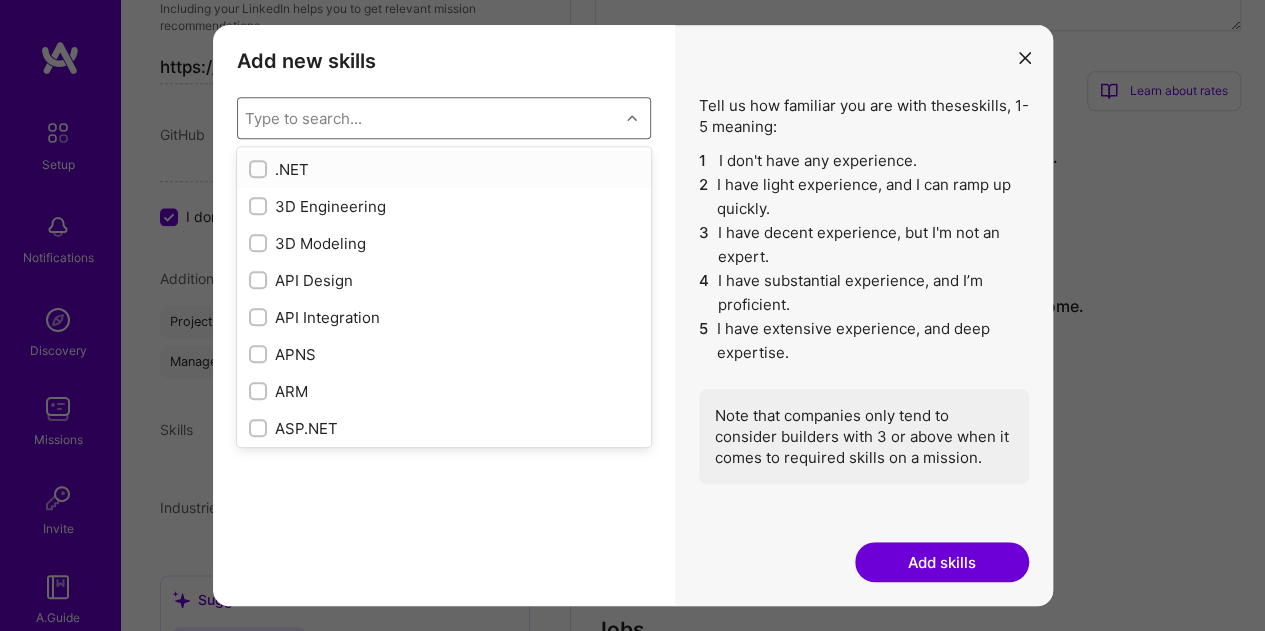 type on "t" 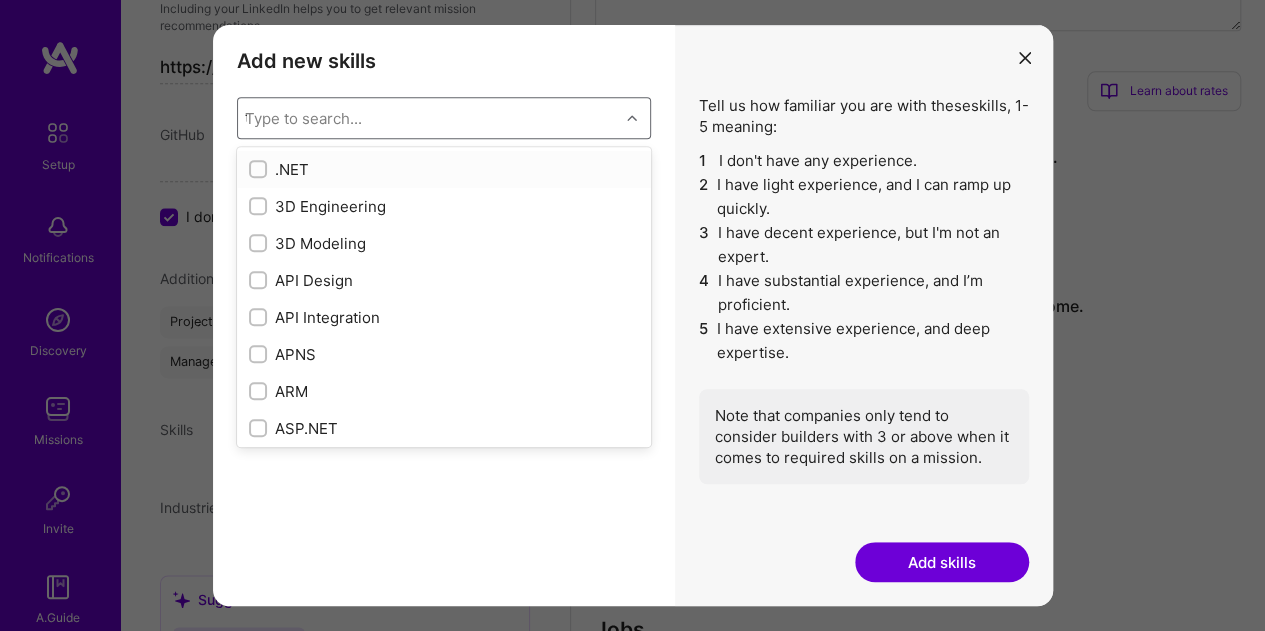 type on "te" 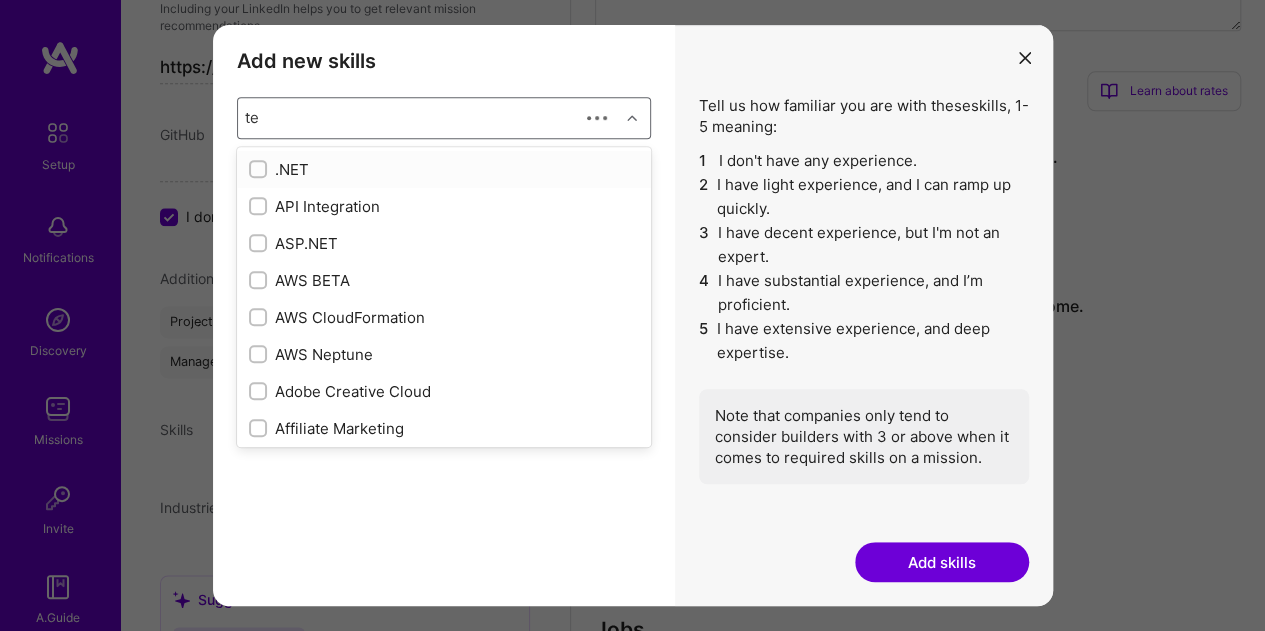 checkbox on "true" 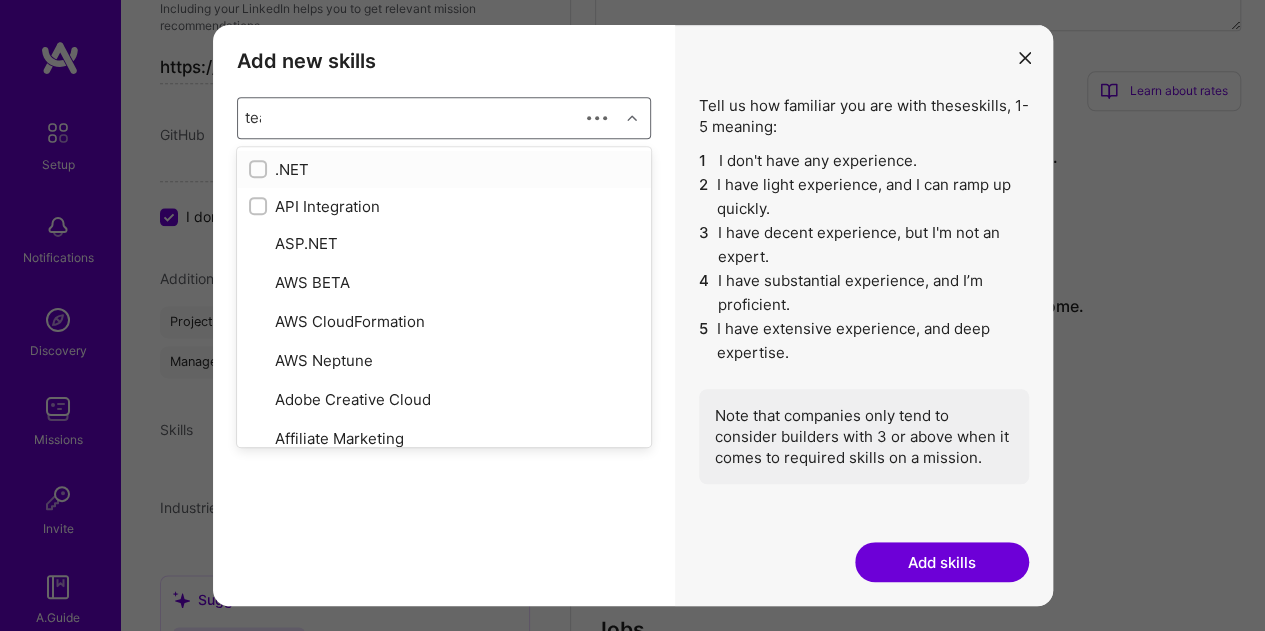 type on "team" 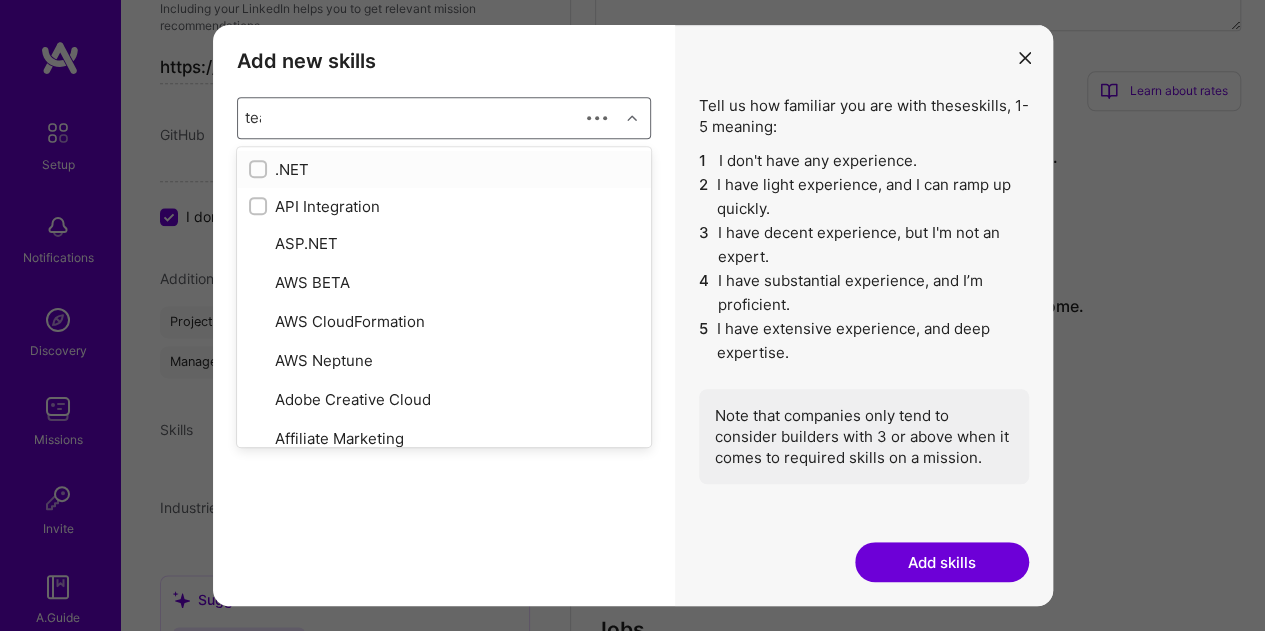 checkbox on "true" 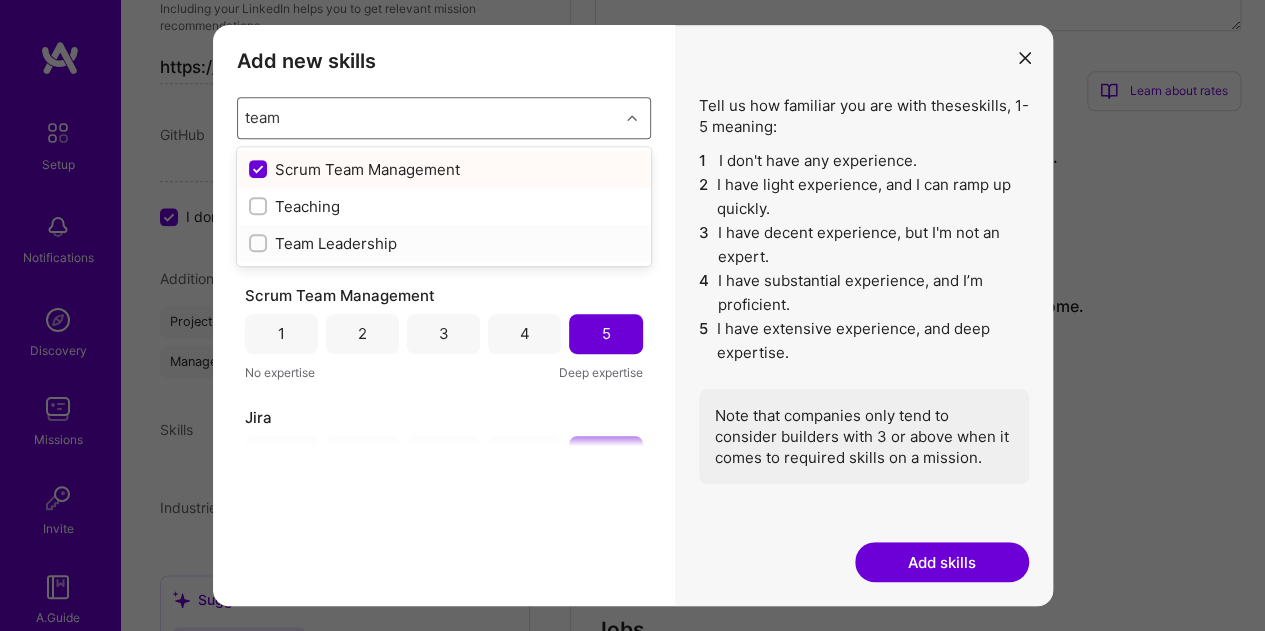 click at bounding box center [260, 244] 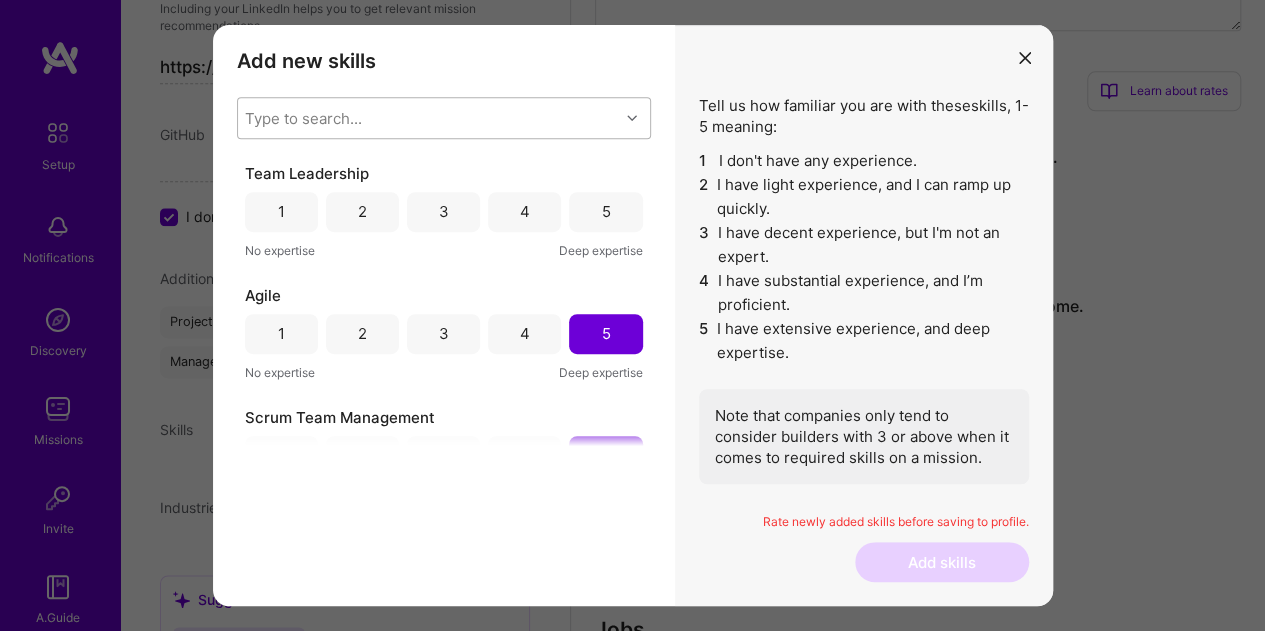 click on "Add new skills Tell us how familiar you are with given skills, using between 1 (No experience) and 5 (Expert). Type to search... Team Leadership 1 2 3 4 5 No expertise Deep expertise Agile 1 2 3 4 5 No expertise Deep expertise Scrum Team Management 1 2 3 4 5 No expertise Deep expertise Jira 1 2 3 4 5 No expertise Deep expertise" at bounding box center (444, 316) 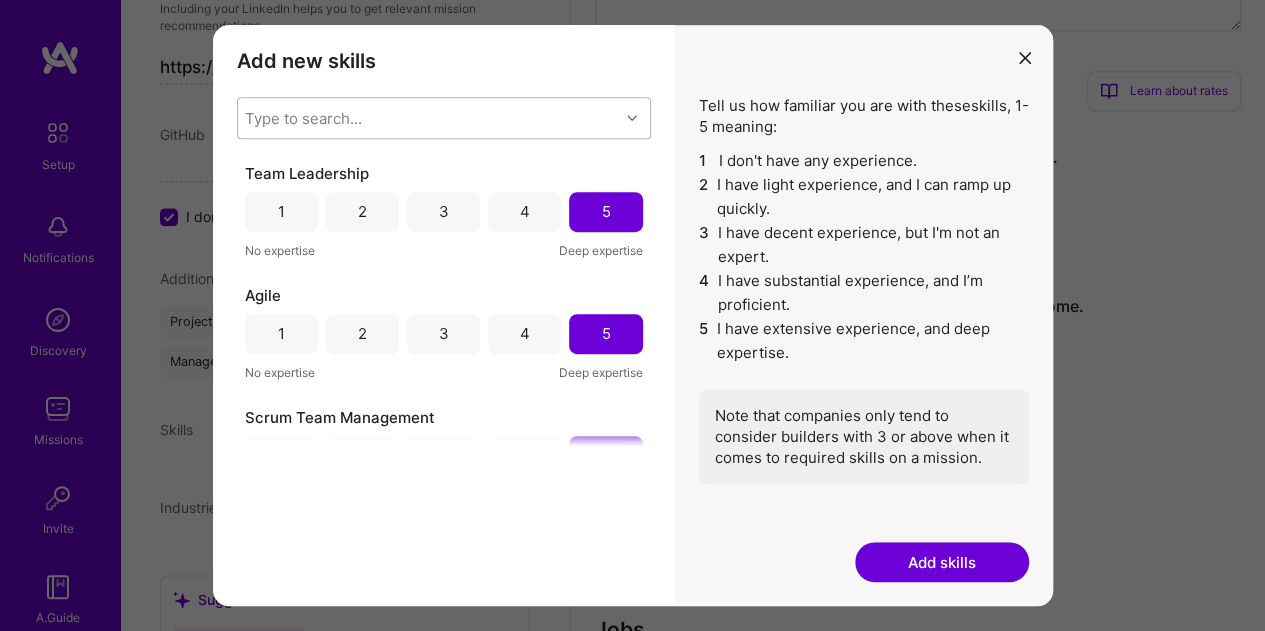click on "Type to search..." at bounding box center (303, 117) 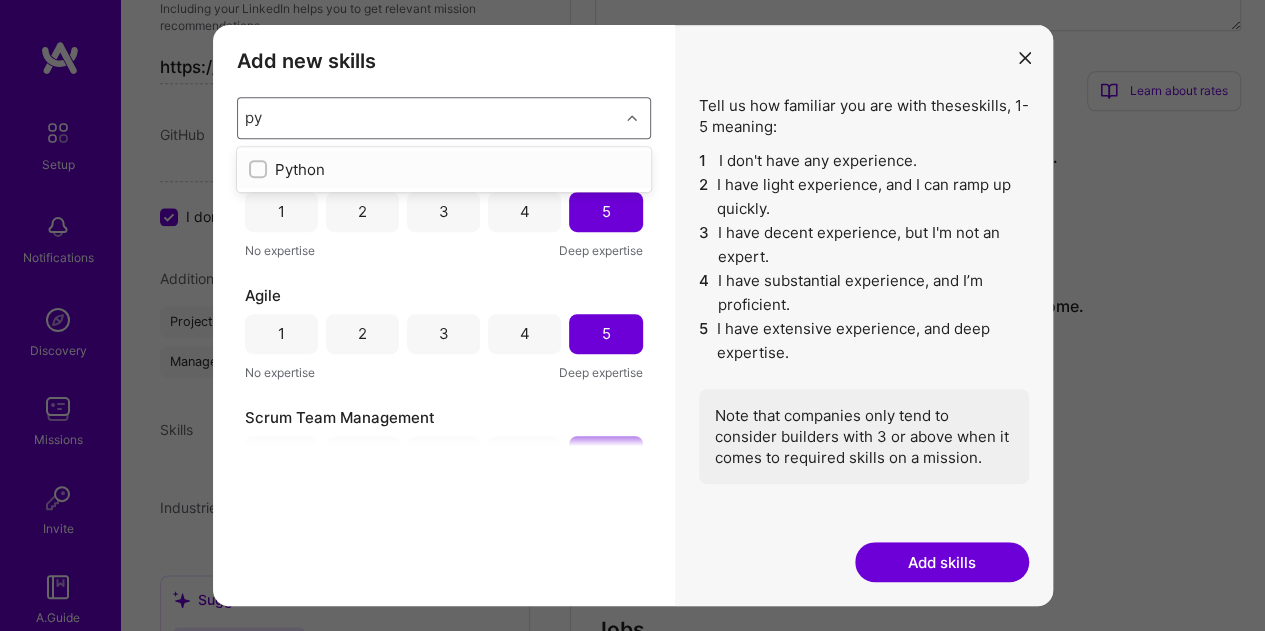 type on "p" 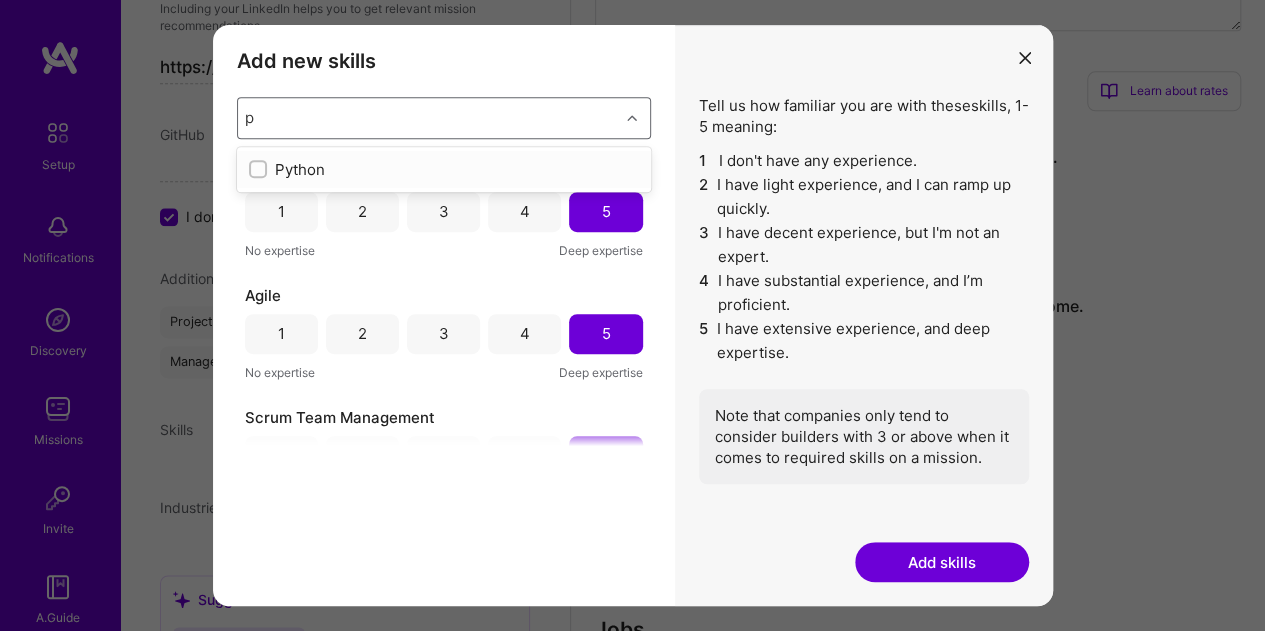 type 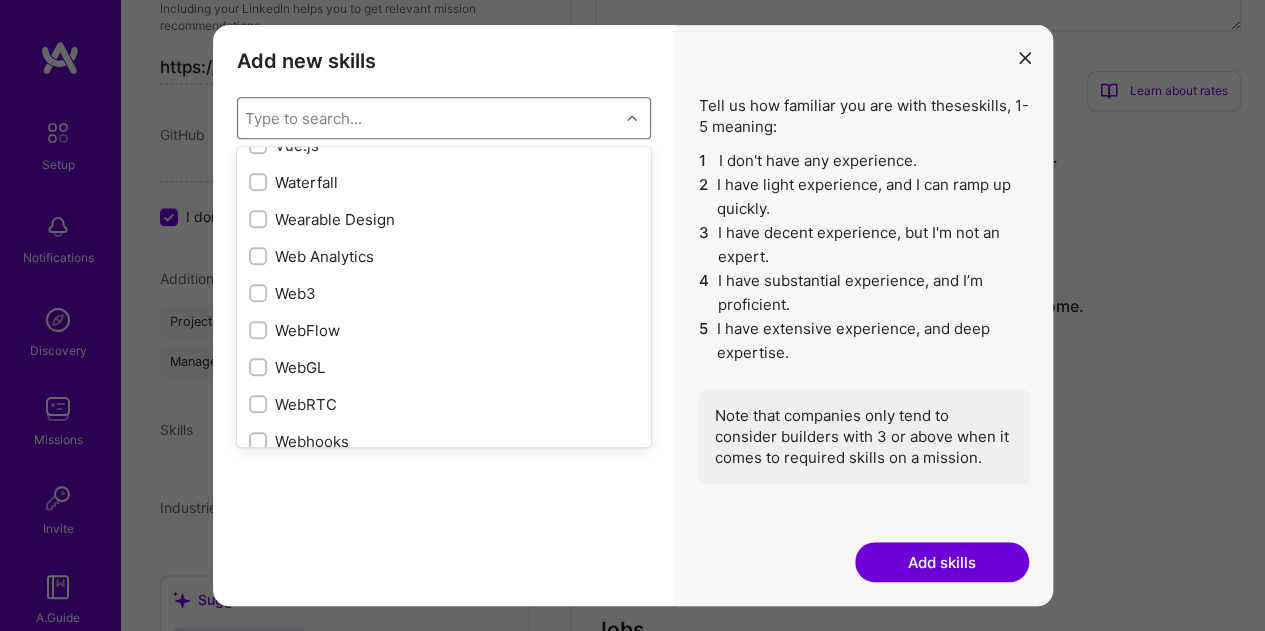scroll, scrollTop: 12974, scrollLeft: 0, axis: vertical 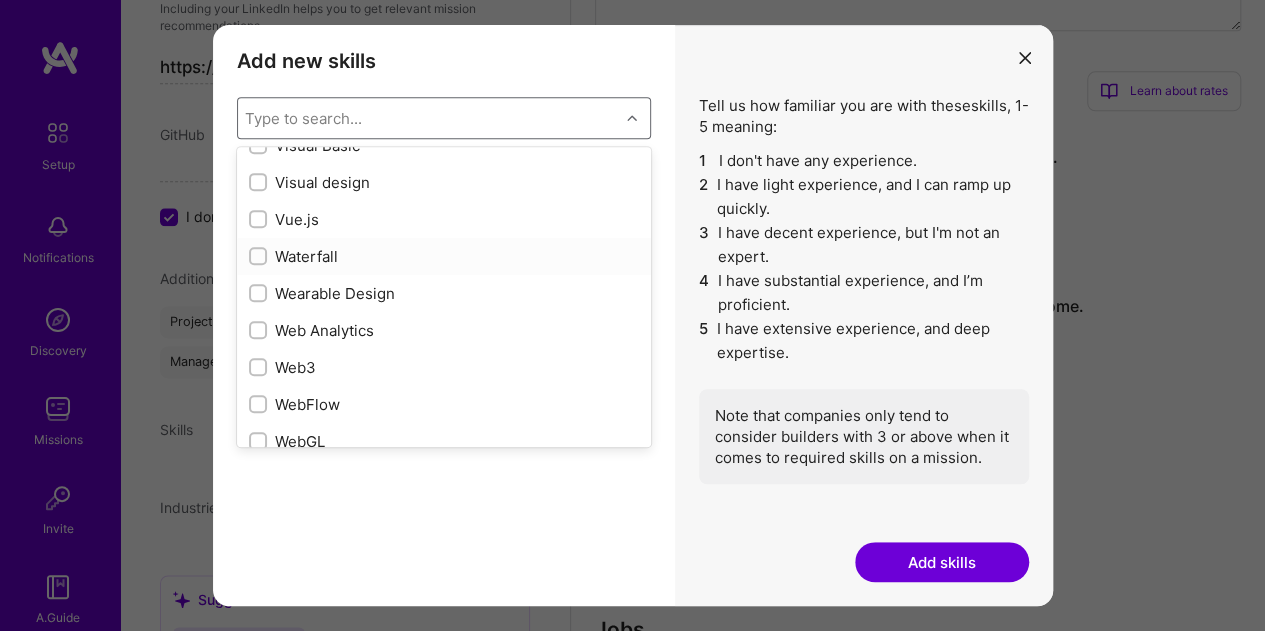 click at bounding box center (260, 257) 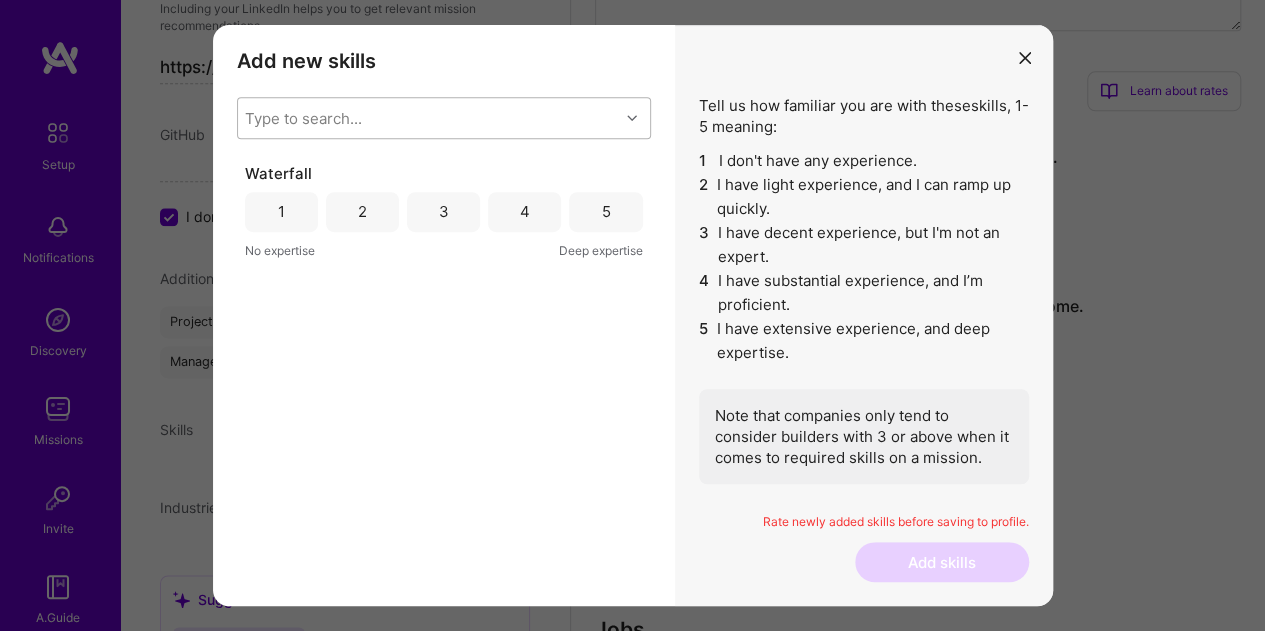 click on "Add new skills Tell us how familiar you are with given skills, using between 1 (No experience) and 5 (Expert). Type to search... Waterfall 1 2 3 4 5 No expertise Deep expertise" at bounding box center [444, 316] 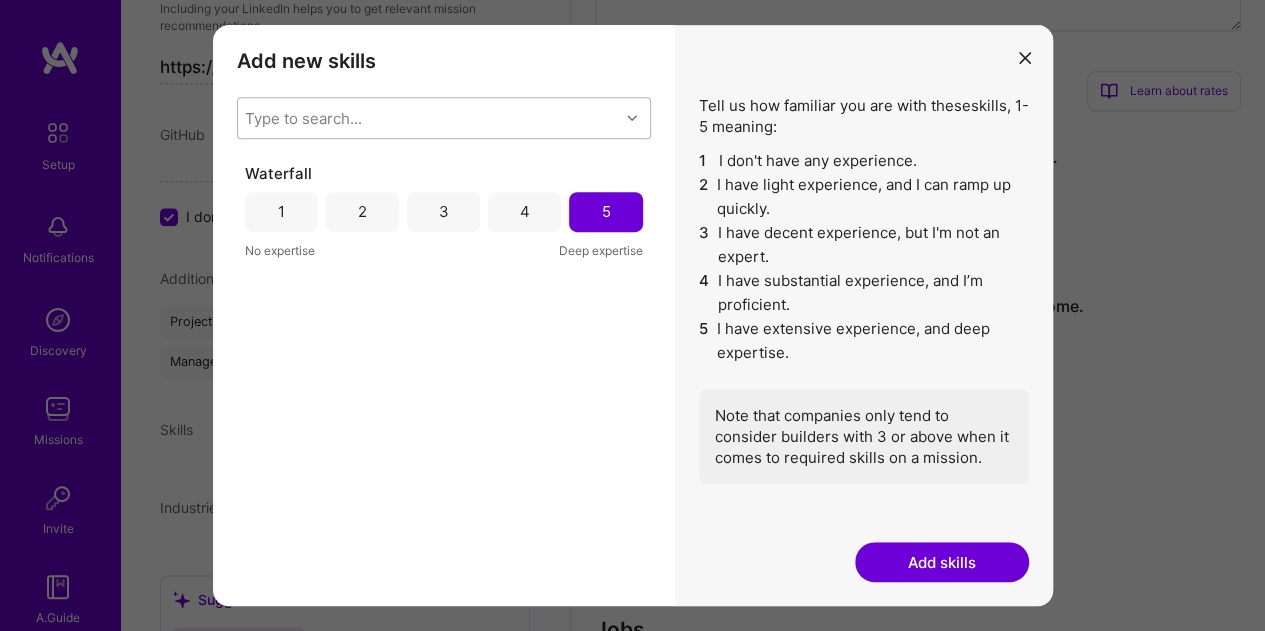 click on "Add skills" at bounding box center (942, 562) 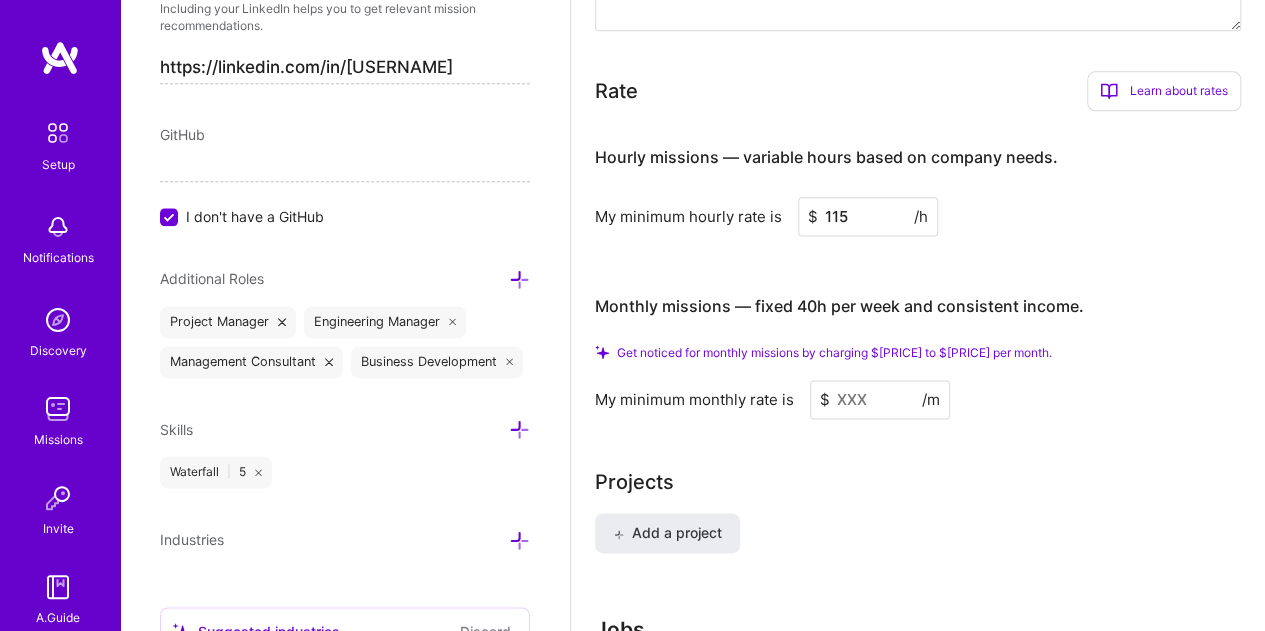 click at bounding box center [519, 429] 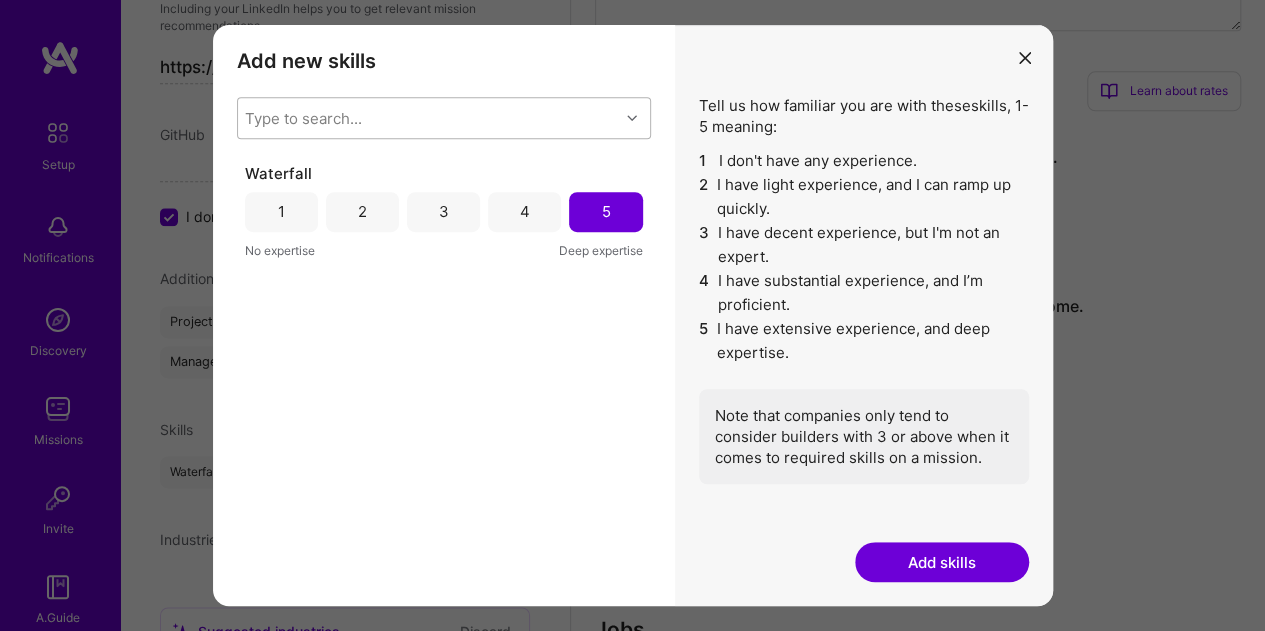 click on "Type to search..." at bounding box center [303, 117] 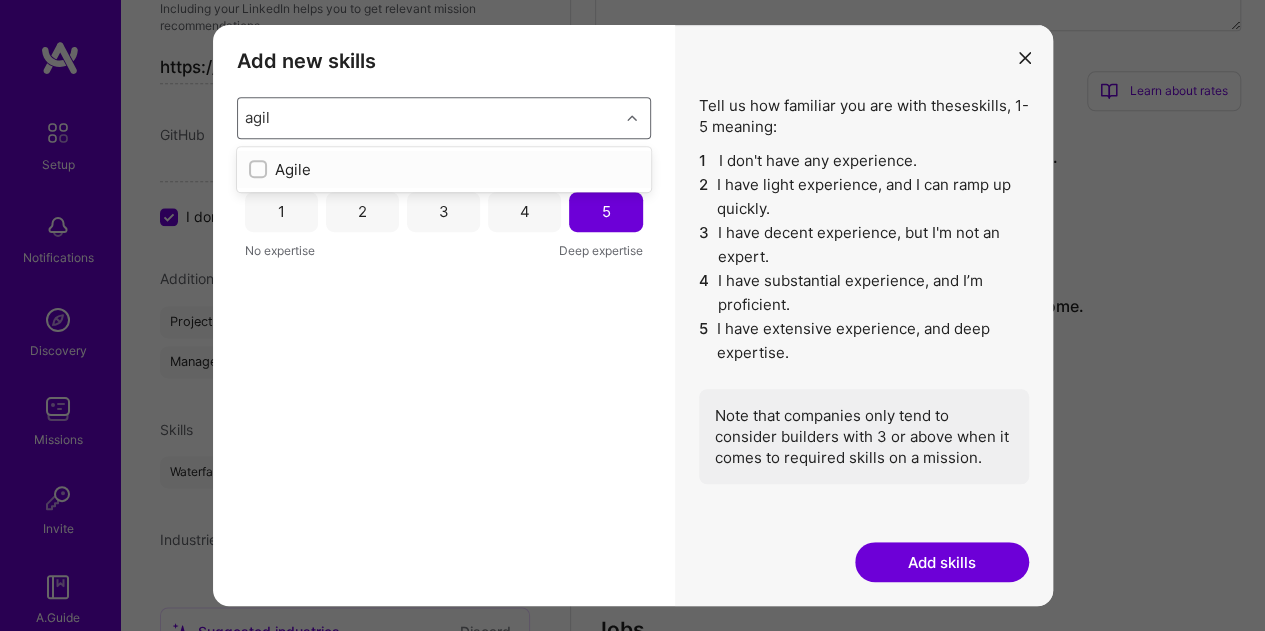 type on "agile" 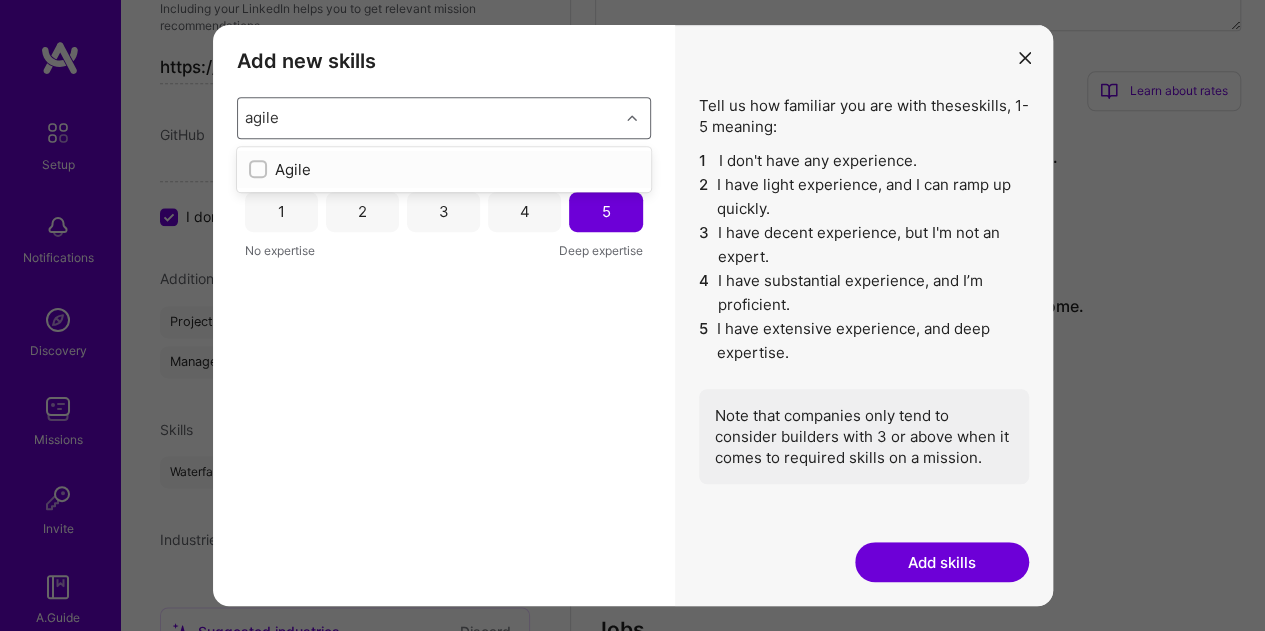 click at bounding box center [260, 170] 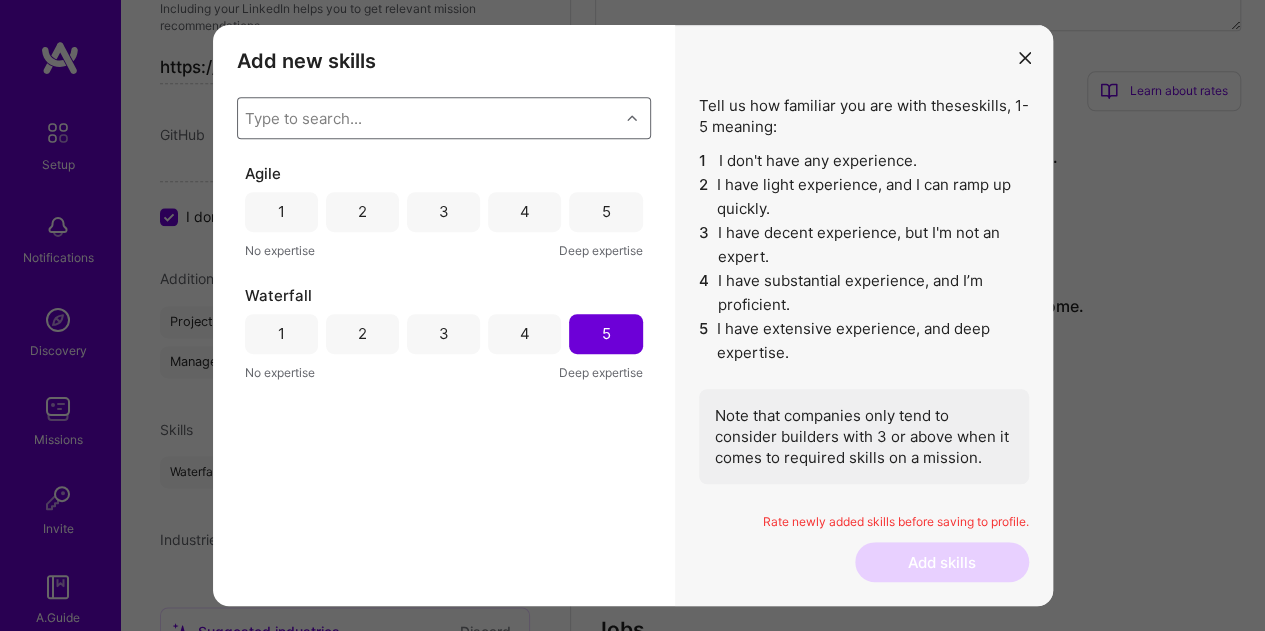 click on "Type to search..." at bounding box center [303, 117] 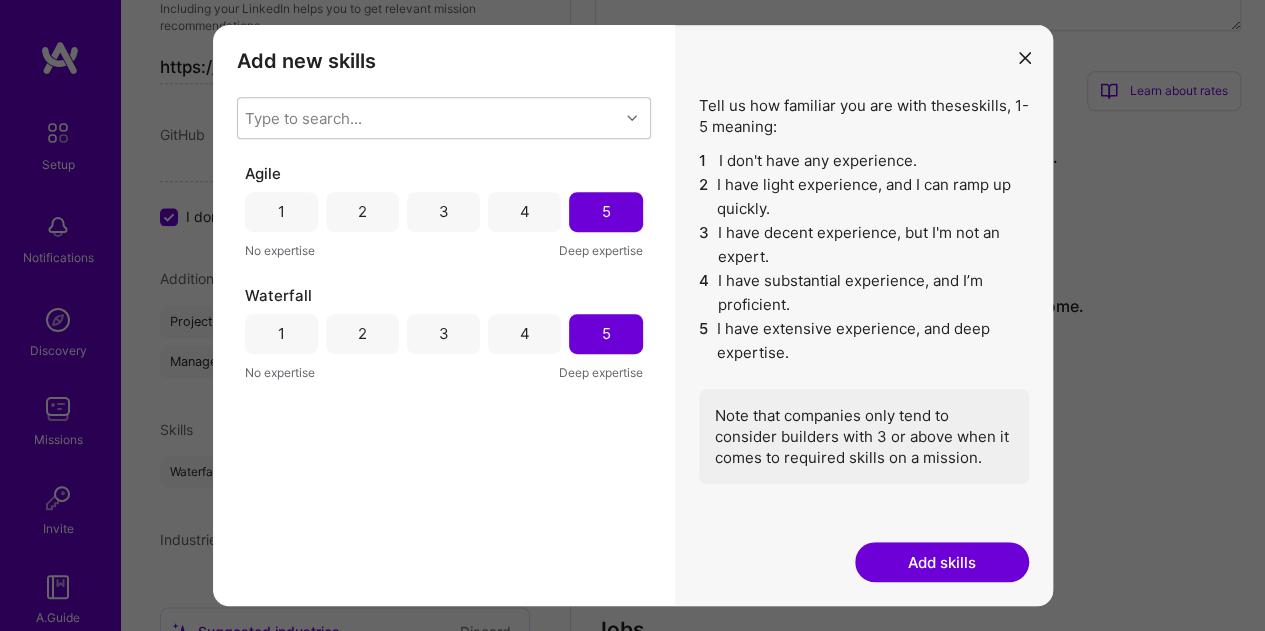 click on "Add skills" at bounding box center [942, 562] 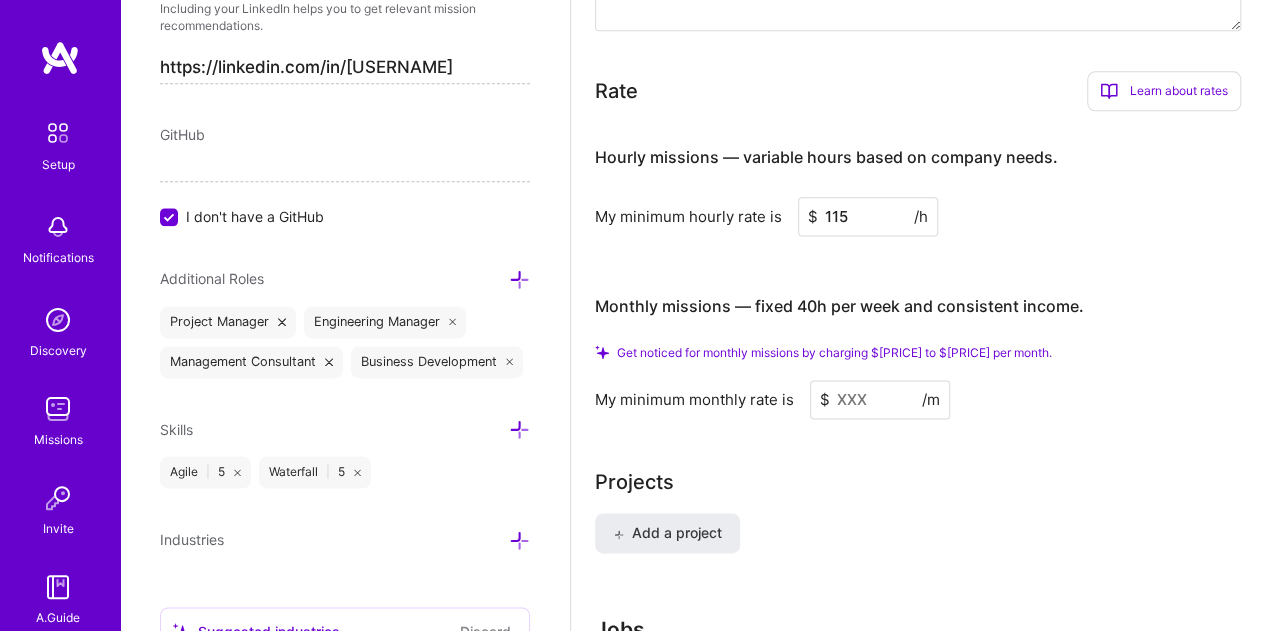 click at bounding box center [519, 429] 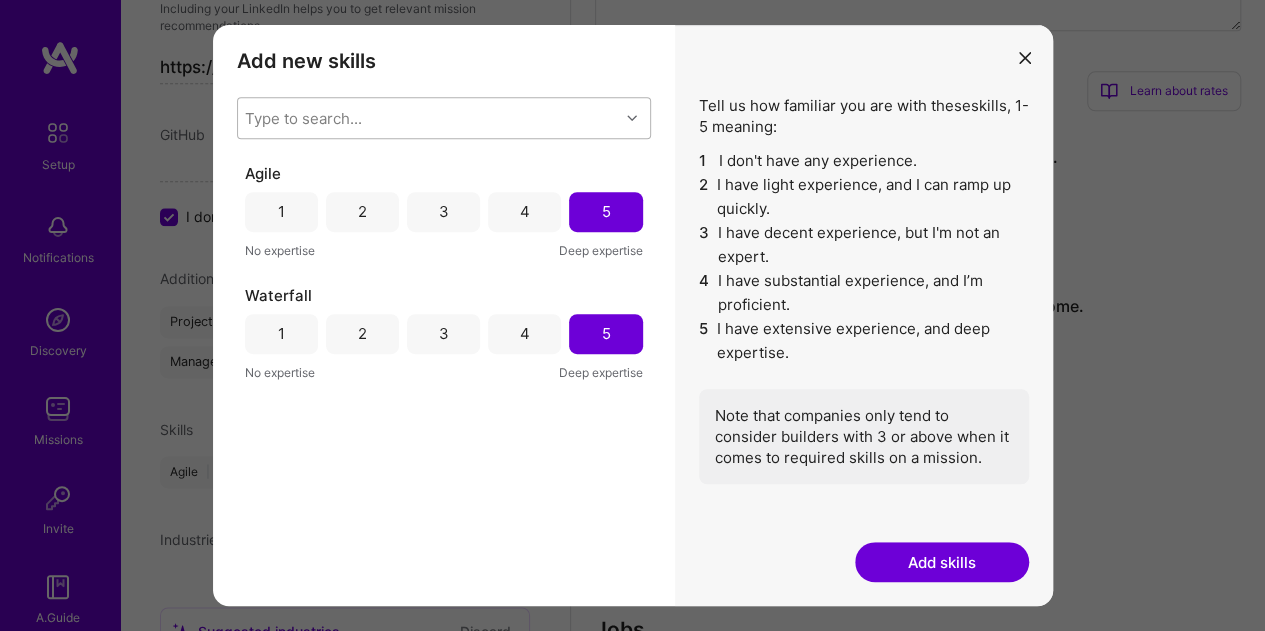 click on "Type to search..." at bounding box center [428, 118] 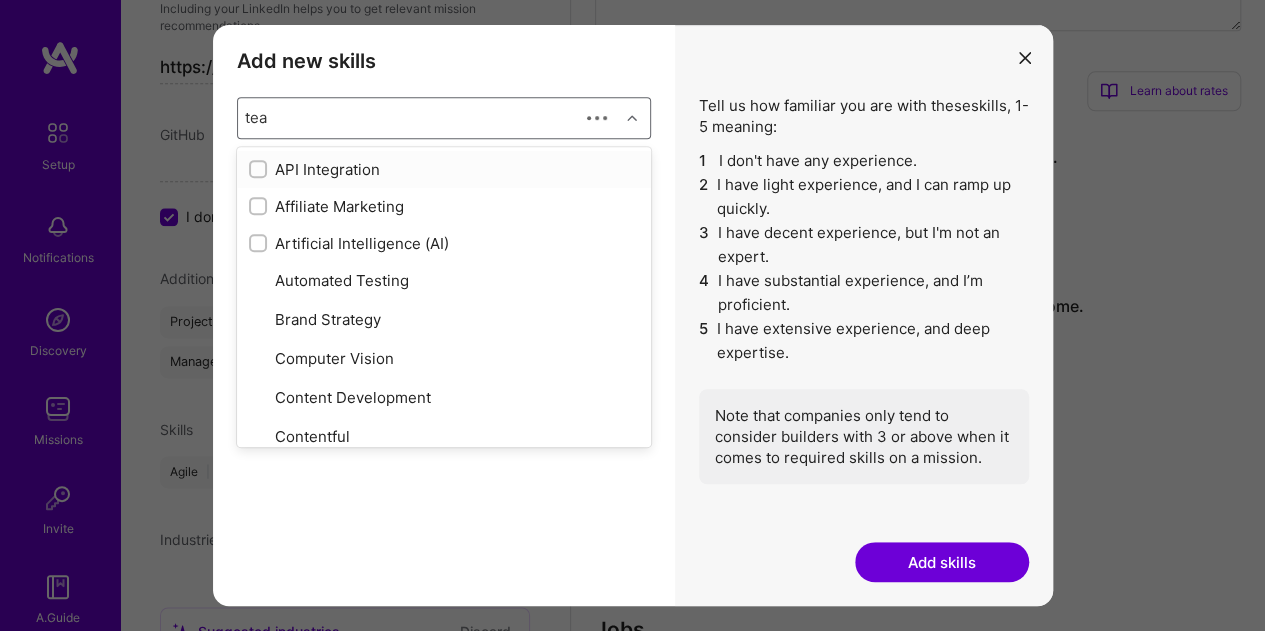 type on "team" 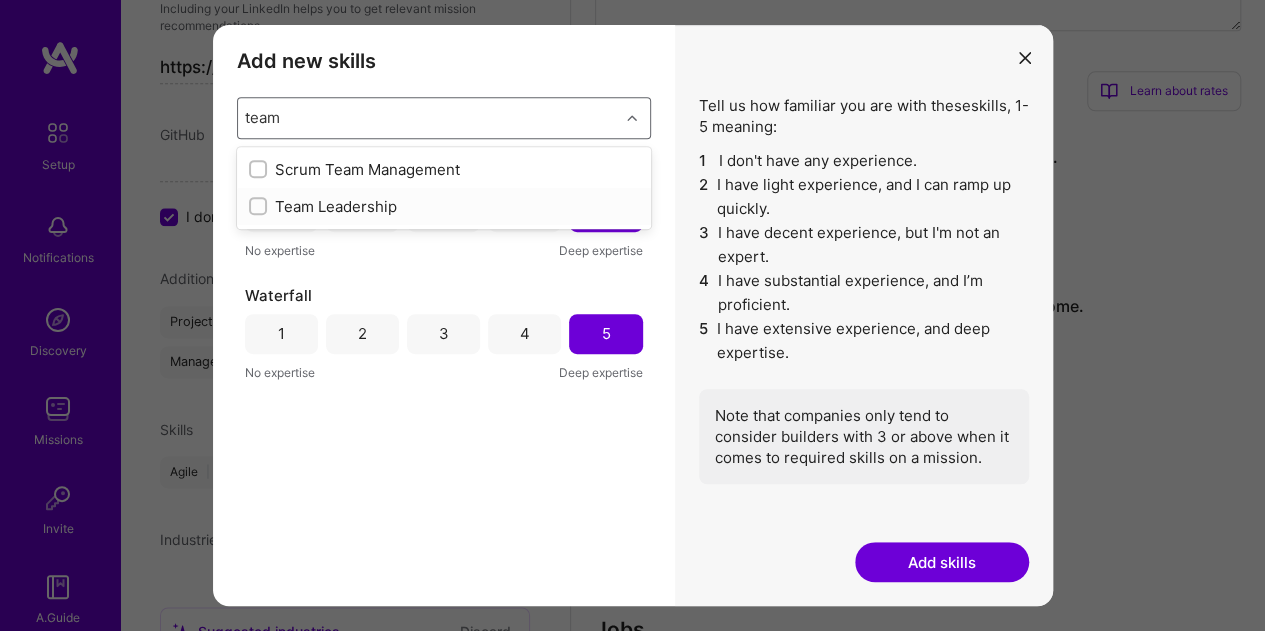 click at bounding box center [260, 207] 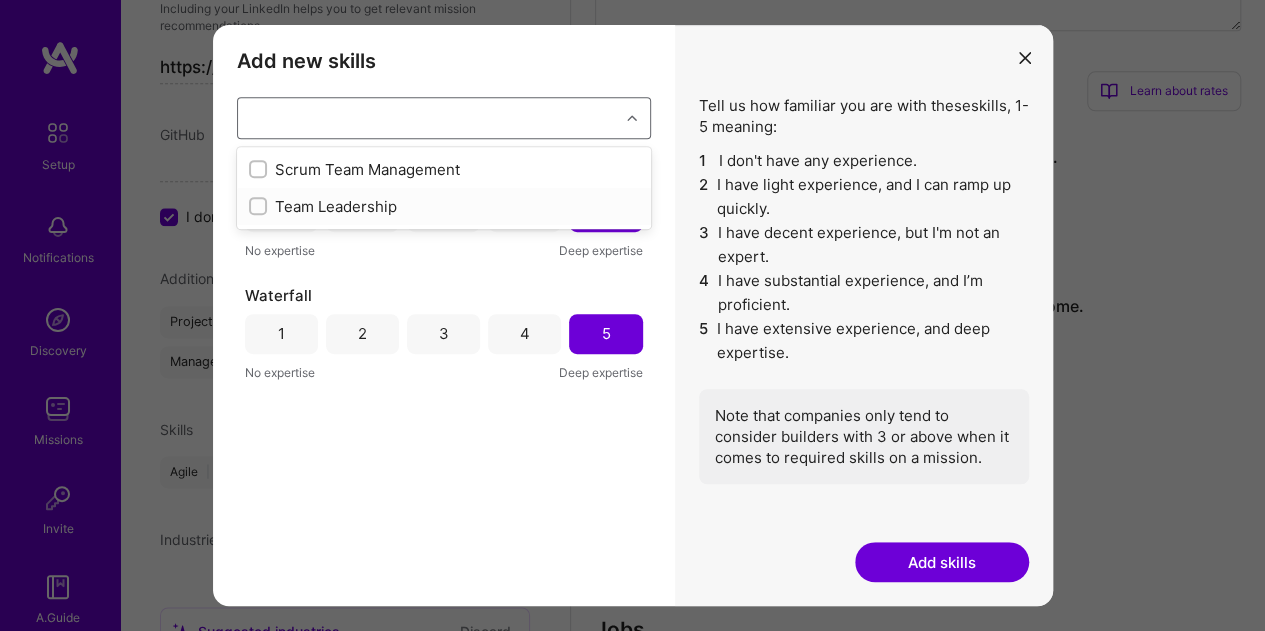 click at bounding box center [260, 207] 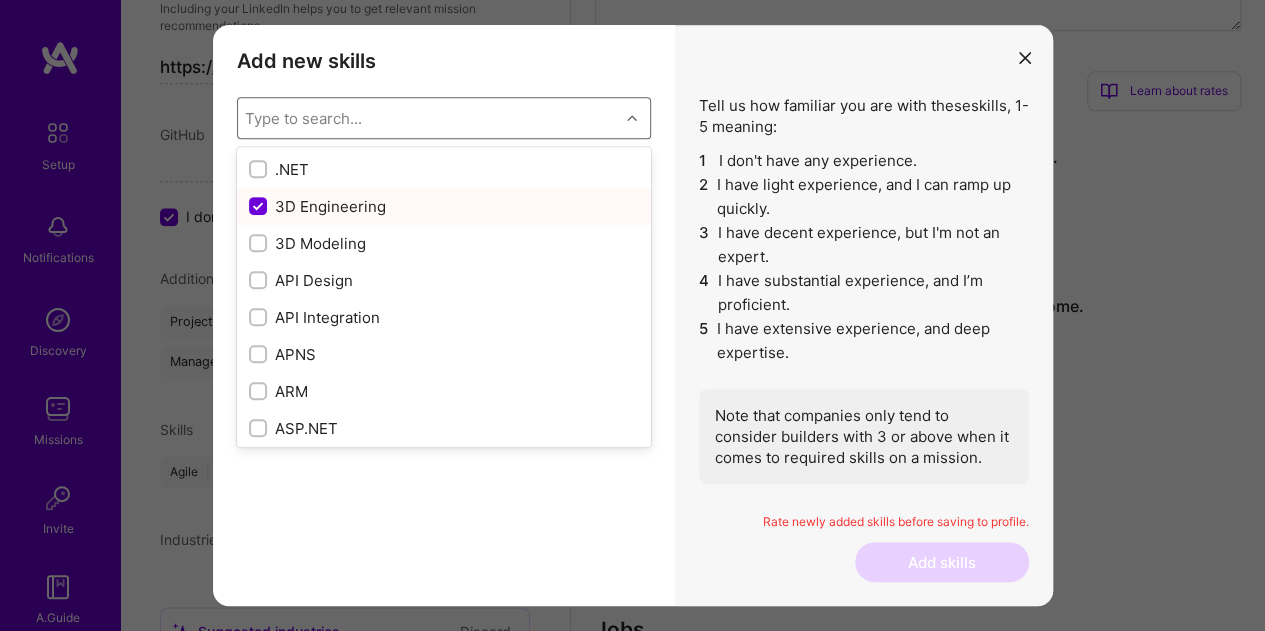 click at bounding box center [260, 207] 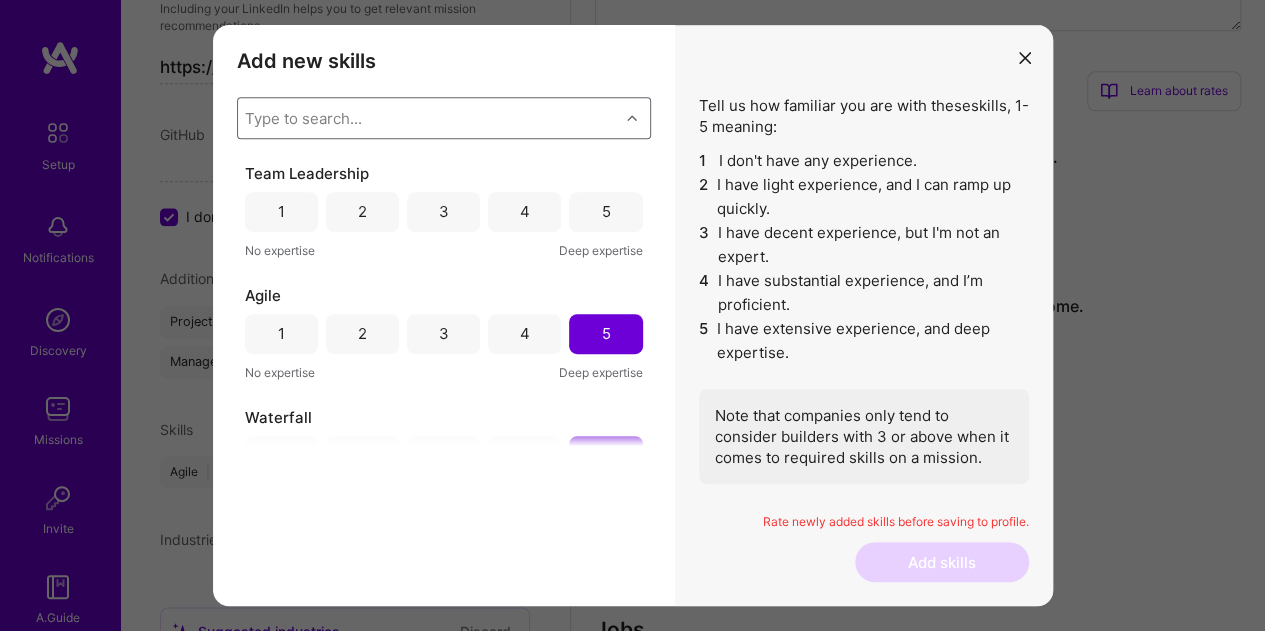 click on "Type to search..." at bounding box center (303, 117) 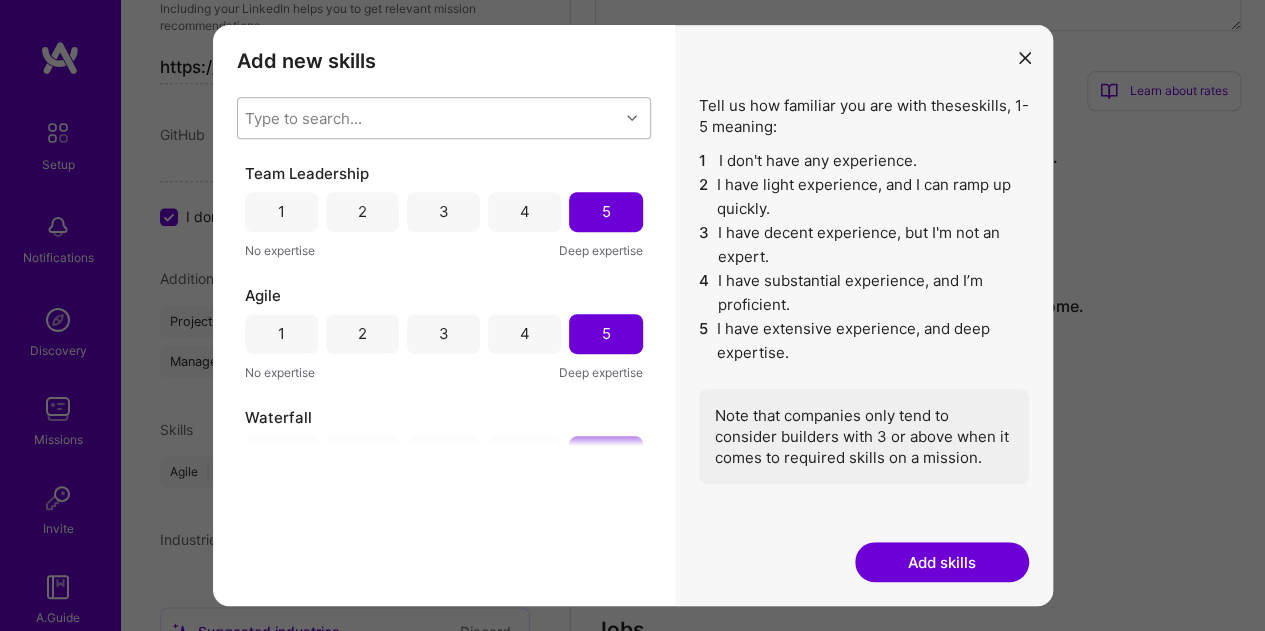 click on "Type to search..." at bounding box center [428, 118] 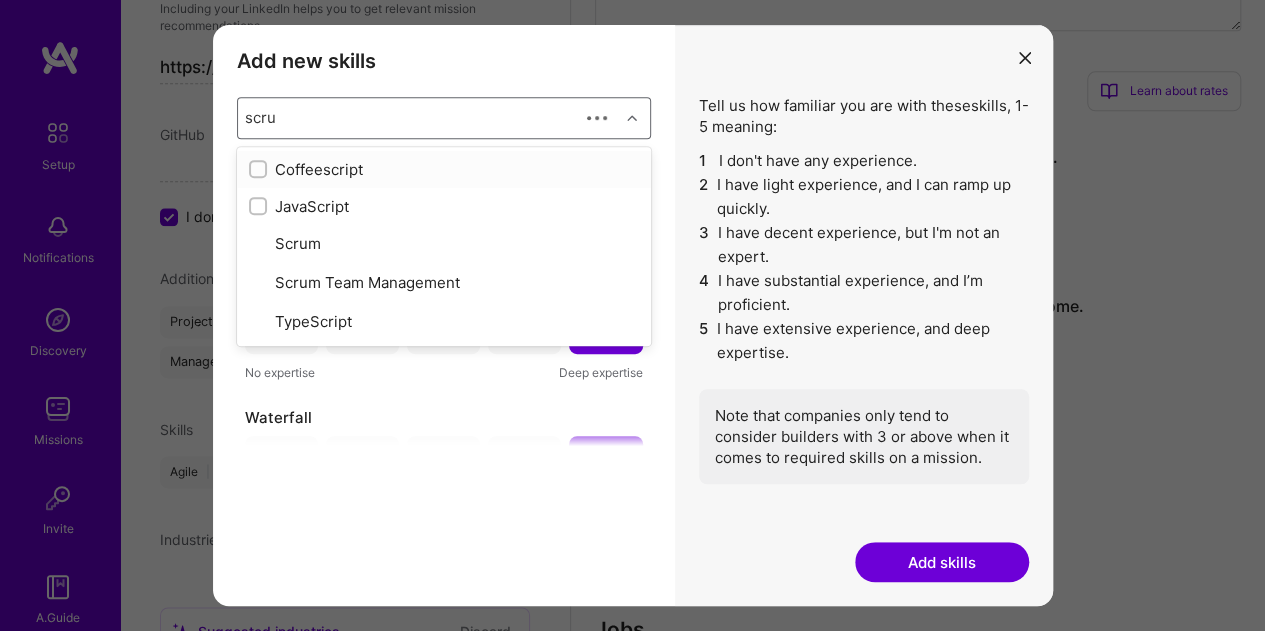 type on "scrum" 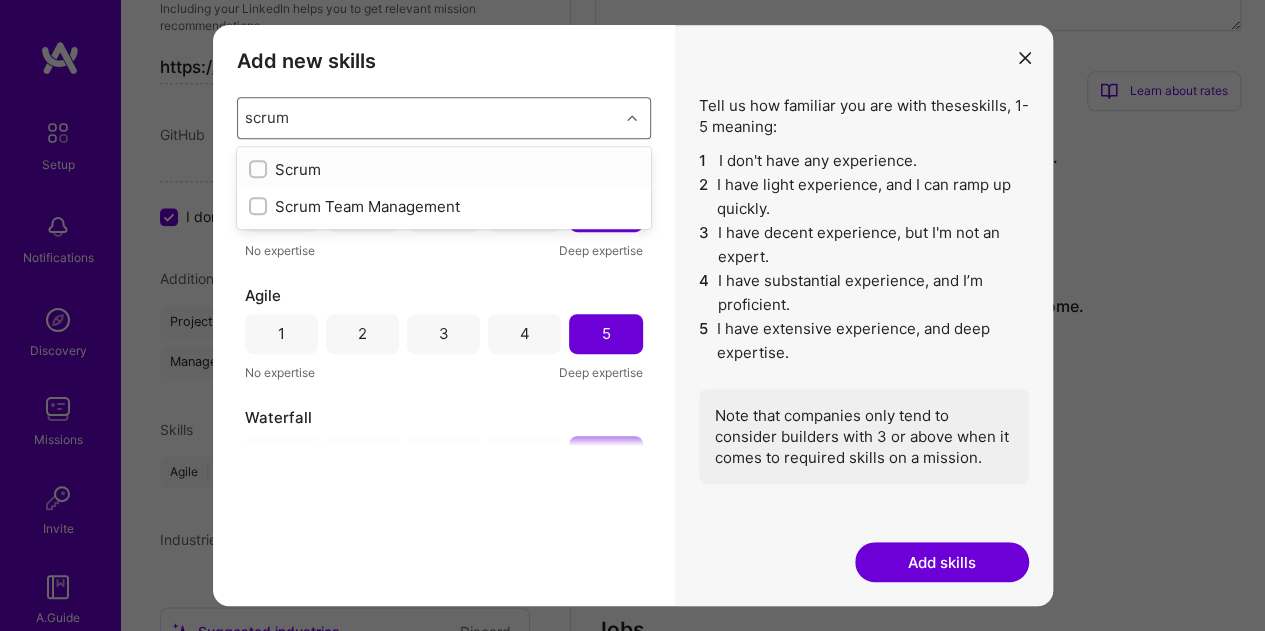 click at bounding box center [260, 170] 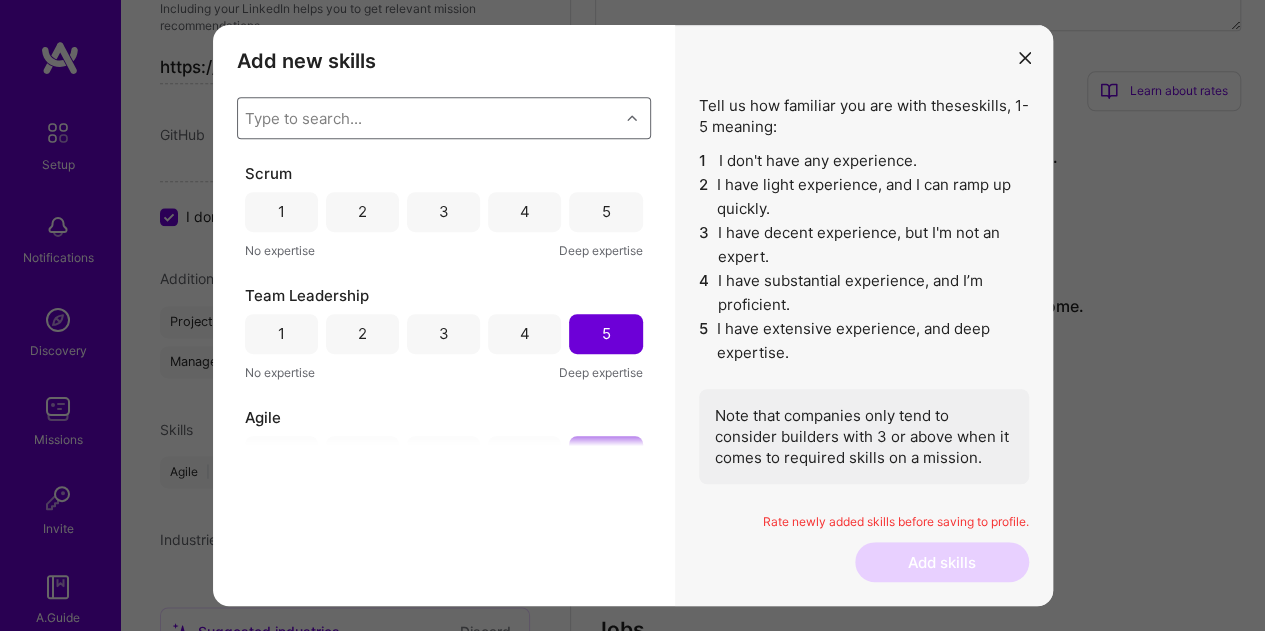 click on "Type to search..." at bounding box center (303, 117) 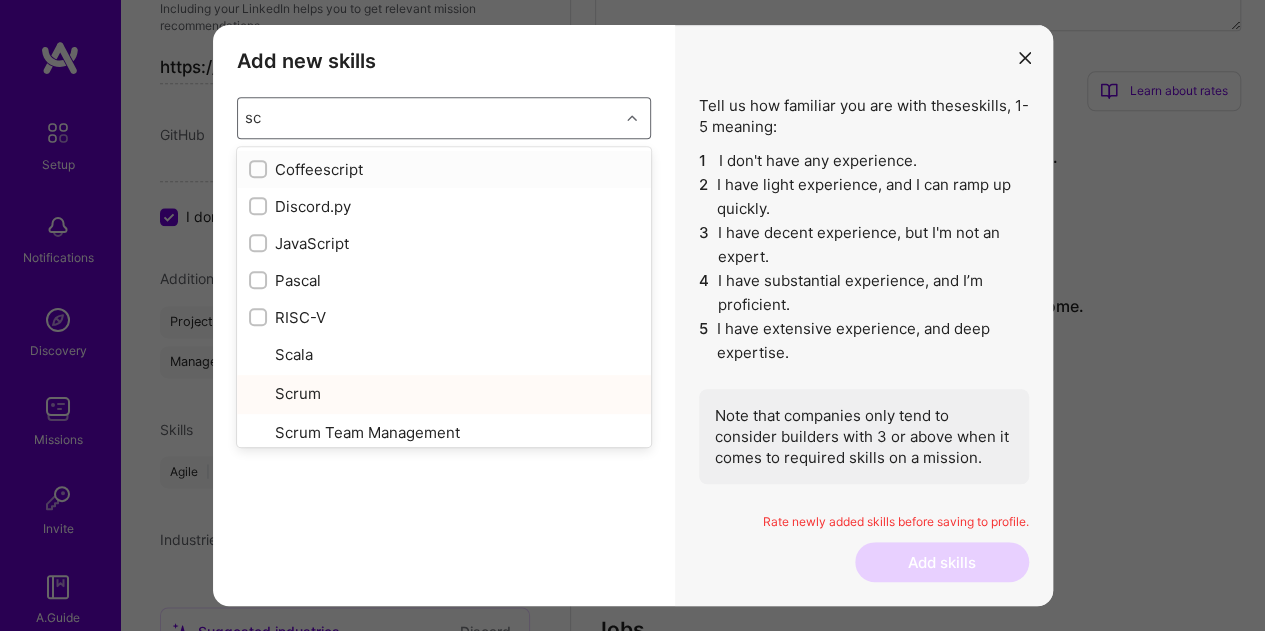 type on "scr" 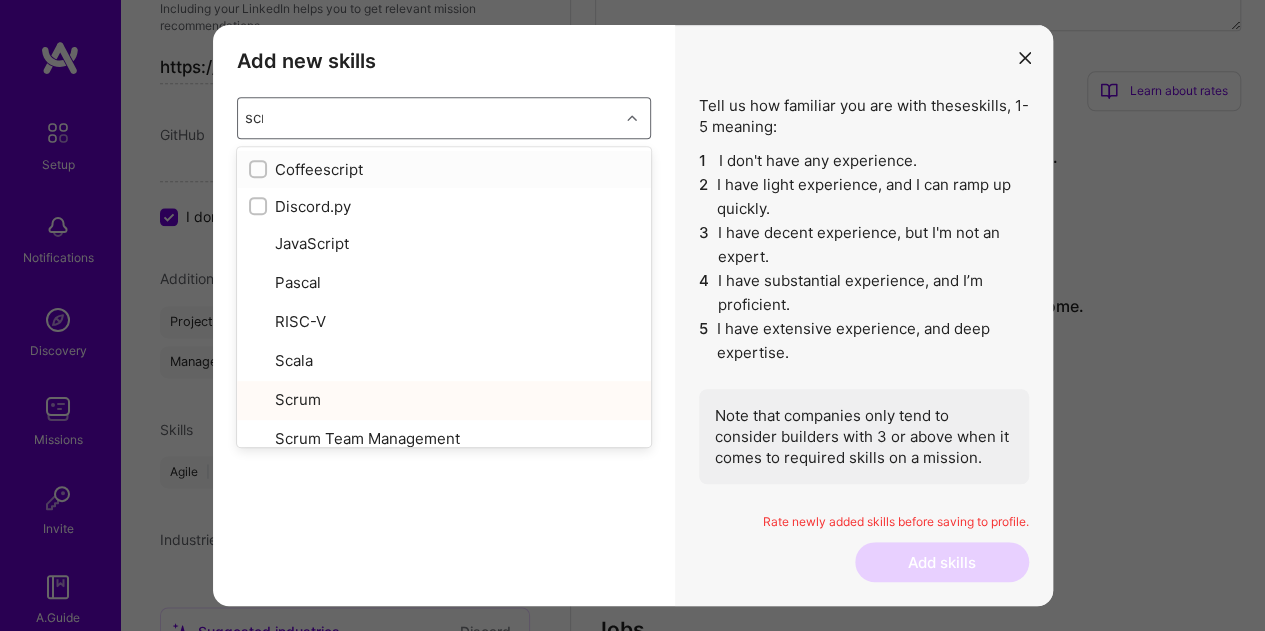 type on "scru" 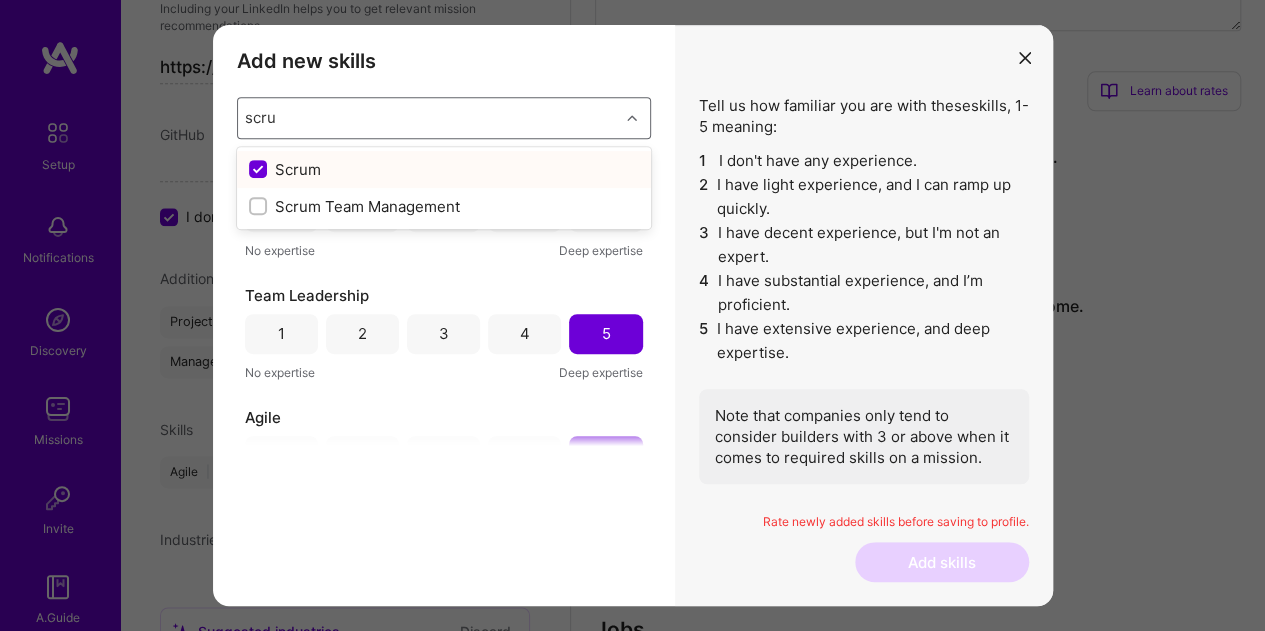 type on "scrum" 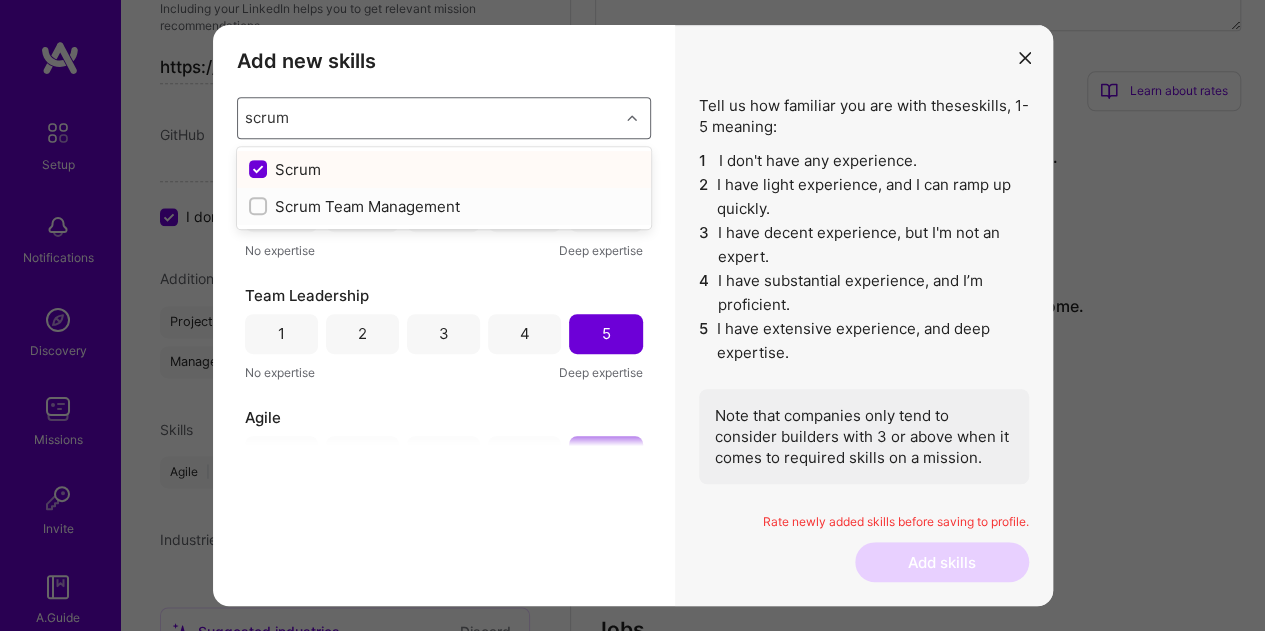 drag, startPoint x: 259, startPoint y: 200, endPoint x: 263, endPoint y: 190, distance: 10.770329 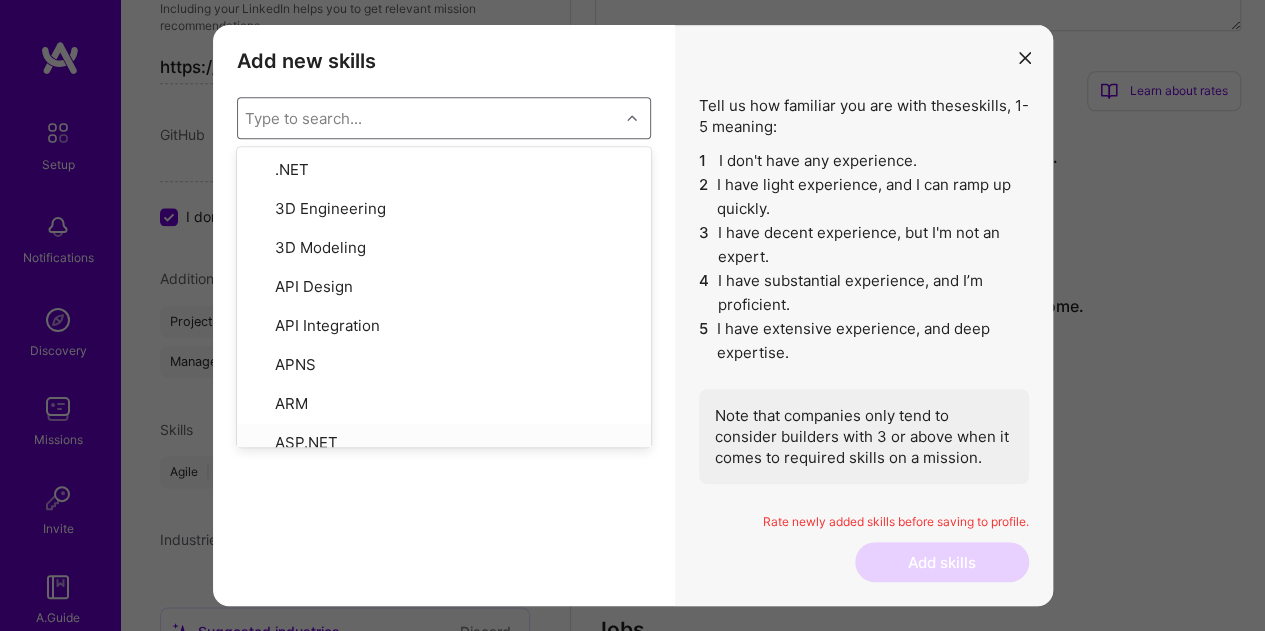 click on "Add new skills Tell us how familiar you are with given skills, using between 1 (No experience) and 5 (Expert). option Scrum Team Management, selected. option ASP.NET focused, 8 of 378. 378 results available. Use Up and Down to choose options, press Enter to select the currently focused option, press Escape to exit the menu, press Tab to select the option and exit the menu. Type to search... .NET 3D Engineering 3D Modeling API Design API Integration APNS ARM ASP.NET AWS AWS Aurora AWS BETA AWS CDK AWS CloudFormation AWS Lambda AWS Neptune AWS RDS Ada Adobe Creative Cloud Adobe Experience Manager Affiliate Marketing Agile Agora Airflow Airtable Algorithm Design Amazon Athena Amplitude Analytics Android Angular Angular.js Ansible Apache Kafka Apex (Salesforce) Apollo App Clip (iOS) ArangoDB Artifactory Artificial Intelligence (AI) Assembly Async.io Aurelia Authentication Automated Testing Azure BLE (Bluetooth) Babylon.js Backbone.js Backlog Prioritization BigQuery Blockchain / Crypto Blog Bloomreach Bootstrap JS" at bounding box center [444, 316] 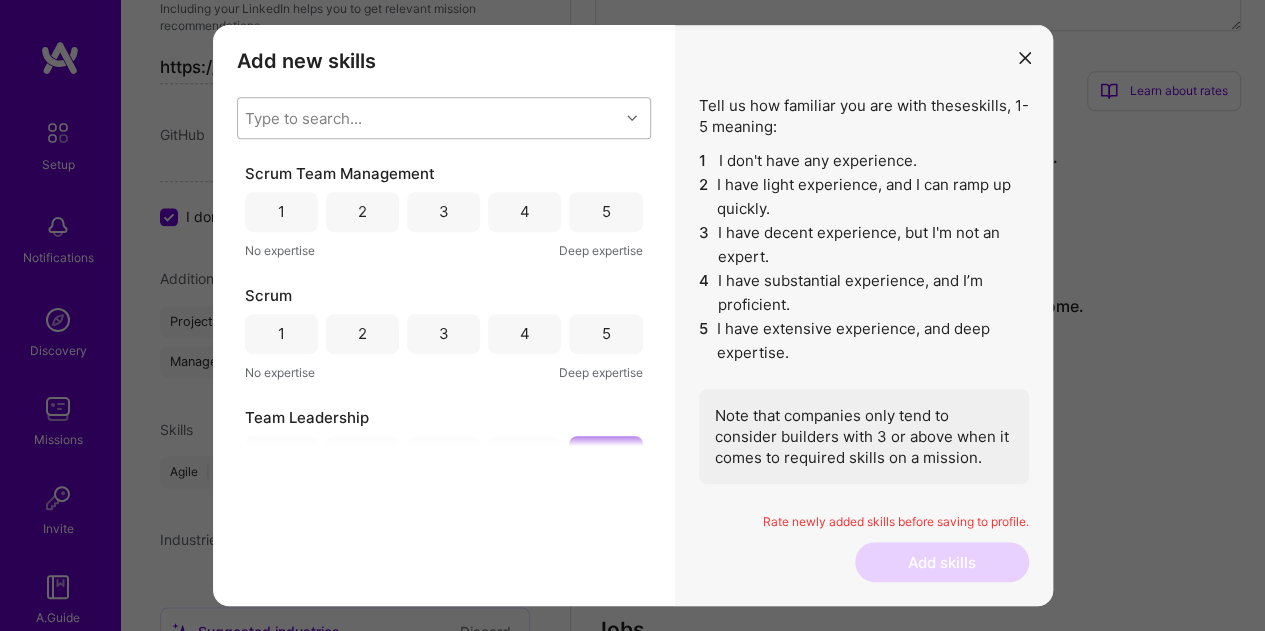 click on "5" at bounding box center [605, 334] 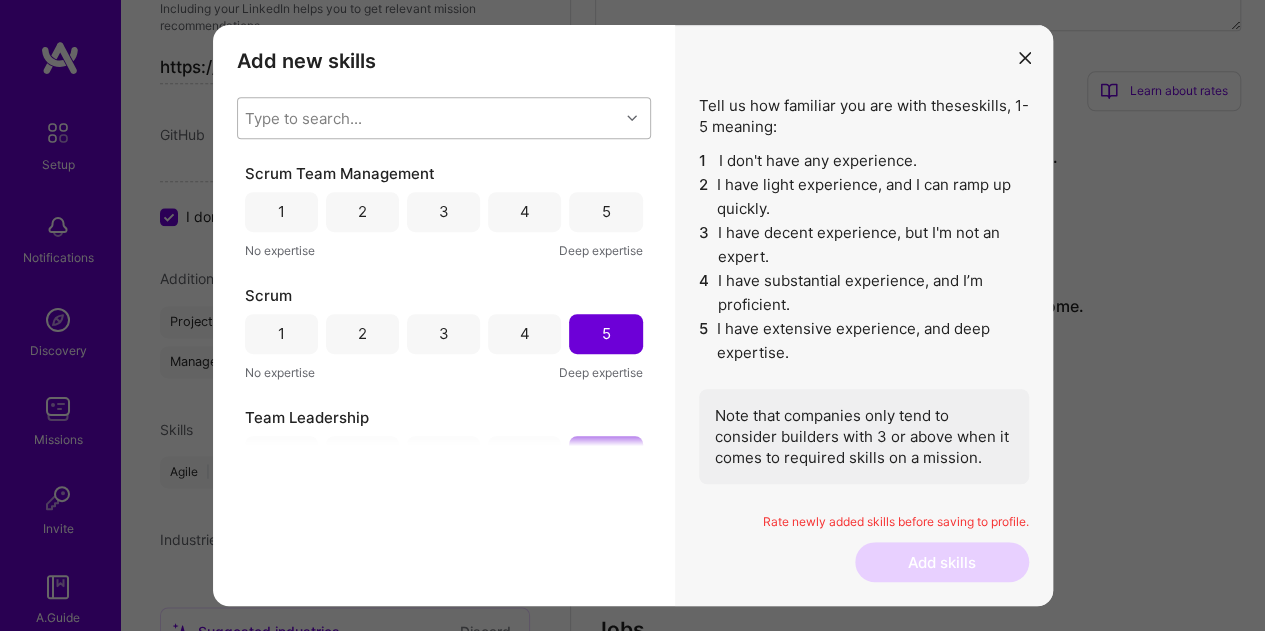 click on "5" at bounding box center [605, 212] 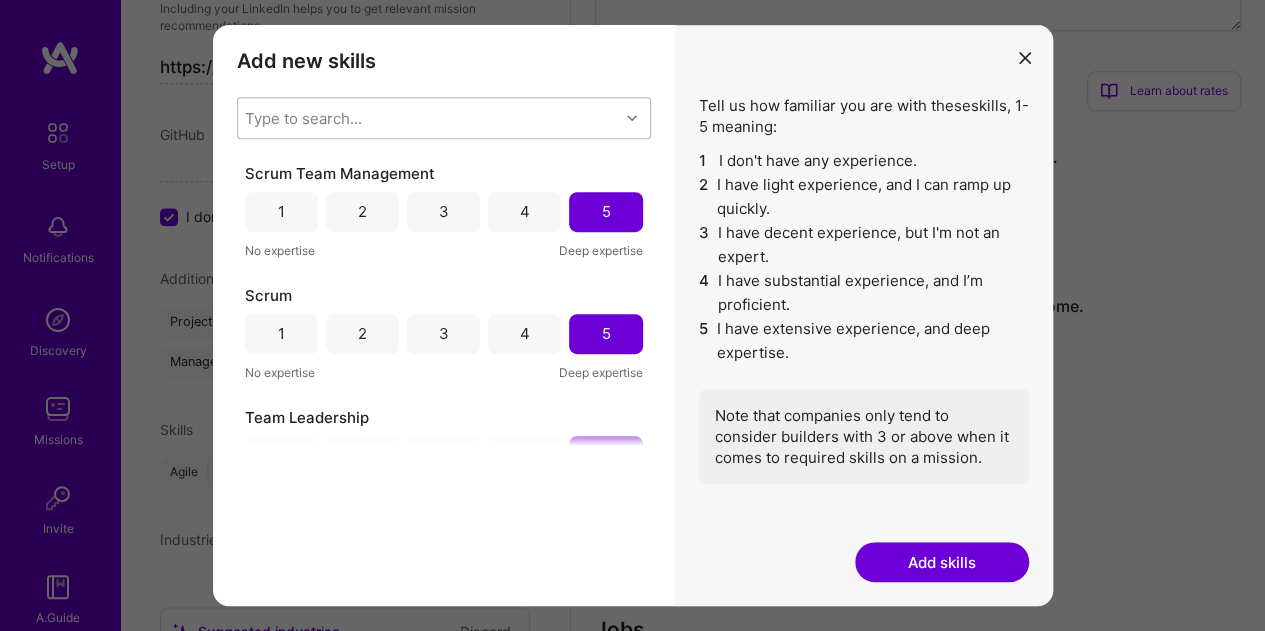 click on "Type to search..." at bounding box center [428, 118] 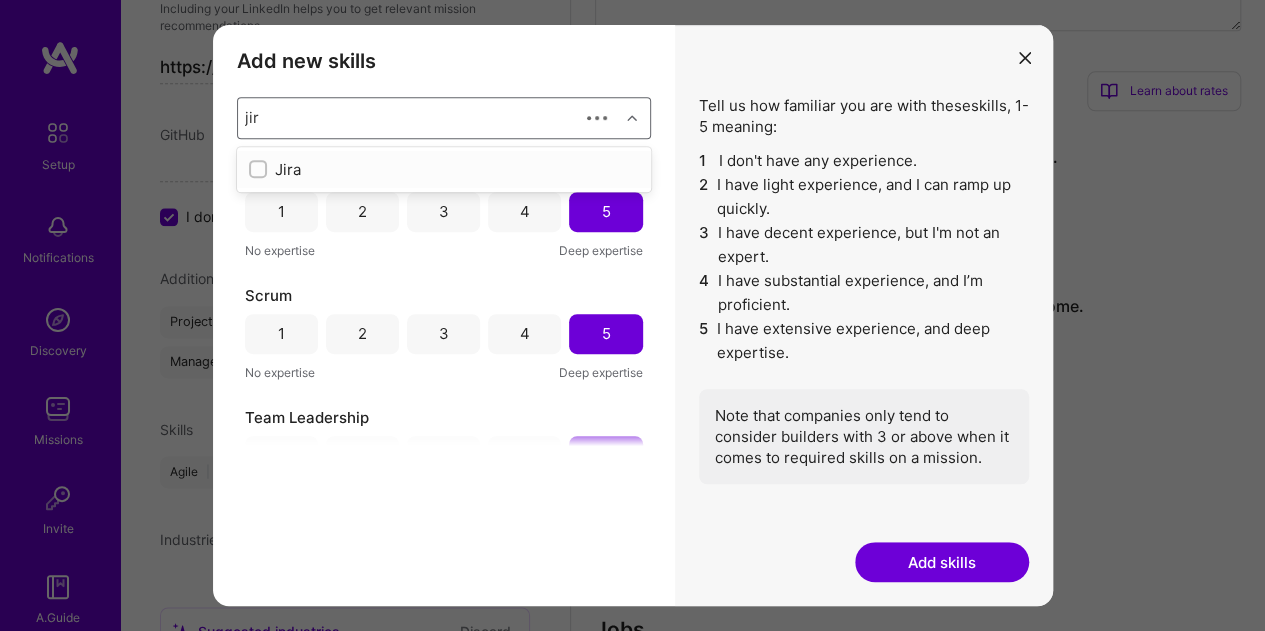 type on "jira" 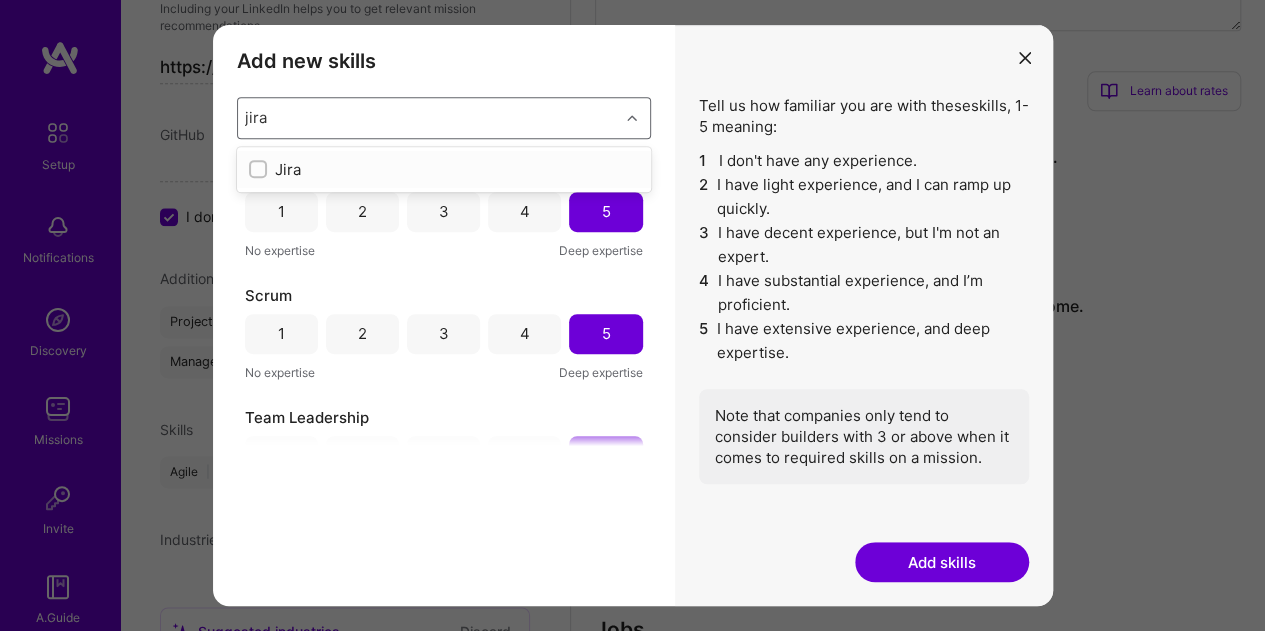 click at bounding box center [258, 169] 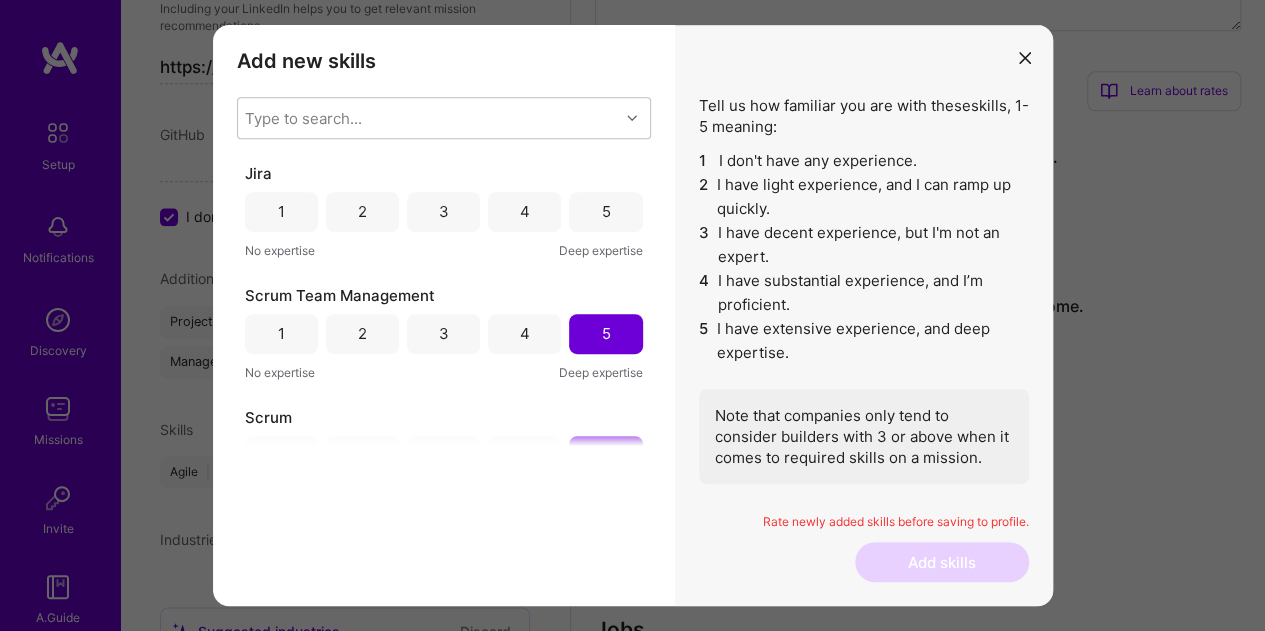 click on "5" at bounding box center [605, 212] 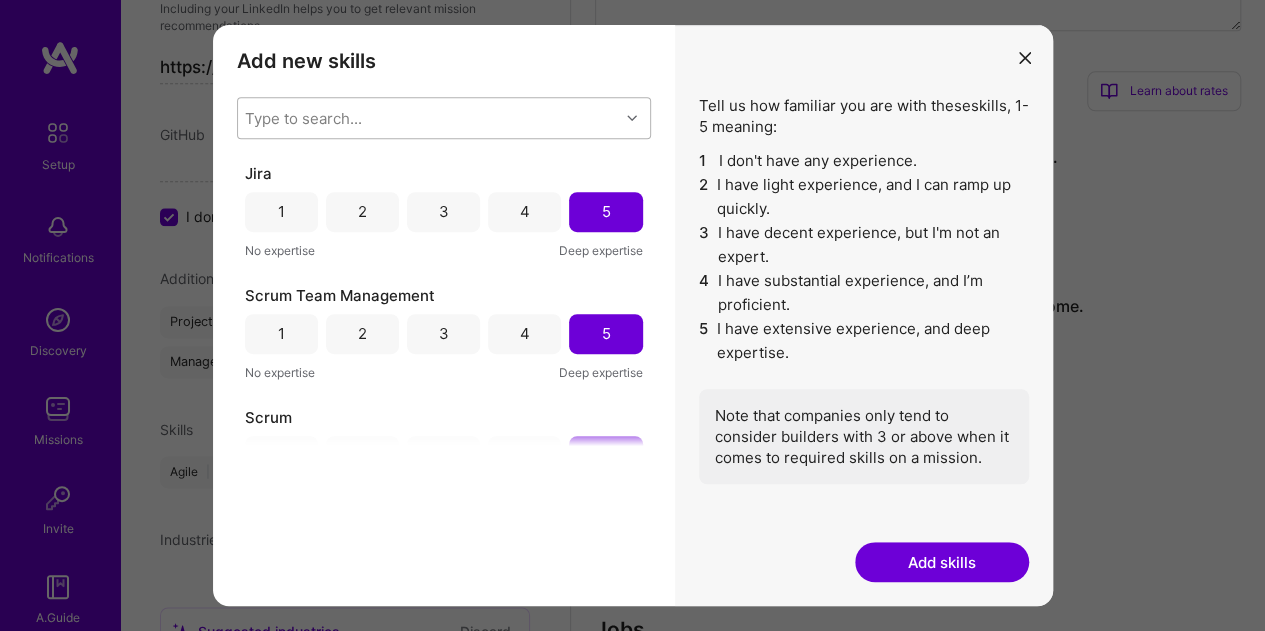 click on "Type to search..." at bounding box center (303, 117) 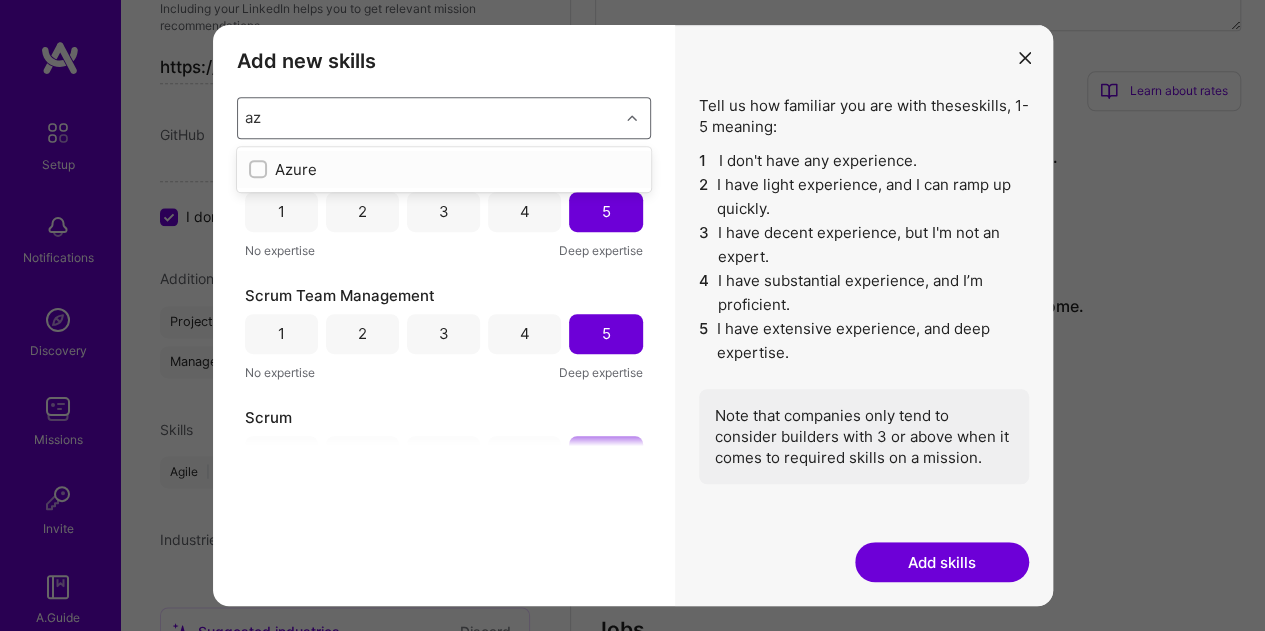 type on "a" 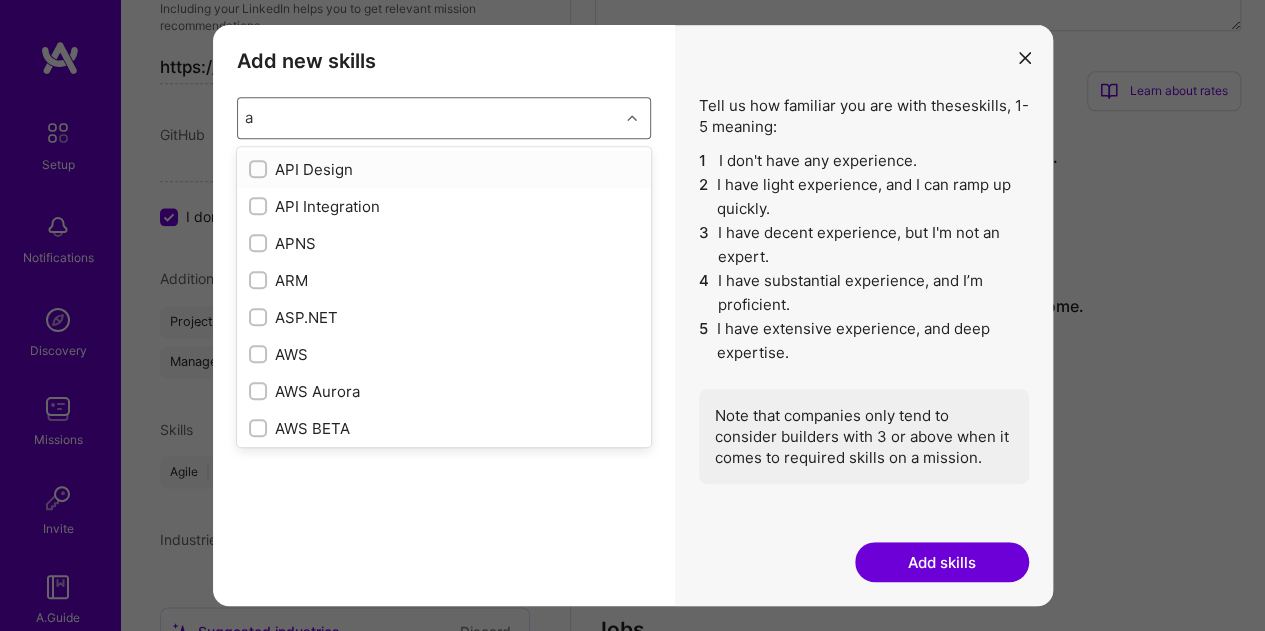 type 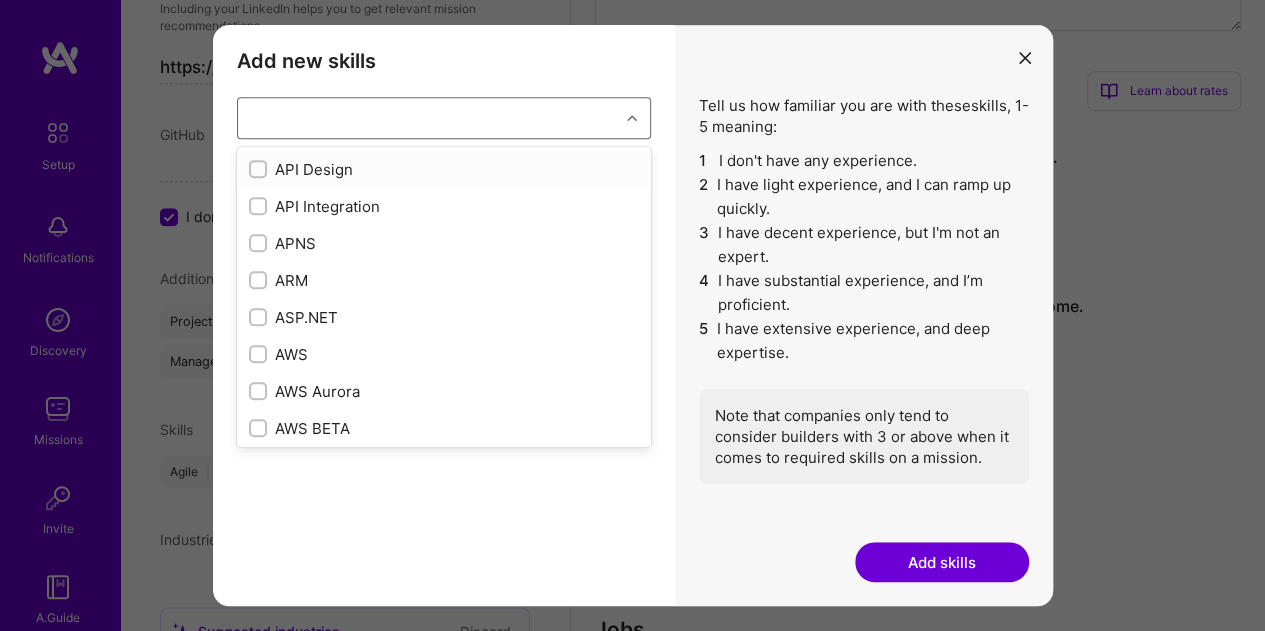 checkbox on "false" 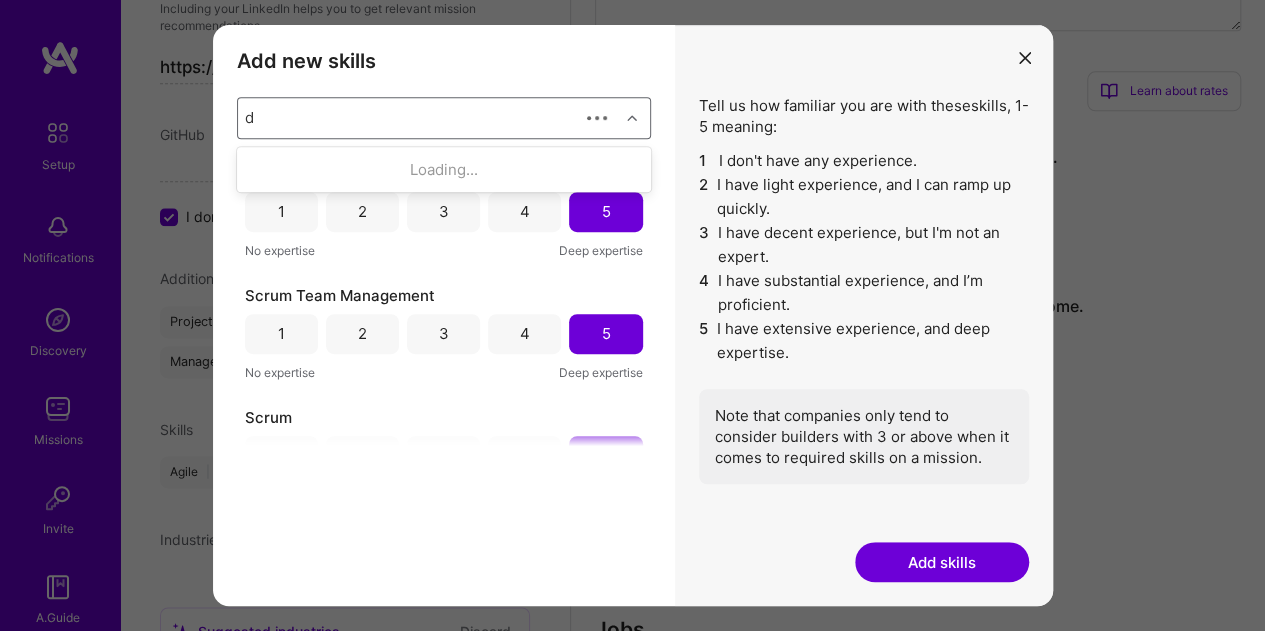 type on "de" 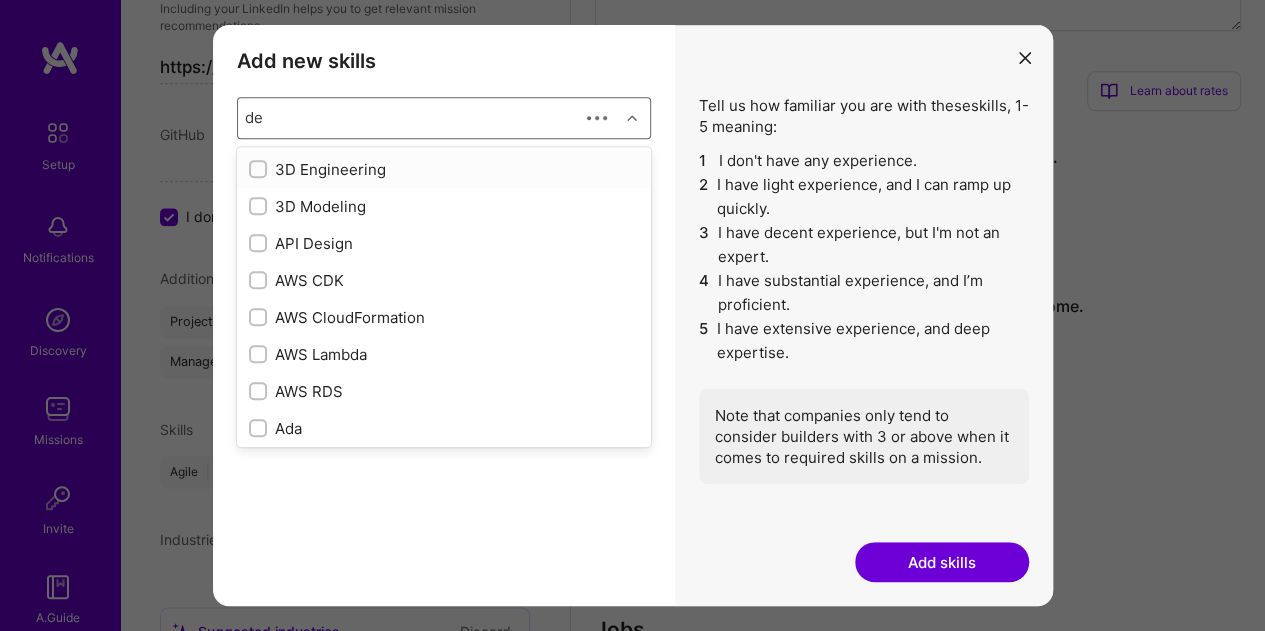checkbox on "true" 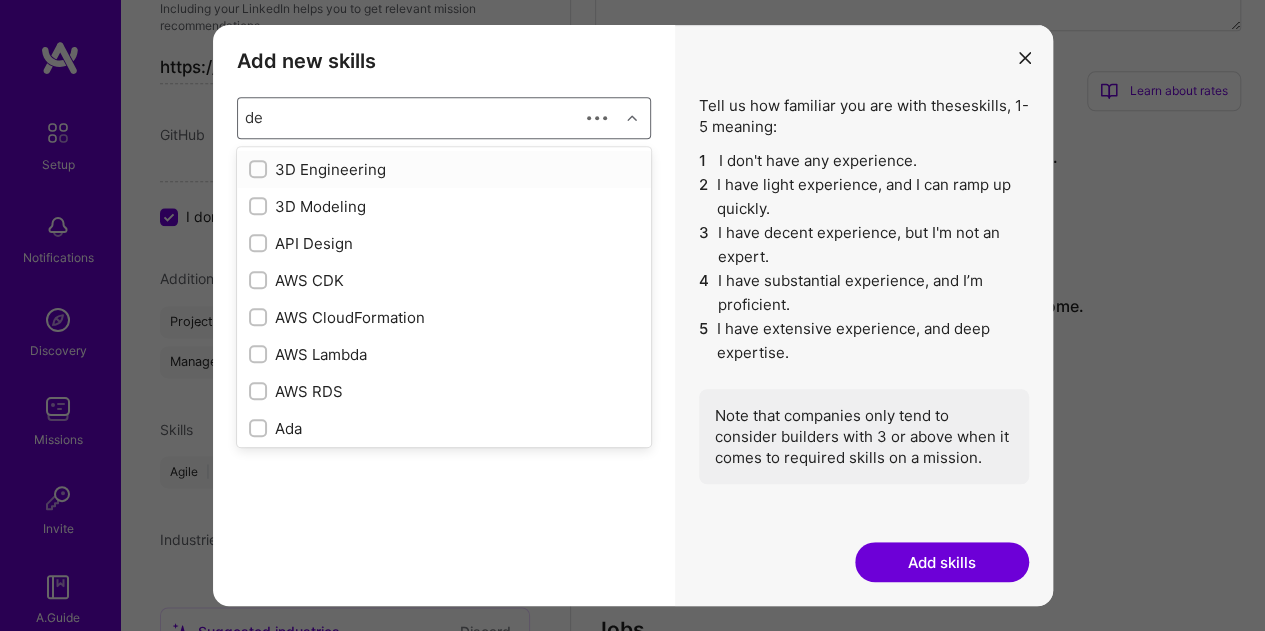 type on "dev" 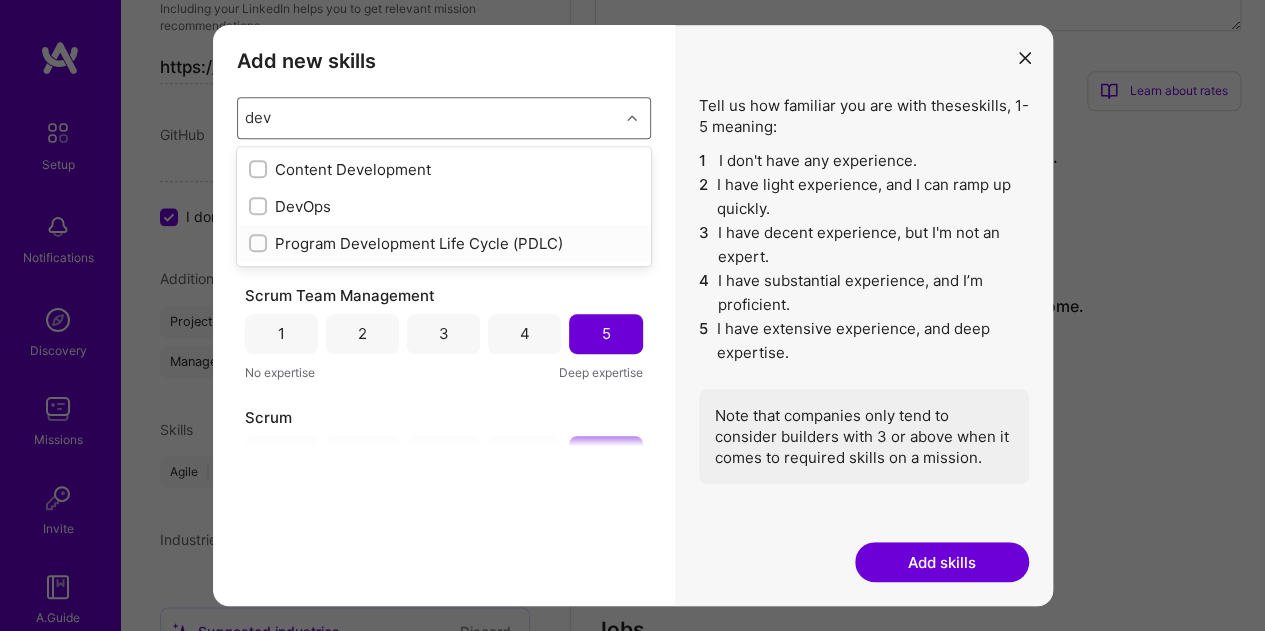 click at bounding box center [260, 244] 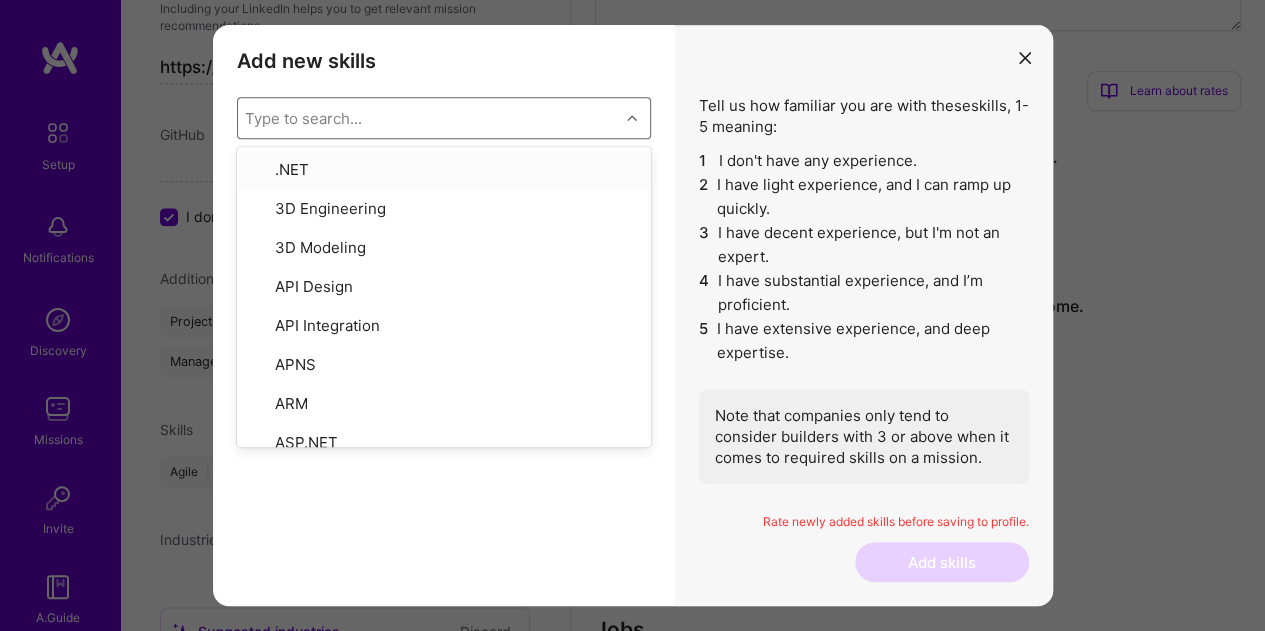 click on "Add new skills" at bounding box center [444, 61] 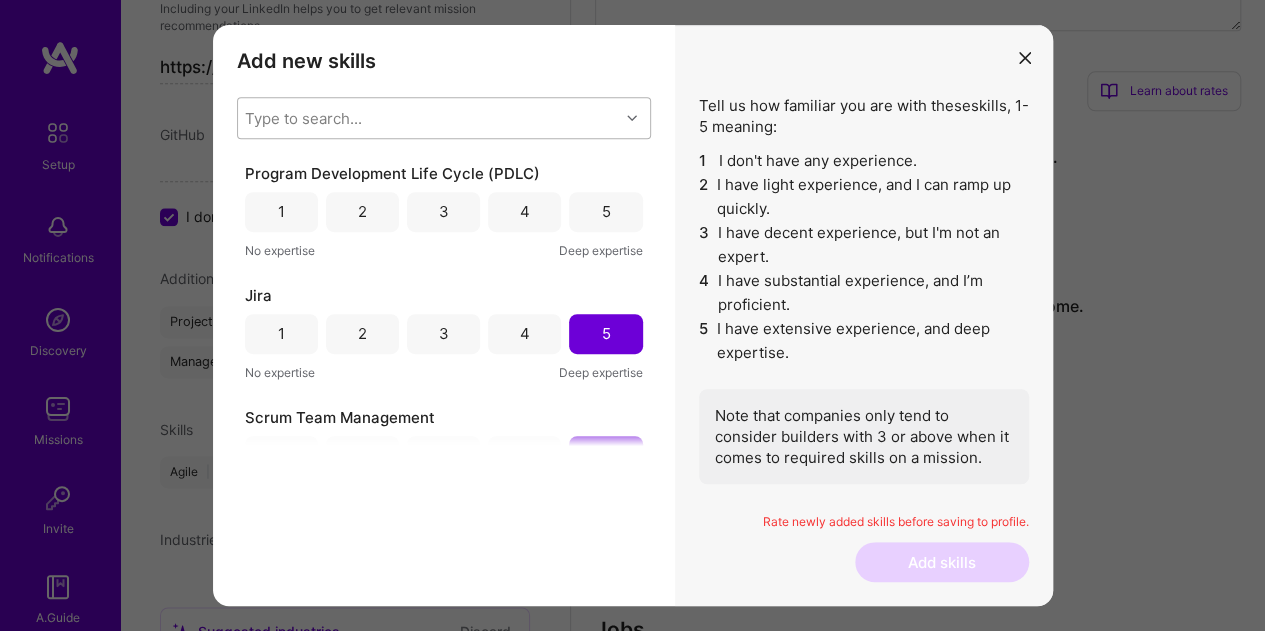 click on "5" at bounding box center (605, 211) 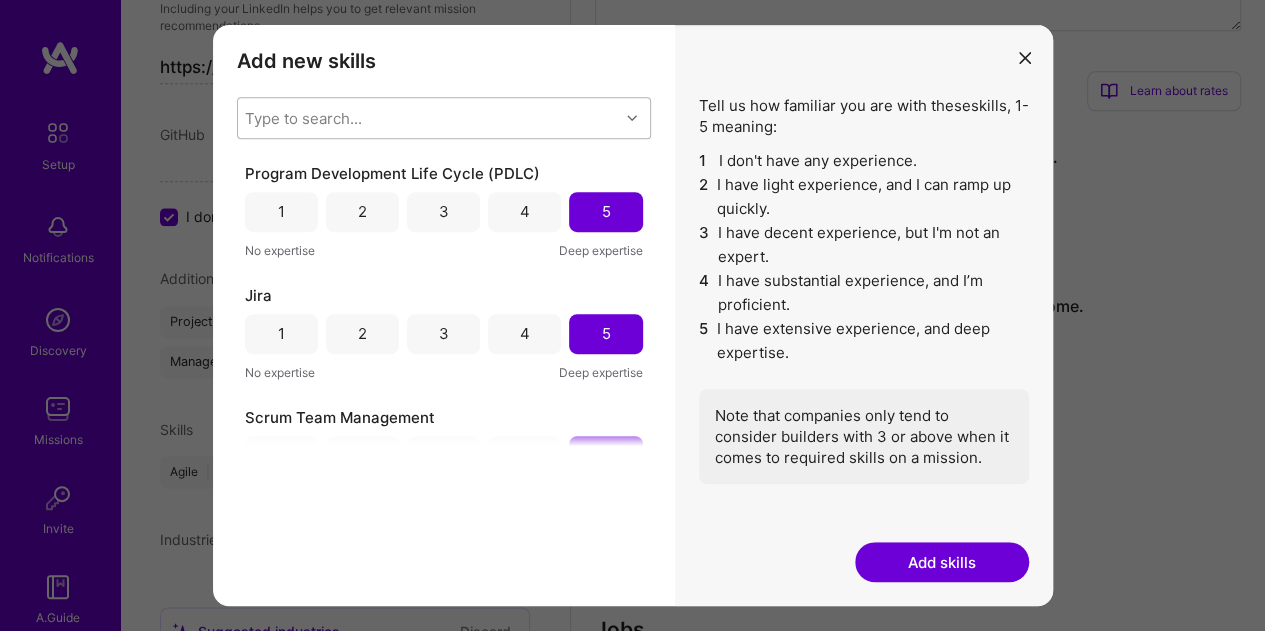 click on "Type to search..." at bounding box center [303, 117] 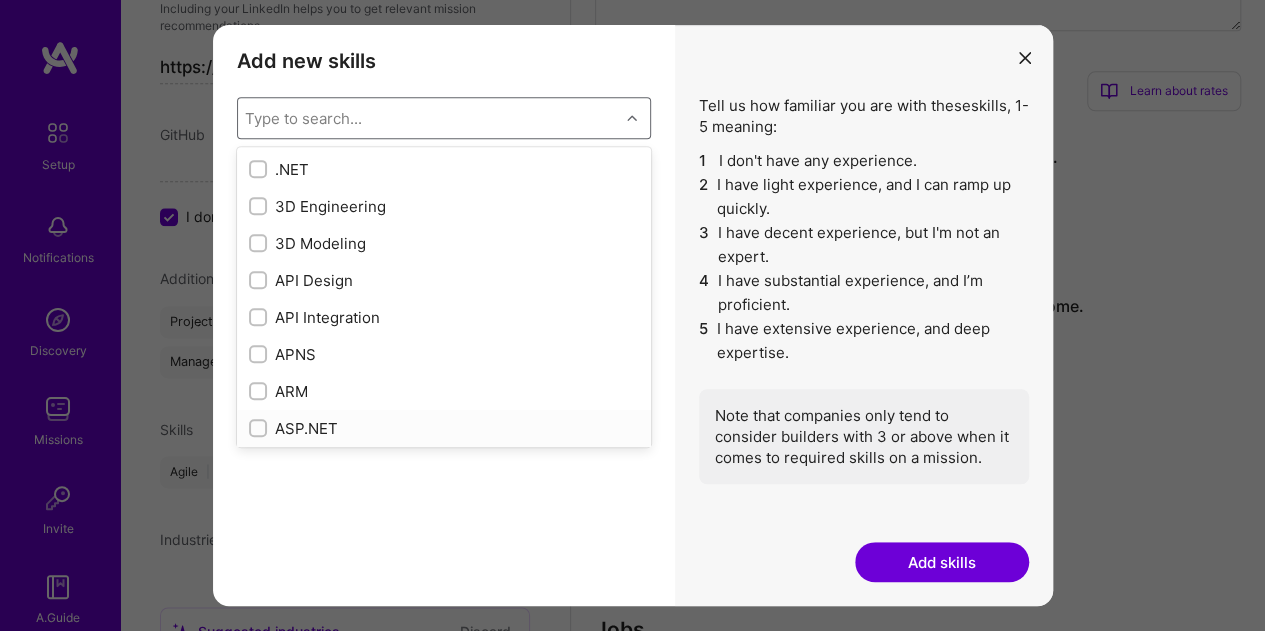 drag, startPoint x: 332, startPoint y: 161, endPoint x: 413, endPoint y: 487, distance: 335.9122 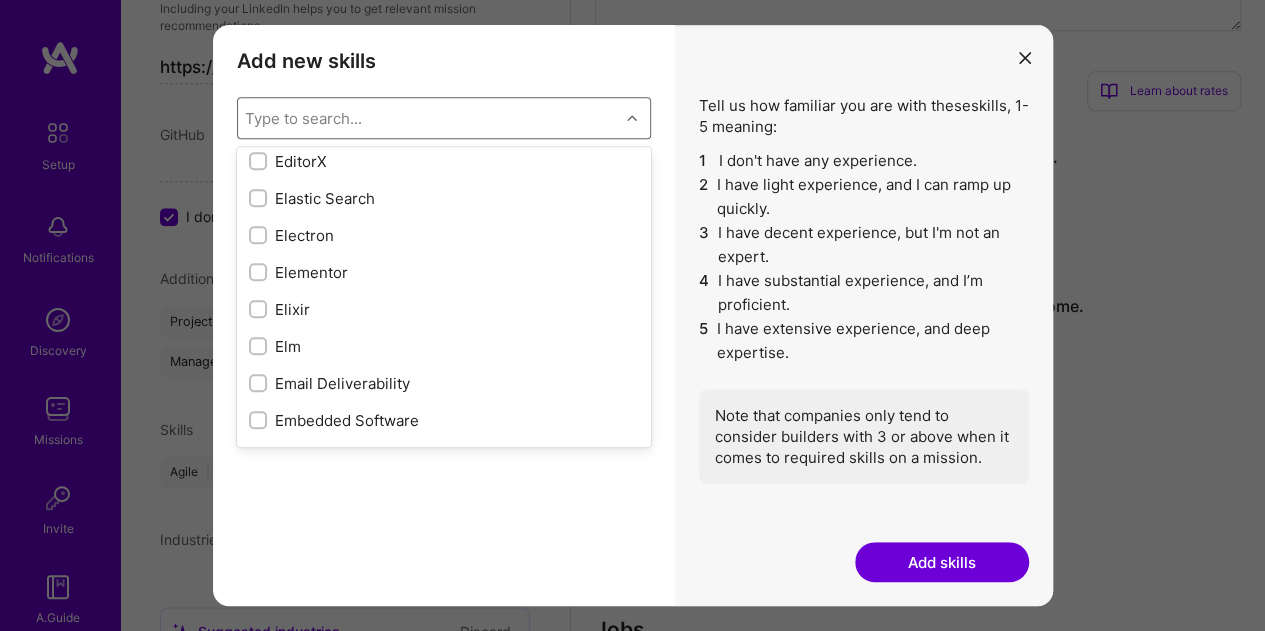 scroll, scrollTop: 4226, scrollLeft: 0, axis: vertical 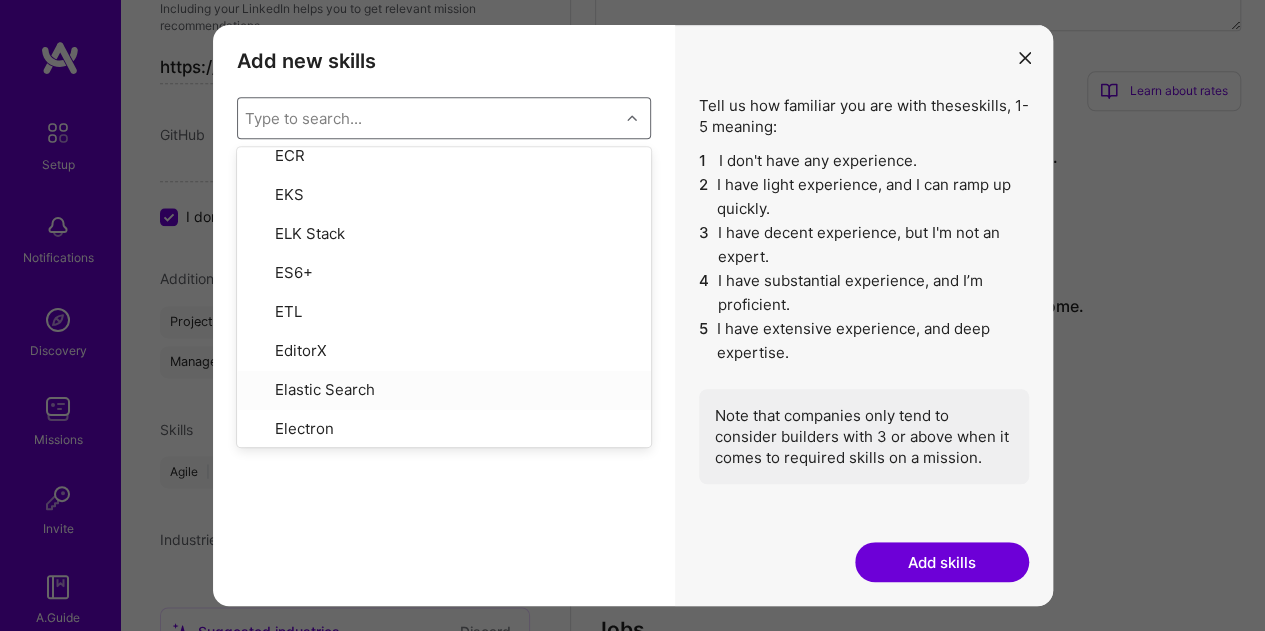 click on "Type to search..." at bounding box center (428, 118) 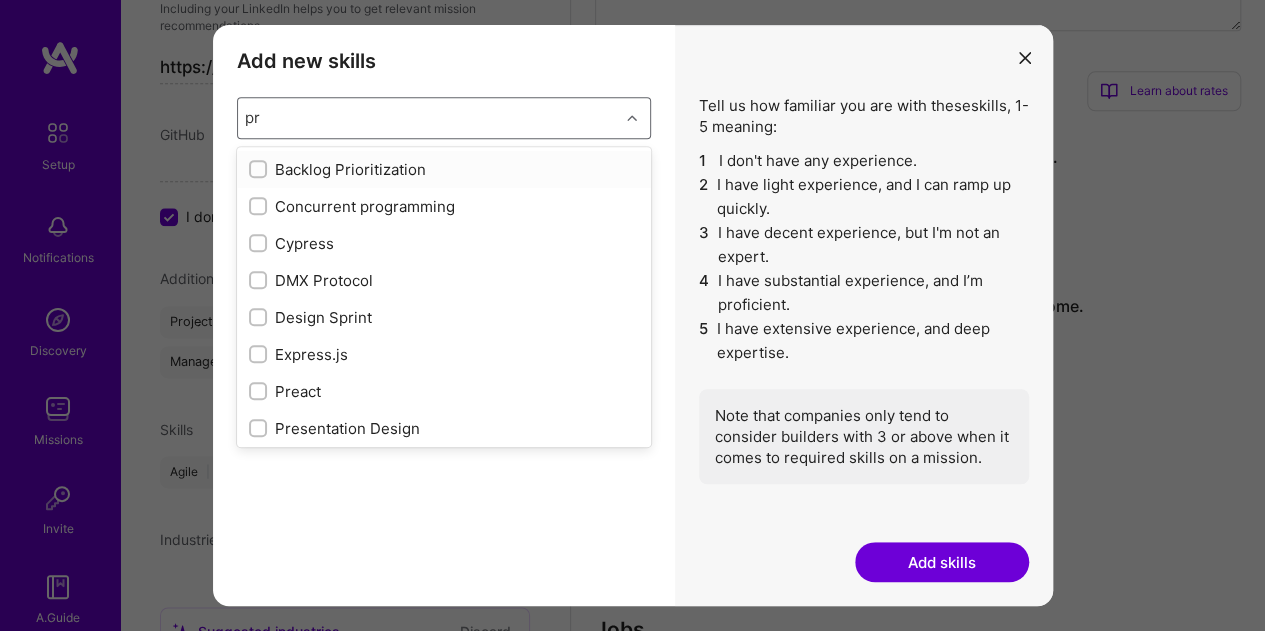 type on "pro" 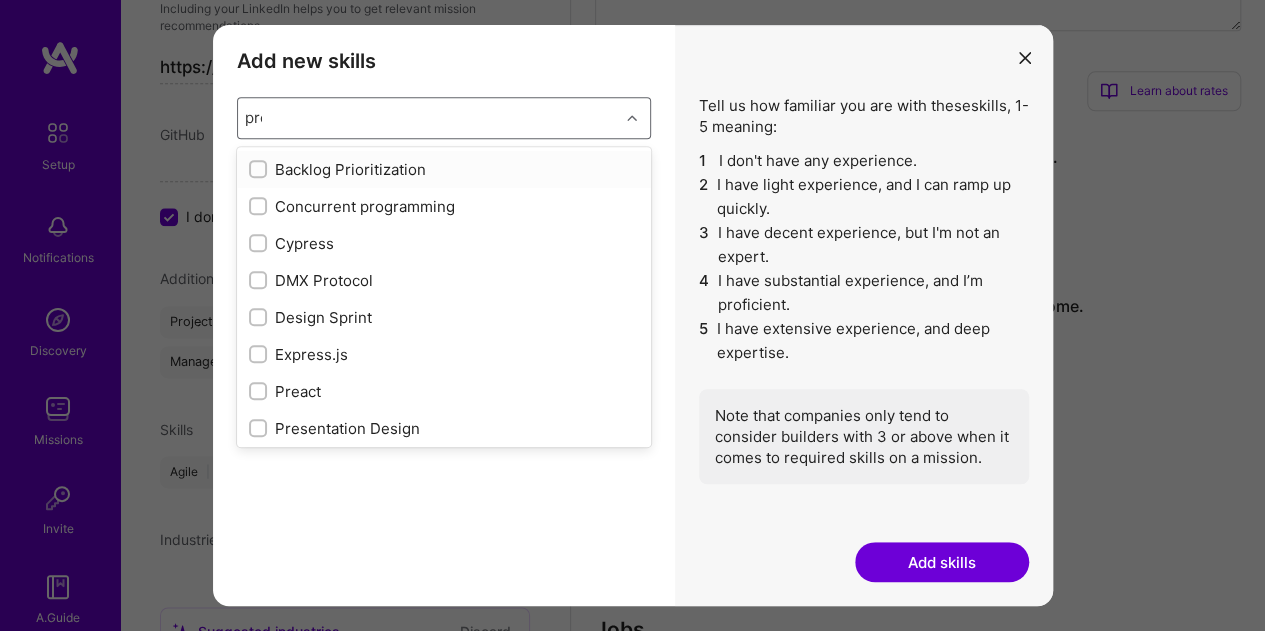 checkbox on "true" 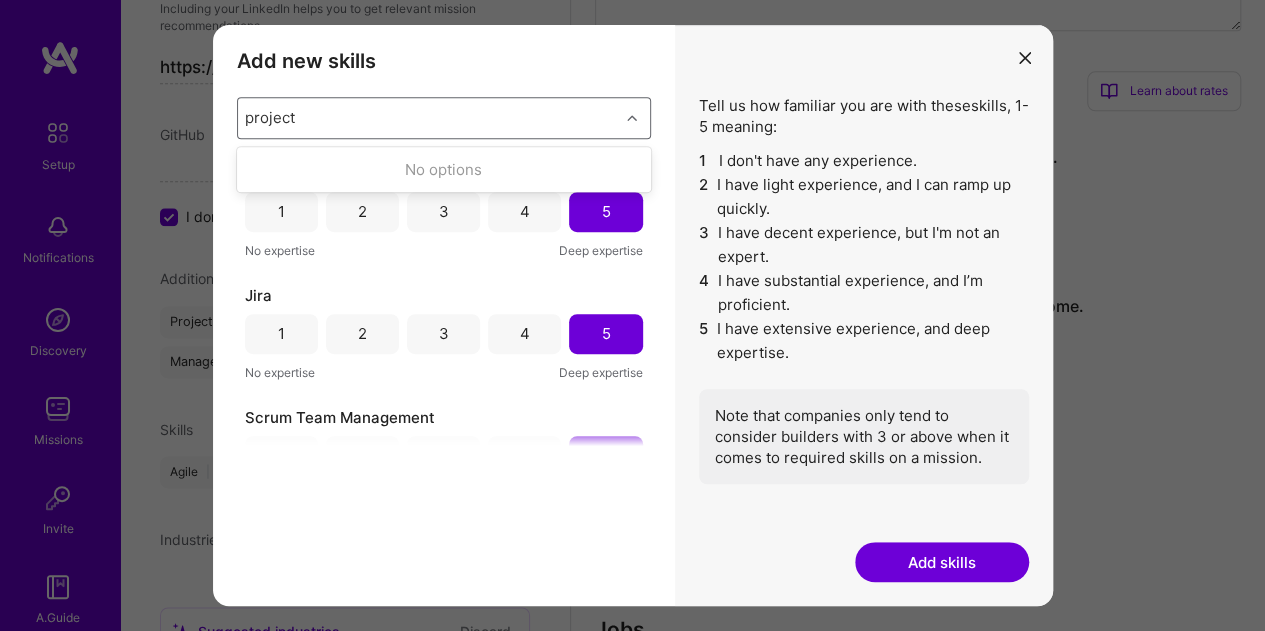 type on "project" 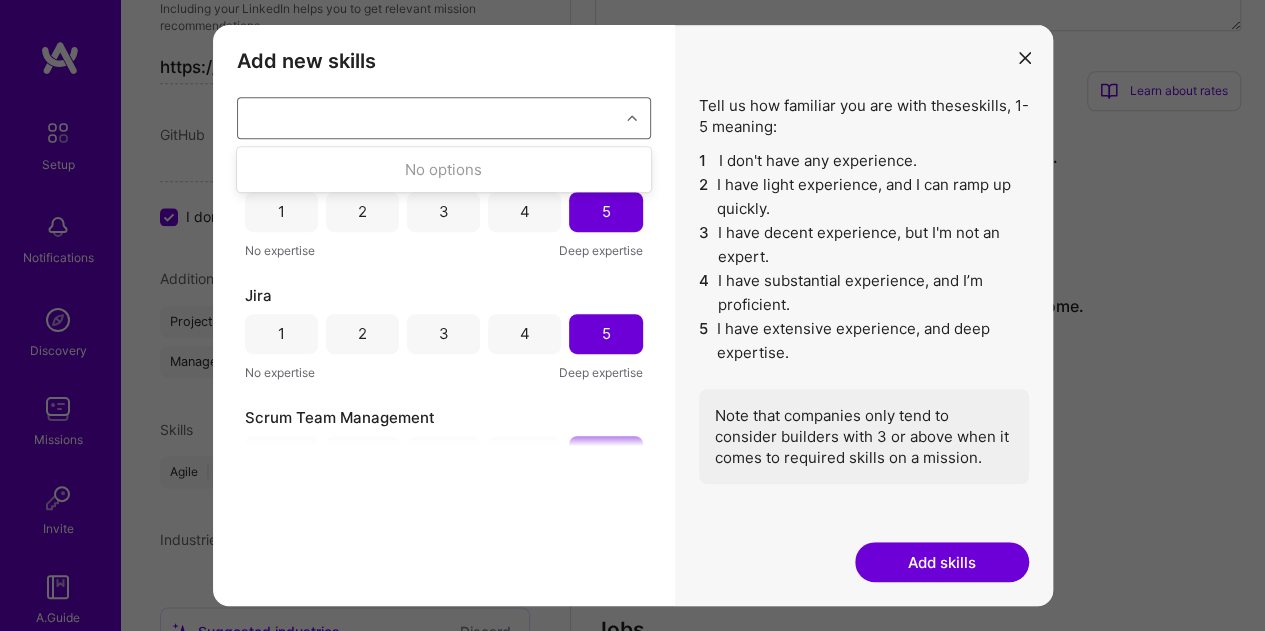 click on "Add new skills Tell us how familiar you are with given skills, using between 1 (No experience) and 5 (Expert). option Program Development Life Cycle (PDLC), selected.   Use Up and Down to choose options, press Enter to select the currently focused option, press Escape to exit the menu, press Tab to select the option and exit the menu. project No options Program Development Life Cycle (PDLC) 1 2 3 4 5 No expertise Deep expertise Jira 1 2 3 4 5 No expertise Deep expertise Scrum Team Management 1 2 3 4 5 No expertise Deep expertise Scrum 1 2 3 4 5 No expertise Deep expertise Team Leadership 1 2 3 4 5 No expertise Deep expertise Agile 1 2 3 4 5 No expertise Deep expertise Waterfall 1 2 3 4 5 No expertise Deep expertise" at bounding box center (444, 316) 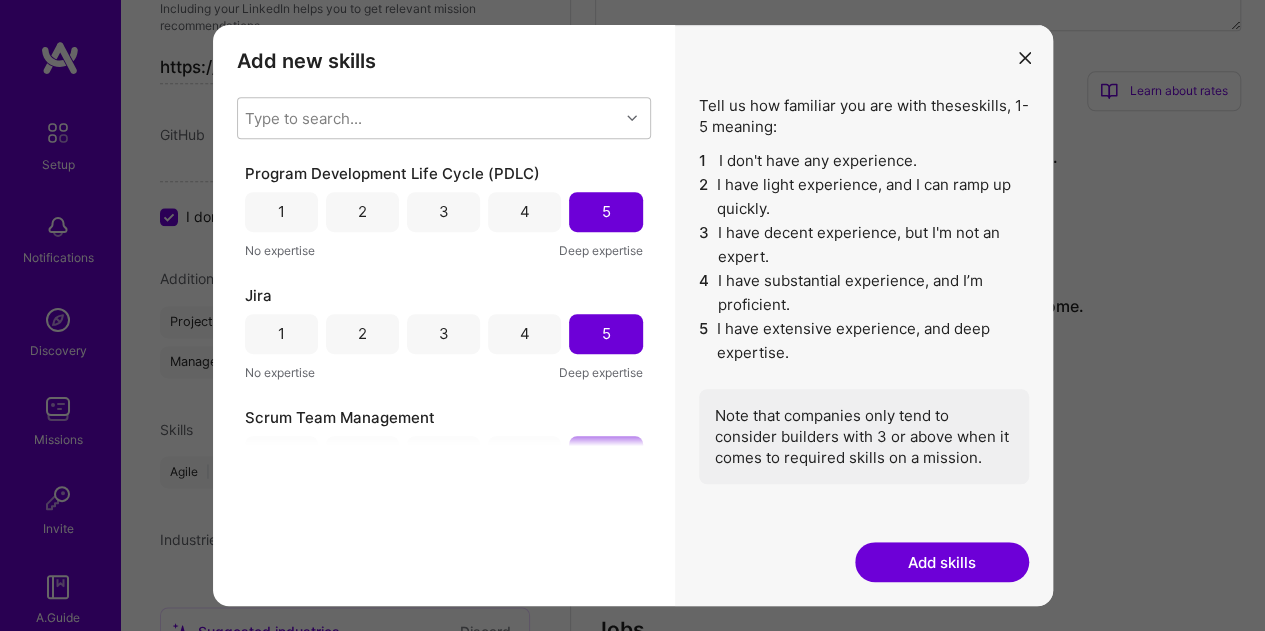 click on "Add skills" at bounding box center (942, 562) 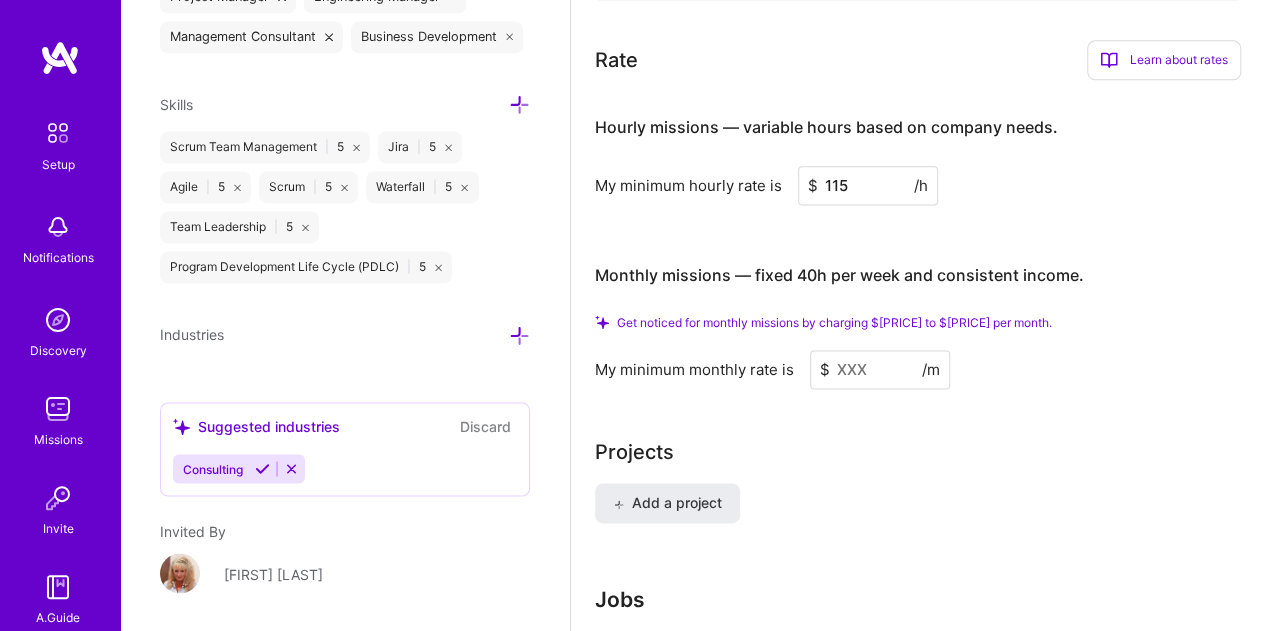 scroll, scrollTop: 1542, scrollLeft: 0, axis: vertical 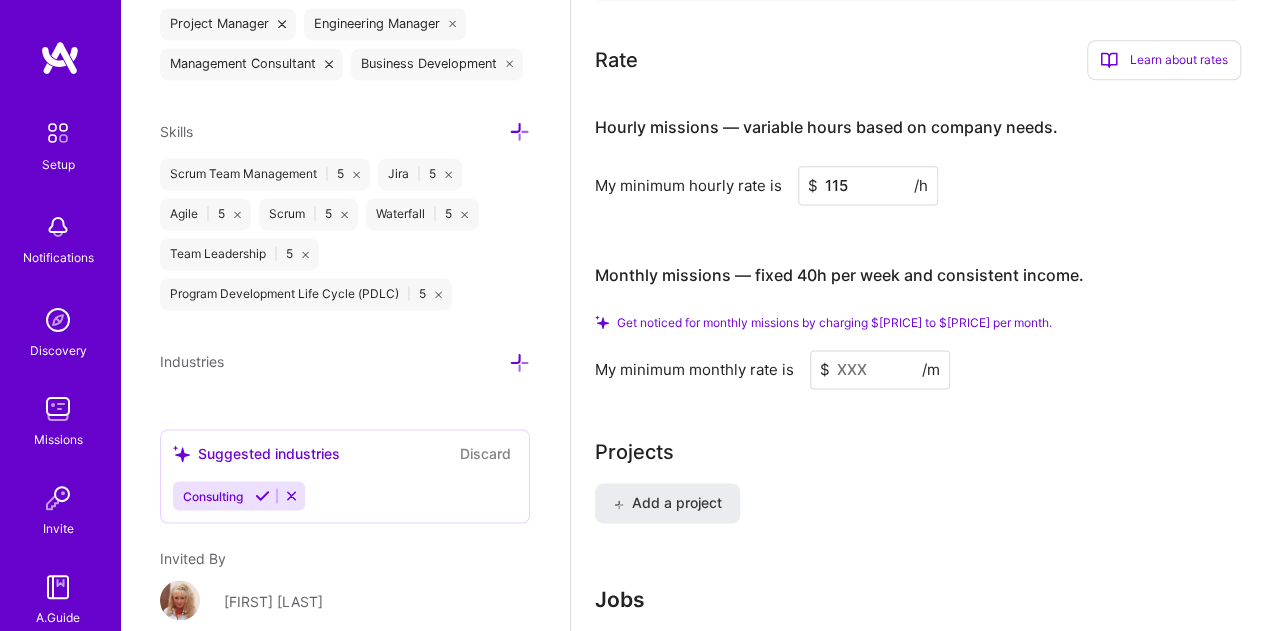 click at bounding box center [519, 131] 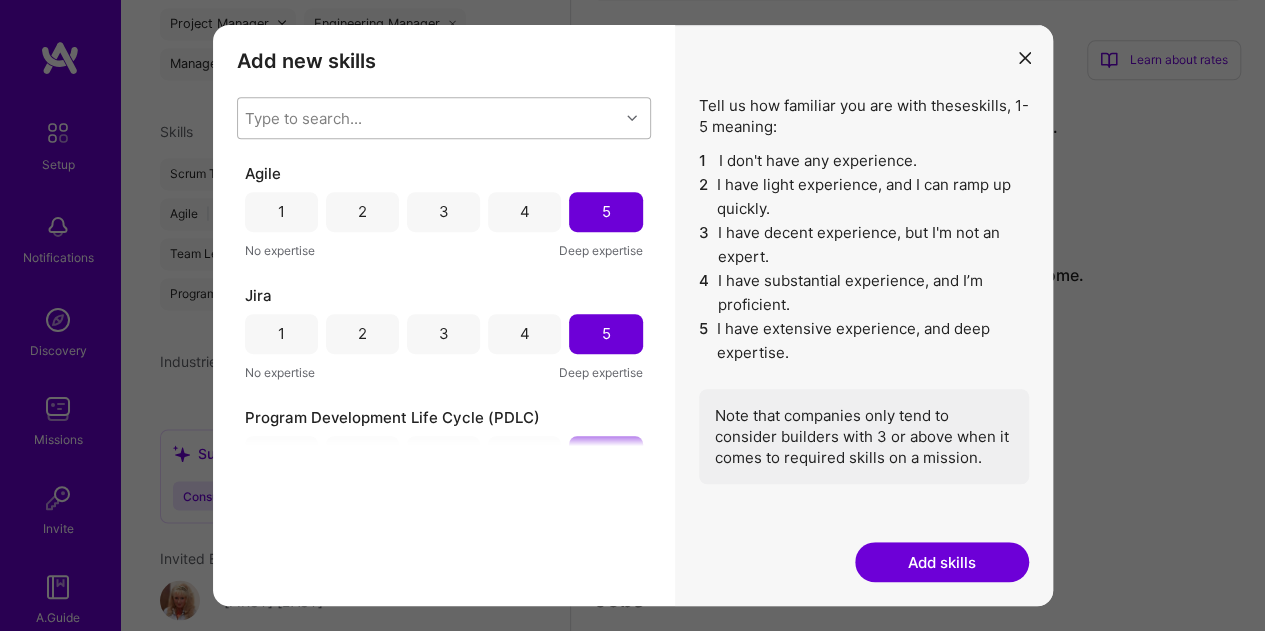 click on "Type to search..." at bounding box center [428, 118] 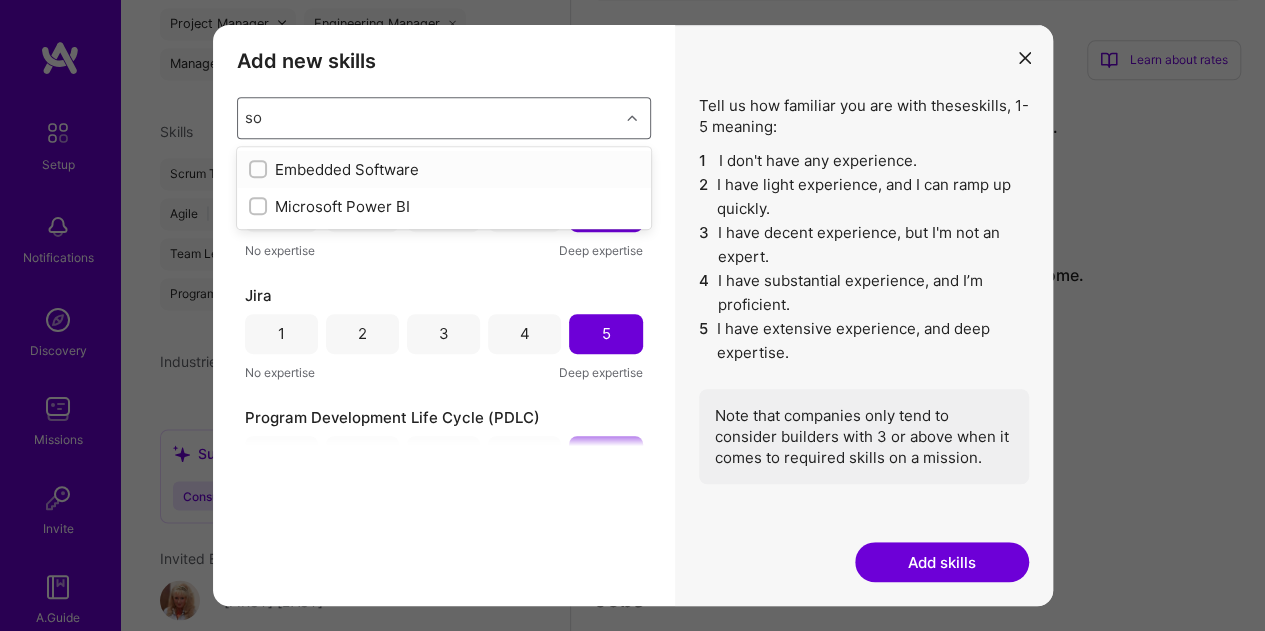 type on "s" 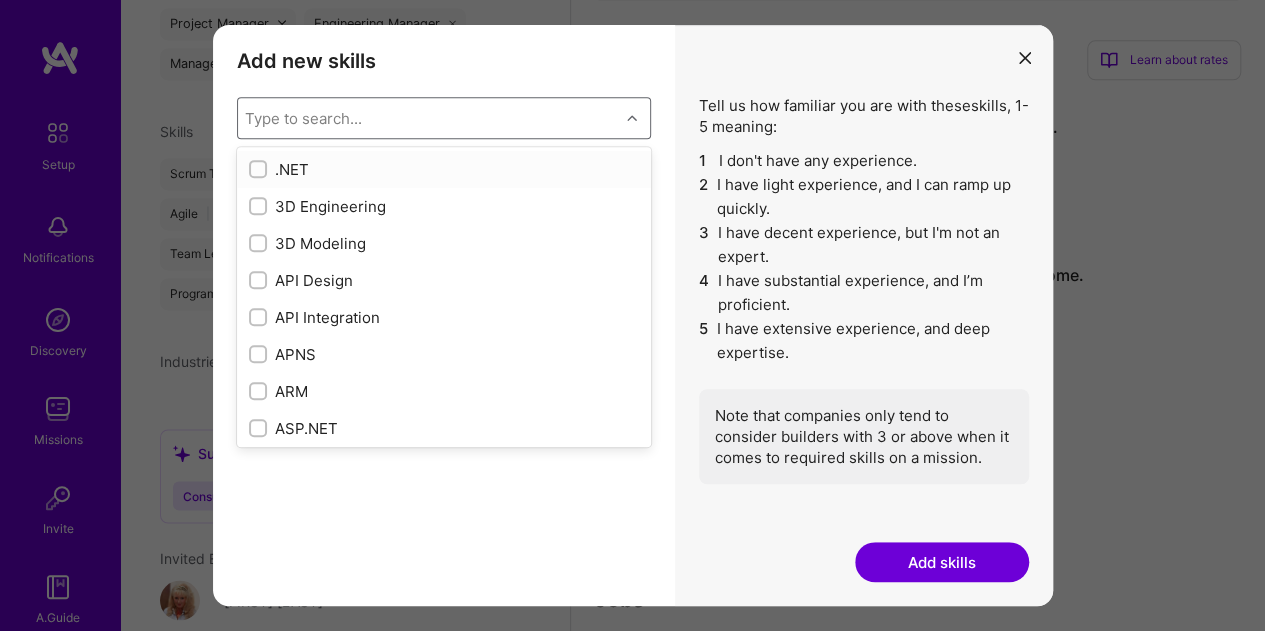 type on "s" 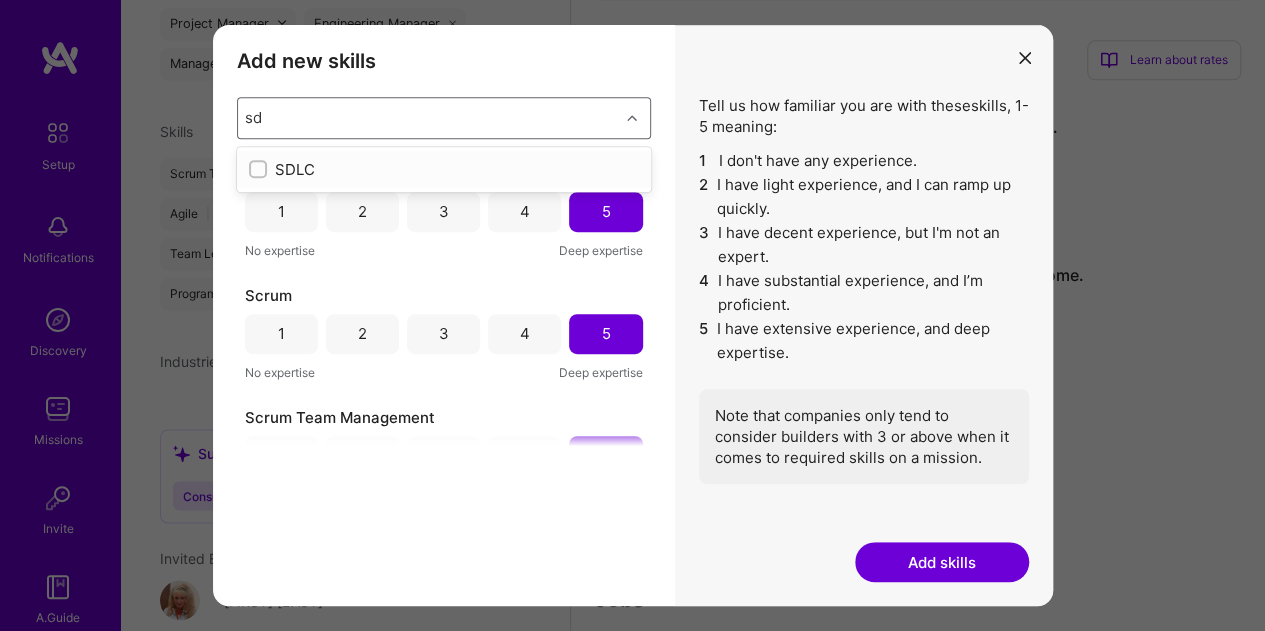 type on "sdl" 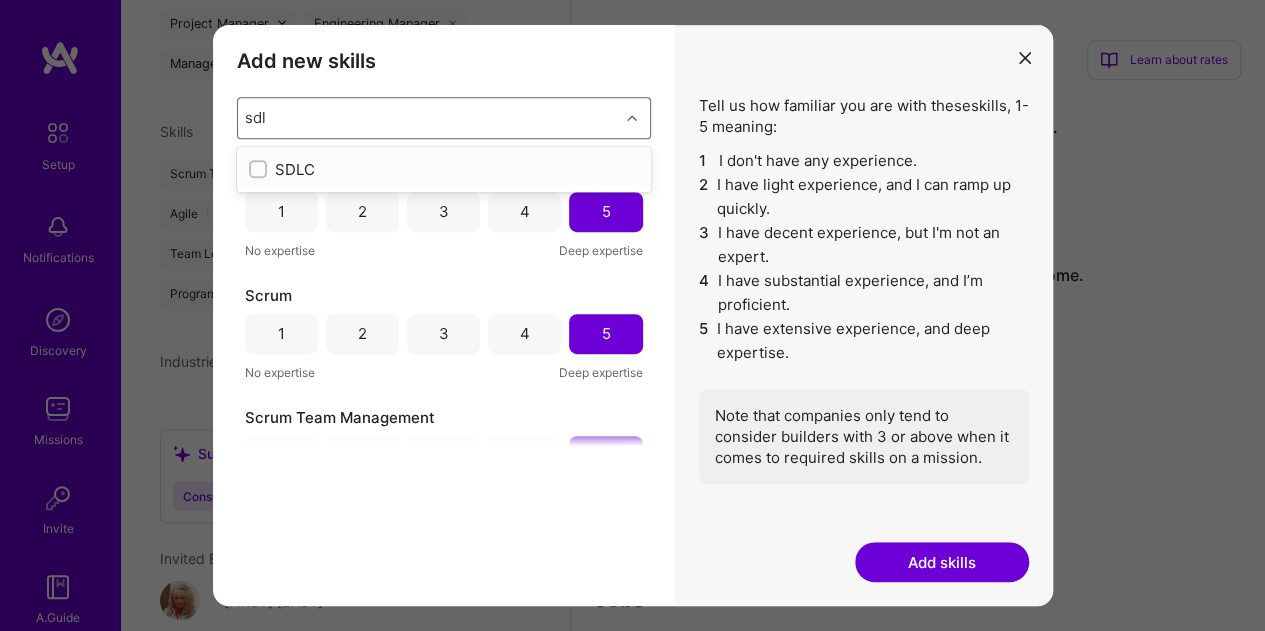 click at bounding box center [260, 170] 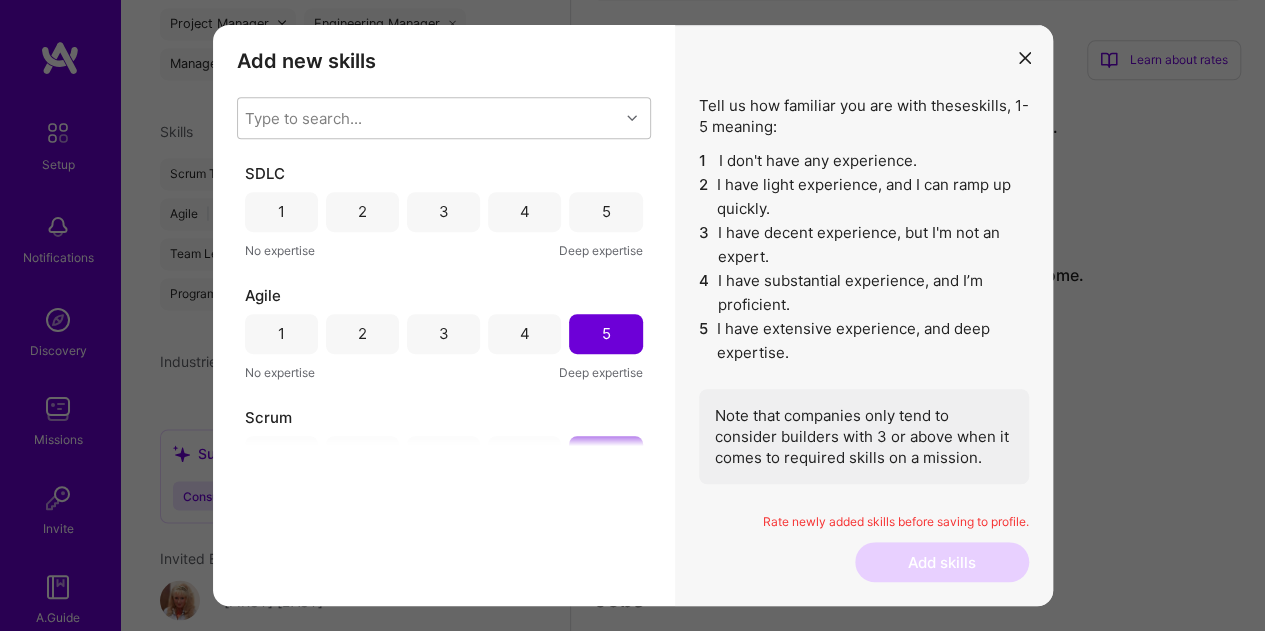 click on "Add new skills Tell us how familiar you are with given skills, using between 1 (No experience) and 5 (Expert). Type to search... SDLC 1 2 3 4 5 No expertise Deep expertise Agile 1 2 3 4 5 No expertise Deep expertise Scrum 1 2 3 4 5 No expertise Deep expertise Scrum Team Management 1 2 3 4 5 No expertise Deep expertise Team Leadership 1 2 3 4 5 No expertise Deep expertise Waterfall 1 2 3 4 5 No expertise Deep expertise" at bounding box center [444, 316] 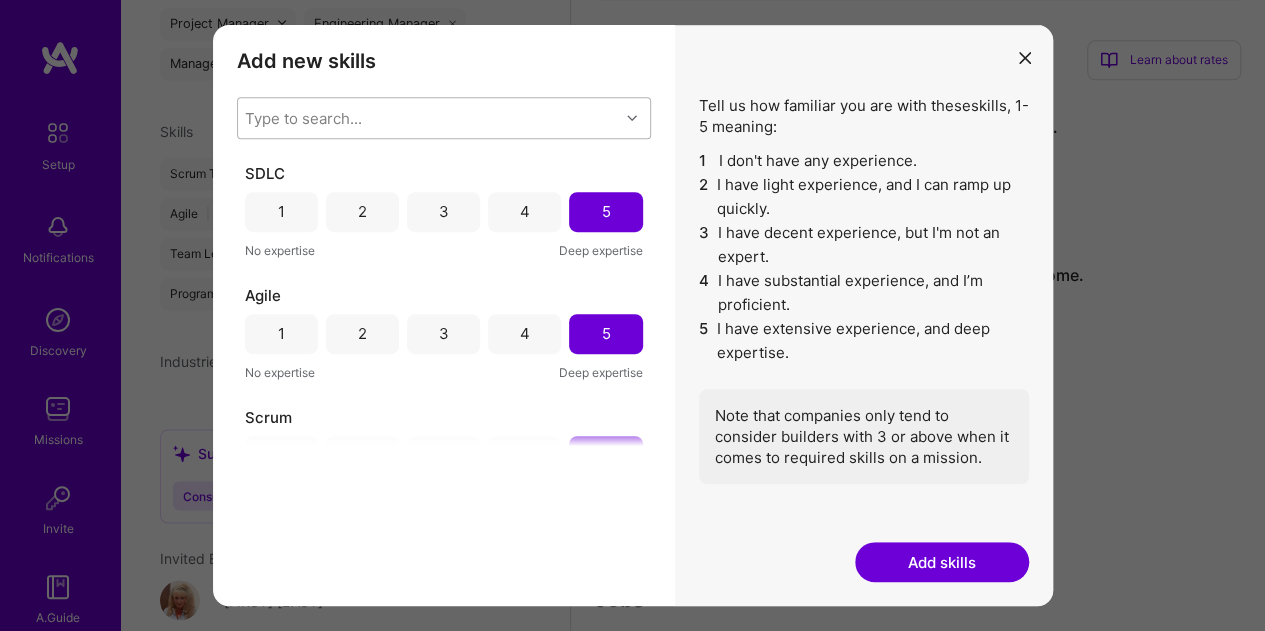 click on "Type to search..." at bounding box center [428, 118] 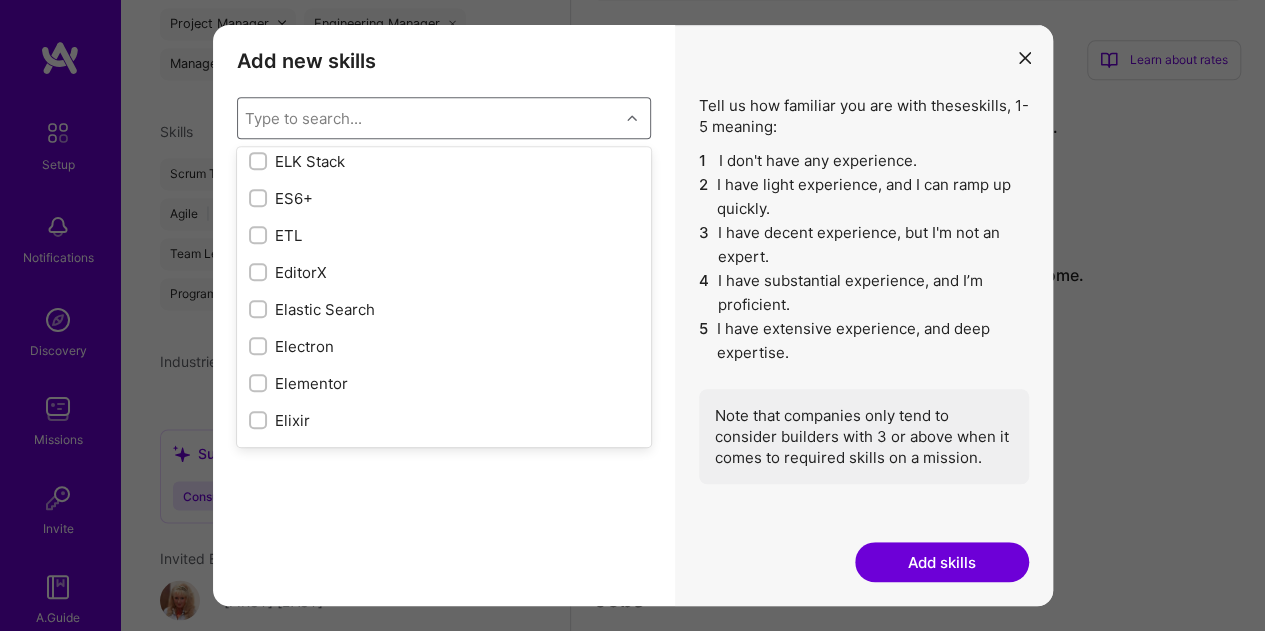 scroll, scrollTop: 4115, scrollLeft: 0, axis: vertical 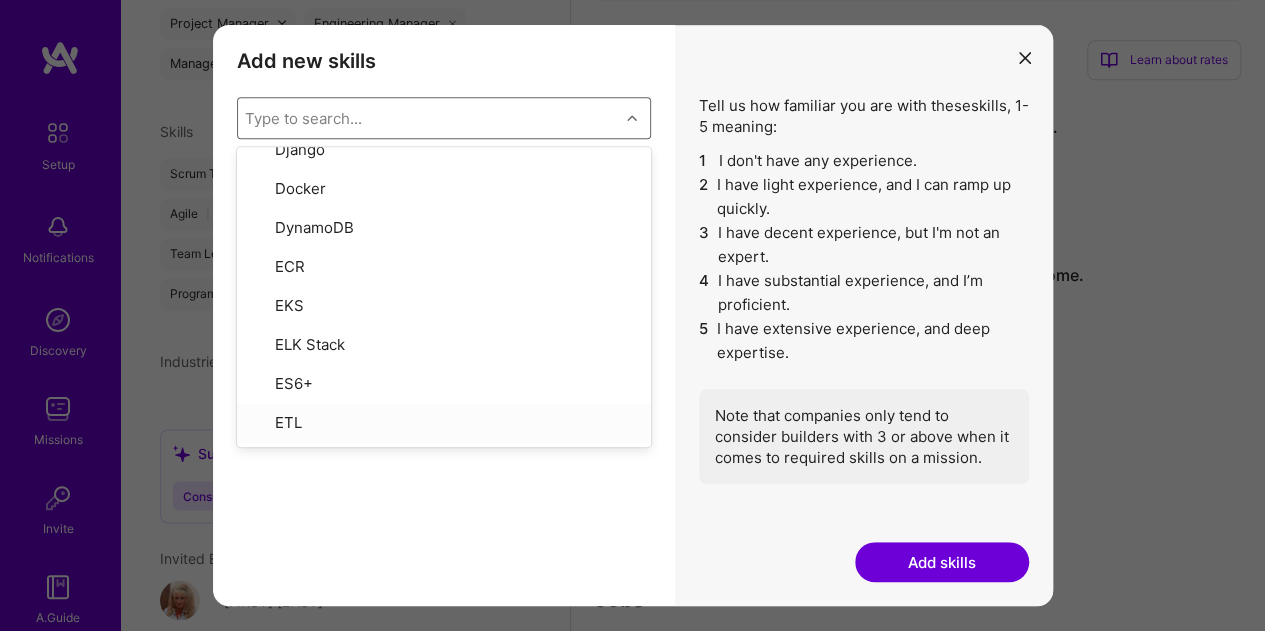 click on "Type to search..." at bounding box center (428, 118) 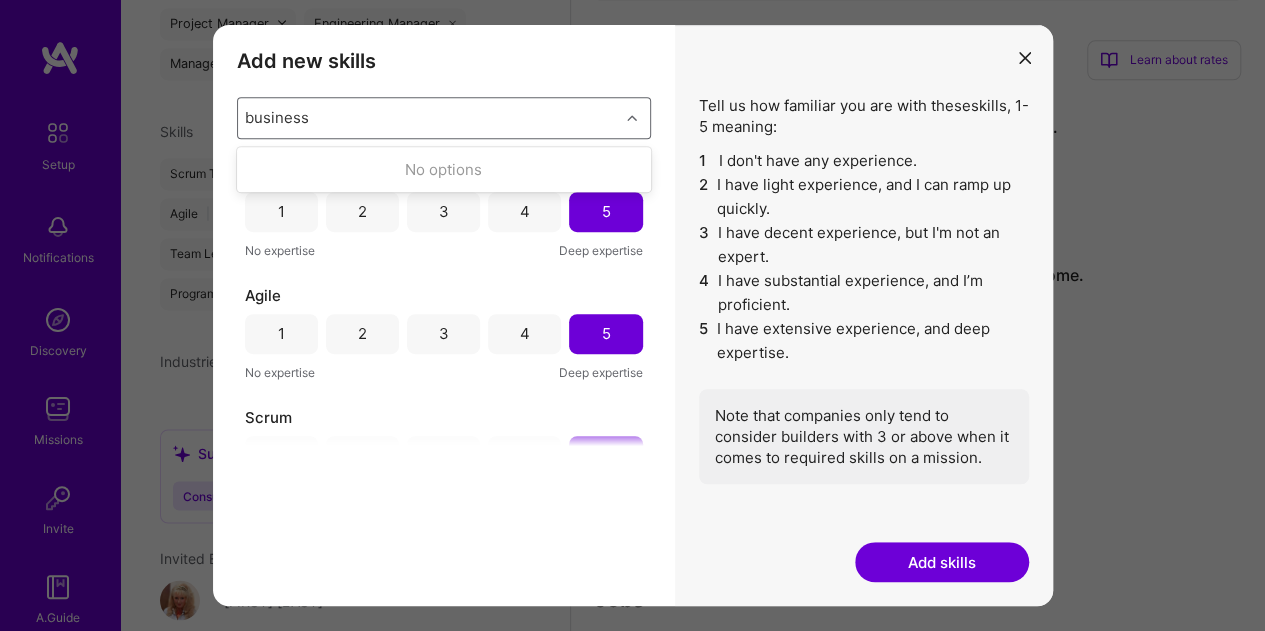 type on "business" 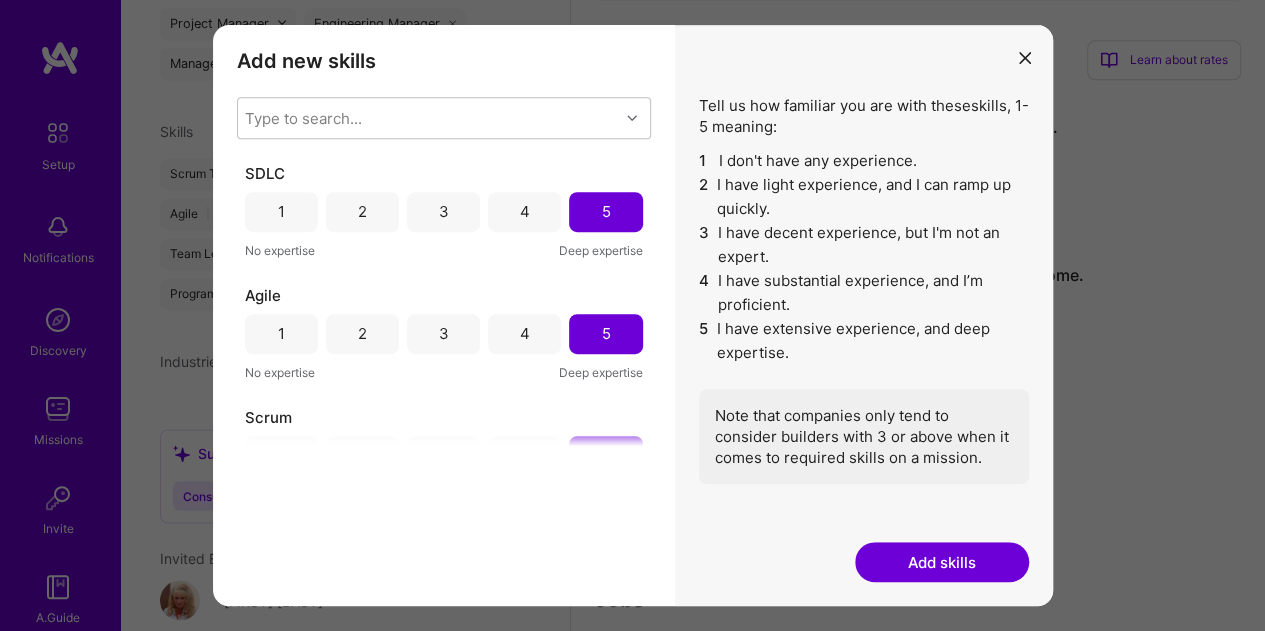 click on "Add new skills Tell us how familiar you are with given skills, using between 1 (No experience) and 5 (Expert). Type to search... SDLC 1 2 3 4 5 No expertise Deep expertise Agile 1 2 3 4 5 No expertise Deep expertise Scrum 1 2 3 4 5 No expertise Deep expertise Scrum Team Management 1 2 3 4 5 No expertise Deep expertise Team Leadership 1 2 3 4 5 No expertise Deep expertise Waterfall 1 2 3 4 5 No expertise Deep expertise" at bounding box center (444, 316) 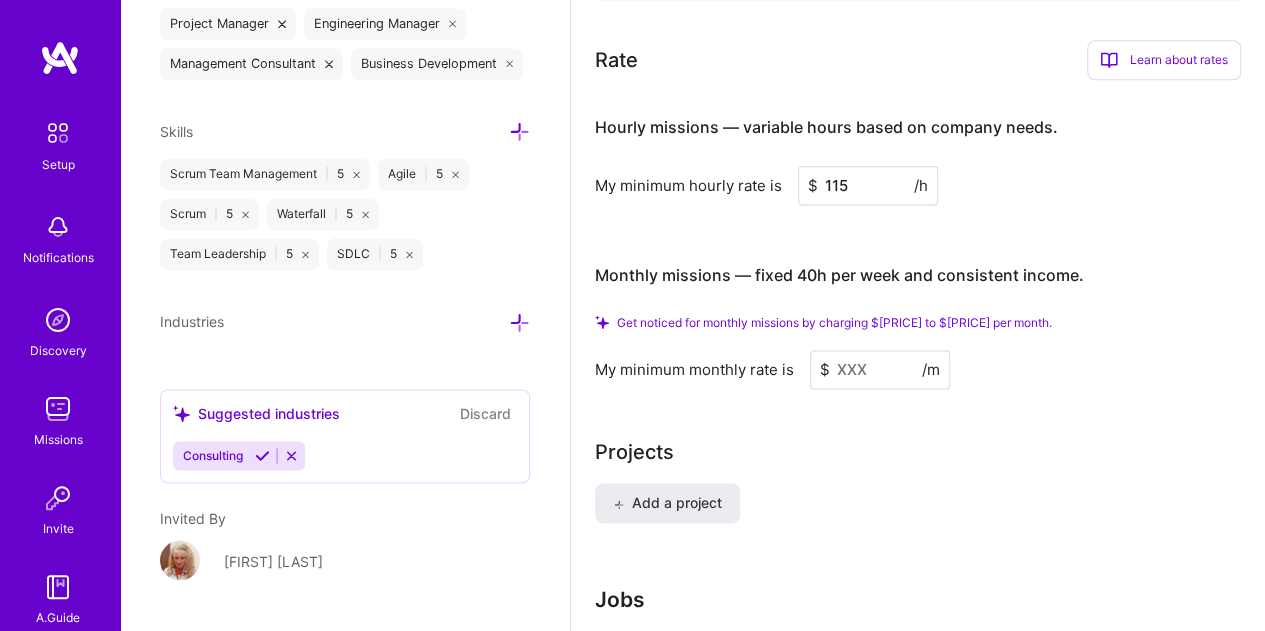 click at bounding box center [519, 131] 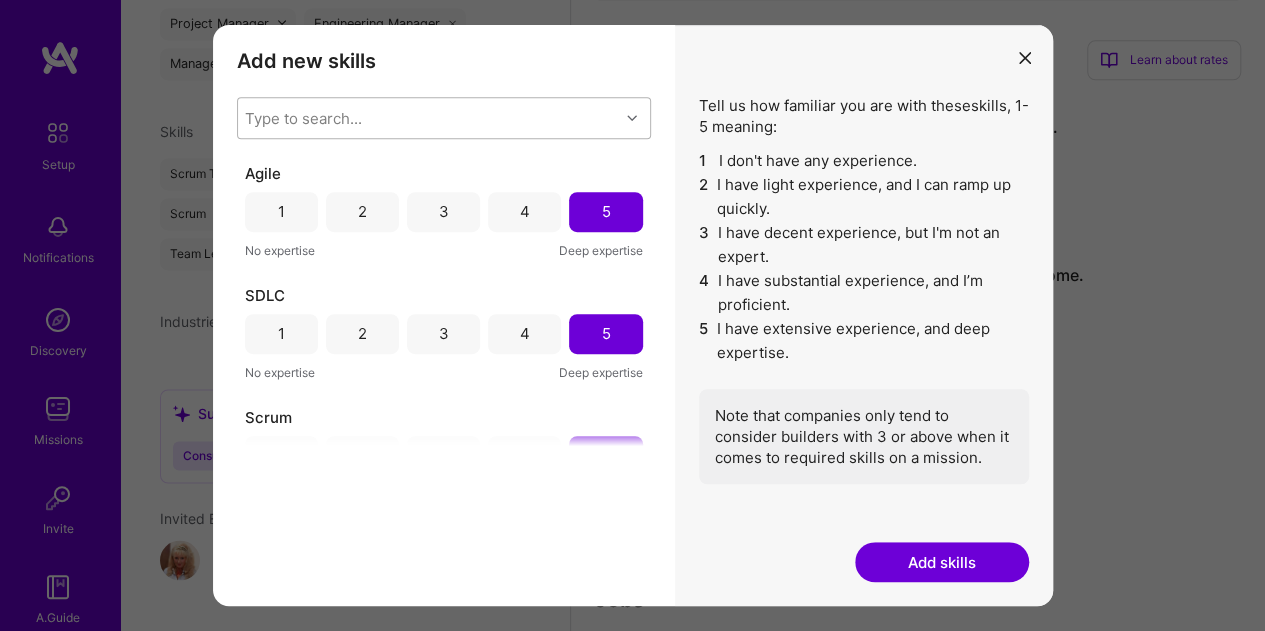 click on "Type to search..." at bounding box center (428, 118) 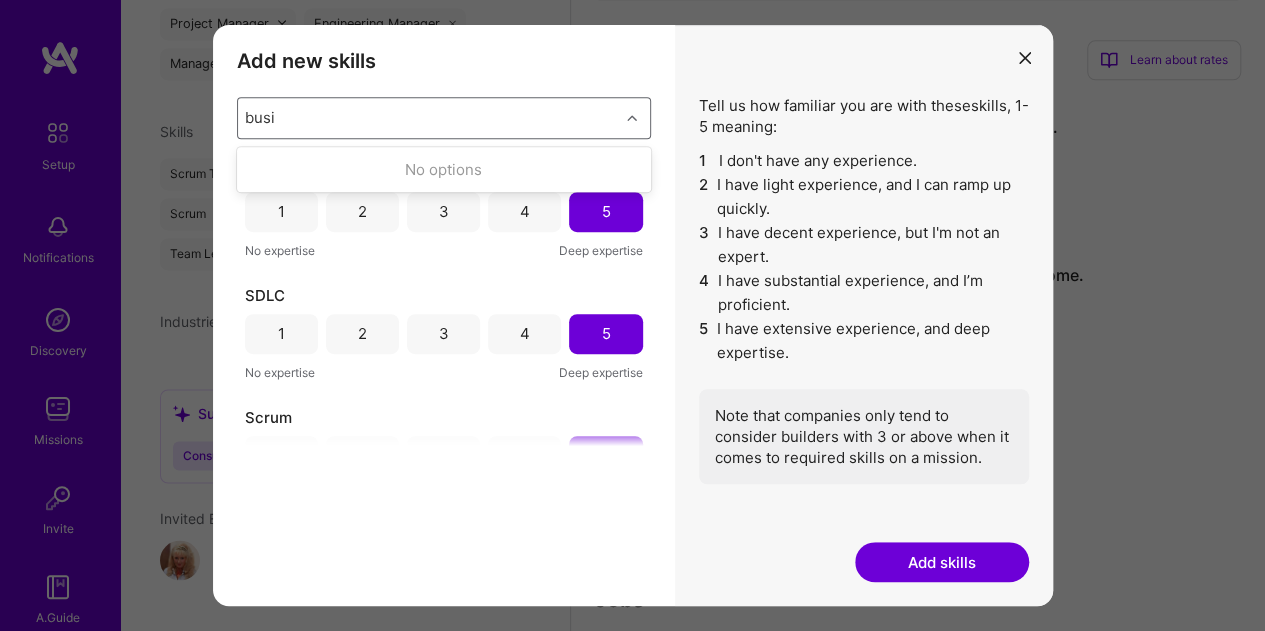 type on "busin" 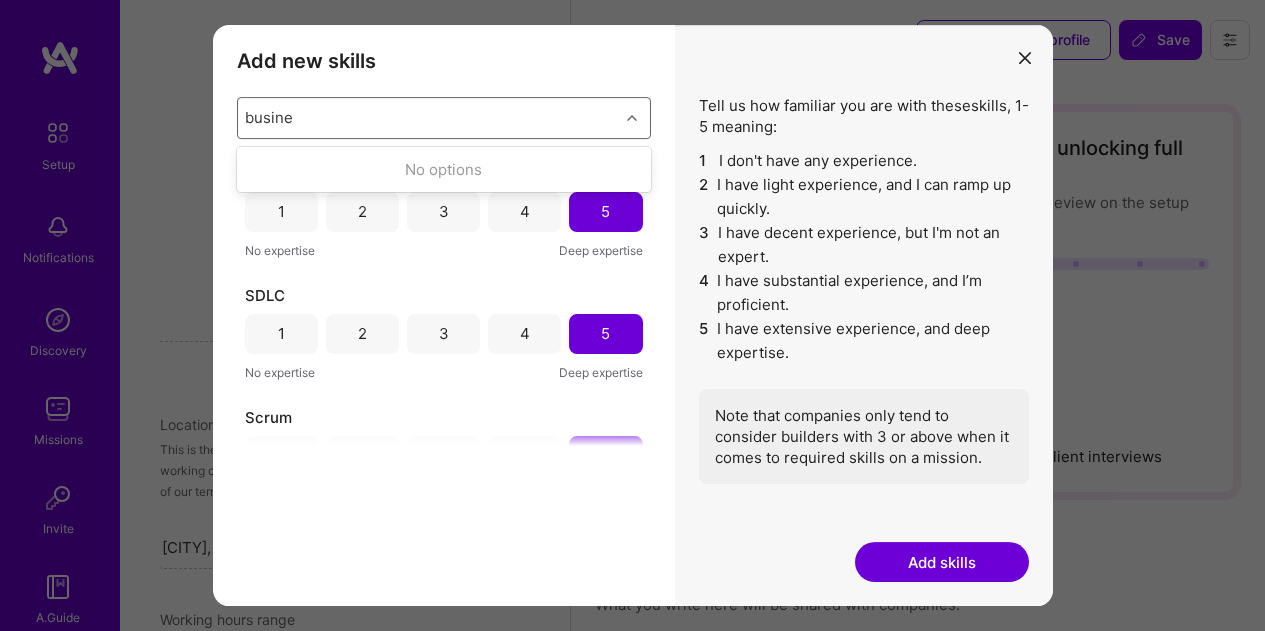 select on "US" 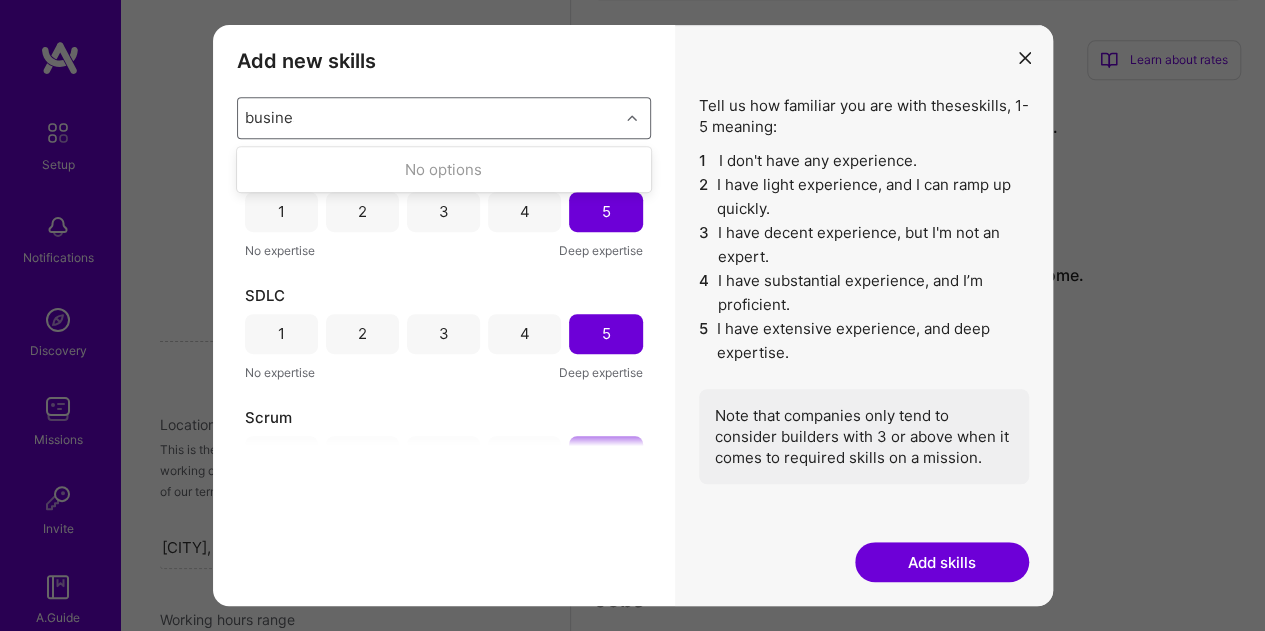 scroll, scrollTop: 1417, scrollLeft: 0, axis: vertical 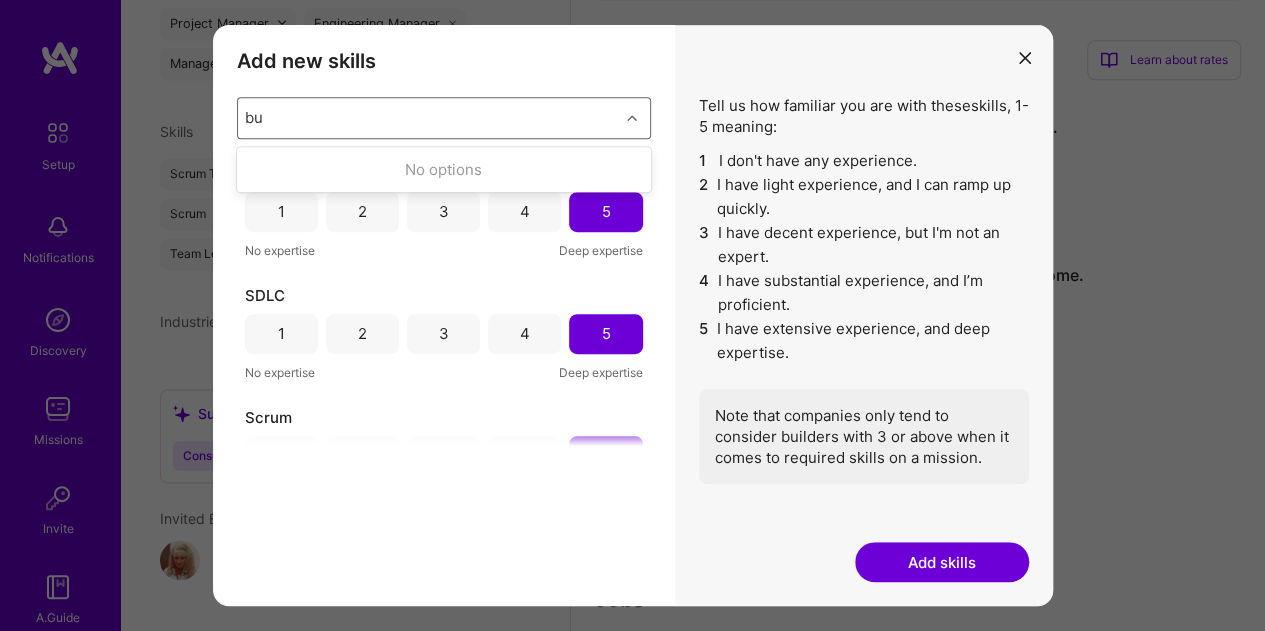 type on "b" 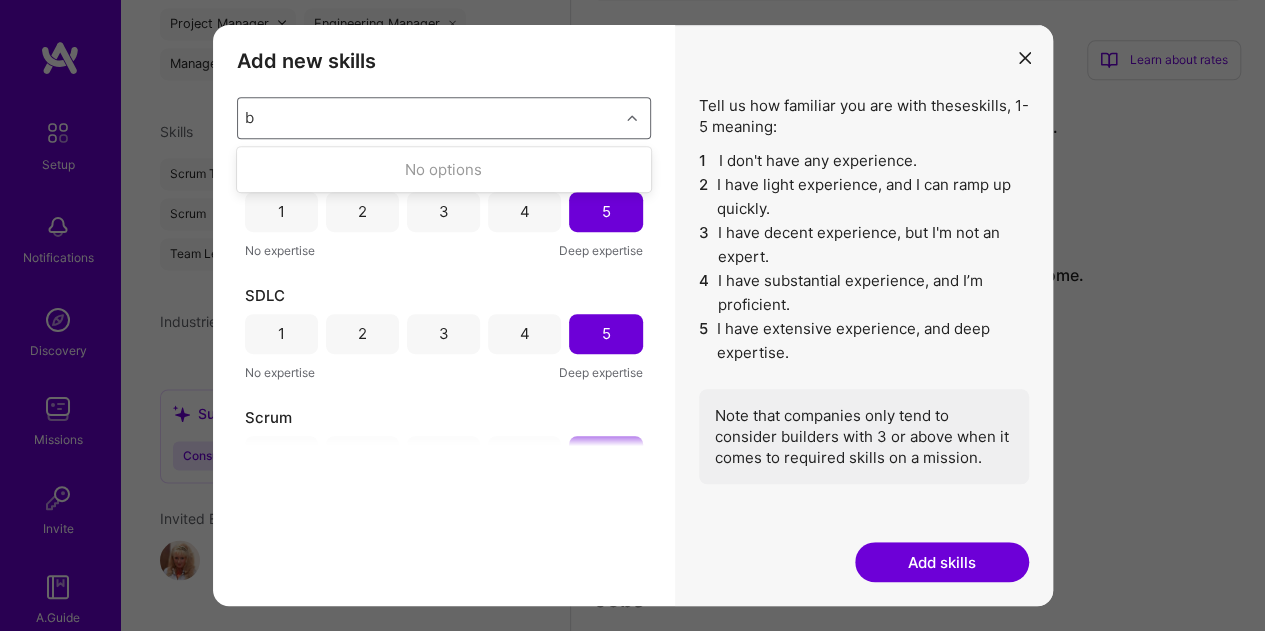 type 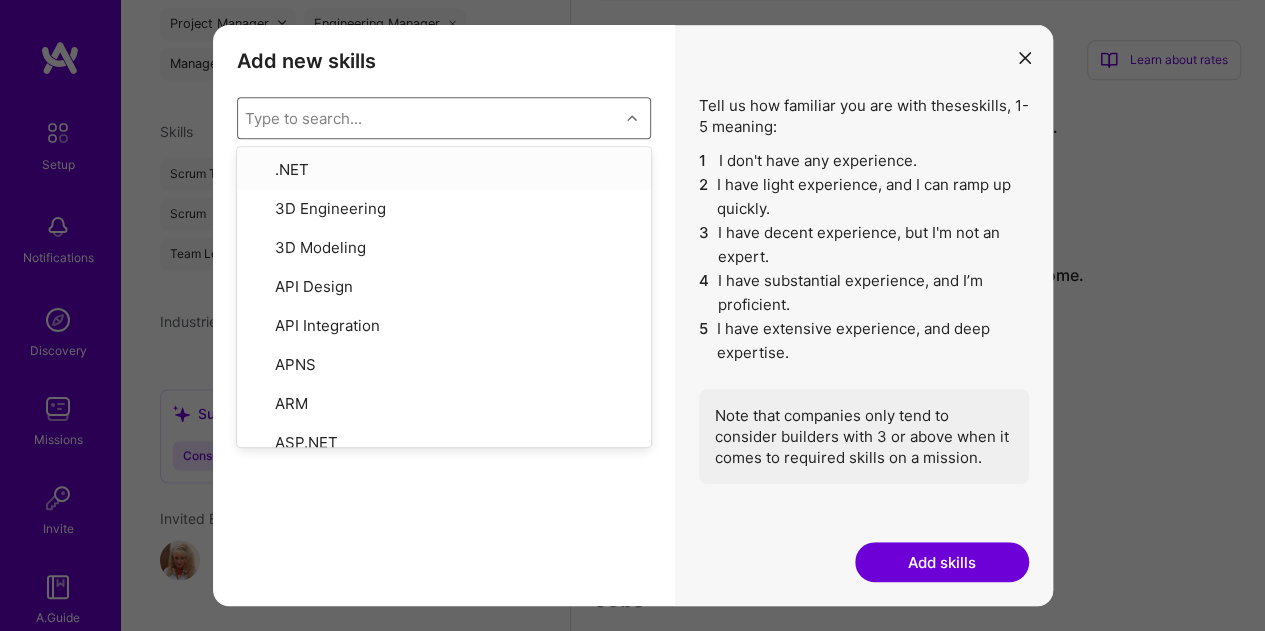 click on "Add new skills Tell us how familiar you are with given skills, using between 1 (No experience) and 5 (Expert). option , deselected. option .NET focused, 1 of 378. 378 results available. Use Up and Down to choose options, press Enter to select the currently focused option, press Escape to exit the menu, press Tab to select the option and exit the menu. Type to search... .NET 3D Engineering 3D Modeling API Design API Integration APNS ARM ASP.NET AWS AWS Aurora AWS BETA AWS CDK AWS CloudFormation AWS Lambda AWS Neptune AWS RDS Ada Adobe Creative Cloud Adobe Experience Manager Affiliate Marketing Agile Agora Airflow Airtable Algorithm Design Amazon Athena Amplitude Analytics Android Angular Angular.js Ansible Apache Kafka Apex (Salesforce) Apollo App Clip (iOS) ArangoDB Artifactory Artificial Intelligence (AI) Assembly Async.io Aurelia Authentication Automated Testing Azure BLE (Bluetooth) Babylon.js Backbone.js Backlog Prioritization BigQuery Blockchain / Crypto Blog Bloomreach Bootstrap JS Boto3 Brand Strategy" at bounding box center [444, 316] 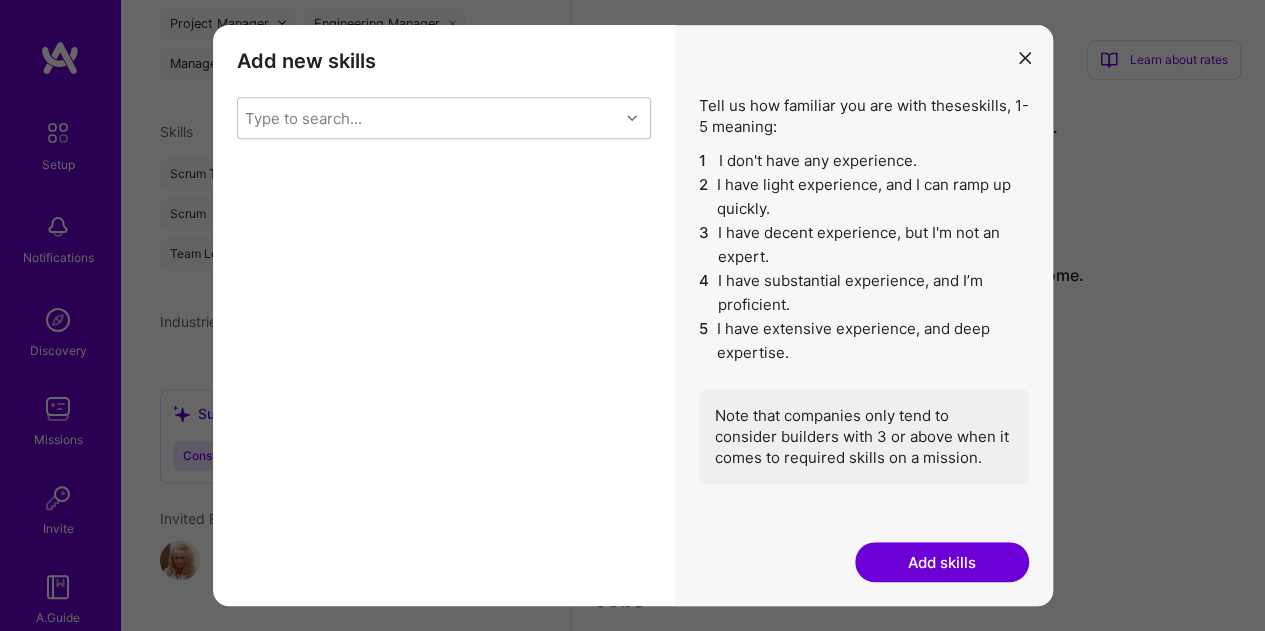 click at bounding box center (1025, 57) 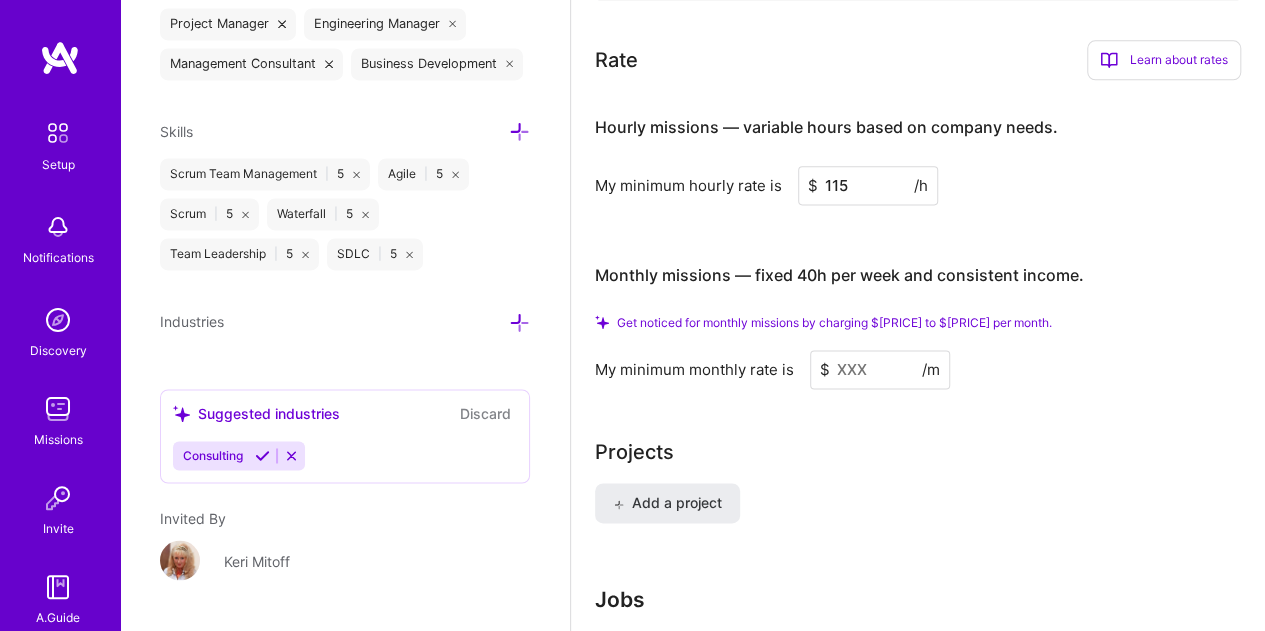 click at bounding box center (519, 322) 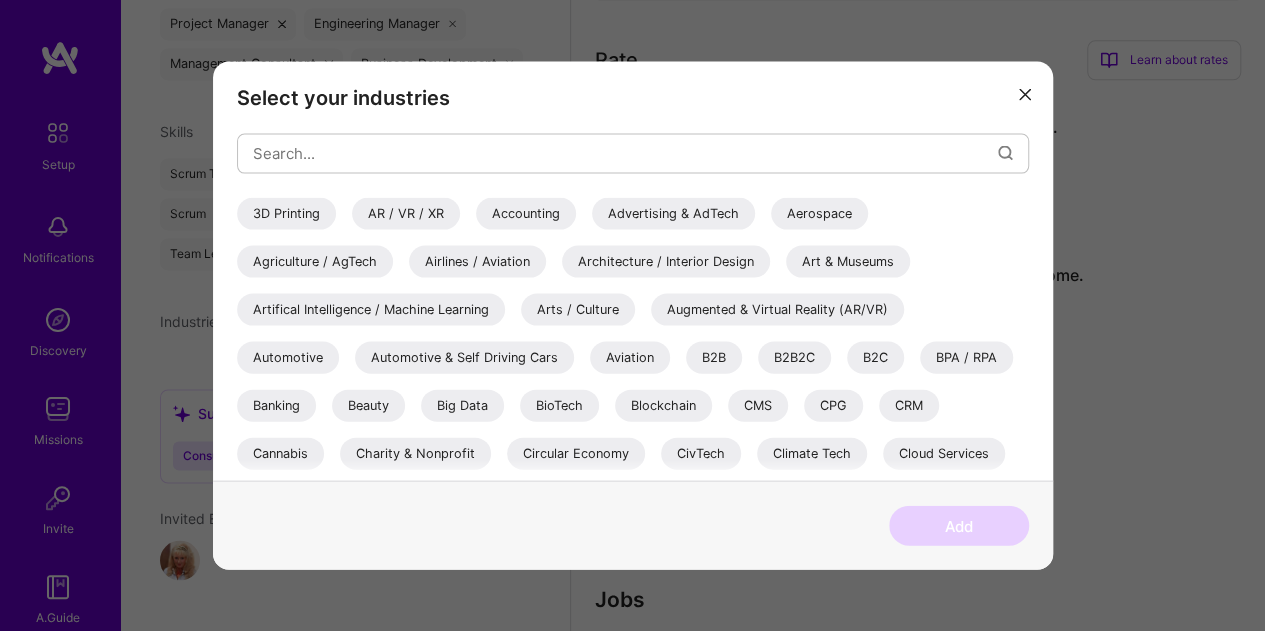 click on "Artifical Intelligence / Machine Learning" at bounding box center [371, 309] 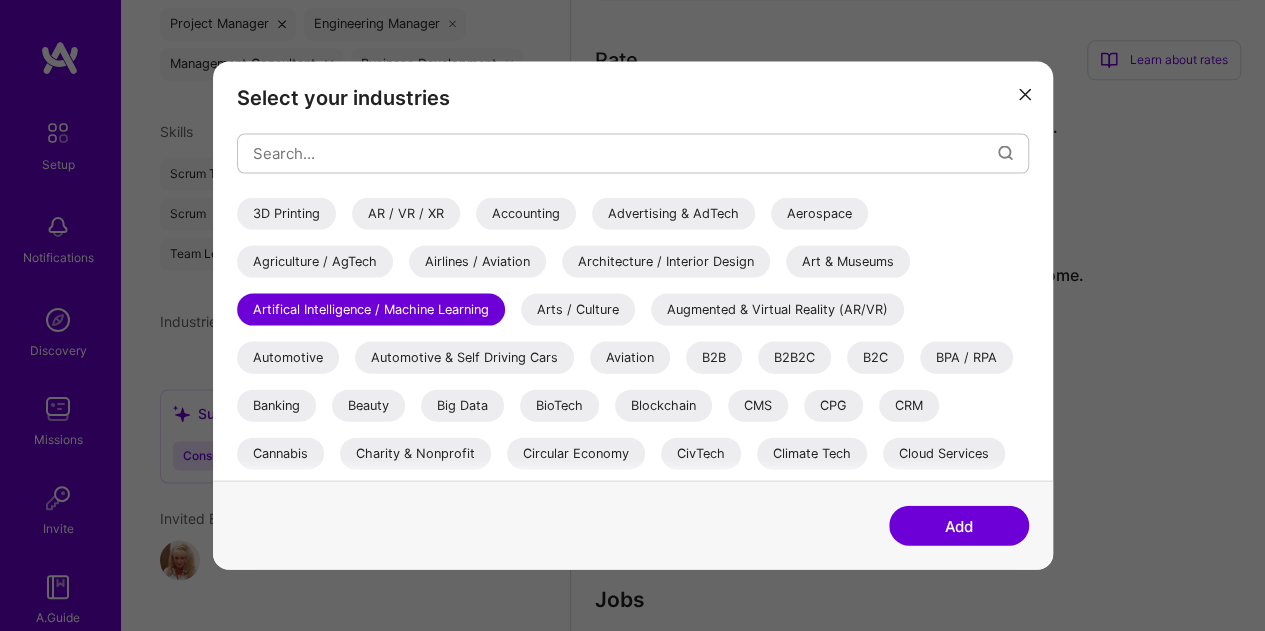 click on "Cloud Services" at bounding box center [944, 453] 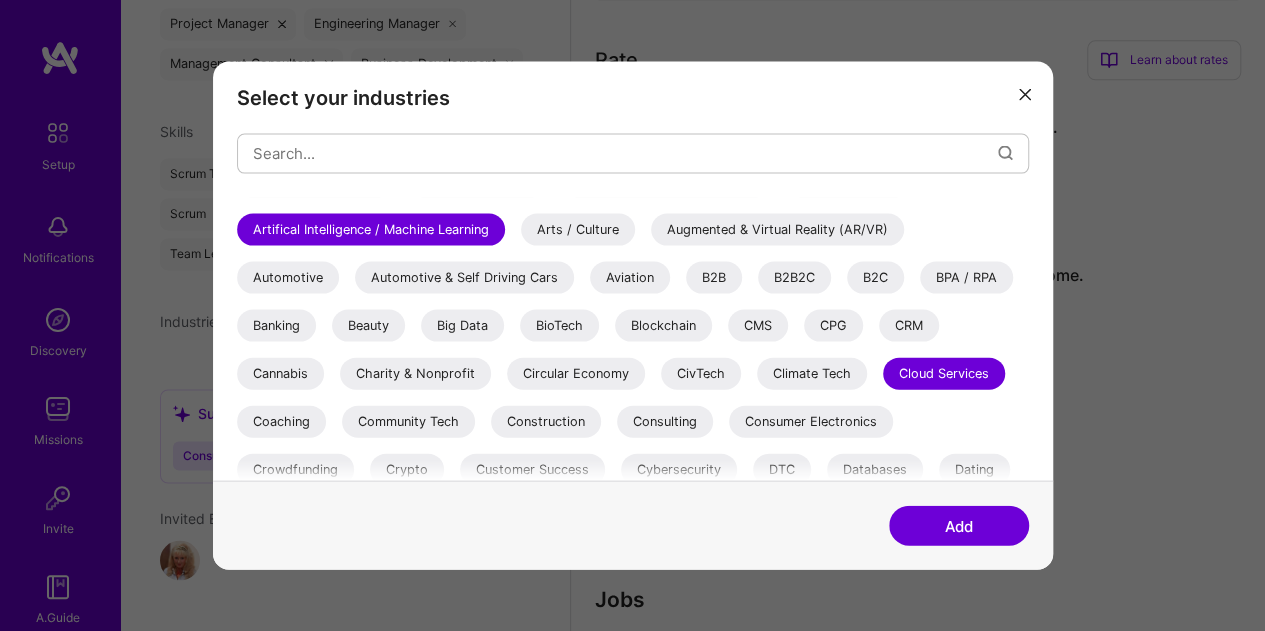 scroll, scrollTop: 120, scrollLeft: 0, axis: vertical 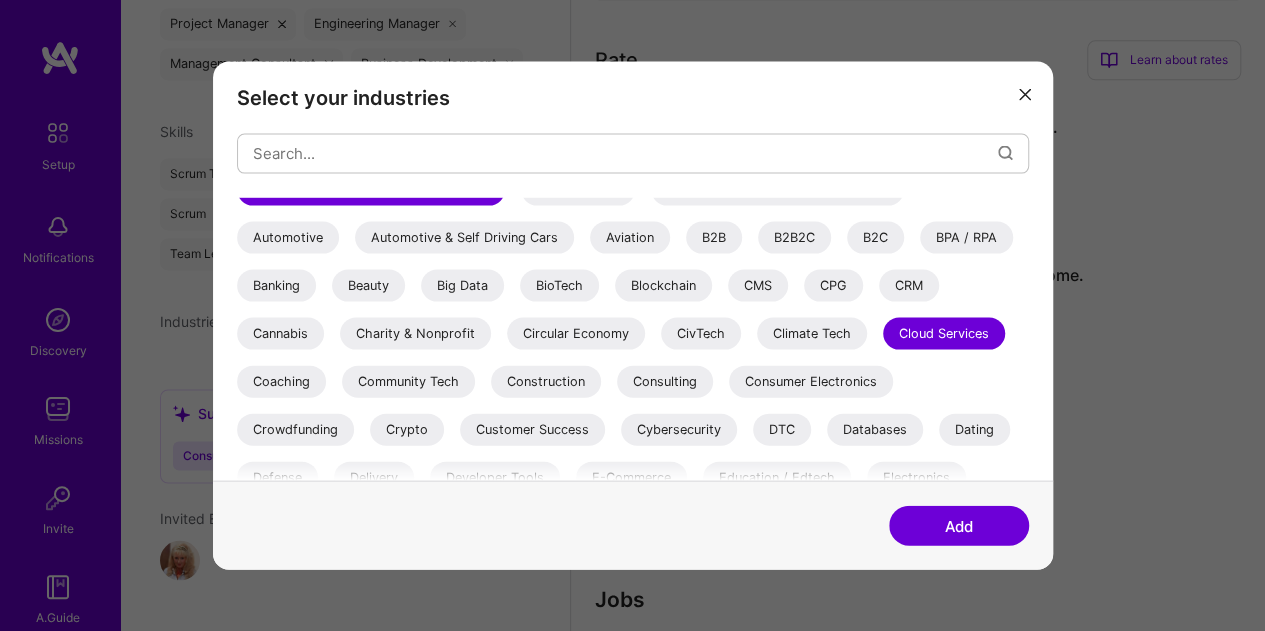 click on "Consulting" at bounding box center (665, 381) 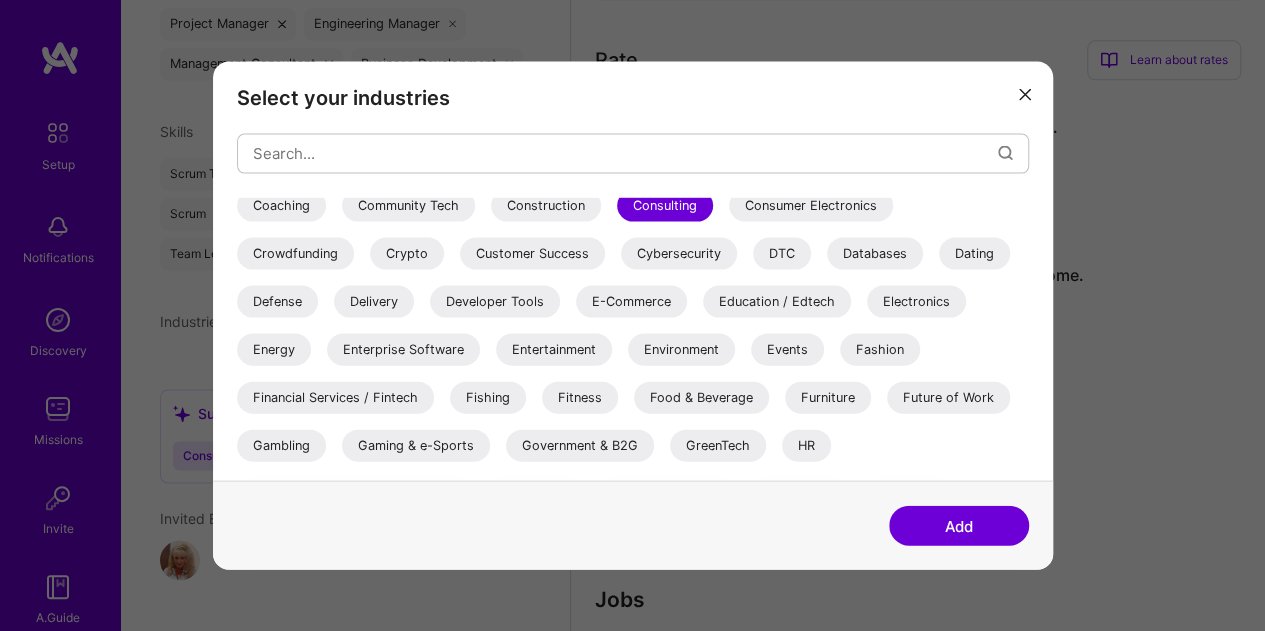 scroll, scrollTop: 286, scrollLeft: 0, axis: vertical 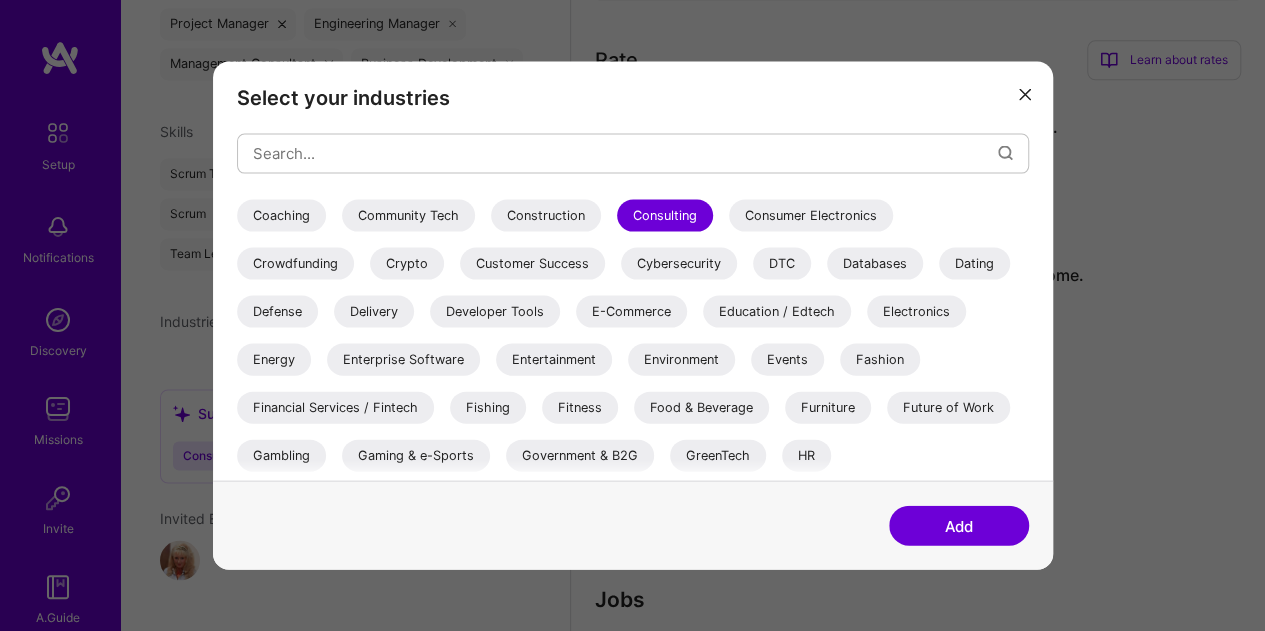 click on "Financial Services / Fintech" at bounding box center (335, 407) 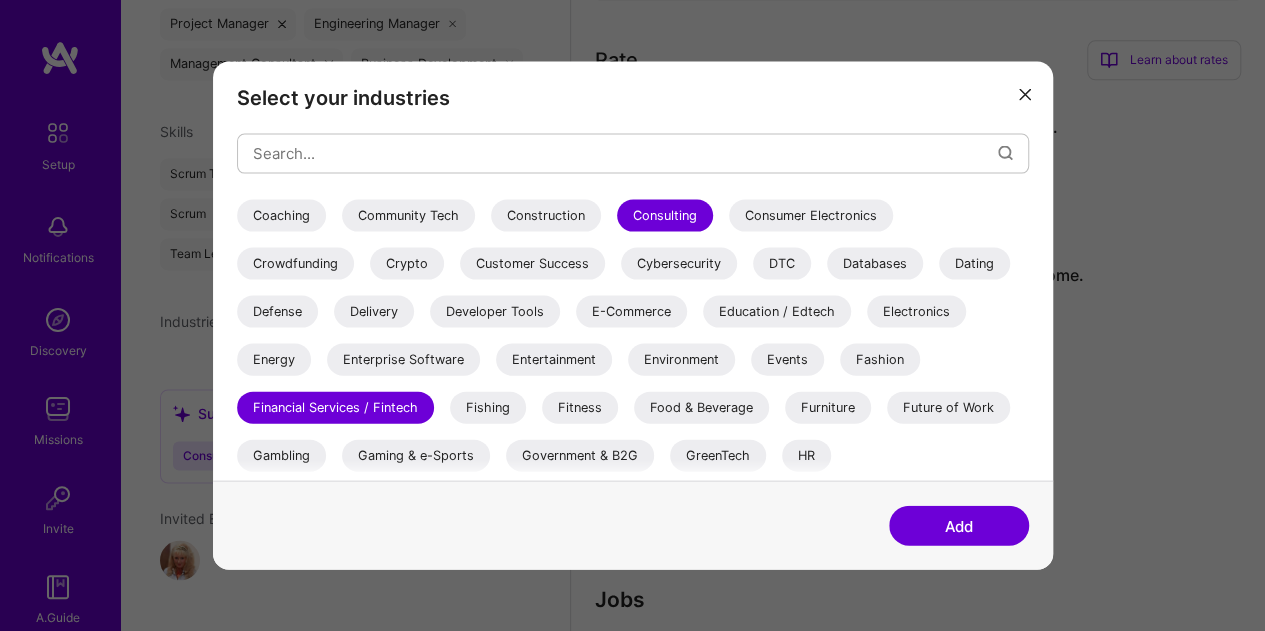 click on "Education / Edtech" at bounding box center [777, 311] 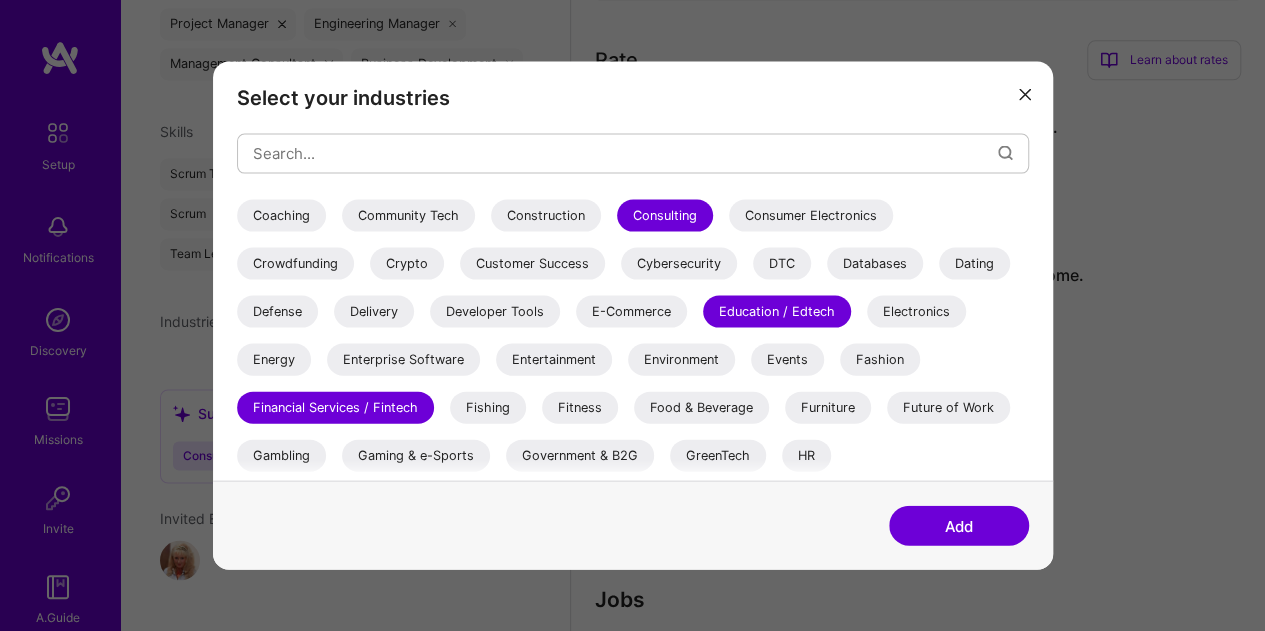 click on "Enterprise Software" at bounding box center [403, 359] 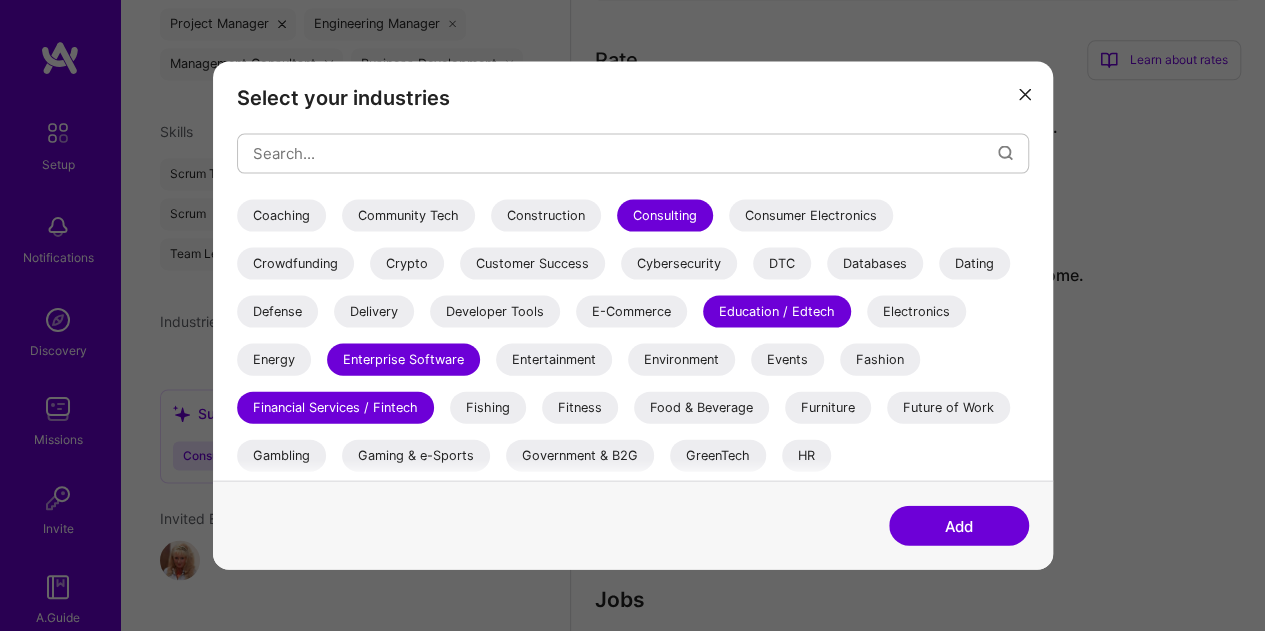 click on "Government & B2G" at bounding box center (580, 455) 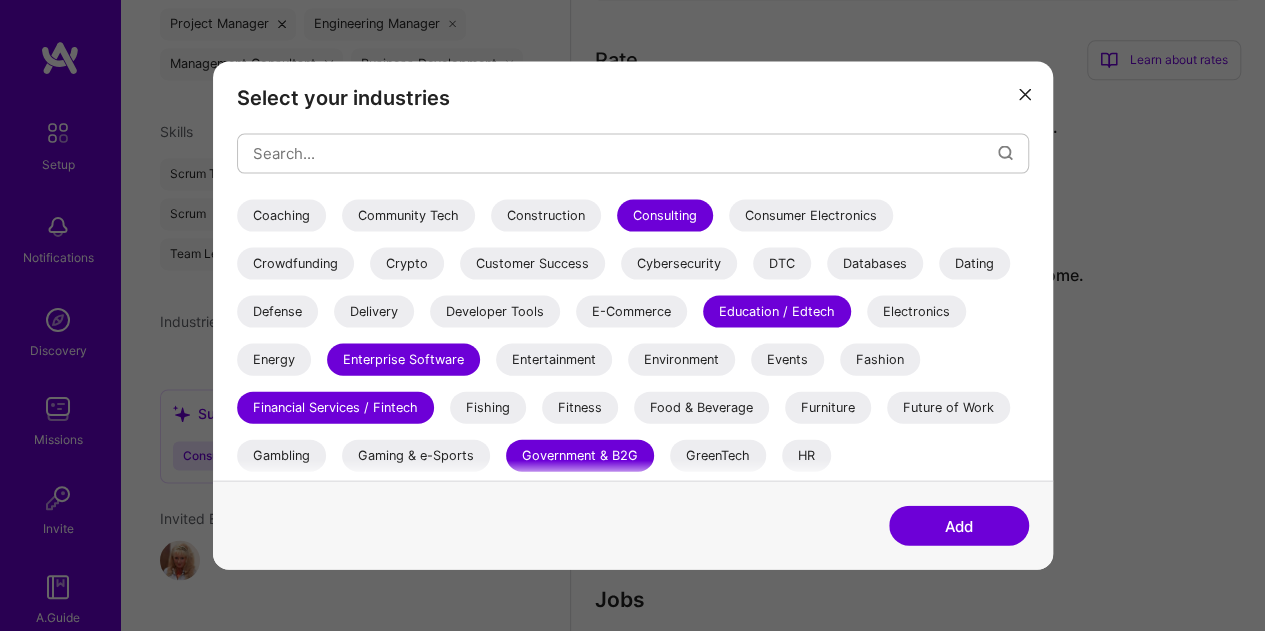 click on "Databases" at bounding box center [875, 263] 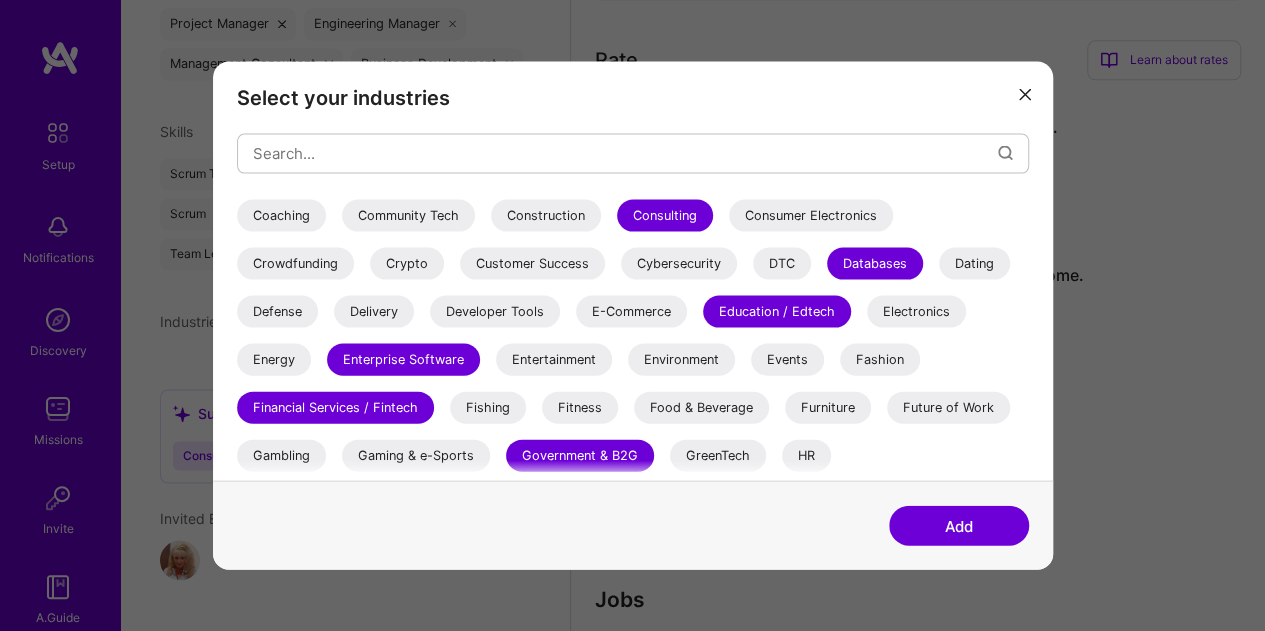 click on "Customer Success" at bounding box center [532, 263] 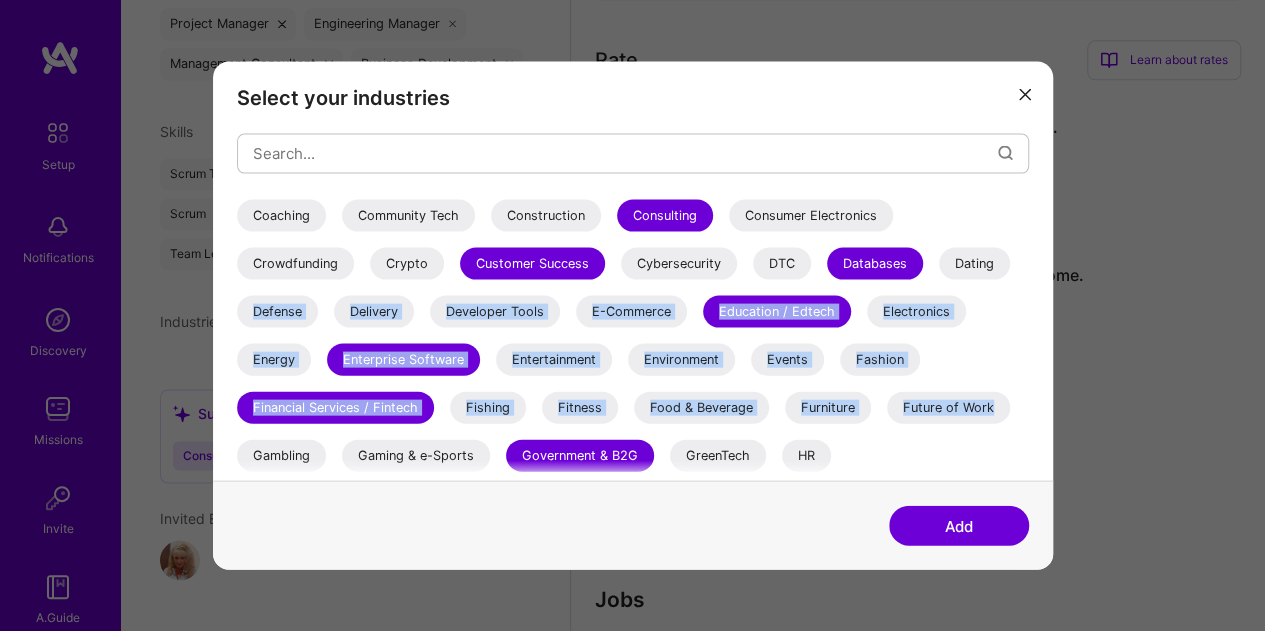 drag, startPoint x: 1028, startPoint y: 327, endPoint x: 1026, endPoint y: 357, distance: 30.066593 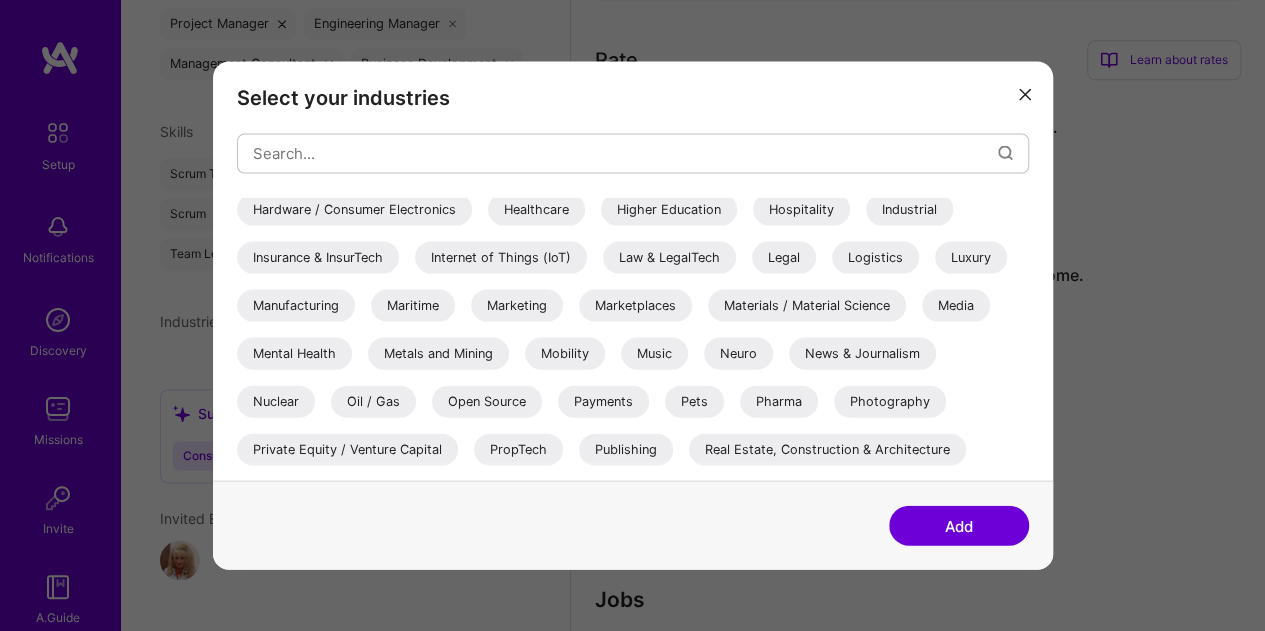scroll, scrollTop: 582, scrollLeft: 0, axis: vertical 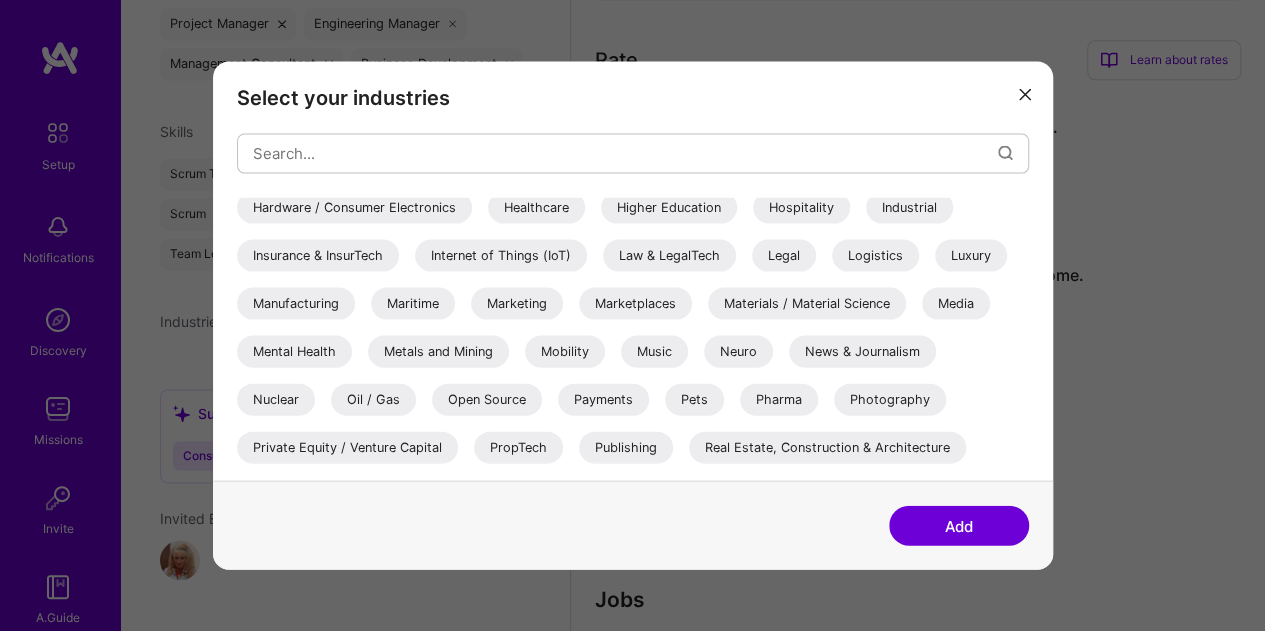click on "Media" at bounding box center (956, 303) 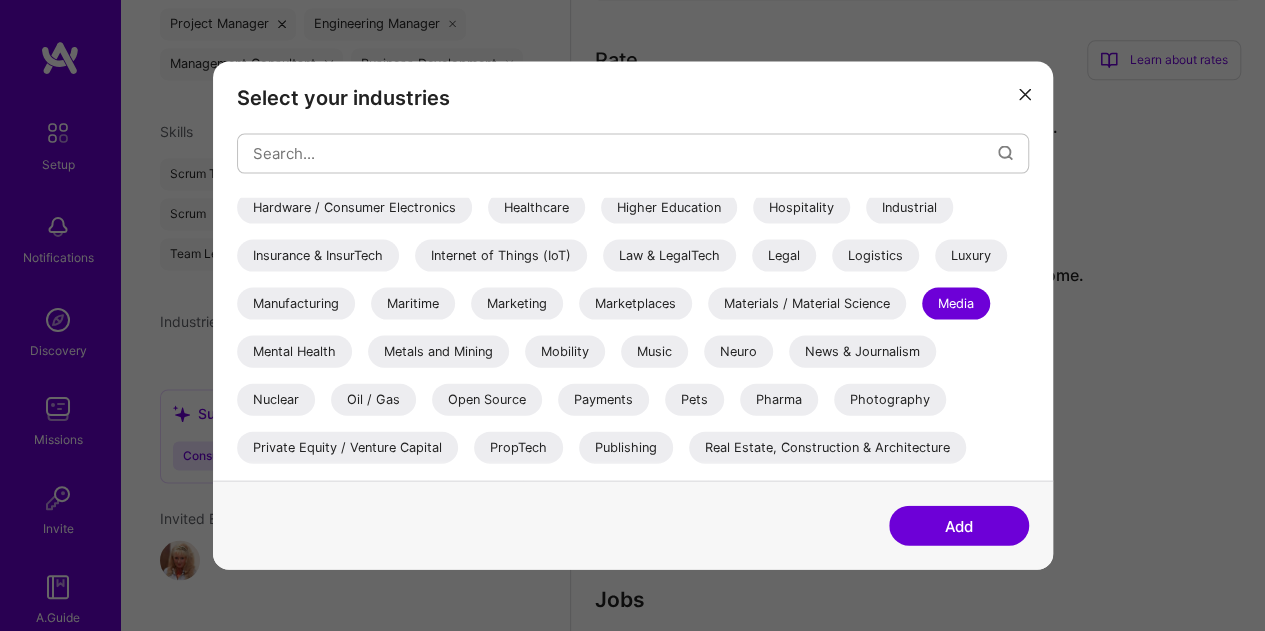 click on "Payments" at bounding box center [603, 399] 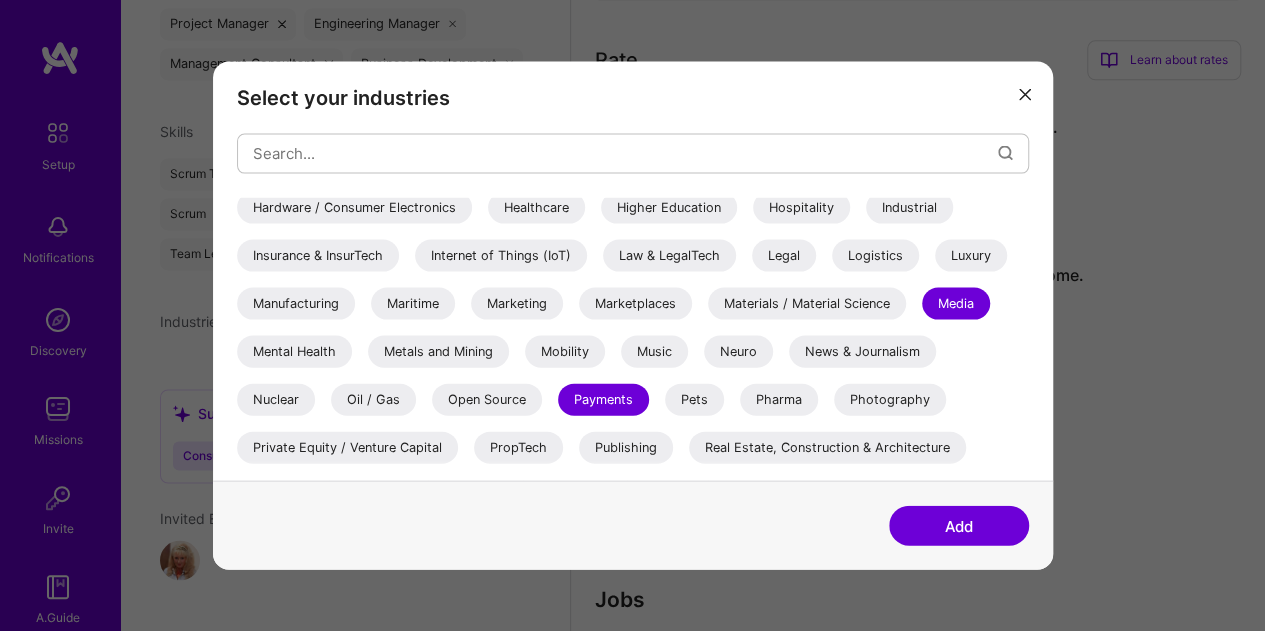 scroll, scrollTop: 716, scrollLeft: 0, axis: vertical 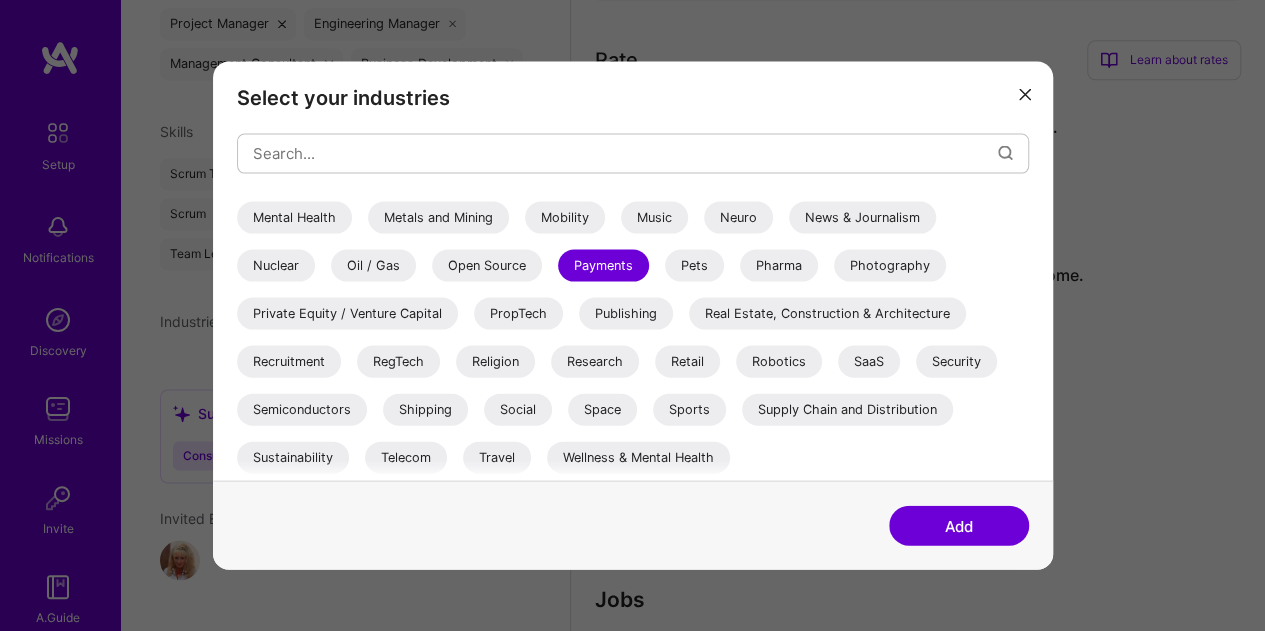 click on "Supply Chain and Distribution" at bounding box center [847, 409] 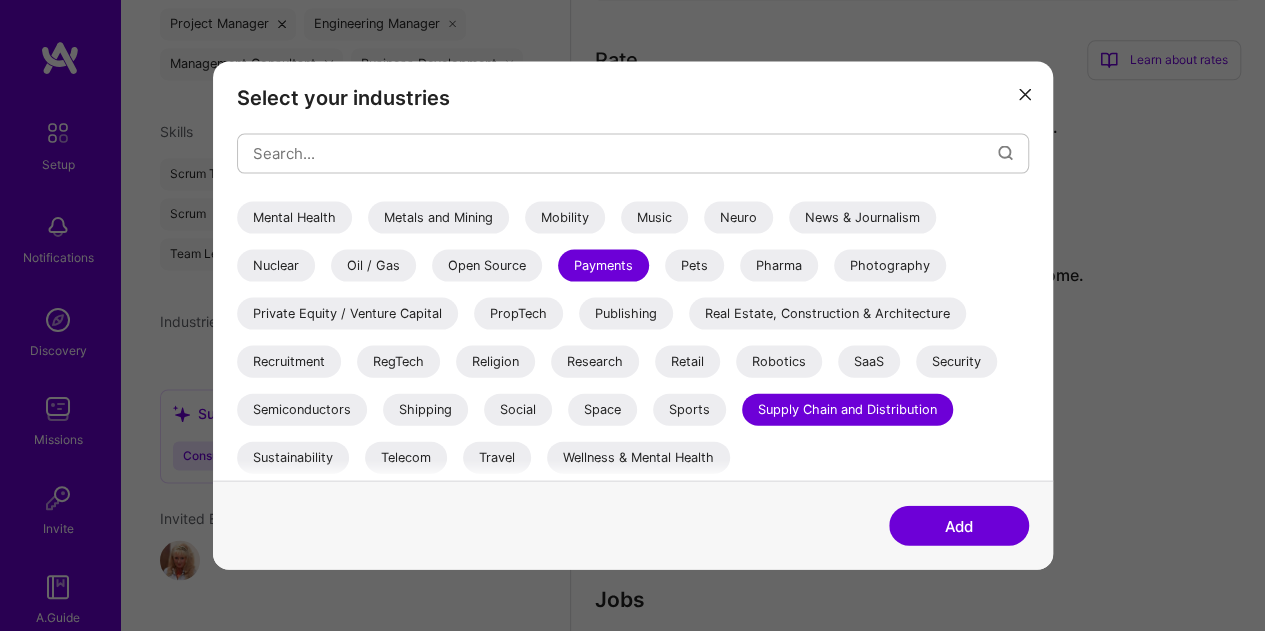 click on "SaaS" at bounding box center (869, 361) 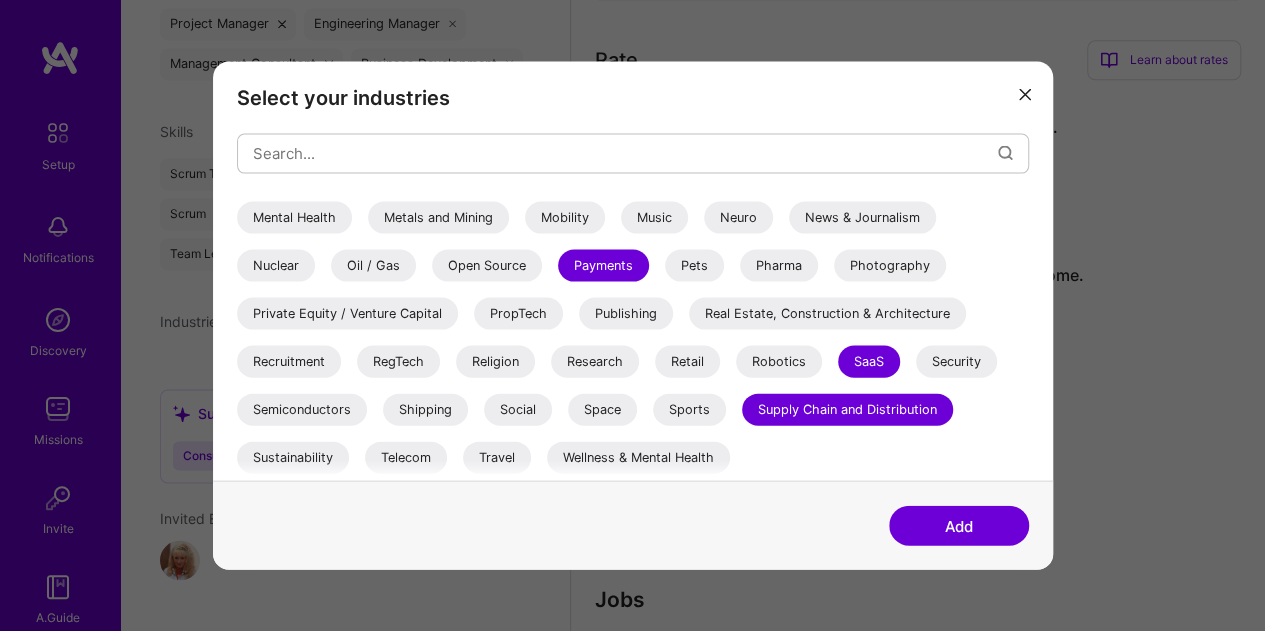 click on "Security" at bounding box center (956, 361) 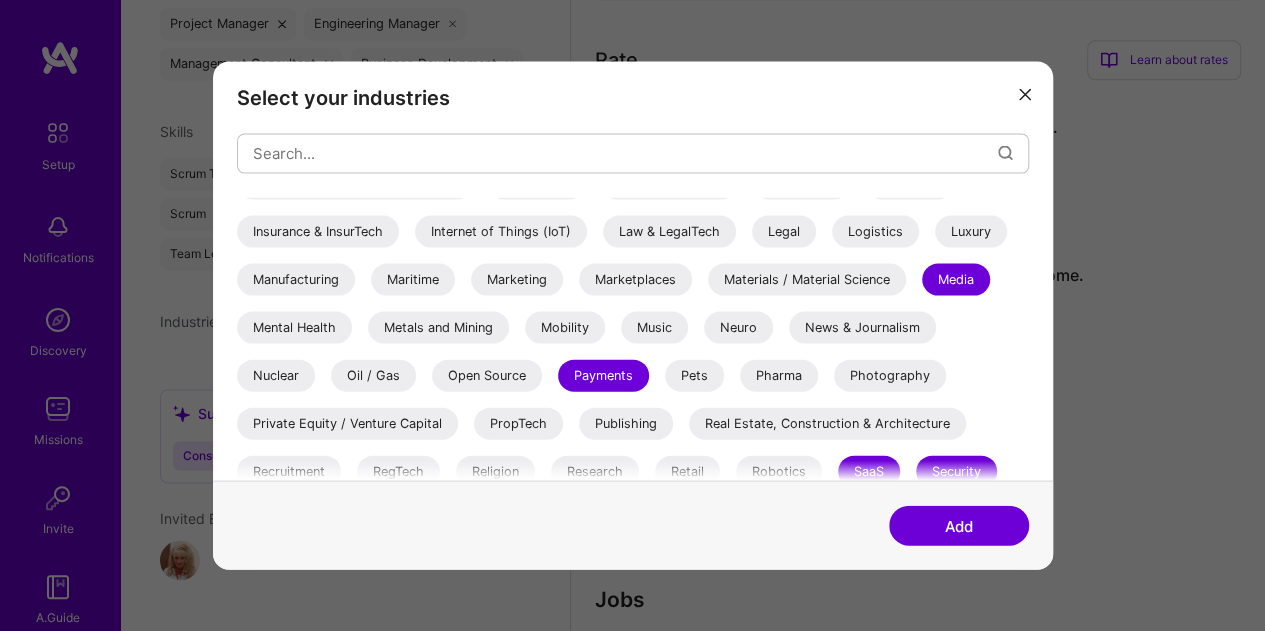 scroll, scrollTop: 582, scrollLeft: 0, axis: vertical 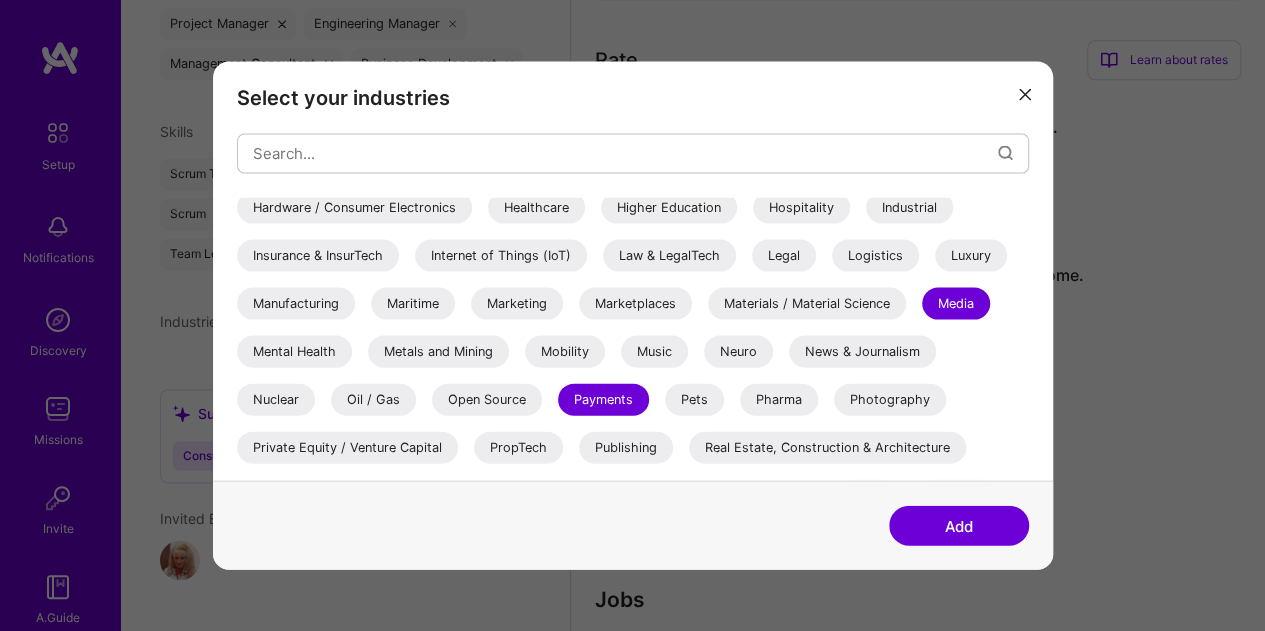 click on "Music" at bounding box center (654, 351) 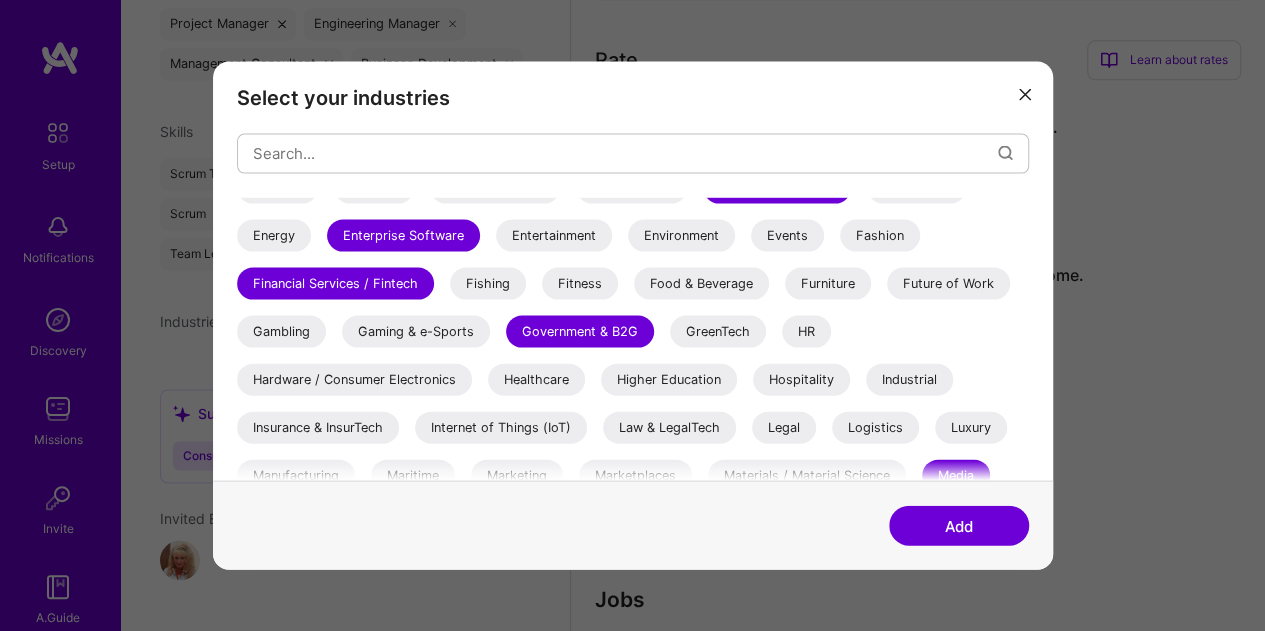 scroll, scrollTop: 406, scrollLeft: 0, axis: vertical 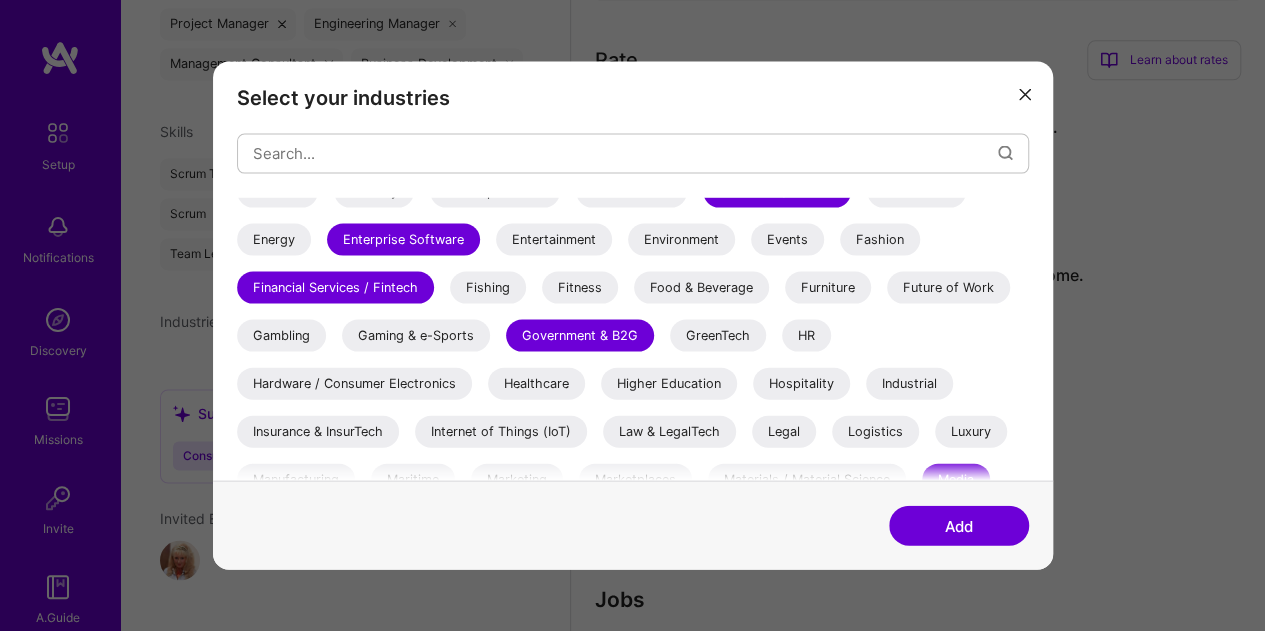 click on "Higher Education" at bounding box center (669, 383) 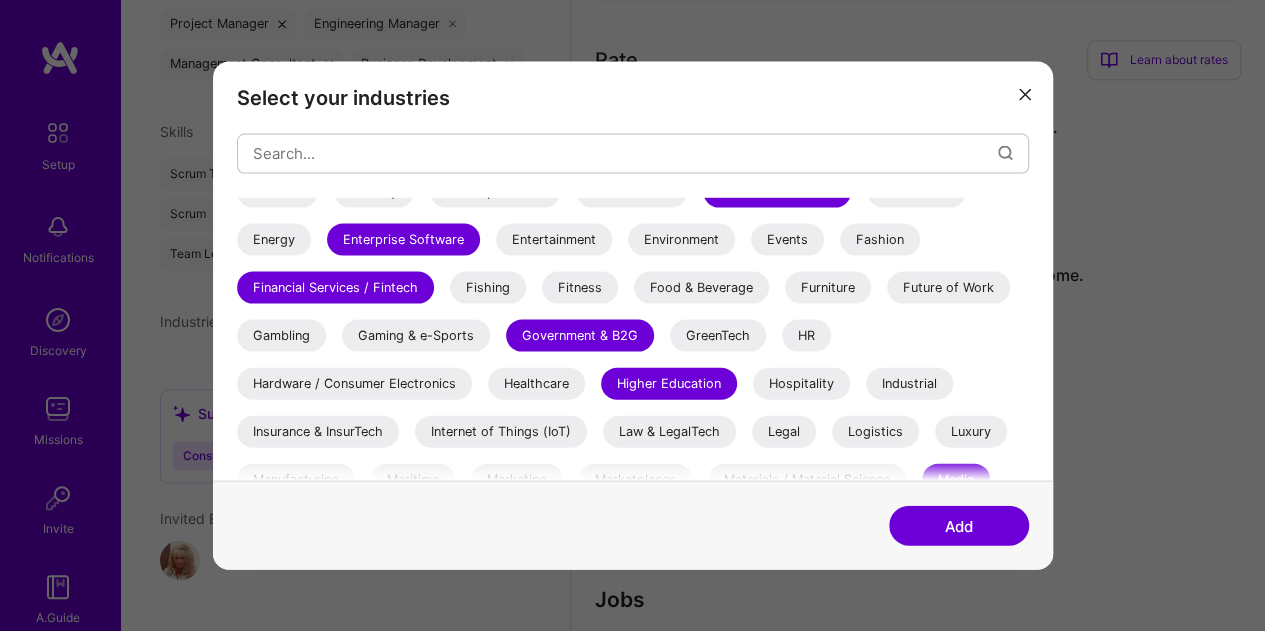 click on "Entertainment" at bounding box center (554, 239) 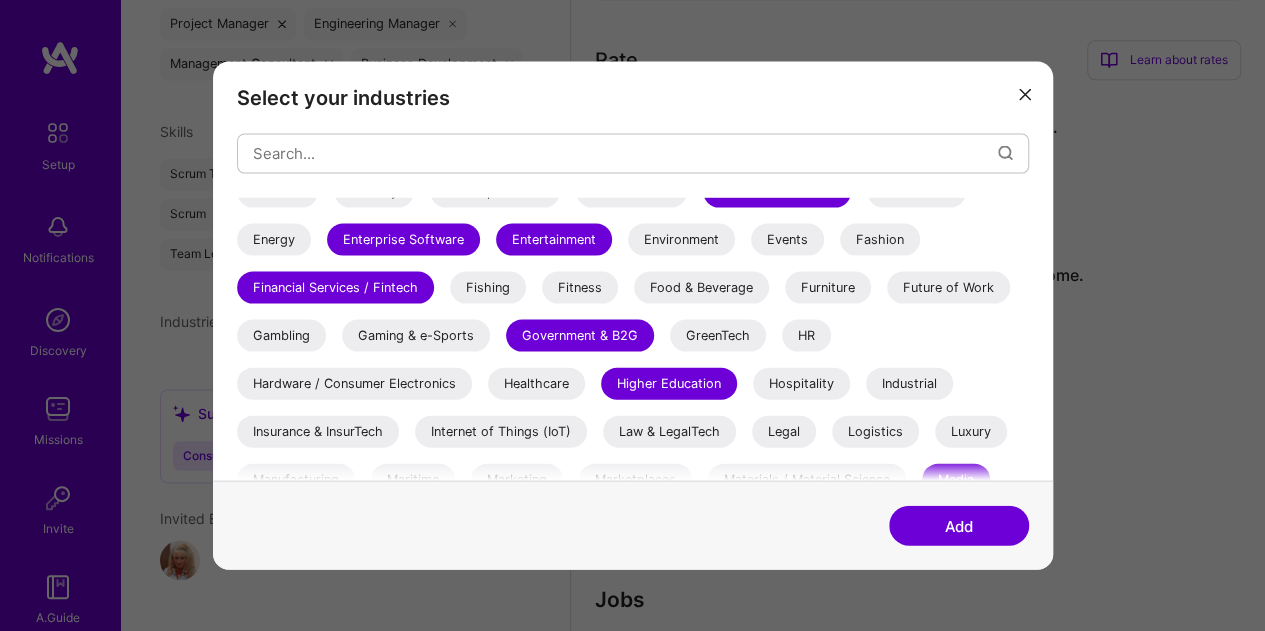 click on "Events" at bounding box center [787, 239] 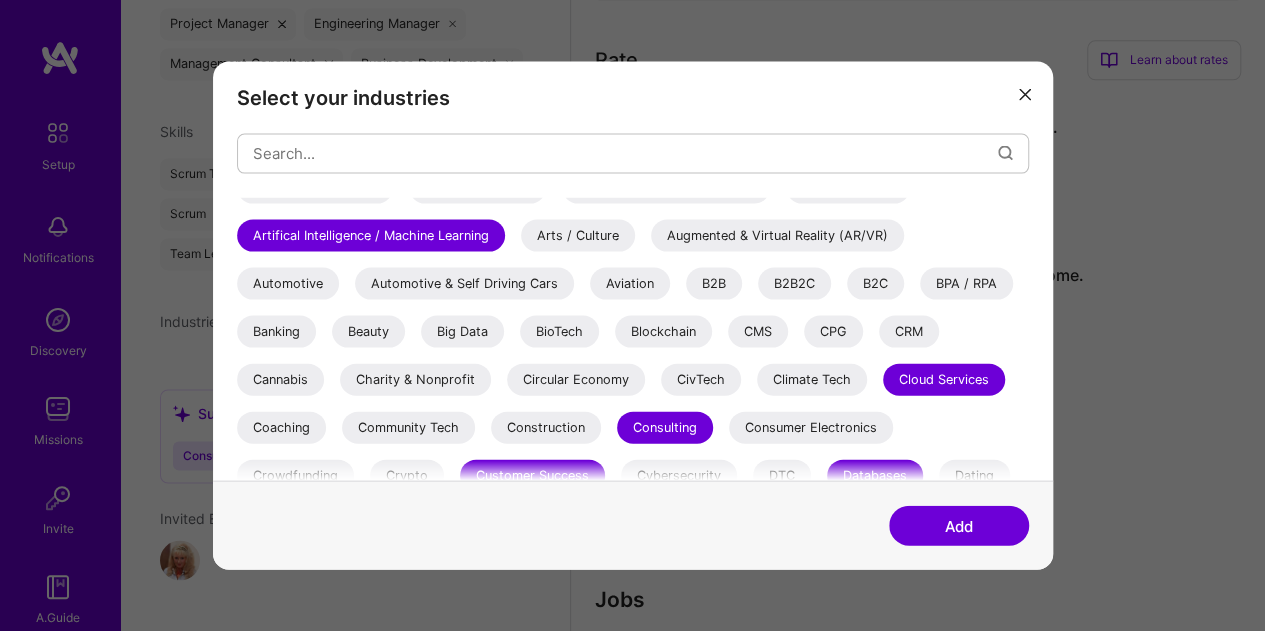 scroll, scrollTop: 68, scrollLeft: 0, axis: vertical 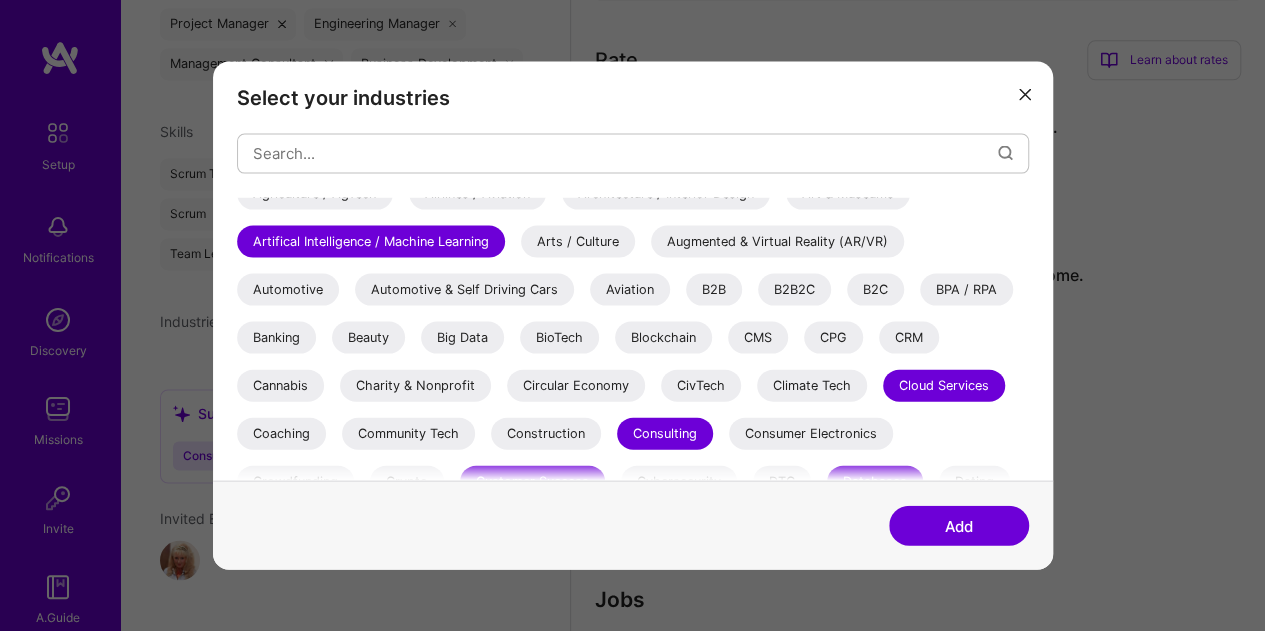 click on "Banking" at bounding box center (276, 337) 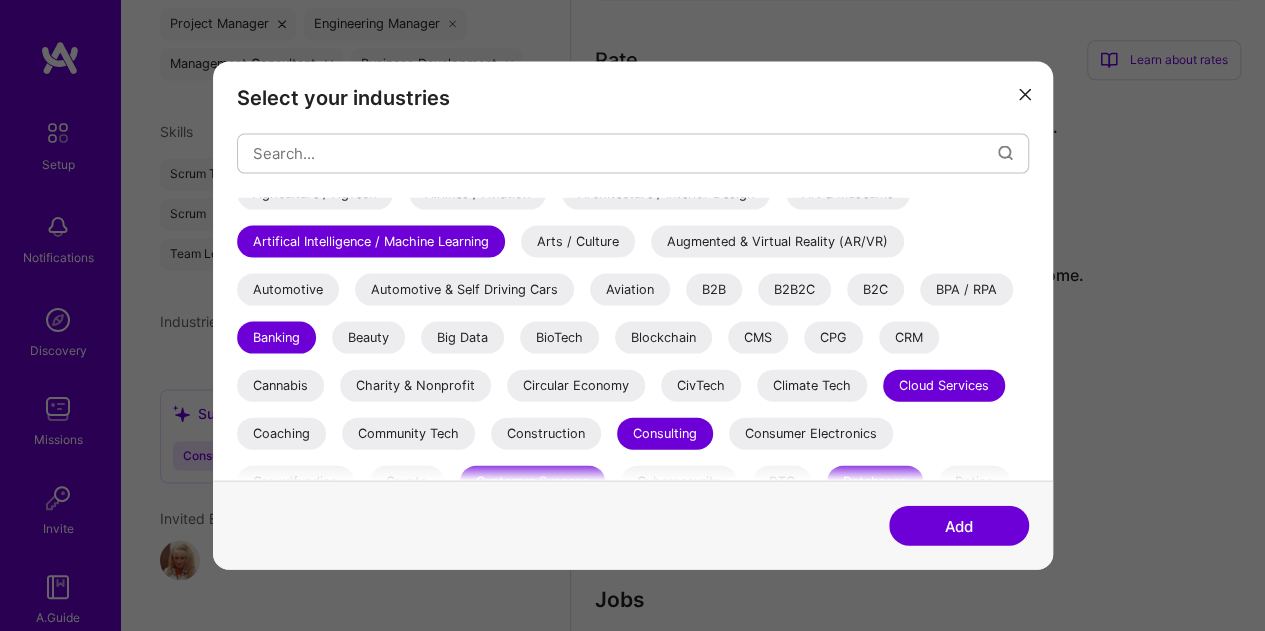 click on "Add" at bounding box center [959, 526] 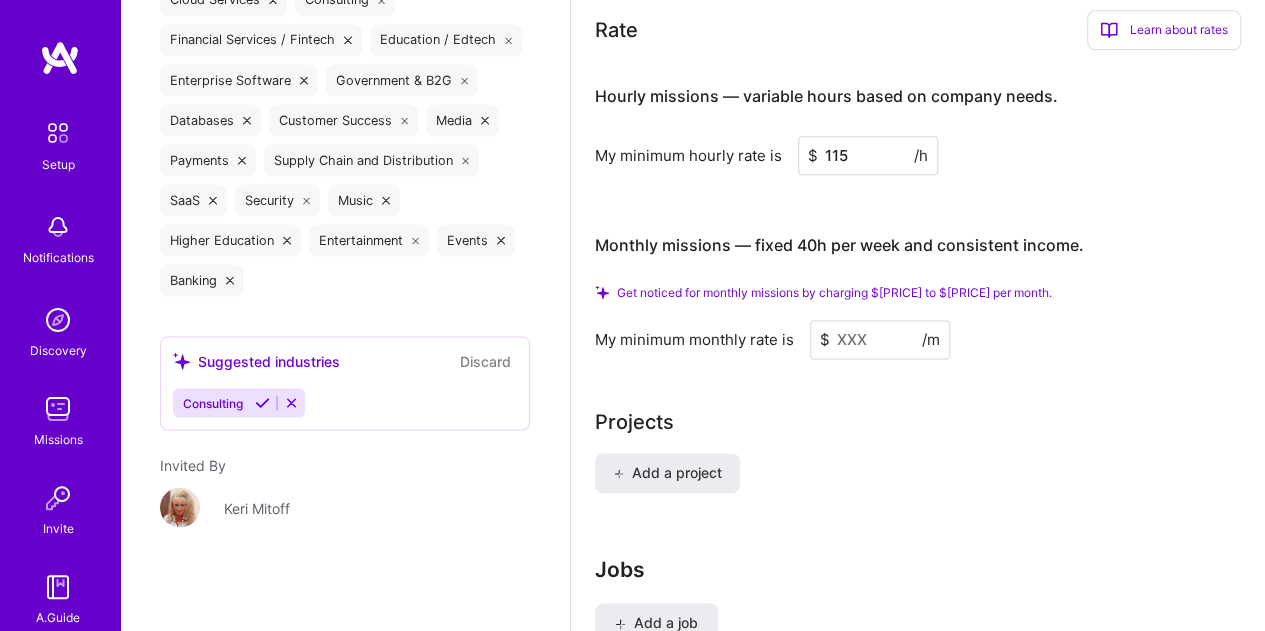 scroll, scrollTop: 1822, scrollLeft: 0, axis: vertical 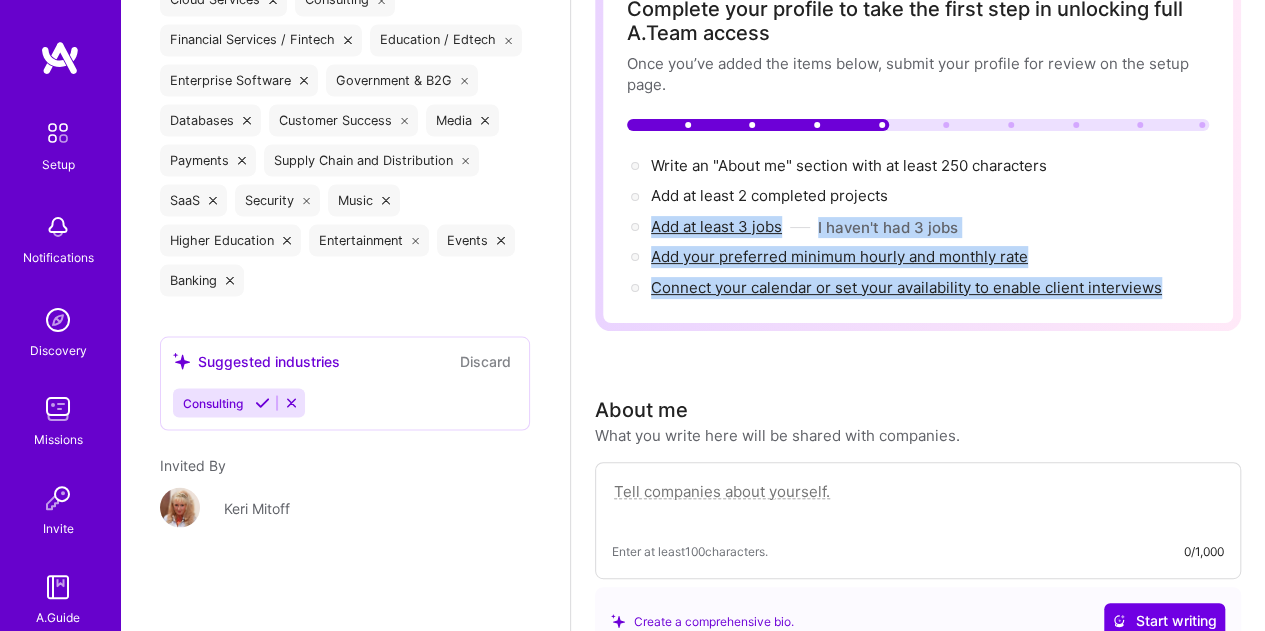 drag, startPoint x: 1160, startPoint y: 281, endPoint x: 1084, endPoint y: 197, distance: 113.27842 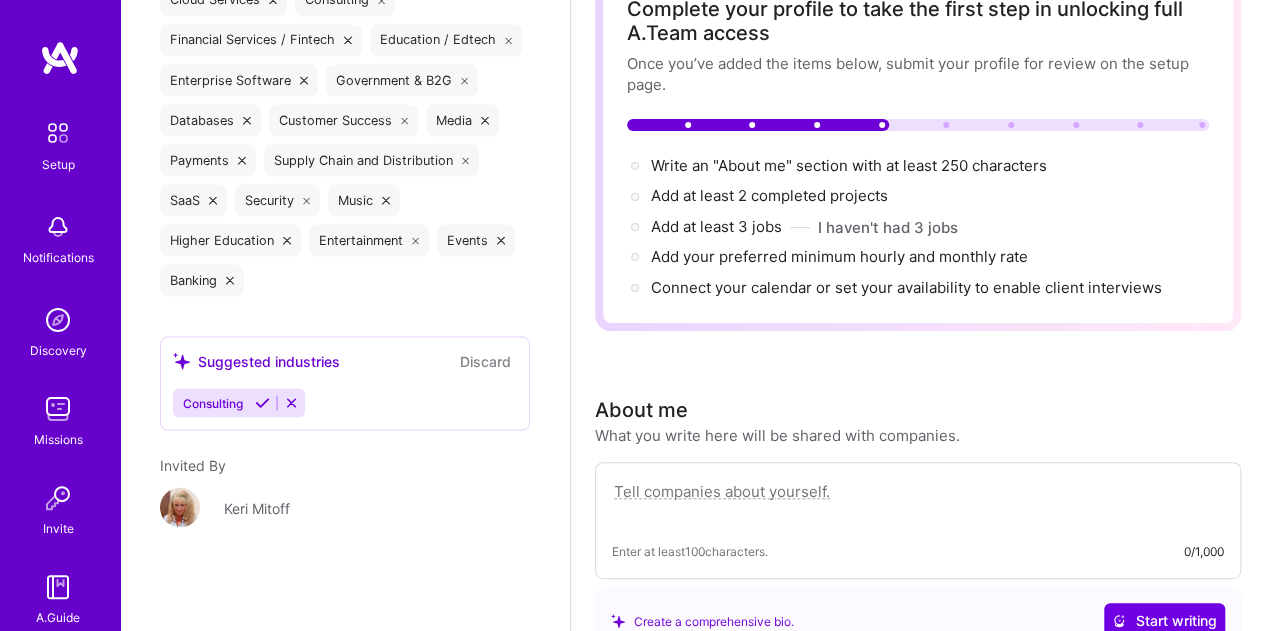 click on "Write an "About me" section with at least 250 characters   →" at bounding box center (918, 166) 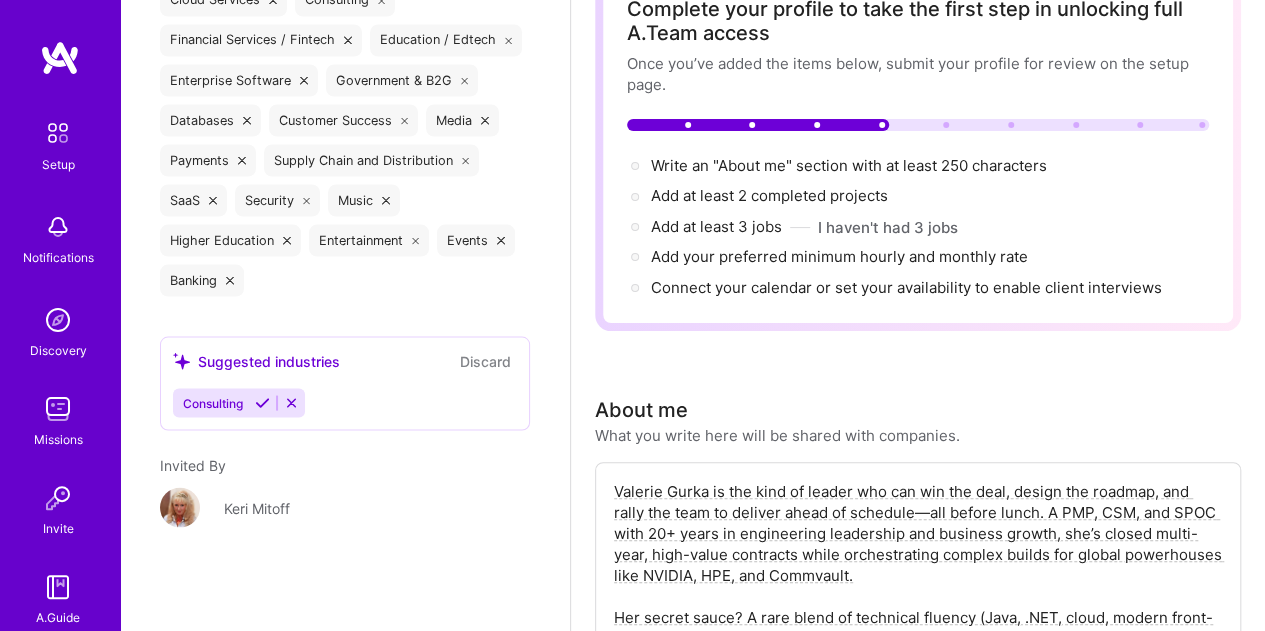 scroll, scrollTop: 302, scrollLeft: 0, axis: vertical 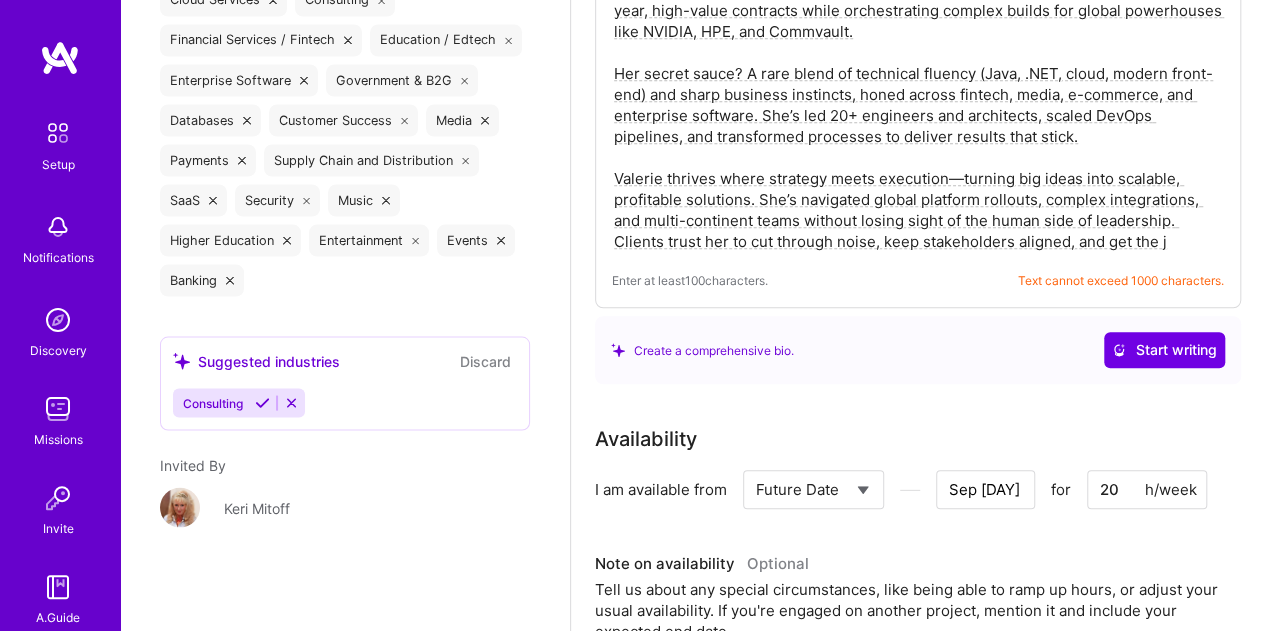 type on "Valerie Gurka is the kind of leader who can win the deal, design the roadmap, and rally the team to deliver ahead of schedule—all before lunch. A PMP, CSM, and SPOC with 20+ years in engineering leadership and business growth, she’s closed multi-year, high-value contracts while orchestrating complex builds for global powerhouses like NVIDIA, HPE, and Commvault.
Her secret sauce? A rare blend of technical fluency (Java, .NET, cloud, modern front-end) and sharp business instincts, honed across fintech, media, e-commerce, and enterprise software. She’s led 20+ engineers and architects, scaled DevOps pipelines, and transformed processes to deliver results that stick.
Valerie thrives where strategy meets execution—turning big ideas into scalable, profitable solutions. She’s navigated global platform rollouts, complex integrations, and multi-continent teams without losing sight of the human side of leadership. Clients trust her to cut through noise, keep stakeholders aligned, and get the" 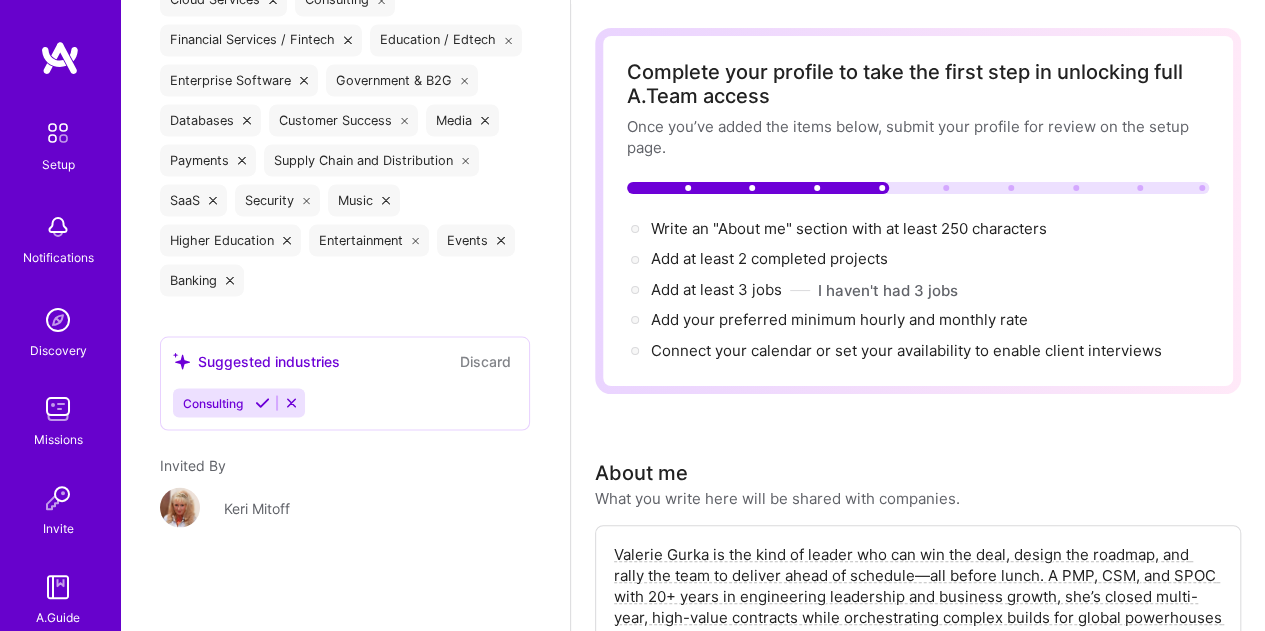 scroll, scrollTop: 0, scrollLeft: 0, axis: both 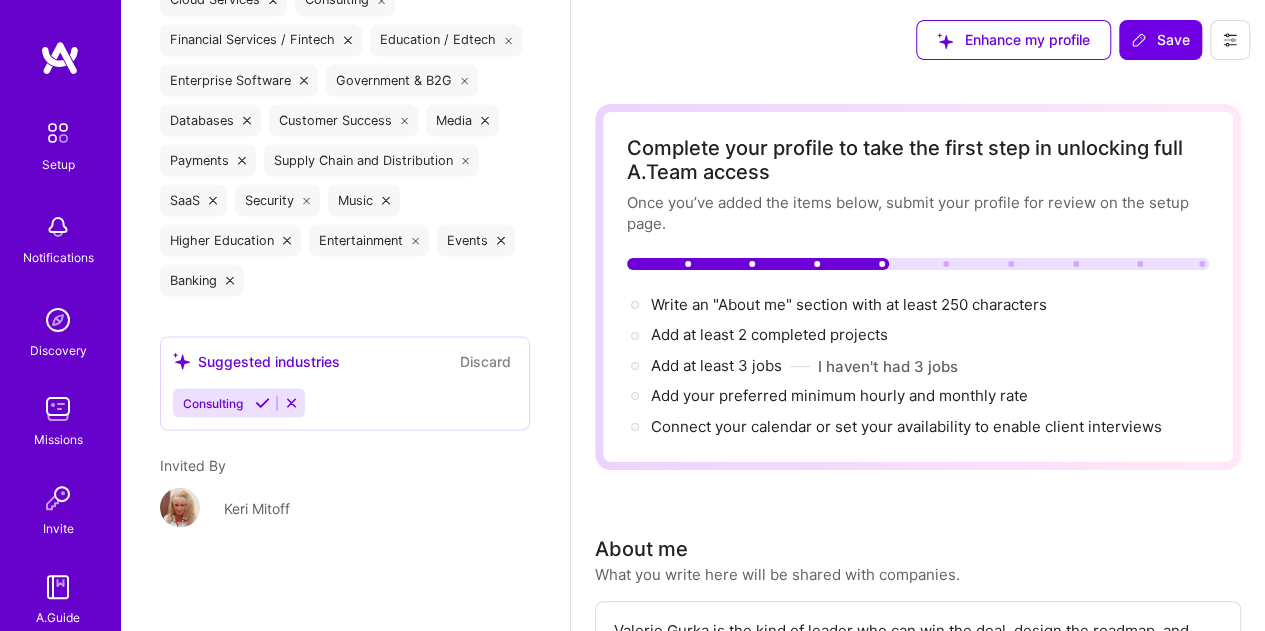drag, startPoint x: 1175, startPoint y: 249, endPoint x: 552, endPoint y: 522, distance: 680.1897 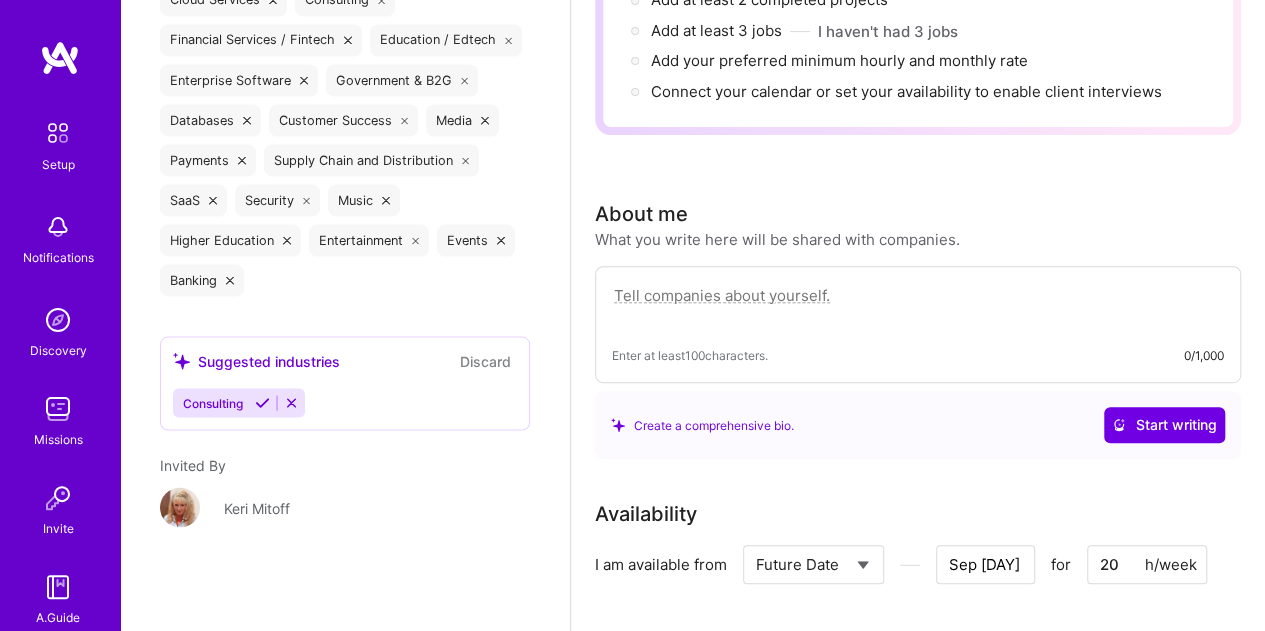 scroll, scrollTop: 333, scrollLeft: 0, axis: vertical 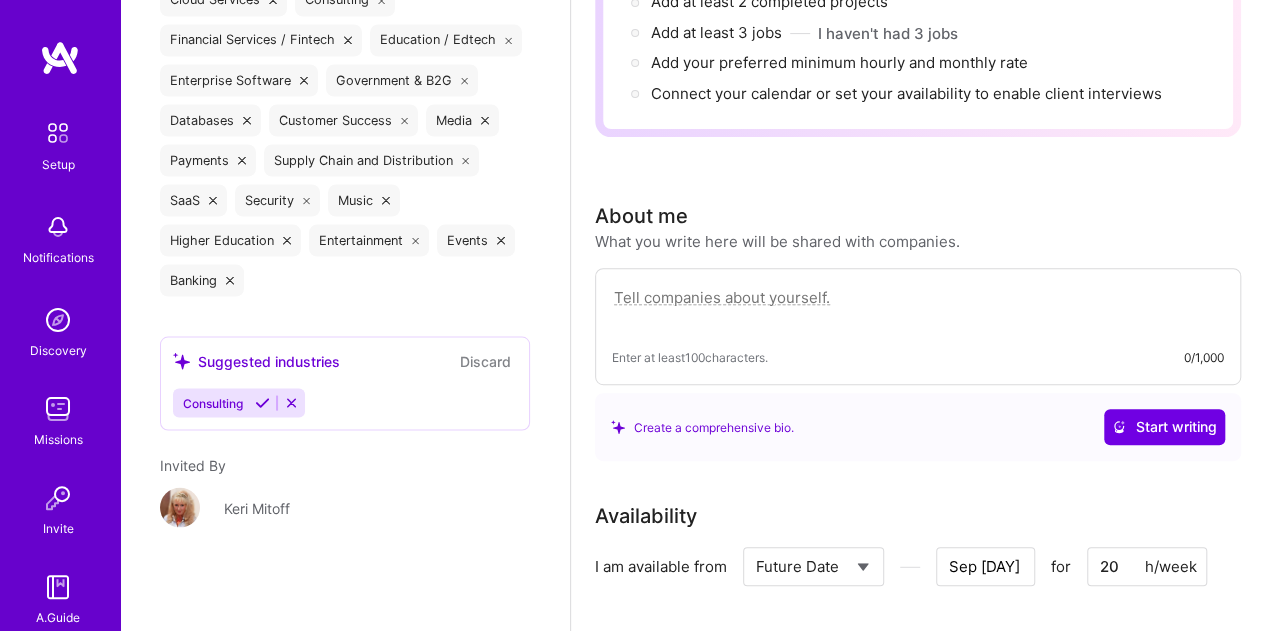 paste on "[FIRST] [LAST] is a PMP, CSM, and SPOC who turns big ideas into profitable realities. With 20+ years leading engineering and business growth, she’s closed multi-year, high-value deals while delivering complex builds for giants like NVIDIA, HPE, and Commvault. Fluent in Java, .NET, cloud, and modern front-end tech, she’s led 20+ engineers, scaled DevOps pipelines, and executed global rollouts with precision. [FIRST] thrives where strategy meets execution—aligning stakeholders, cutting through noise, and delivering fast, clean, on-point results. A sought-after speaker and agile coach, she energizes teams to work smarter and achieve more." 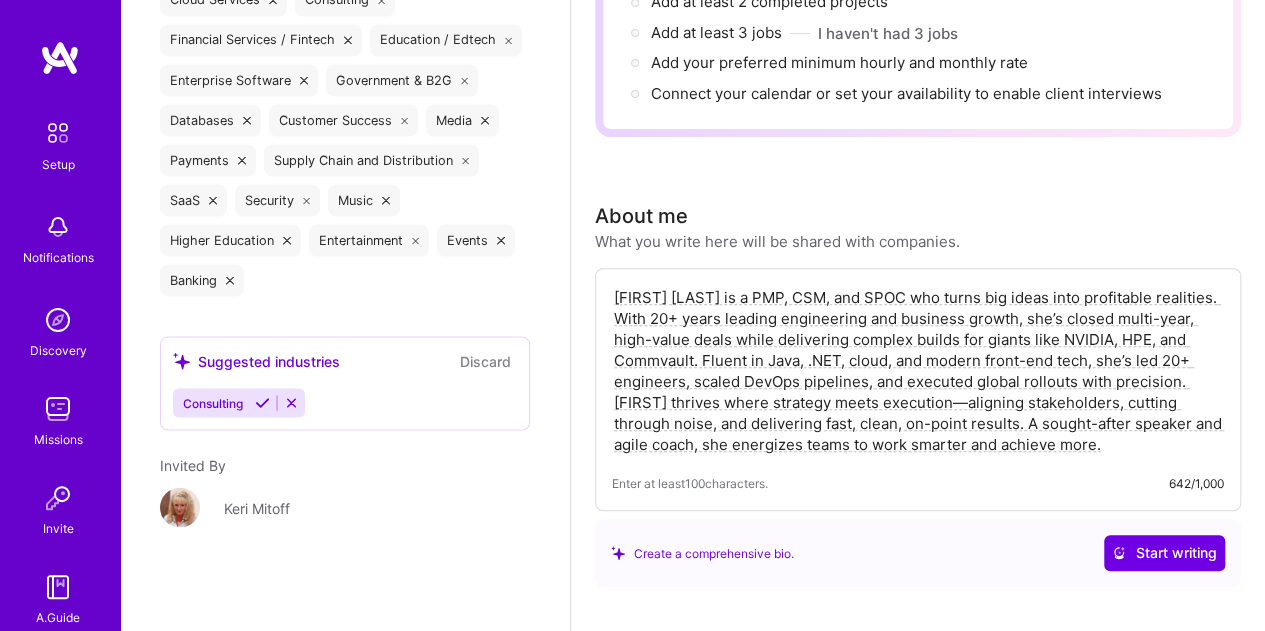 drag, startPoint x: 1106, startPoint y: 443, endPoint x: 566, endPoint y: 258, distance: 570.81085 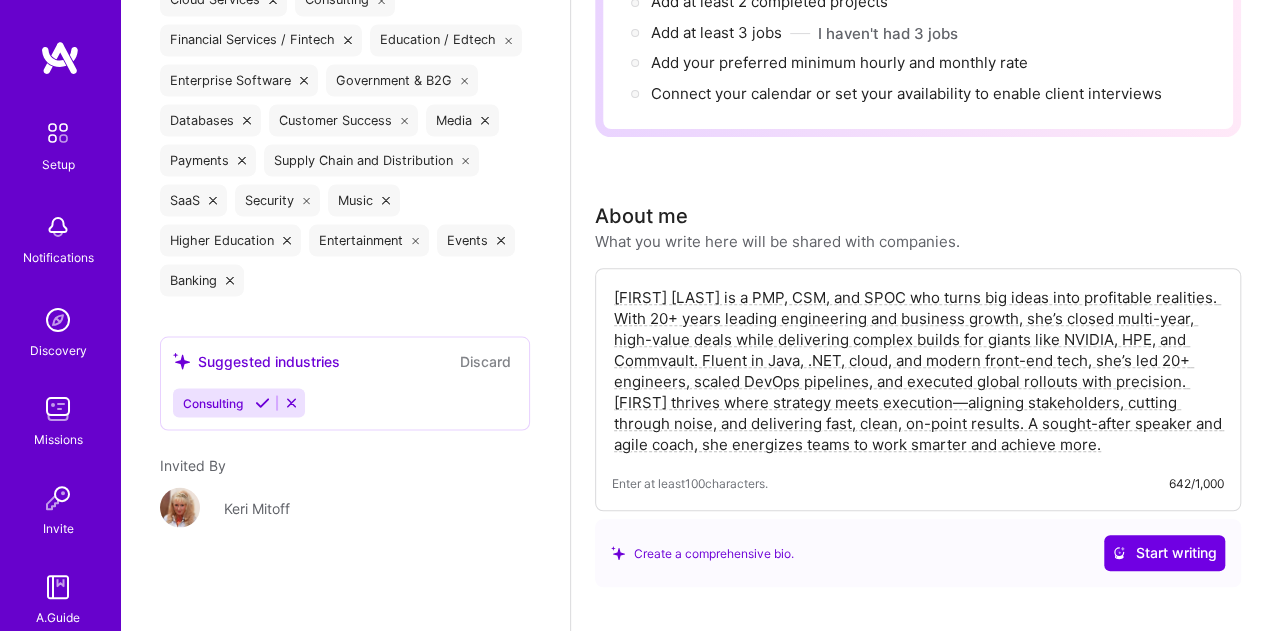 click on "Edit photo Valerie Gurka Program Manager 20 Years Experience Location  This is the location where you'll be physically located while working on missions. Misrepresenting your location is a violation of our terms and could lead to removal. Fort Worth, Texas, United States Fort Worth, Texas, United States Working hours range This represents your availability to work in your location. You can adjust your working hours to accommodate companies in other time zones. Learn how 8:30 AM 7:30 PM Phone Number Afghanistan Åland Islands Albania Algeria American Samoa Andorra Angola Anguilla Antigua and Barbuda Argentina Armenia Aruba Ascension Island Australia Austria Azerbaijan Bahamas Bahrain Bangladesh Barbados Belarus Belgium Belize Benin Bermuda Bhutan Bolivia Bonaire, Sint Eustatius and Saba Bosnia and Herzegovina Botswana Brazil British Indian Ocean Territory Brunei Darussalam Bulgaria Burkina Faso Burundi Cambodia Cameroon Canada Cape Verde Cayman Islands Central African Republic Chad Chile China Colombia Congo" at bounding box center [692, 705] 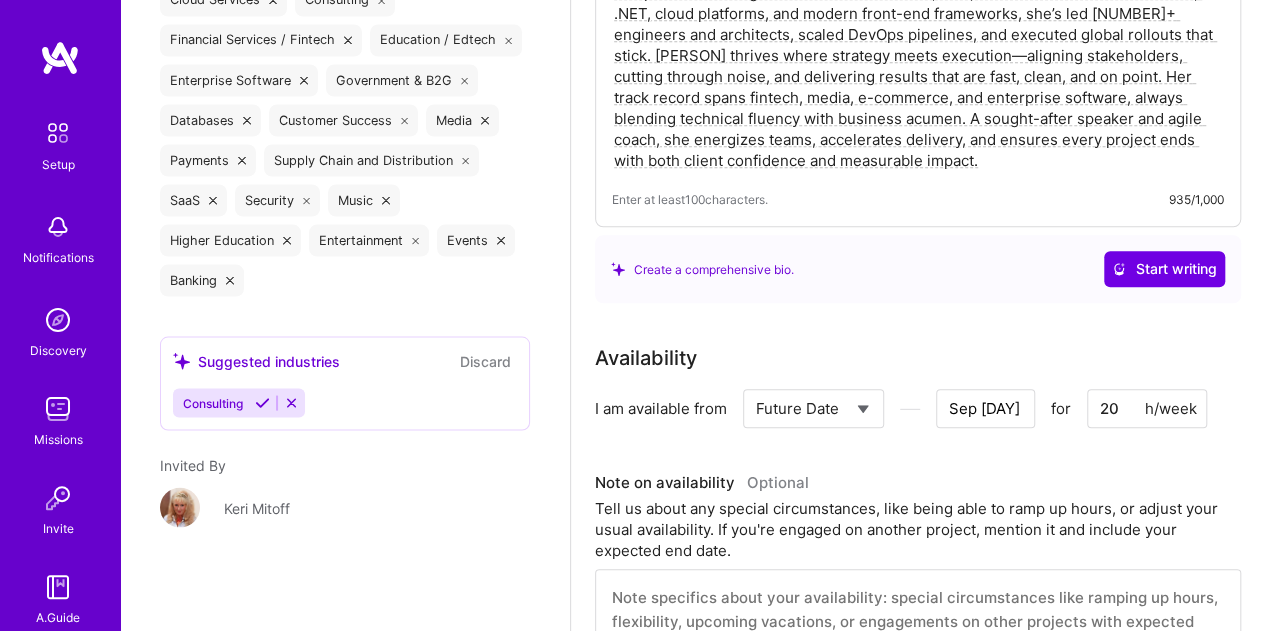 scroll, scrollTop: 676, scrollLeft: 0, axis: vertical 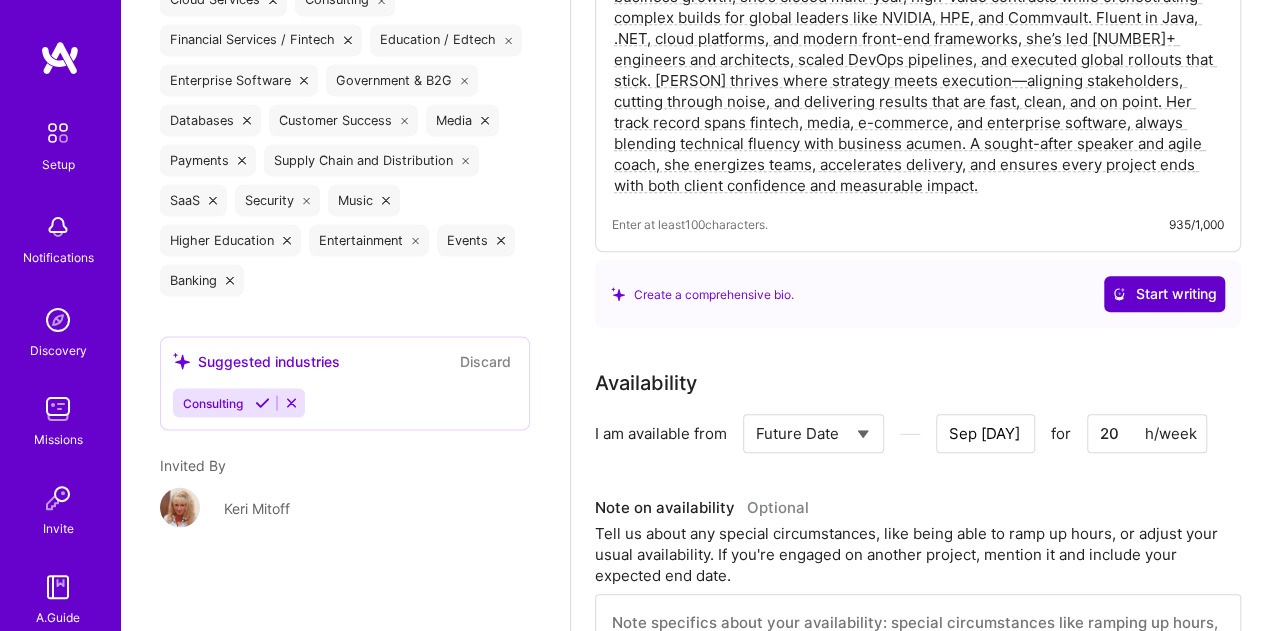 type on "[PERSON] [LASTNAME] is a PMP, CSM, and SPOC who turns bold ideas into scalable, revenue-driving realities. With 20+ years leading engineering, product delivery, and business growth, she’s closed multi-year, high-value contracts while orchestrating complex builds for global leaders like NVIDIA, HPE, and Commvault. Fluent in Java, .NET, cloud platforms, and modern front-end frameworks, she’s led [NUMBER]+ engineers and architects, scaled DevOps pipelines, and executed global rollouts that stick. [PERSON] thrives where strategy meets execution—aligning stakeholders, cutting through noise, and delivering results that are fast, clean, and on point. Her track record spans fintech, media, e-commerce, and enterprise software, always blending technical fluency with business acumen. A sought-after speaker and agile coach, she energizes teams, accelerates delivery, and ensures every project ends with both client confidence and measurable impact." 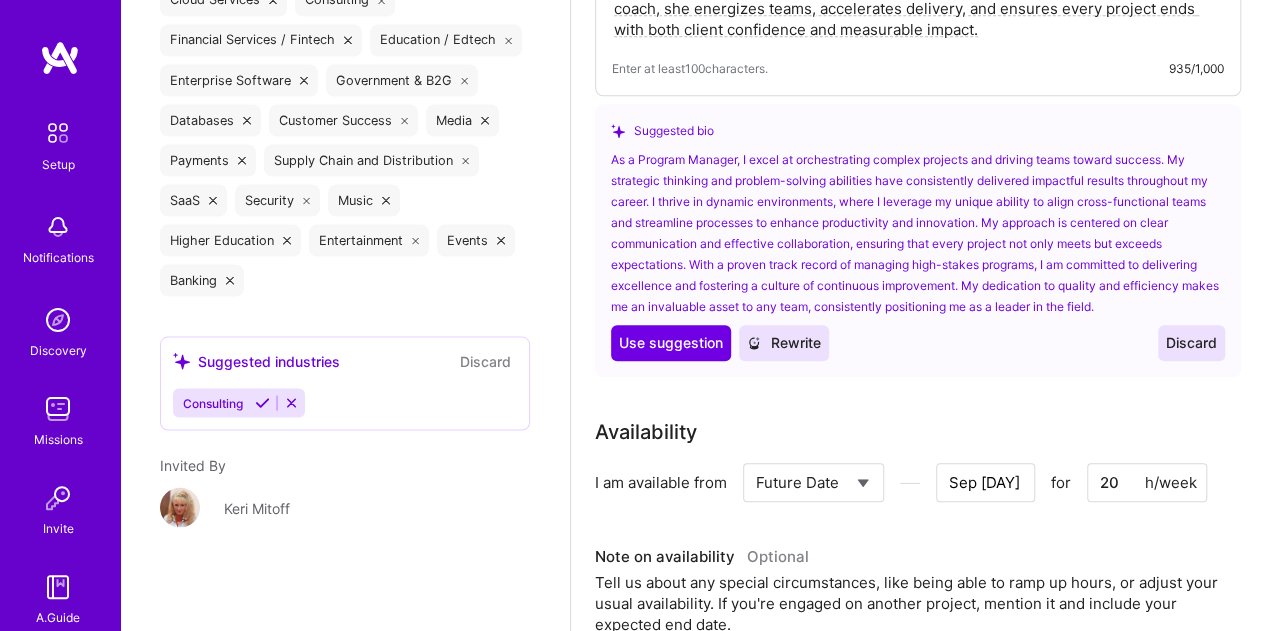 scroll, scrollTop: 844, scrollLeft: 0, axis: vertical 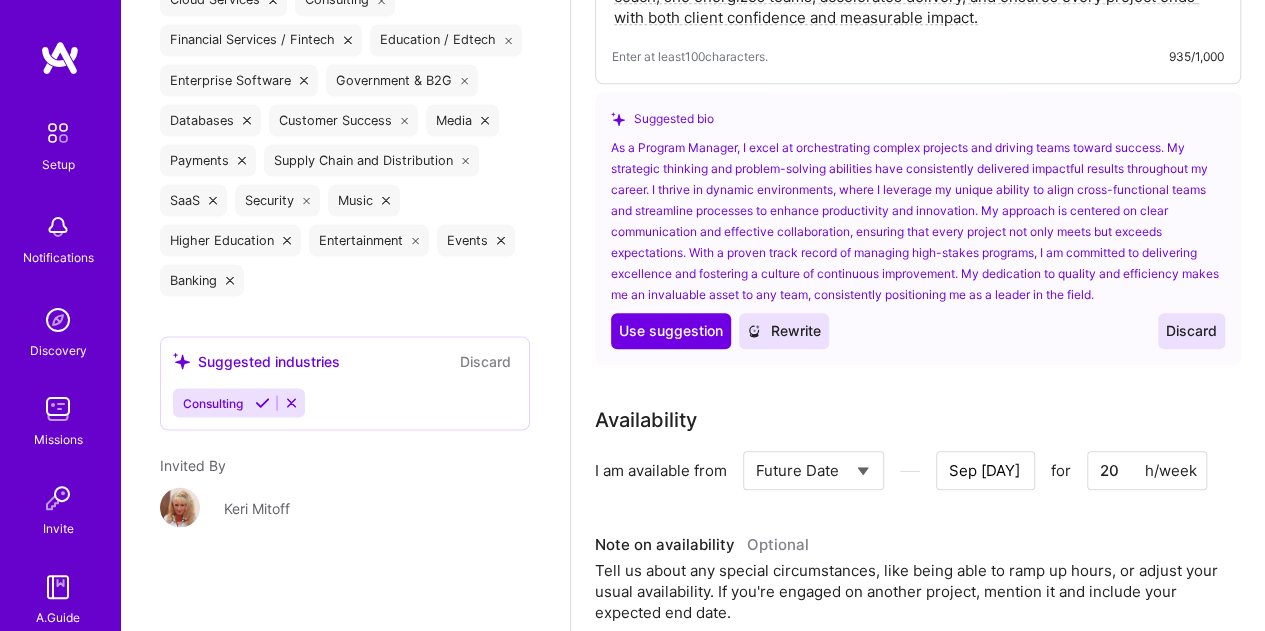 click on "Discard" at bounding box center [1191, 331] 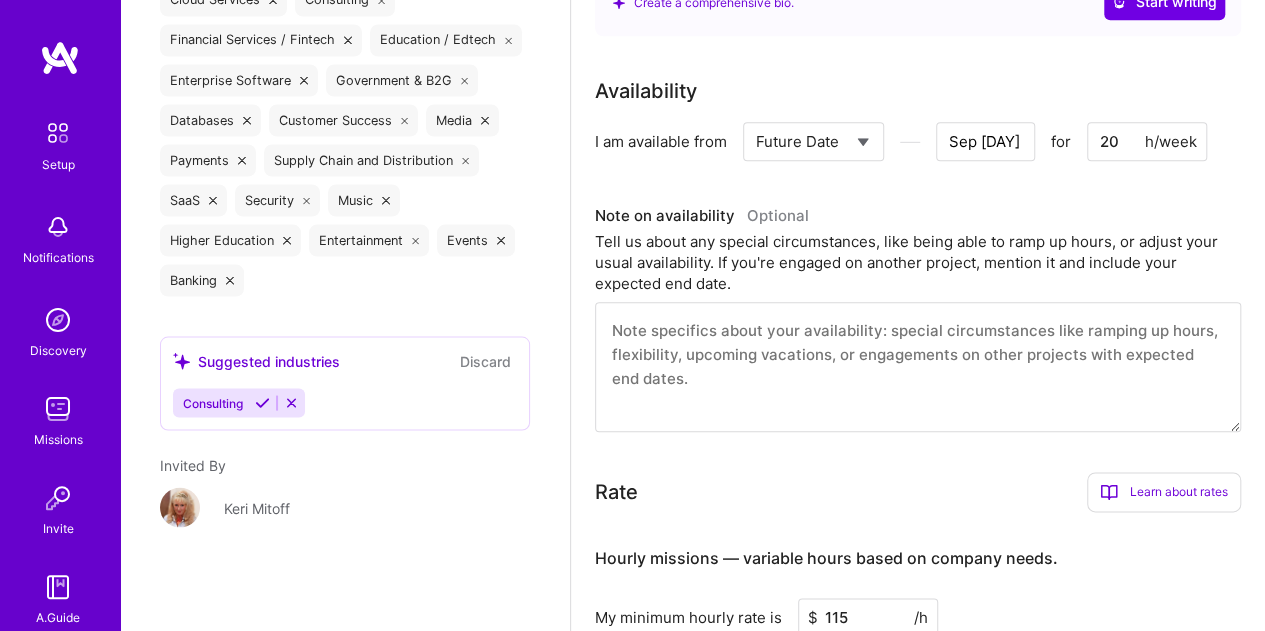 scroll, scrollTop: 976, scrollLeft: 0, axis: vertical 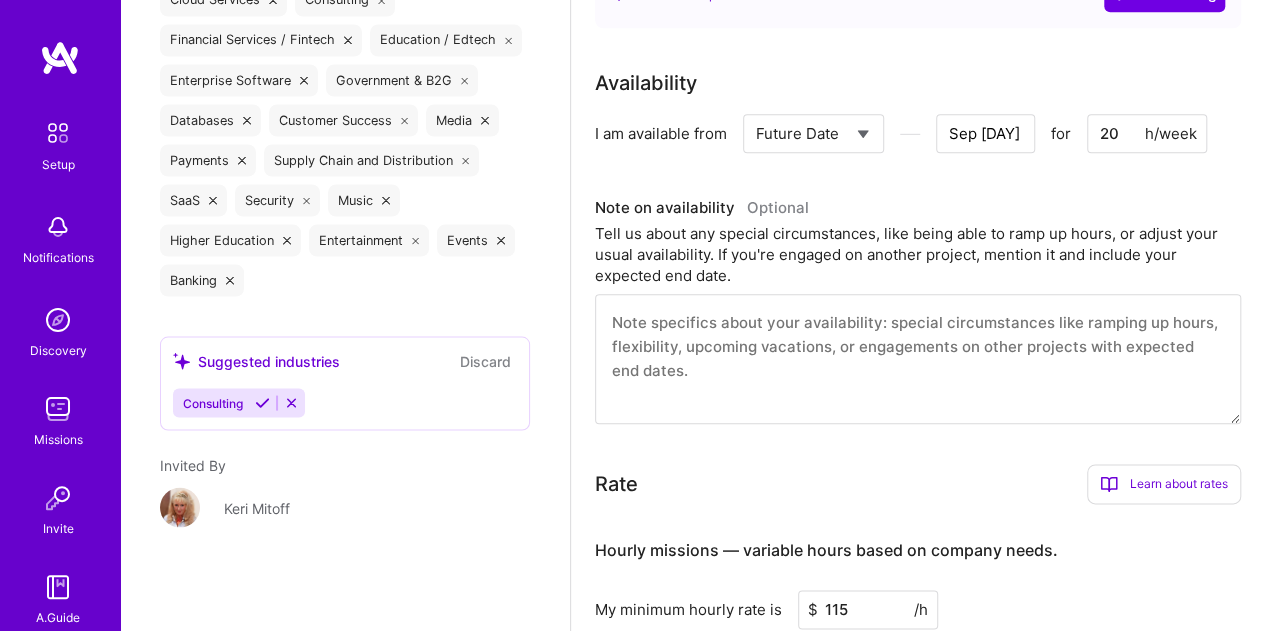 click at bounding box center (918, 359) 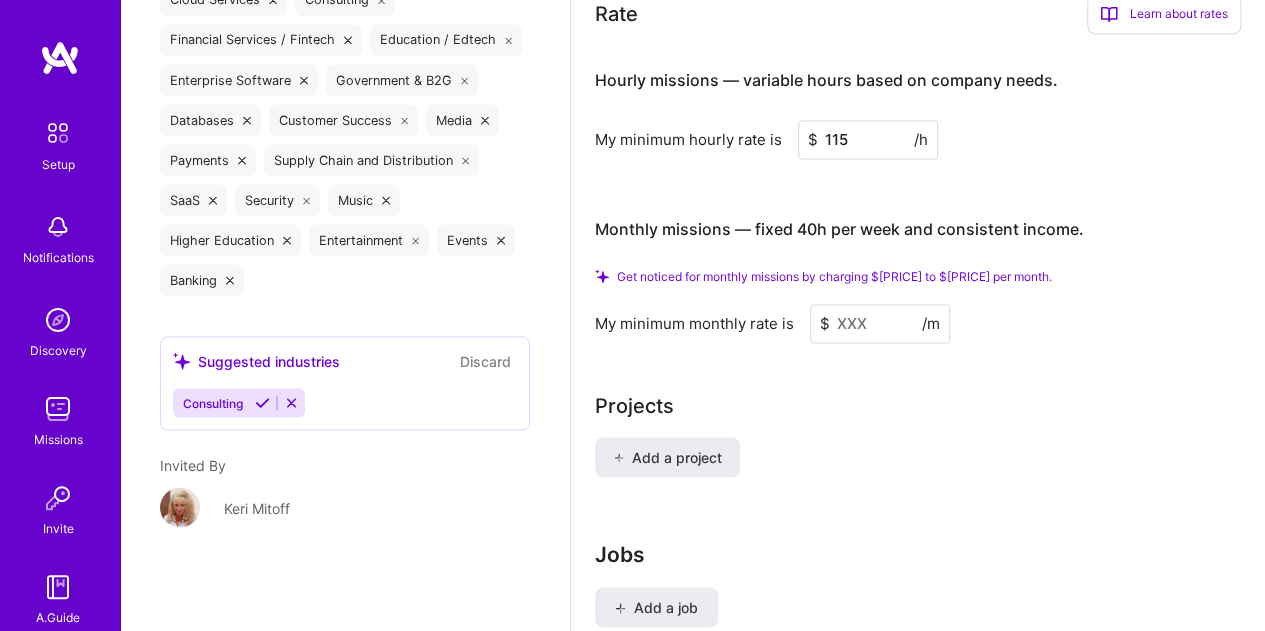 scroll, scrollTop: 1450, scrollLeft: 0, axis: vertical 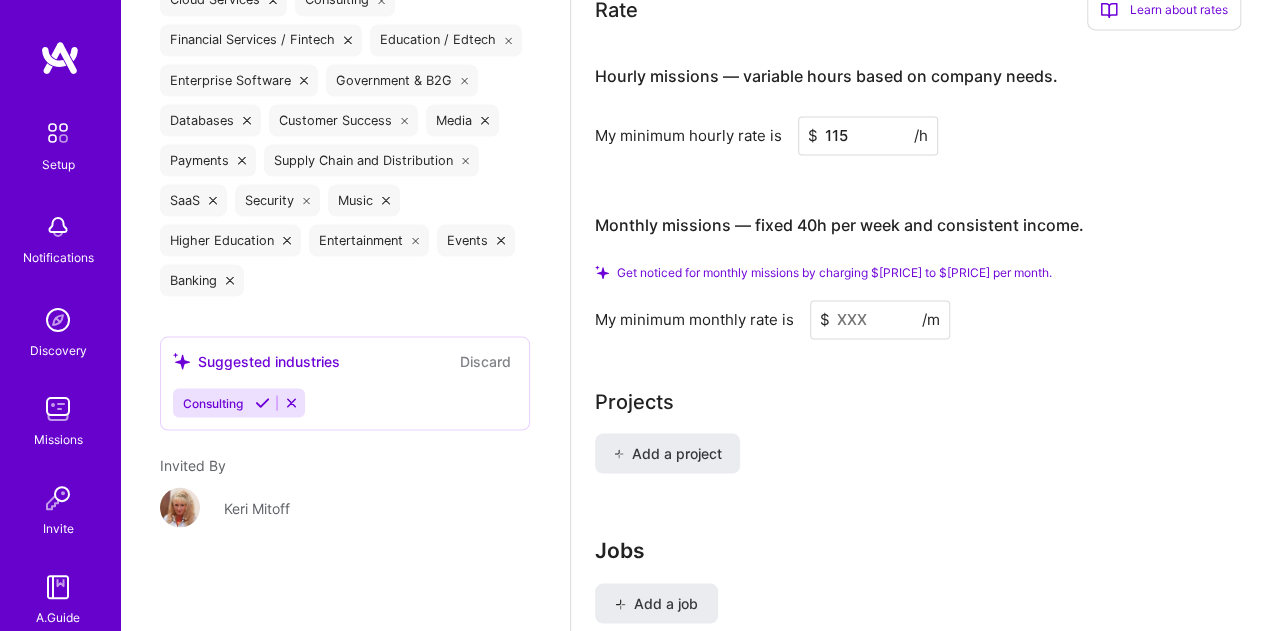 type on "I am available after [HOLIDAY]." 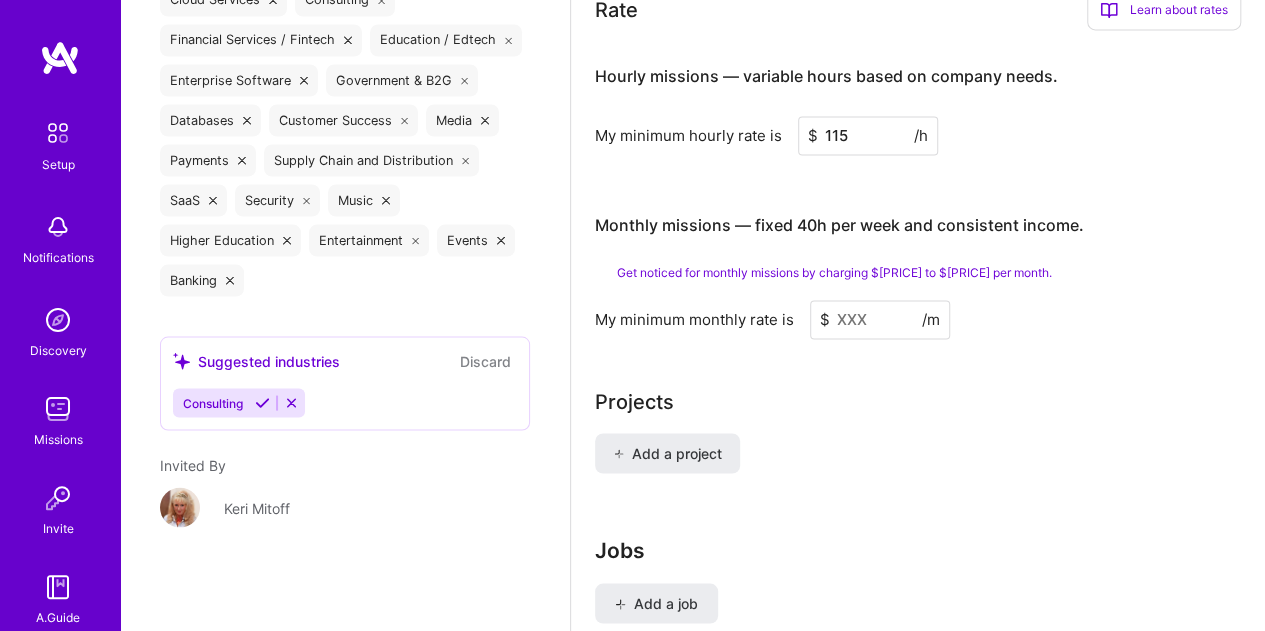 type on "8" 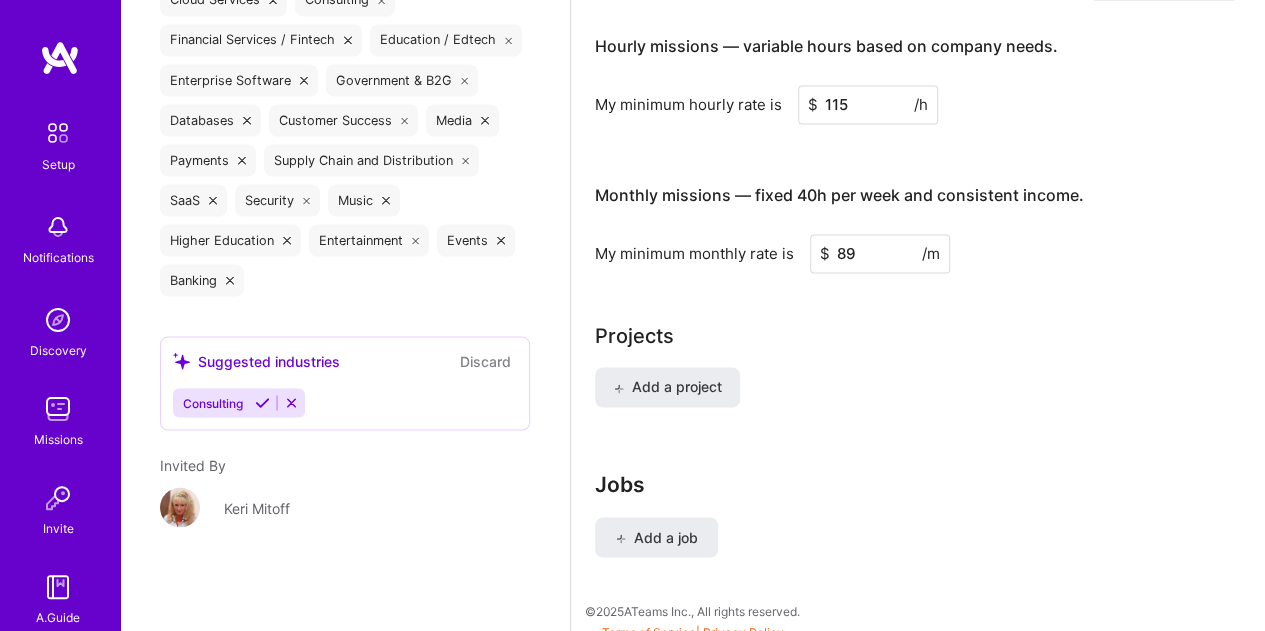 type on "8" 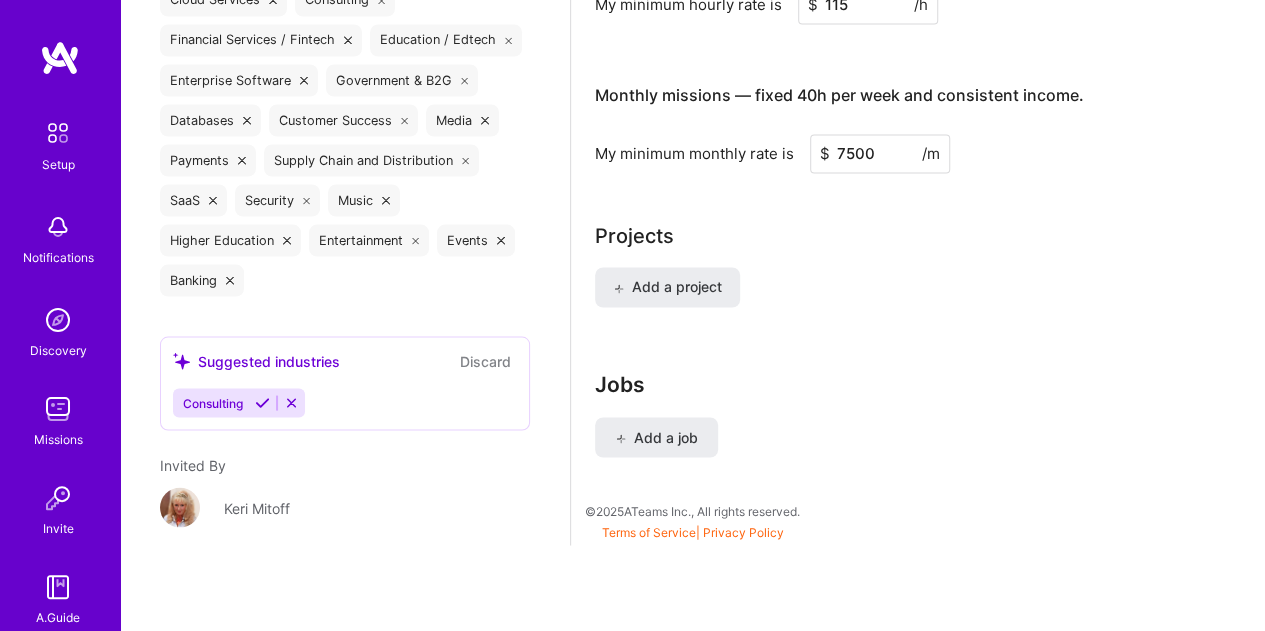 scroll, scrollTop: 1434, scrollLeft: 0, axis: vertical 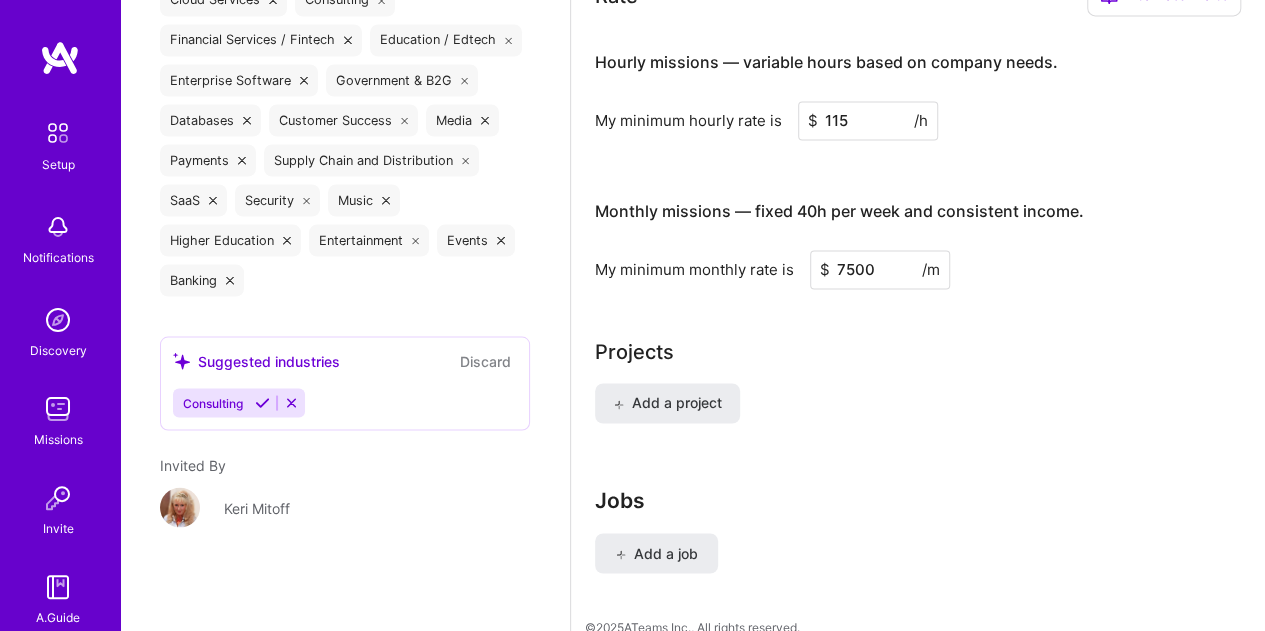drag, startPoint x: 881, startPoint y: 263, endPoint x: 824, endPoint y: 267, distance: 57.14018 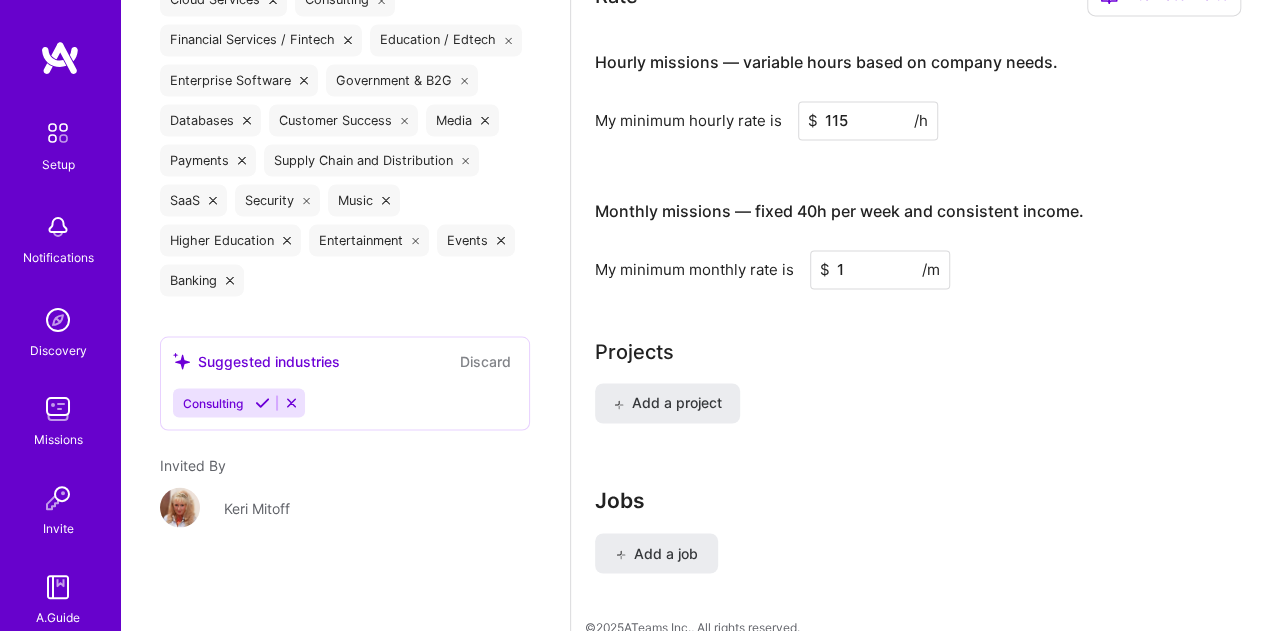 type on "12" 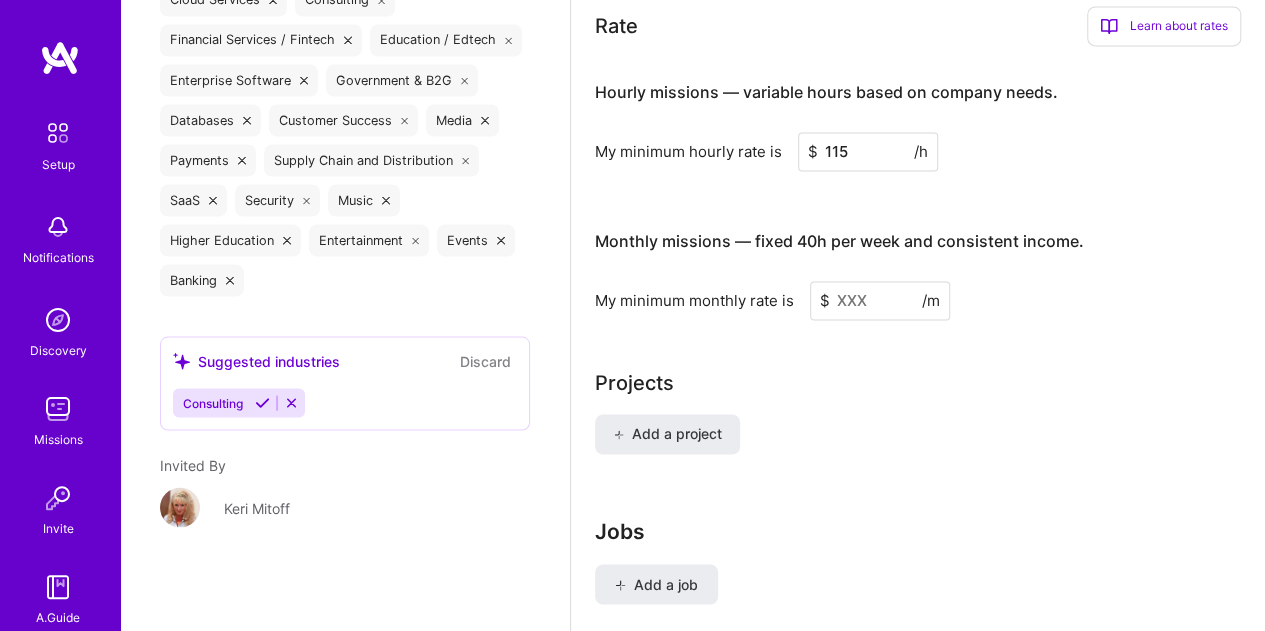 click at bounding box center (880, 300) 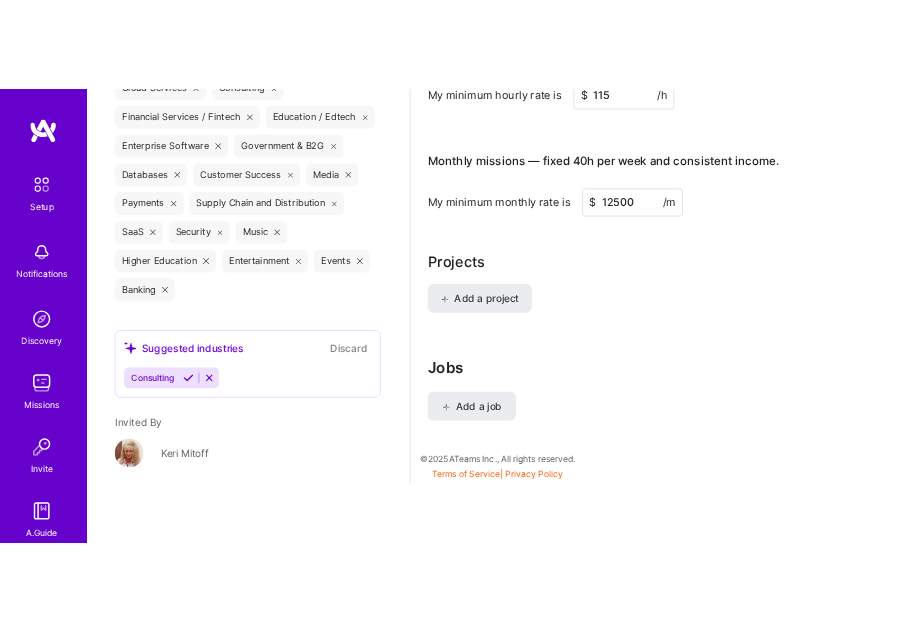 scroll, scrollTop: 1550, scrollLeft: 0, axis: vertical 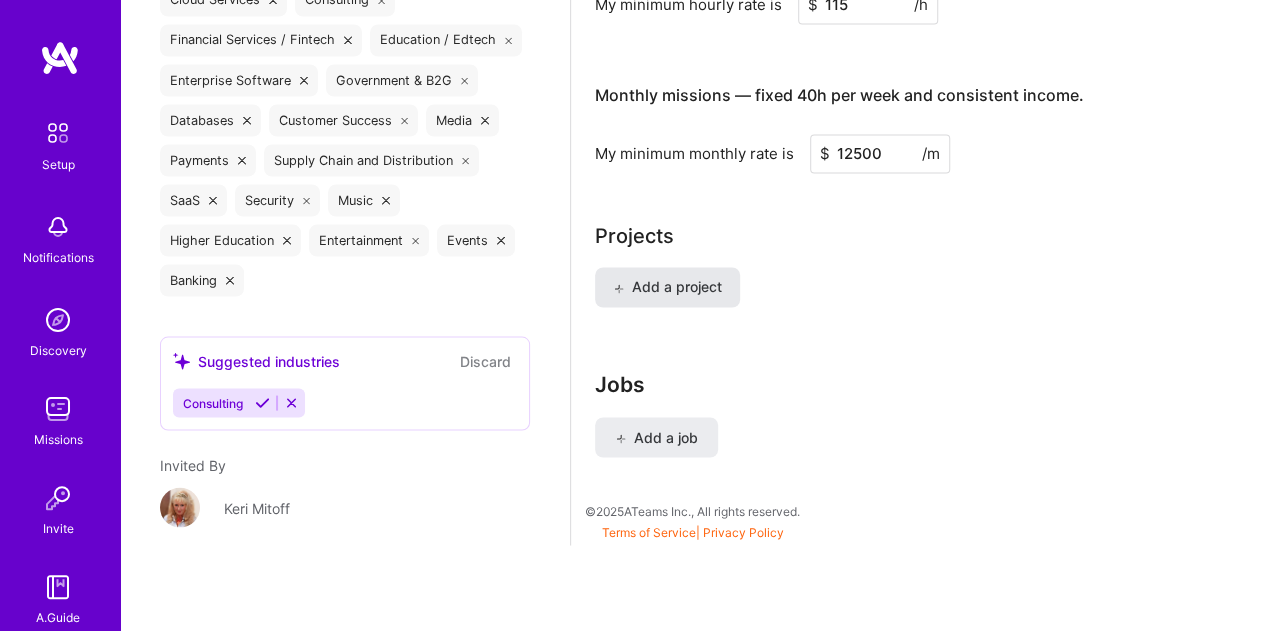 type on "12500" 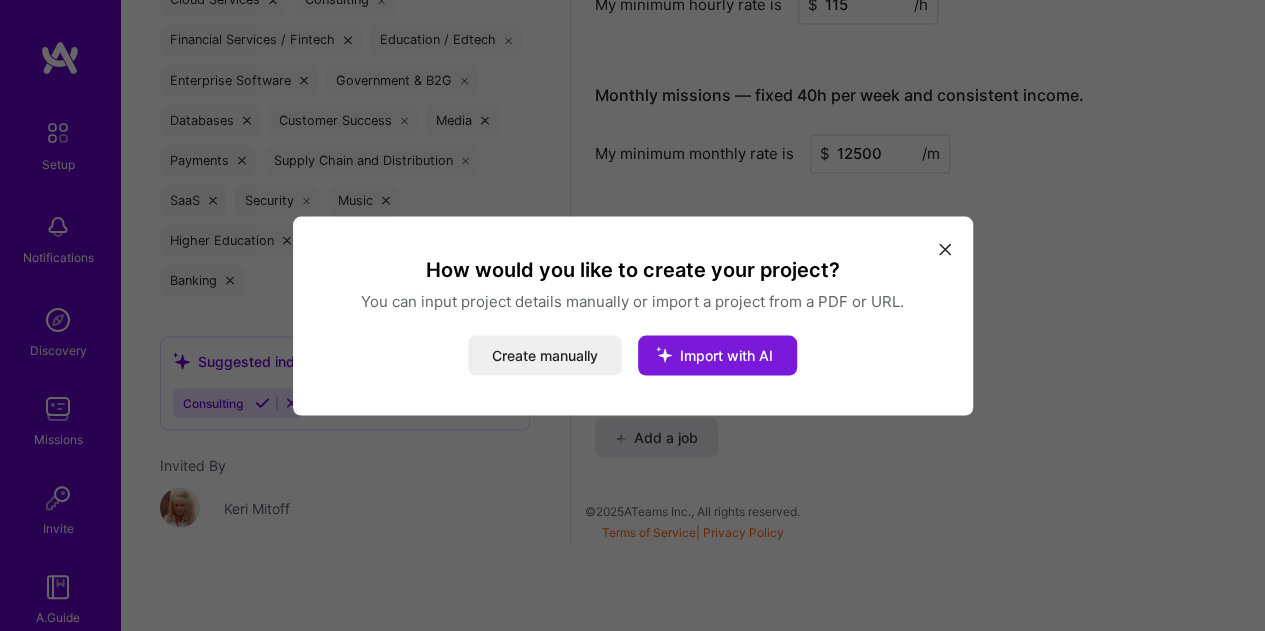 click on "Import with AI" at bounding box center [726, 354] 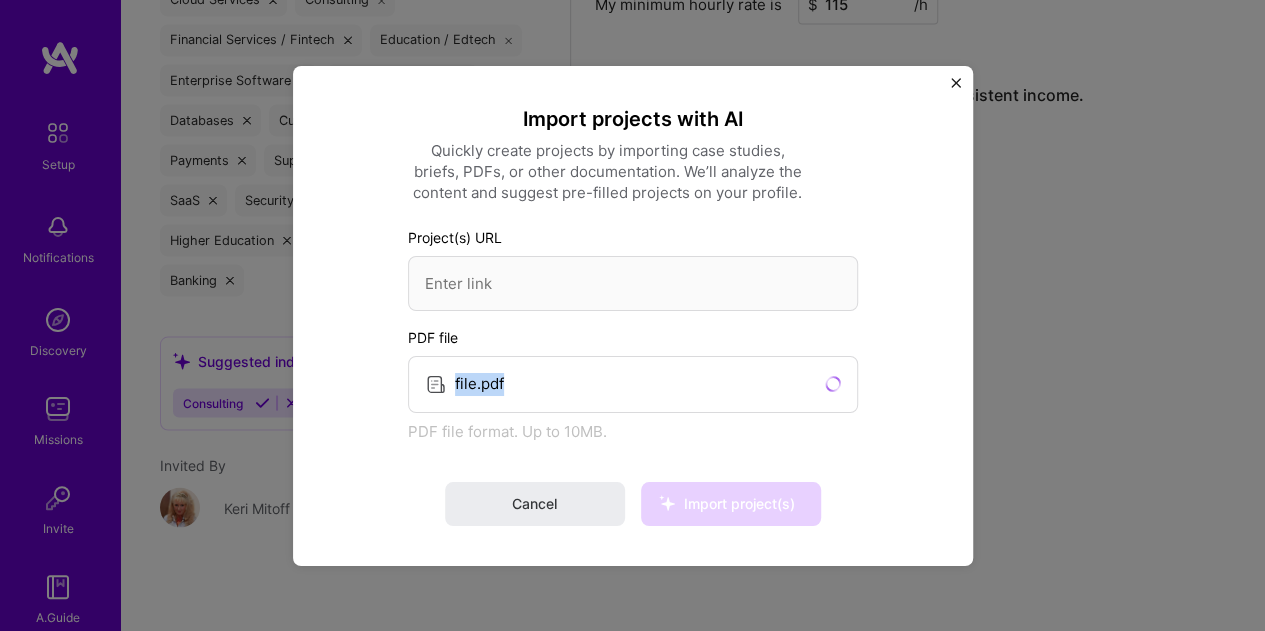 drag, startPoint x: 501, startPoint y: 385, endPoint x: 446, endPoint y: 383, distance: 55.03635 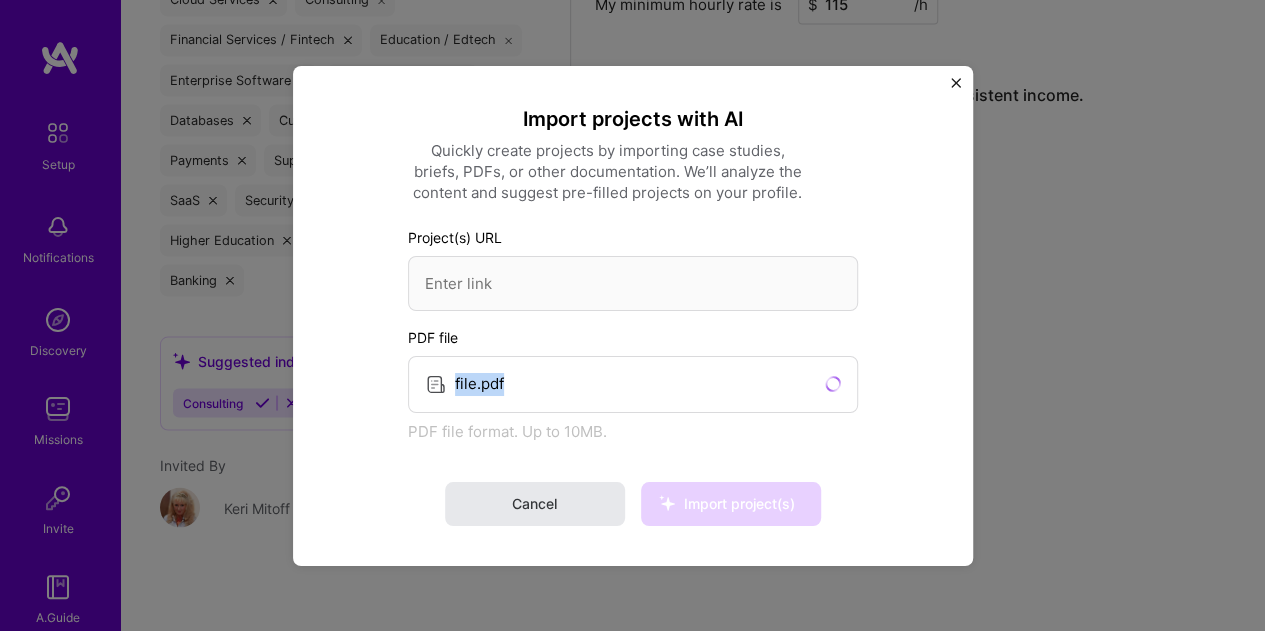 click on "Cancel" at bounding box center [534, 504] 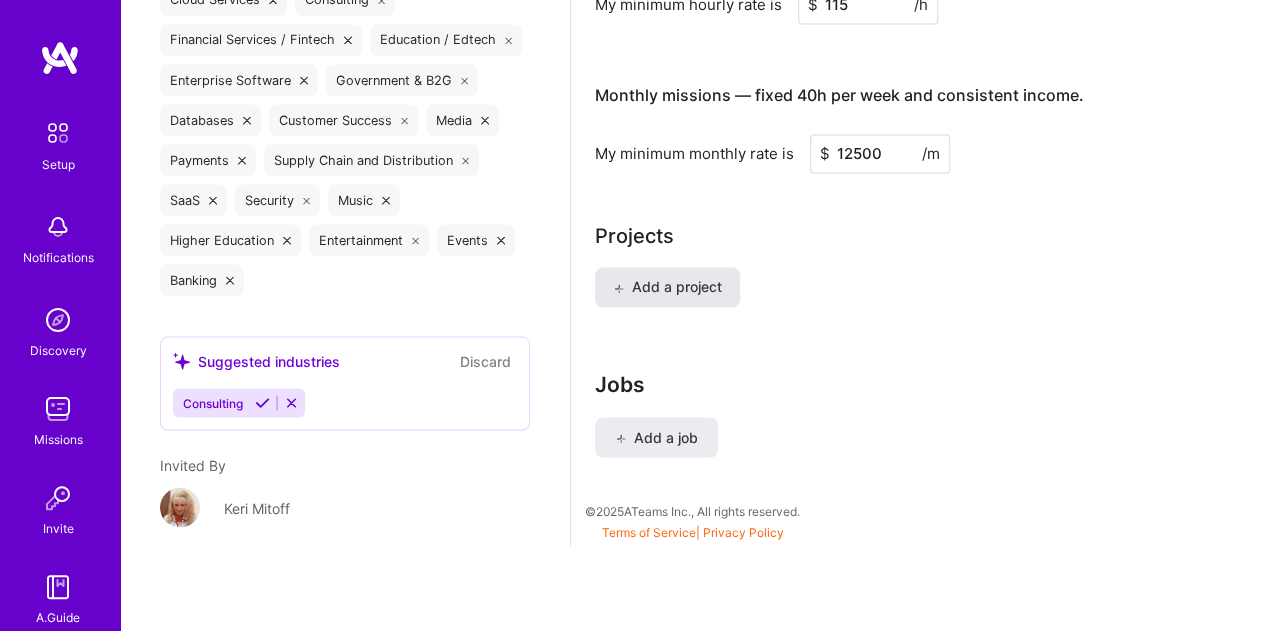 click on "Add a project" at bounding box center (667, 287) 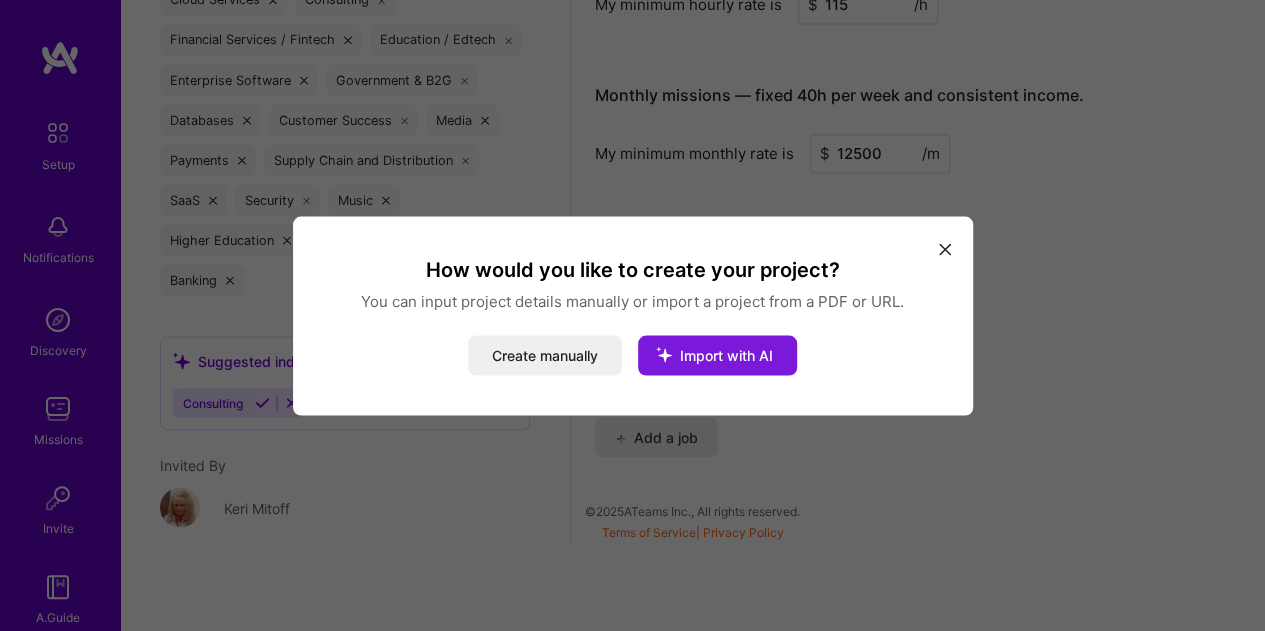 click on "Import with AI" at bounding box center [726, 354] 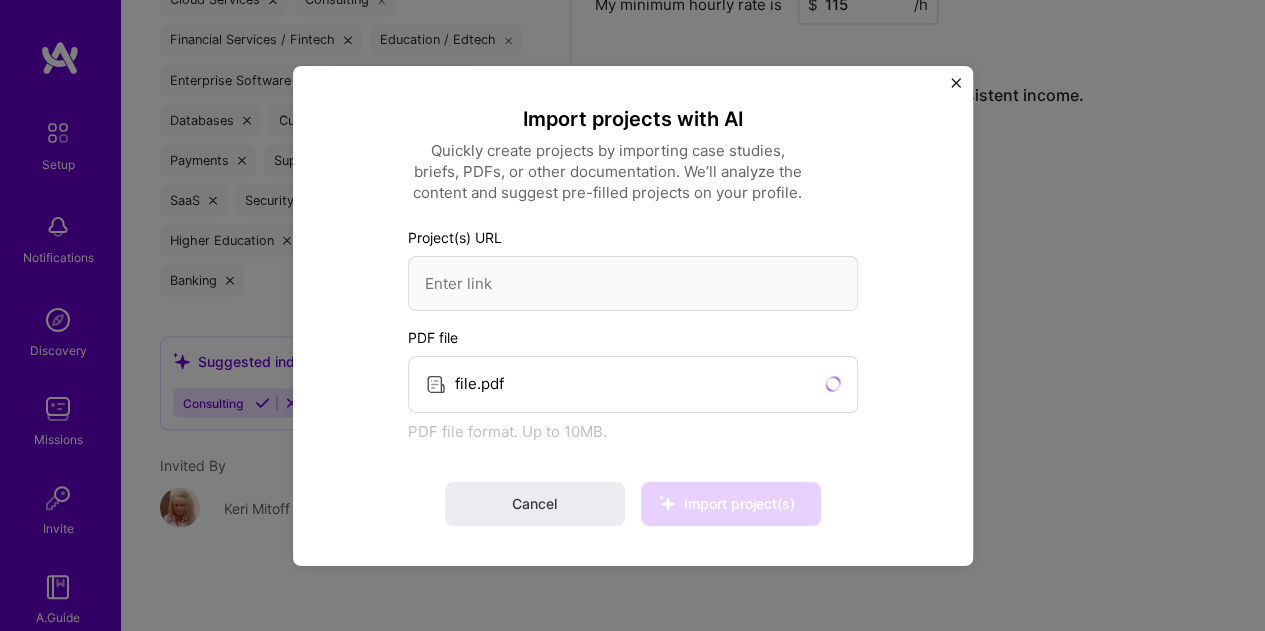 click on "file.pdf" at bounding box center (633, 383) 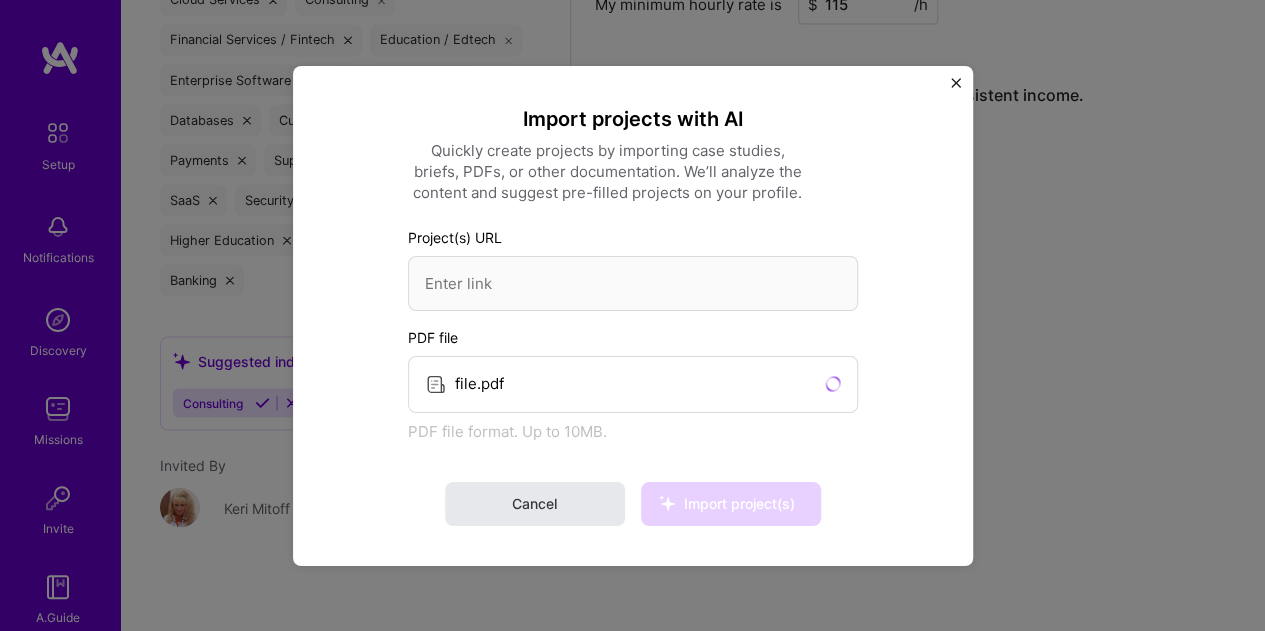 click on "Cancel" at bounding box center [534, 504] 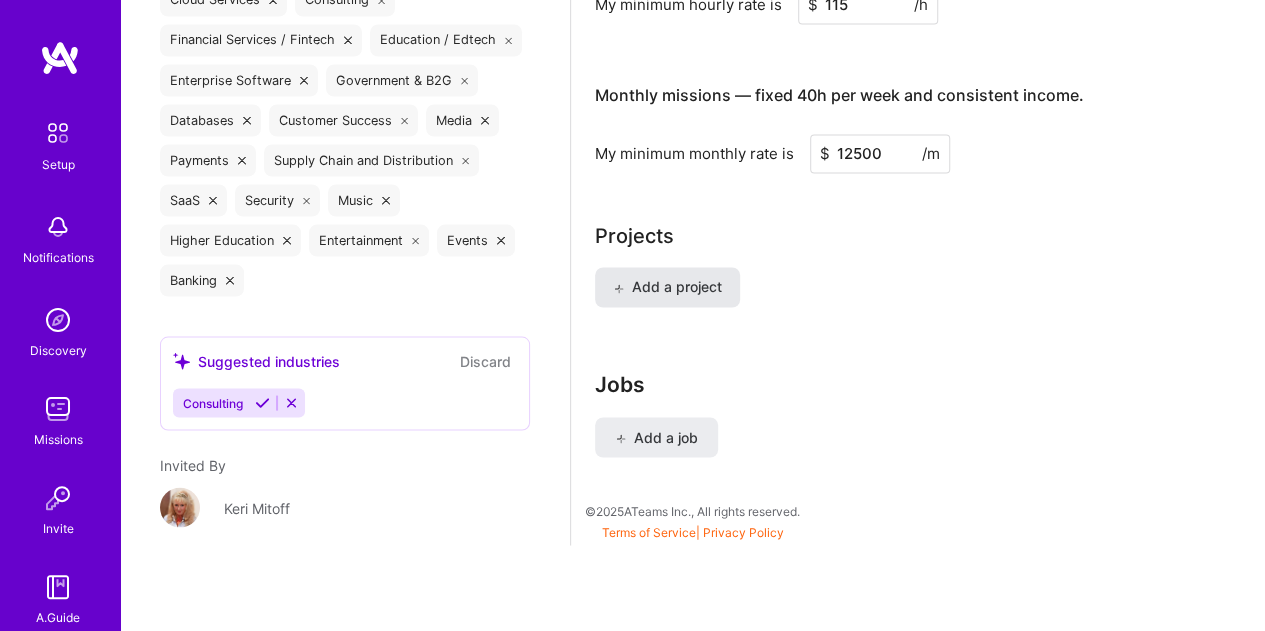 click on "Add a project" at bounding box center (667, 287) 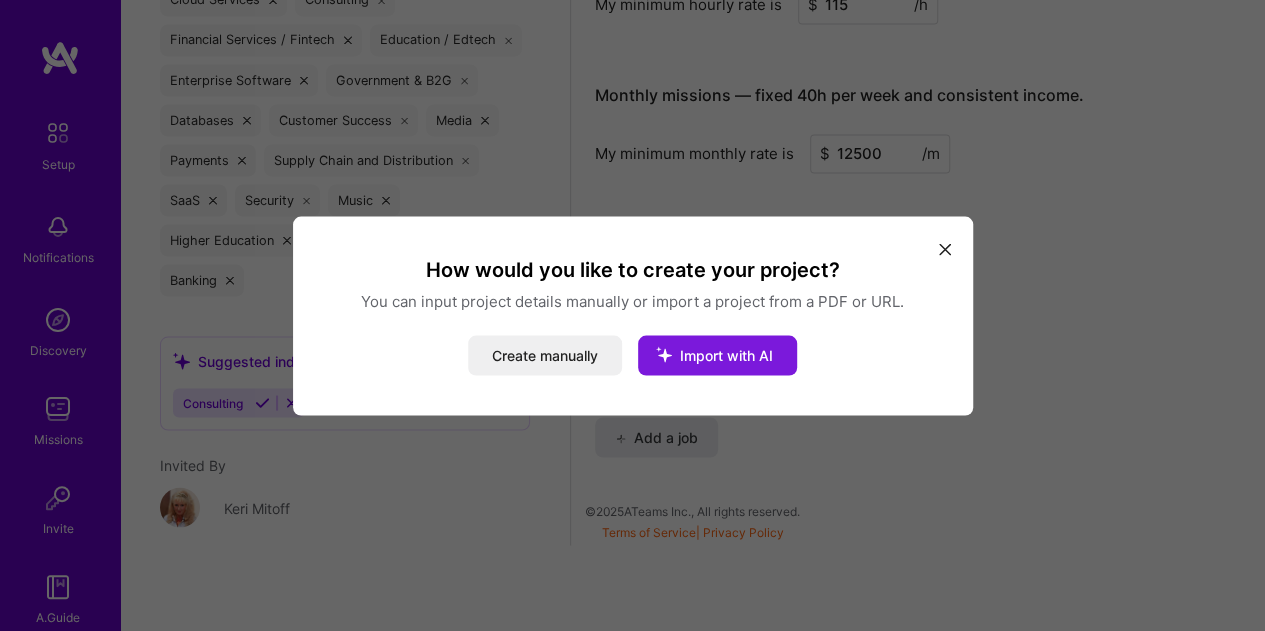 click on "Import with AI" at bounding box center [726, 354] 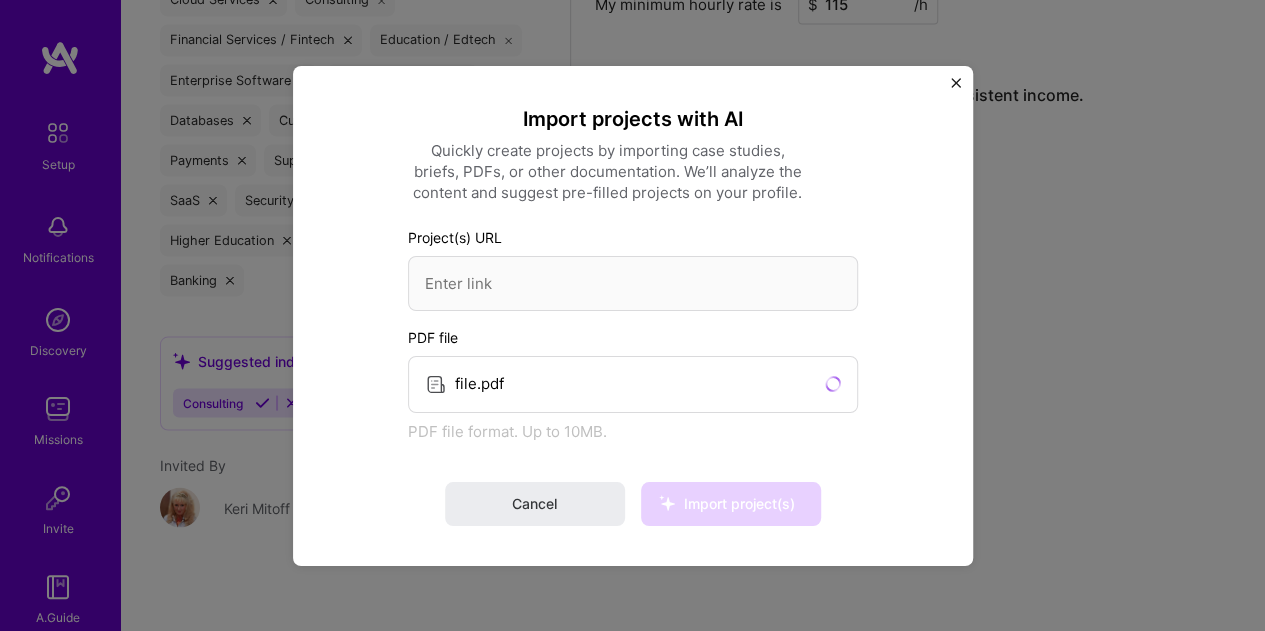 click on "file.pdf" at bounding box center (633, 383) 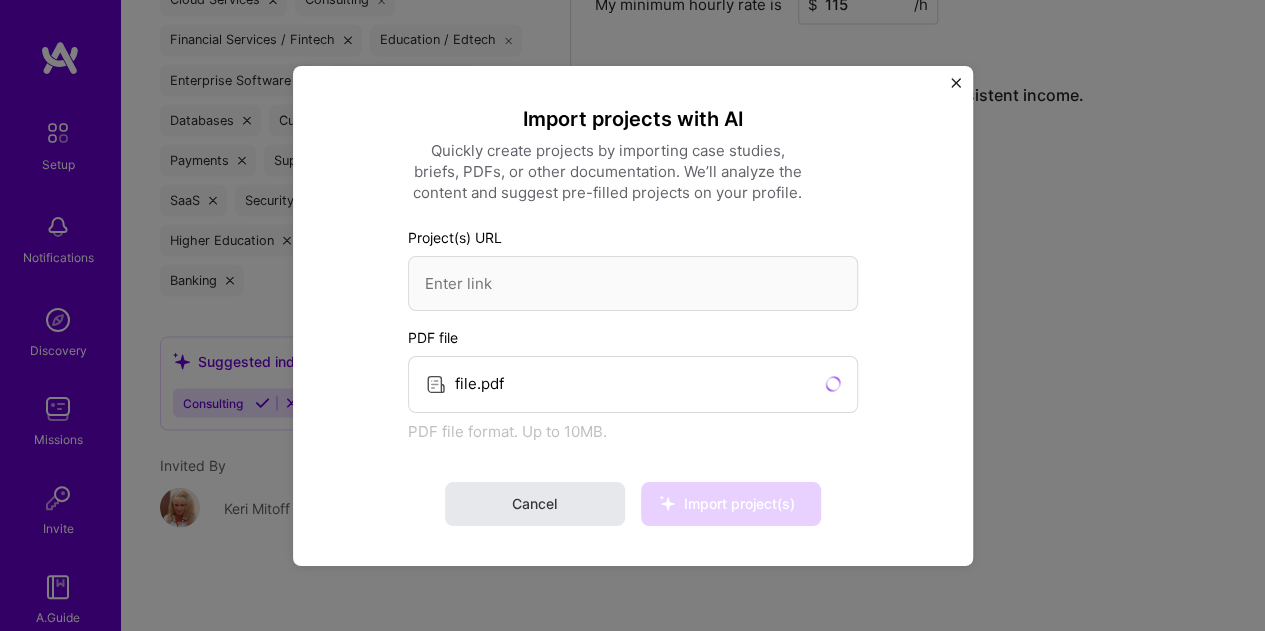 click on "Cancel" at bounding box center (534, 504) 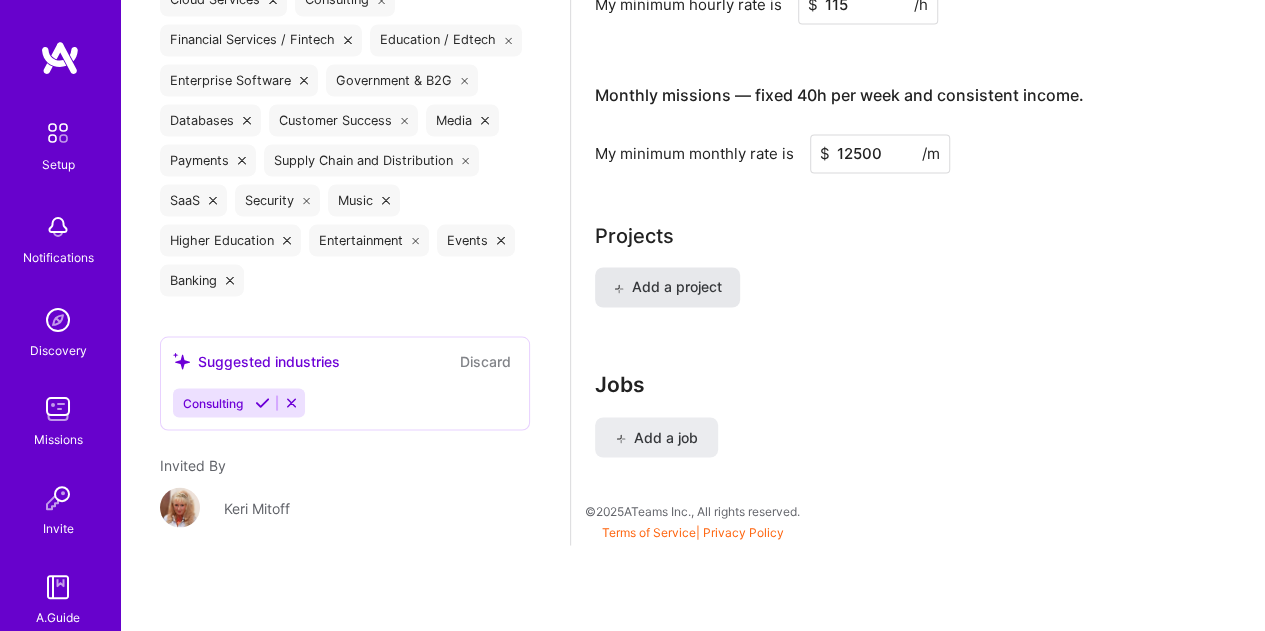click on "Add a project" at bounding box center (667, 287) 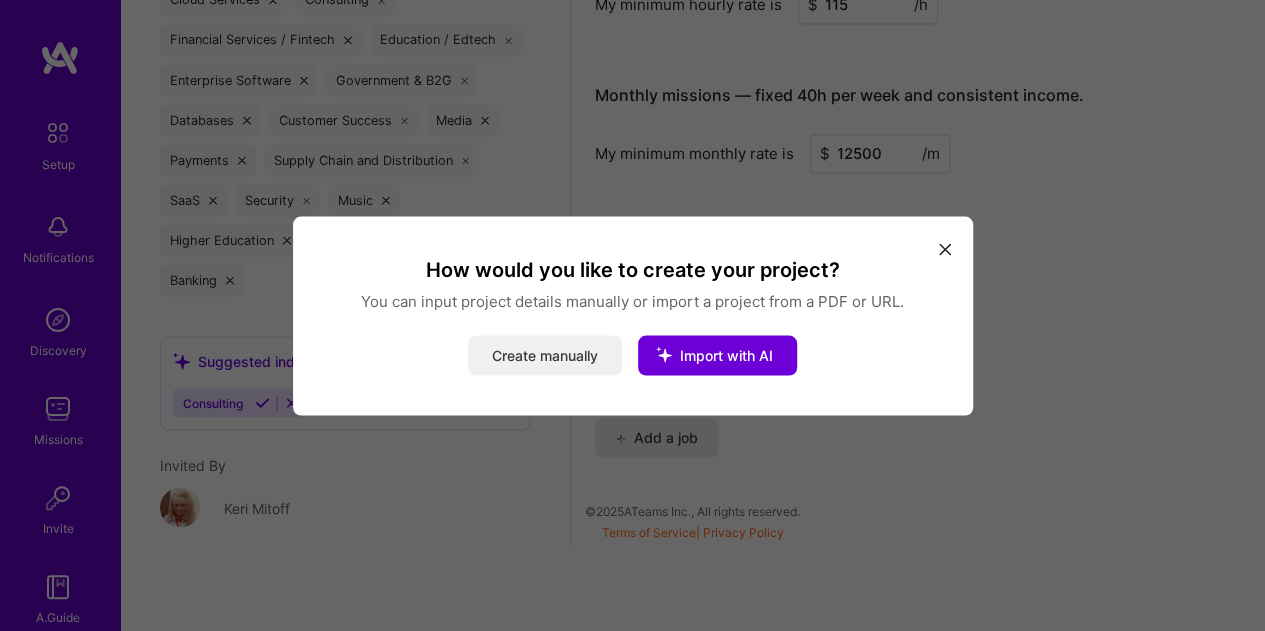 click on "Create manually" at bounding box center [545, 355] 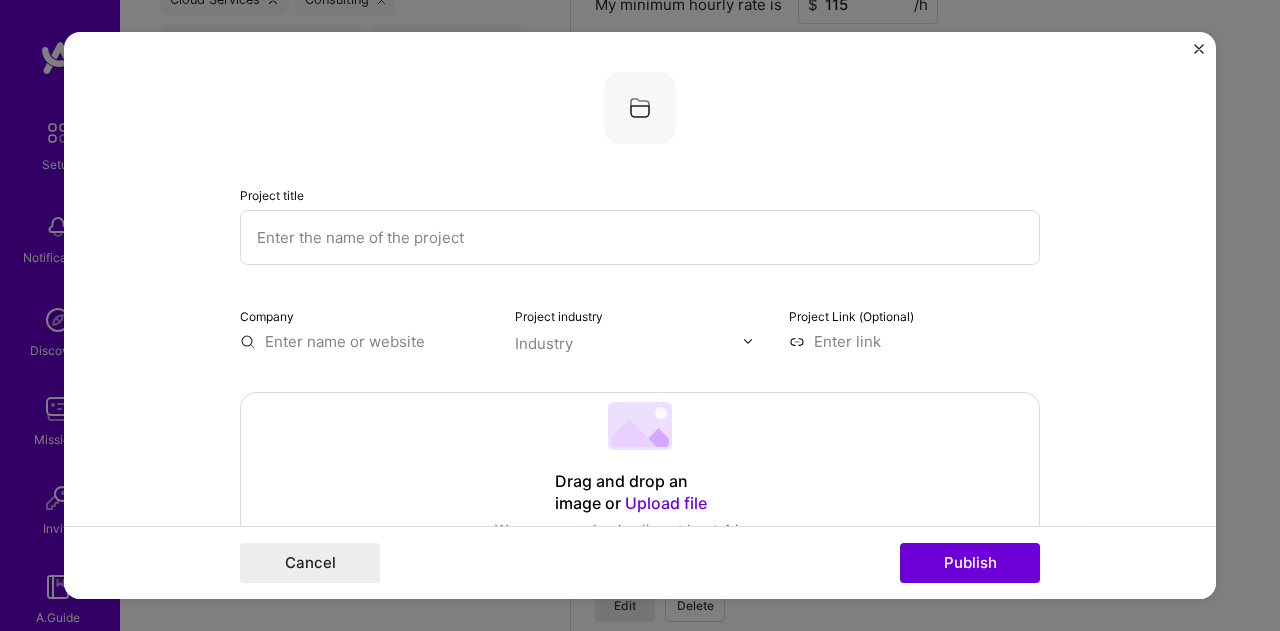 click at bounding box center (640, 237) 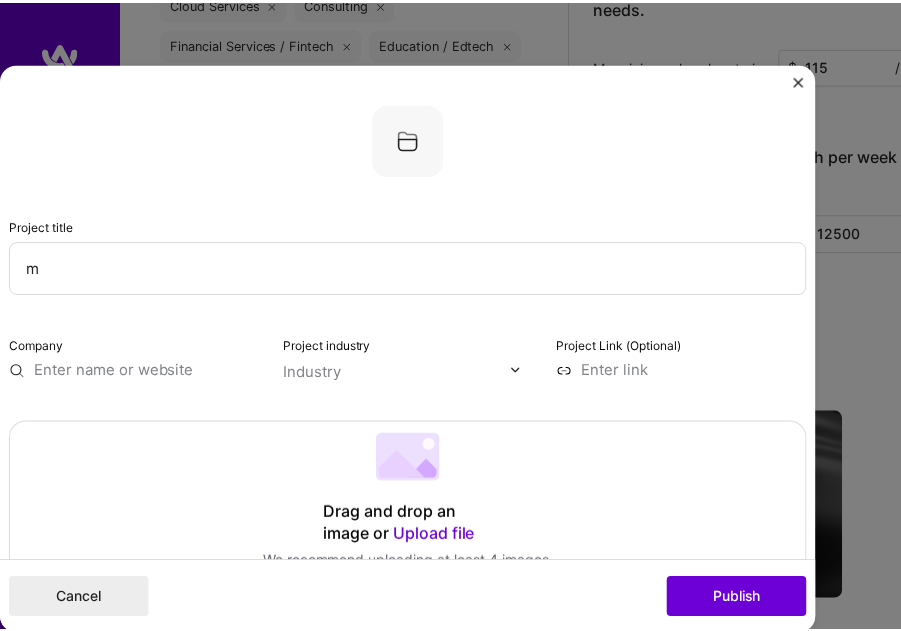 scroll, scrollTop: 1794, scrollLeft: 0, axis: vertical 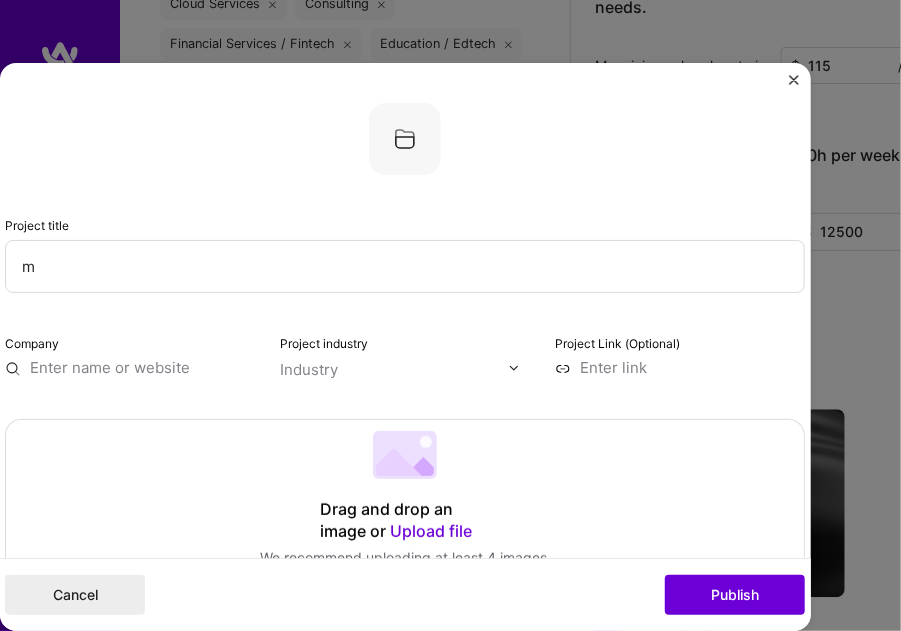 drag, startPoint x: 38, startPoint y: 271, endPoint x: 5, endPoint y: 262, distance: 34.20526 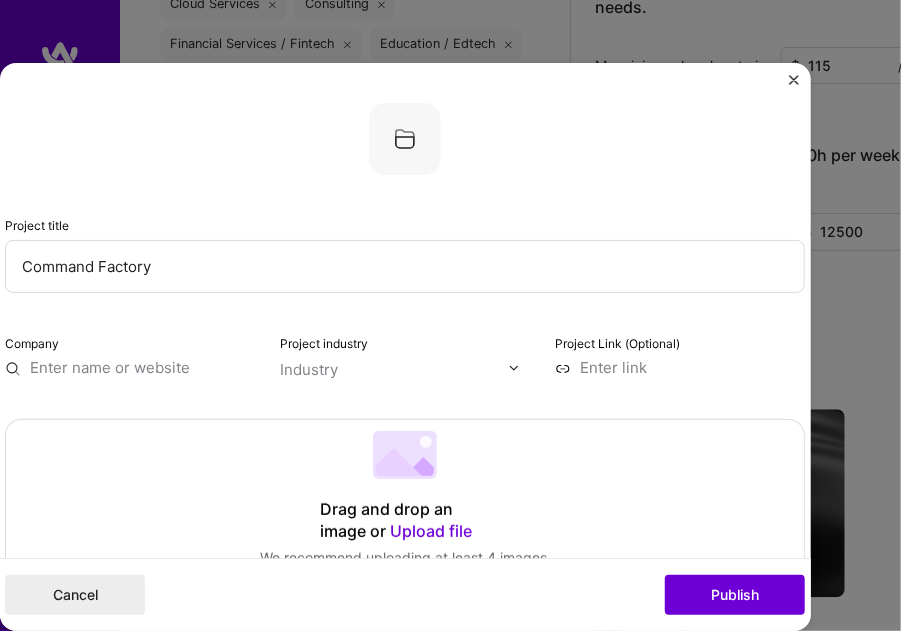 type on "Command Factory" 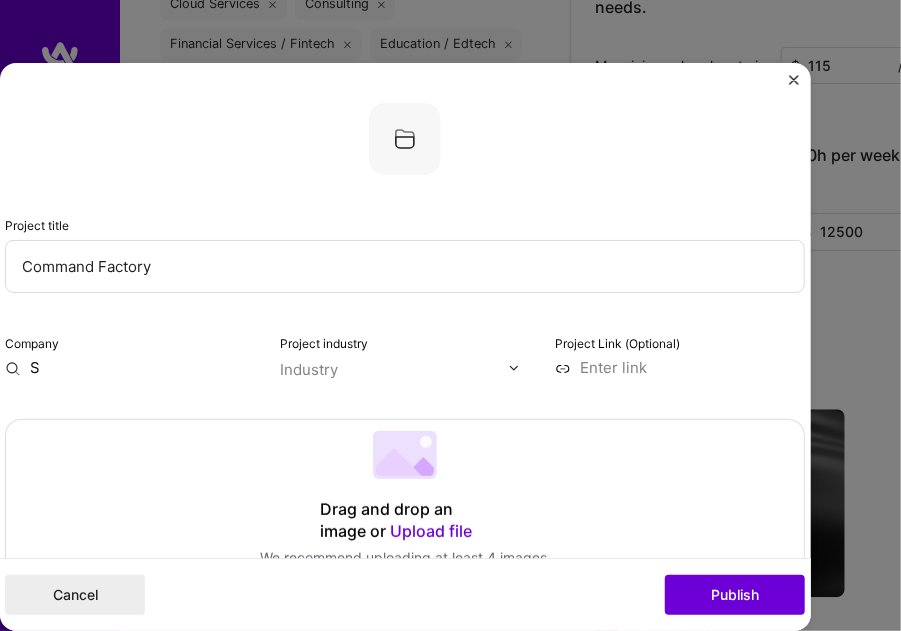 click on "S" at bounding box center (130, 368) 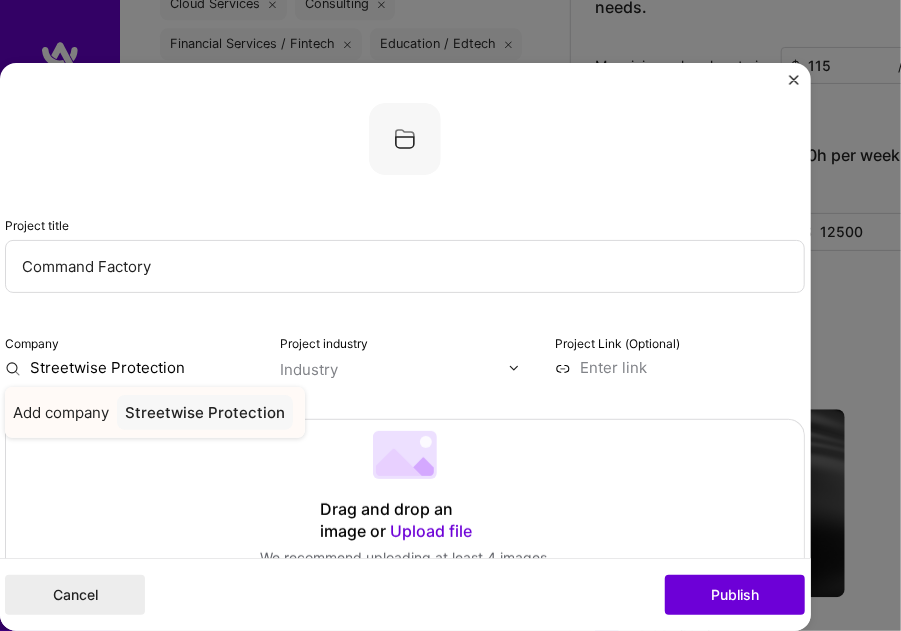 type on "Streetwise Protection" 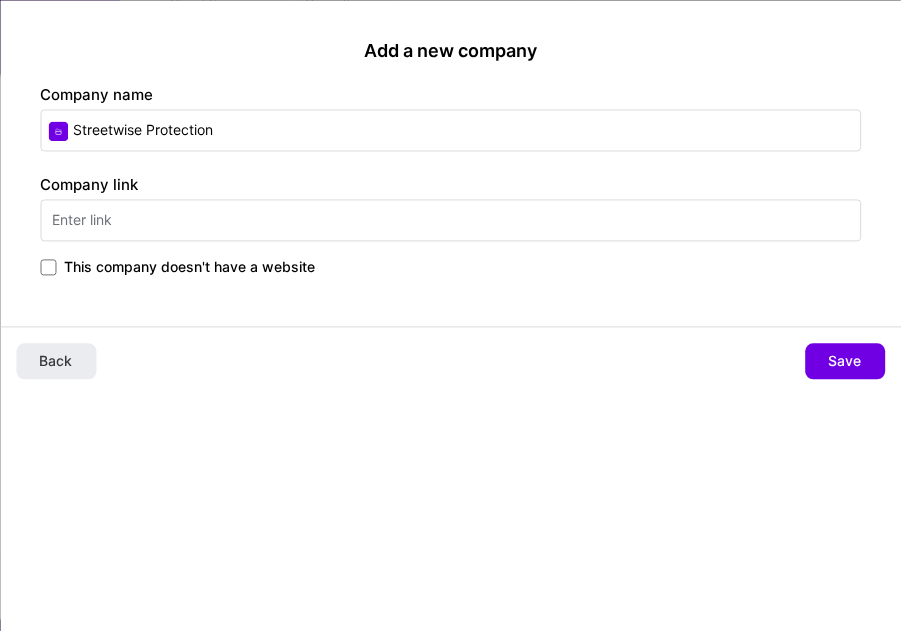 click at bounding box center [450, 220] 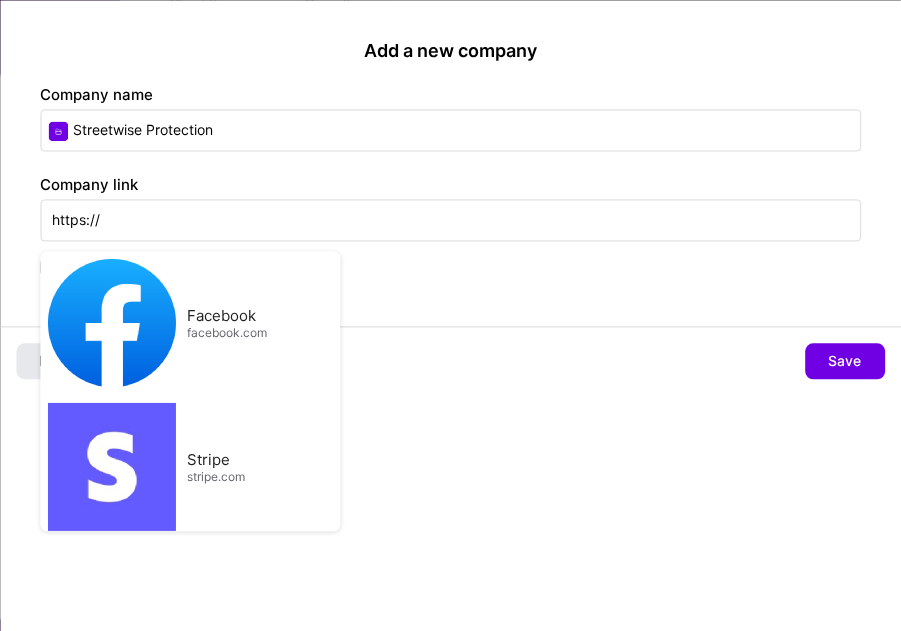 type on "https://" 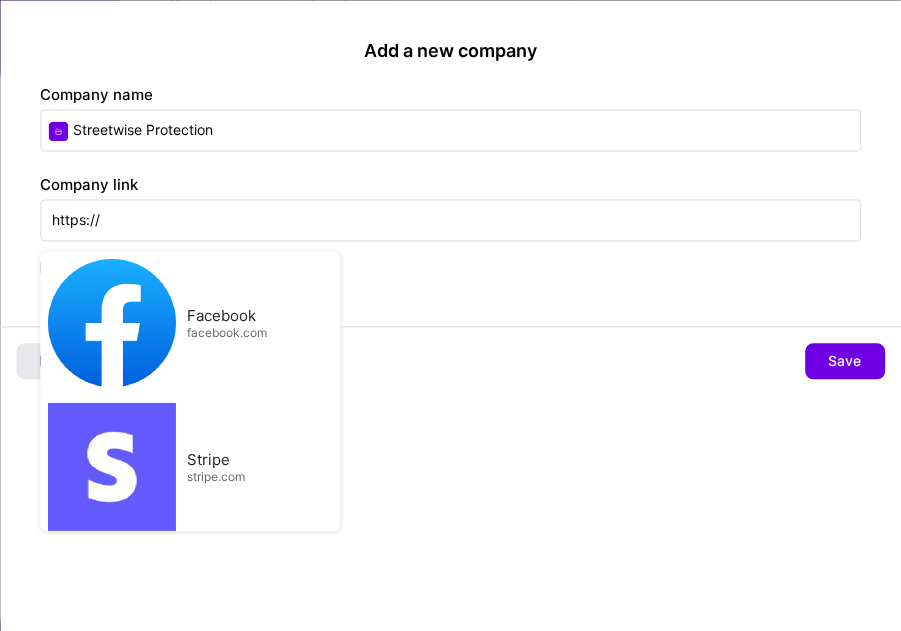 click on "Back" at bounding box center [56, 362] 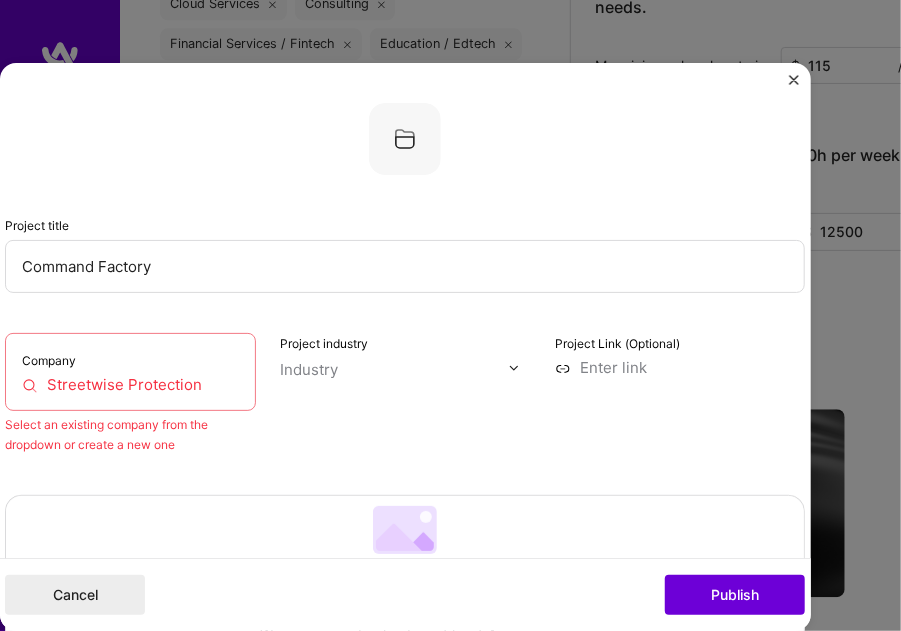 click on "Industry" at bounding box center (309, 370) 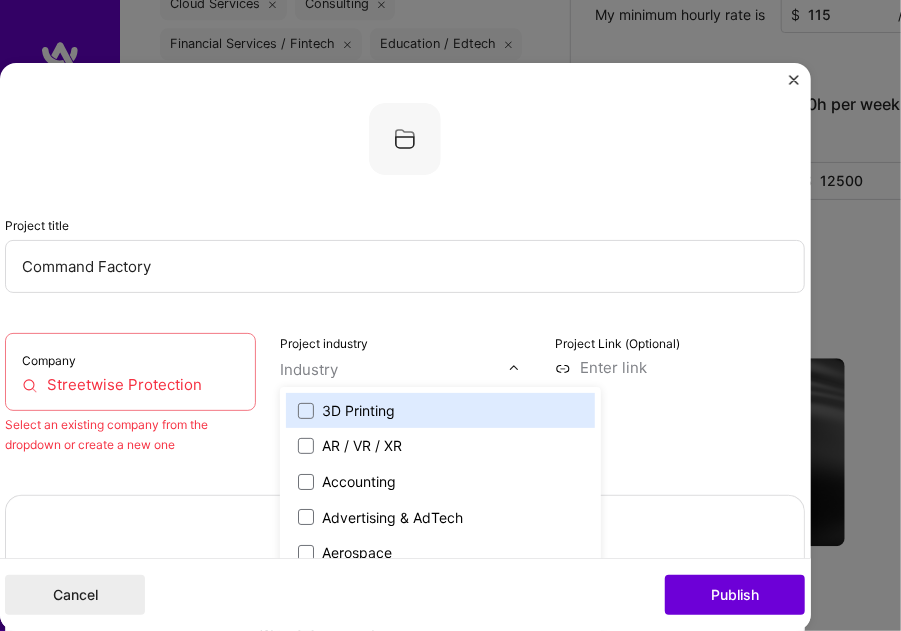scroll, scrollTop: 1612, scrollLeft: 0, axis: vertical 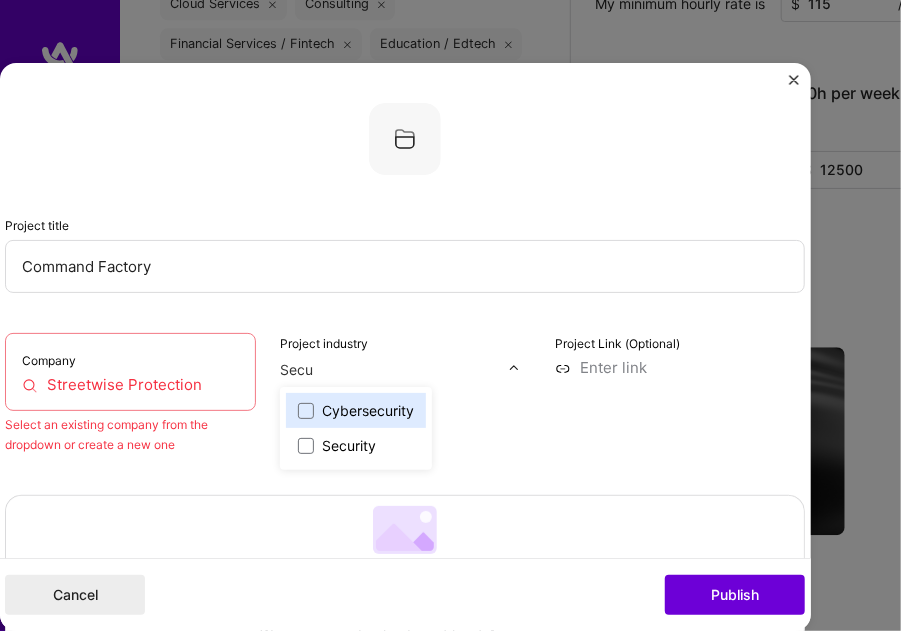 type on "Secur" 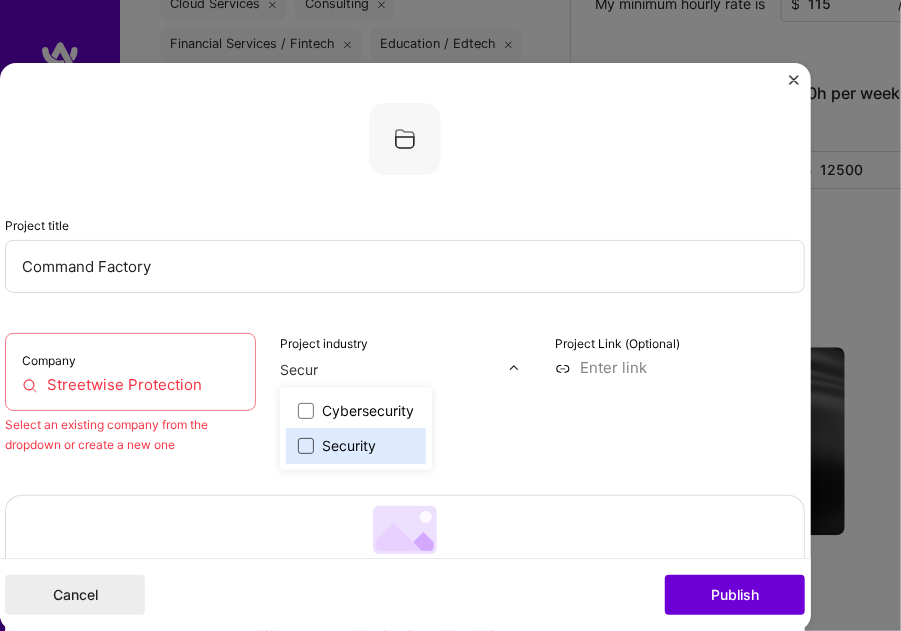 click at bounding box center [306, 446] 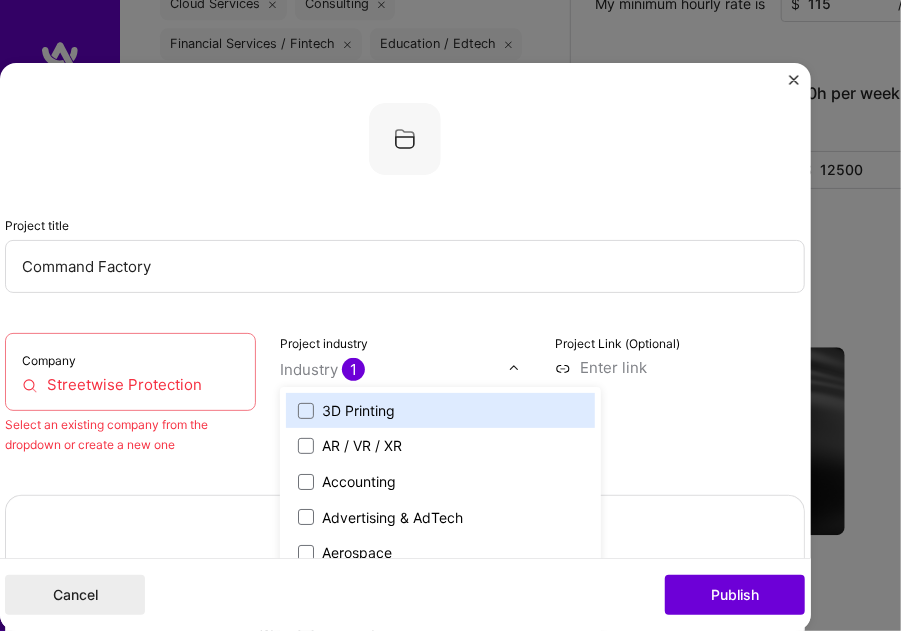click on "Streetwise Protection" at bounding box center [130, 385] 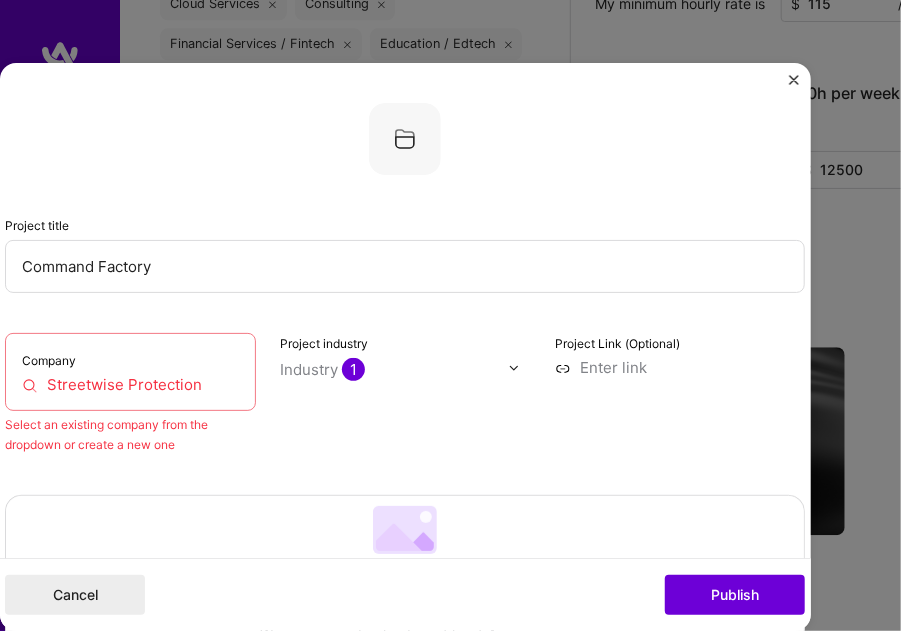 click on "Streetwise Protection" at bounding box center [130, 385] 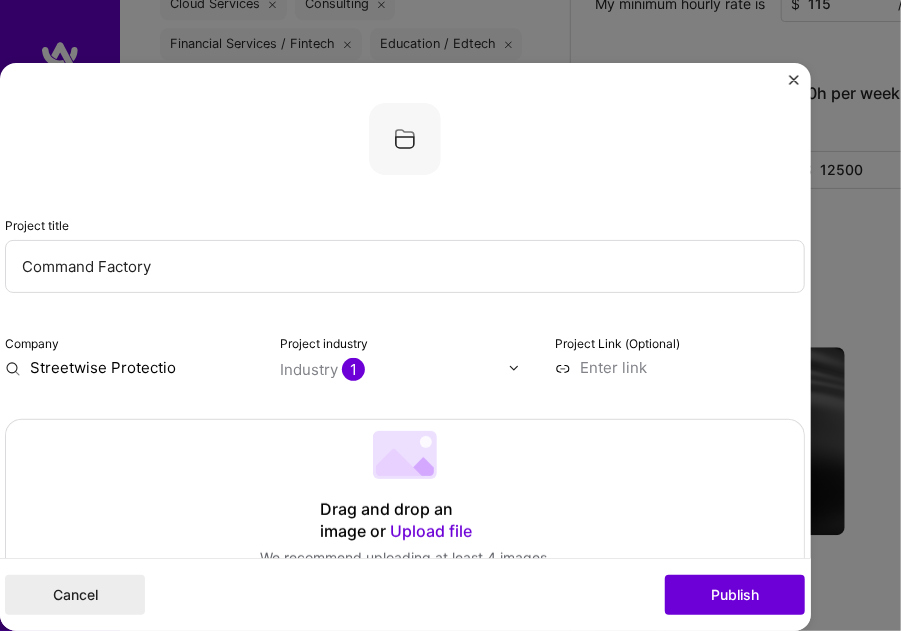 type on "Streetwise Protection" 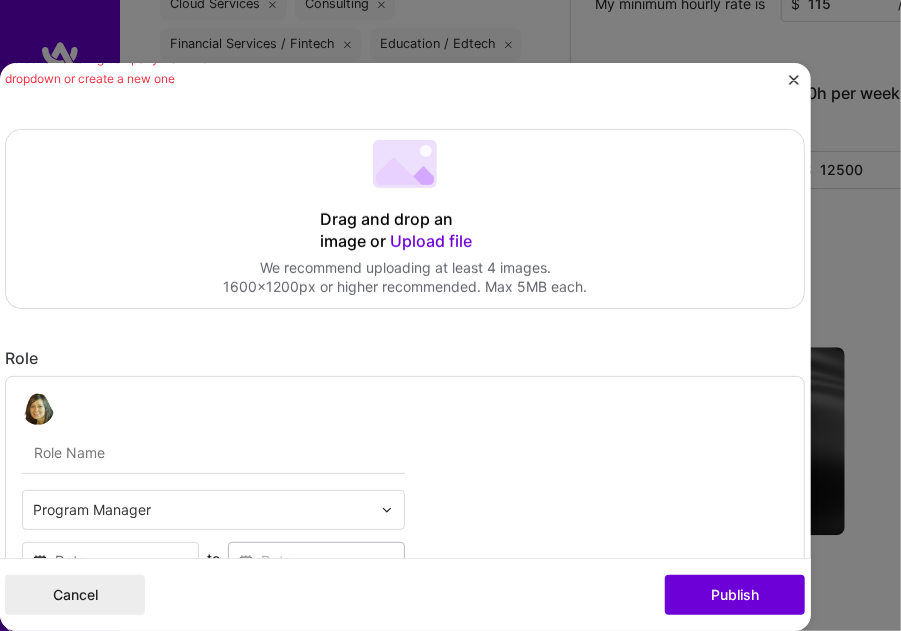 scroll, scrollTop: 372, scrollLeft: 0, axis: vertical 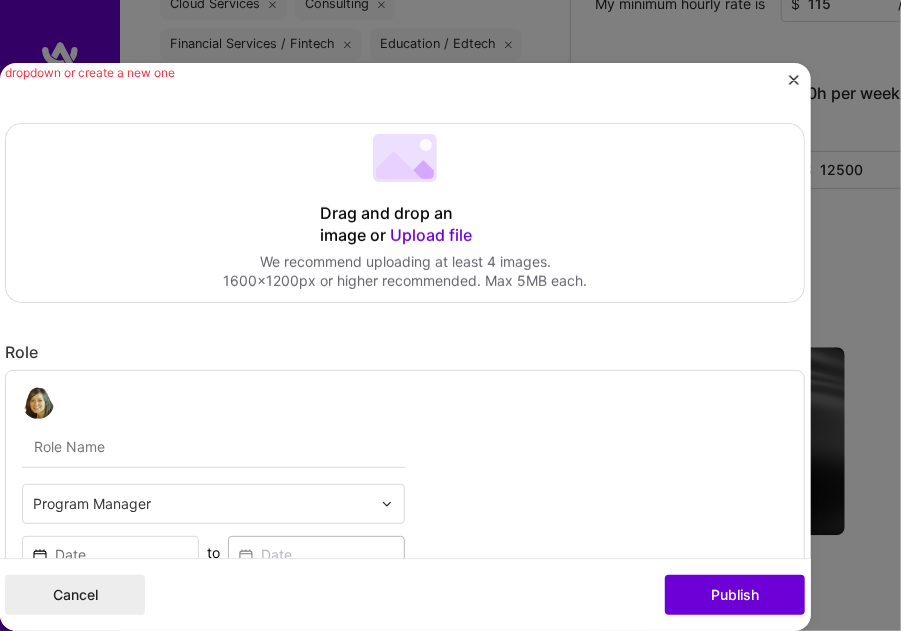 click on "Upload file" at bounding box center [431, 235] 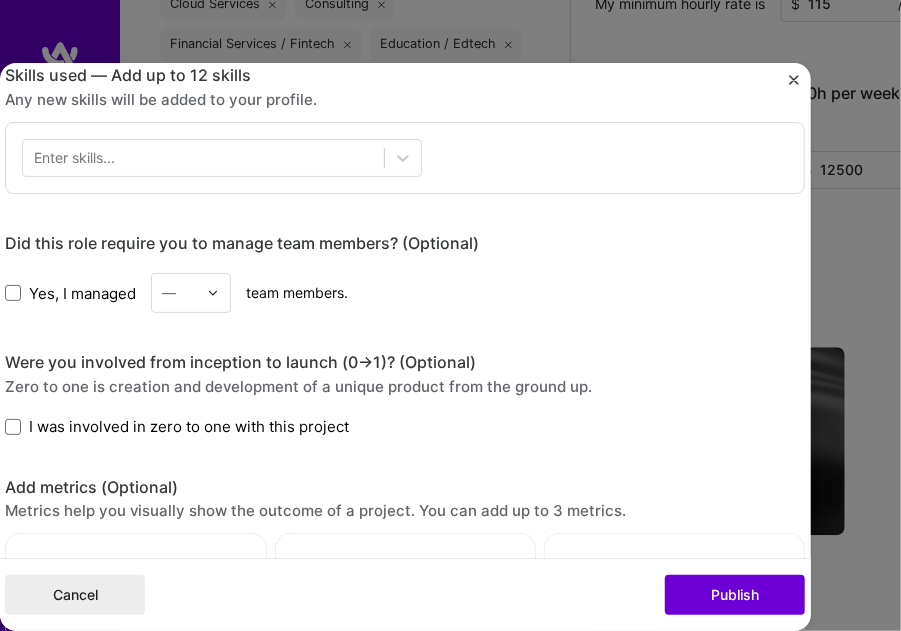 scroll, scrollTop: 978, scrollLeft: 0, axis: vertical 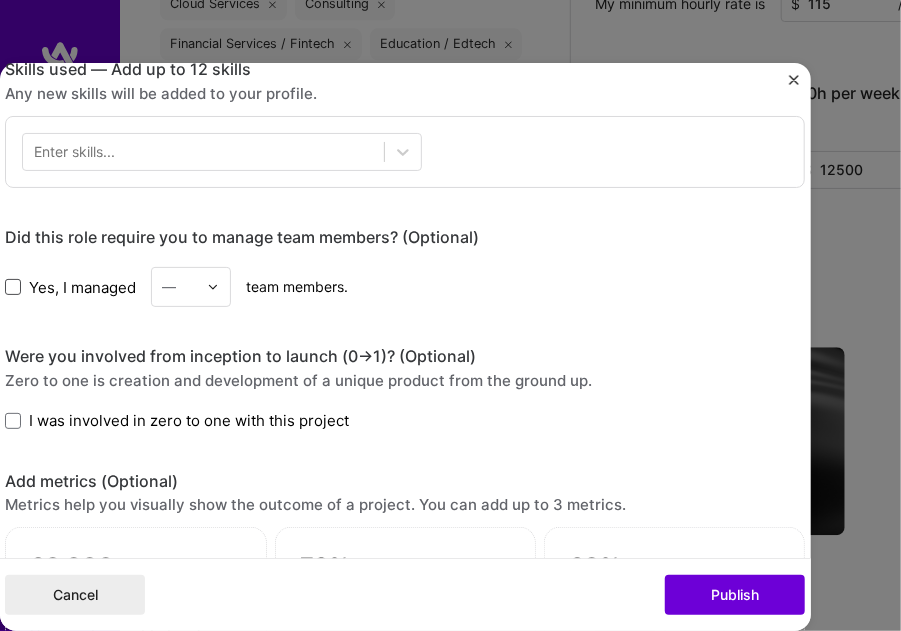 click at bounding box center (13, 287) 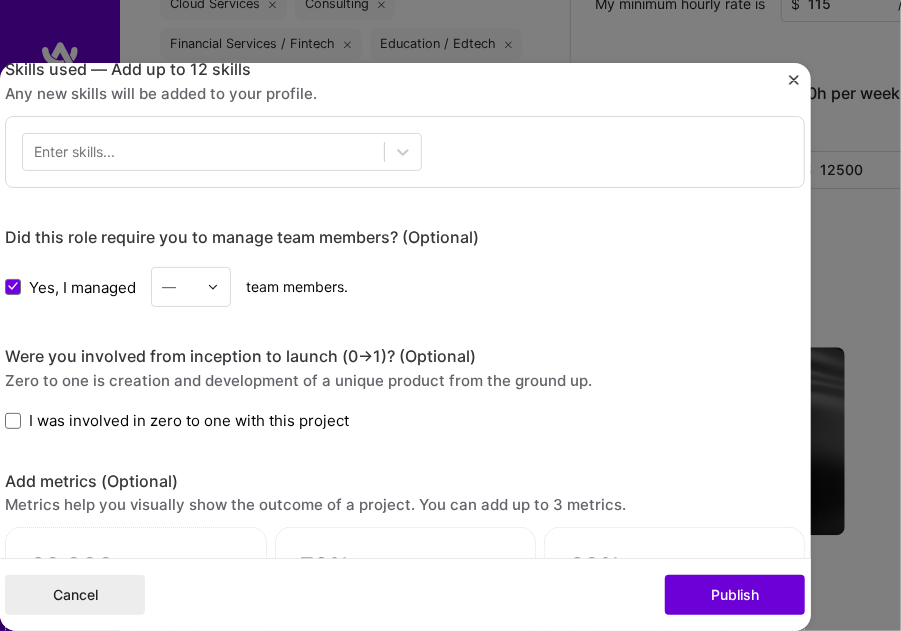 click at bounding box center (213, 287) 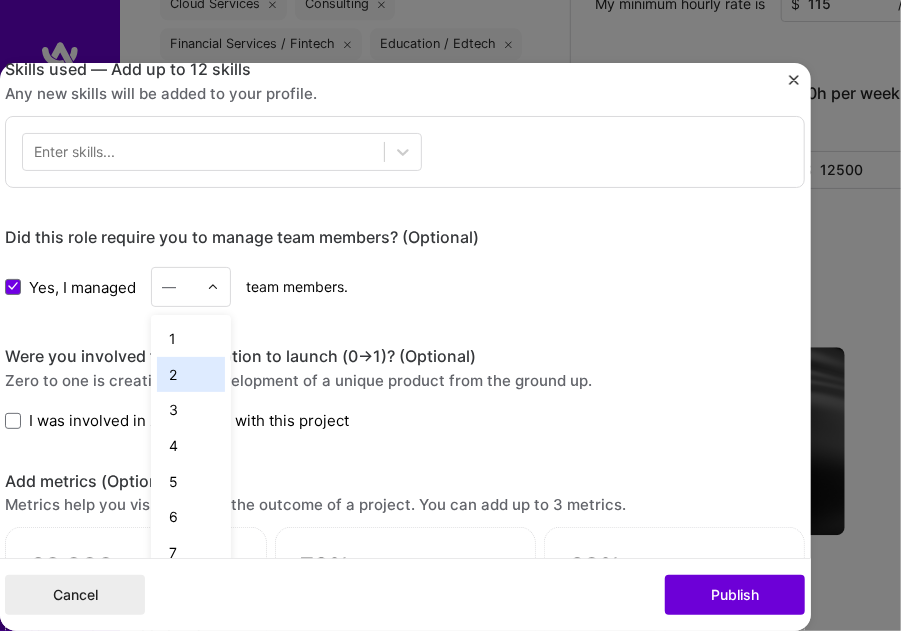 click on "2" at bounding box center [191, 375] 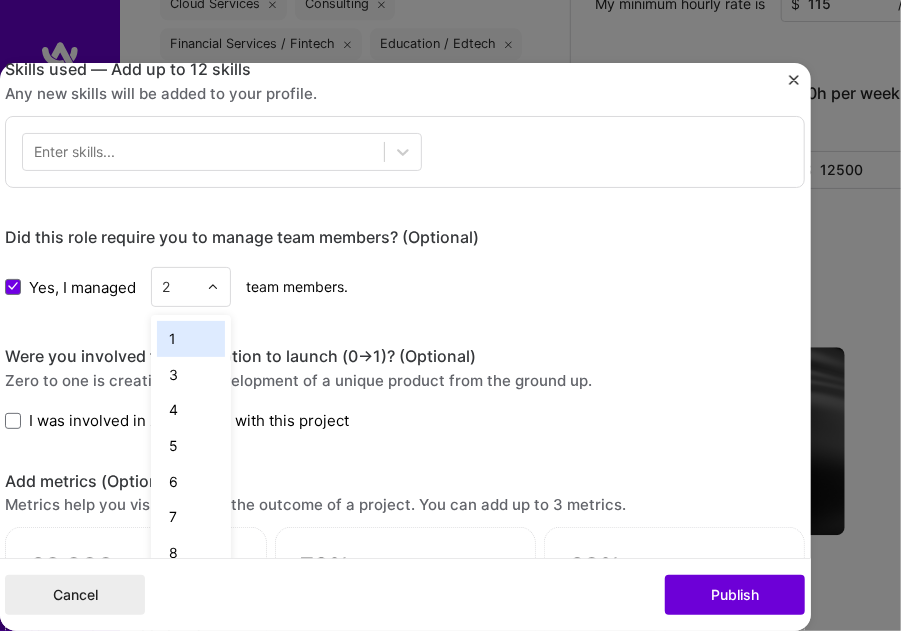 click at bounding box center [213, 287] 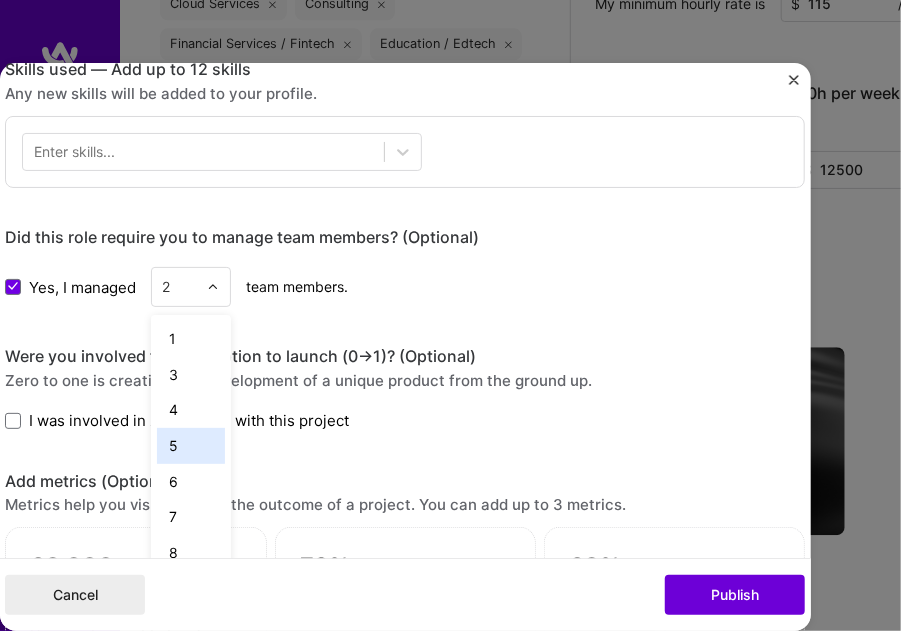 click on "5" at bounding box center [191, 446] 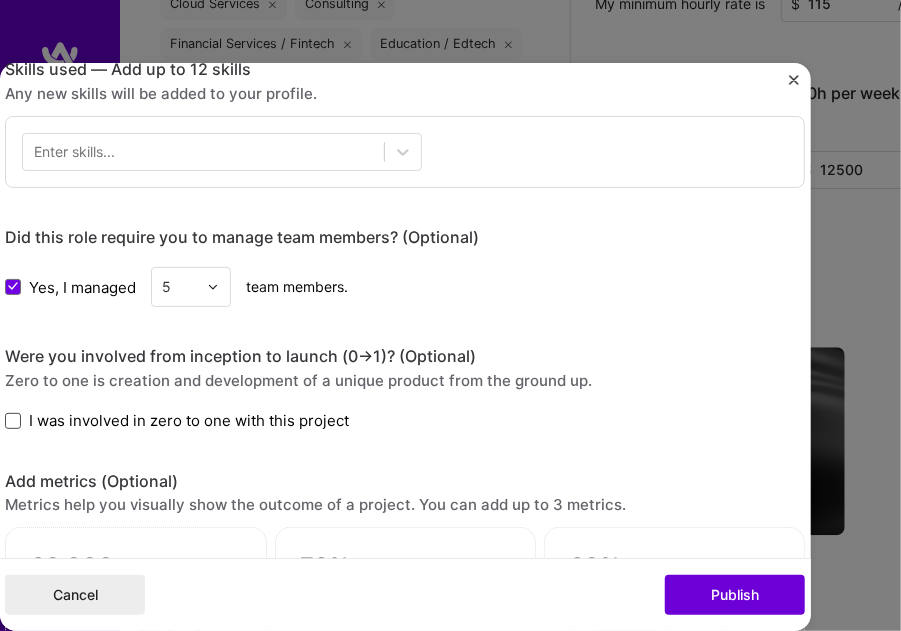click at bounding box center [13, 421] 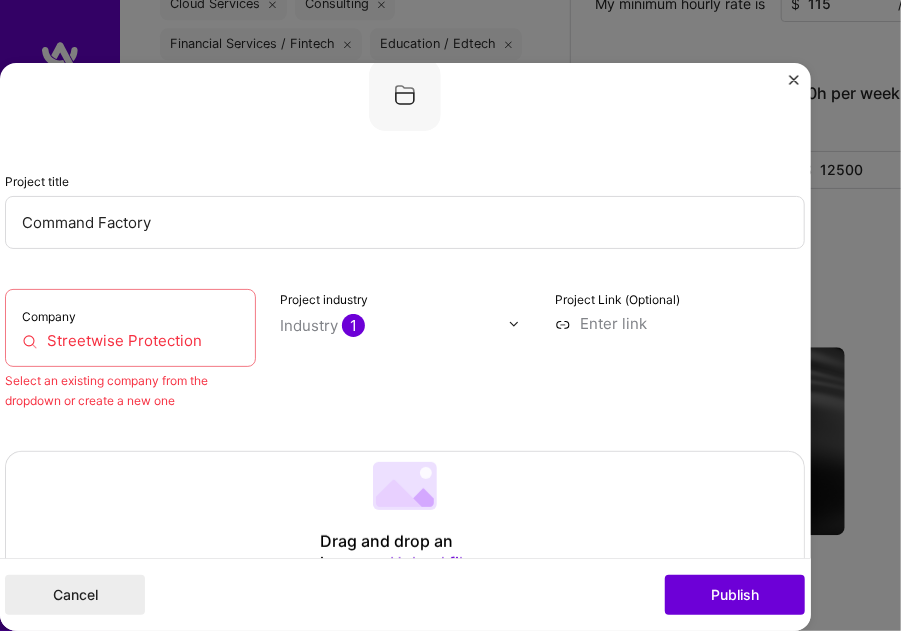 scroll, scrollTop: 0, scrollLeft: 0, axis: both 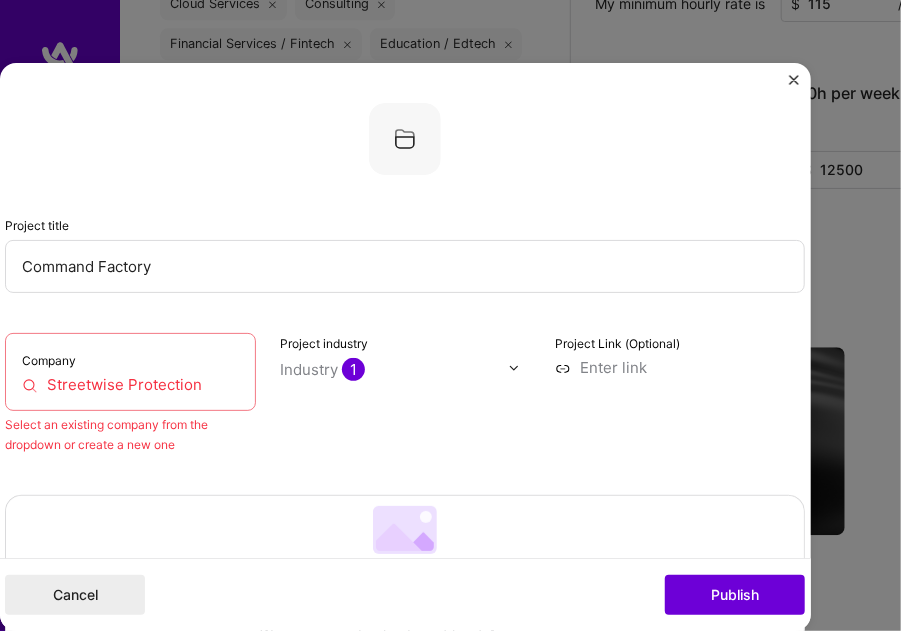 drag, startPoint x: 170, startPoint y: 263, endPoint x: 0, endPoint y: 259, distance: 170.04706 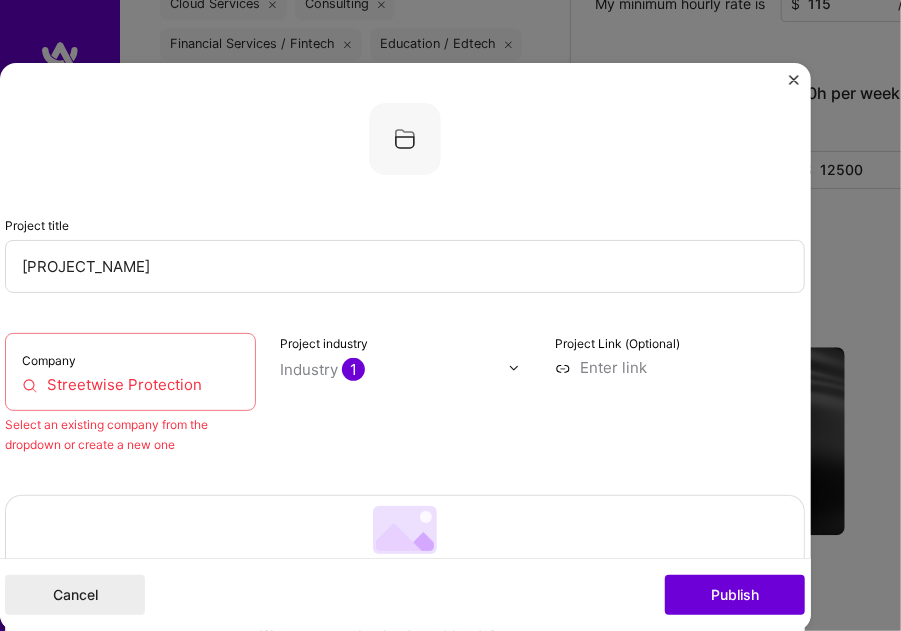 type on "[PROJECT_NAME]" 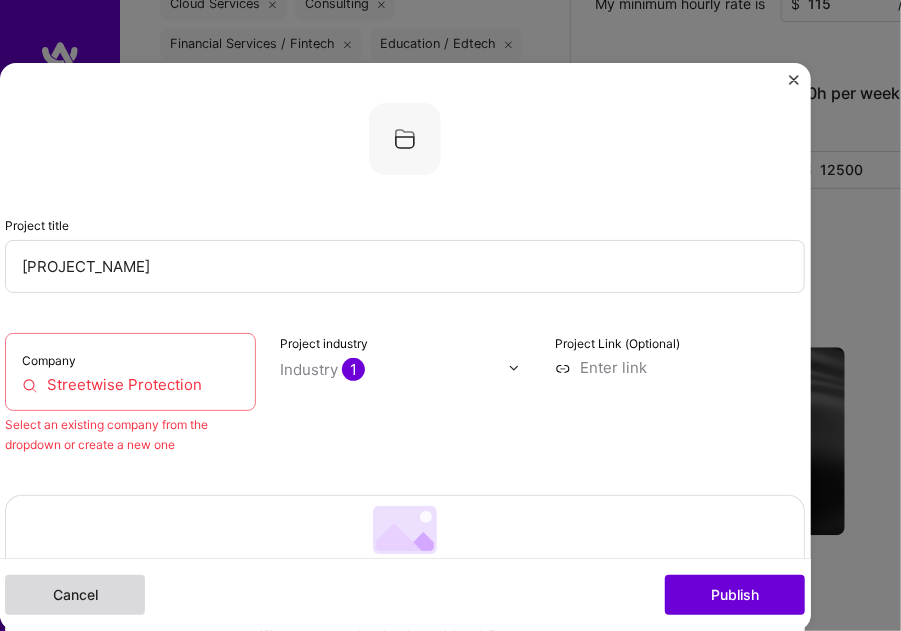 click on "Cancel" at bounding box center (75, 595) 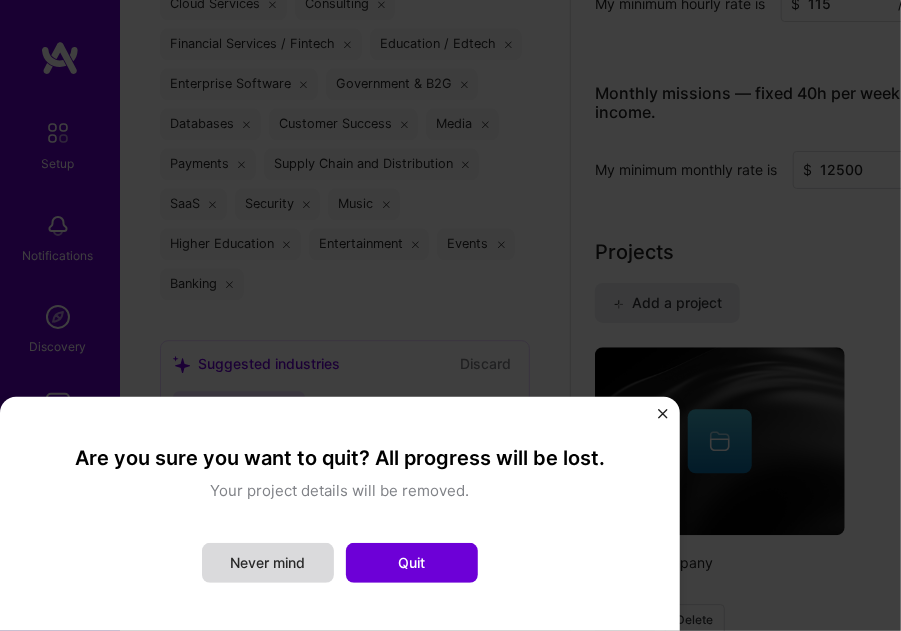 click on "Never mind" at bounding box center [268, 563] 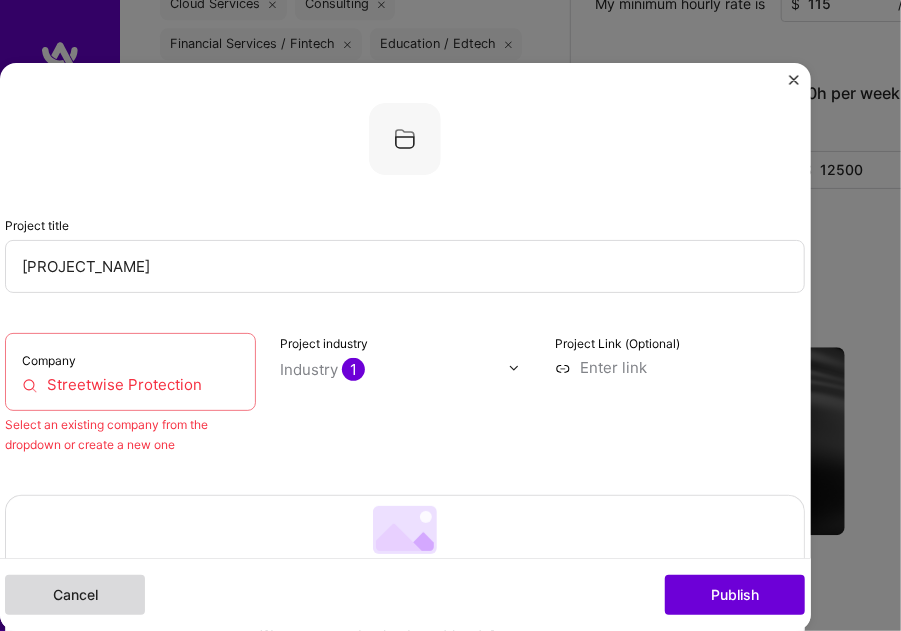 click on "Cancel" at bounding box center [75, 595] 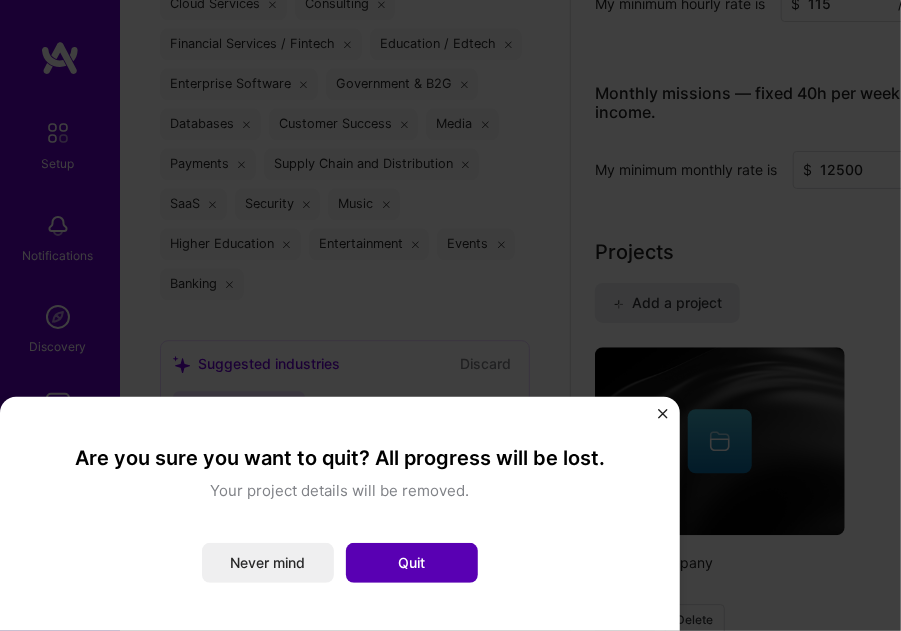 click on "Quit" at bounding box center [412, 563] 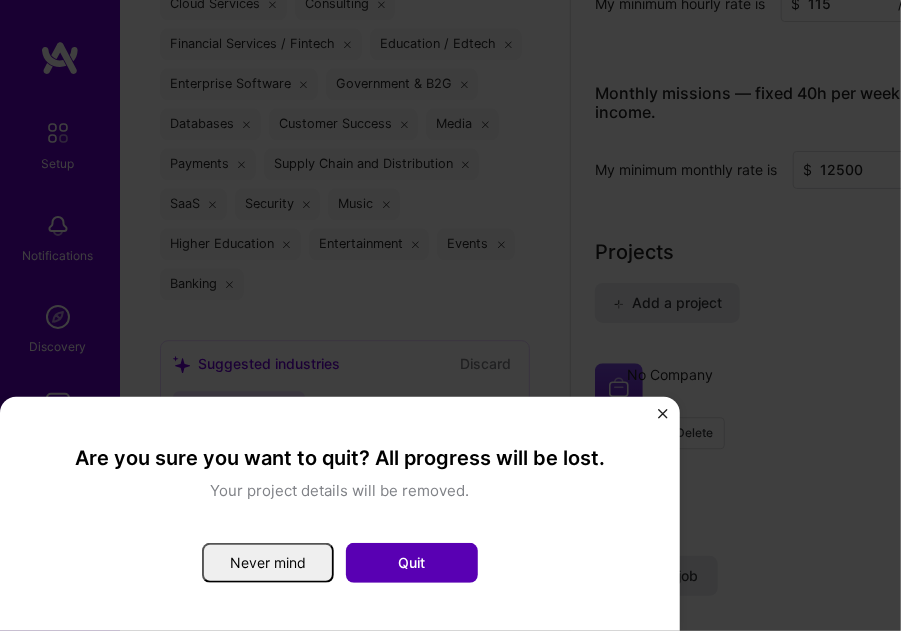 scroll, scrollTop: 1608, scrollLeft: 0, axis: vertical 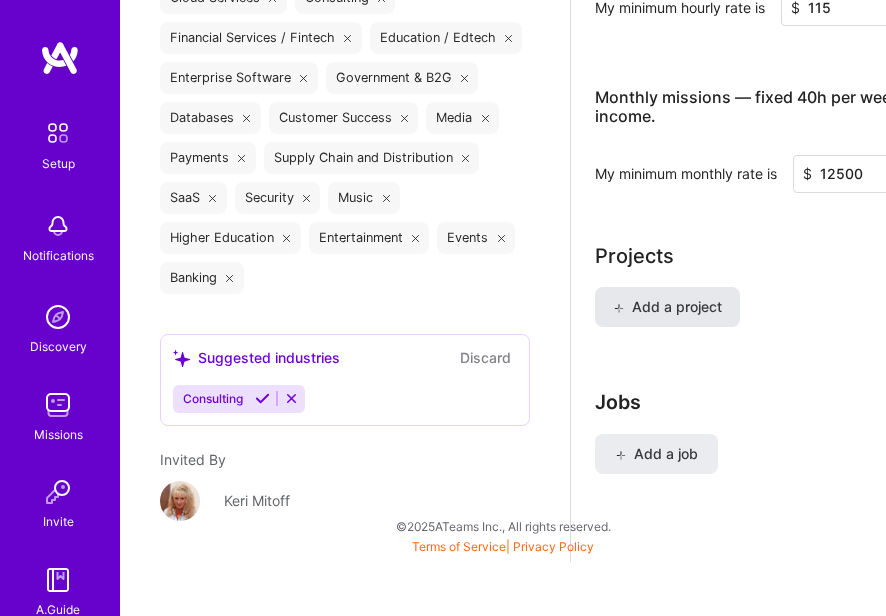 click on "Add a project" at bounding box center (667, 307) 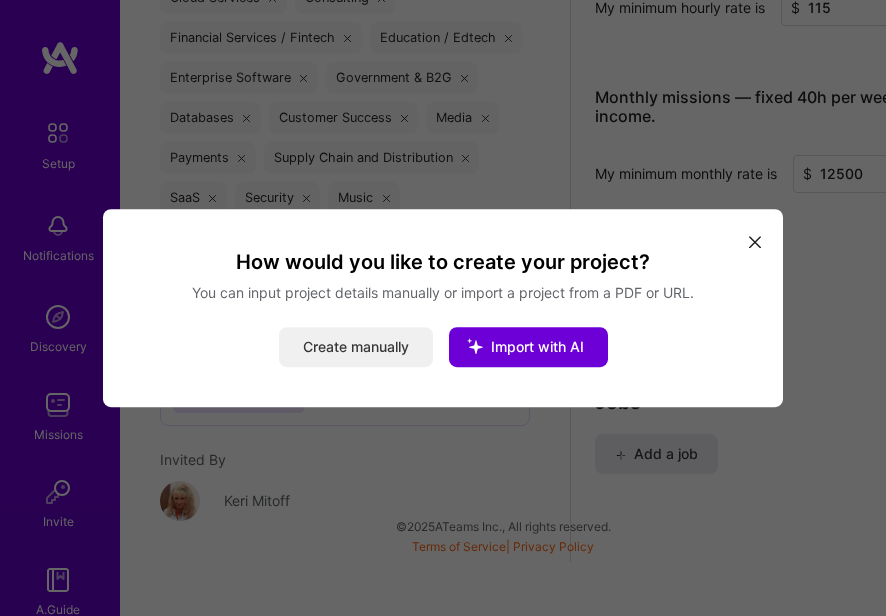 click on "Create manually" at bounding box center (356, 347) 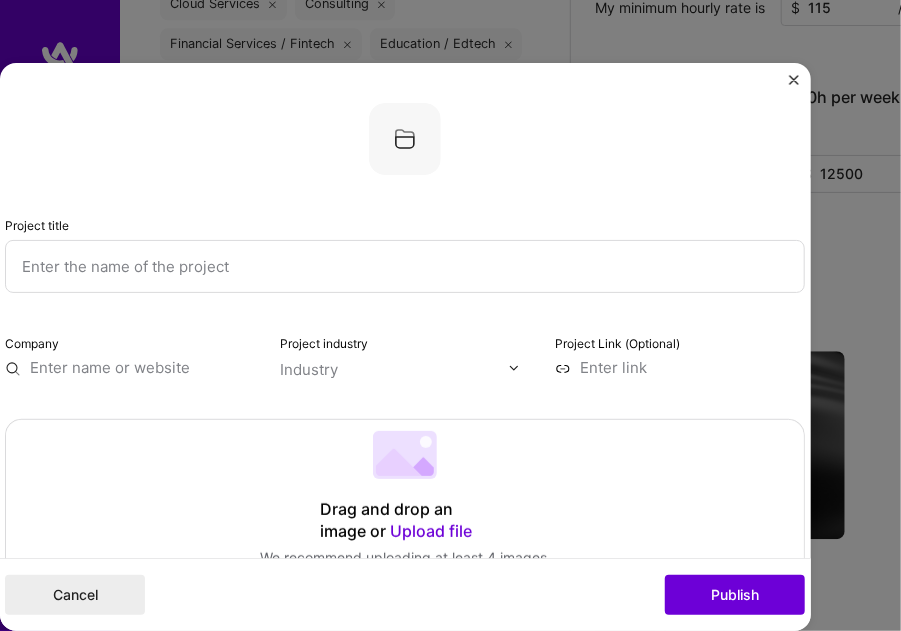 click at bounding box center (405, 267) 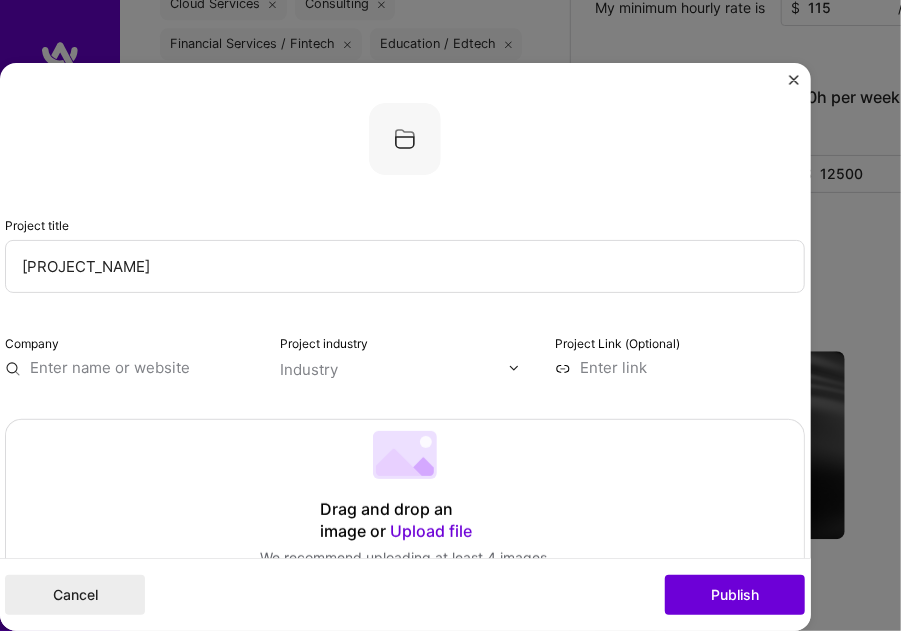 type on "[PROJECT_NAME]" 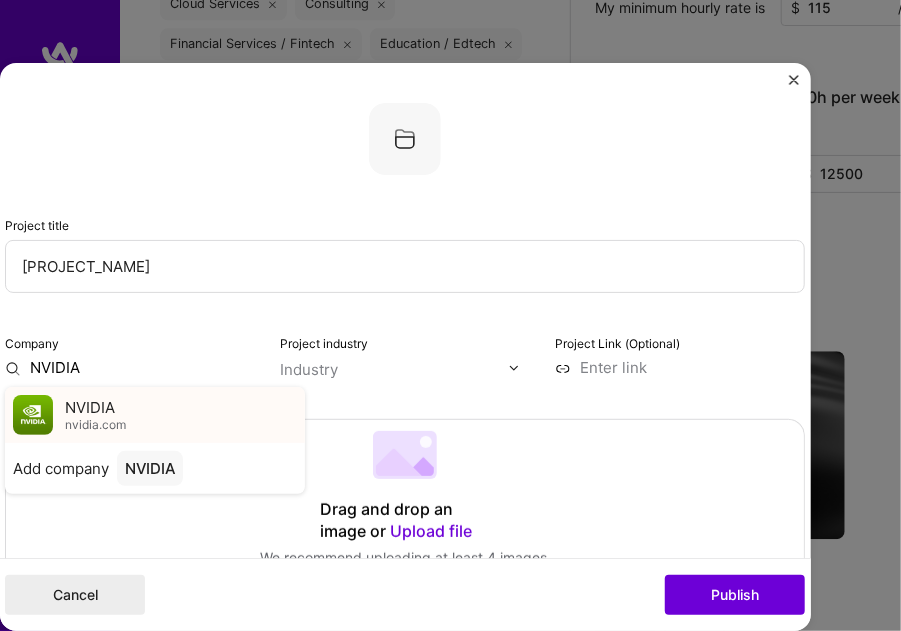 type on "NVIDIA" 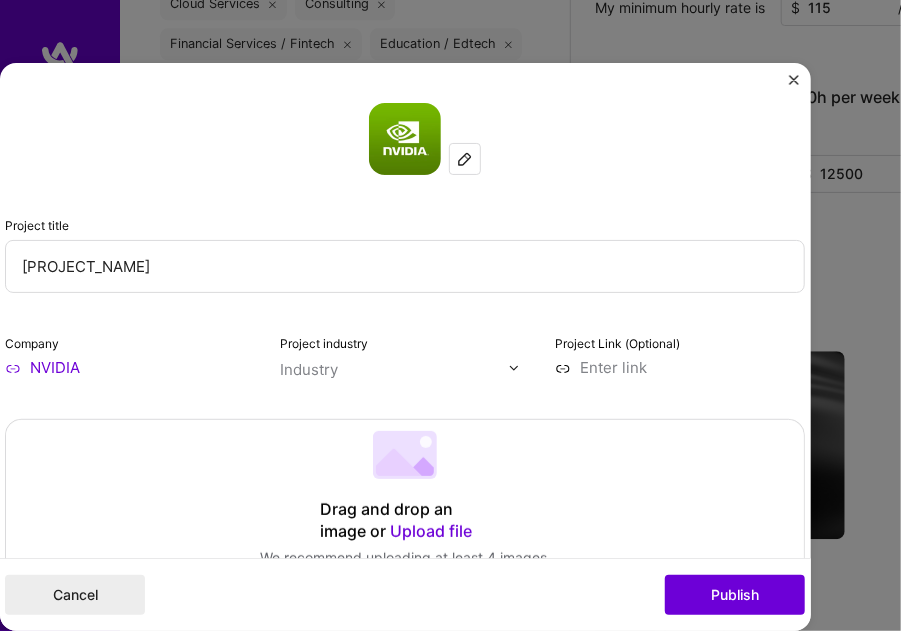 click at bounding box center [394, 370] 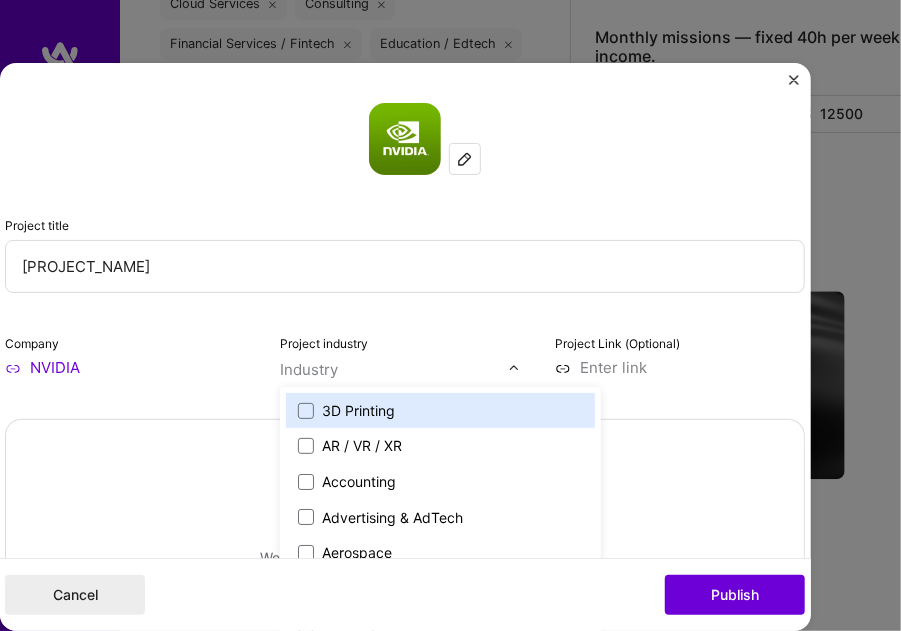 scroll, scrollTop: 1671, scrollLeft: 0, axis: vertical 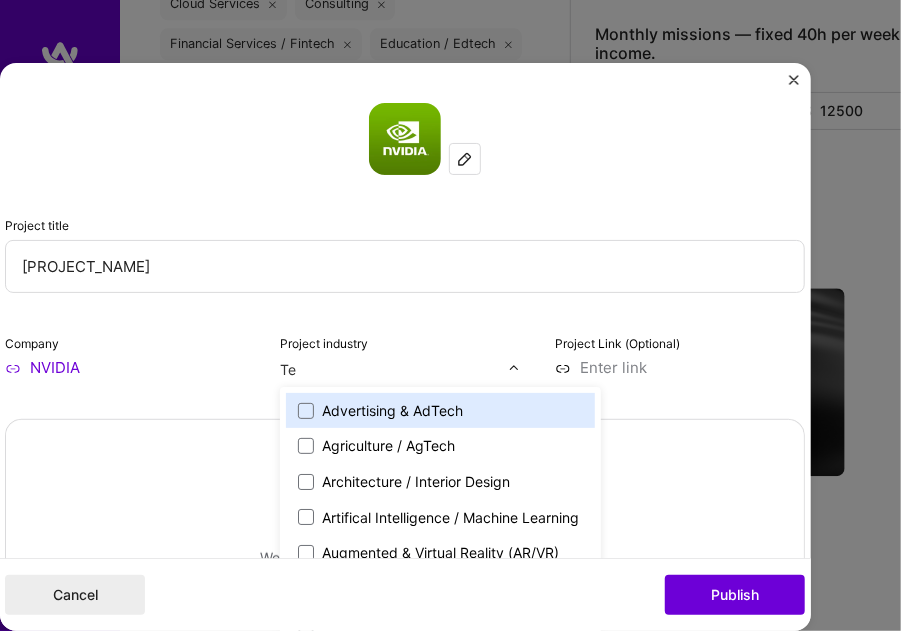 type on "T" 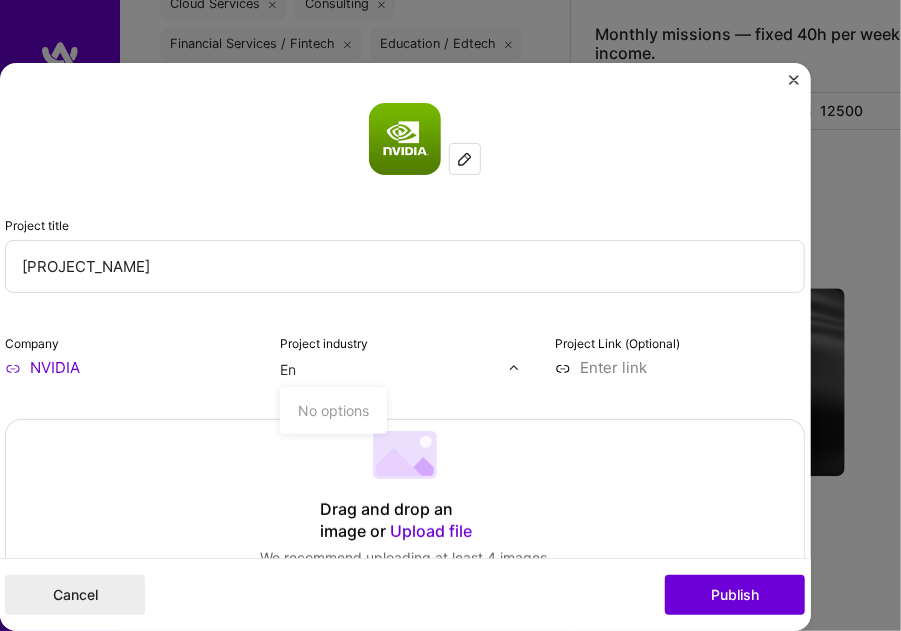 type on "E" 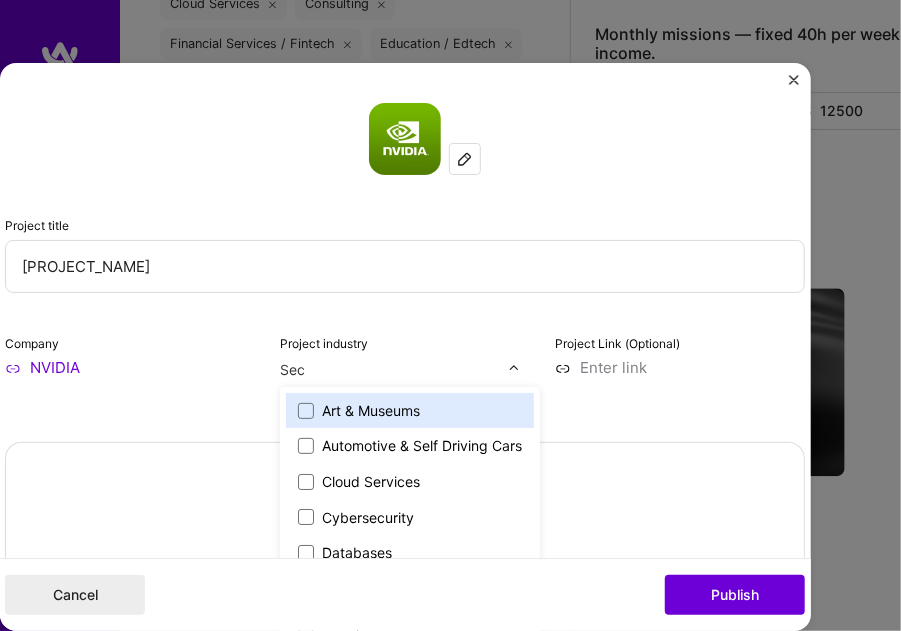 type on "Secu" 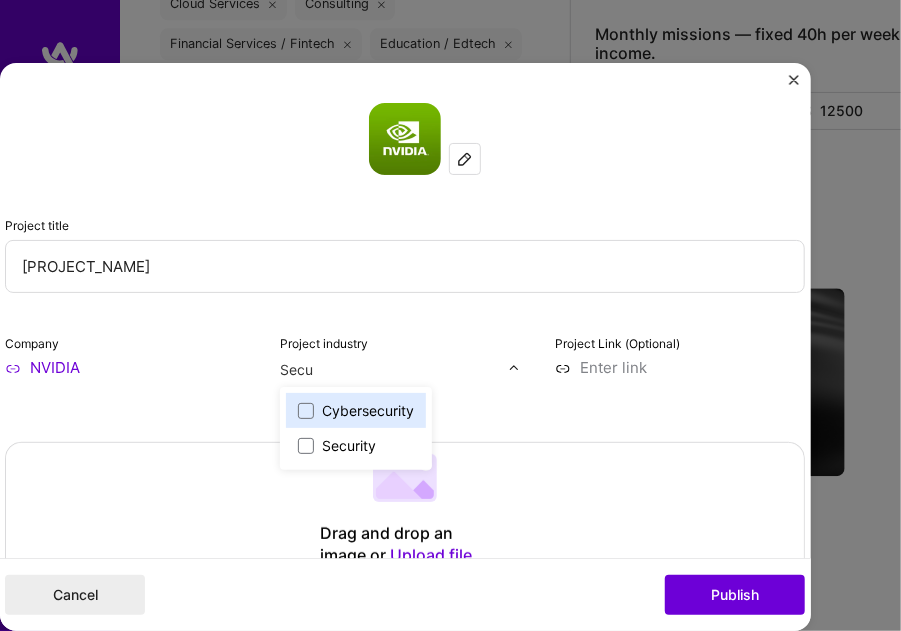 click on "Cybersecurity" at bounding box center (368, 411) 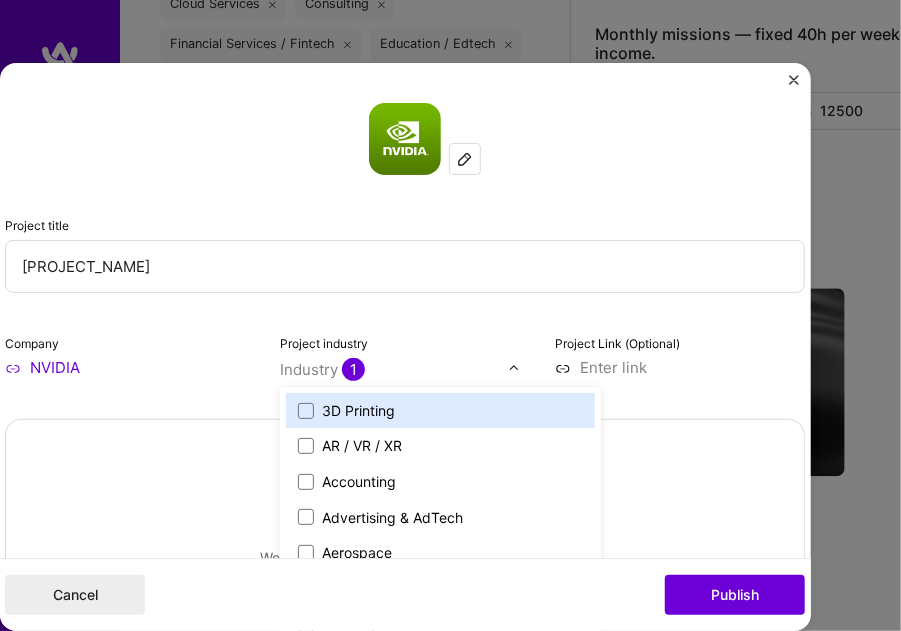 click at bounding box center [680, 368] 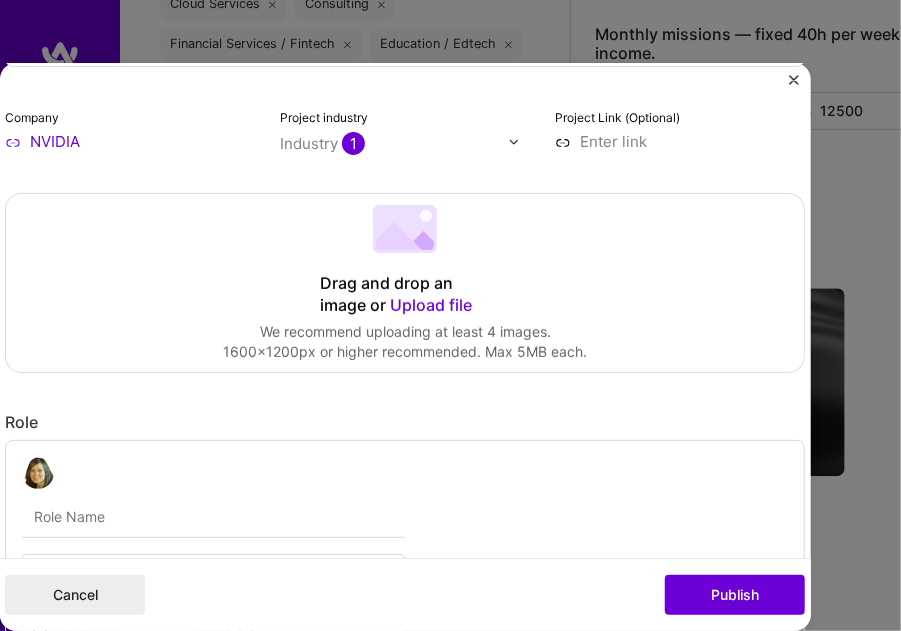 scroll, scrollTop: 231, scrollLeft: 0, axis: vertical 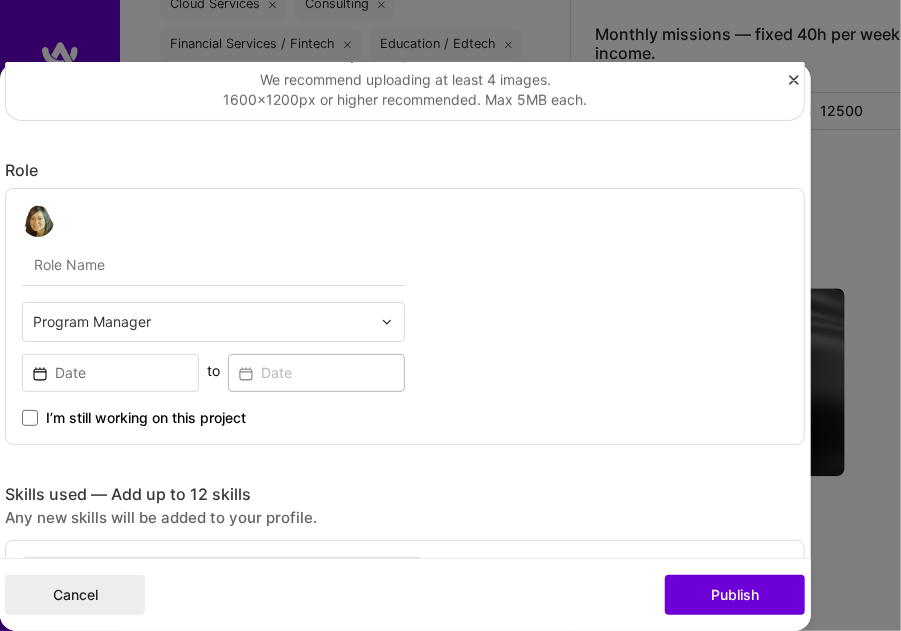 click at bounding box center [213, 265] 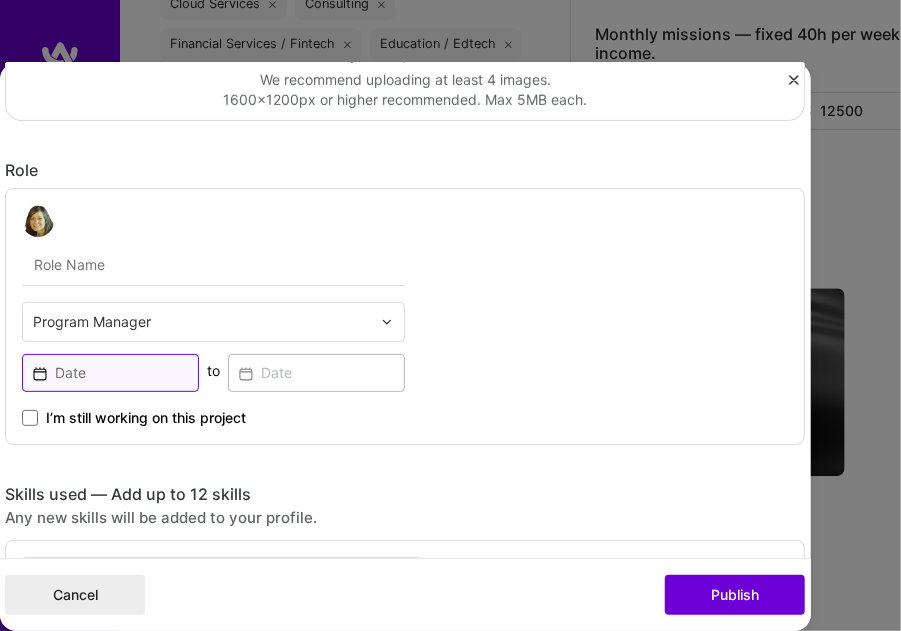 click at bounding box center (110, 373) 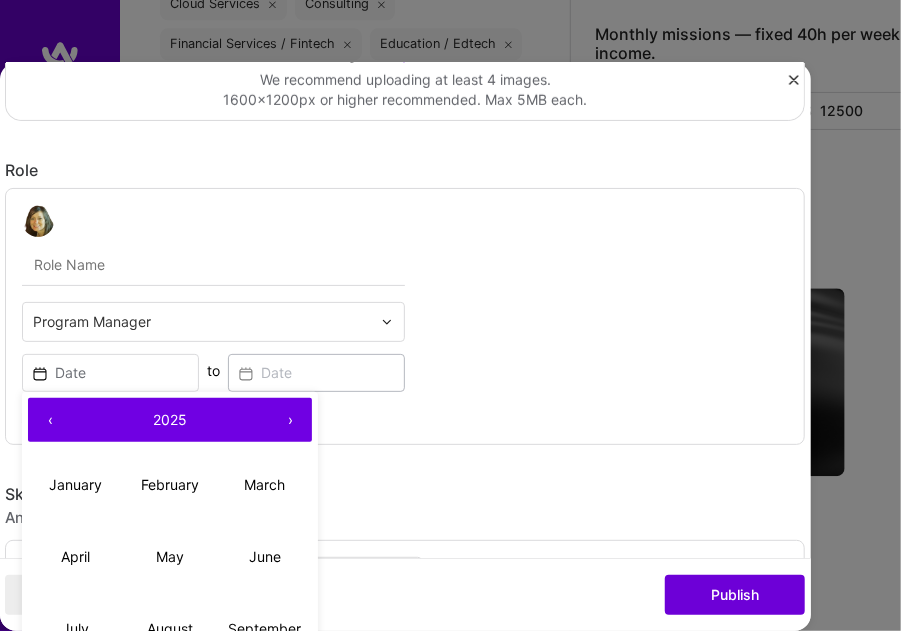click on "‹" at bounding box center (50, 420) 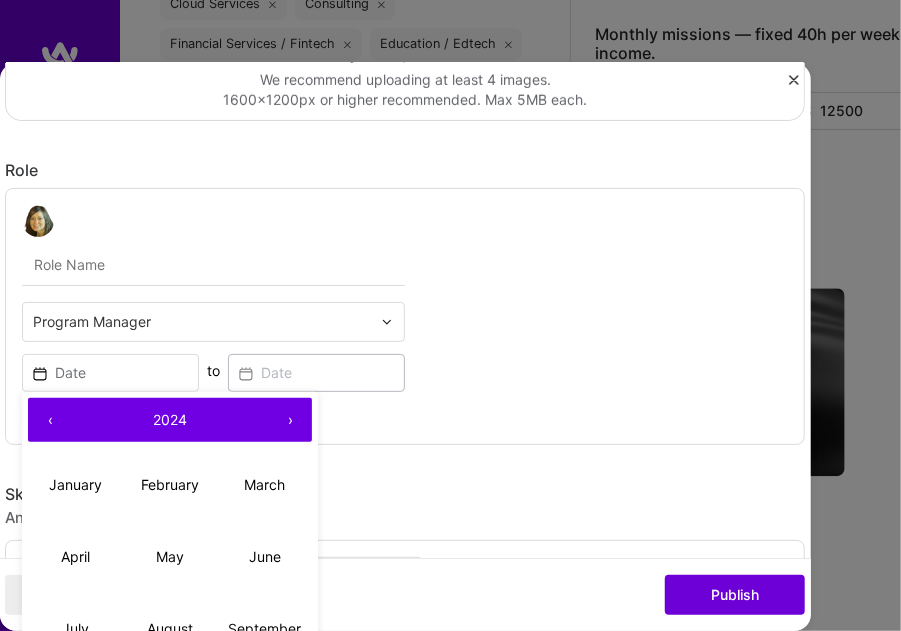 click on "‹" at bounding box center [50, 420] 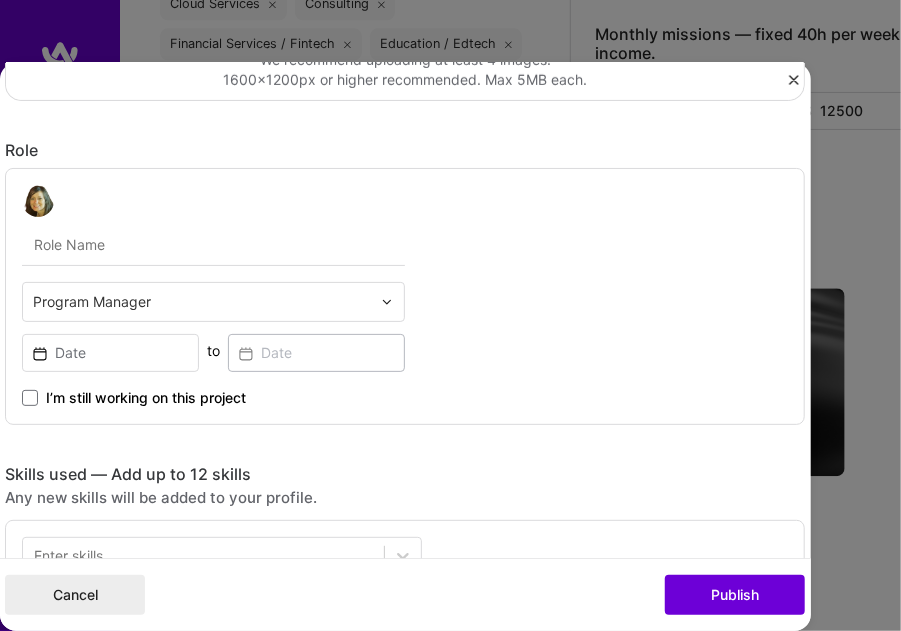 scroll, scrollTop: 500, scrollLeft: 0, axis: vertical 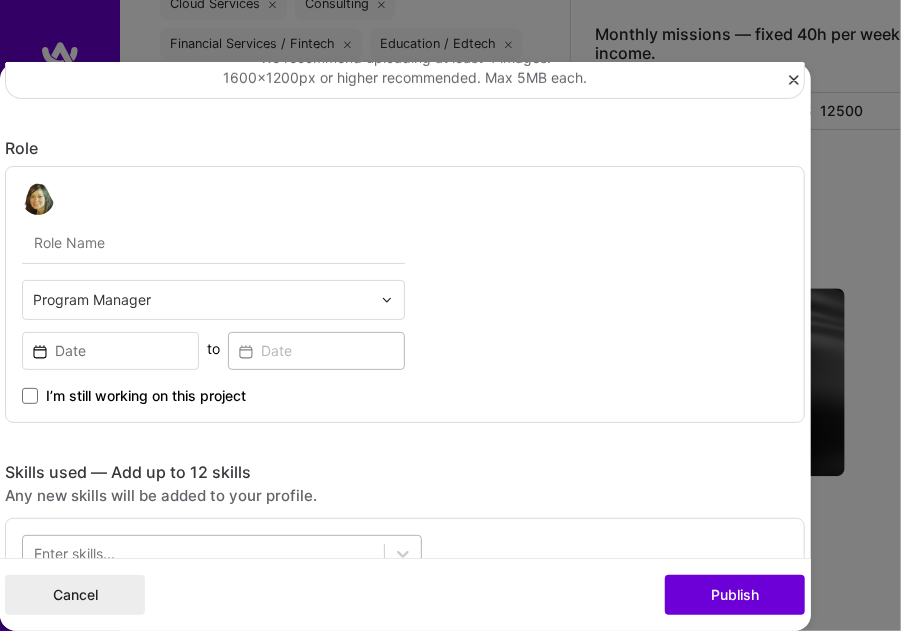 click at bounding box center (203, 554) 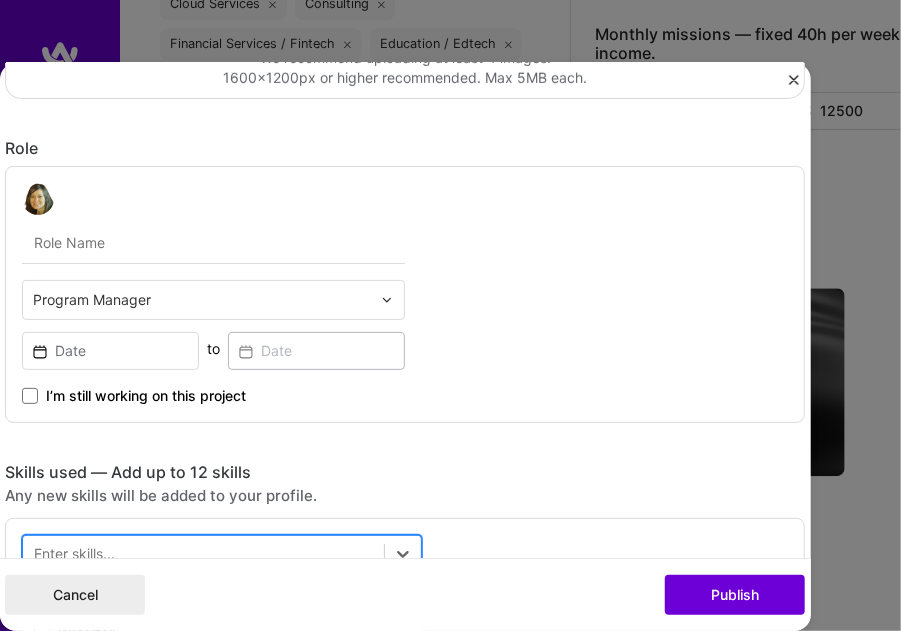 scroll, scrollTop: 1850, scrollLeft: 0, axis: vertical 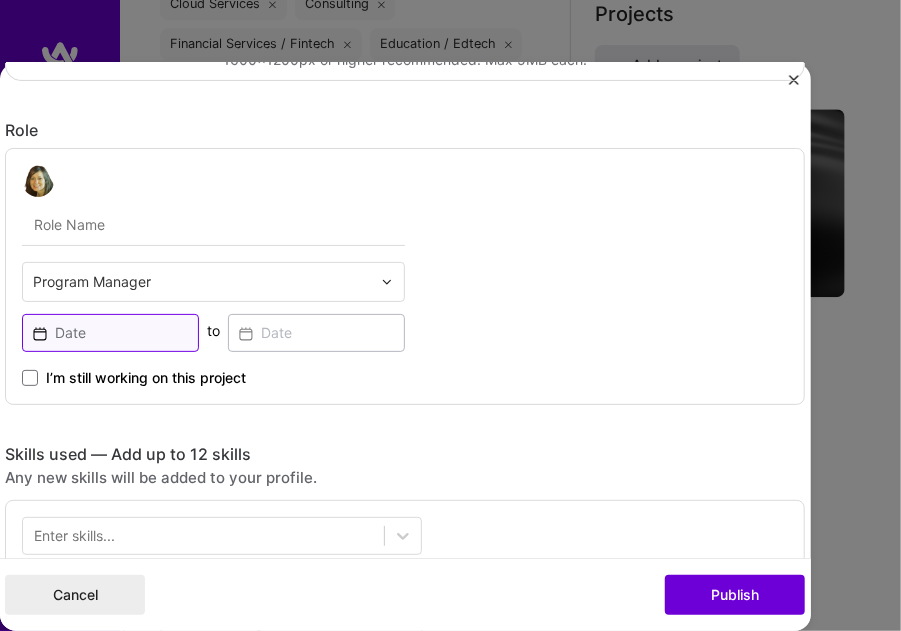 click at bounding box center (110, 333) 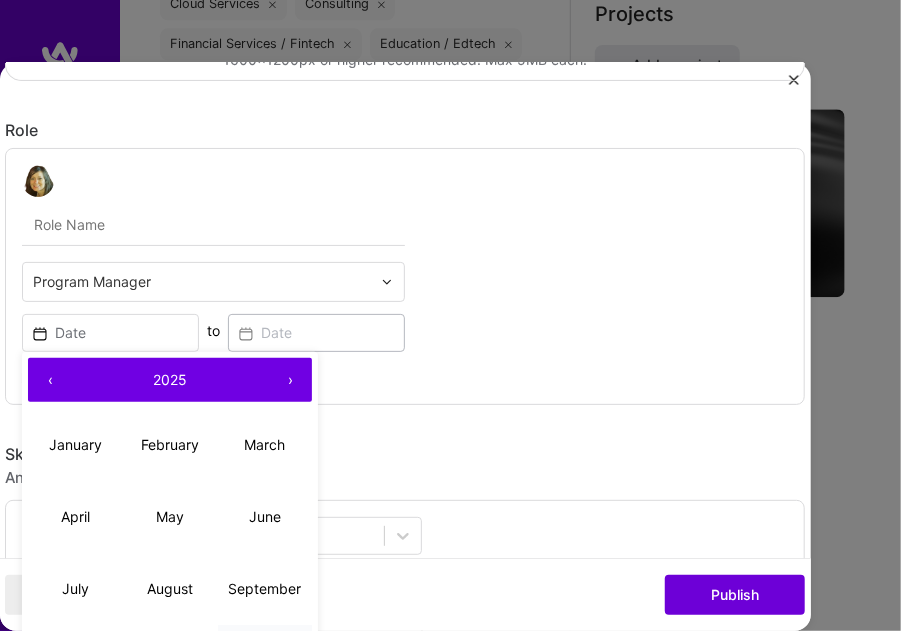 click on "December" at bounding box center (265, 661) 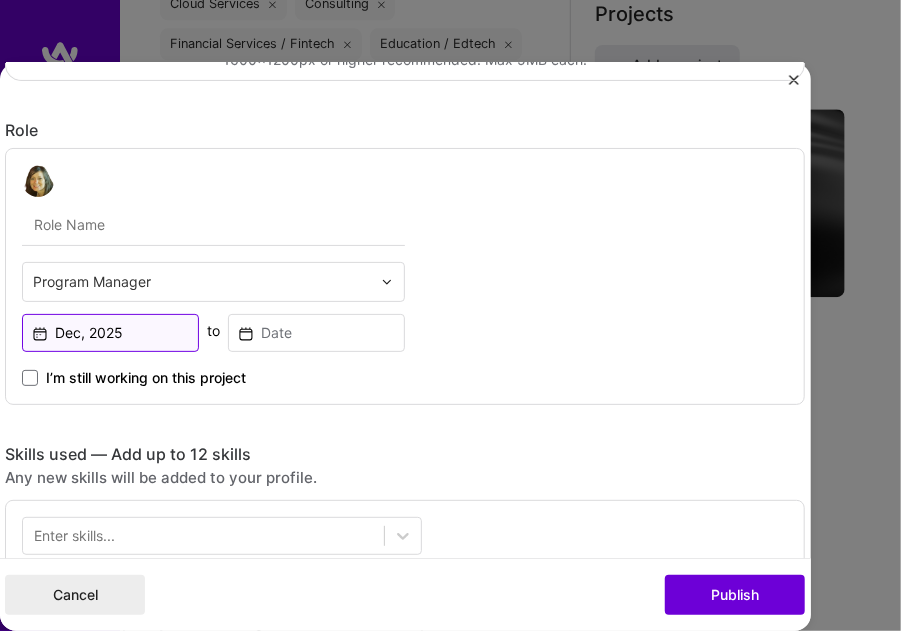 click on "Dec, 2025" at bounding box center [110, 333] 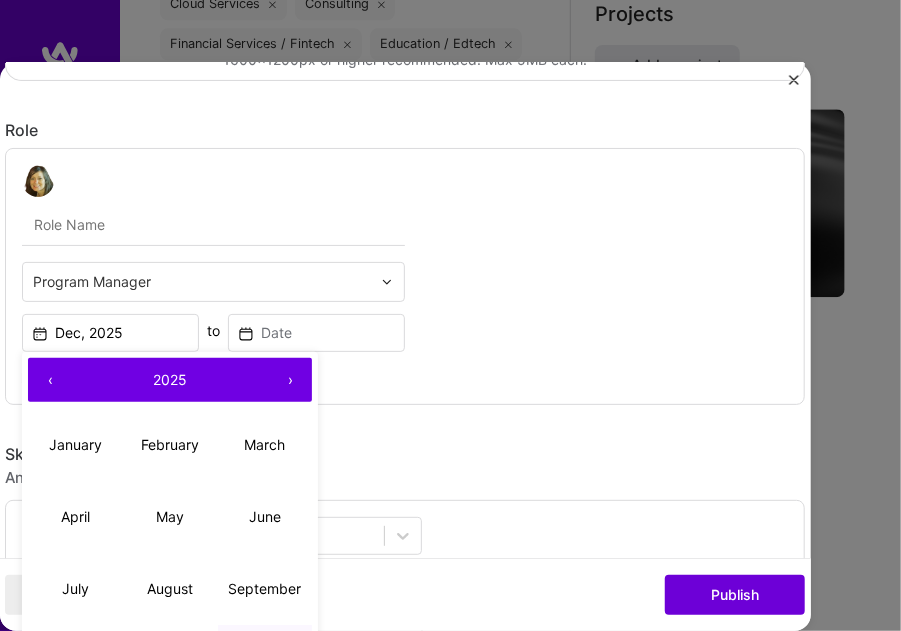 click on "‹" at bounding box center [50, 380] 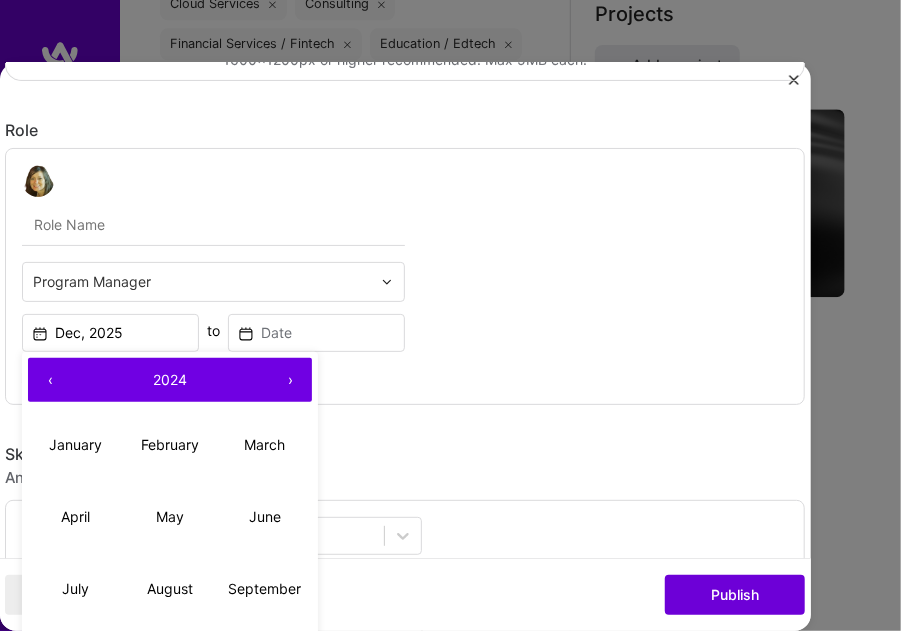 click on "‹" at bounding box center (50, 380) 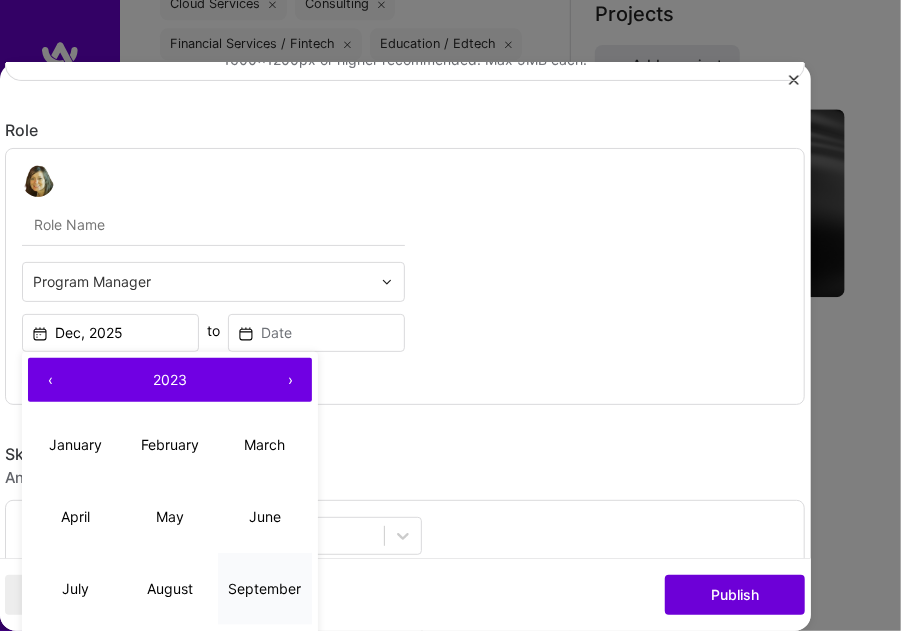 click on "September" at bounding box center [265, 589] 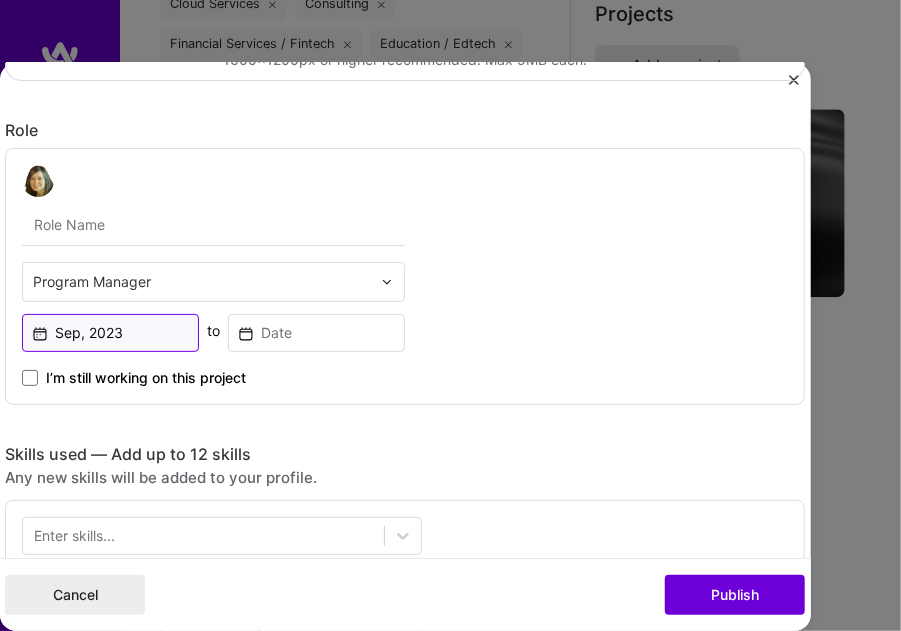 click on "Sep, 2023" at bounding box center (110, 333) 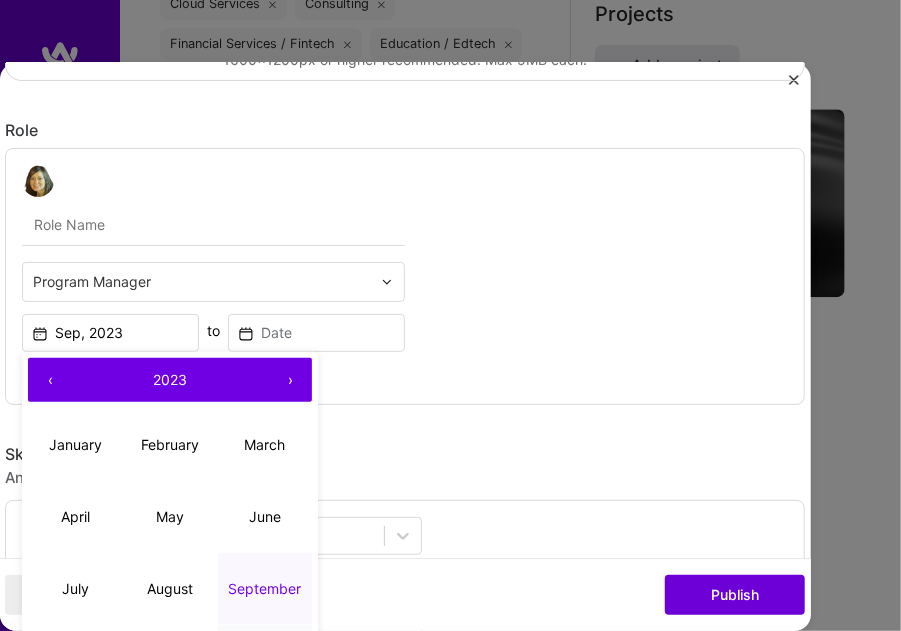 click on "December" at bounding box center (265, 661) 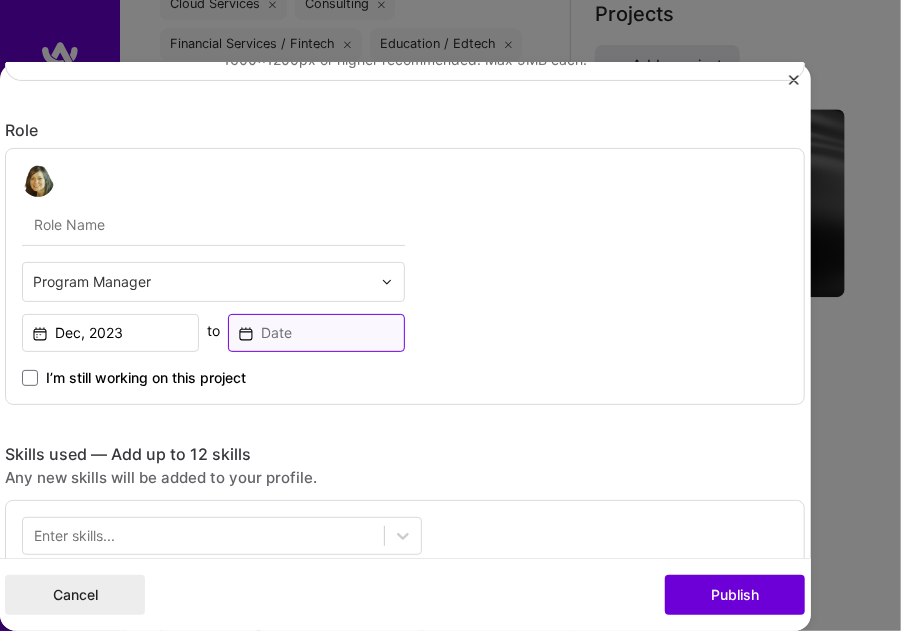 click at bounding box center [316, 333] 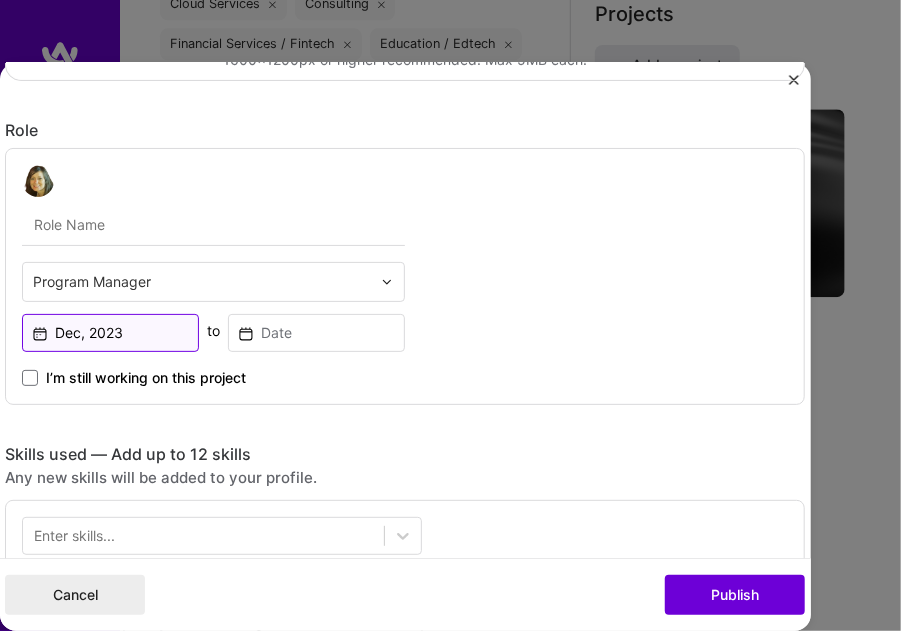 click on "Dec, 2023" at bounding box center [110, 333] 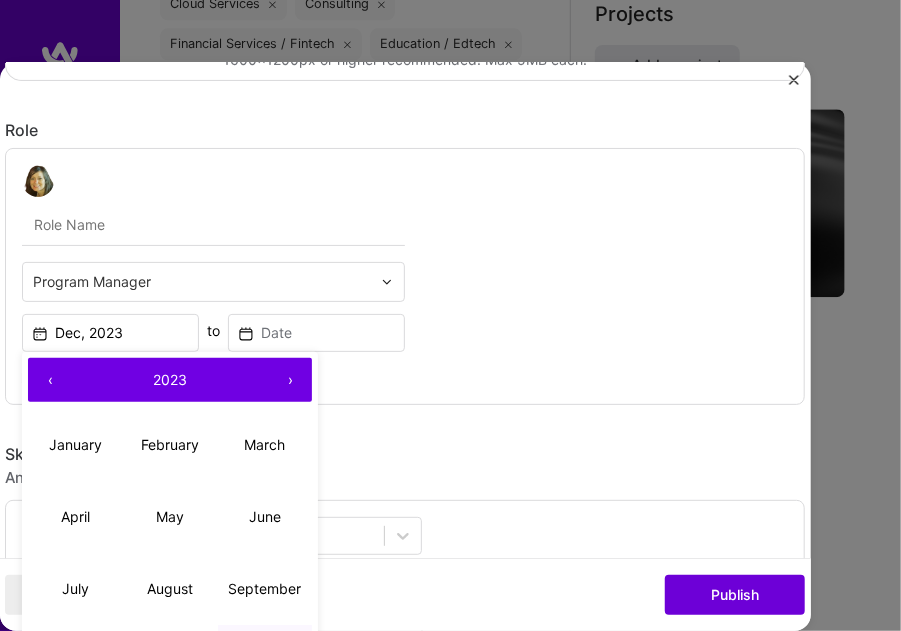click on "›" at bounding box center [290, 380] 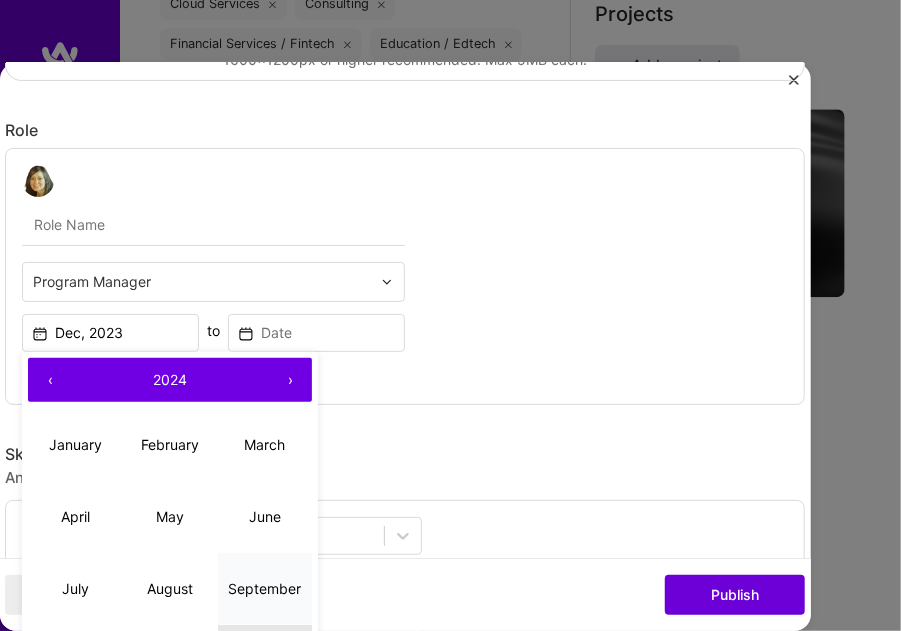 click on "[MONTH] [MONTH] [MONTH] [MONTH] [MONTH] [MONTH] [MONTH] [MONTH] [MONTH] [MONTH] [MONTH] [MONTH]" at bounding box center [170, 553] 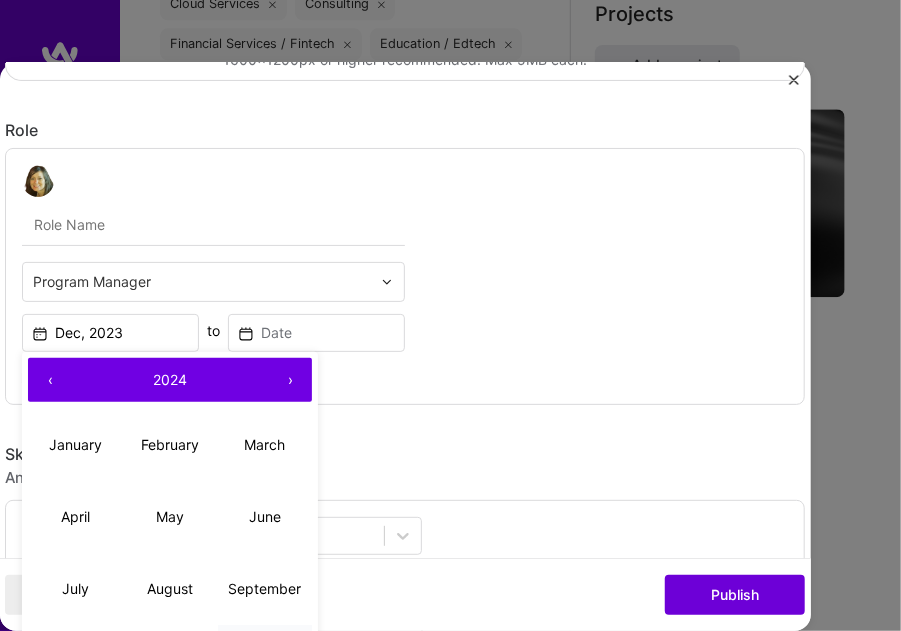 click on "December" at bounding box center (265, 661) 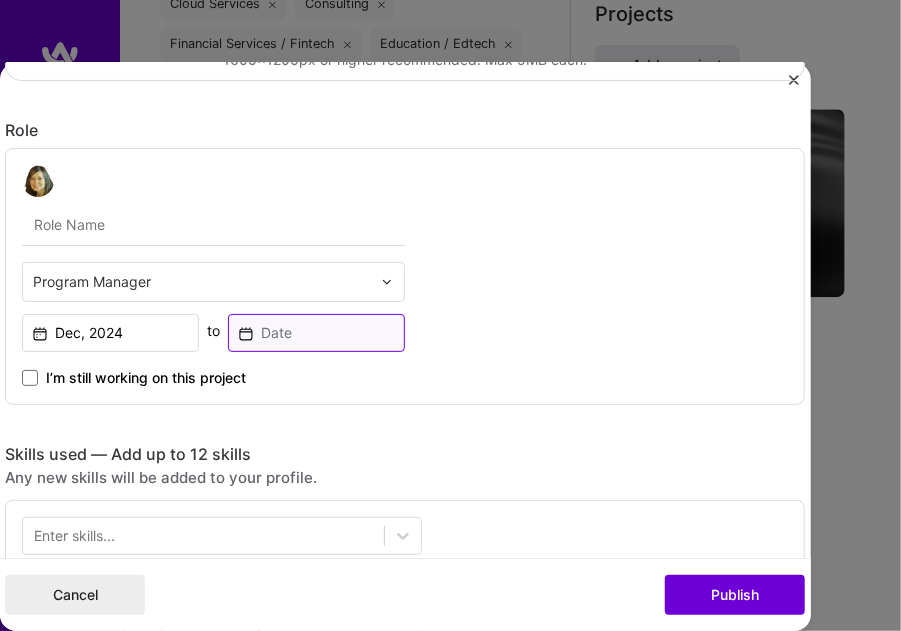 click at bounding box center (316, 333) 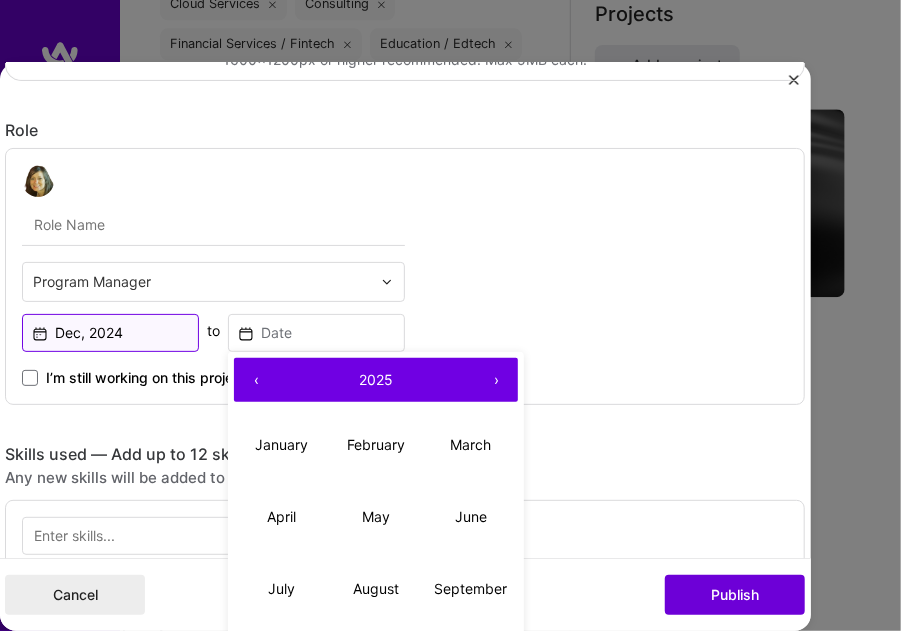 click on "Dec, 2024" at bounding box center [110, 333] 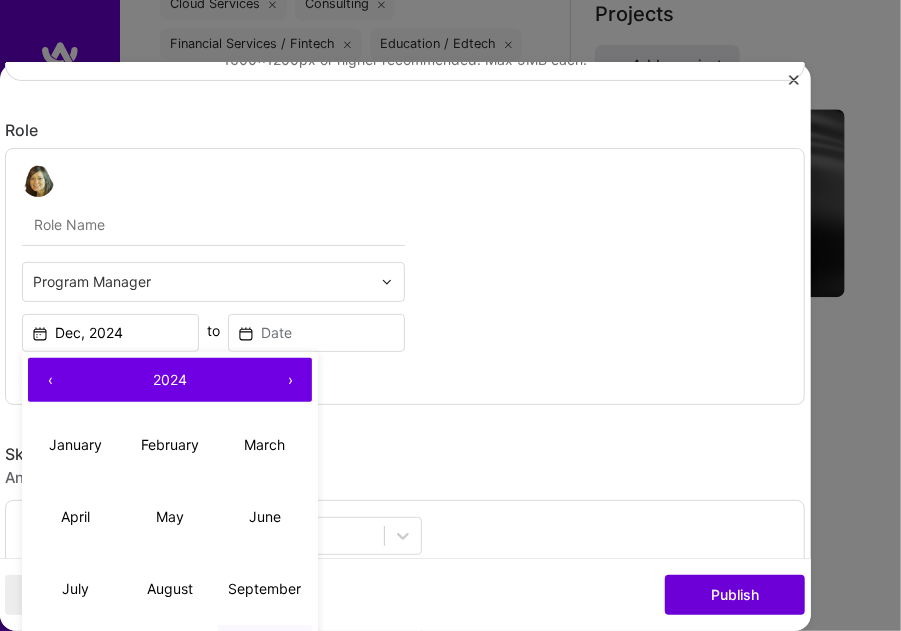 click on "December" at bounding box center (265, 661) 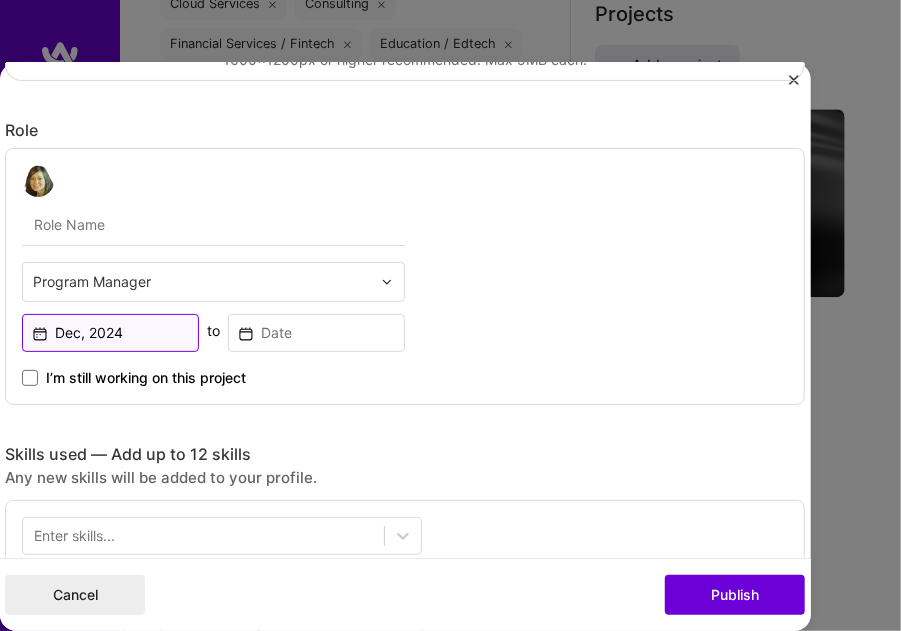 click on "Dec, 2024" at bounding box center [110, 333] 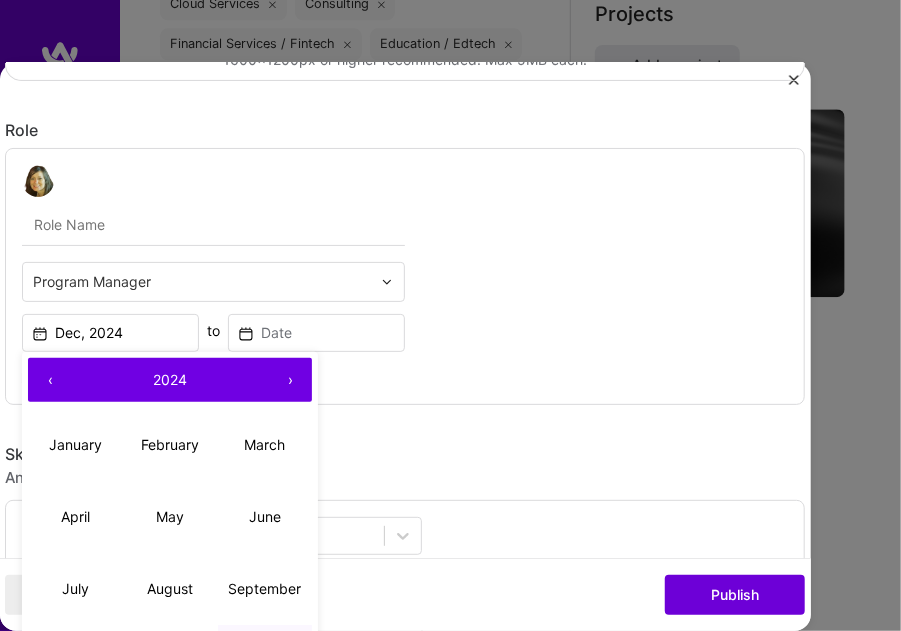 click on "December" at bounding box center [265, 661] 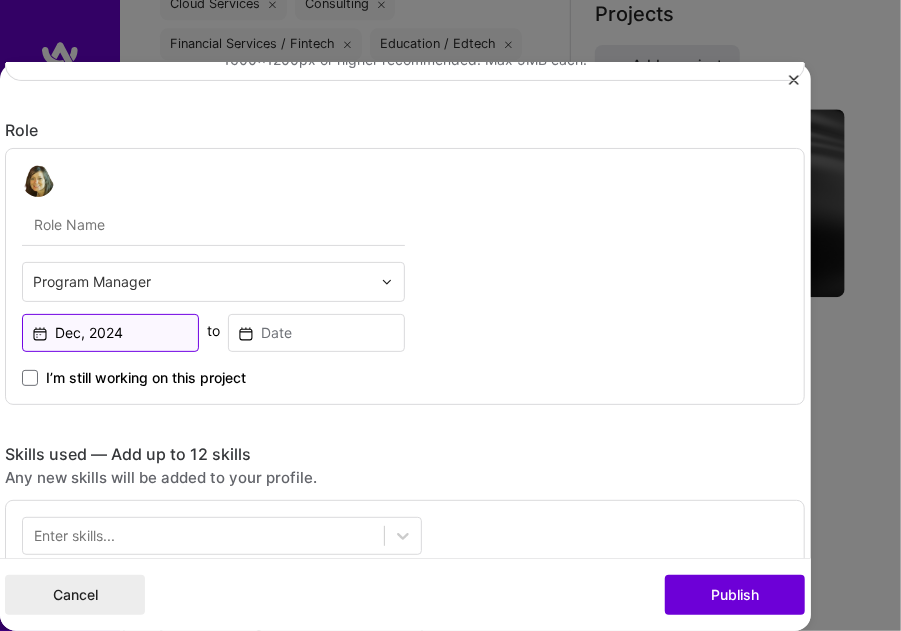 click on "Dec, 2024" at bounding box center [110, 333] 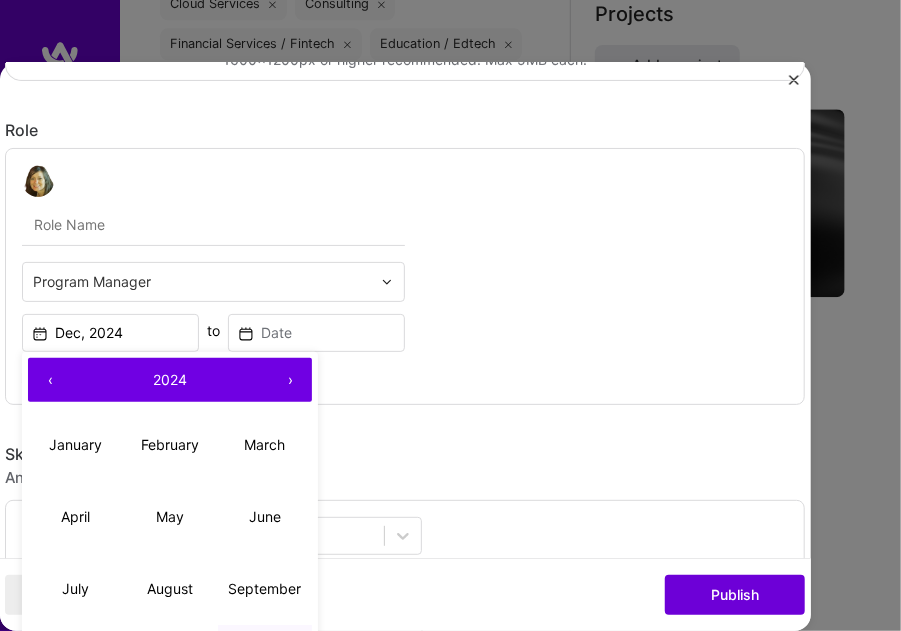 click on "‹" at bounding box center [50, 380] 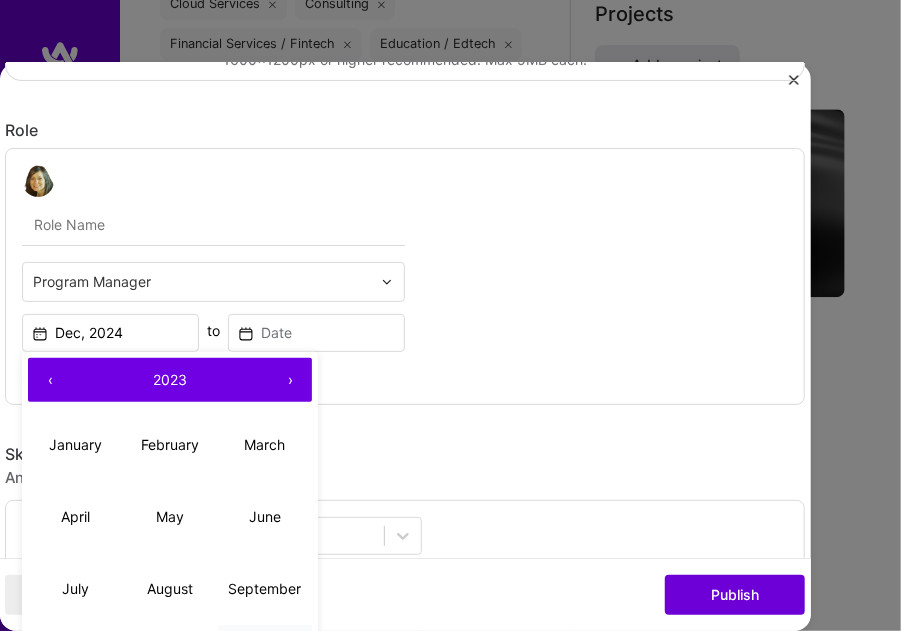 click on "December" at bounding box center [265, 661] 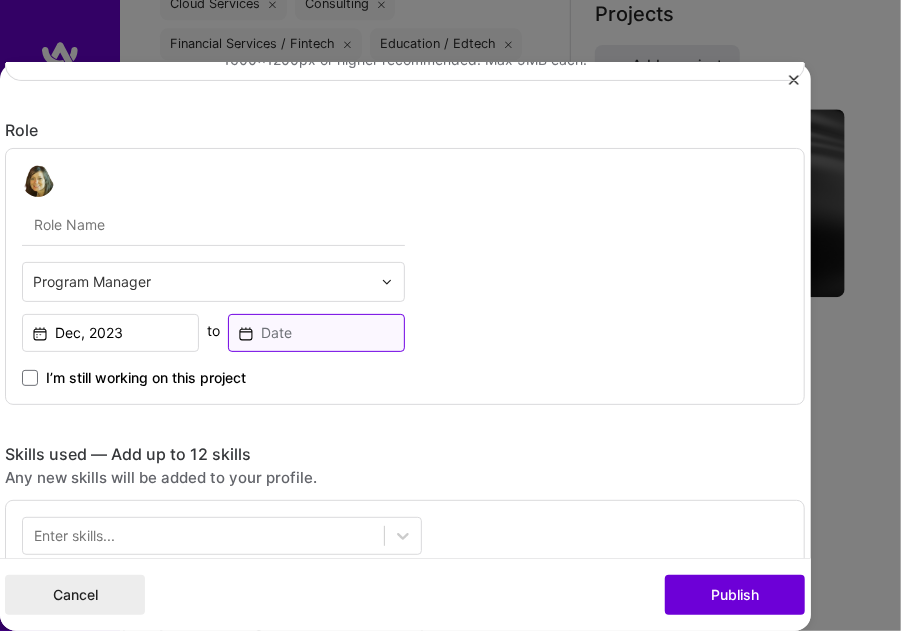 click at bounding box center [316, 333] 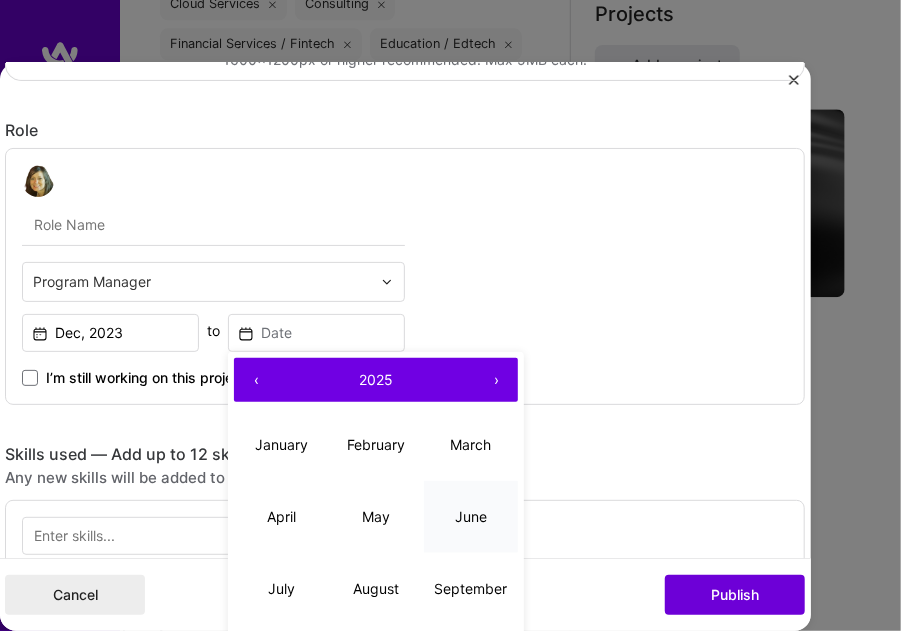 click on "June" at bounding box center (471, 516) 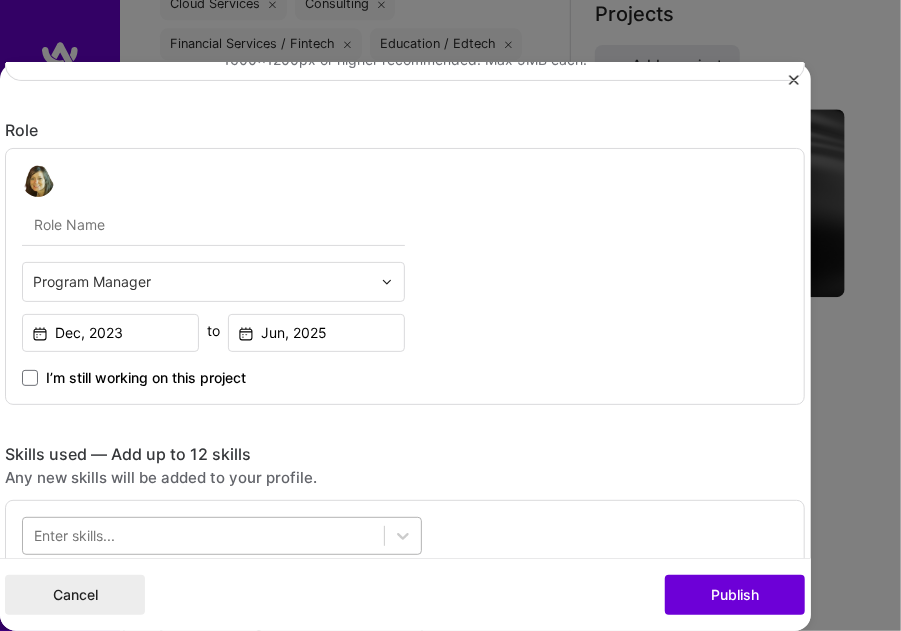 click at bounding box center [203, 536] 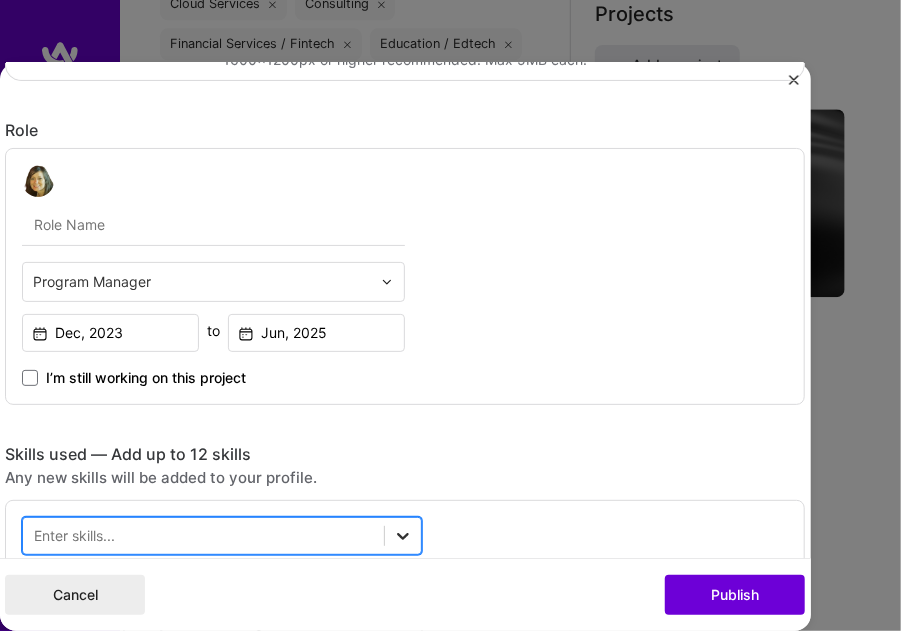 click 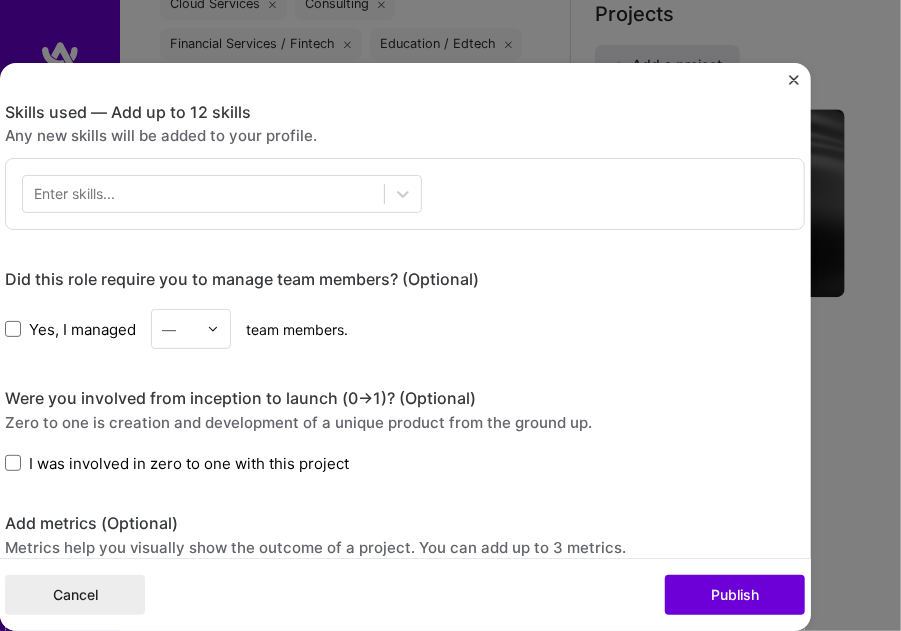 scroll, scrollTop: 910, scrollLeft: 0, axis: vertical 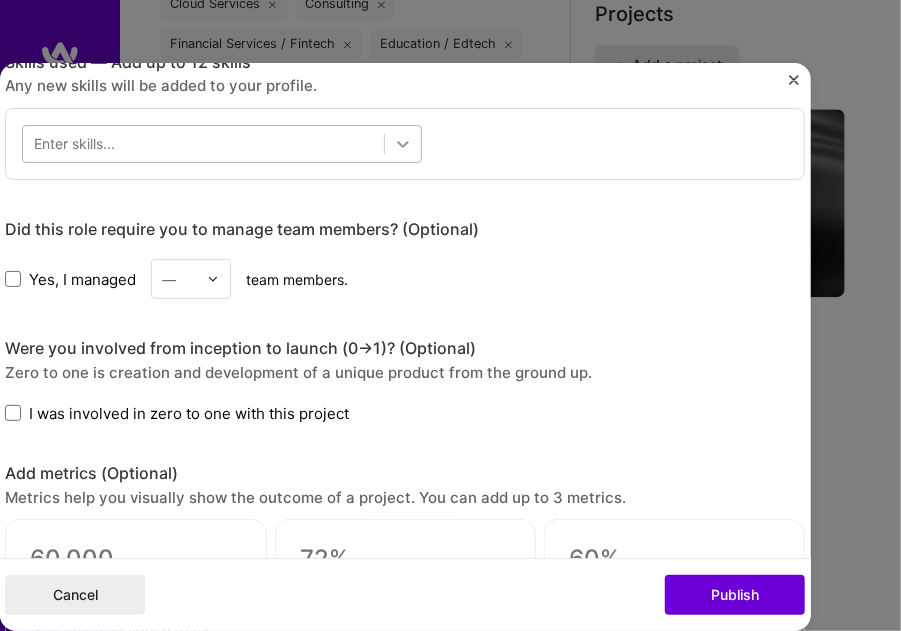 click 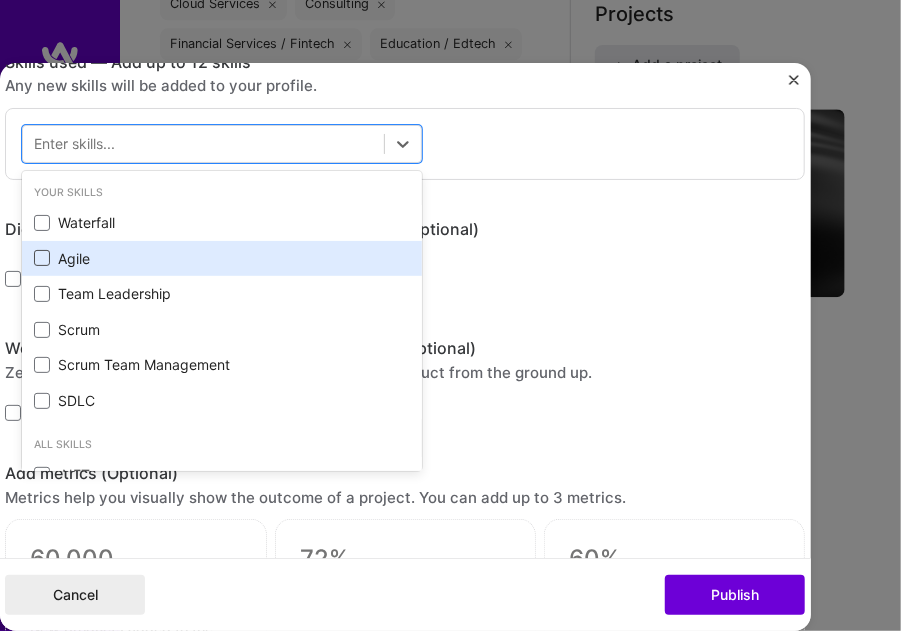click at bounding box center (42, 258) 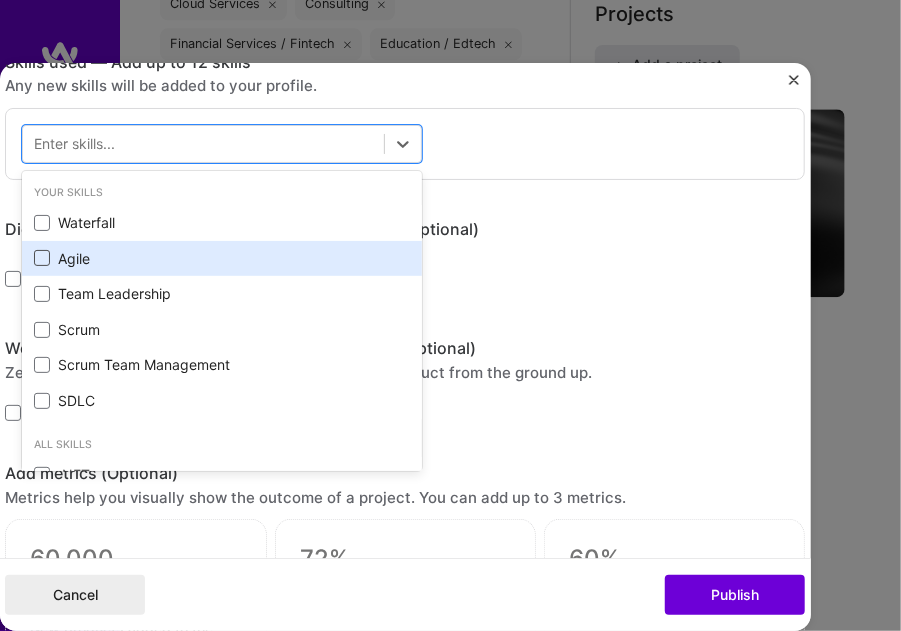 click at bounding box center [0, 0] 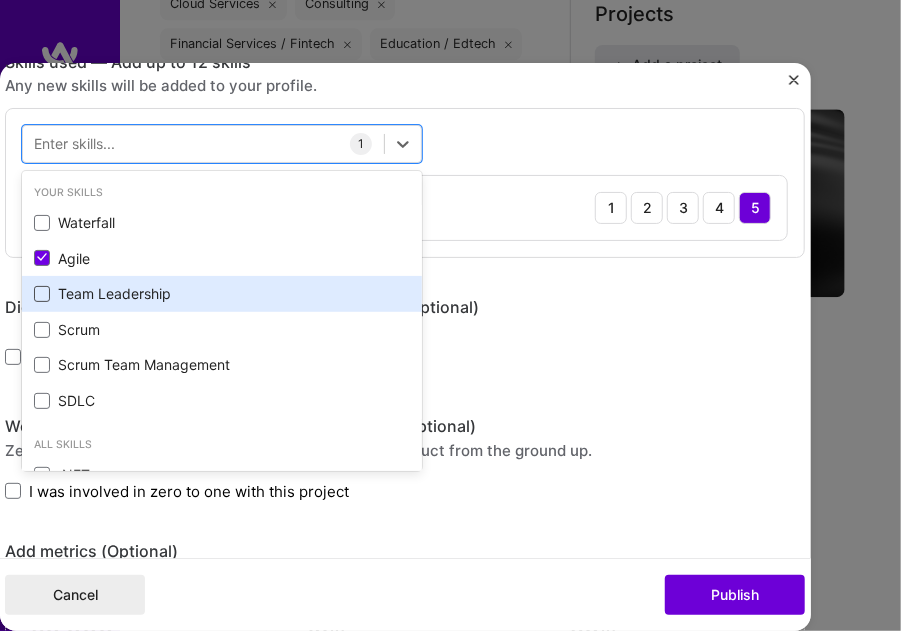 click at bounding box center (42, 294) 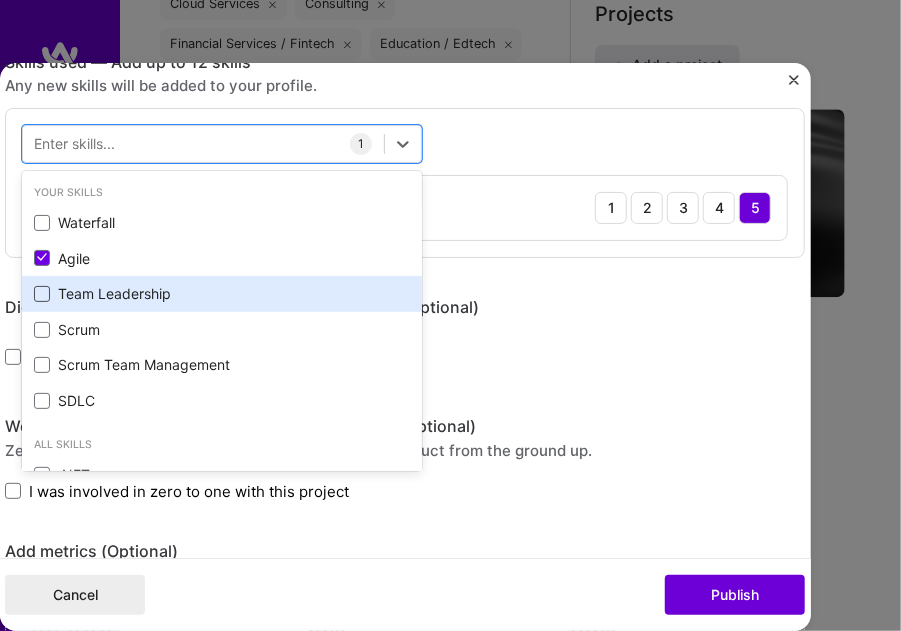click at bounding box center [0, 0] 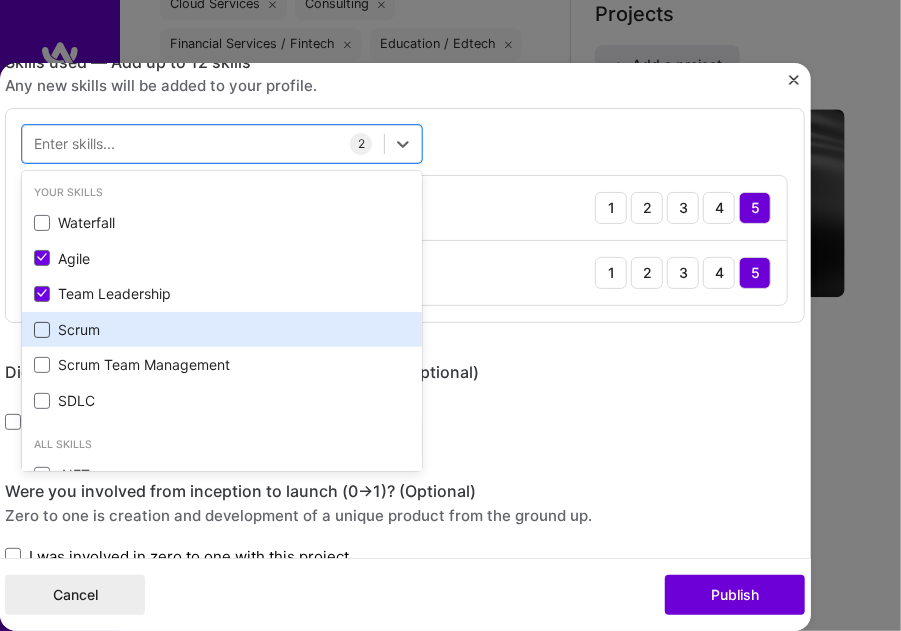 click at bounding box center [42, 330] 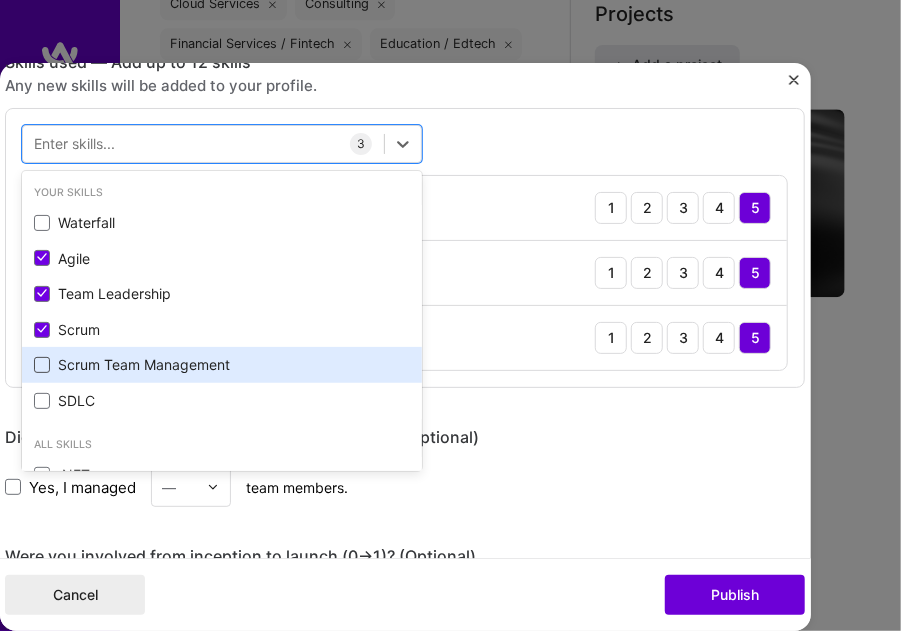 click at bounding box center [42, 365] 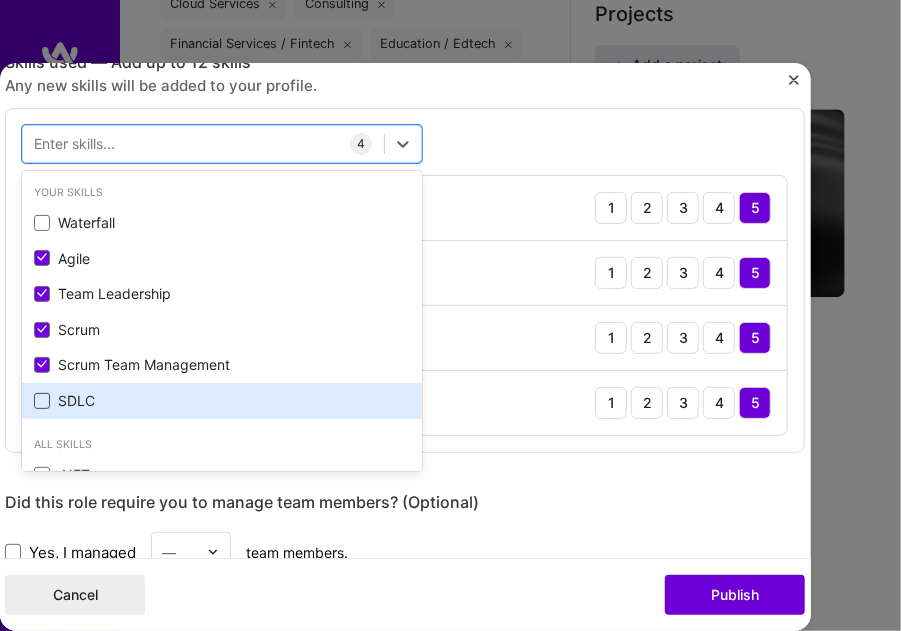 click at bounding box center (42, 401) 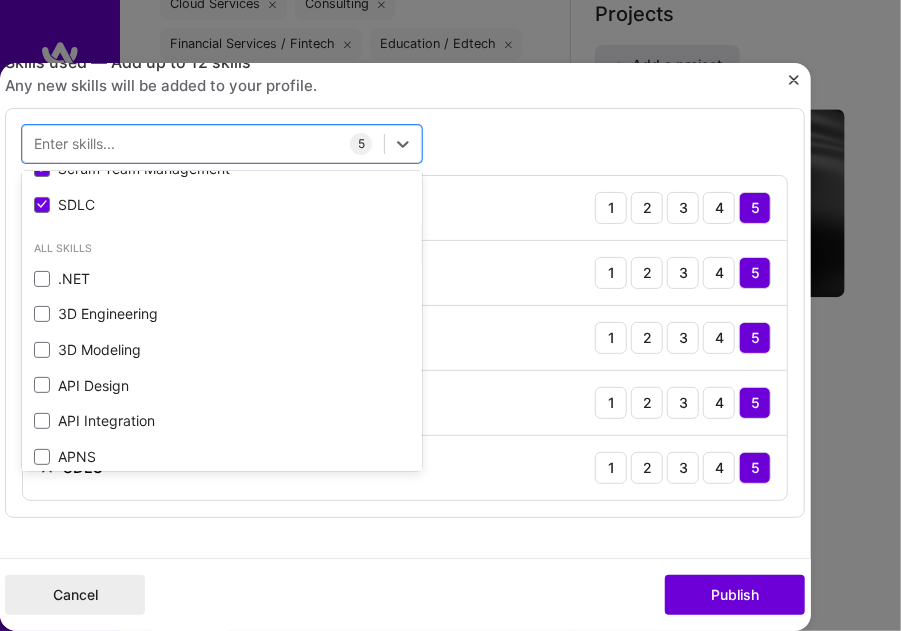 scroll, scrollTop: 0, scrollLeft: 0, axis: both 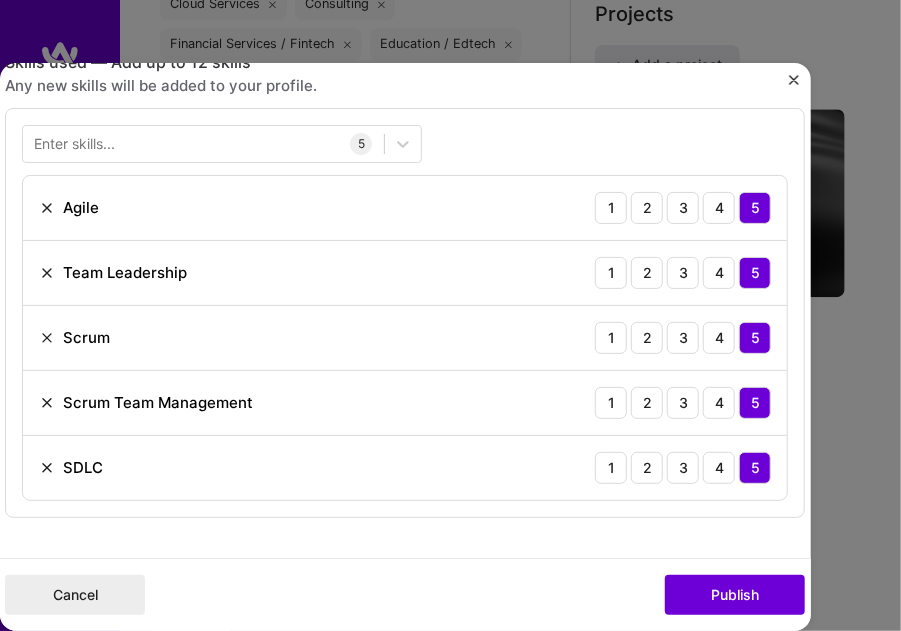 click on "Enter skills... 5 Agile 1 2 3 4 5 Team Leadership 1 2 3 4 5 Scrum 1 2 3 4 5 Scrum Team Management 1 2 3 4 5 SDLC 1 2 3 4 5" at bounding box center (405, 313) 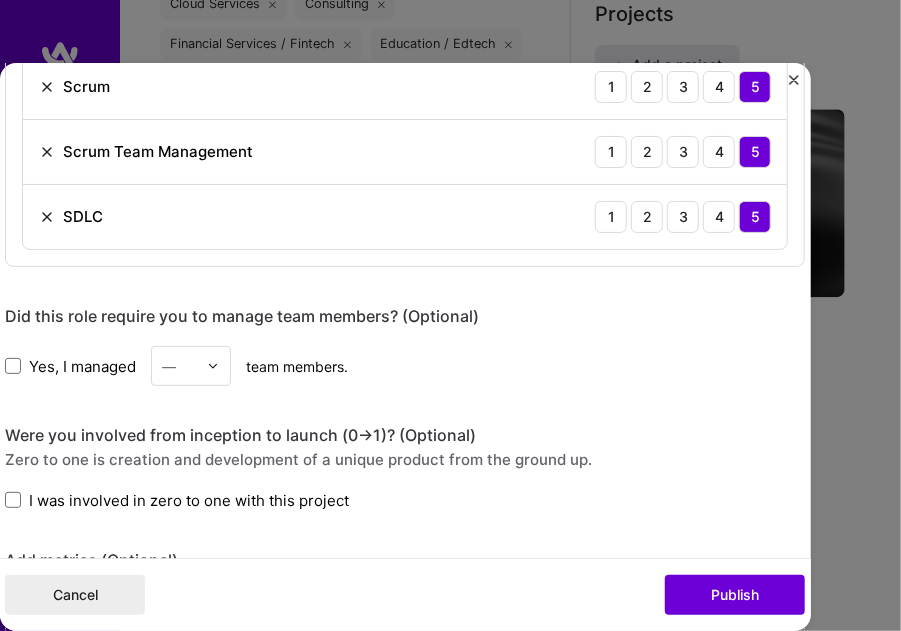 scroll, scrollTop: 1197, scrollLeft: 0, axis: vertical 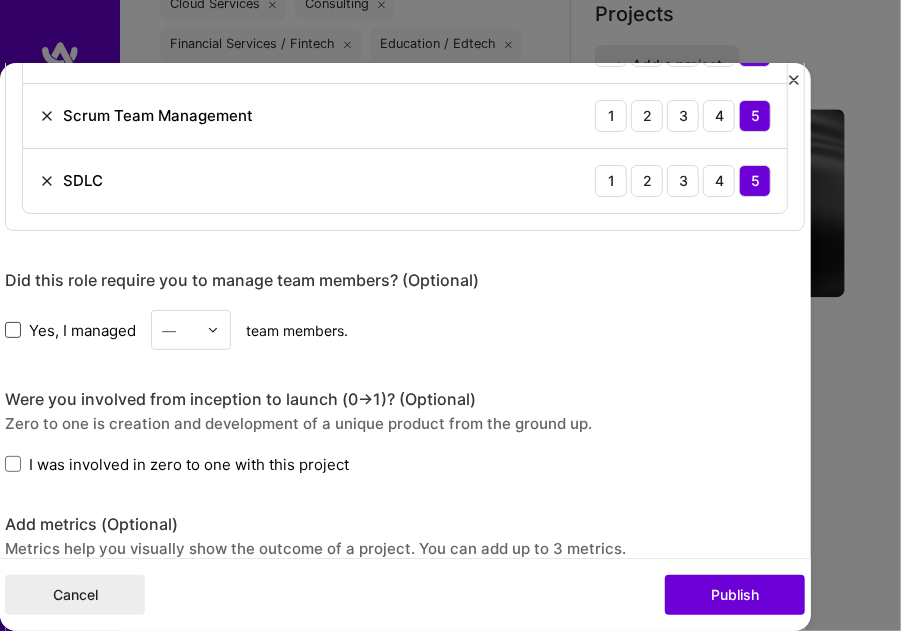 click at bounding box center (13, 330) 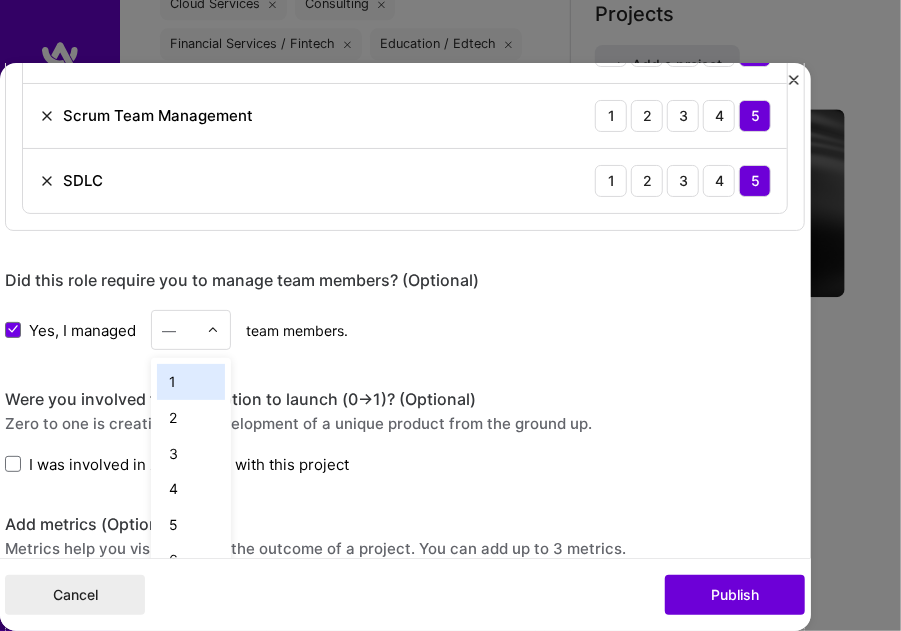 click at bounding box center [218, 330] 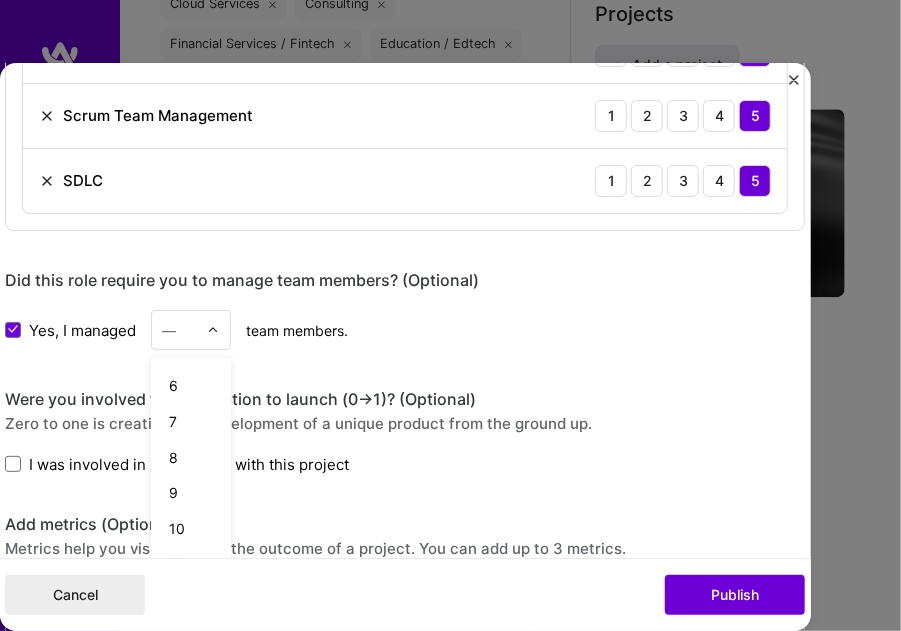scroll, scrollTop: 184, scrollLeft: 0, axis: vertical 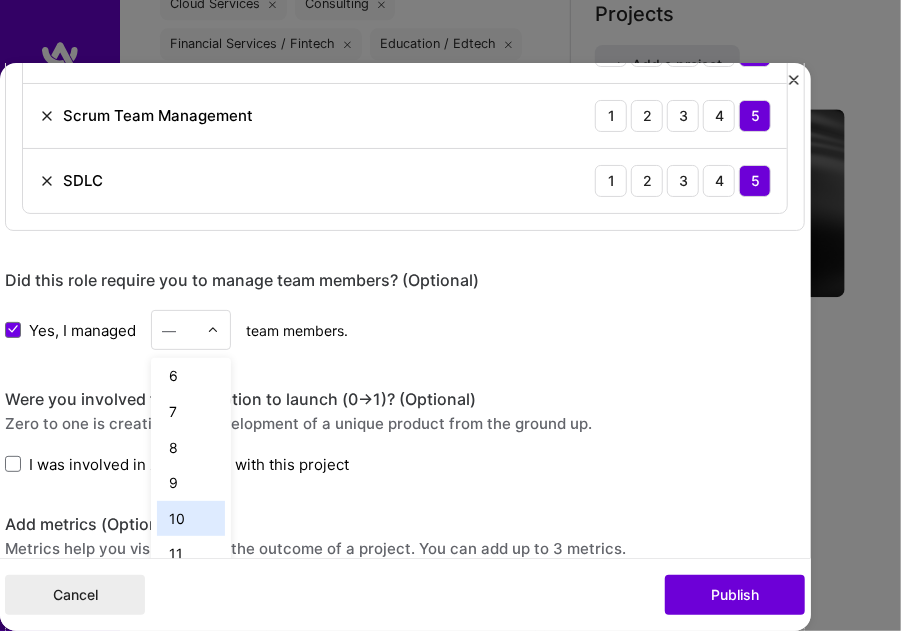 click on "10" at bounding box center [191, 519] 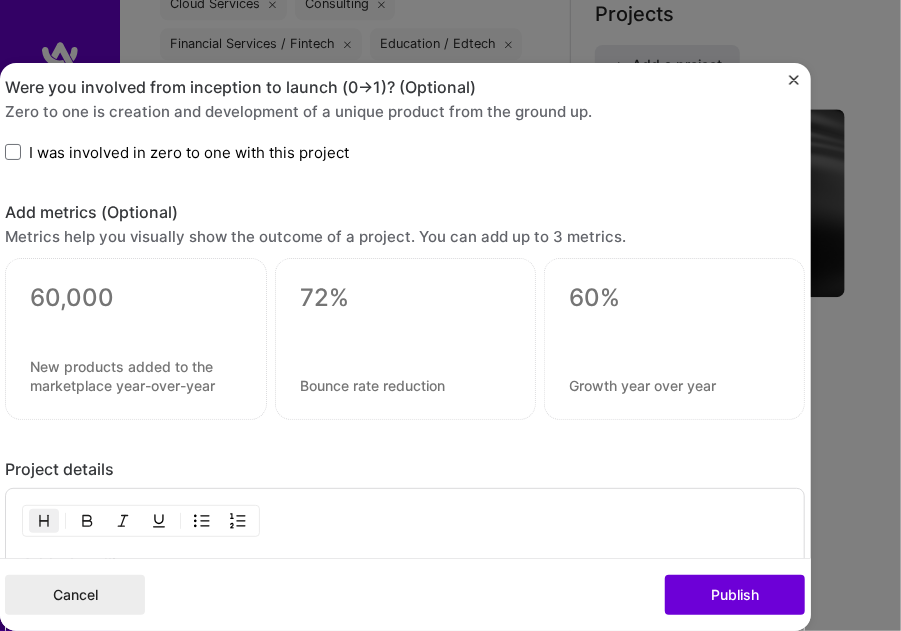 scroll, scrollTop: 1512, scrollLeft: 0, axis: vertical 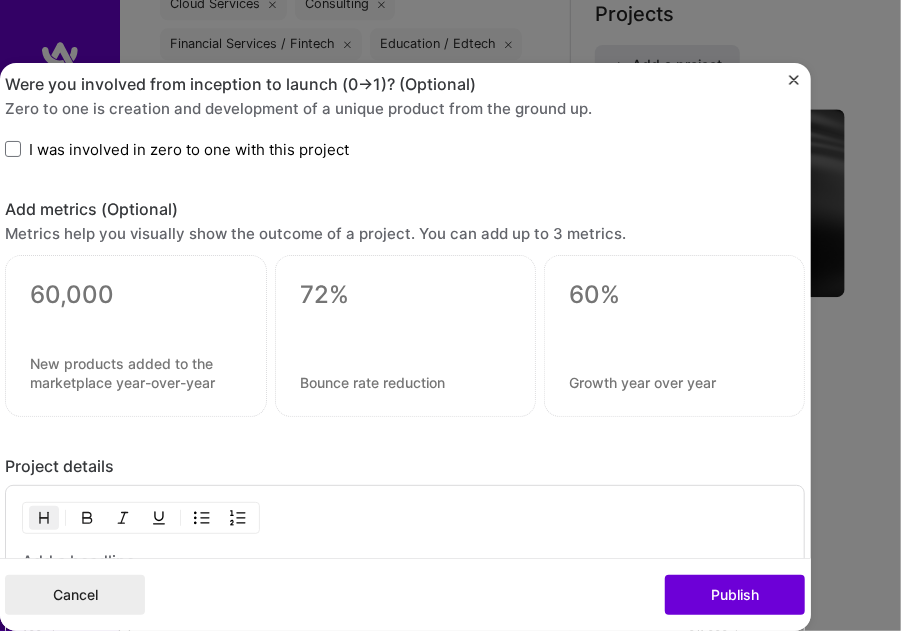 click at bounding box center [674, 295] 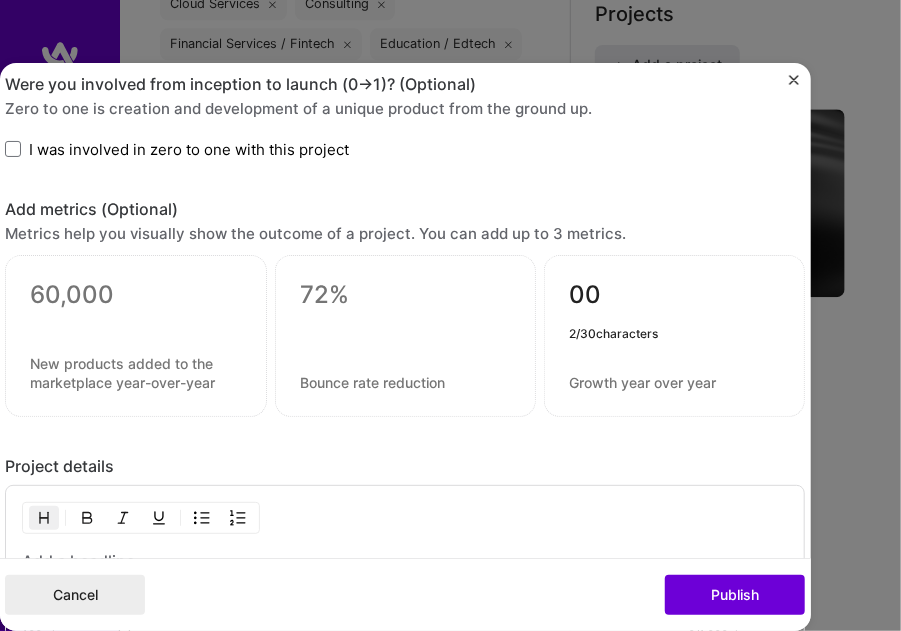 type on "0" 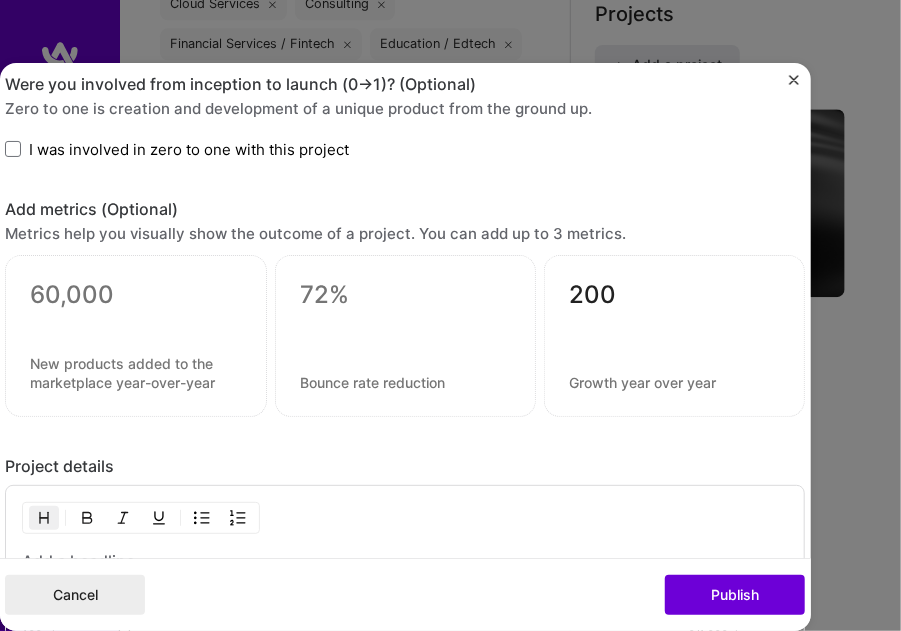 click on "Project details" at bounding box center [405, 467] 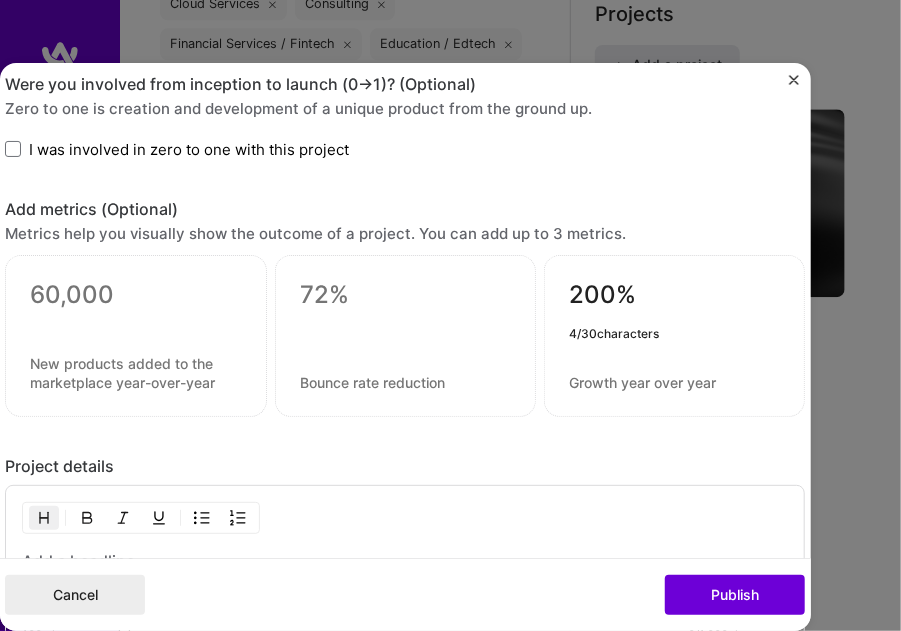 type on "200%" 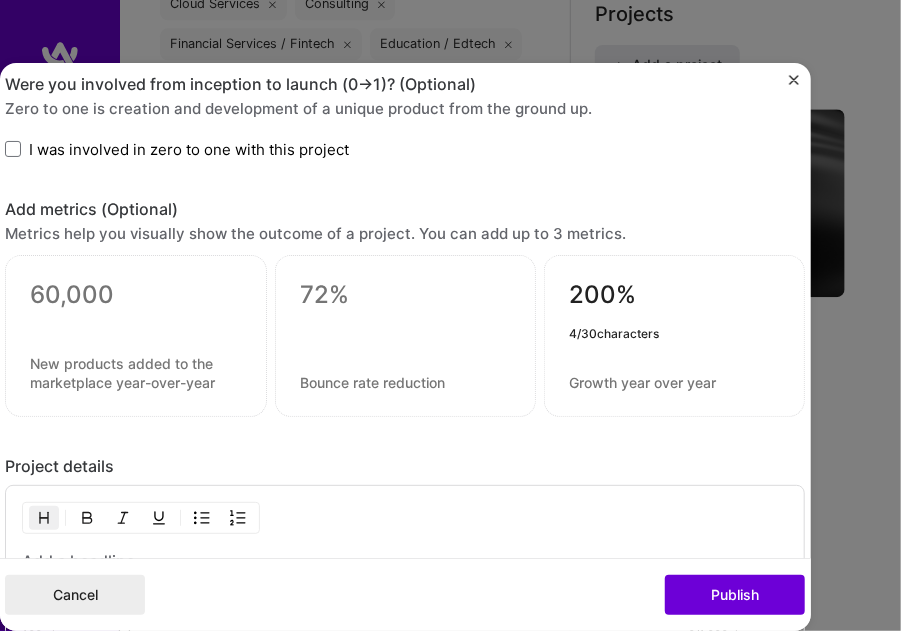 click on "Project title Entitlement Management System Company NVIDIA
Project industry Industry 1 Project Link (Optional)
Drag and drop an image or   Upload file Upload file We recommend uploading at least 4 images. 1600x1200px or higher recommended. Max 5MB each. Role Program Manager Dec, [YEAR]
to Jun, [YEAR]
I’m still working on this project Skills used — Add up to 12 skills Any new skills will be added to your profile. Enter skills... 5 Agile 1 2 3 4 5 Team Leadership 1 2 3 4 5 Scrum 1 2 3 4 5 Scrum Team Management 1 2 3 4 5 SDLC 1 2 3 4 5 Did this role require you to manage team members? (Optional) Yes, I managed [NUMBER] team members. Were you involved from inception to launch (0  ->  1)? (Optional) Zero to one is creation and development of a unique product from the ground up. I was involved in zero to one with this project Add metrics (Optional) 200% 4 / 30  characters Project details   0 /" at bounding box center [405, -278] 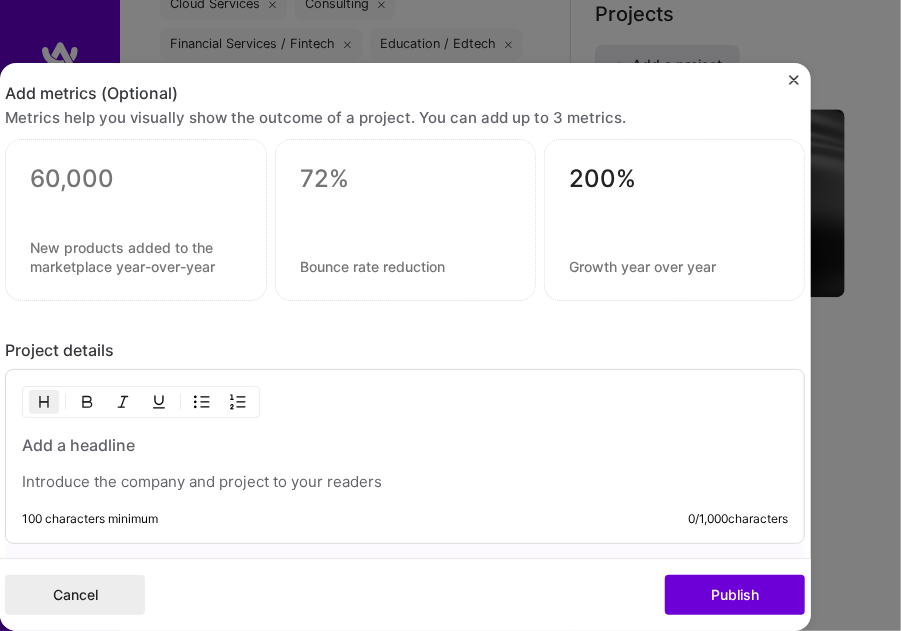 scroll, scrollTop: 1622, scrollLeft: 0, axis: vertical 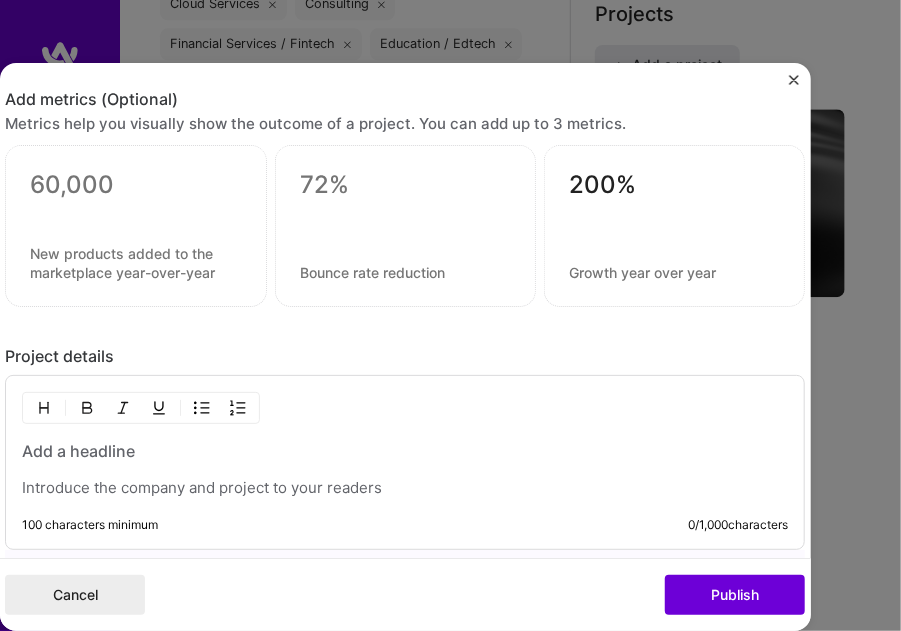 click at bounding box center (405, 488) 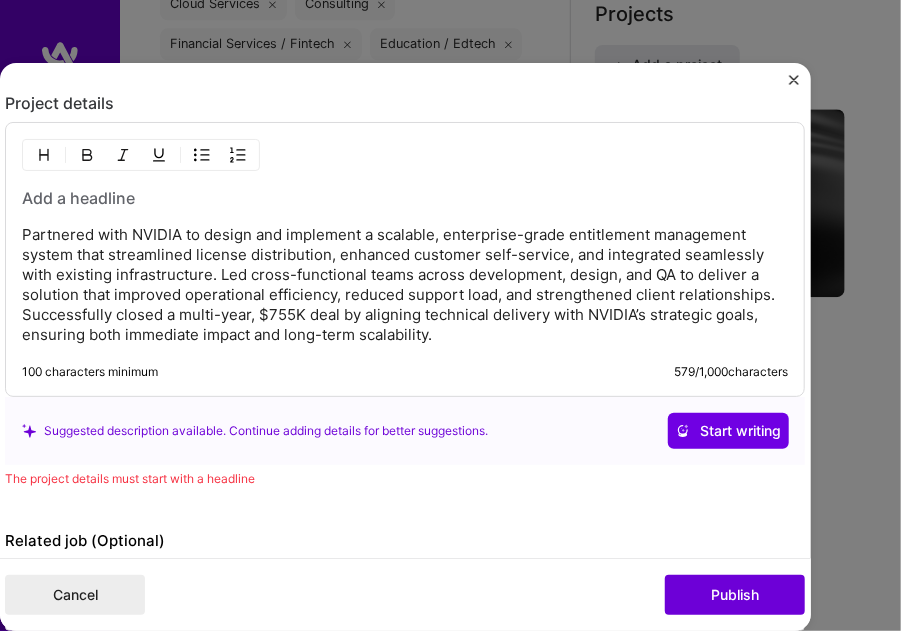 scroll, scrollTop: 1974, scrollLeft: 0, axis: vertical 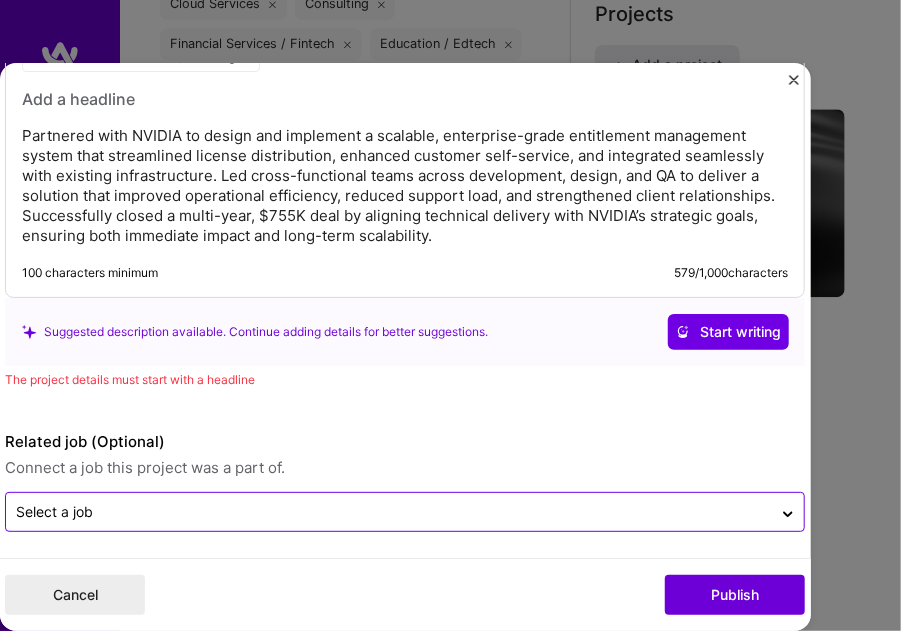 click at bounding box center (389, 512) 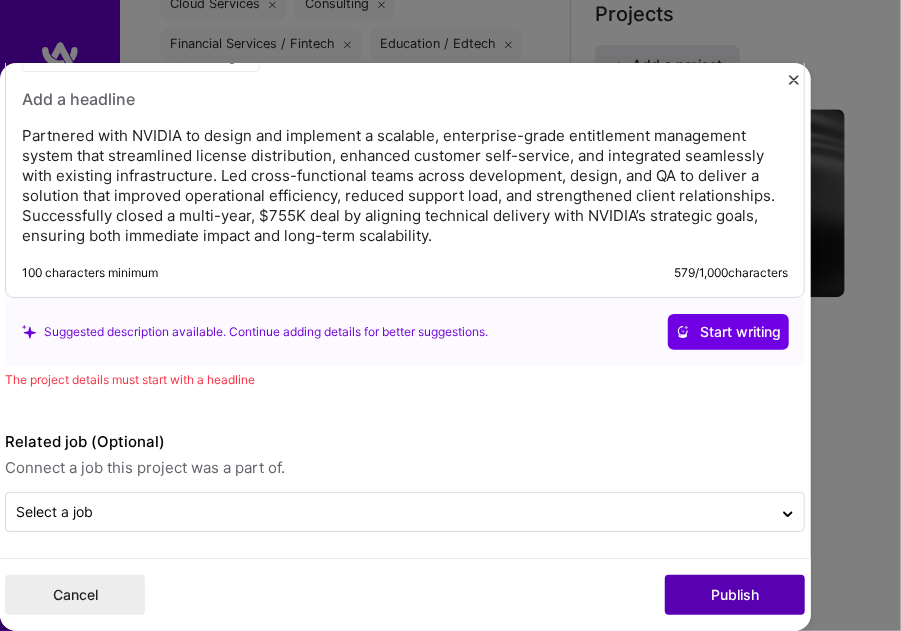 click on "Publish" at bounding box center (735, 595) 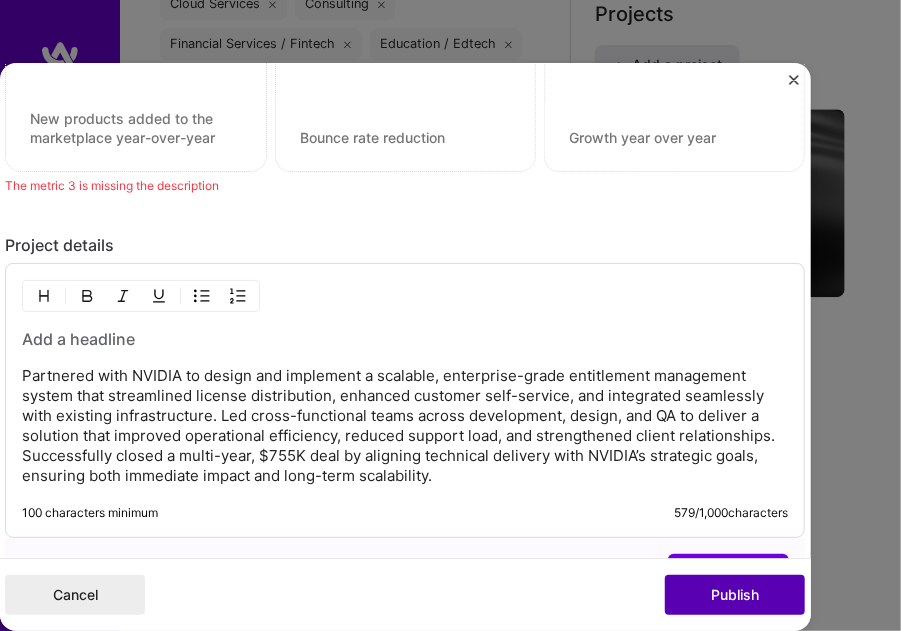 scroll, scrollTop: 1642, scrollLeft: 0, axis: vertical 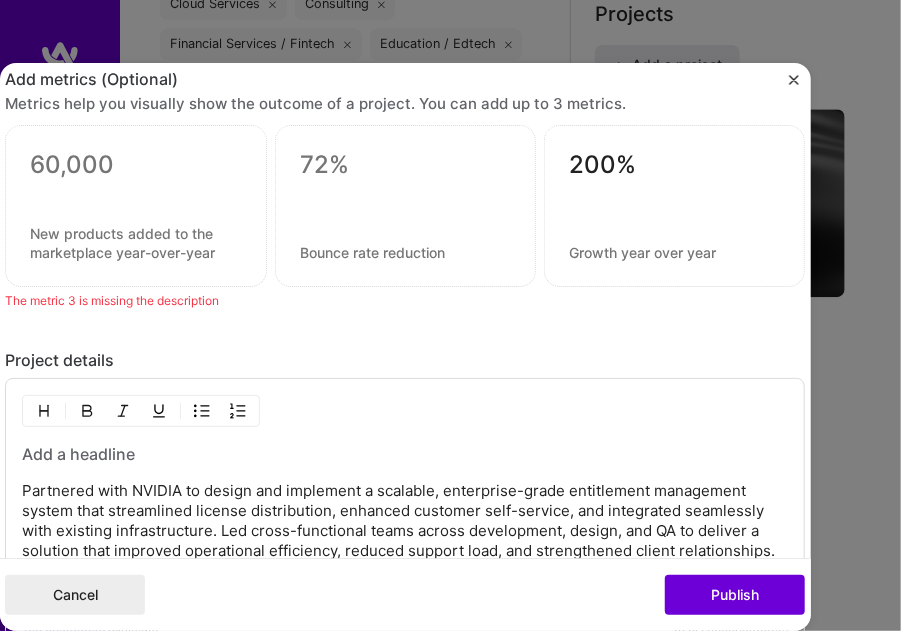click at bounding box center (405, 165) 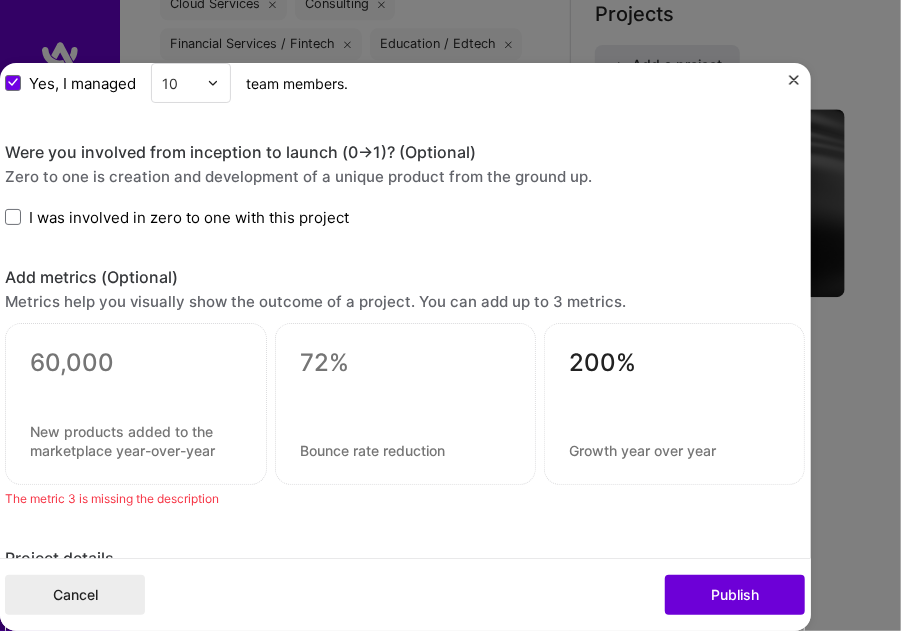 scroll, scrollTop: 1424, scrollLeft: 0, axis: vertical 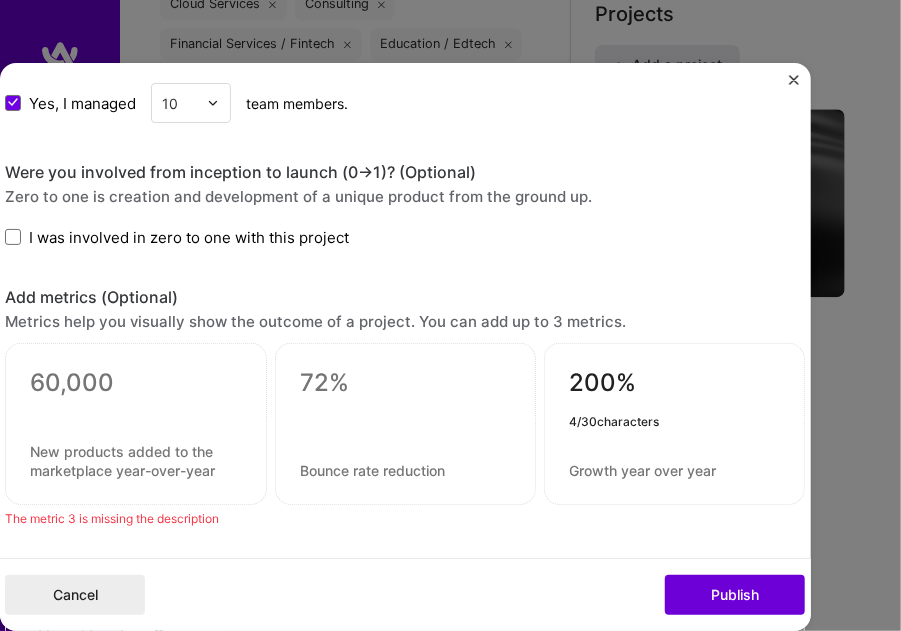 drag, startPoint x: 622, startPoint y: 377, endPoint x: 537, endPoint y: 373, distance: 85.09406 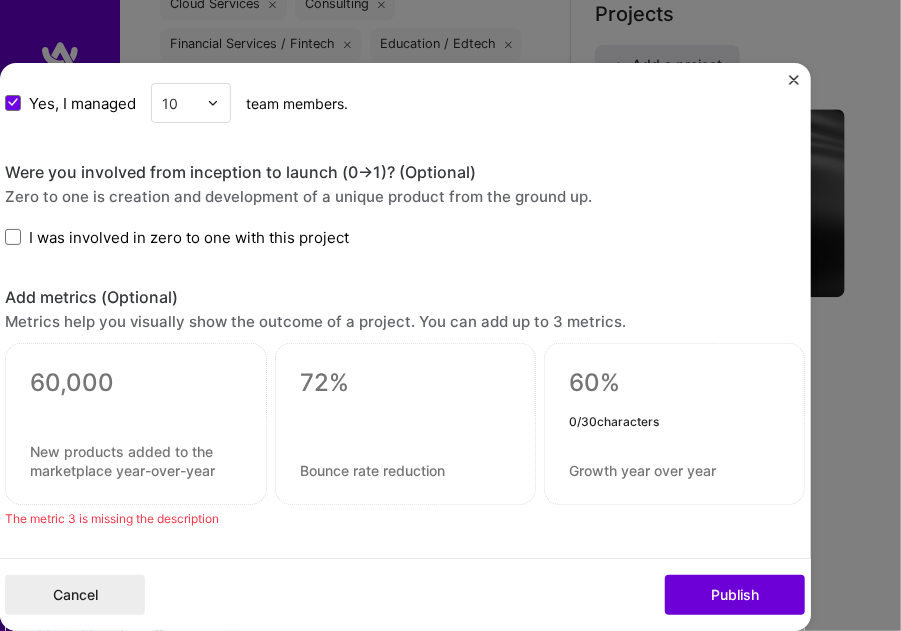 type 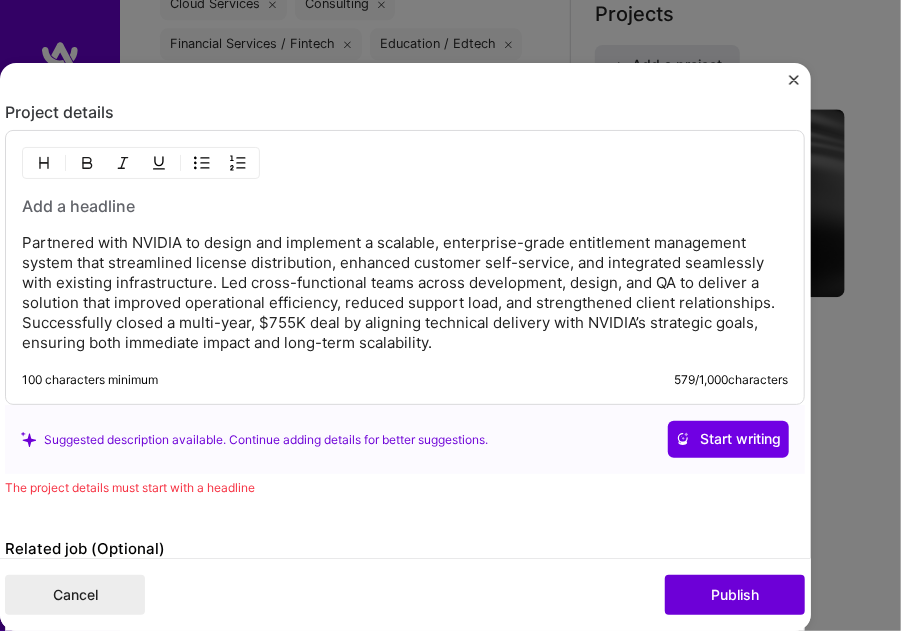 scroll, scrollTop: 1883, scrollLeft: 0, axis: vertical 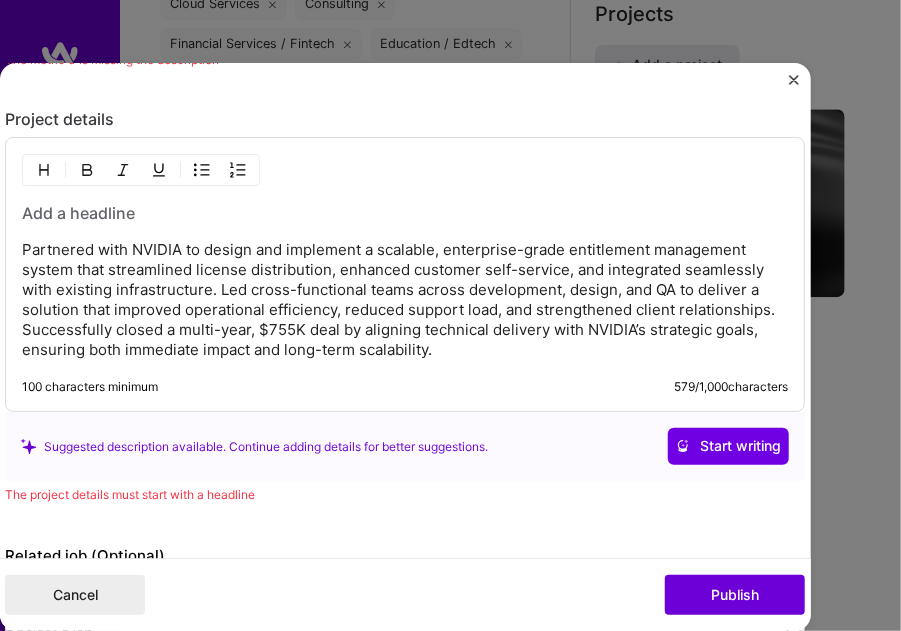 click at bounding box center [405, 213] 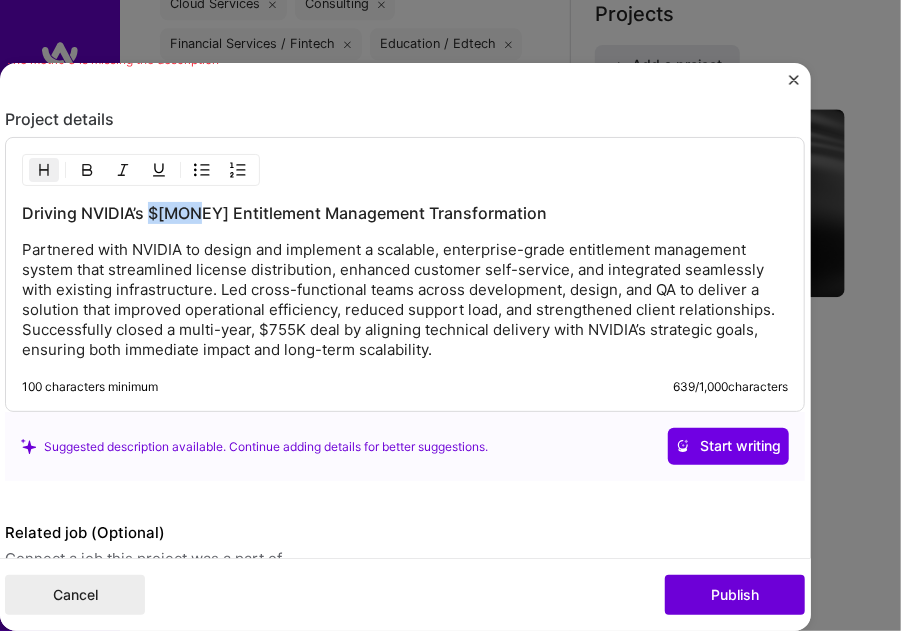 drag, startPoint x: 194, startPoint y: 204, endPoint x: 142, endPoint y: 201, distance: 52.086468 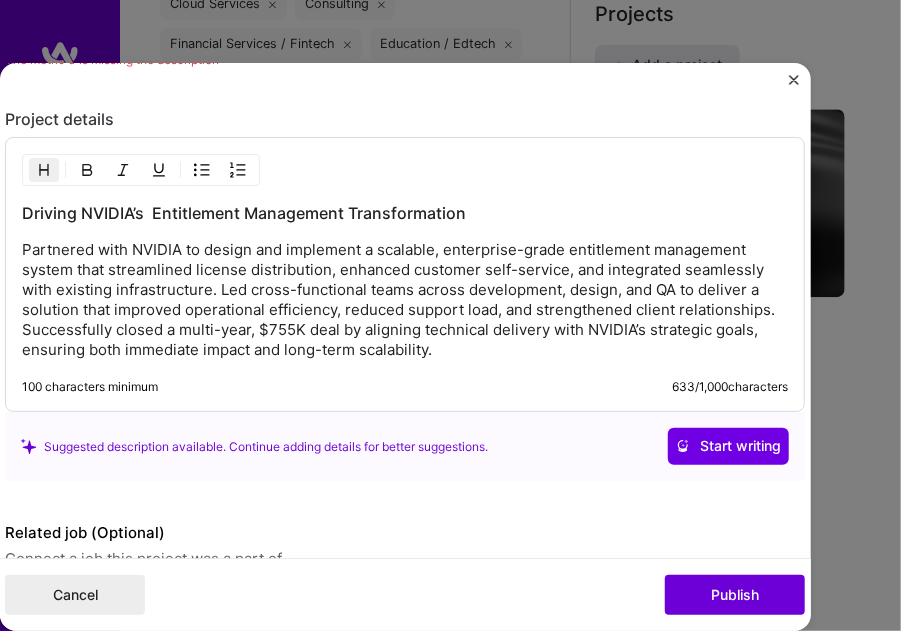 type 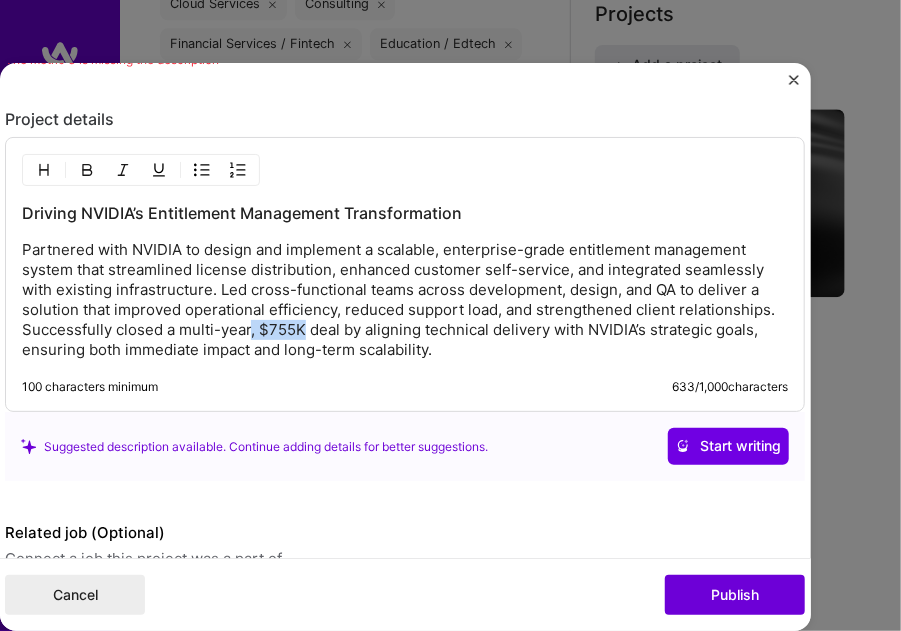 drag, startPoint x: 298, startPoint y: 323, endPoint x: 246, endPoint y: 325, distance: 52.03845 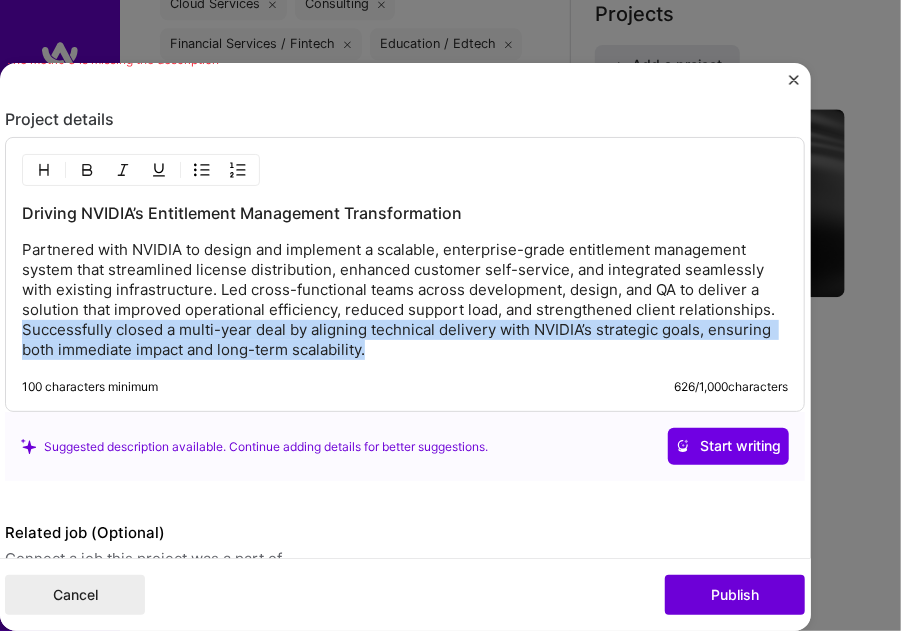 drag, startPoint x: 368, startPoint y: 341, endPoint x: 17, endPoint y: 322, distance: 351.51385 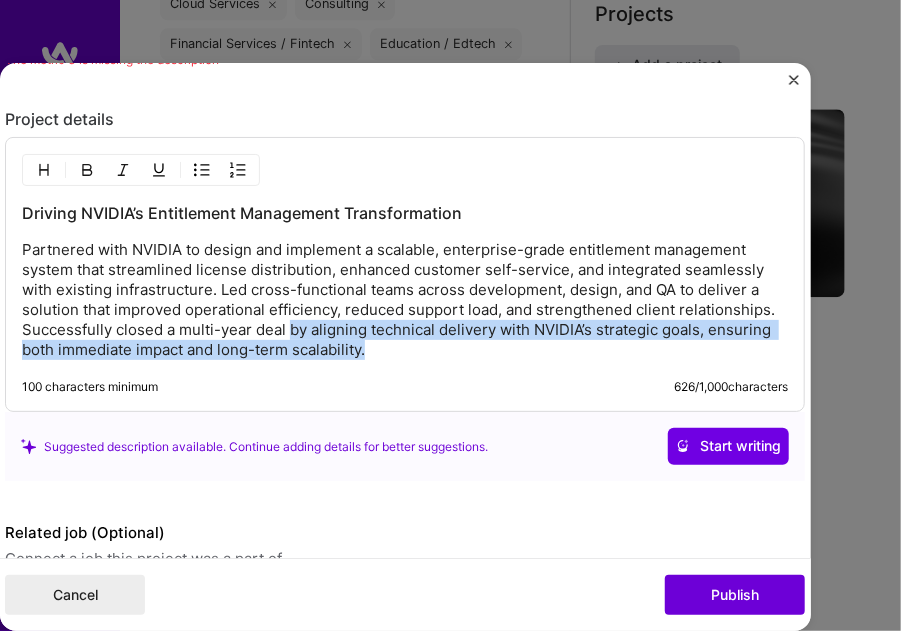 drag, startPoint x: 376, startPoint y: 340, endPoint x: 288, endPoint y: 326, distance: 89.106674 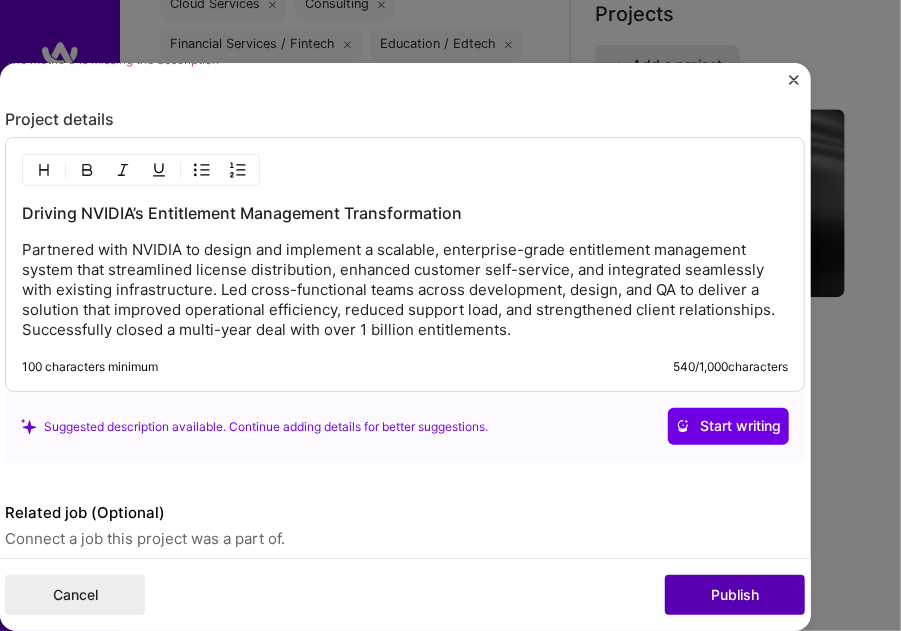 click on "Publish" at bounding box center [735, 595] 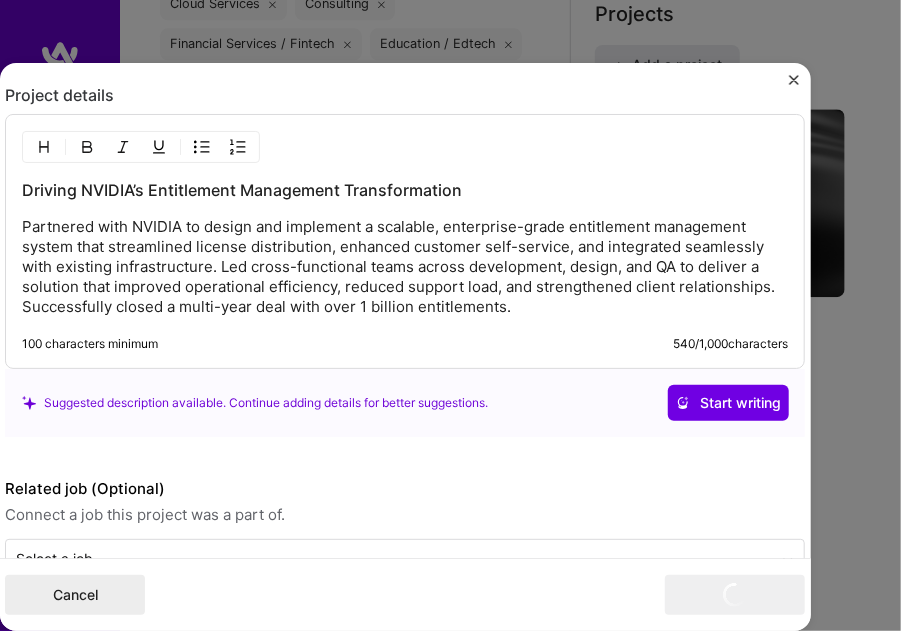 scroll, scrollTop: 1860, scrollLeft: 0, axis: vertical 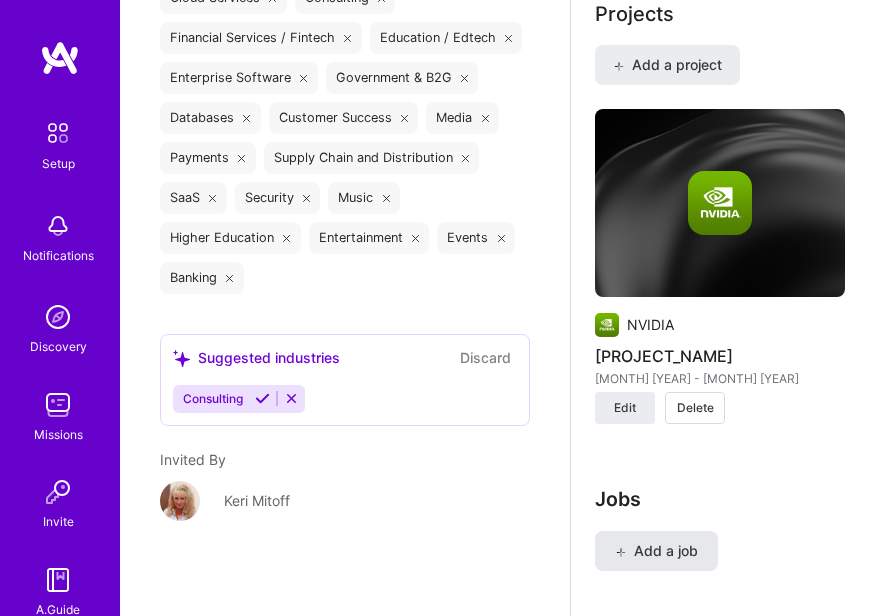 click on "Add a job" at bounding box center [656, 551] 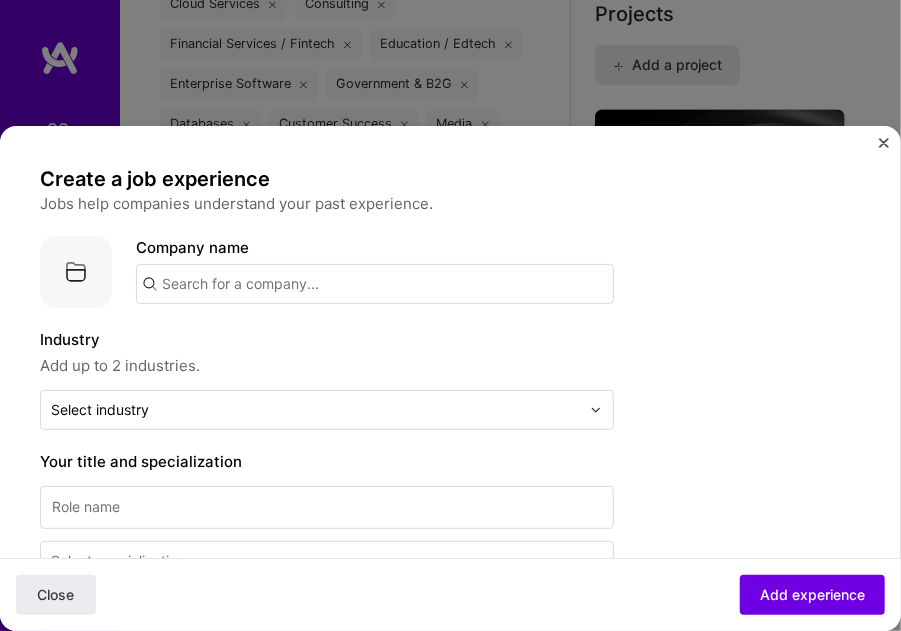 click at bounding box center [375, 284] 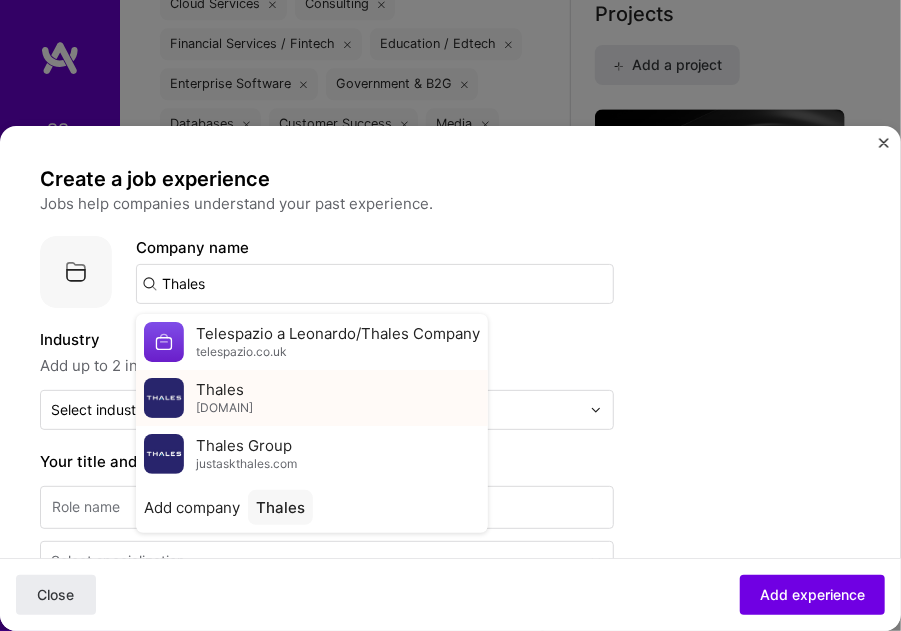 type on "Thales" 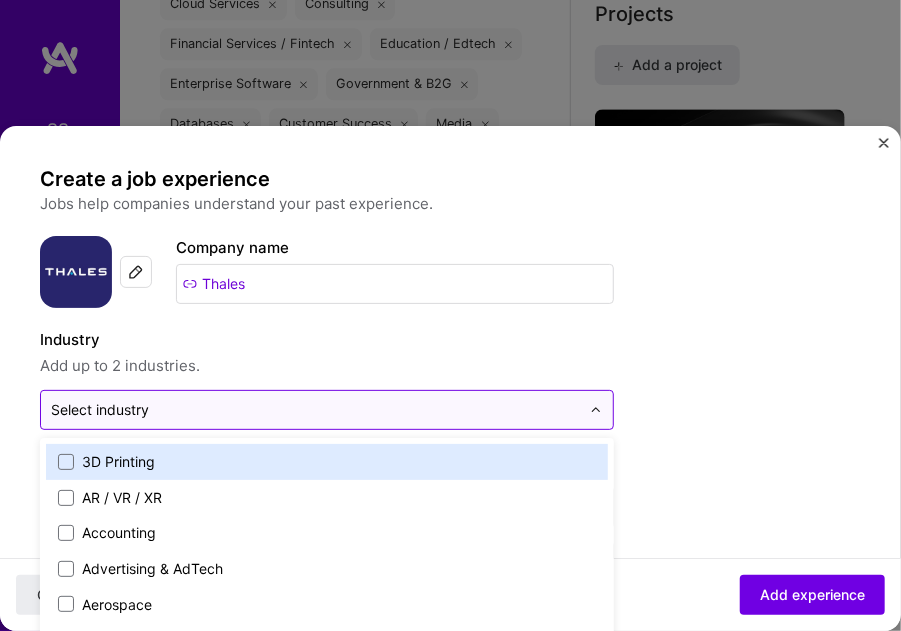 click at bounding box center [315, 410] 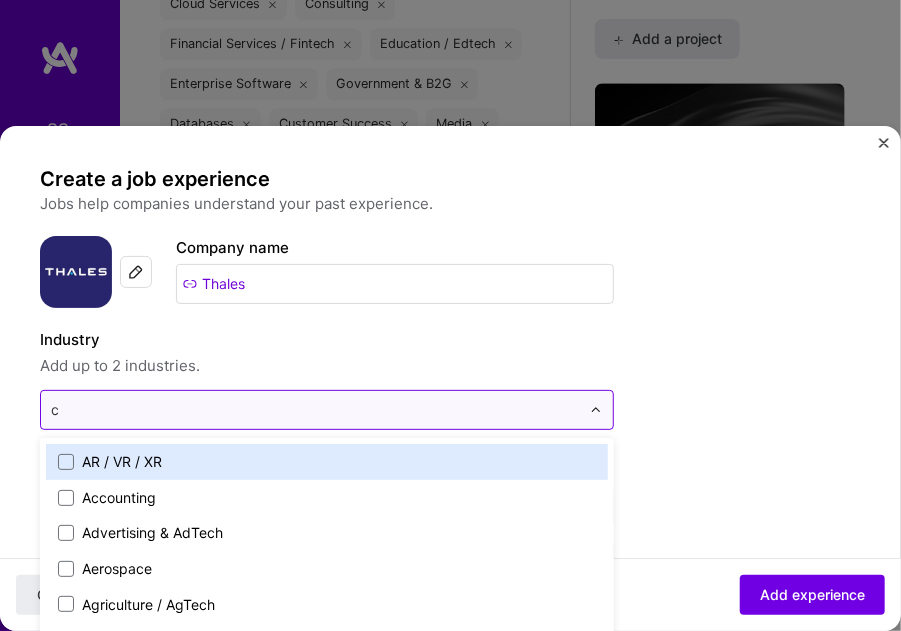 type on "cy" 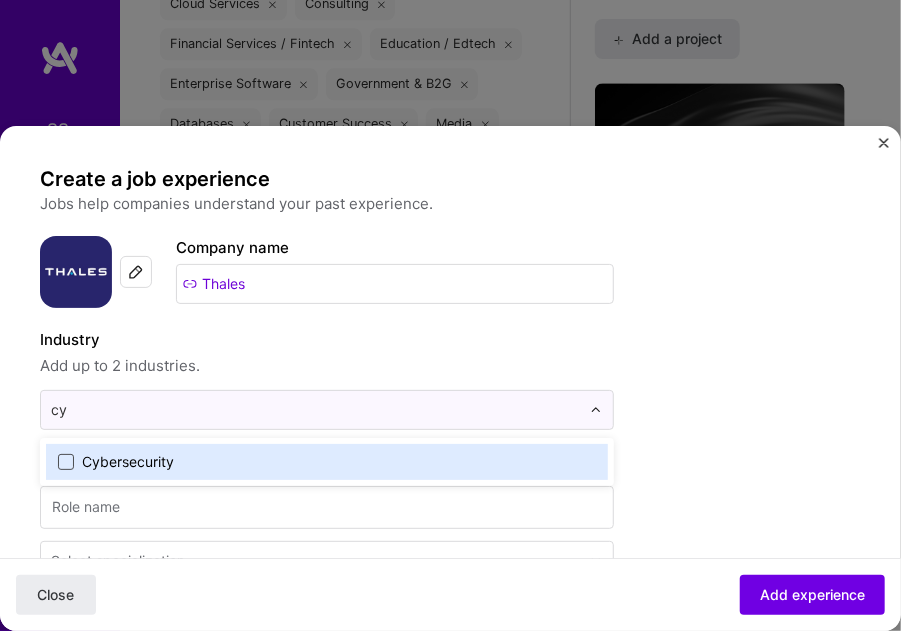 click at bounding box center [66, 462] 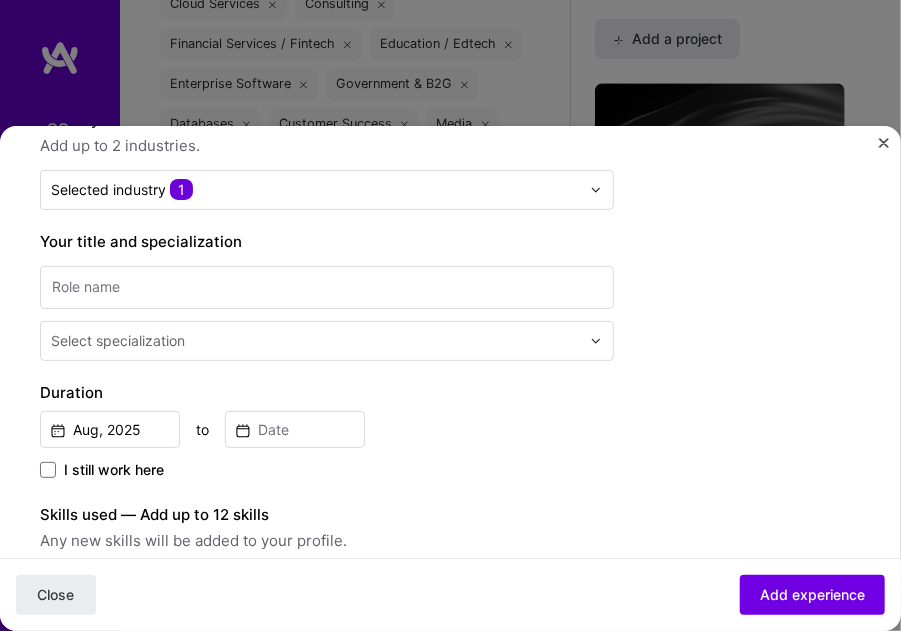 scroll, scrollTop: 234, scrollLeft: 0, axis: vertical 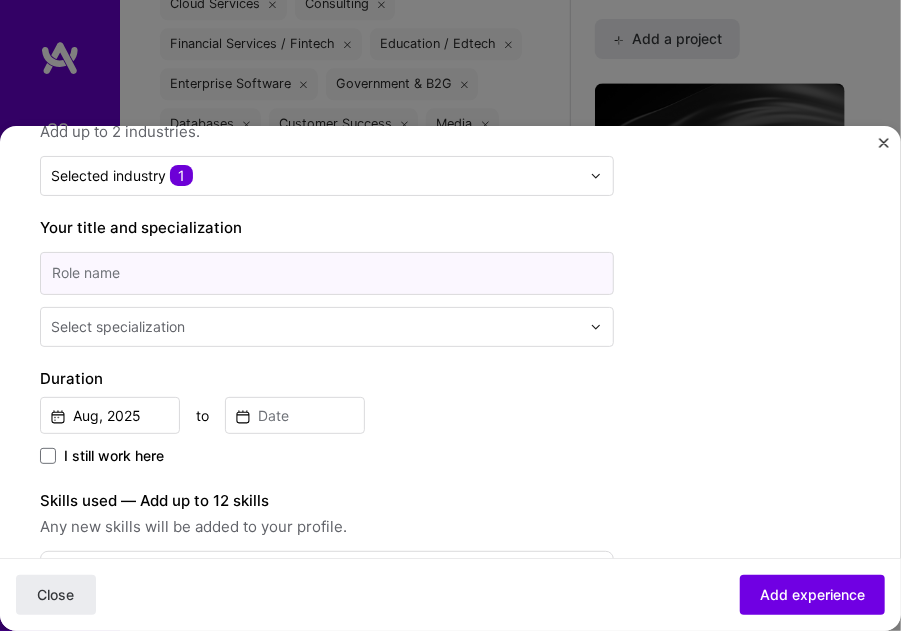 click at bounding box center (327, 273) 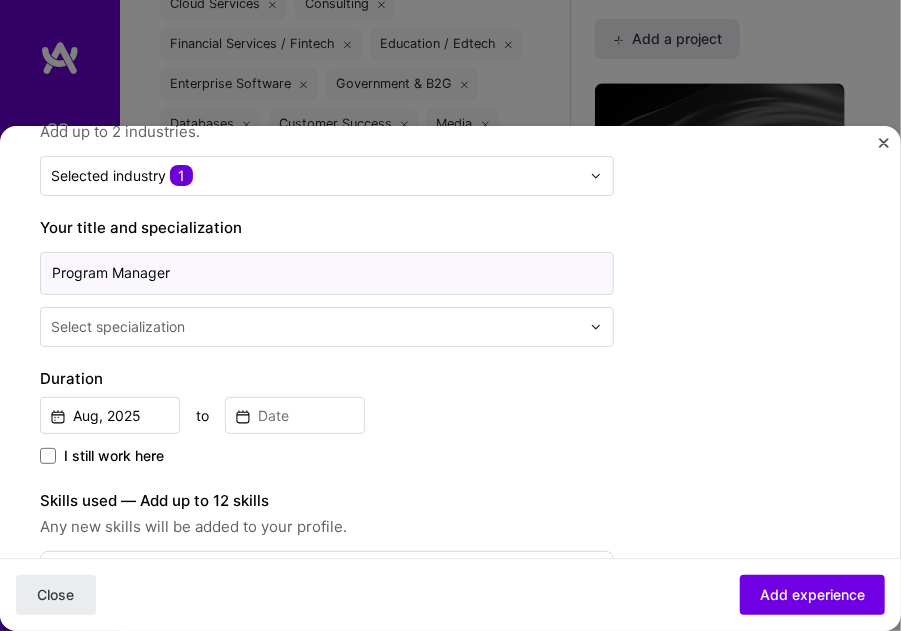 type on "Program Manager" 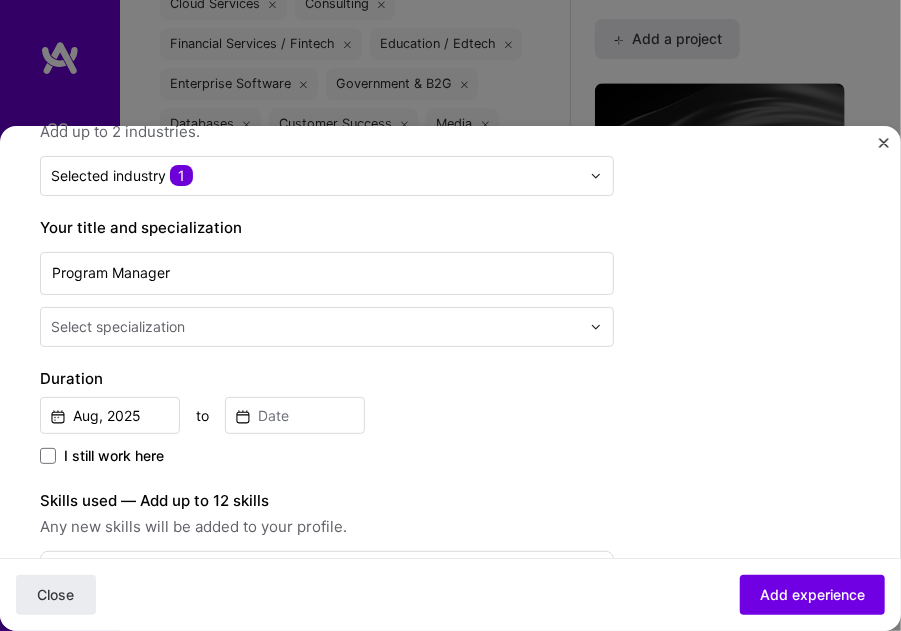 click at bounding box center (317, 327) 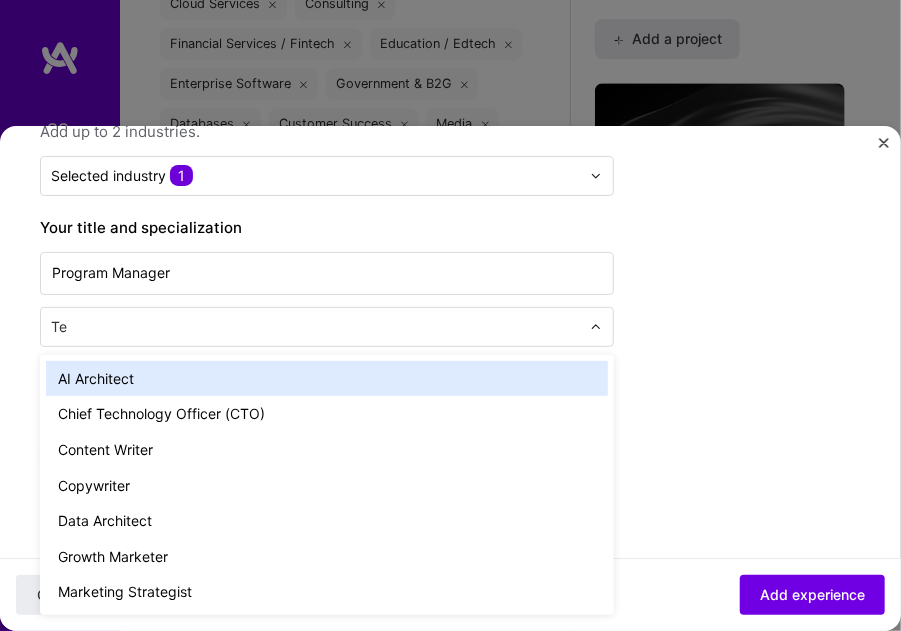 type on "T" 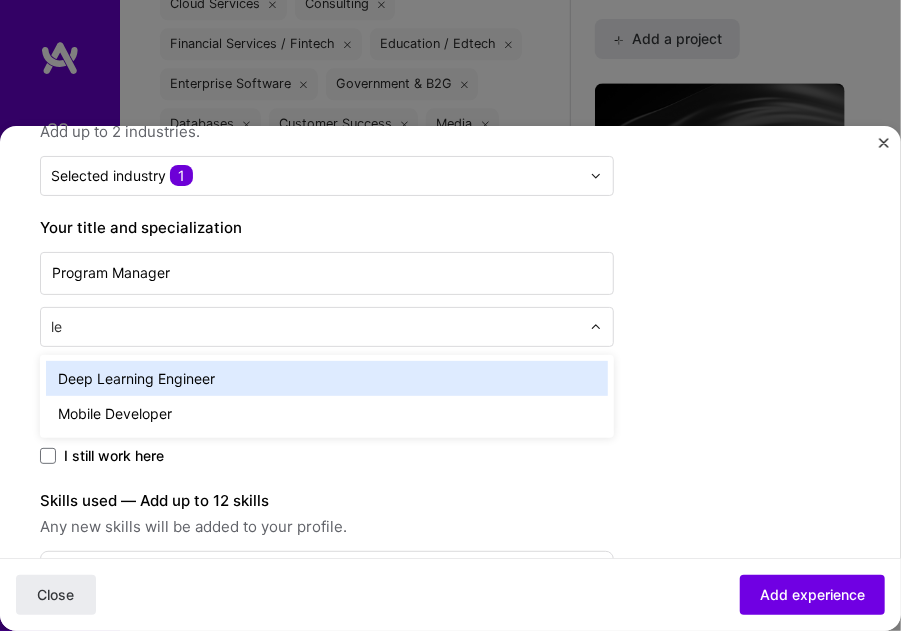 type on "l" 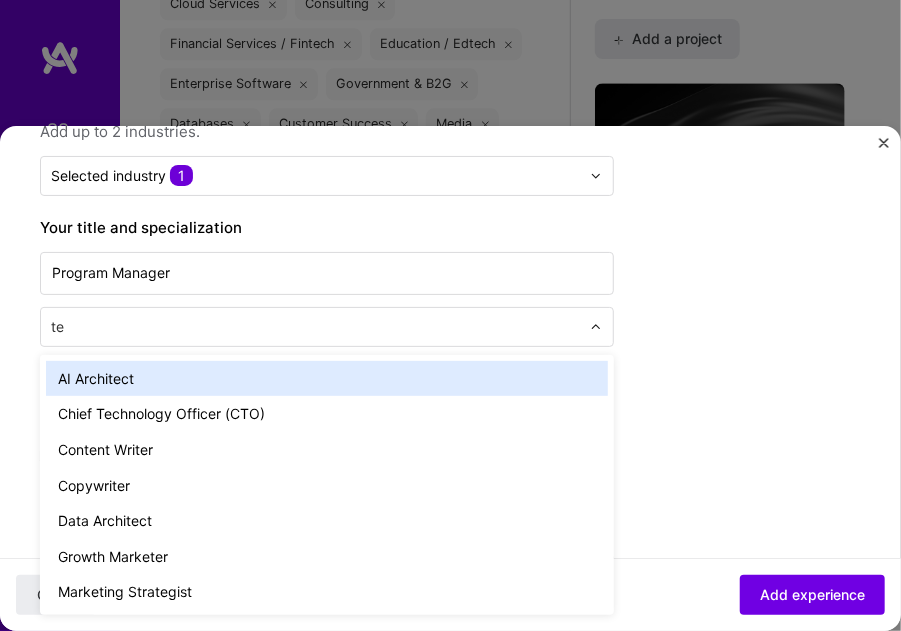 type on "t" 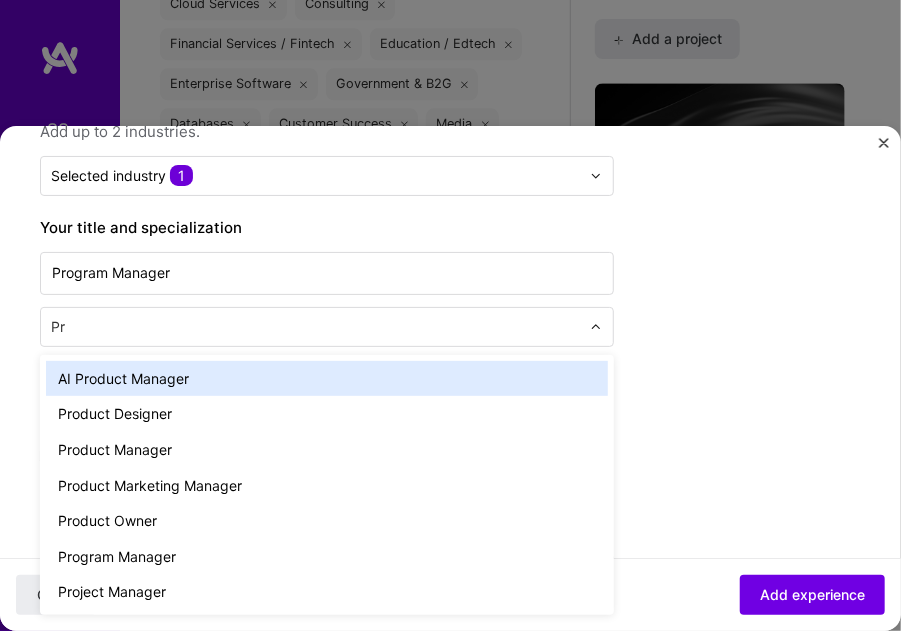 type on "Pro" 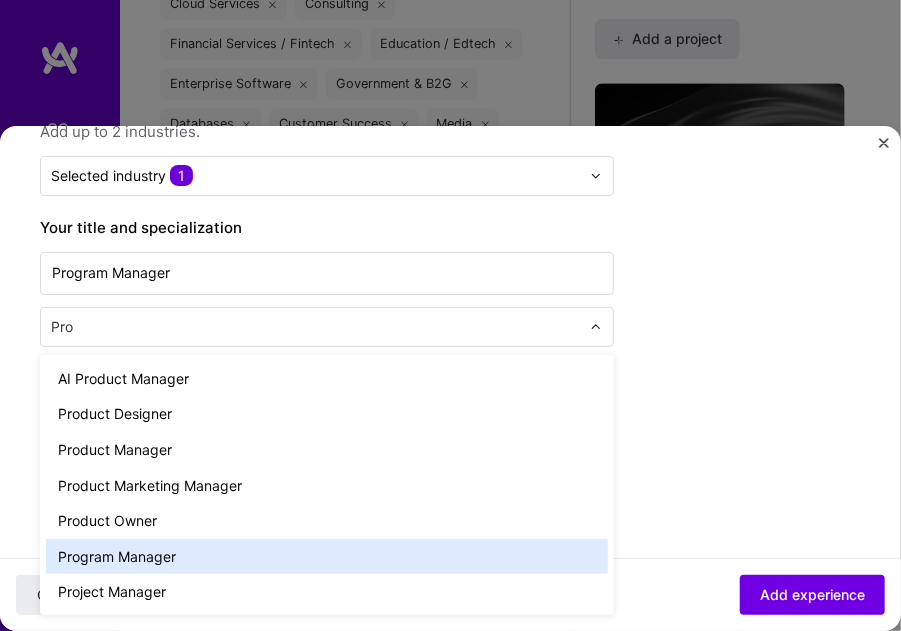 click on "Program Manager" at bounding box center [327, 557] 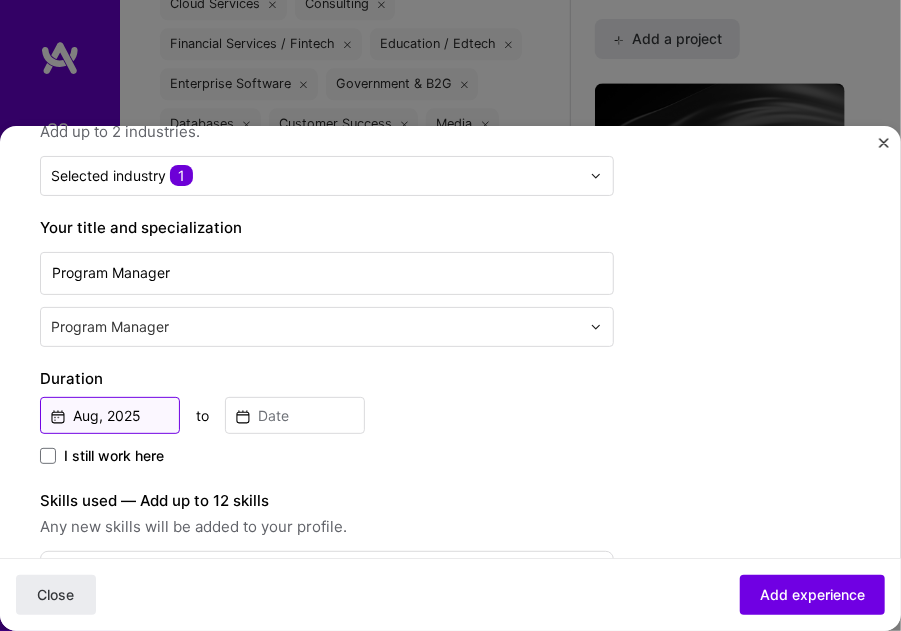 click on "Aug, 2025" at bounding box center [110, 416] 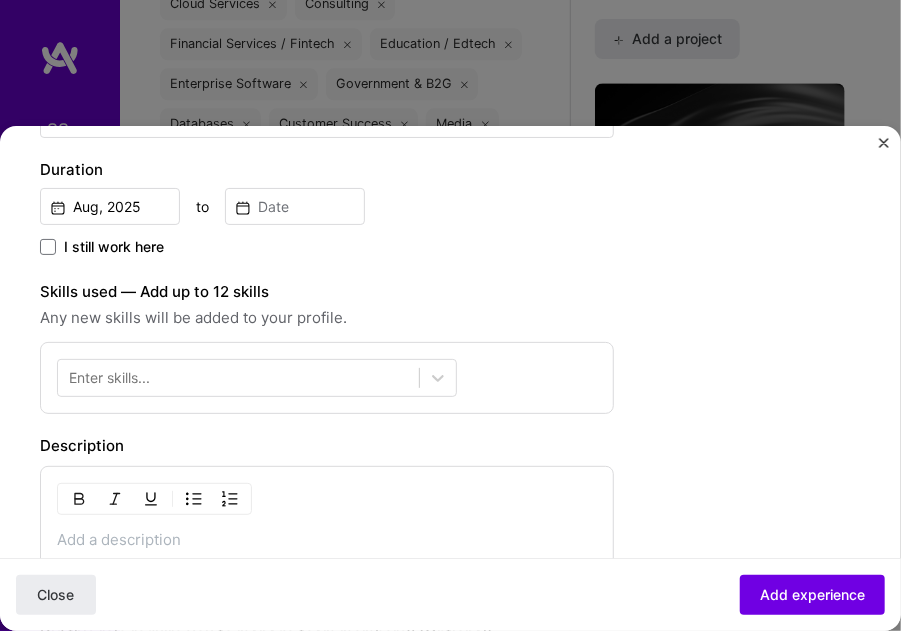 scroll, scrollTop: 472, scrollLeft: 0, axis: vertical 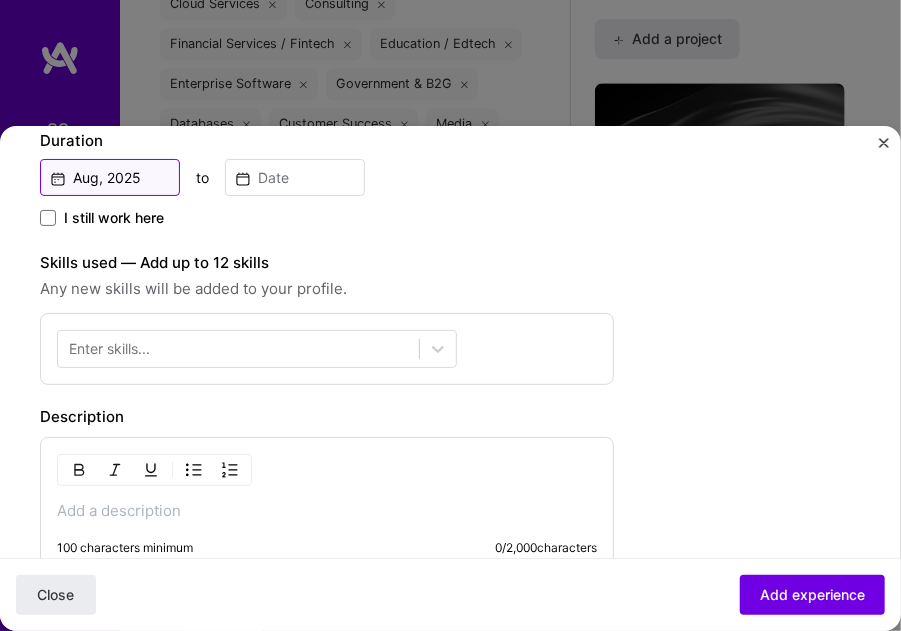 click on "Aug, 2025" at bounding box center [110, 178] 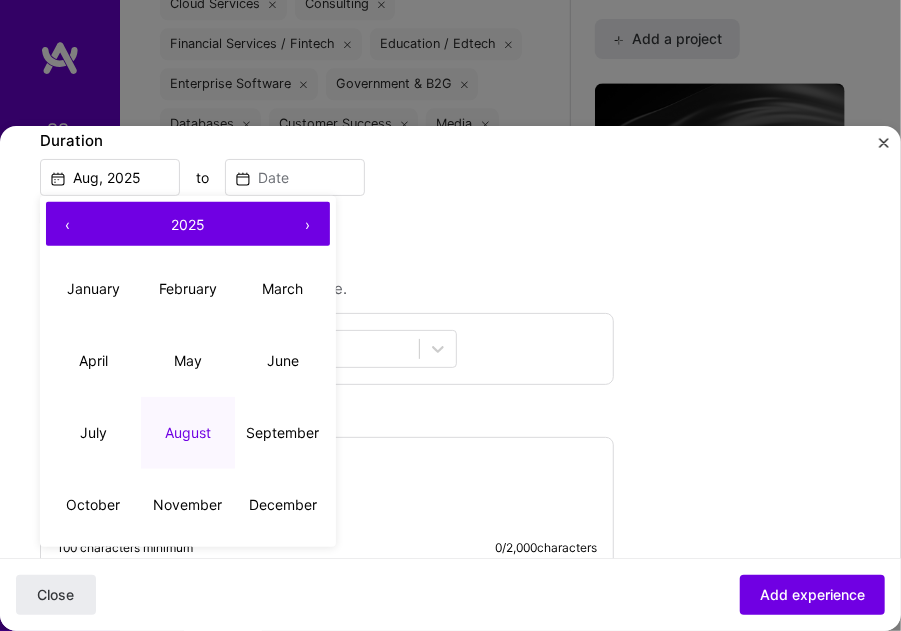 click on "‹" at bounding box center (68, 224) 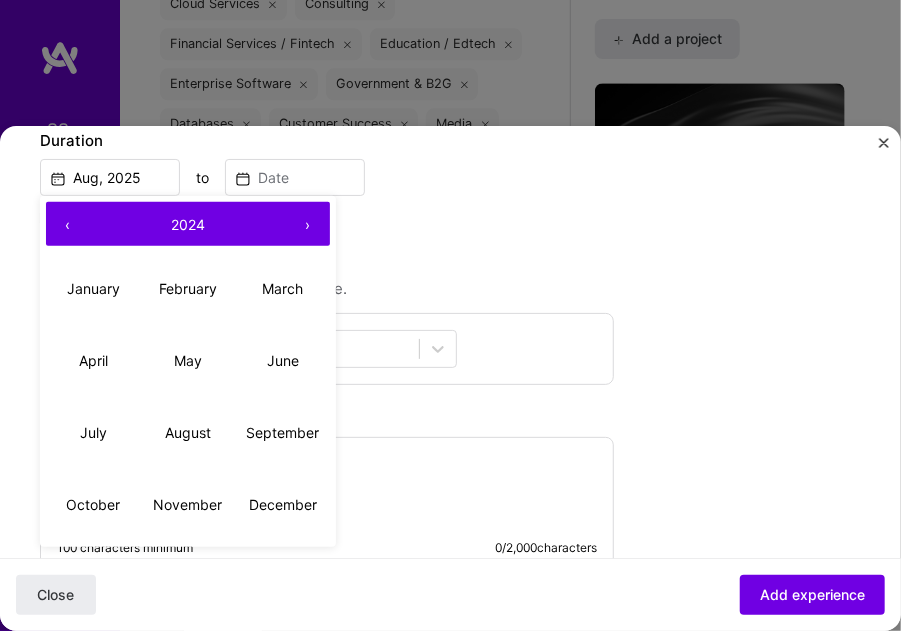click on "‹" at bounding box center (68, 224) 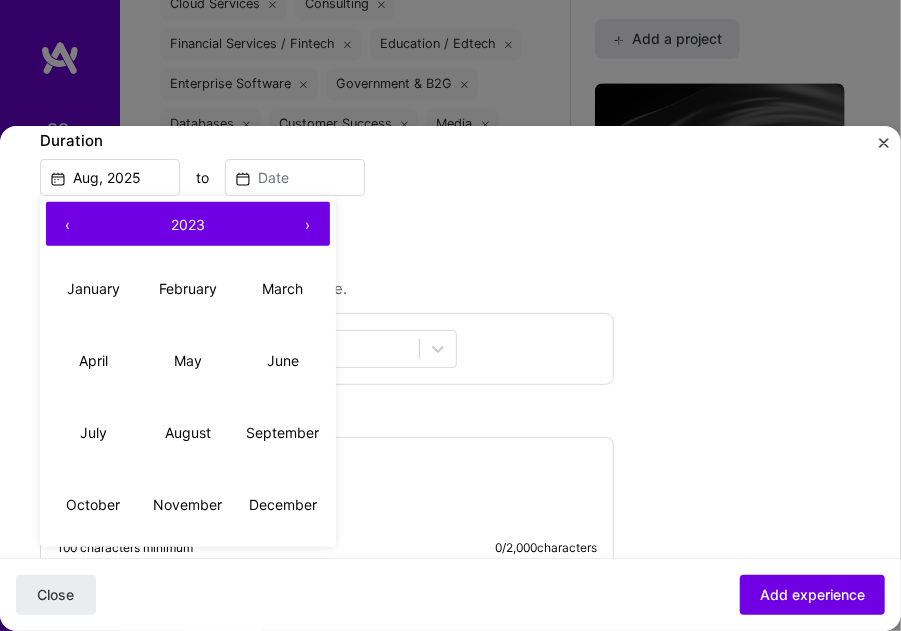 click on "‹" at bounding box center [68, 224] 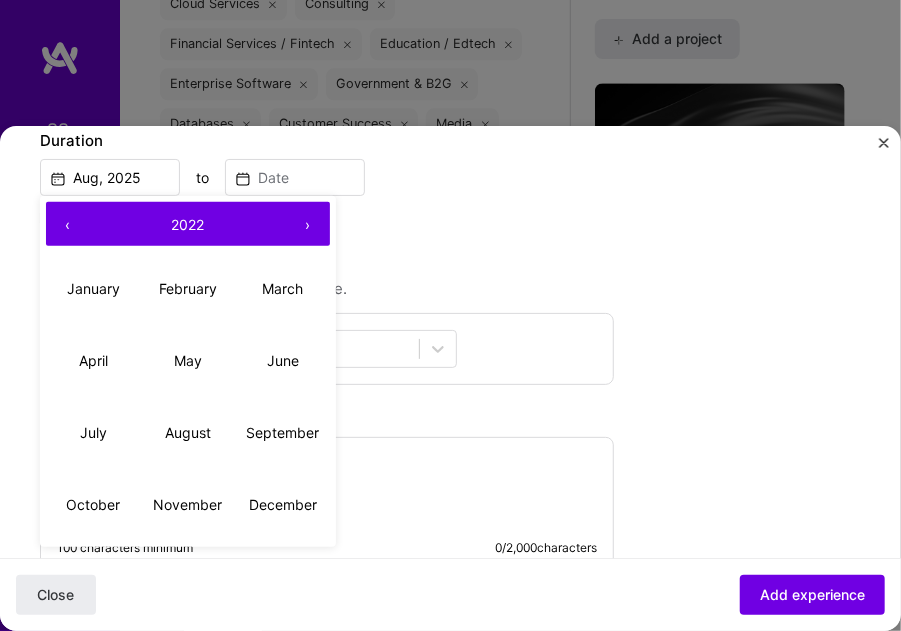 click on "‹" at bounding box center (68, 224) 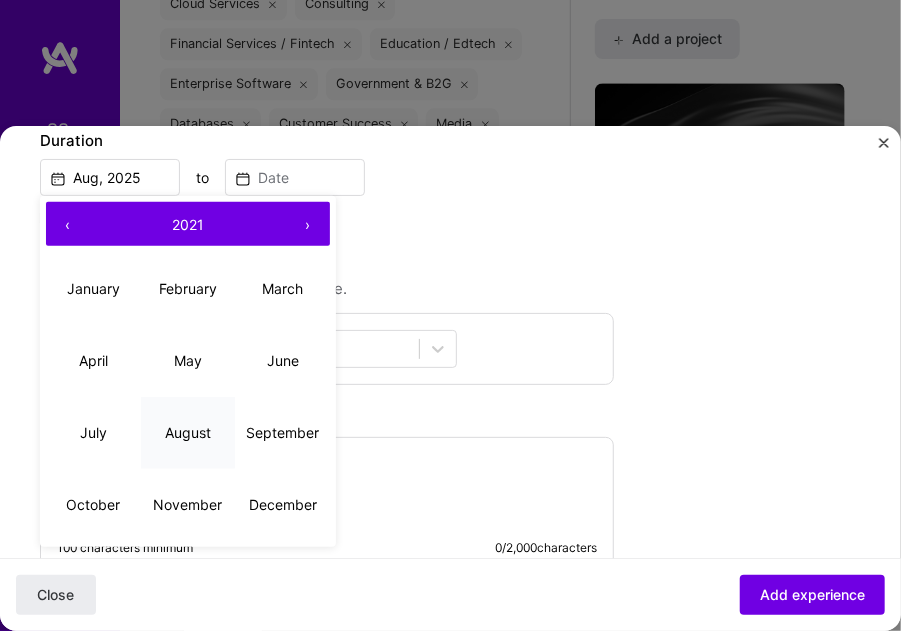 click on "August" at bounding box center (188, 432) 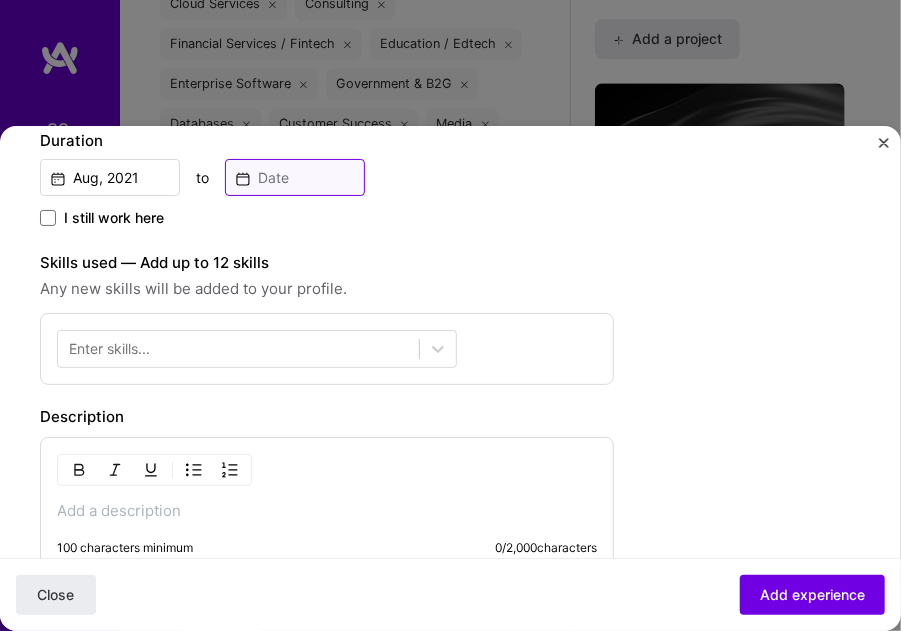 click at bounding box center [295, 178] 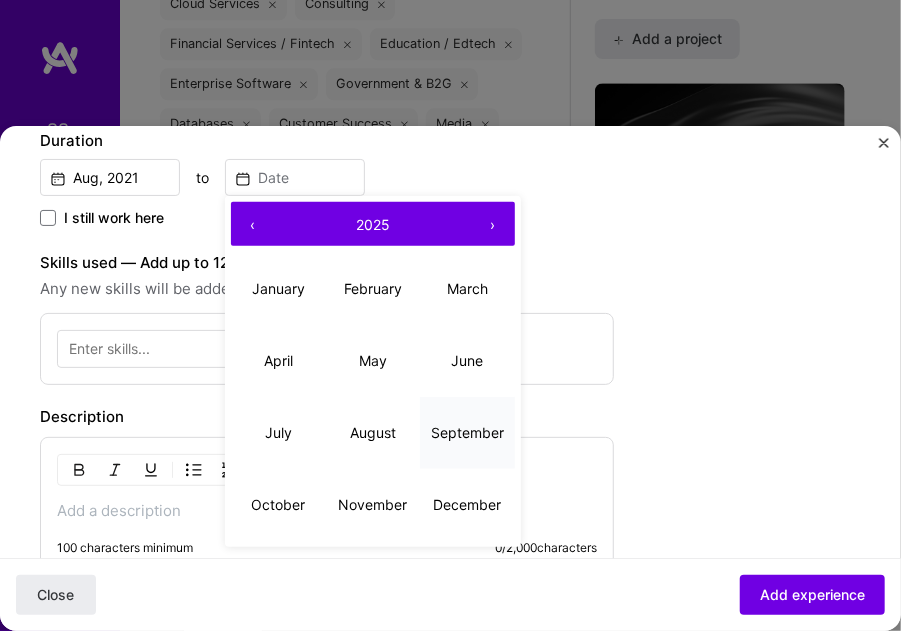 click on "September" at bounding box center [467, 433] 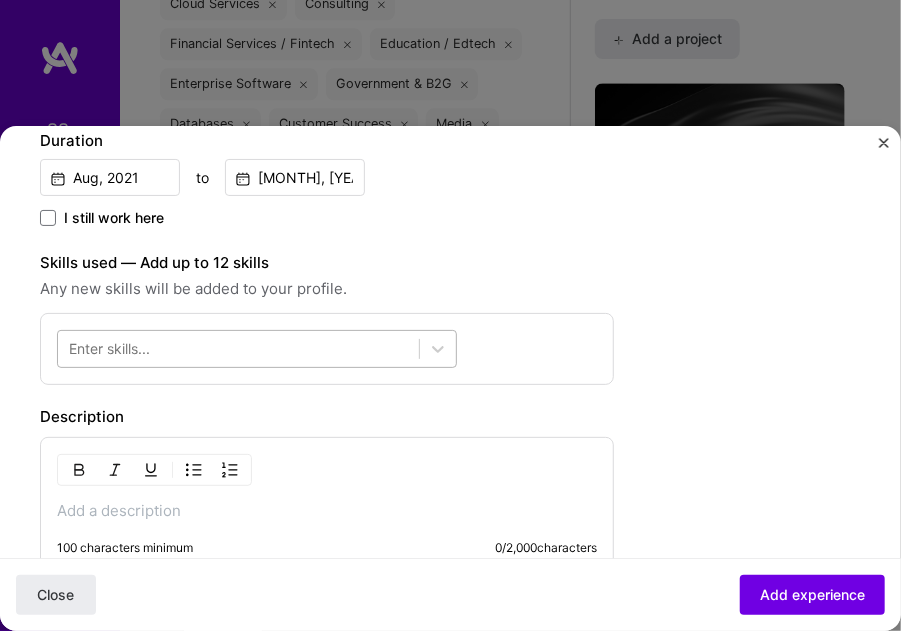 click at bounding box center (238, 349) 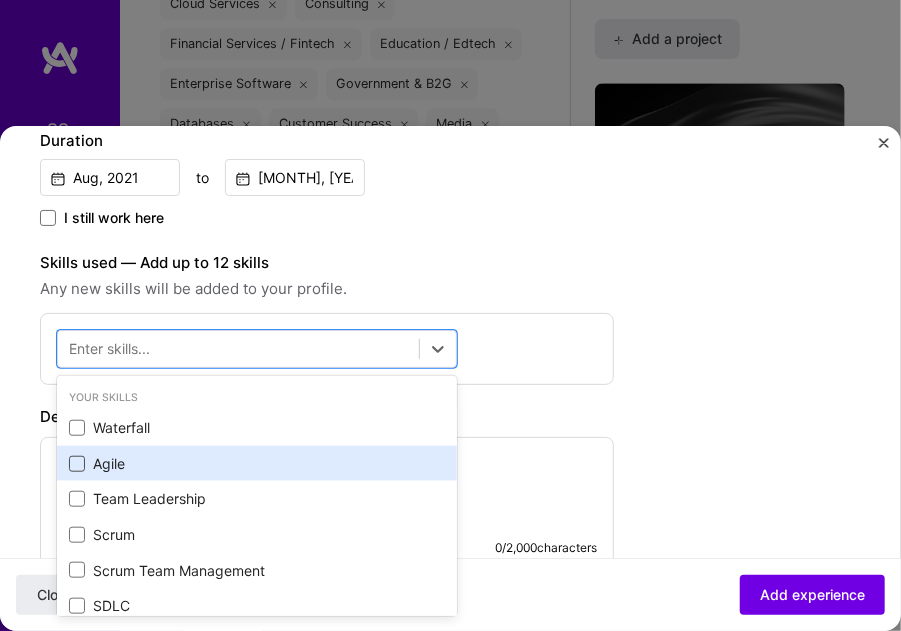 click at bounding box center (77, 464) 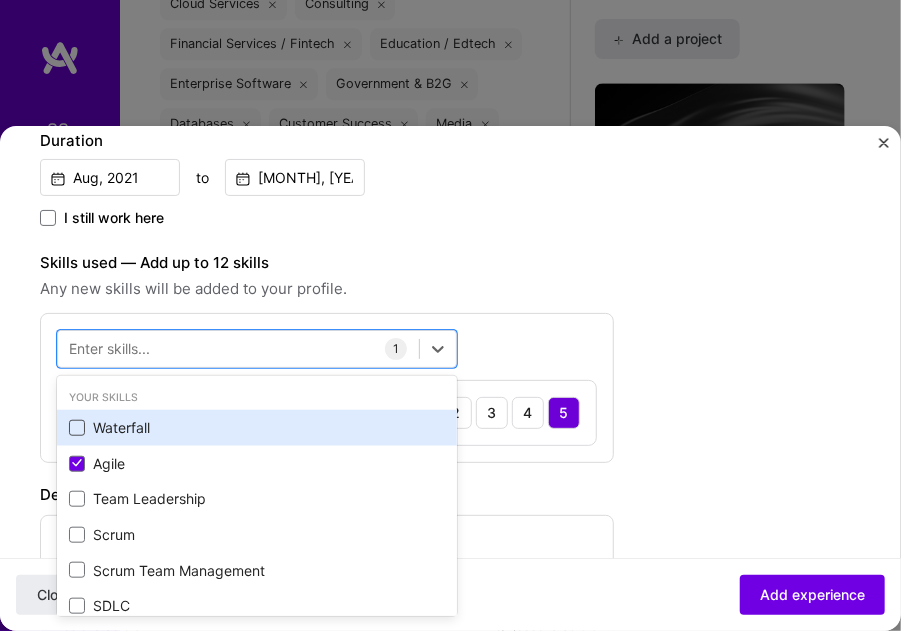 click at bounding box center [77, 428] 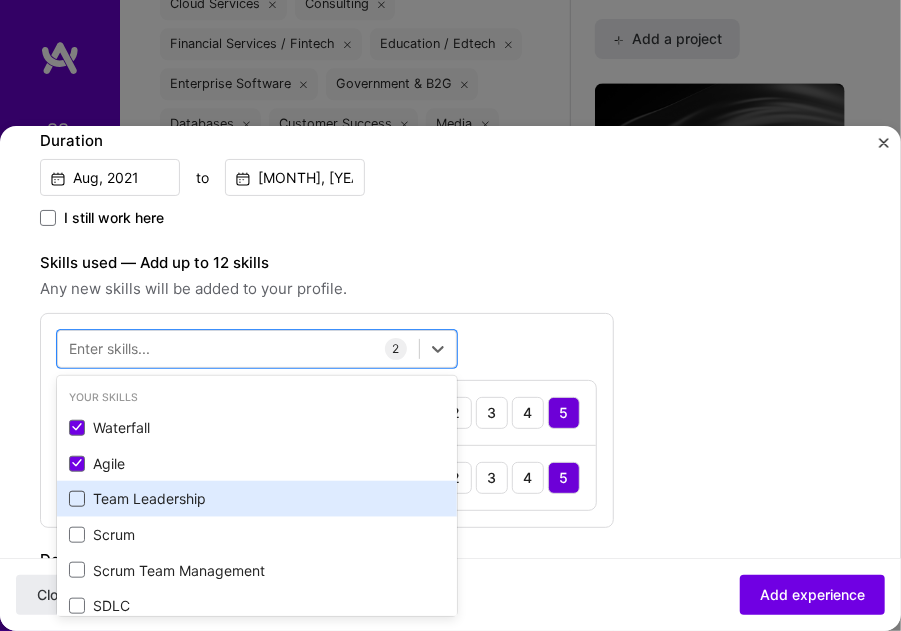 click at bounding box center [77, 499] 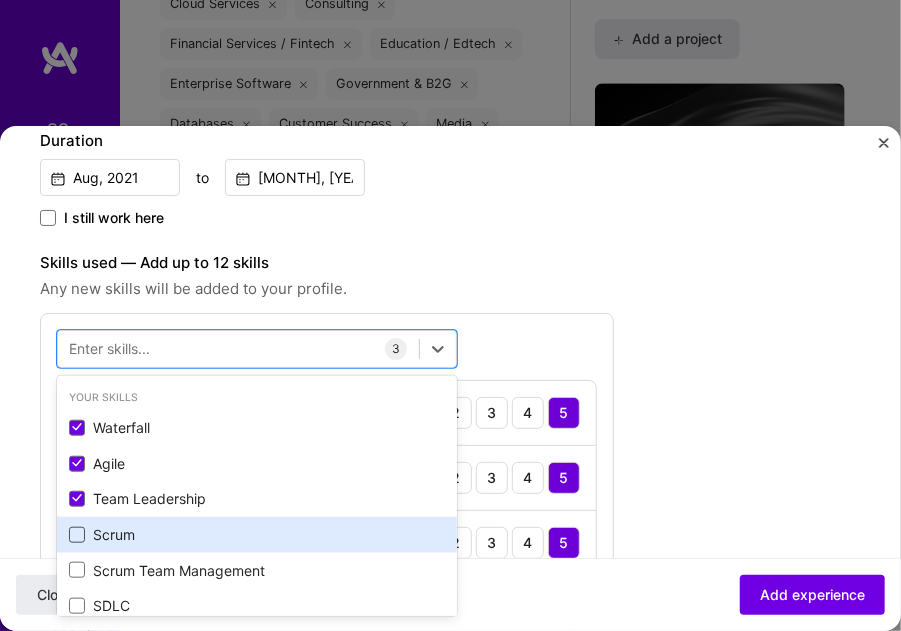 click at bounding box center [77, 535] 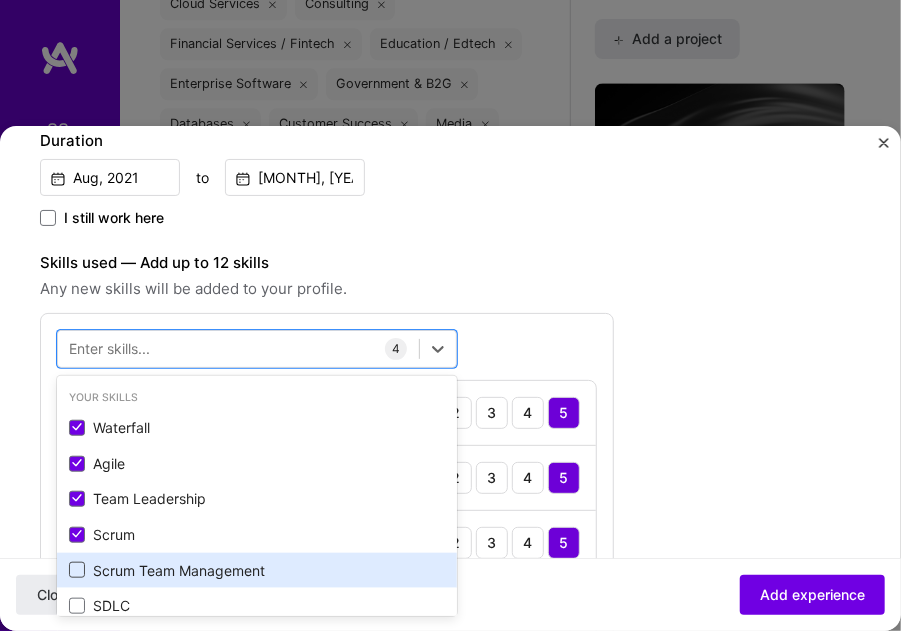 click at bounding box center (77, 570) 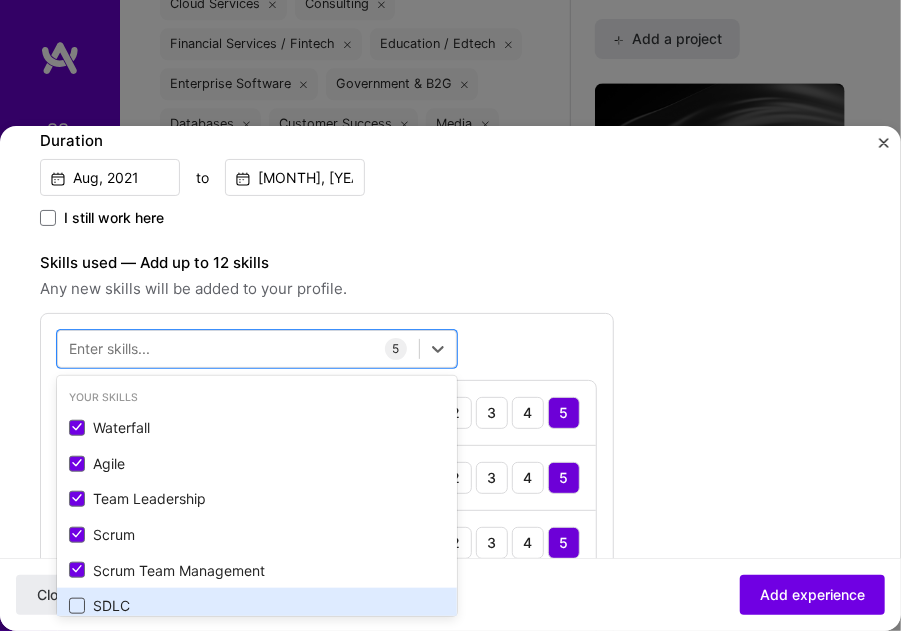 click at bounding box center [77, 606] 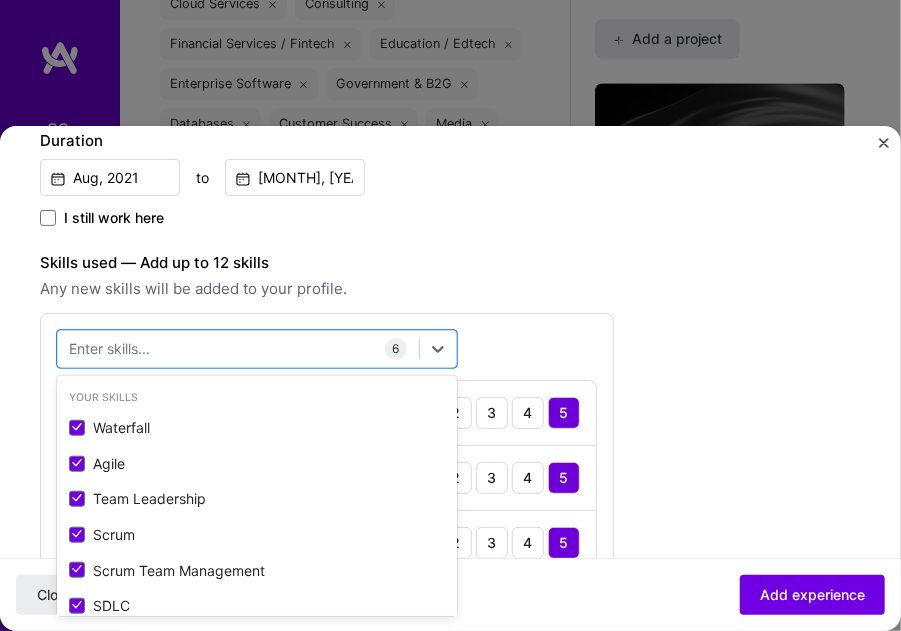 scroll, scrollTop: 166, scrollLeft: 0, axis: vertical 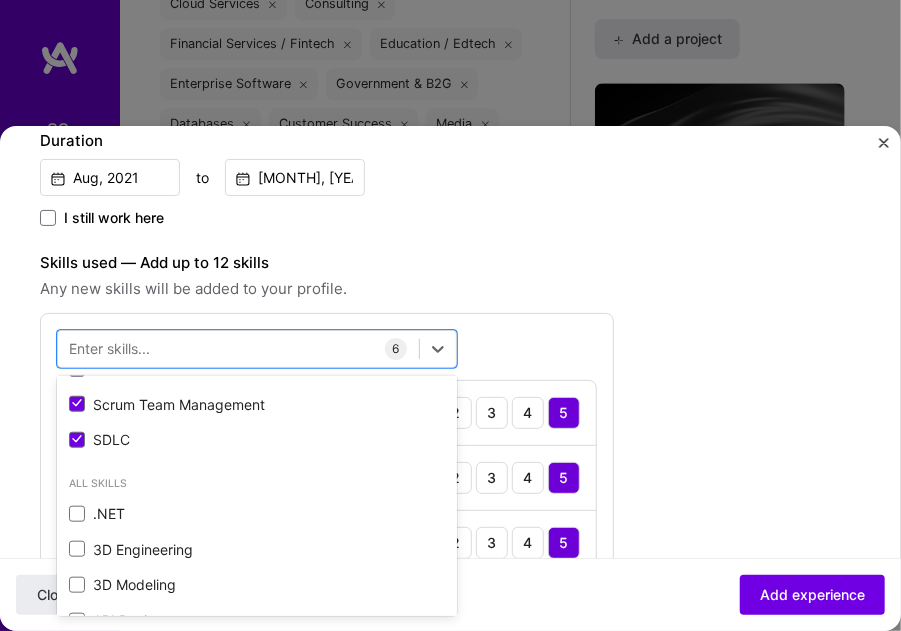 click on "Create a job experience Jobs help companies understand your past experience. Company logo Company name Thales
Industry Add up to 2 industries. Selected industry 1 Your title and specialization Program Manager Program Manager Duration Aug, [DATE]
to Sep, [DATE]
I still work here Skills used — Add up to 12 skills Any new skills will be added to your profile. option SDLC, selected. option Waterfall selected, 0 of 2. 378 results available. Use Up and Down to choose options, press Enter to select the currently focused option, press Escape to exit the menu, press Tab to select the option and exit the menu. Your Skills Waterfall Agile Team Leadership Scrum Scrum Team Management SDLC All Skills .NET 3D Engineering 3D Modeling API Design API Integration APNS ARM ASP.NET AWS AWS Aurora AWS BETA AWS CDK AWS CloudFormation AWS Lambda AWS Neptune AWS RDS Ada Adobe Creative Cloud Adobe Experience Manager Agora C" at bounding box center [440, 494] 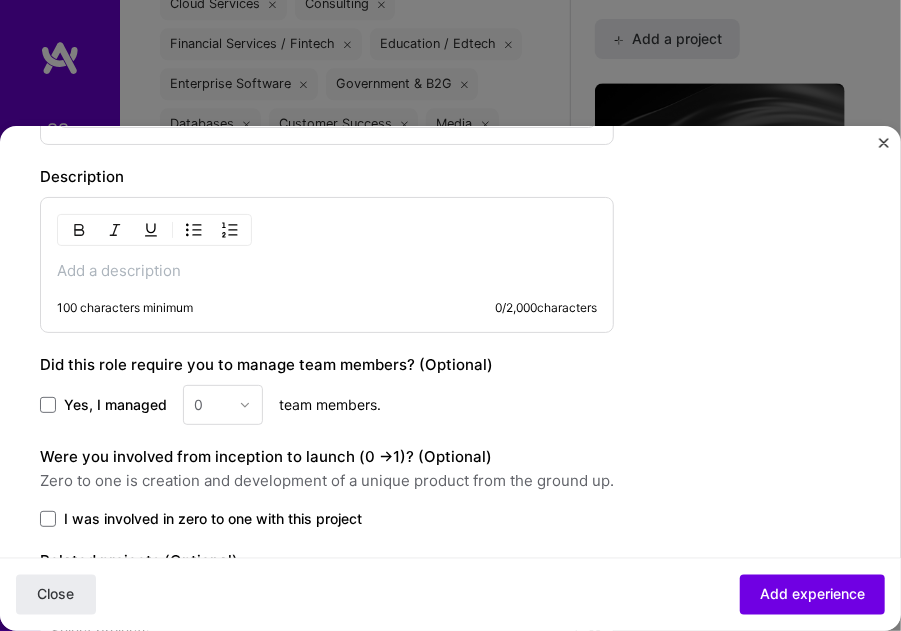 scroll, scrollTop: 1107, scrollLeft: 0, axis: vertical 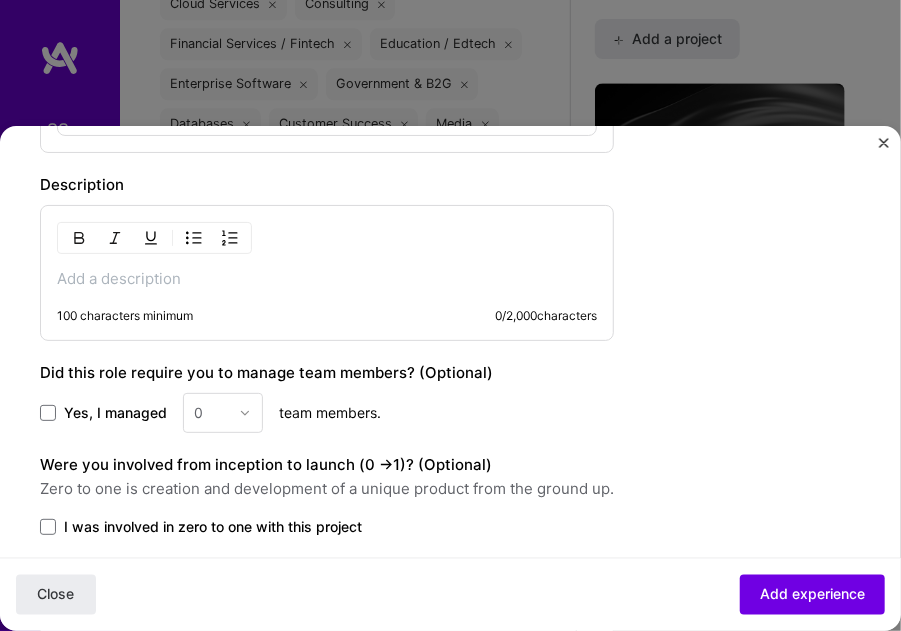 click on "100 characters minimum 0 / 2,000  characters" at bounding box center [327, 273] 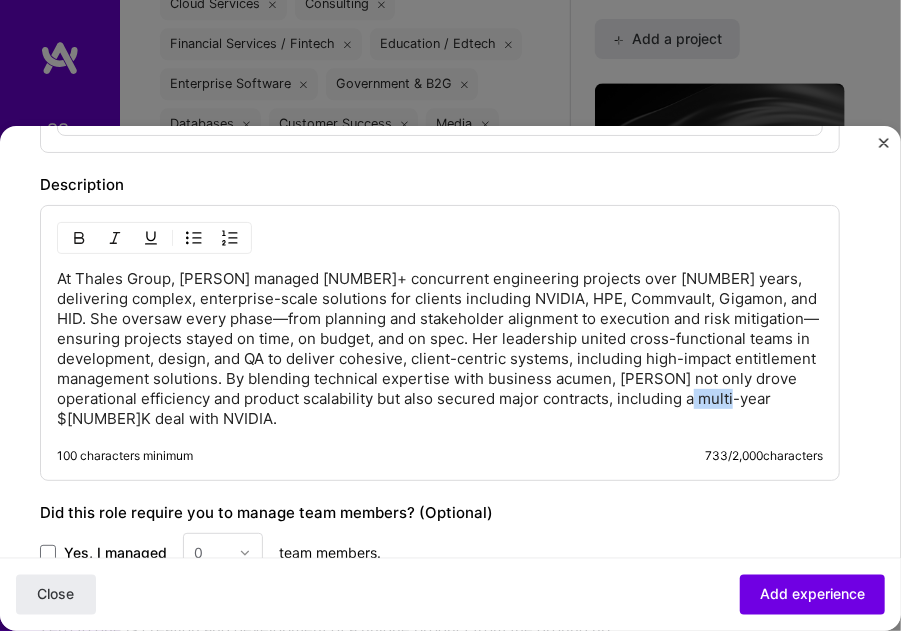 drag, startPoint x: 747, startPoint y: 392, endPoint x: 696, endPoint y: 392, distance: 51 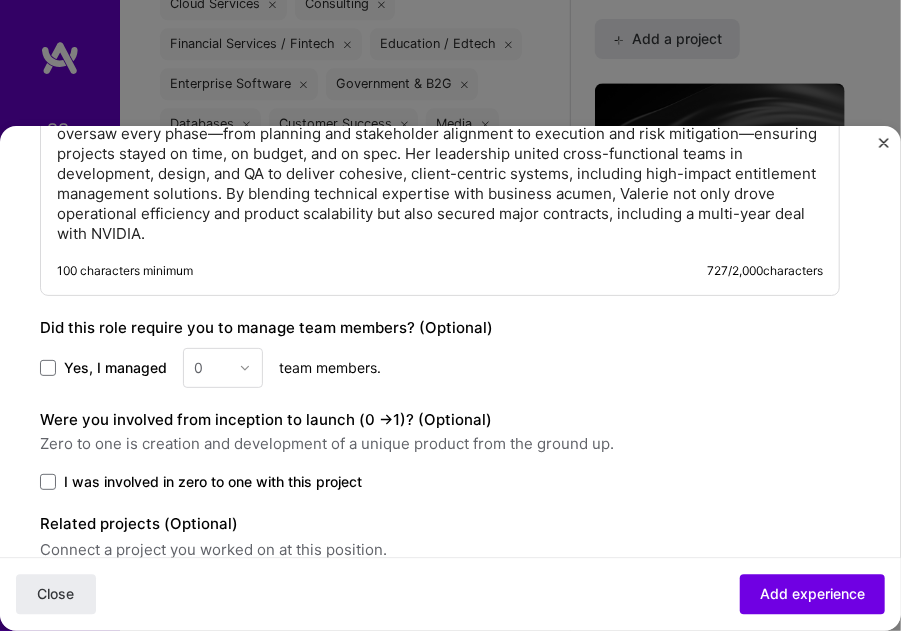 scroll, scrollTop: 1318, scrollLeft: 0, axis: vertical 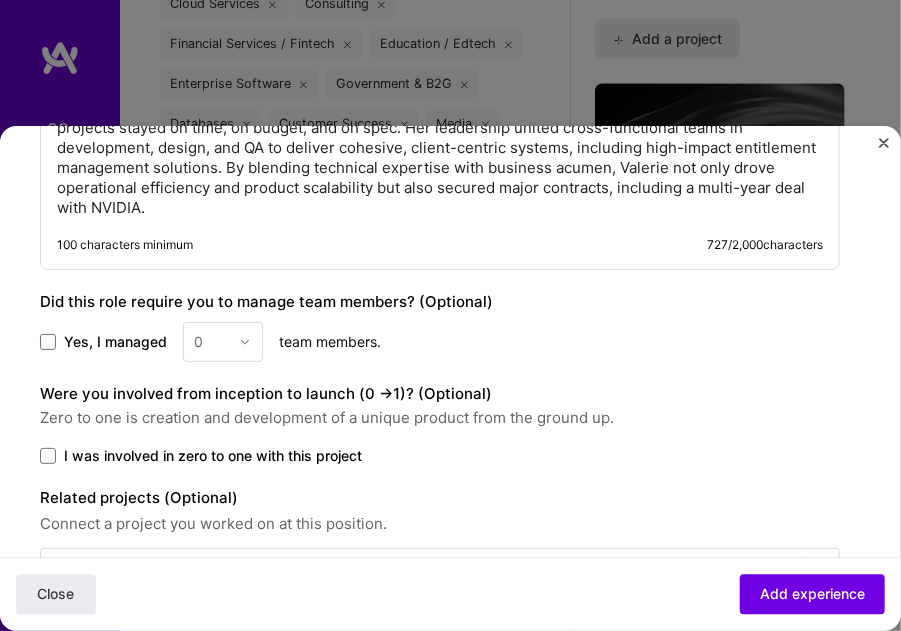 click on "0" at bounding box center [223, 342] 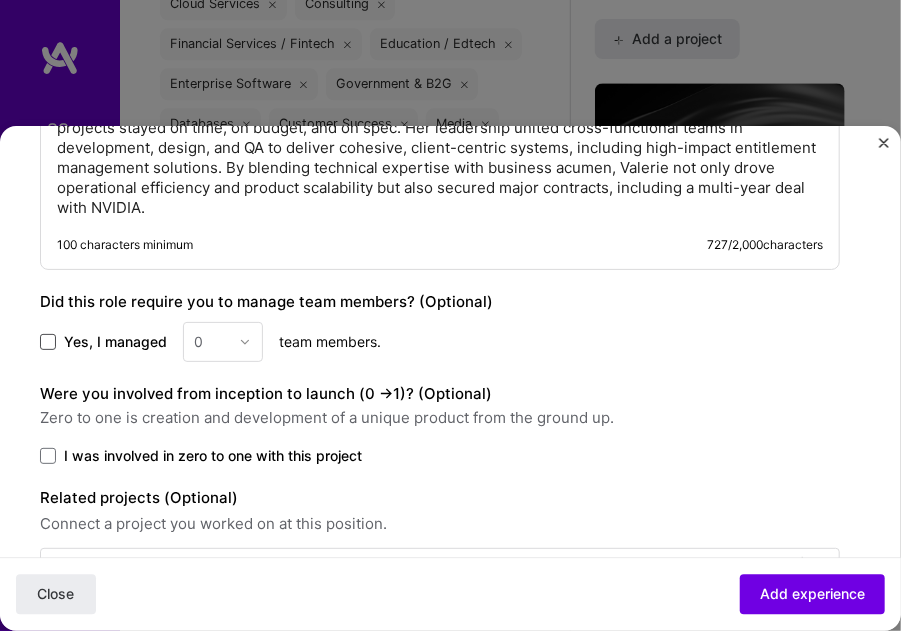 click at bounding box center [48, 342] 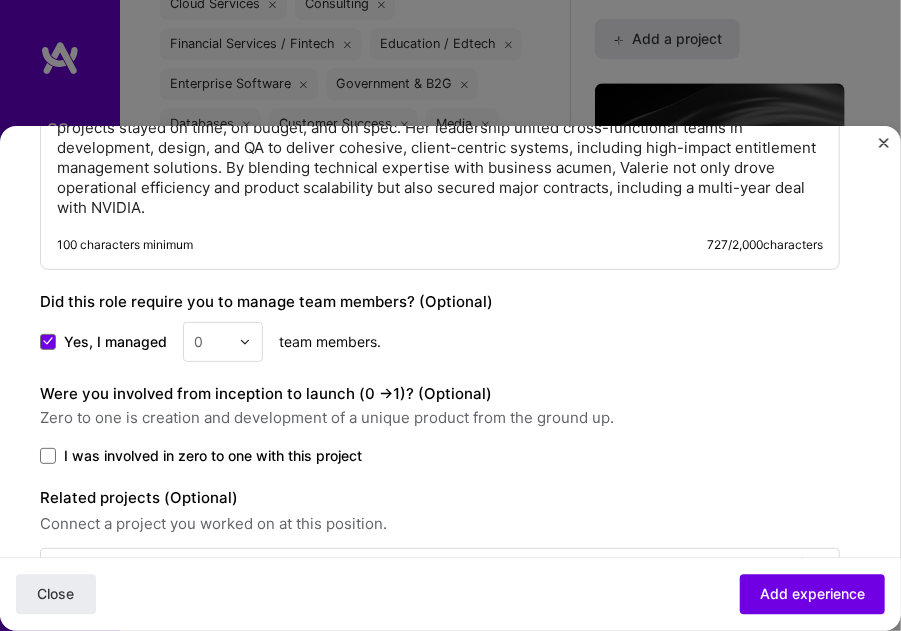 click at bounding box center (250, 342) 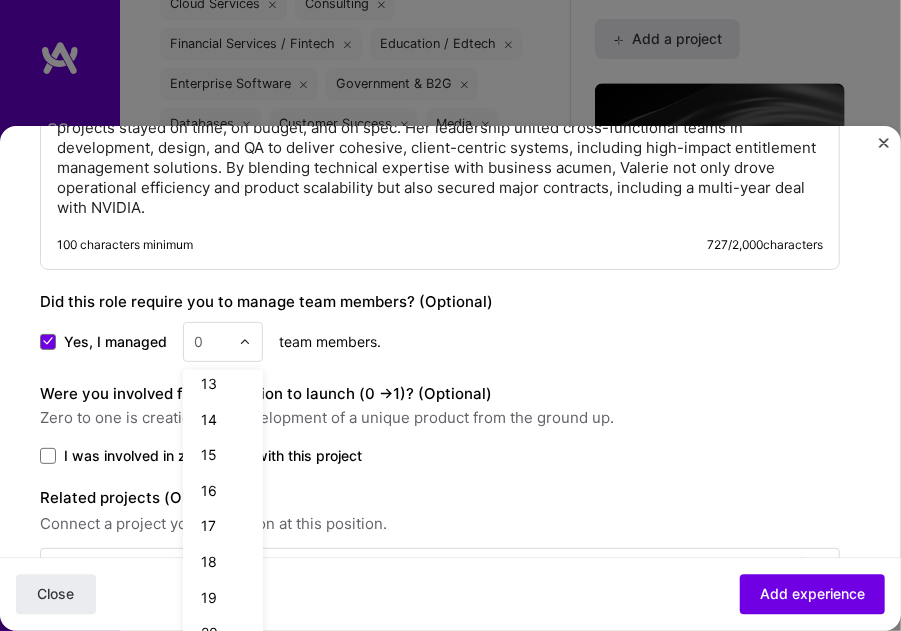 scroll, scrollTop: 460, scrollLeft: 0, axis: vertical 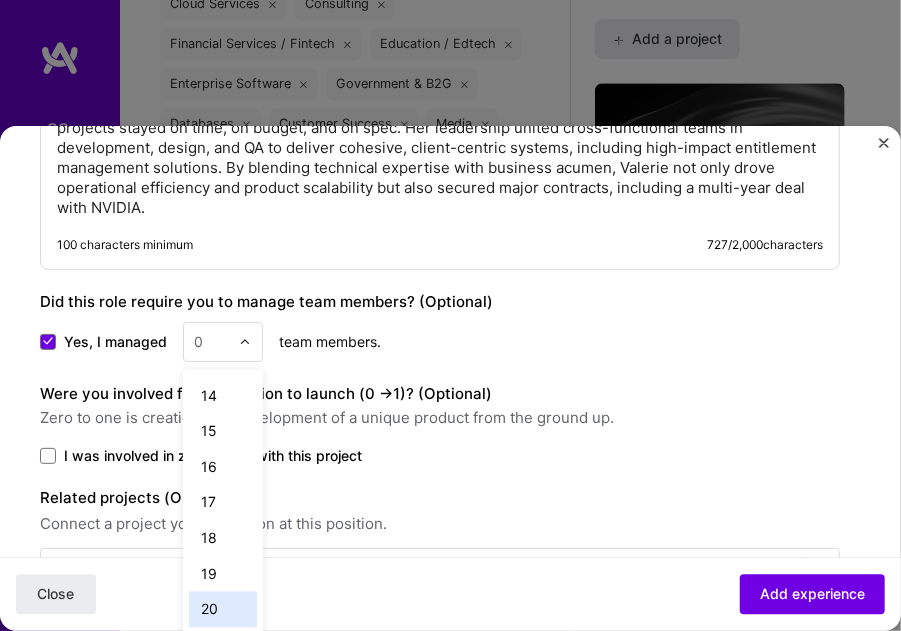 click on "20" at bounding box center (223, 610) 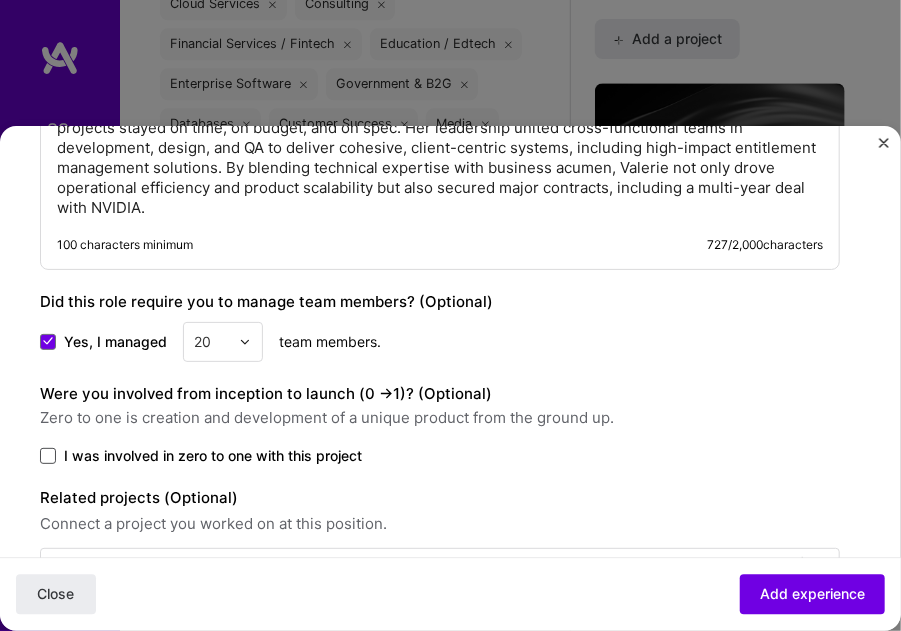 click at bounding box center (48, 456) 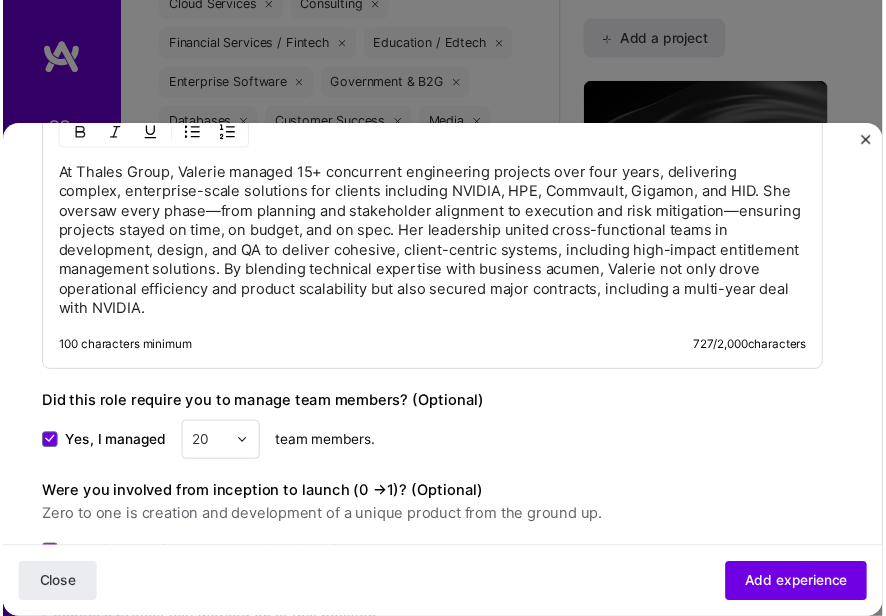 scroll, scrollTop: 1359, scrollLeft: 0, axis: vertical 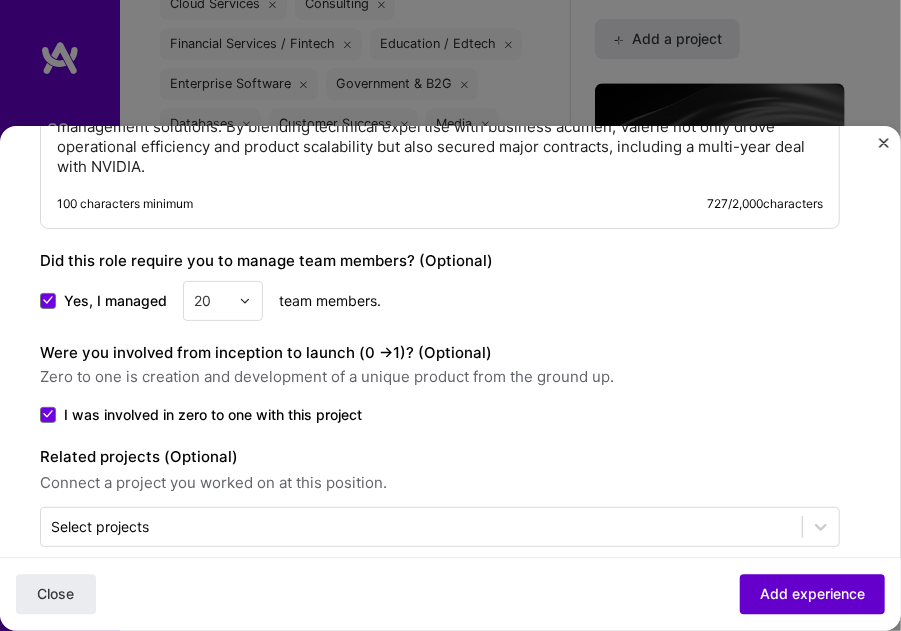 click on "Add experience" at bounding box center (812, 595) 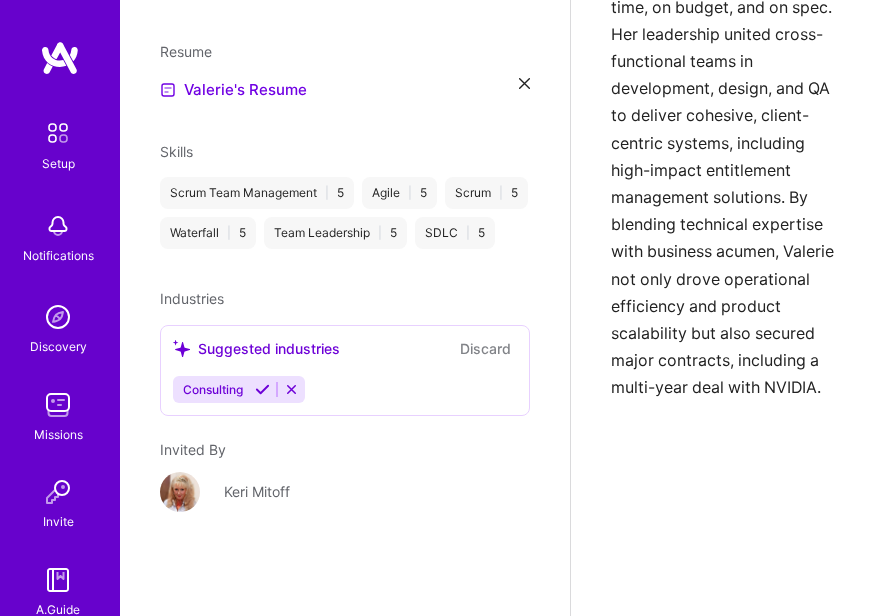 scroll, scrollTop: 425, scrollLeft: 0, axis: vertical 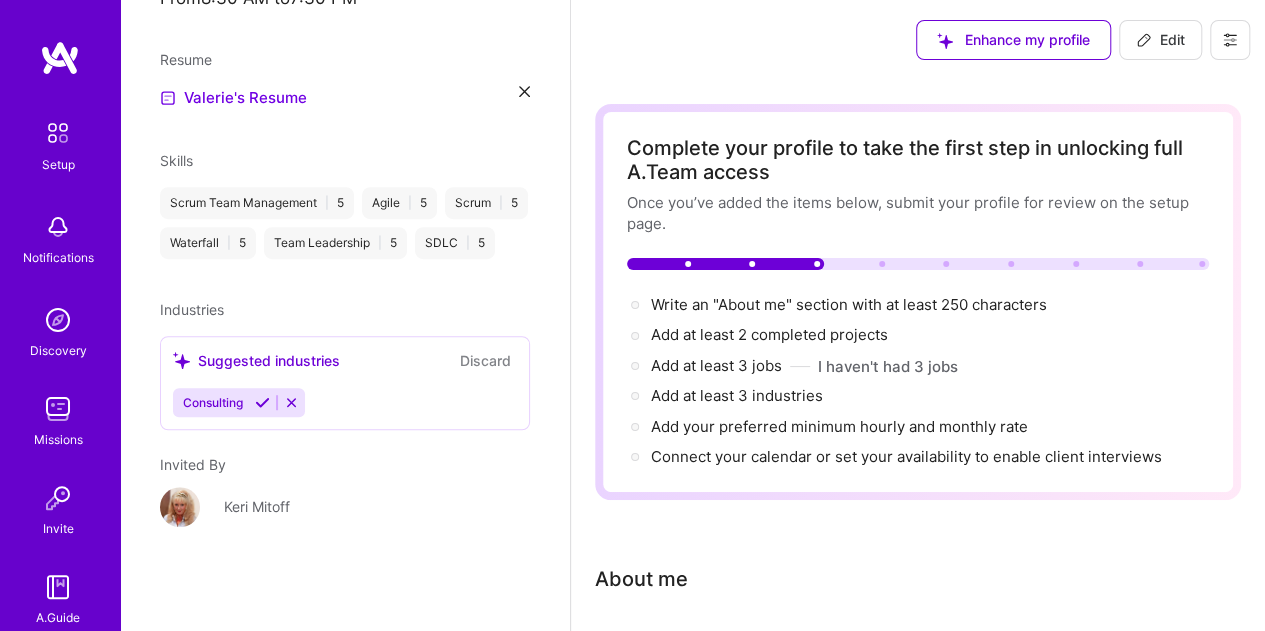 click on "Edit" at bounding box center [1160, 40] 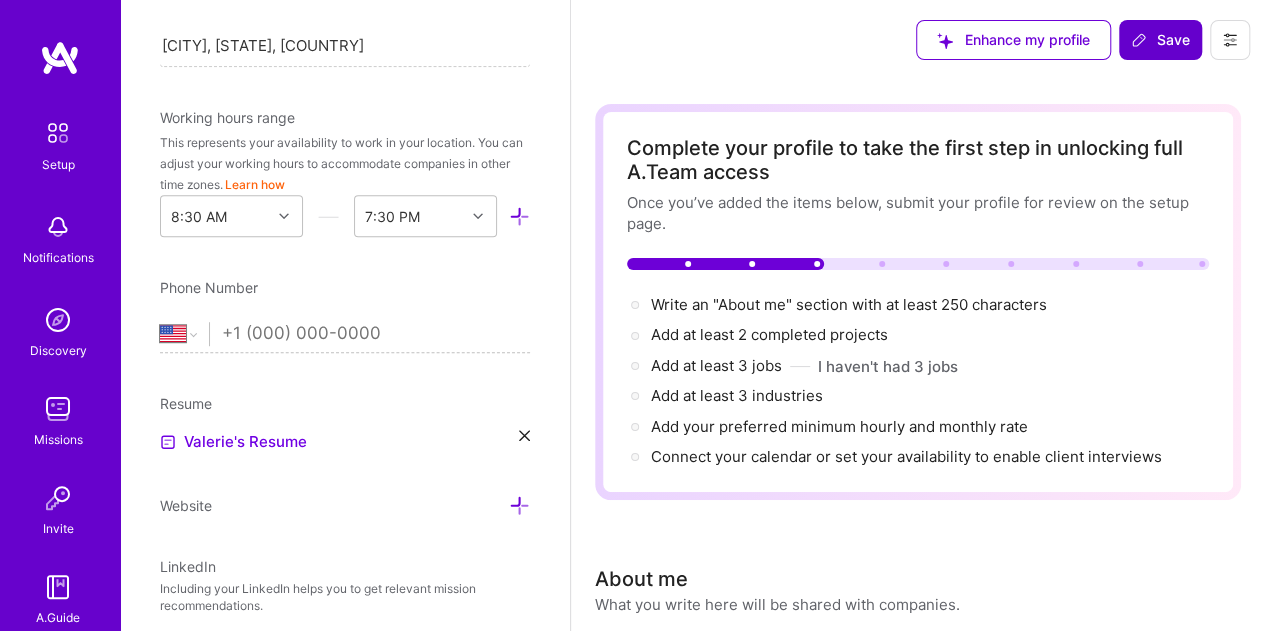 scroll, scrollTop: 345, scrollLeft: 0, axis: vertical 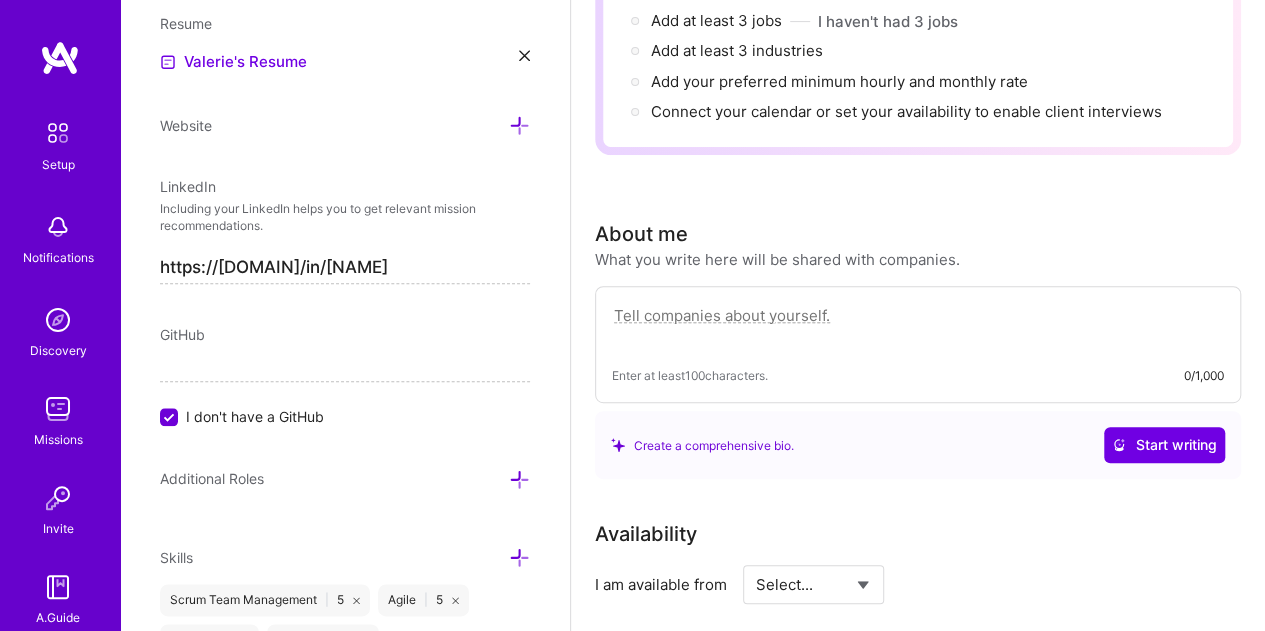 paste on "[PERSON] [LASTNAME] is a PMP, CSM, and SPOC who turns bold ideas into scalable, revenue-driving realities. With 20+ years leading engineering, product delivery, and business growth, she’s closed multi-year, high-value contracts while orchestrating complex builds for global leaders like NVIDIA, HPE, and Commvault. Fluent in Java, .NET, cloud platforms, and modern front-end frameworks, she’s led [NUMBER]+ engineers and architects, scaled DevOps pipelines, and executed global rollouts that stick. [PERSON] thrives where strategy meets execution—aligning stakeholders, cutting through noise, and delivering results that are fast, clean, and on point. Her track record spans fintech, media, e-commerce, and enterprise software, always blending technical fluency with business acumen. A sought-after speaker and agile coach, she energizes teams, accelerates delivery, and ensures every project ends with both client confidence and measurable impact." 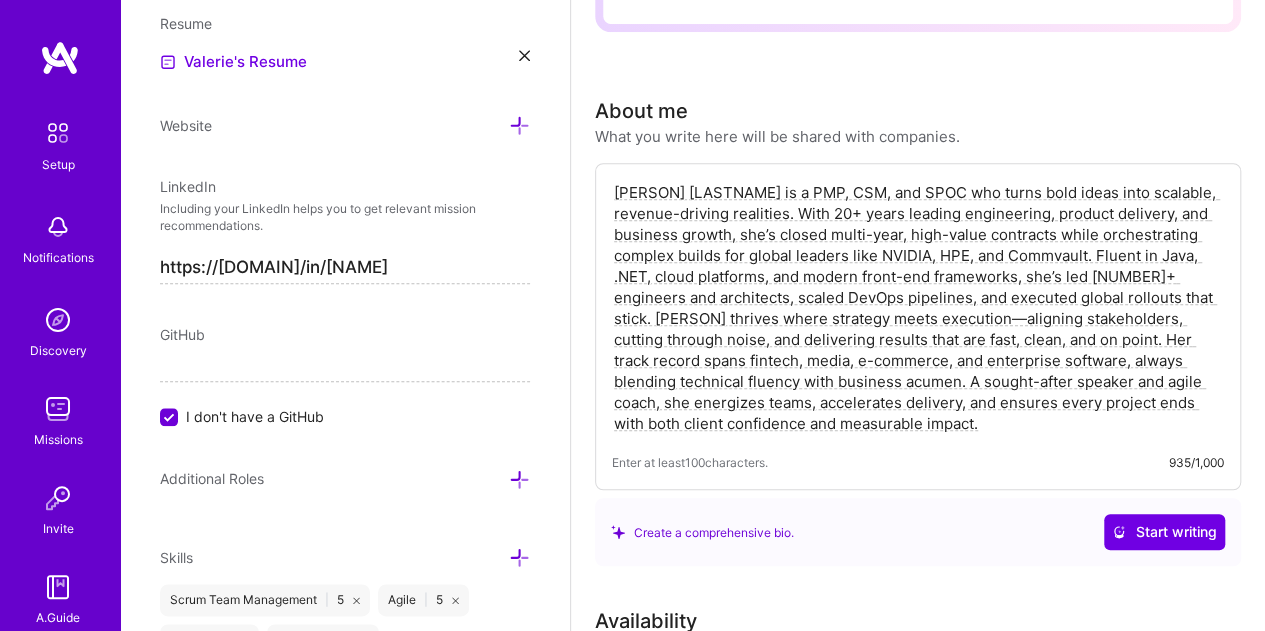 scroll, scrollTop: 484, scrollLeft: 0, axis: vertical 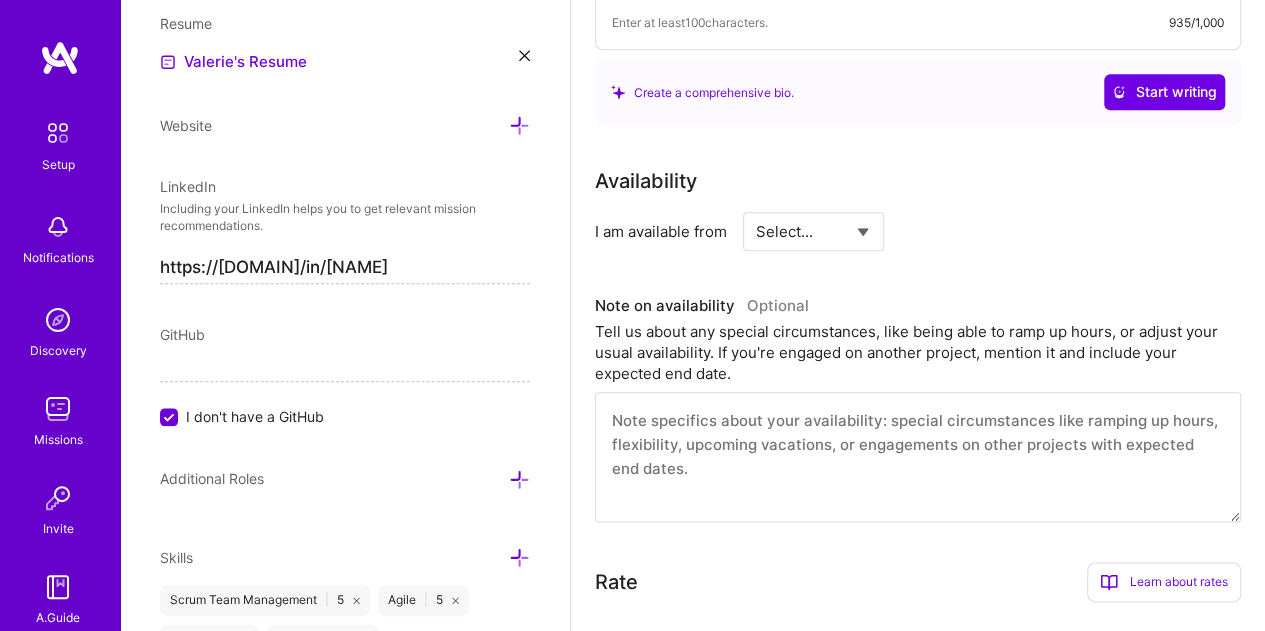 type on "[PERSON] [LASTNAME] is a PMP, CSM, and SPOC who turns bold ideas into scalable, revenue-driving realities. With 20+ years leading engineering, product delivery, and business growth, she’s closed multi-year, high-value contracts while orchestrating complex builds for global leaders like NVIDIA, HPE, and Commvault. Fluent in Java, .NET, cloud platforms, and modern front-end frameworks, she’s led [NUMBER]+ engineers and architects, scaled DevOps pipelines, and executed global rollouts that stick. [PERSON] thrives where strategy meets execution—aligning stakeholders, cutting through noise, and delivering results that are fast, clean, and on point. Her track record spans fintech, media, e-commerce, and enterprise software, always blending technical fluency with business acumen. A sought-after speaker and agile coach, she energizes teams, accelerates delivery, and ensures every project ends with both client confidence and measurable impact." 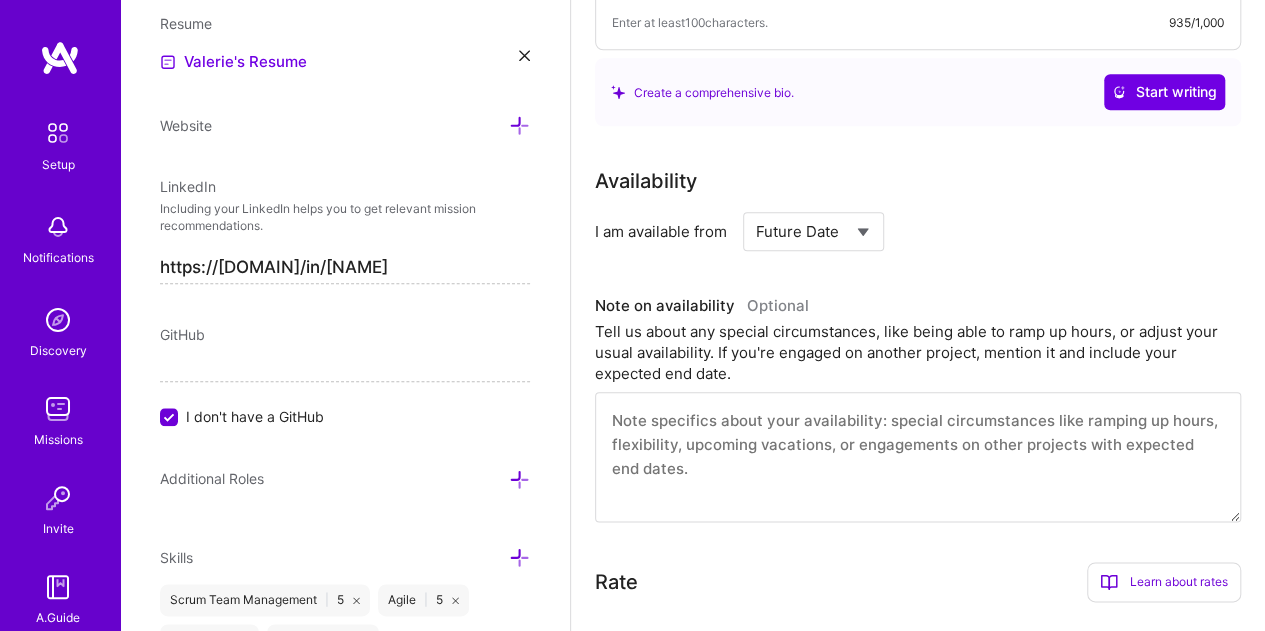 click on "Select... Right Now Future Date Not Available" at bounding box center (813, 231) 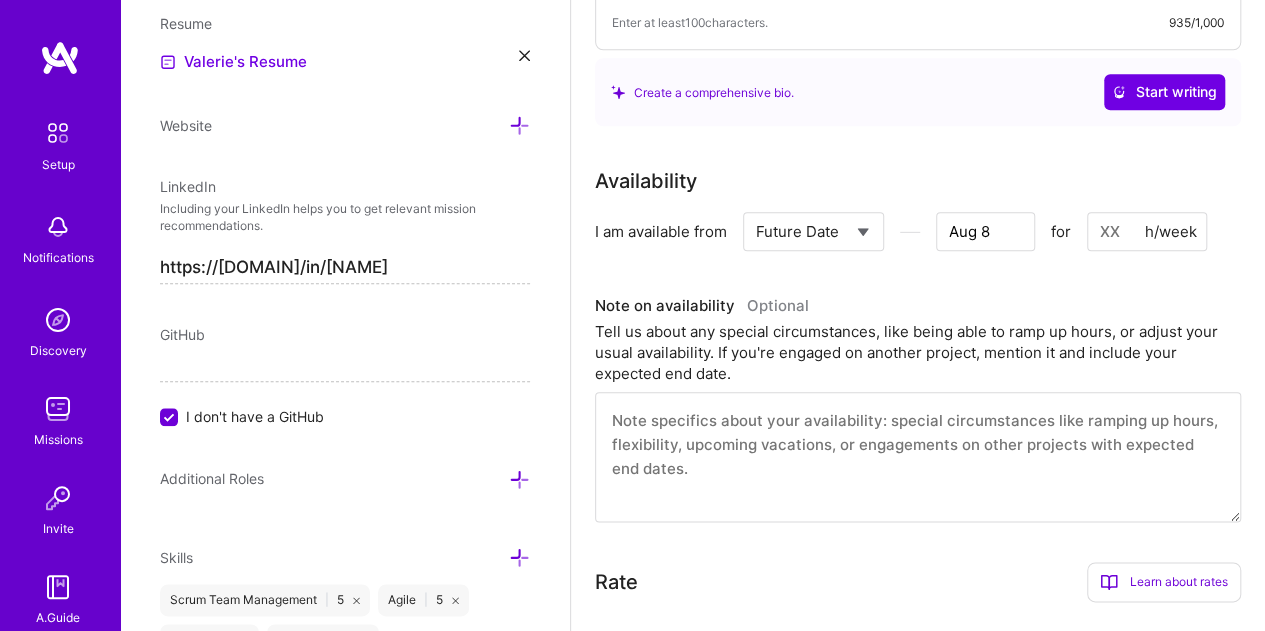 click on "Aug 8" at bounding box center [985, 231] 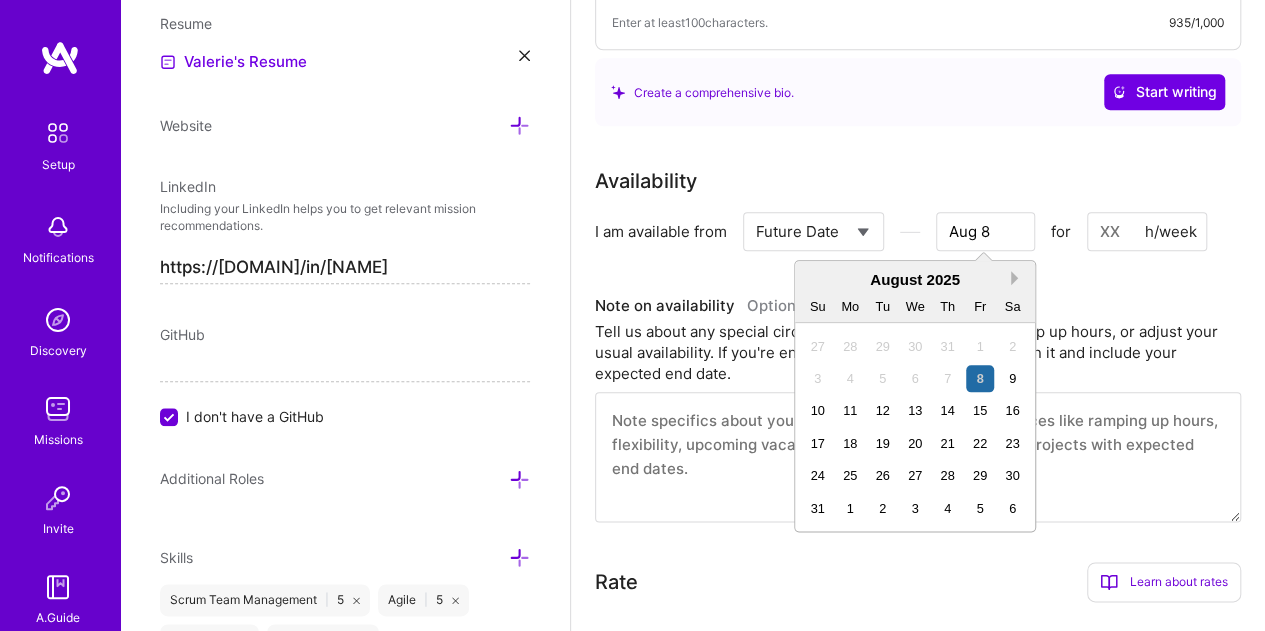 click on "Next Month" at bounding box center (1018, 278) 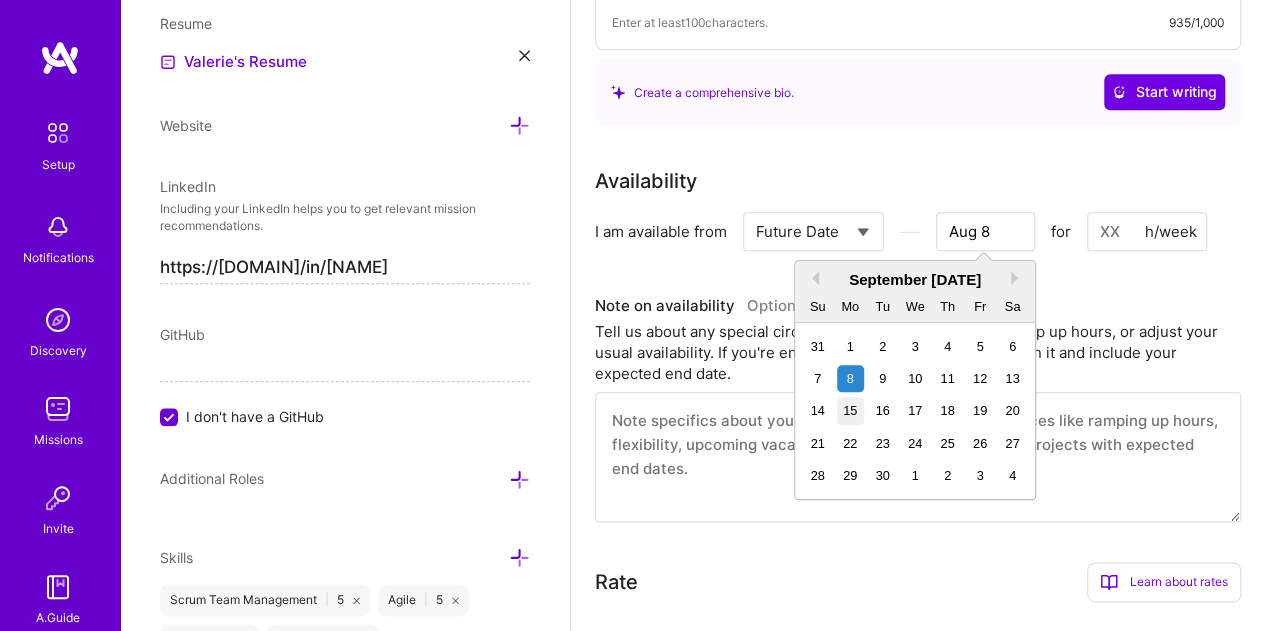 click on "15" at bounding box center (850, 410) 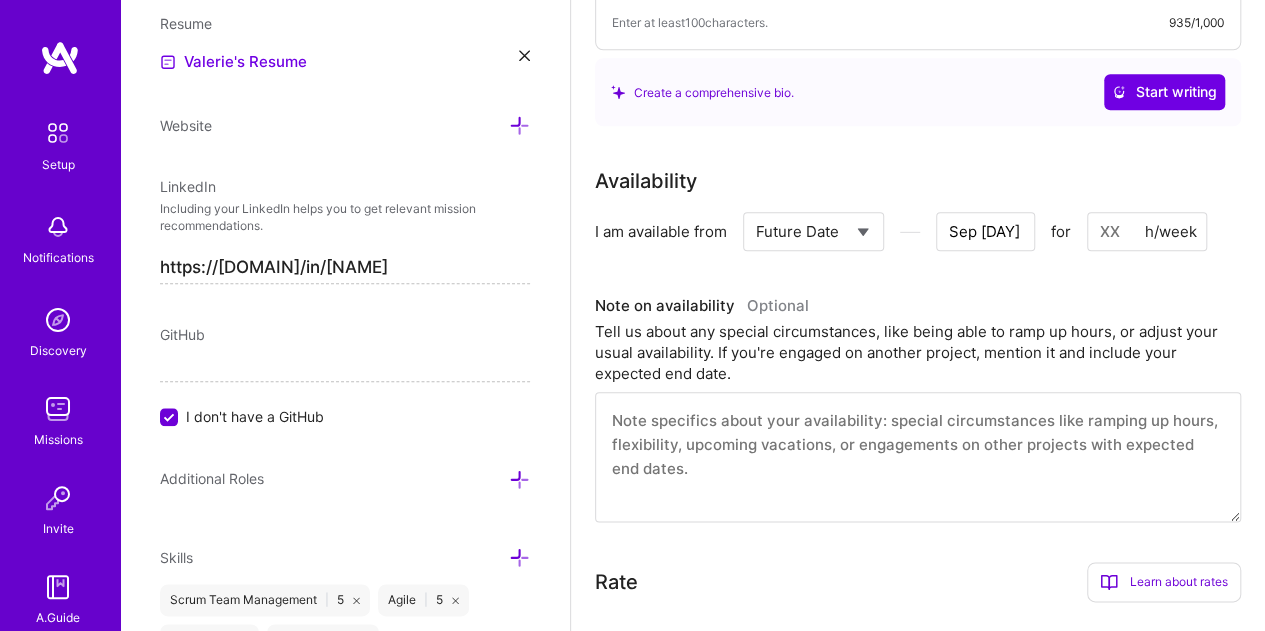 click at bounding box center [1147, 231] 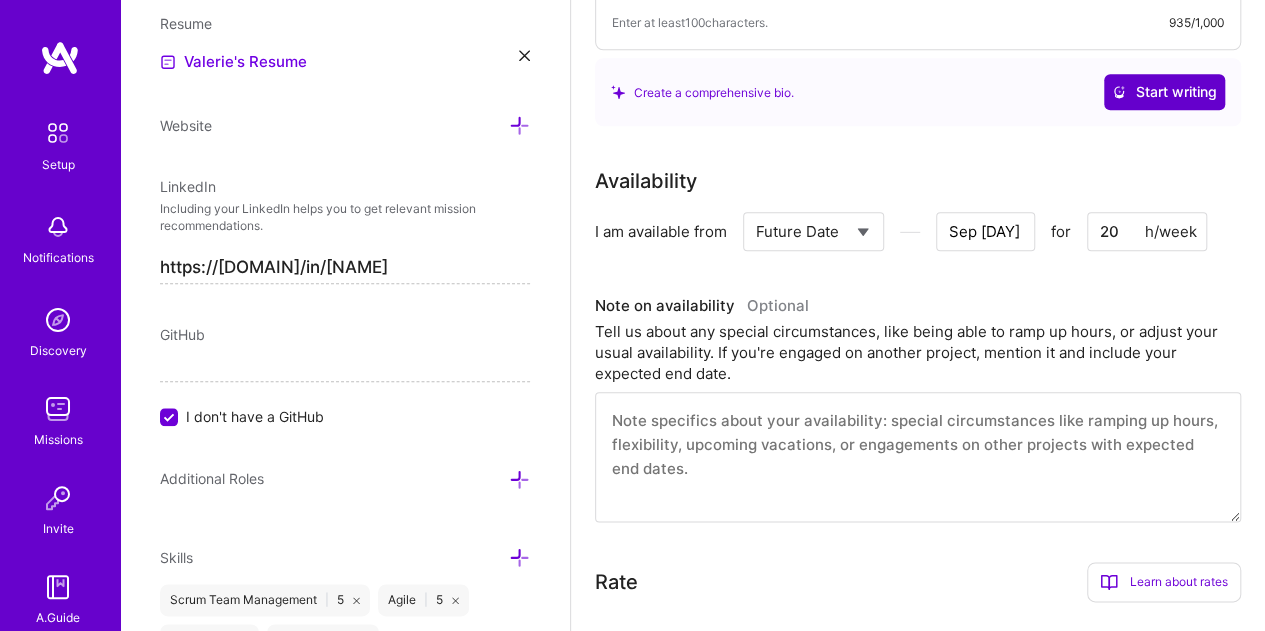 type on "20" 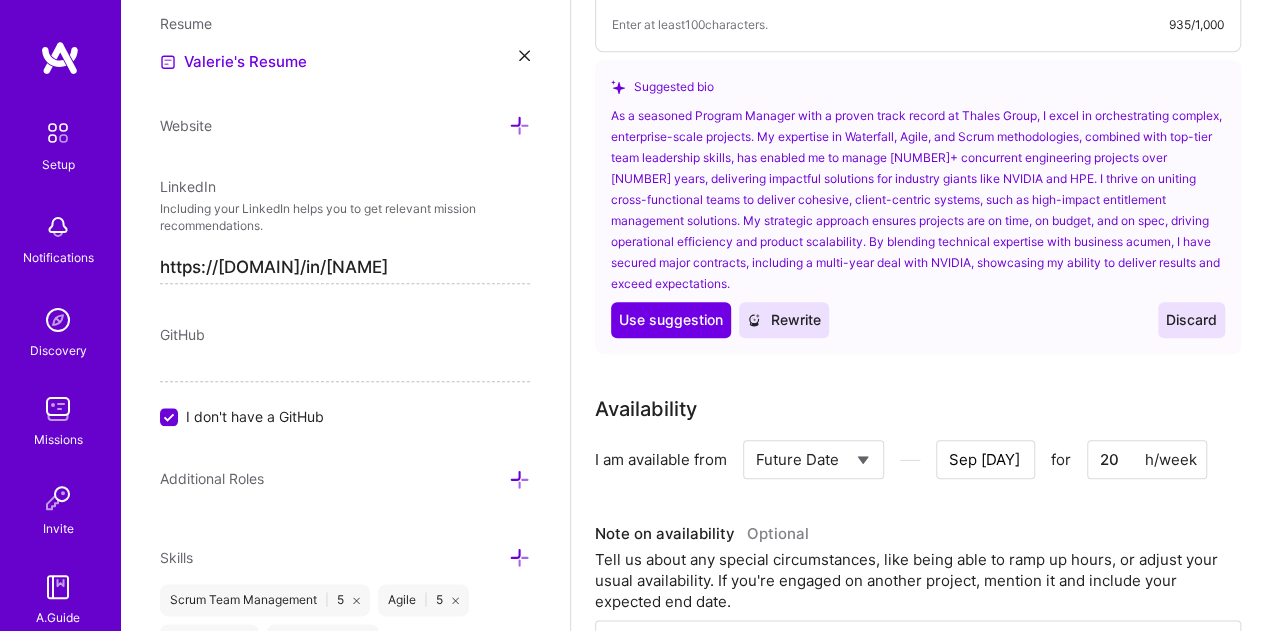 scroll, scrollTop: 923, scrollLeft: 0, axis: vertical 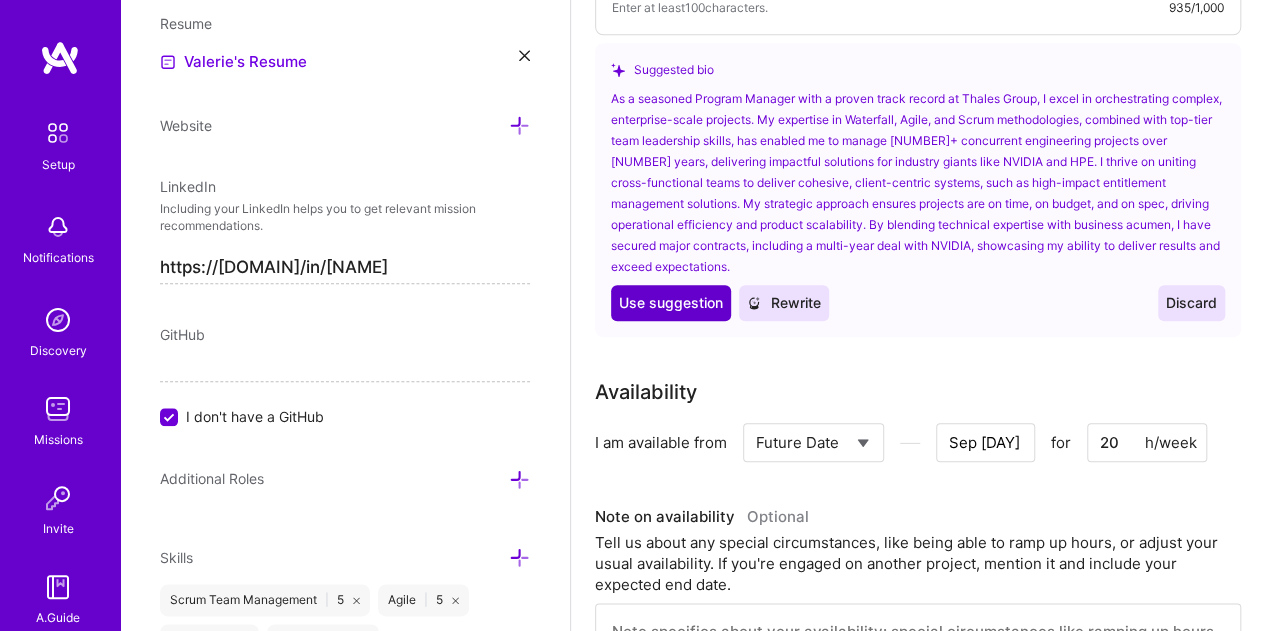 click on "Use suggestion" at bounding box center [671, 303] 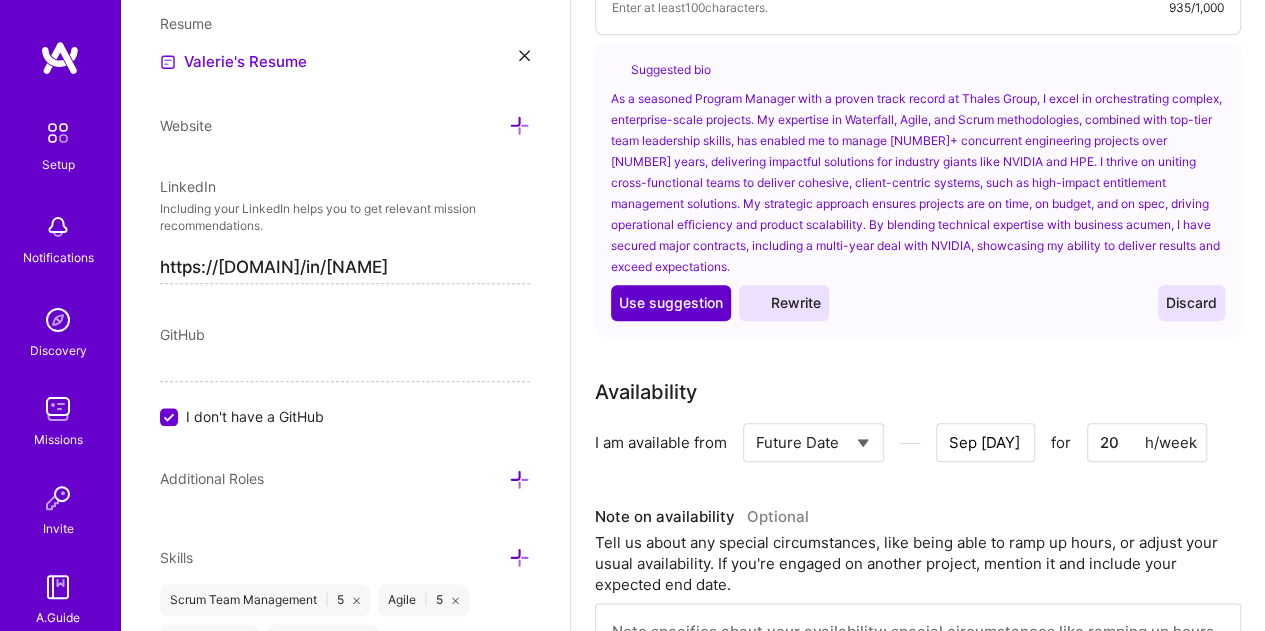 type on "As a seasoned Program Manager with a proven track record at Thales Group, I excel in orchestrating complex, enterprise-scale projects. My expertise in Waterfall, Agile, and Scrum methodologies, combined with top-tier team leadership skills, has enabled me to manage [NUMBER]+ concurrent engineering projects over [NUMBER] years, delivering impactful solutions for industry giants like NVIDIA and HPE. I thrive on uniting cross-functional teams to deliver cohesive, client-centric systems, such as high-impact entitlement management solutions. My strategic approach ensures projects are on time, on budget, and on spec, driving operational efficiency and product scalability. By blending technical expertise with business acumen, I have secured major contracts, including a multi-year deal with NVIDIA, showcasing my ability to deliver results and exceed expectations." 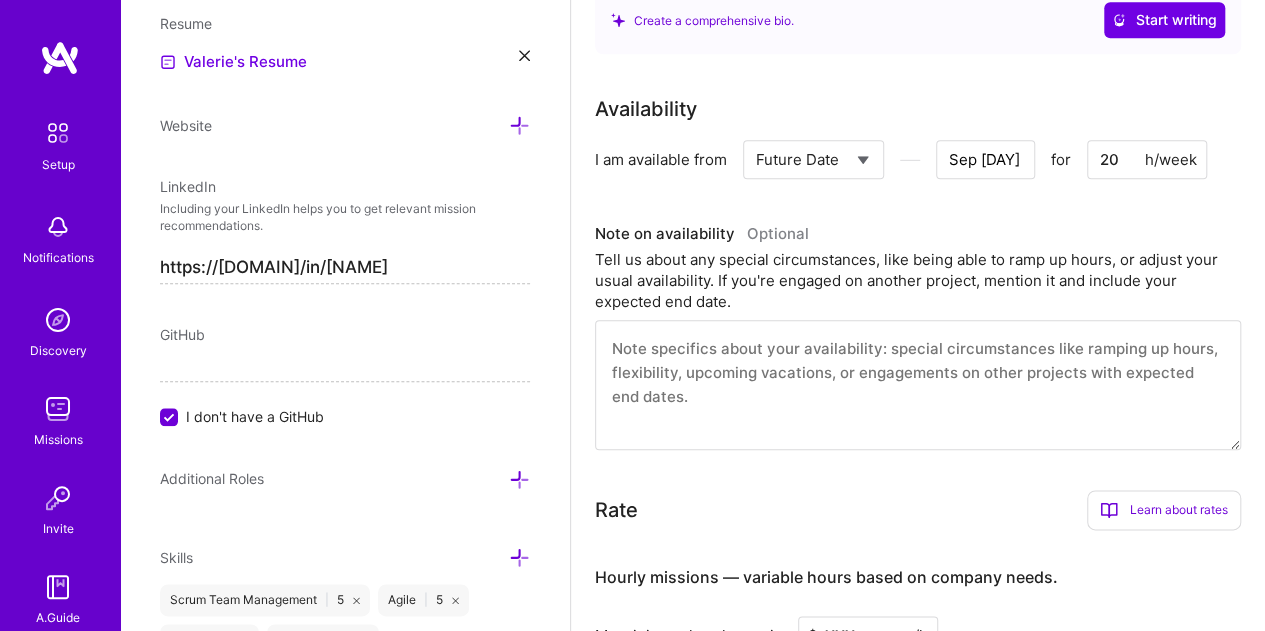 scroll, scrollTop: 984, scrollLeft: 0, axis: vertical 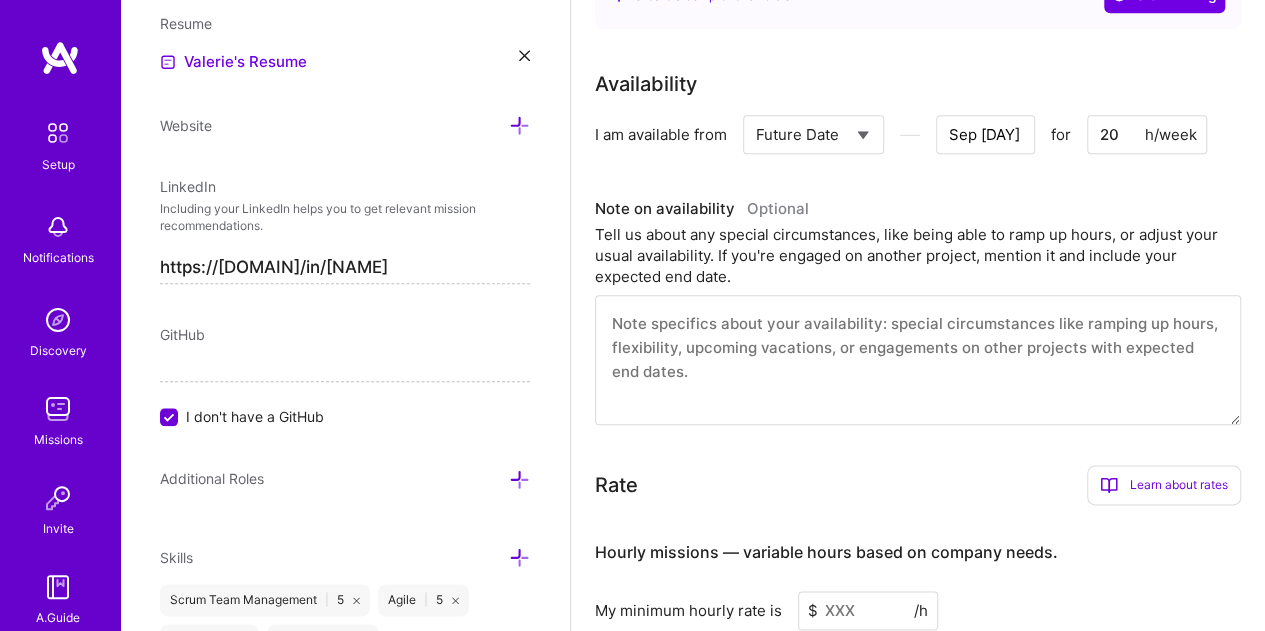 click at bounding box center [918, 360] 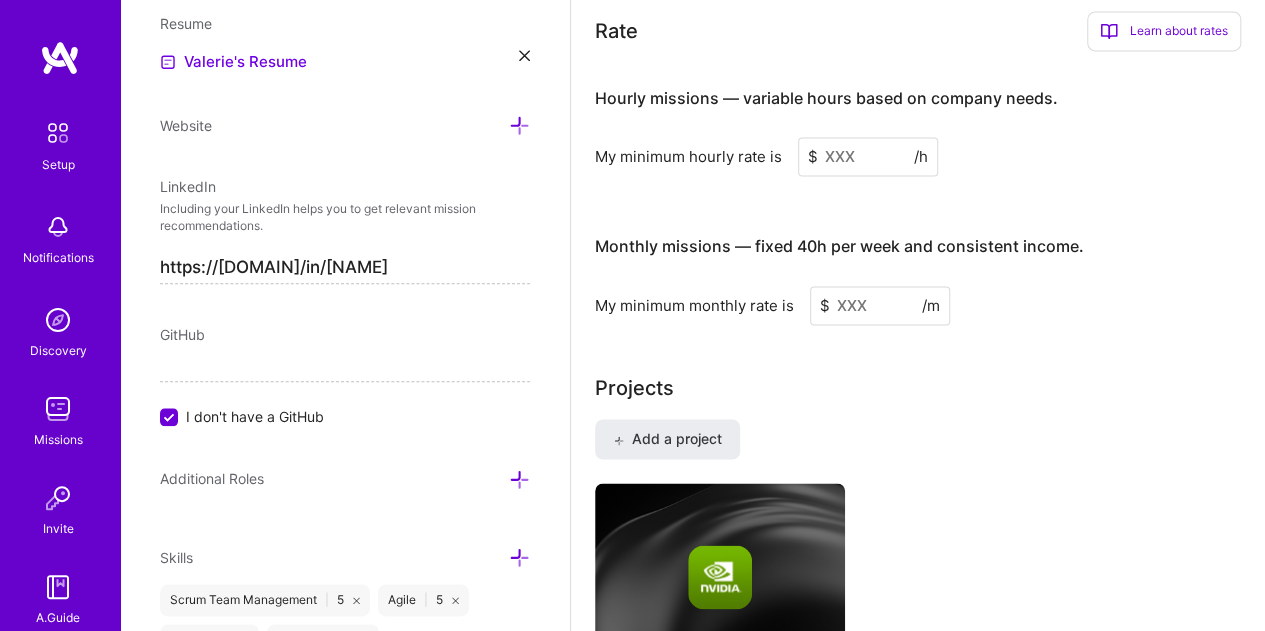 scroll, scrollTop: 1453, scrollLeft: 0, axis: vertical 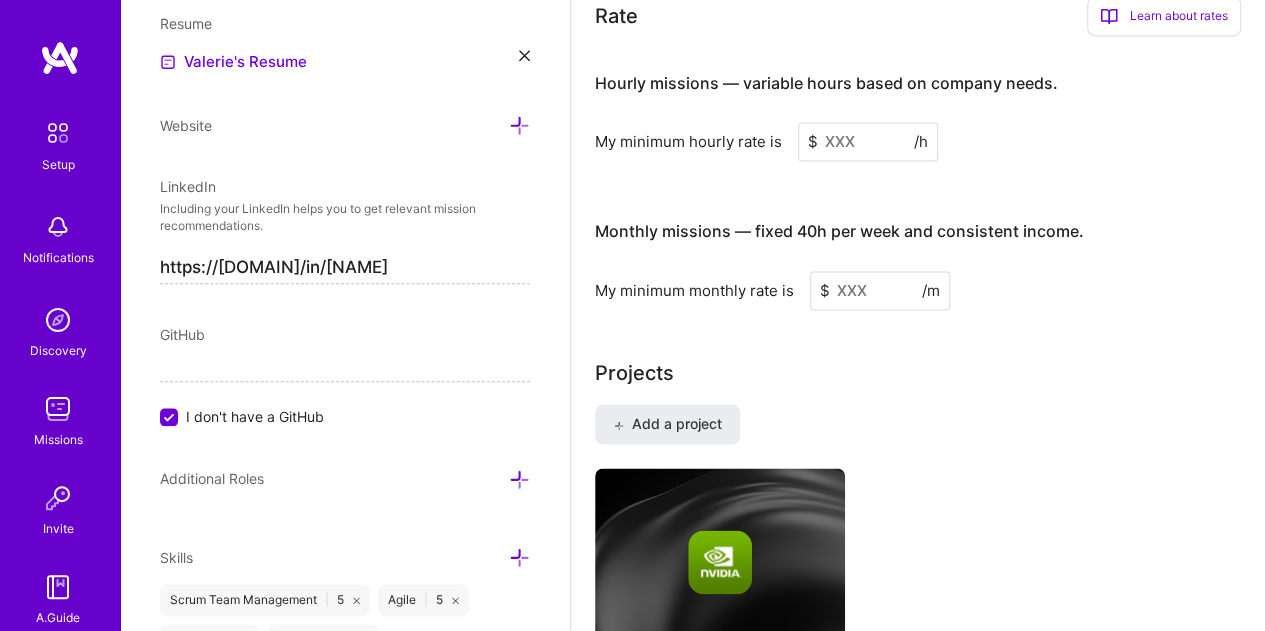 type on "I am available after [HOLIDAY]." 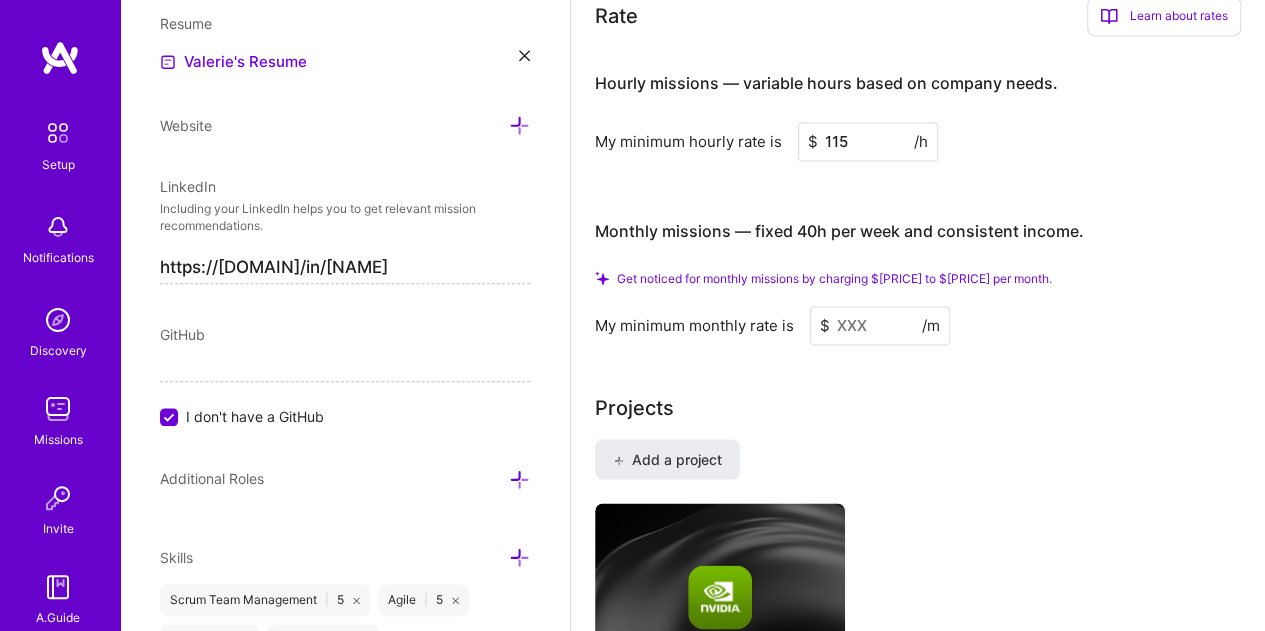 type on "115" 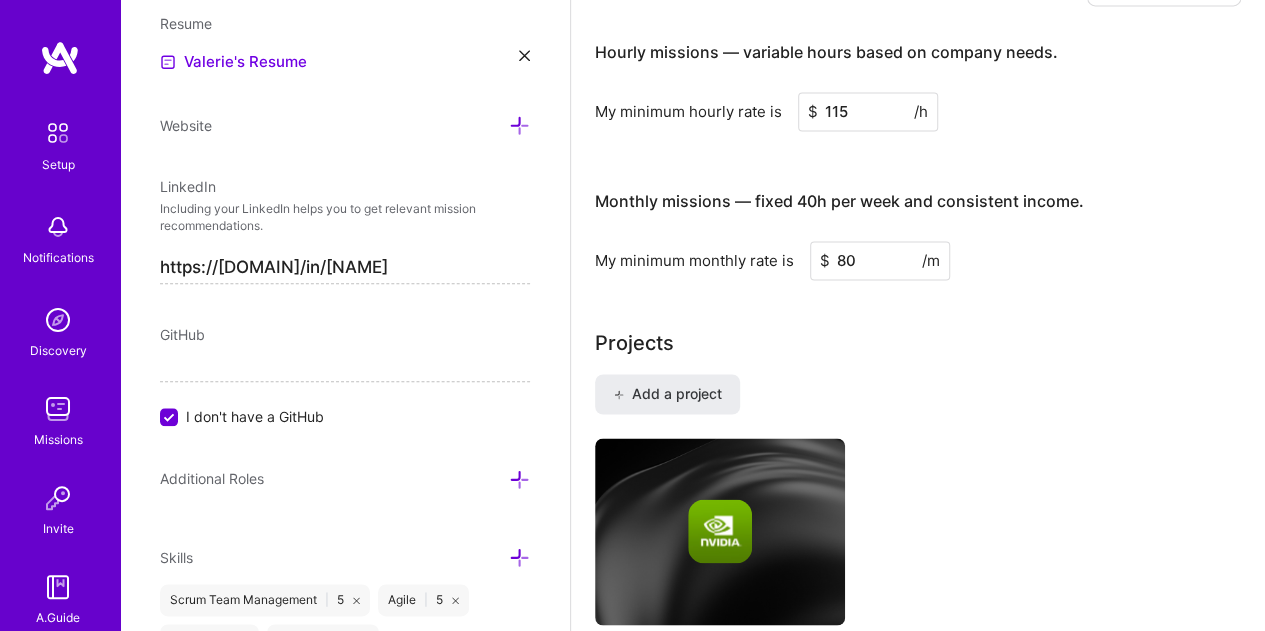 type on "8" 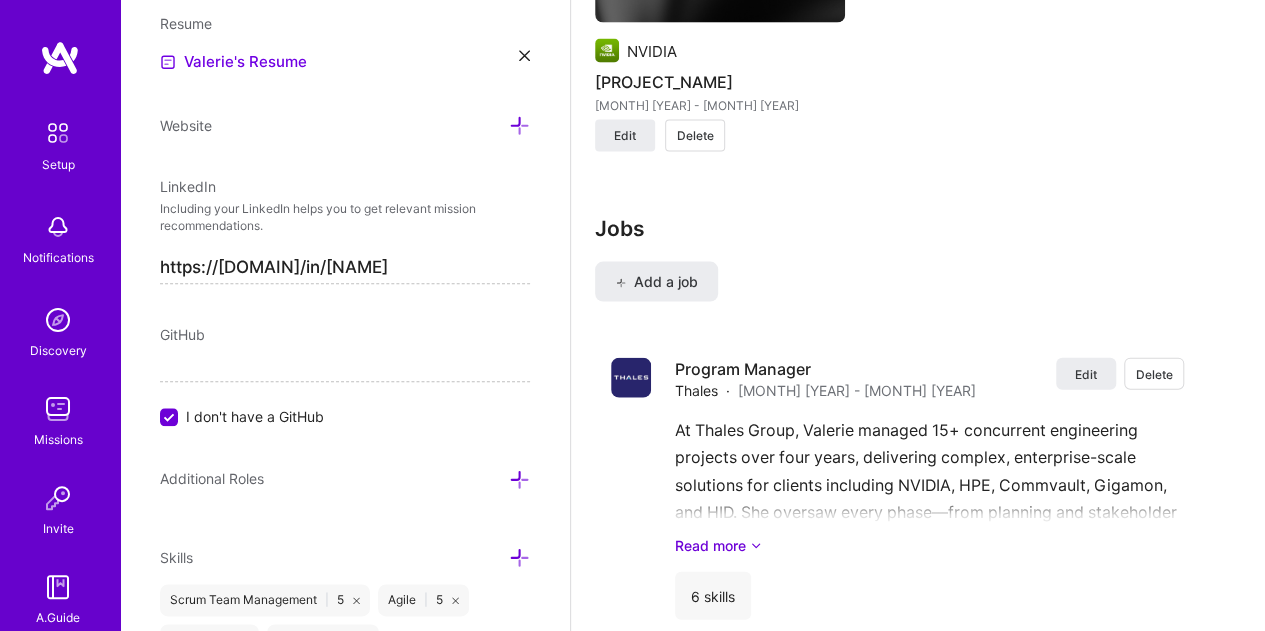 scroll, scrollTop: 2104, scrollLeft: 0, axis: vertical 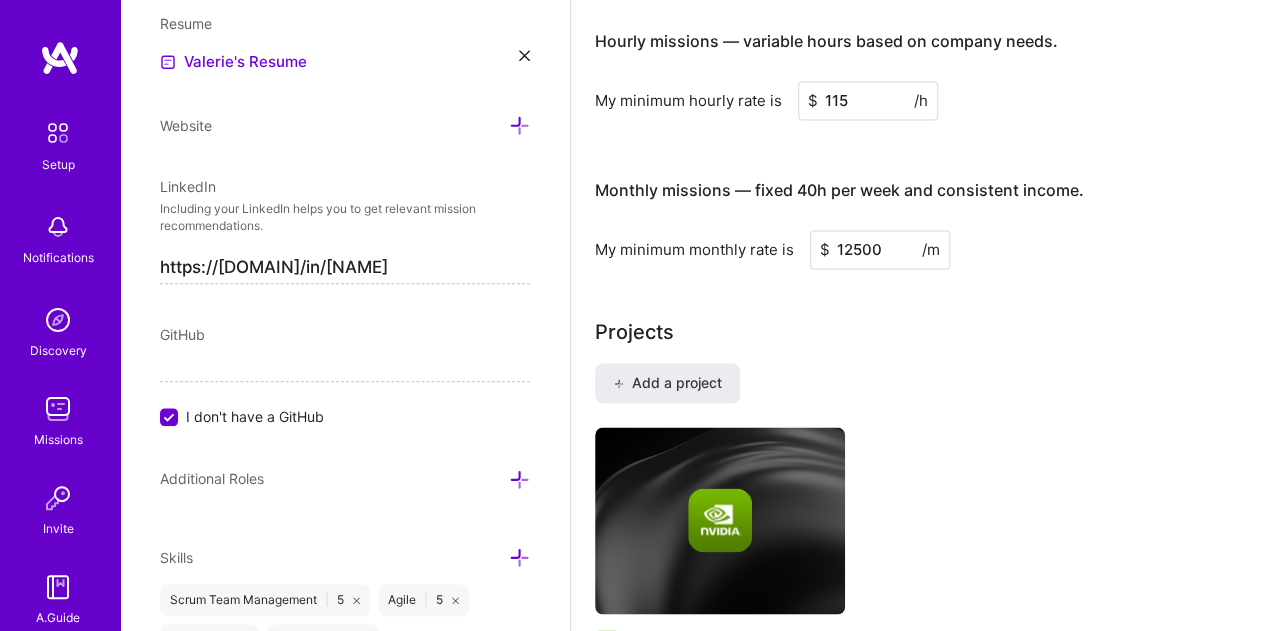 type on "12500" 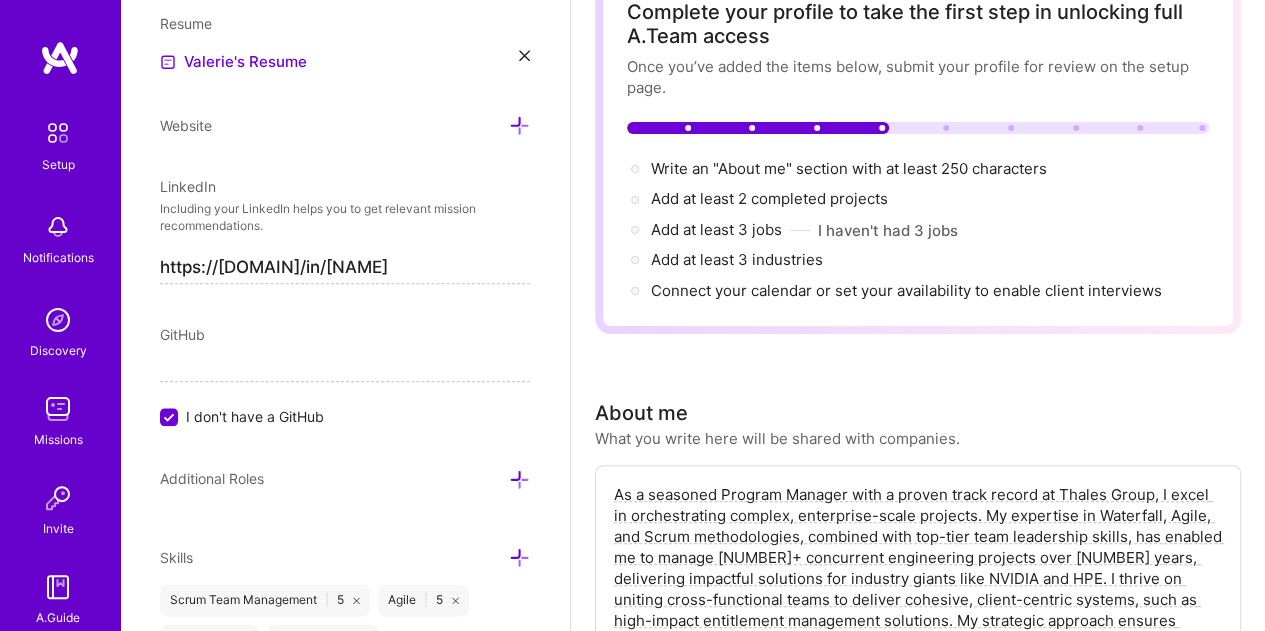 scroll, scrollTop: 0, scrollLeft: 0, axis: both 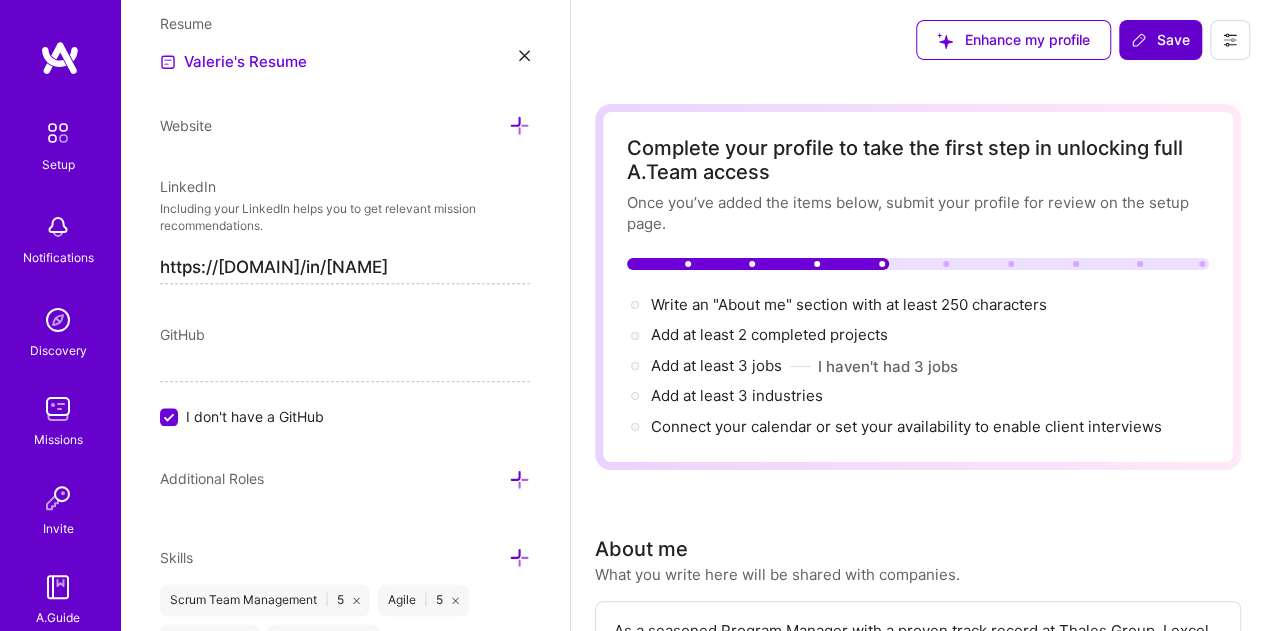 click 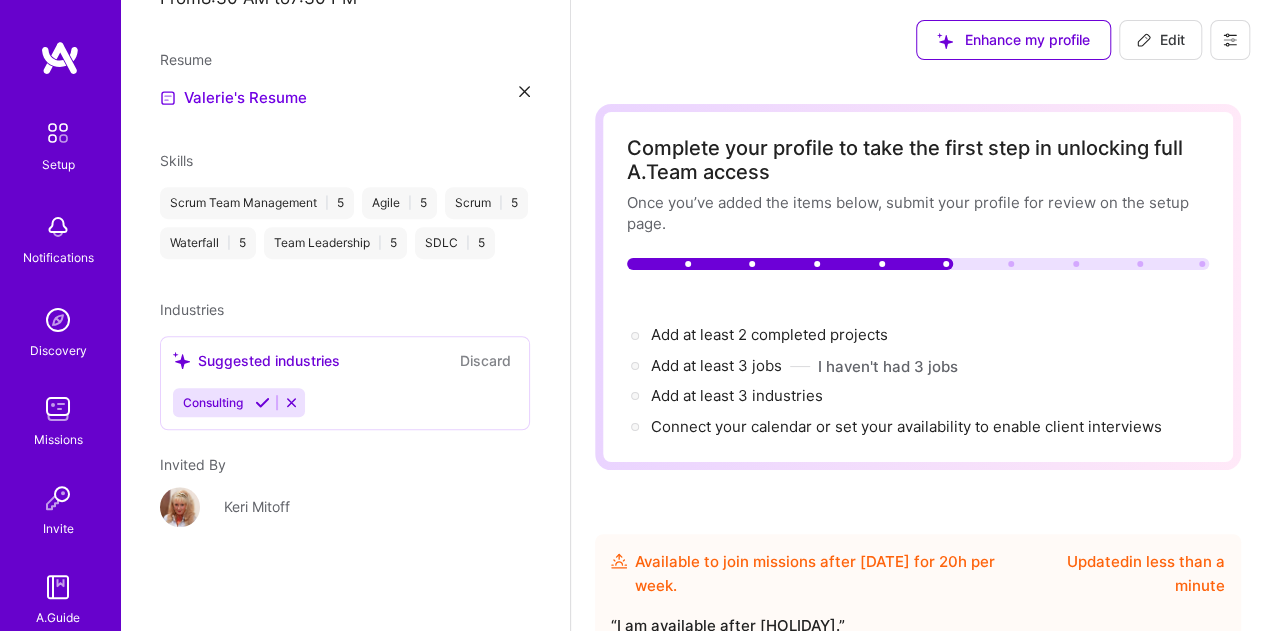 scroll, scrollTop: 502, scrollLeft: 0, axis: vertical 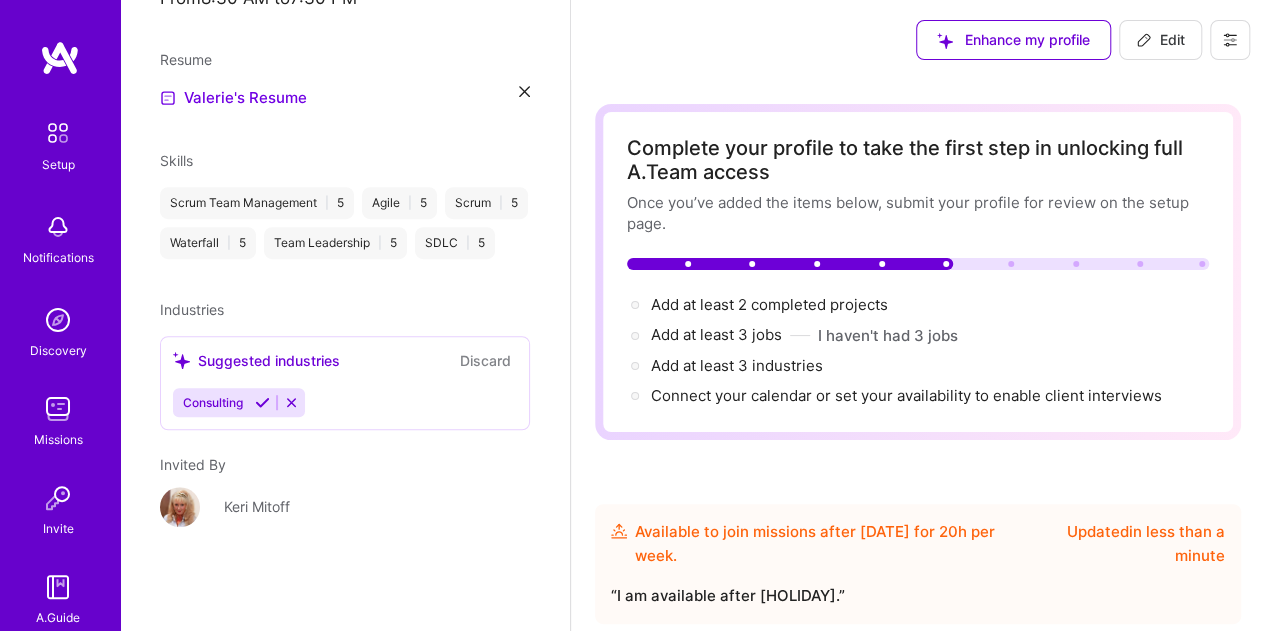 click on "Edit" at bounding box center (1160, 40) 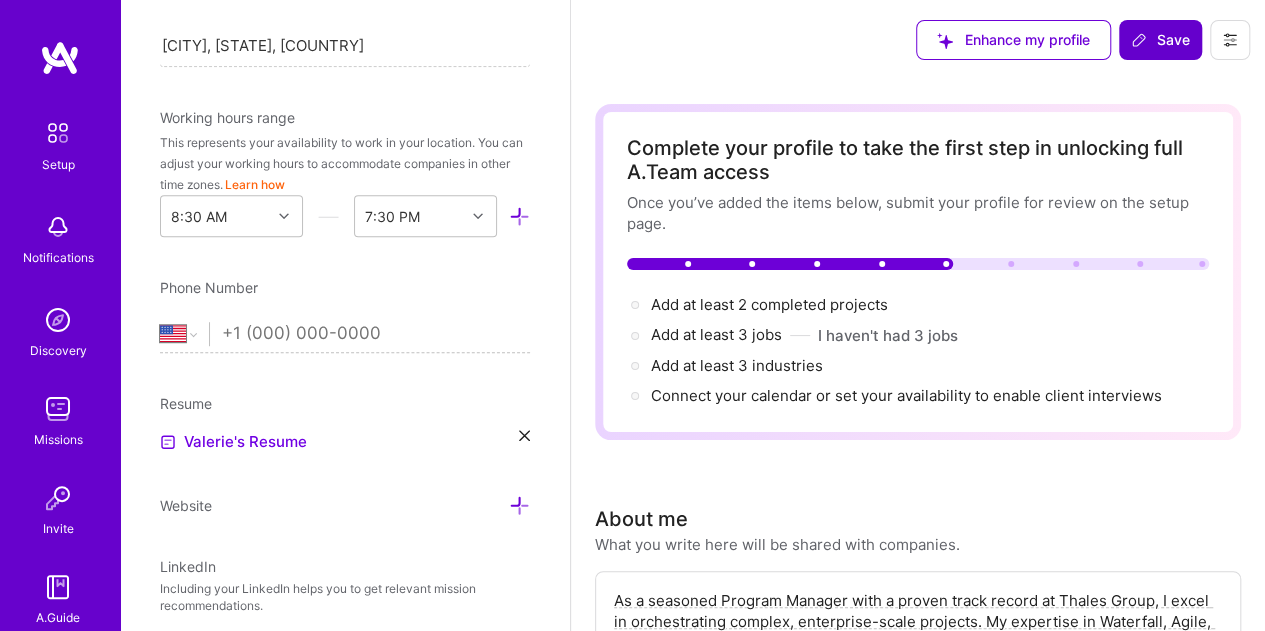 scroll, scrollTop: 882, scrollLeft: 0, axis: vertical 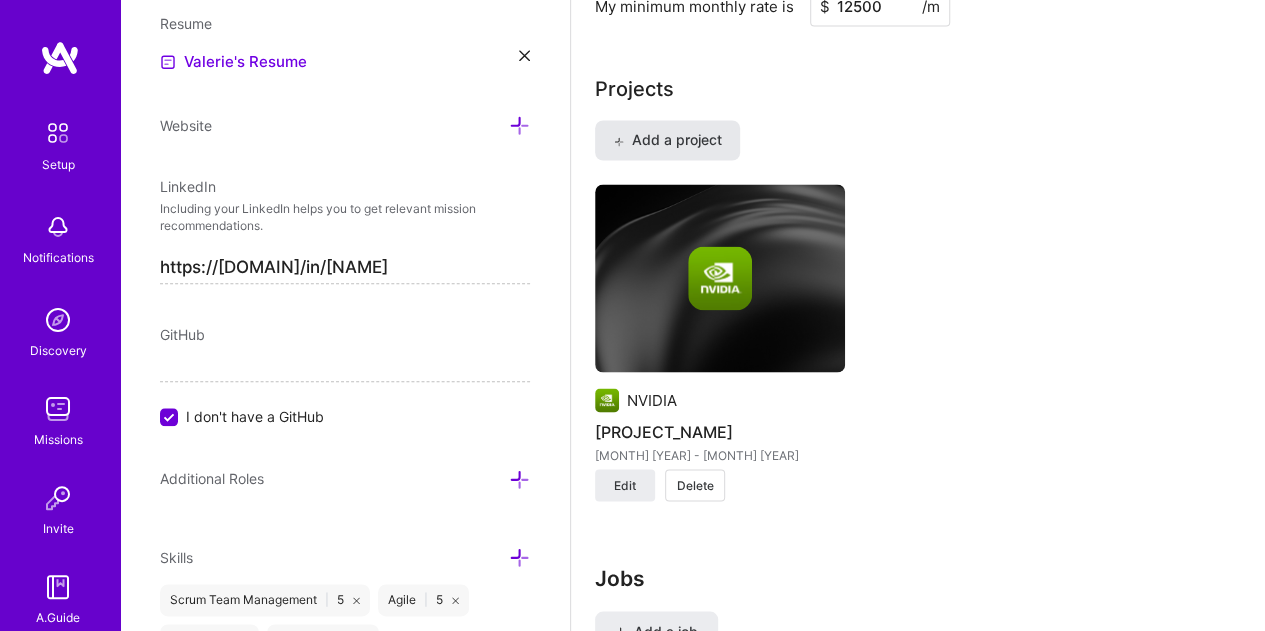 click on "Add a project" at bounding box center (667, 140) 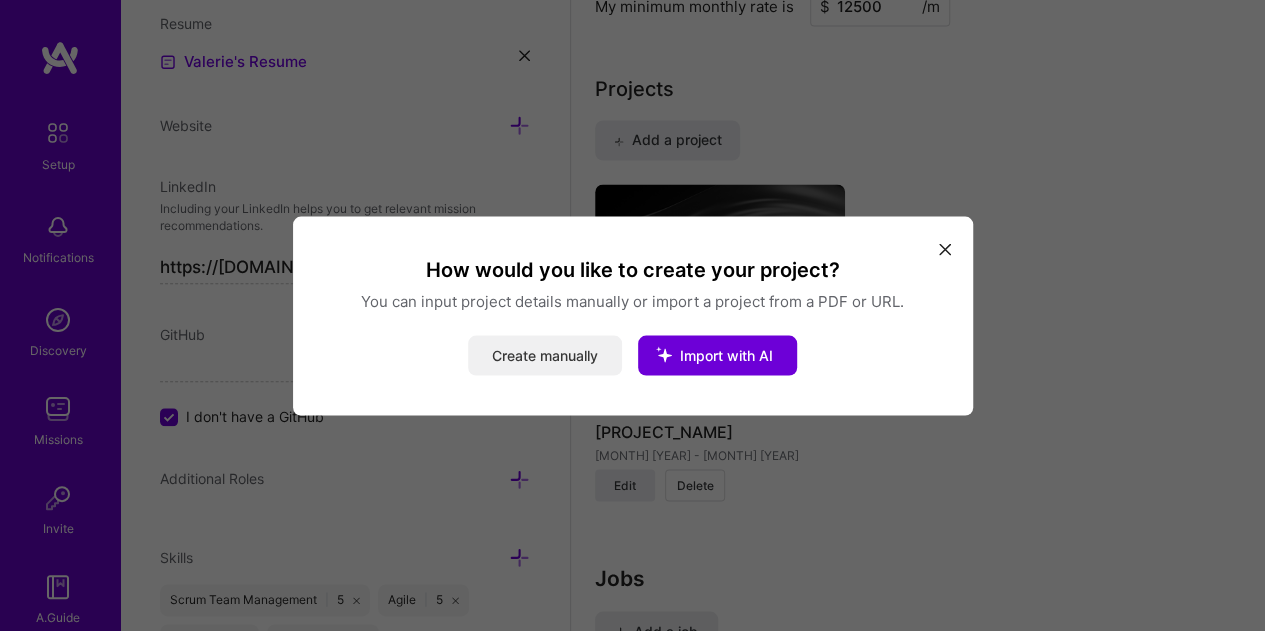 click on "Create manually" at bounding box center (545, 355) 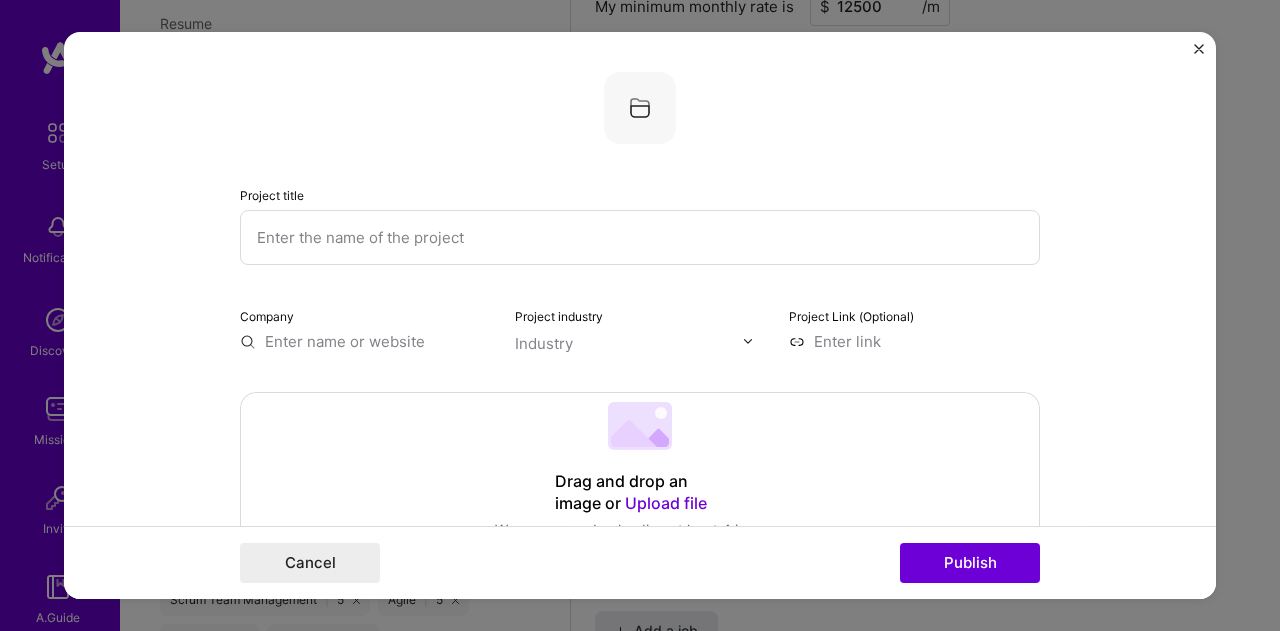 click at bounding box center (640, 237) 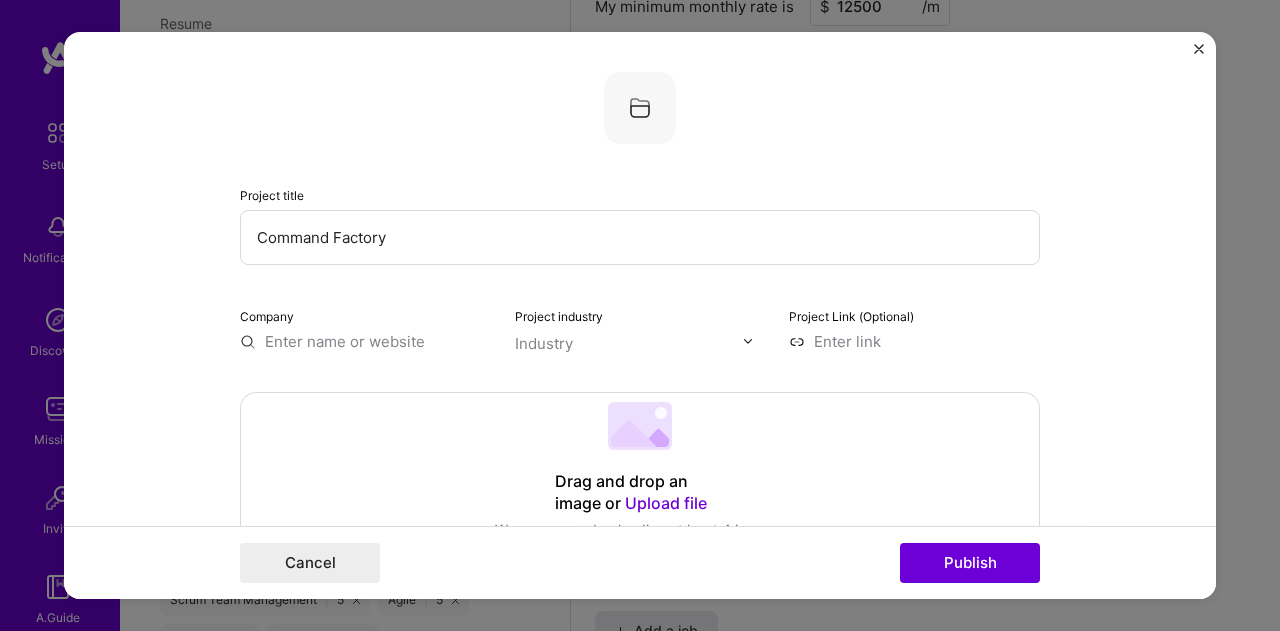type on "Command Factory" 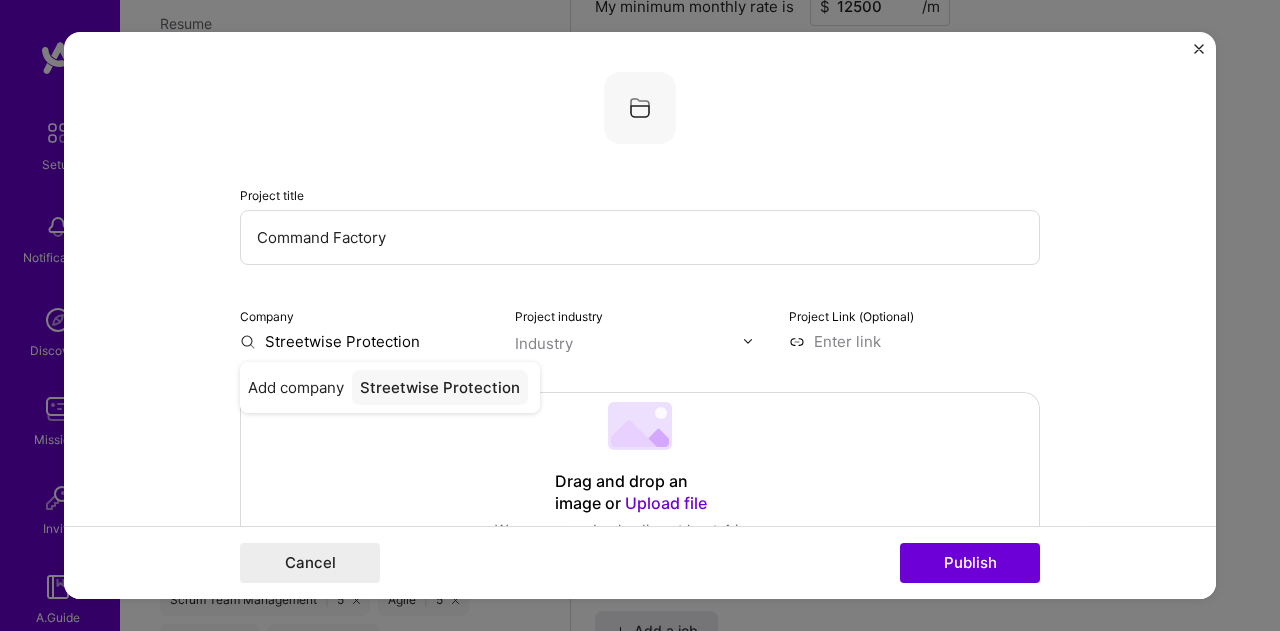type on "Streetwise Protection" 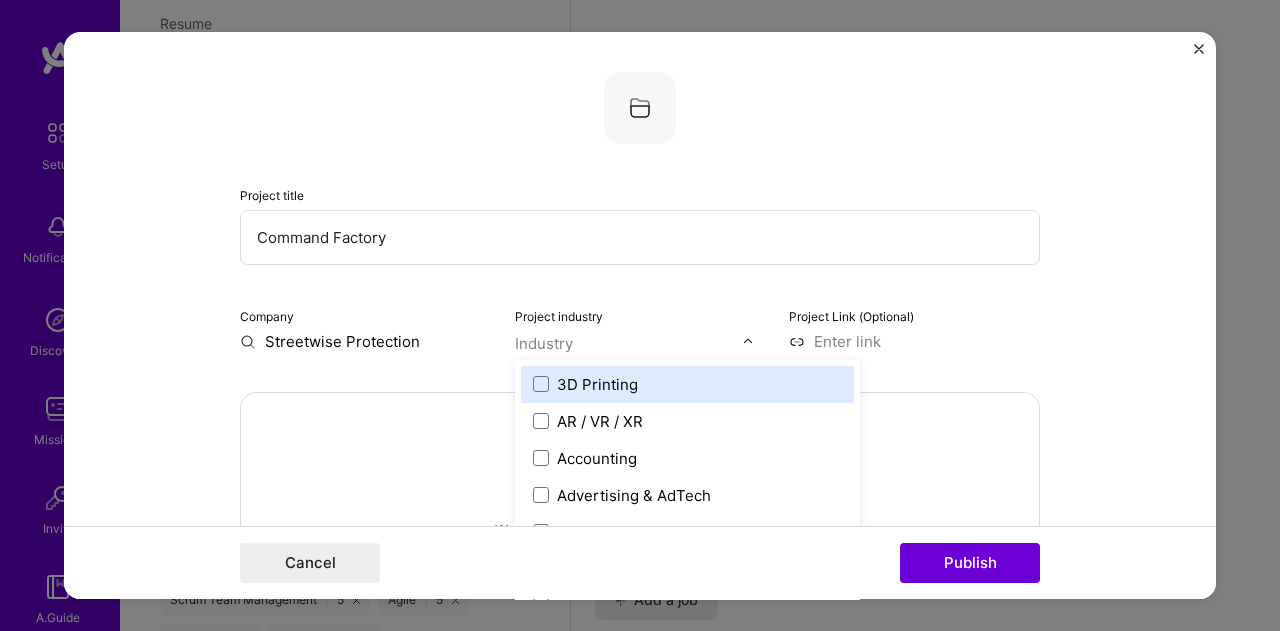 click at bounding box center [629, 343] 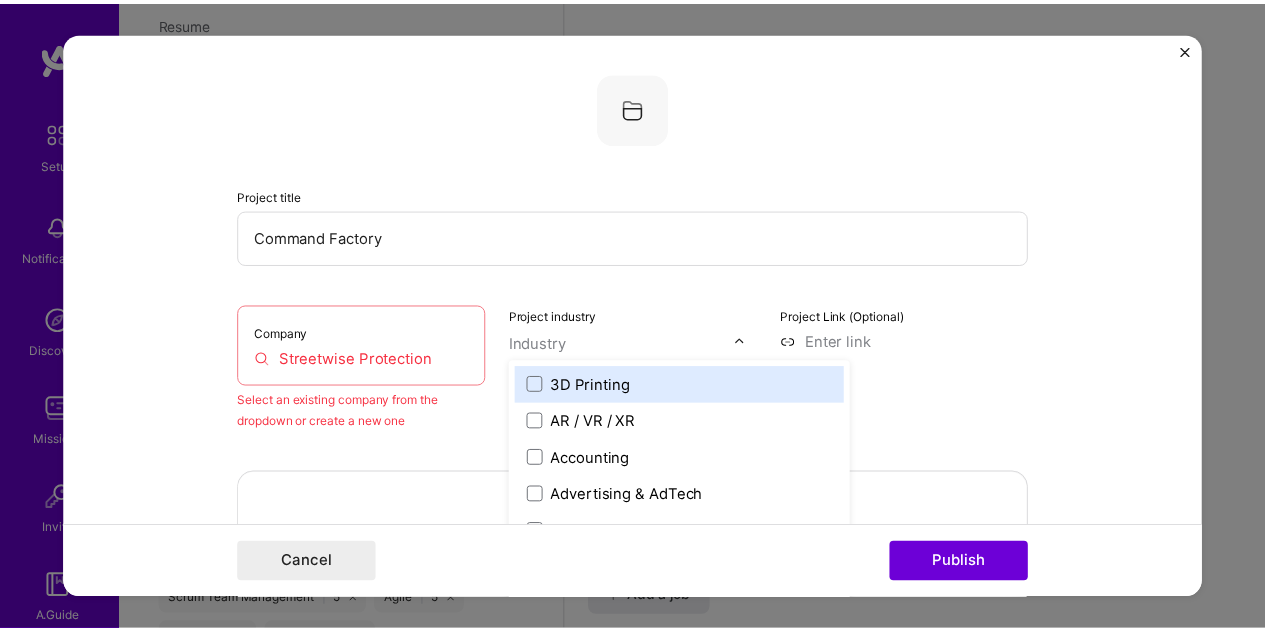 scroll, scrollTop: 1712, scrollLeft: 0, axis: vertical 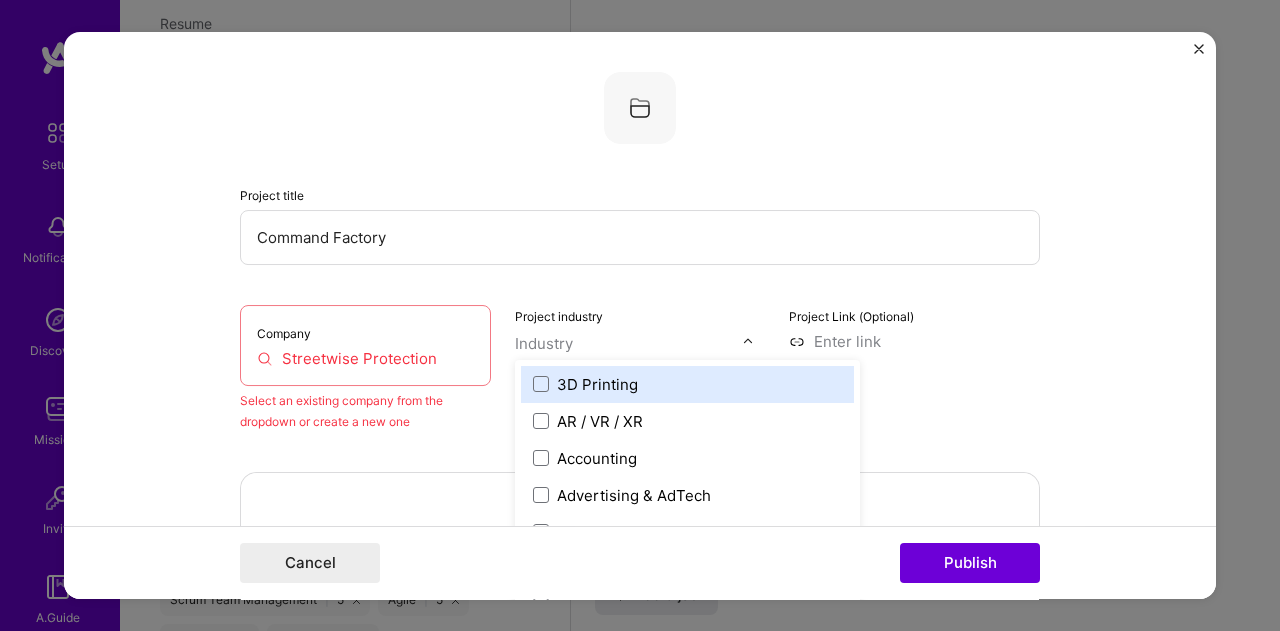 click on "Streetwise Protection" at bounding box center (365, 358) 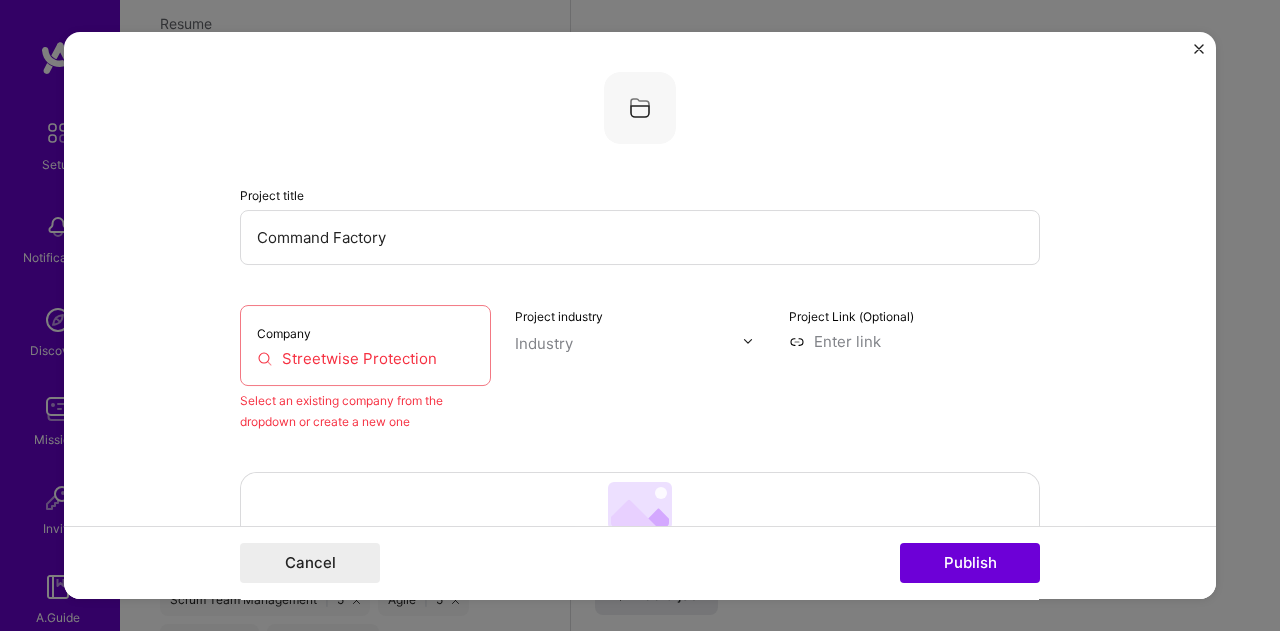 drag, startPoint x: 432, startPoint y: 356, endPoint x: 231, endPoint y: 354, distance: 201.00995 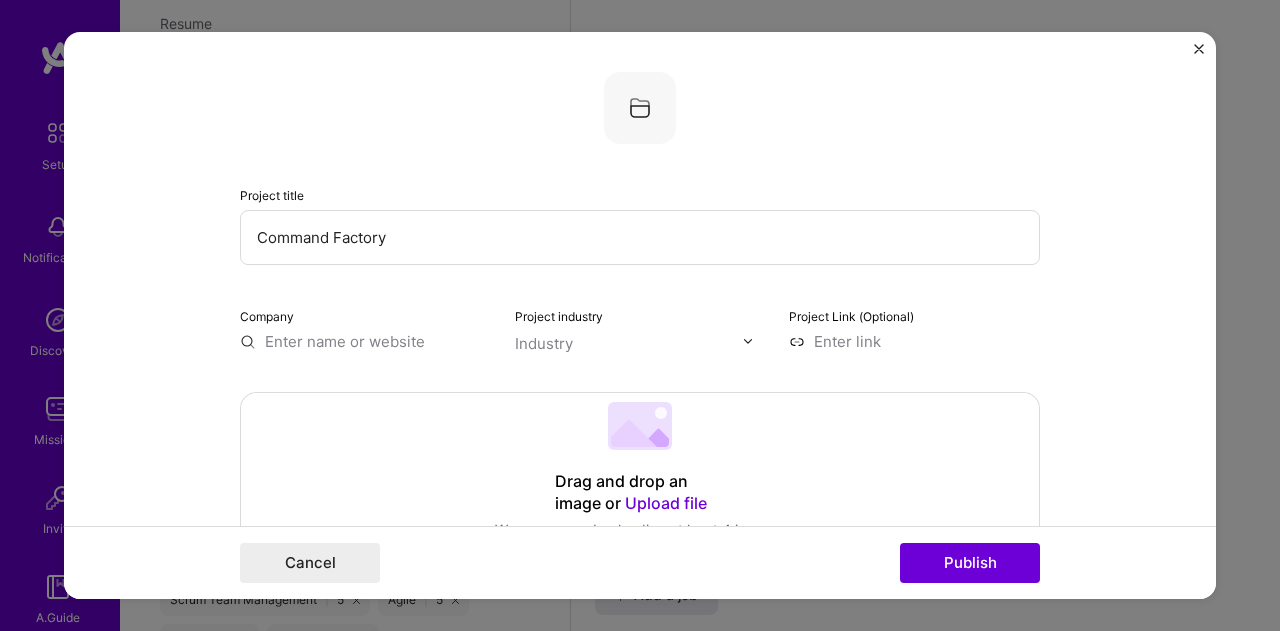 type 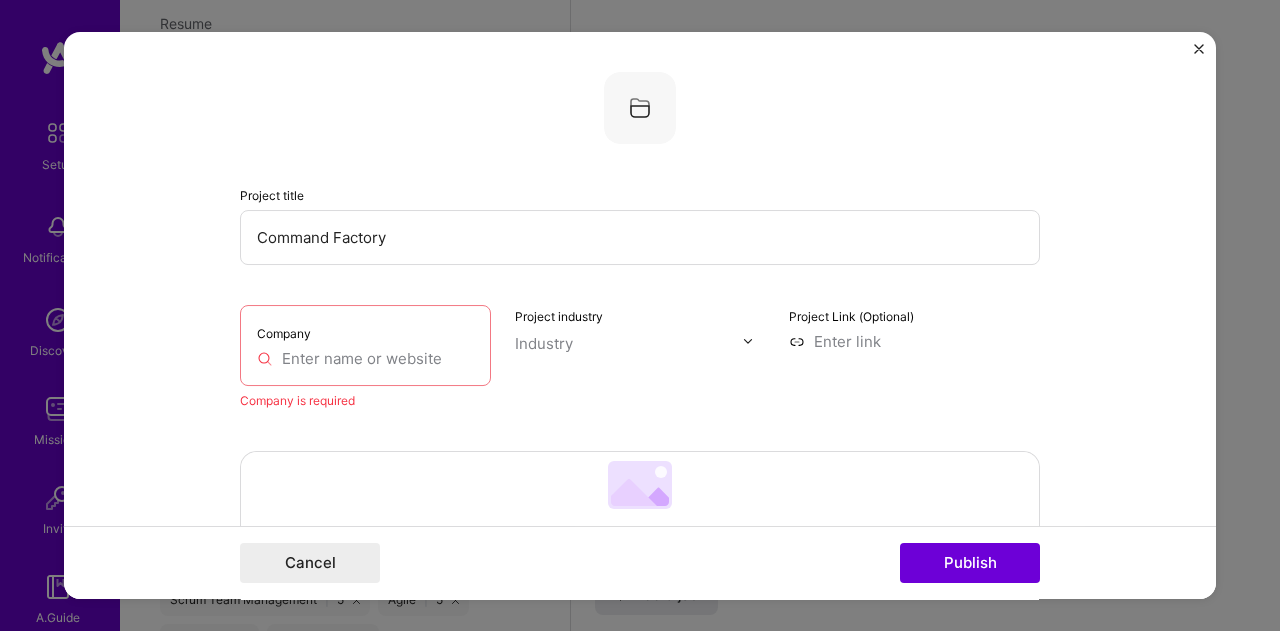 drag, startPoint x: 396, startPoint y: 229, endPoint x: 186, endPoint y: 231, distance: 210.00952 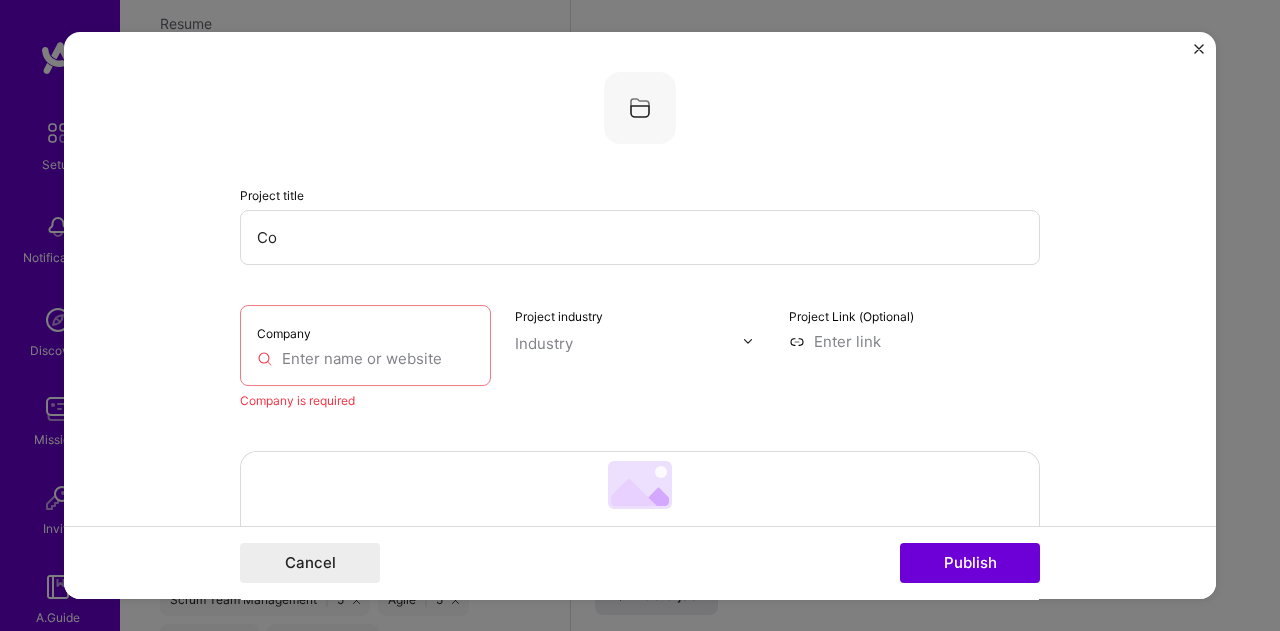 type on "C" 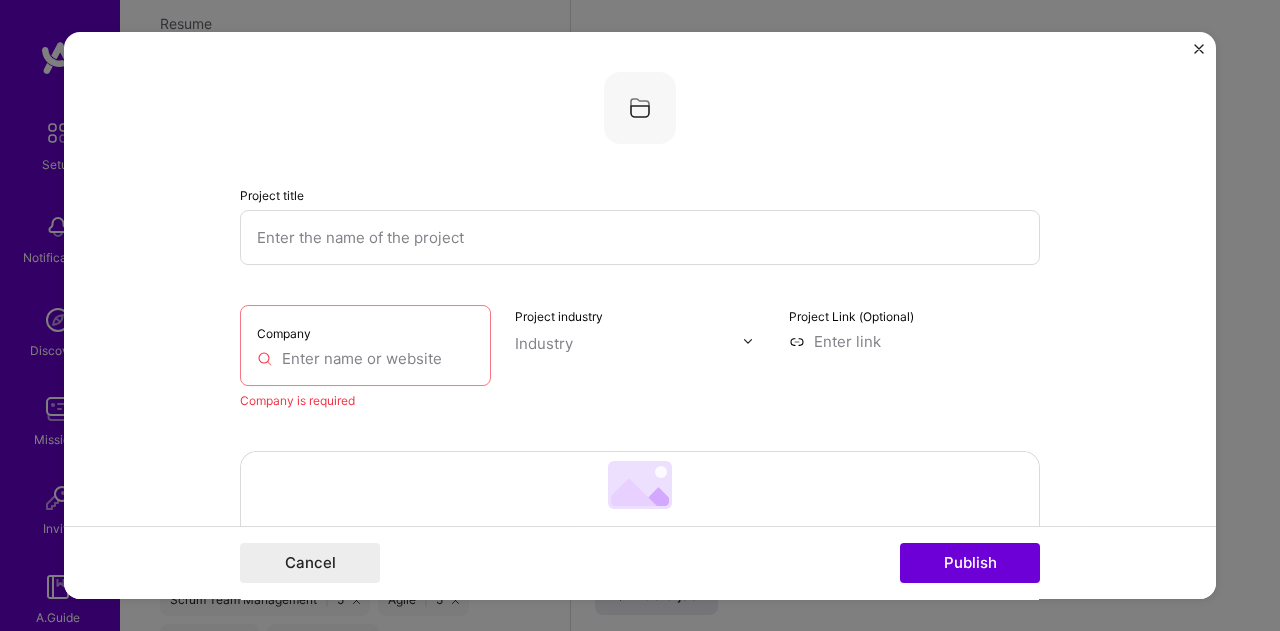 type 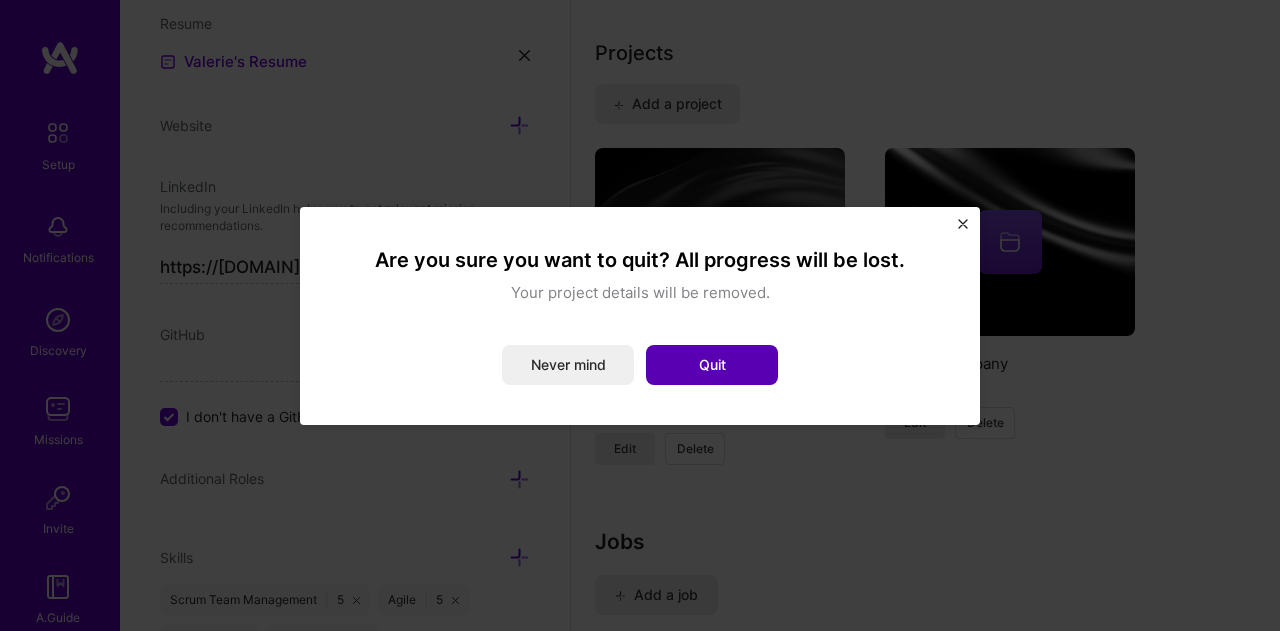 click on "Quit" at bounding box center (712, 365) 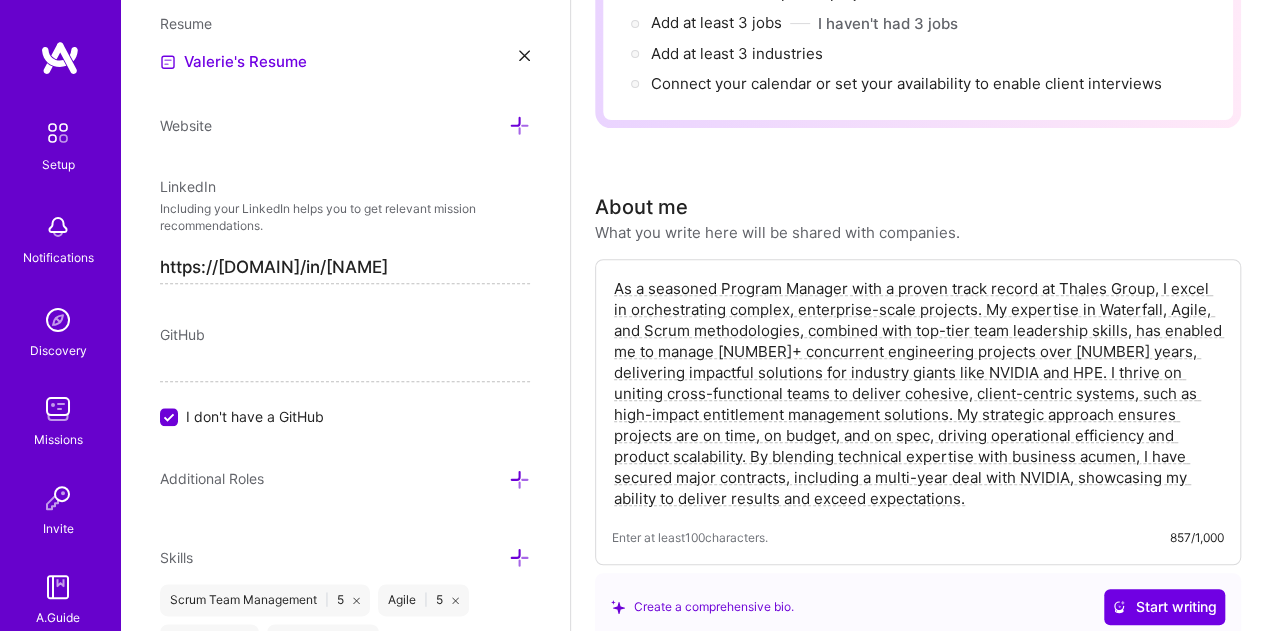 scroll, scrollTop: 0, scrollLeft: 0, axis: both 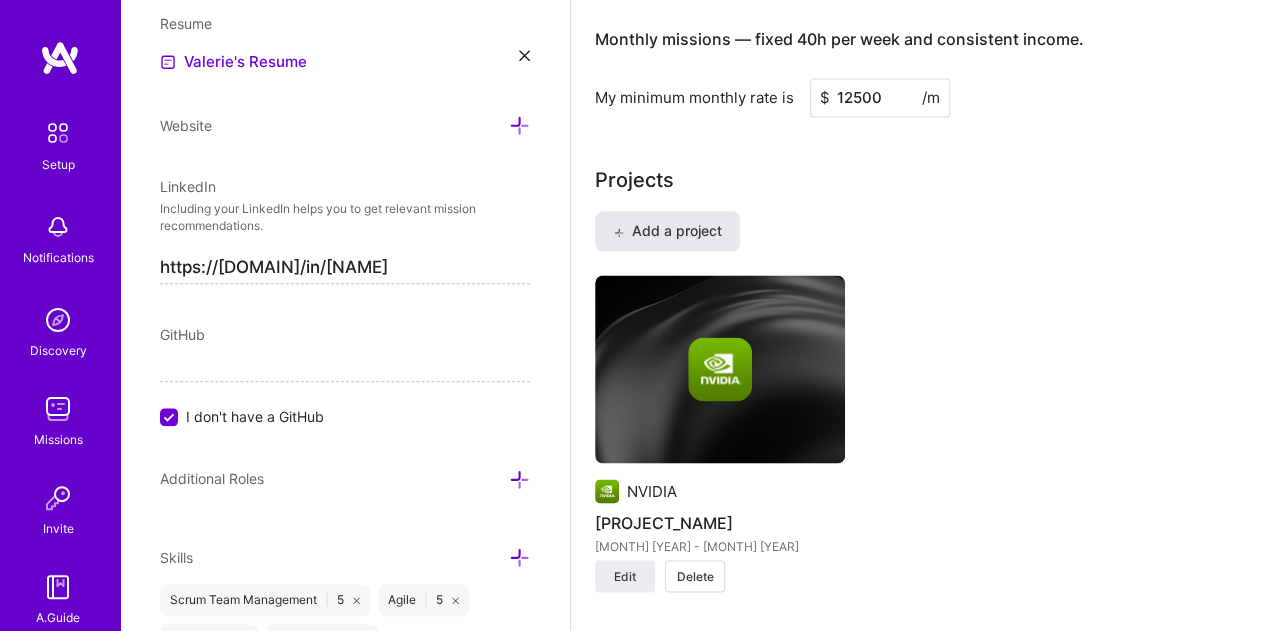 click on "Add a project" at bounding box center [667, 231] 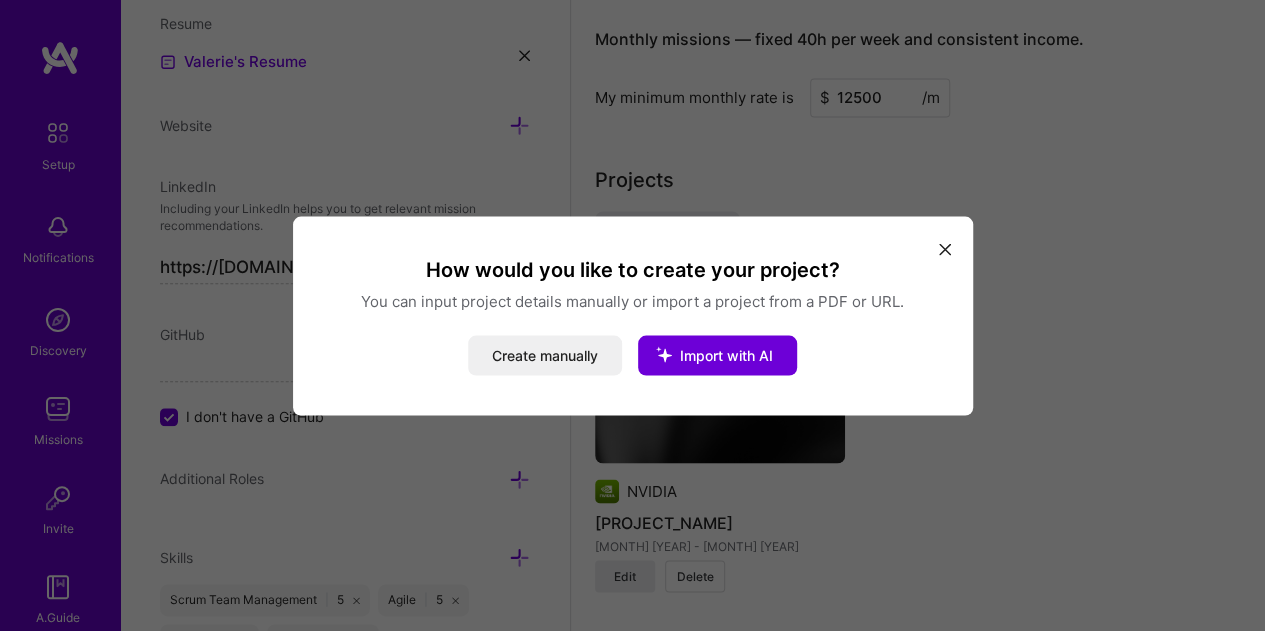 drag, startPoint x: 548, startPoint y: 351, endPoint x: 556, endPoint y: 334, distance: 18.788294 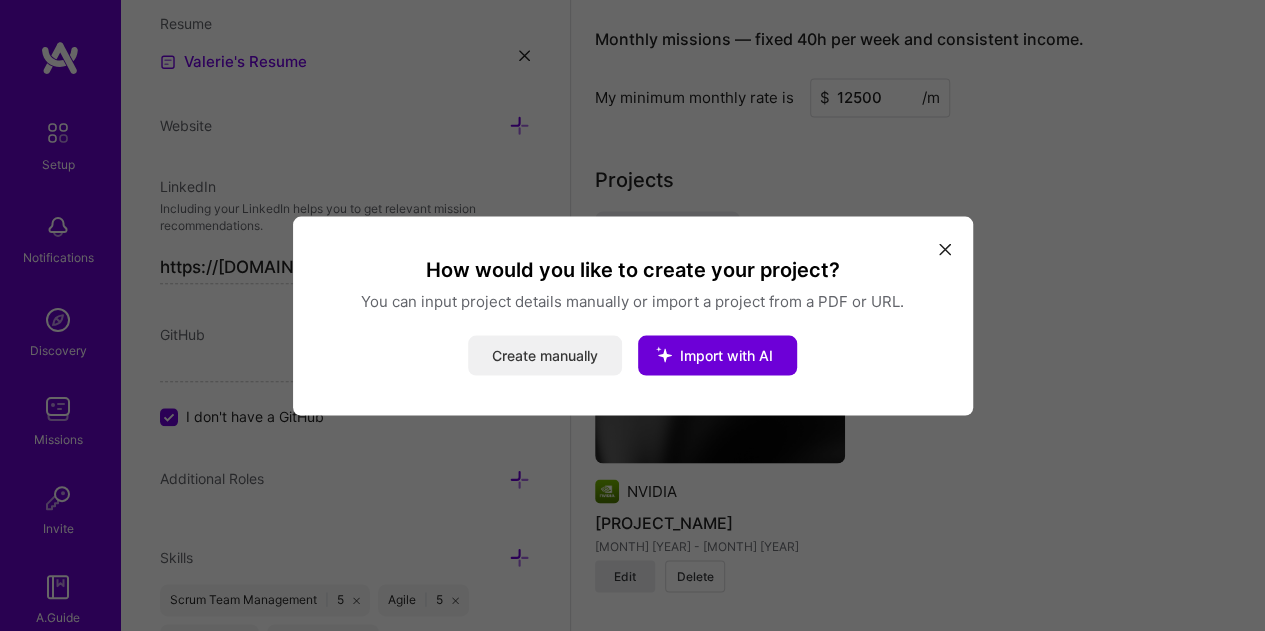 click on "Create manually" at bounding box center (545, 355) 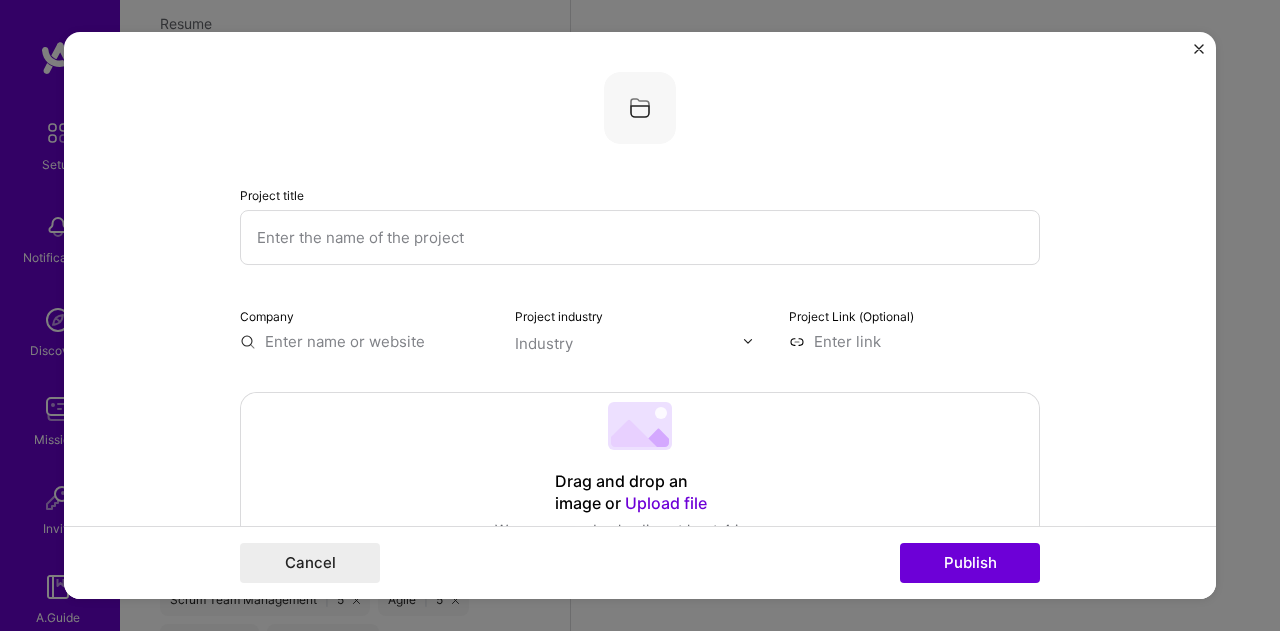 click at bounding box center [640, 237] 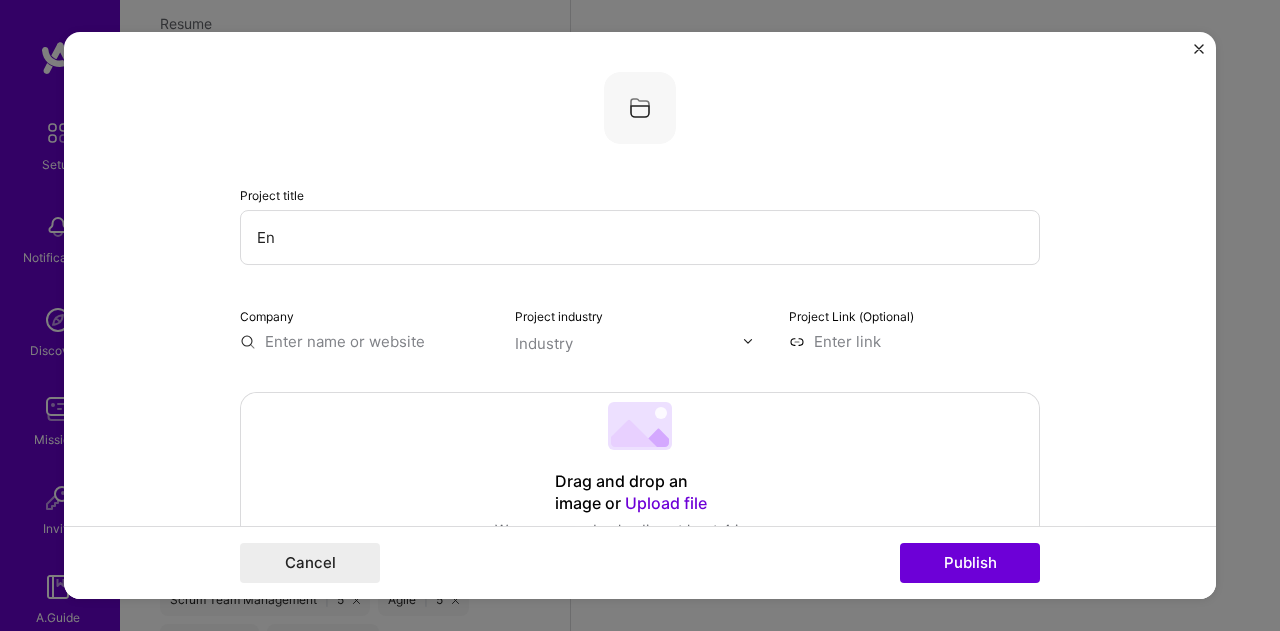 type on "E" 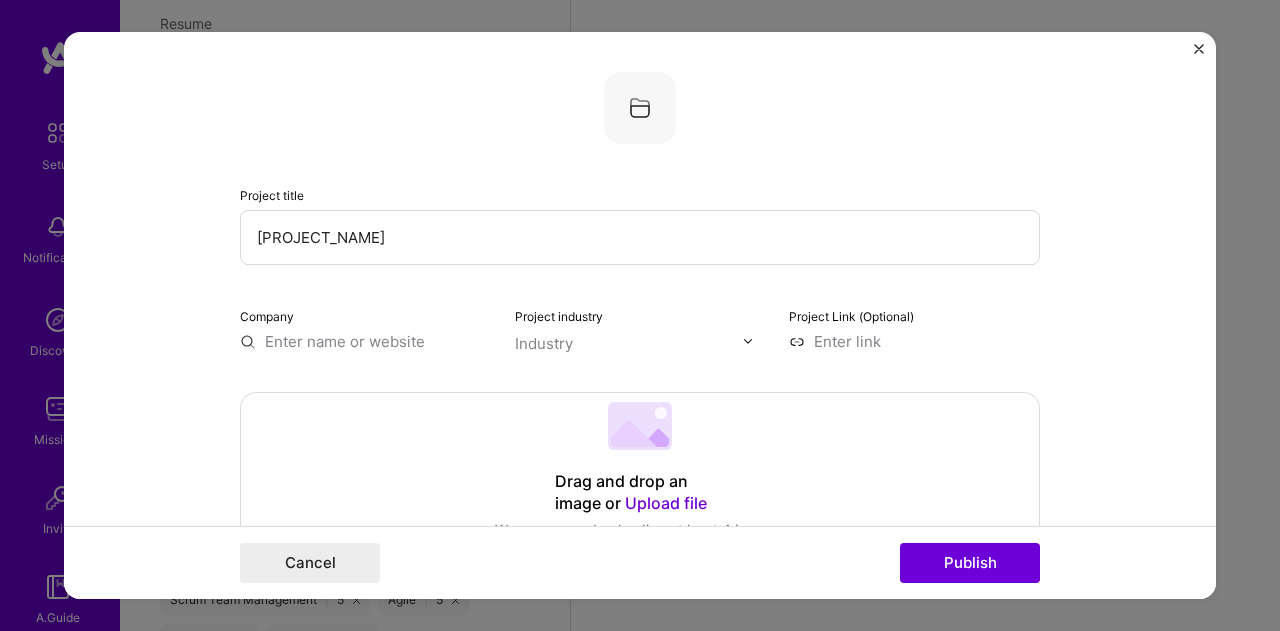 type on "[PROJECT_NAME]" 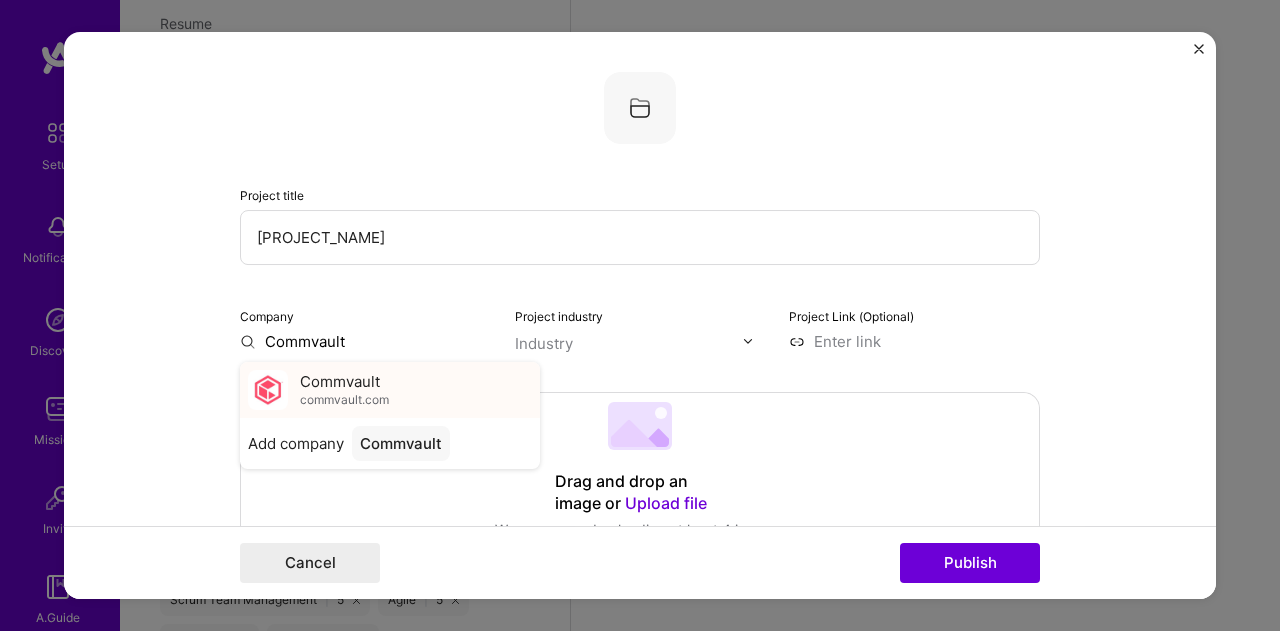 type on "Commvault" 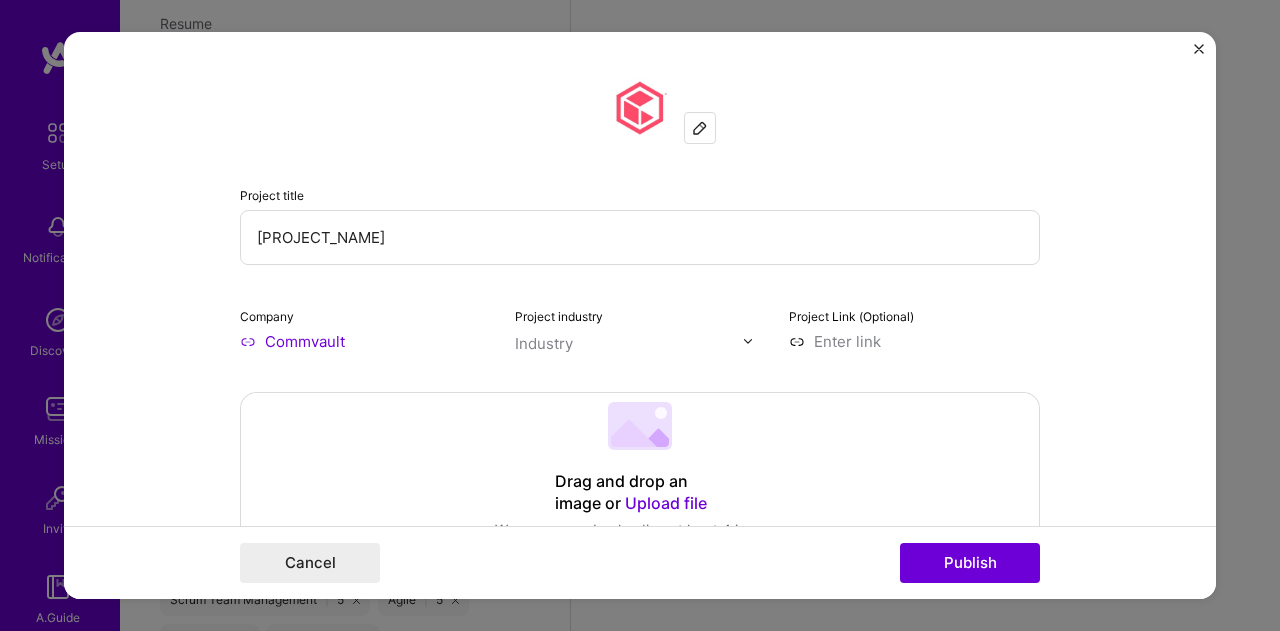 click at bounding box center (629, 343) 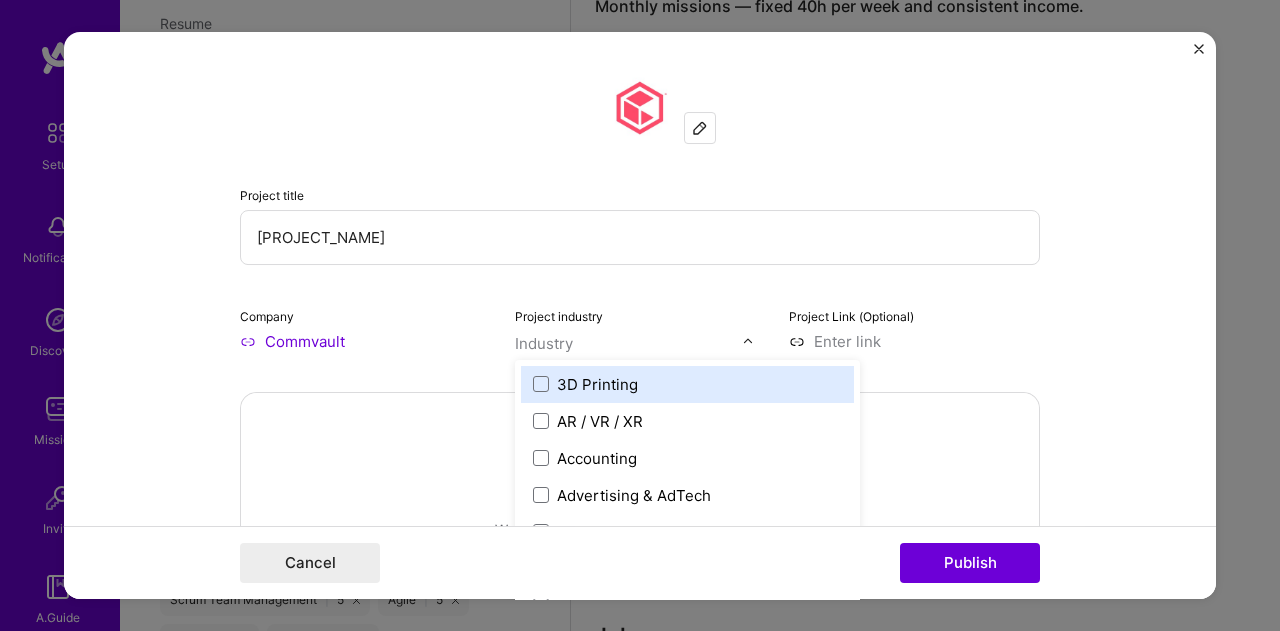 scroll, scrollTop: 1622, scrollLeft: 0, axis: vertical 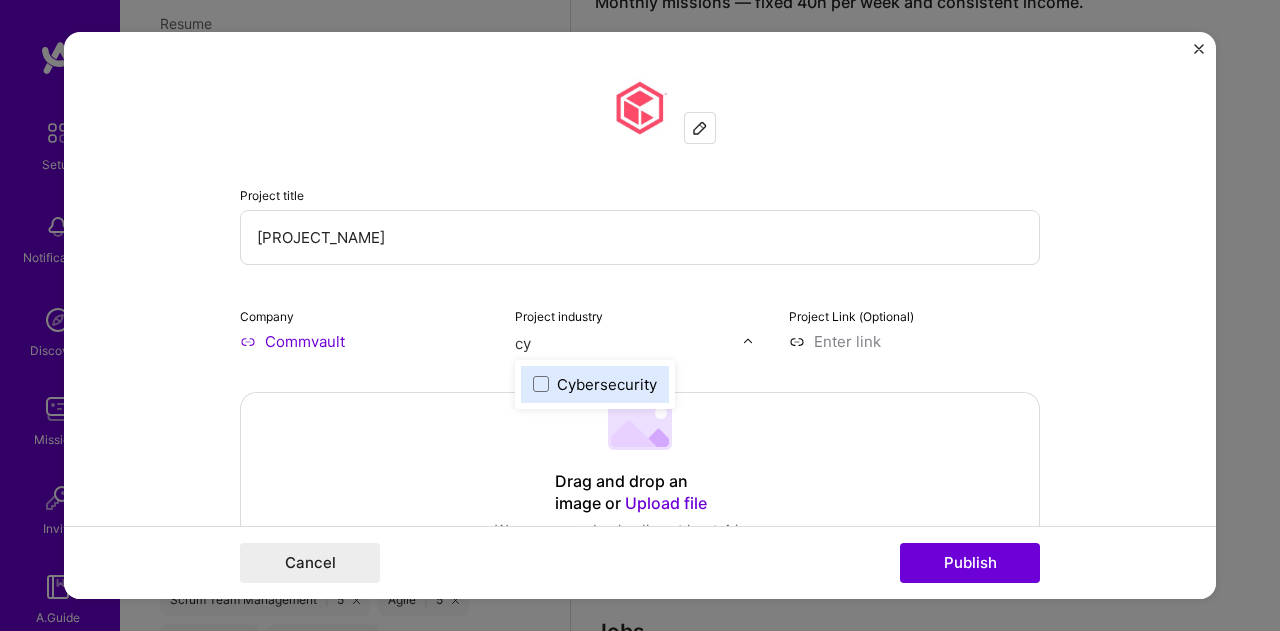 type on "cyb" 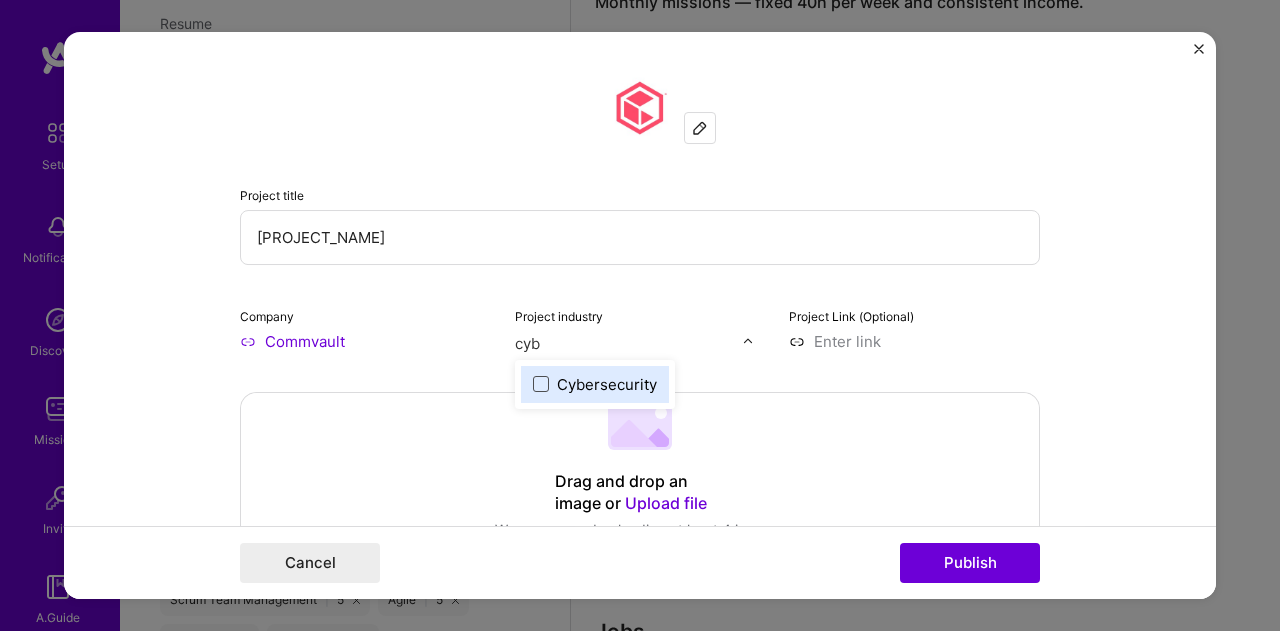 click at bounding box center [541, 384] 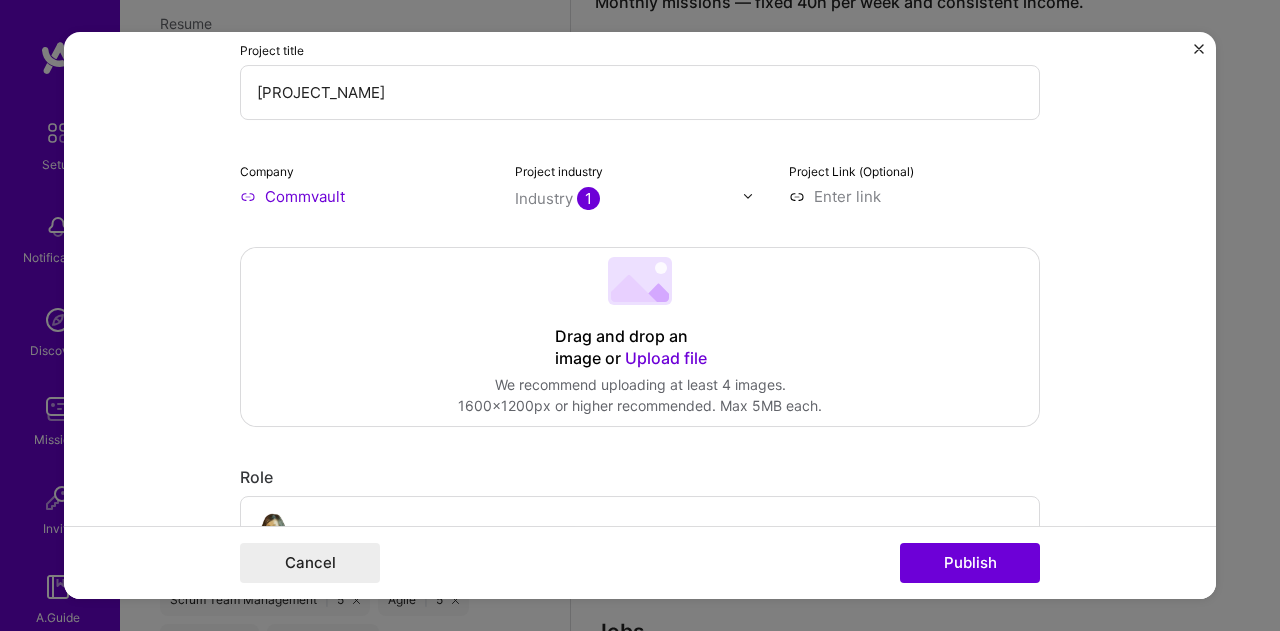 scroll, scrollTop: 124, scrollLeft: 0, axis: vertical 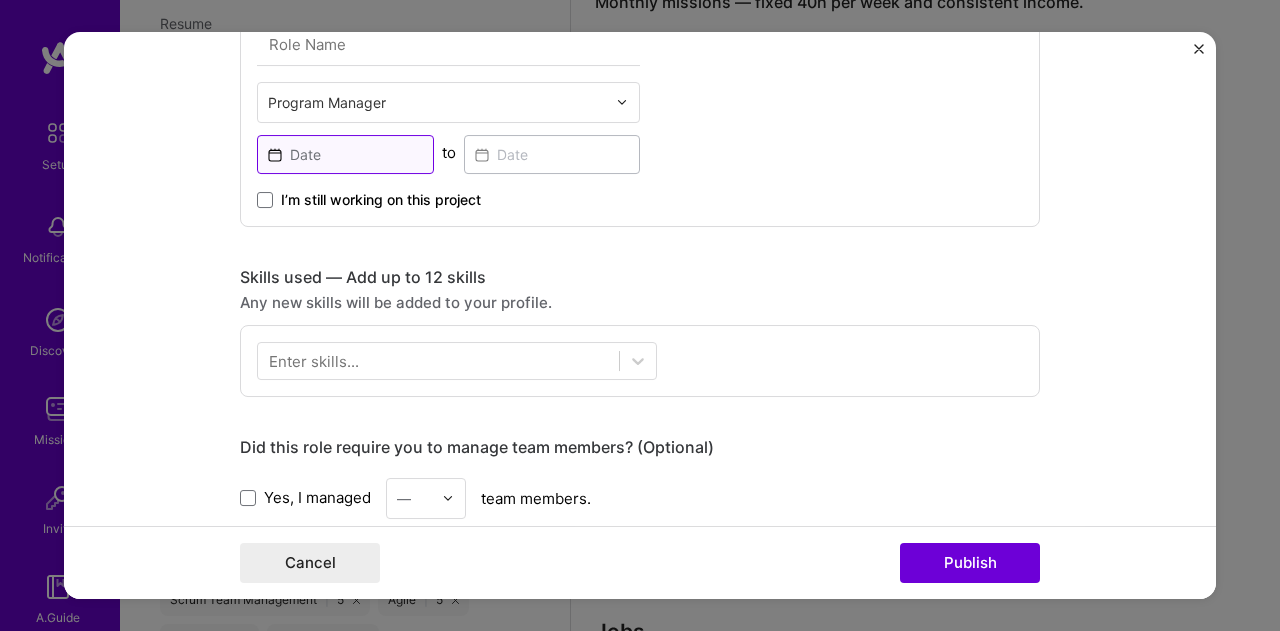 click at bounding box center [345, 154] 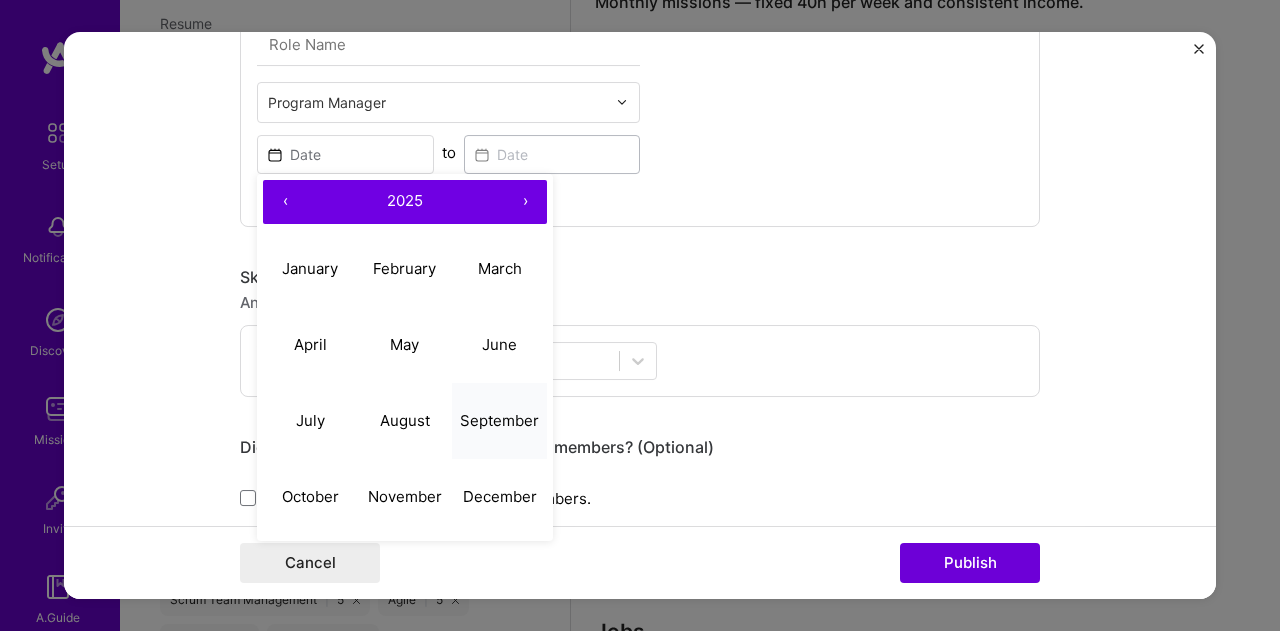 click on "September" at bounding box center (499, 420) 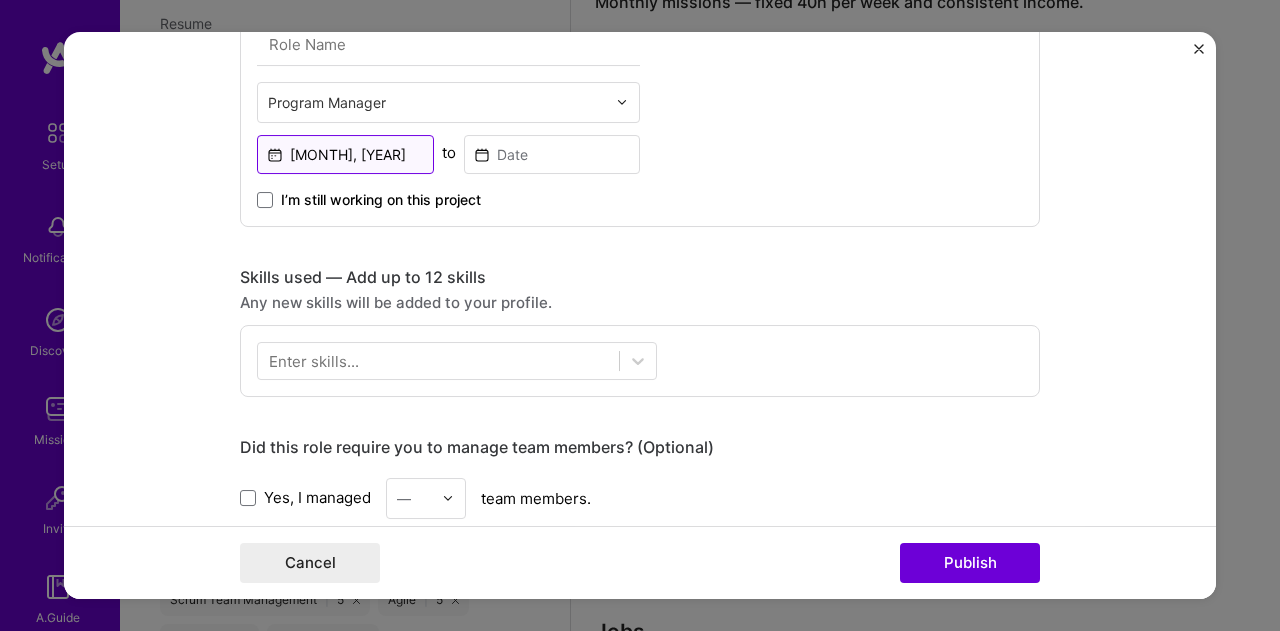 click on "[MONTH], [YEAR]" at bounding box center [345, 154] 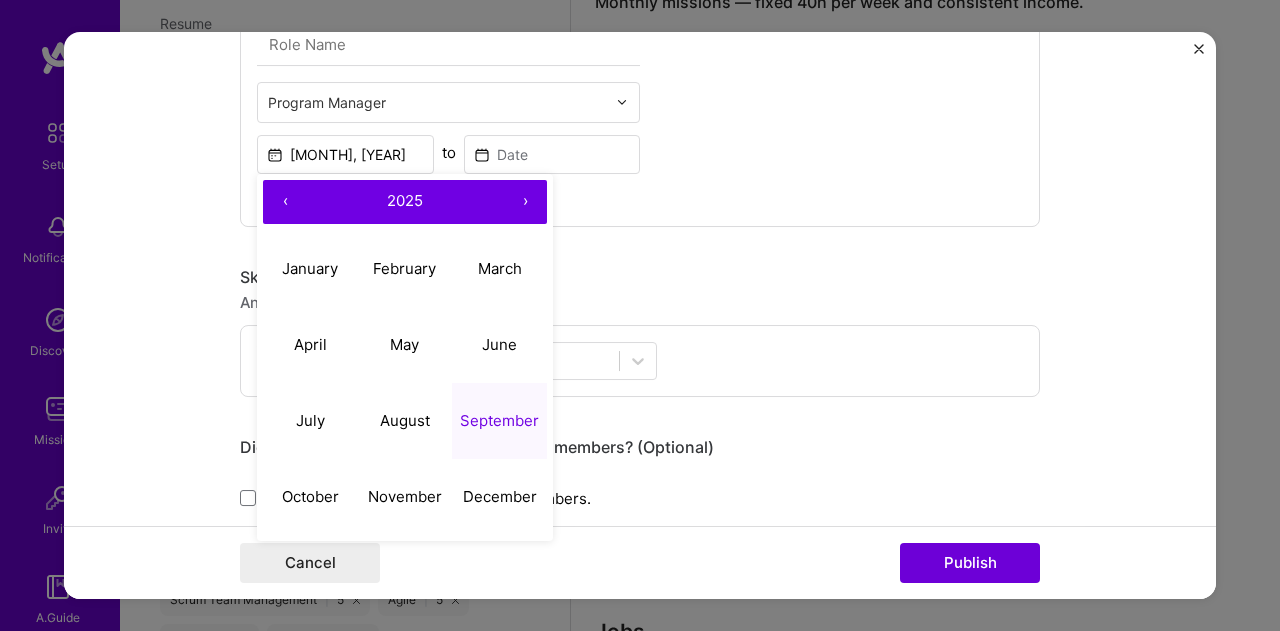 click on "‹" at bounding box center [285, 202] 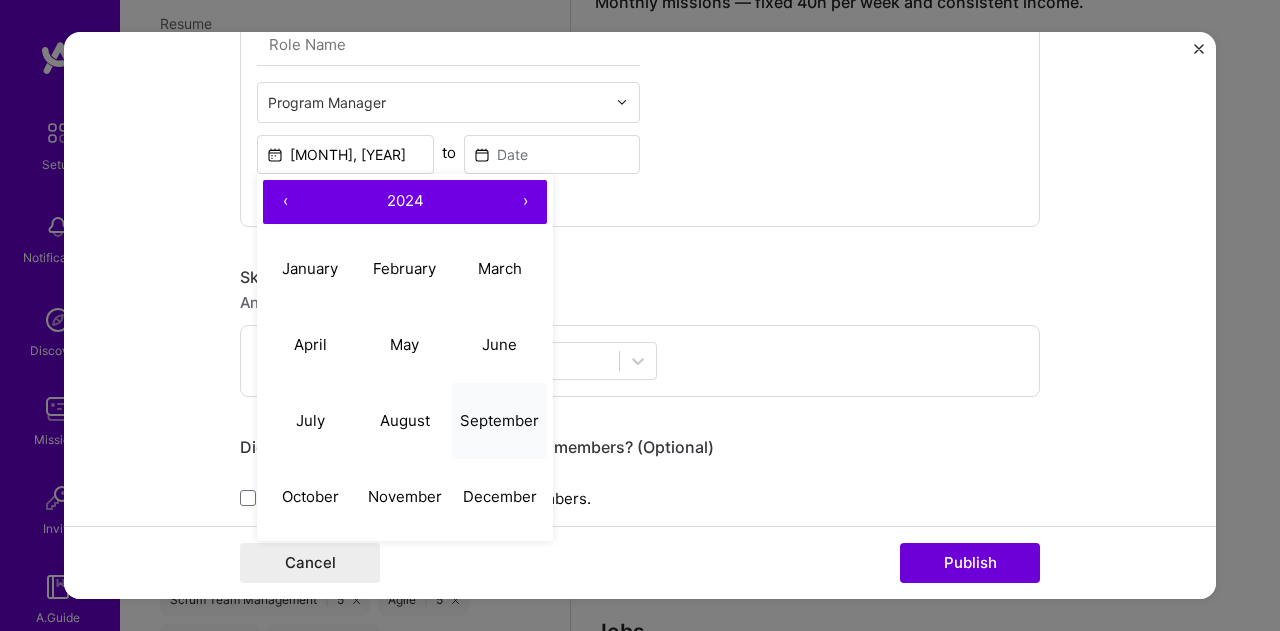 click on "September" at bounding box center [499, 420] 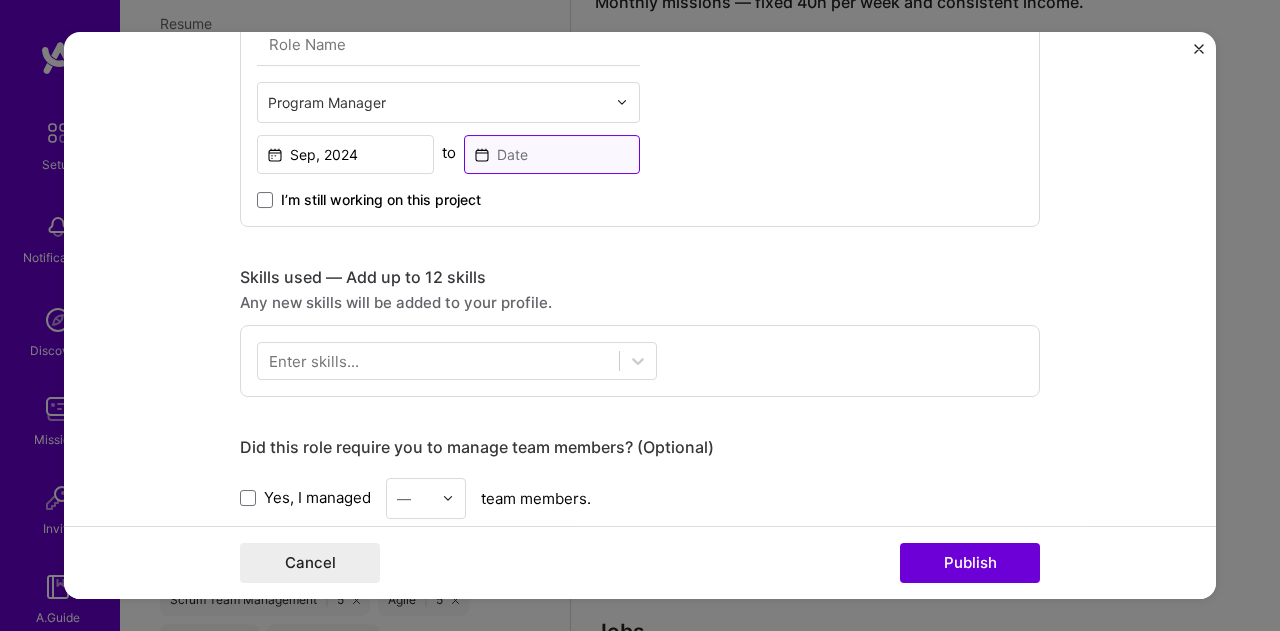 click at bounding box center [552, 154] 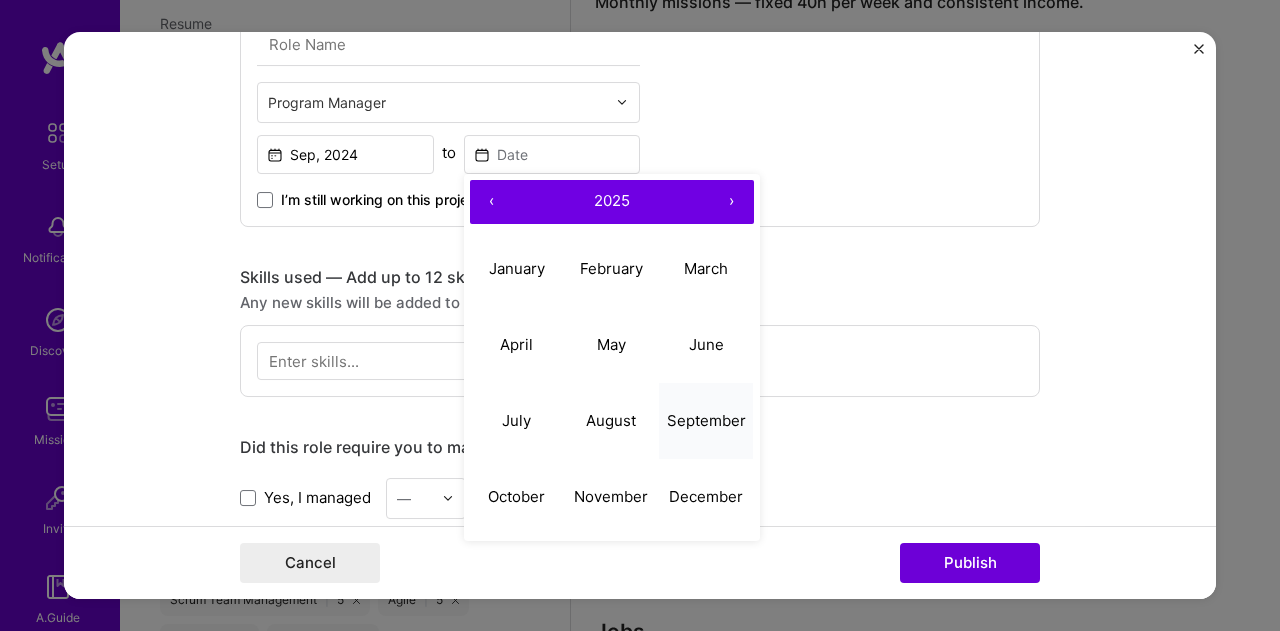click on "September" at bounding box center [706, 420] 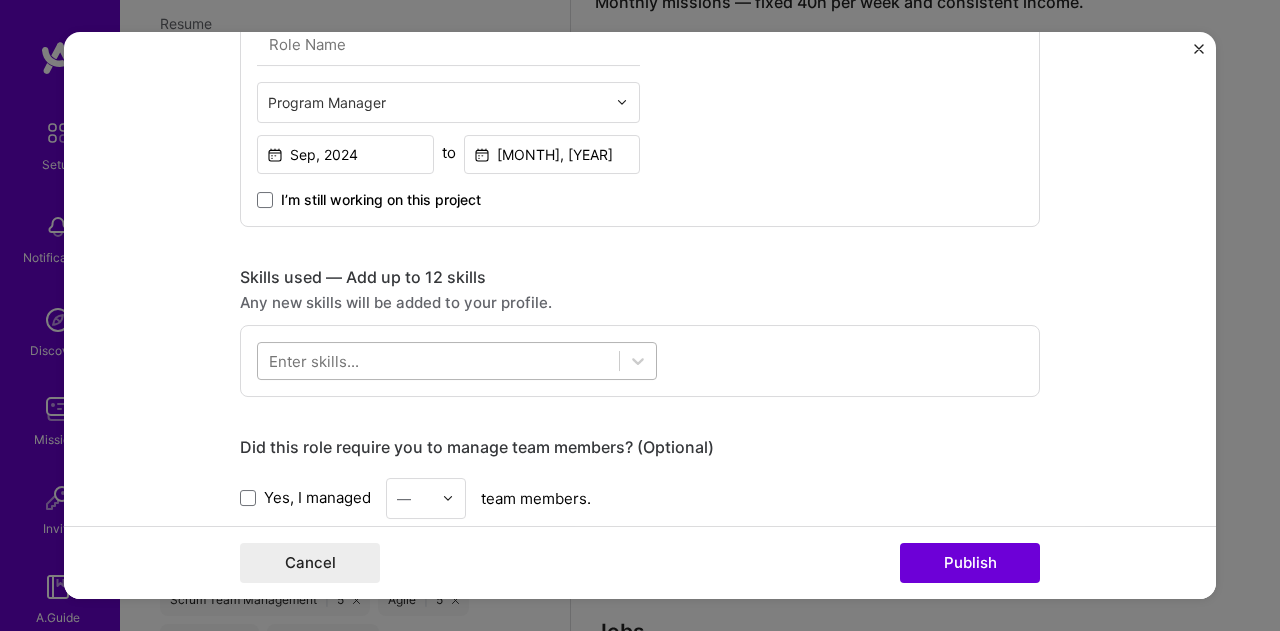 click at bounding box center [438, 360] 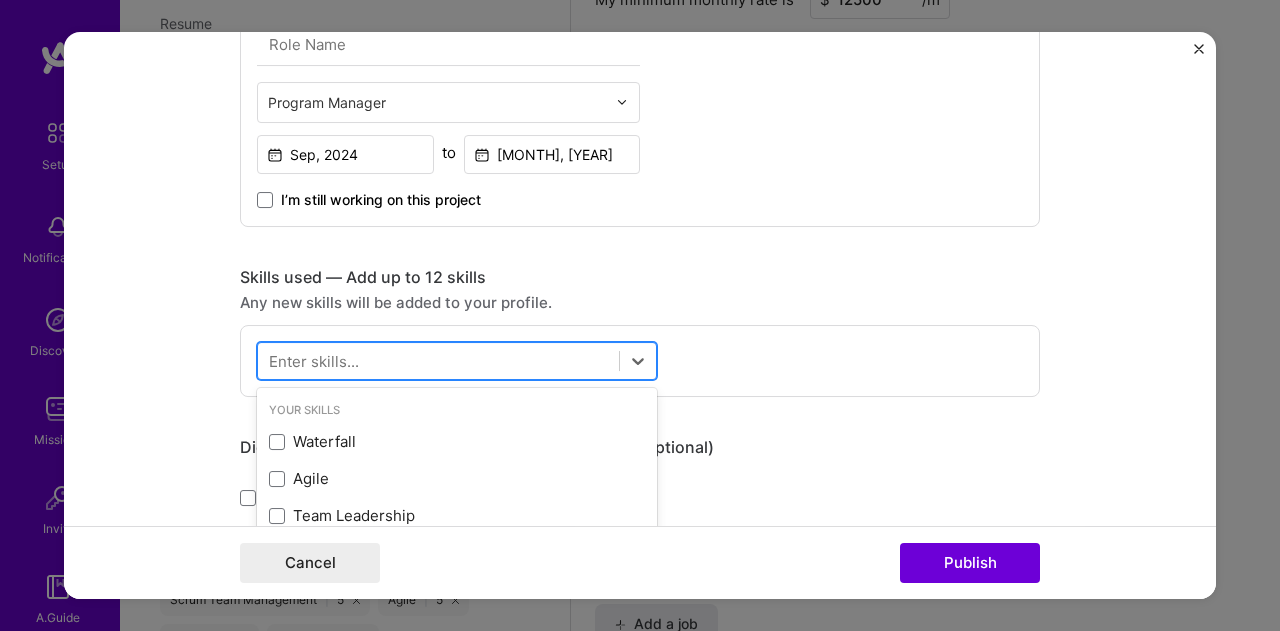 scroll, scrollTop: 1684, scrollLeft: 0, axis: vertical 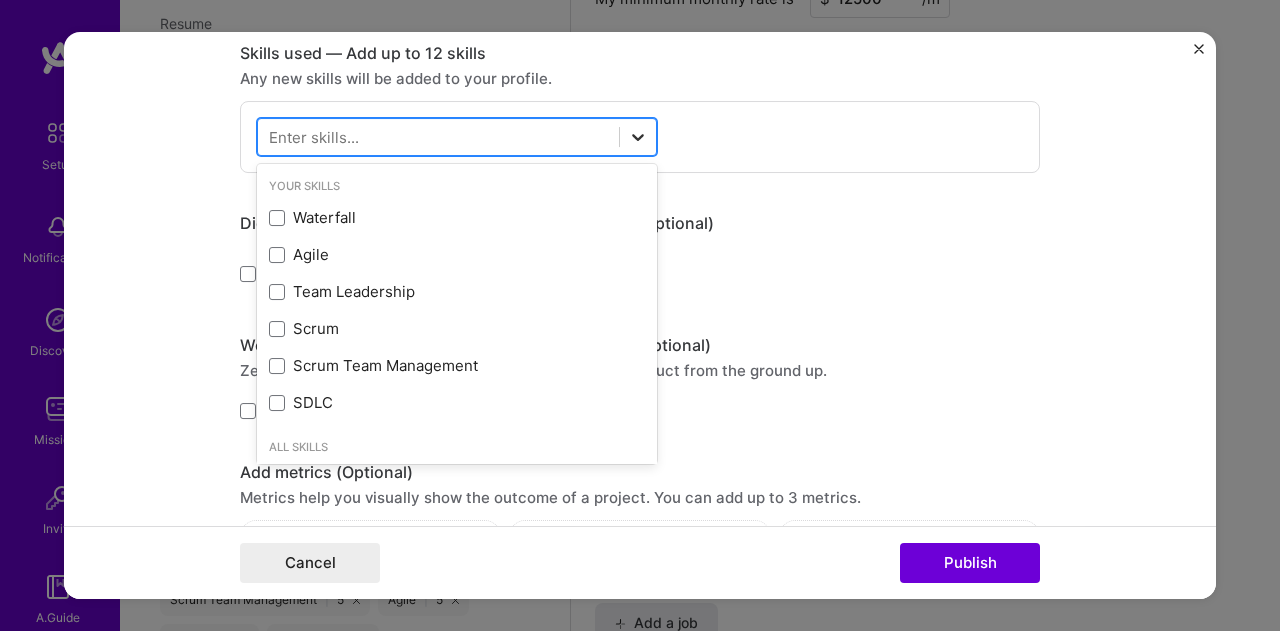 click 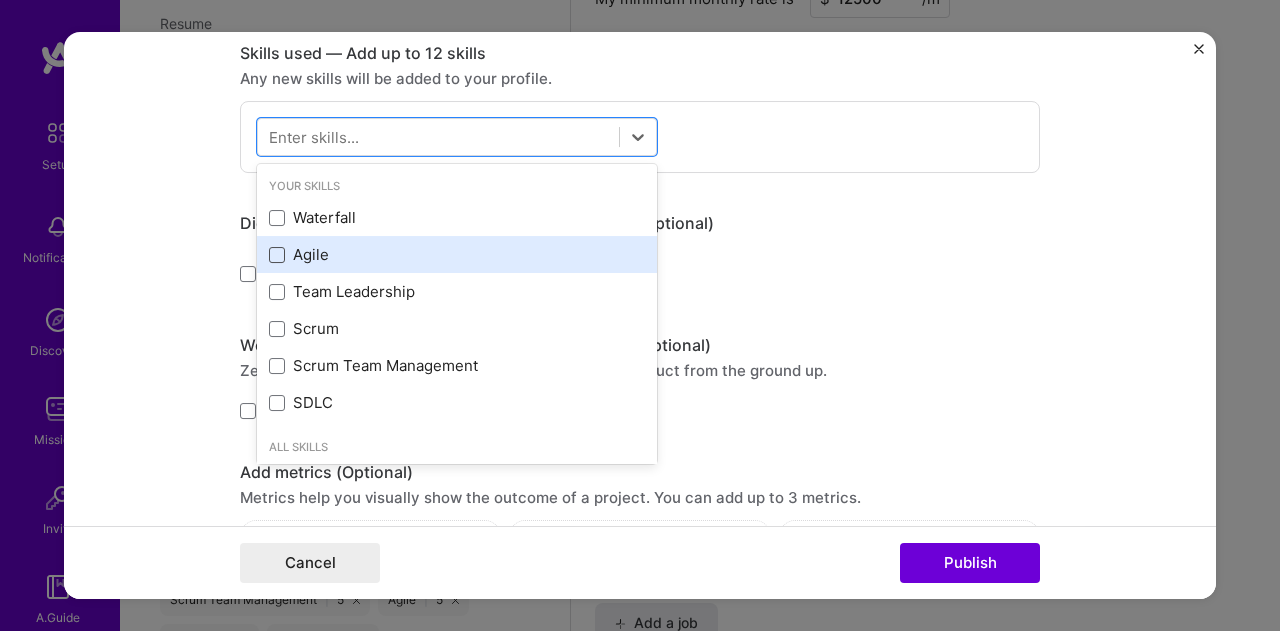 click at bounding box center (277, 255) 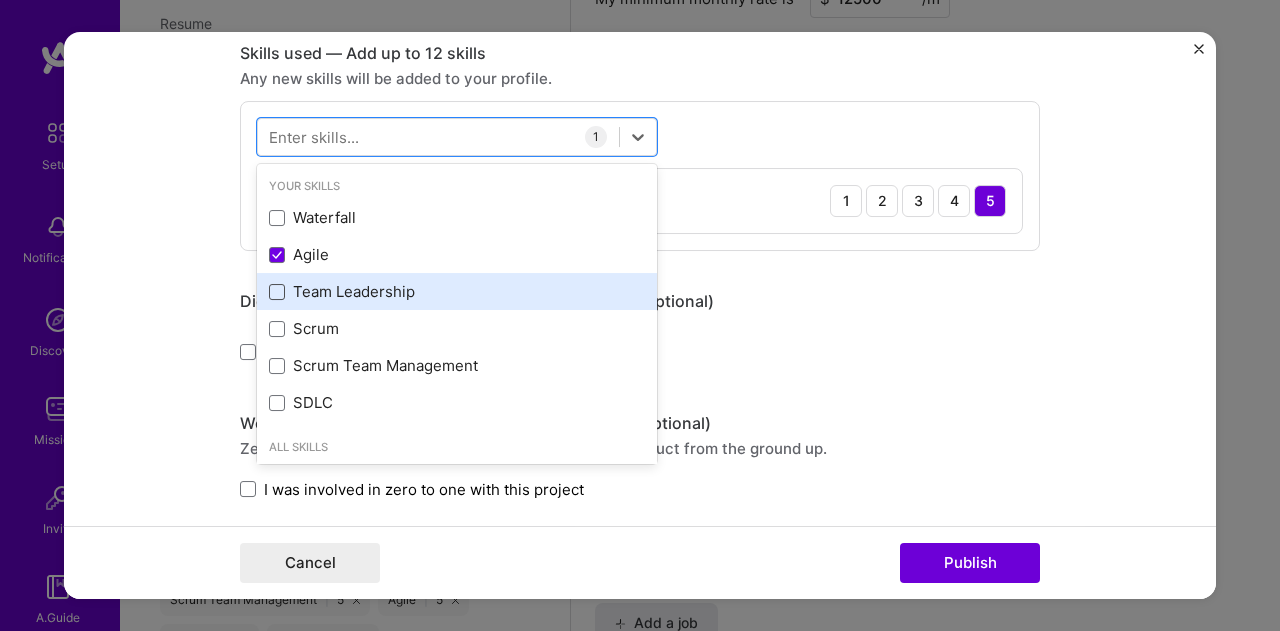 click at bounding box center (277, 292) 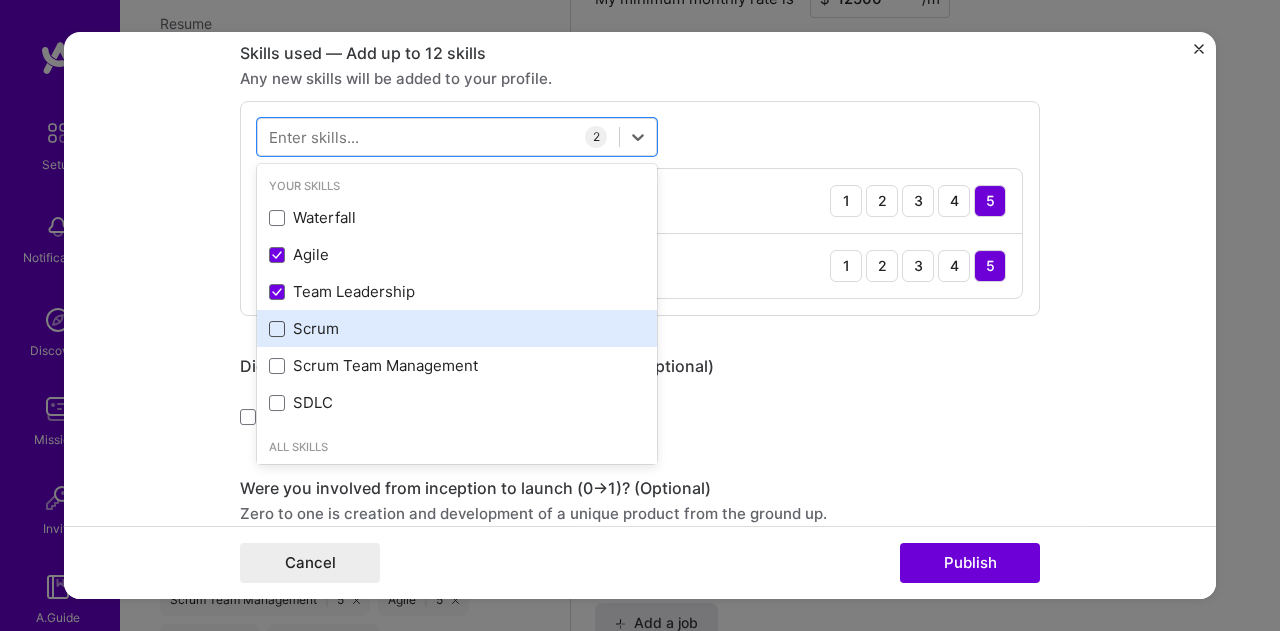click at bounding box center [277, 329] 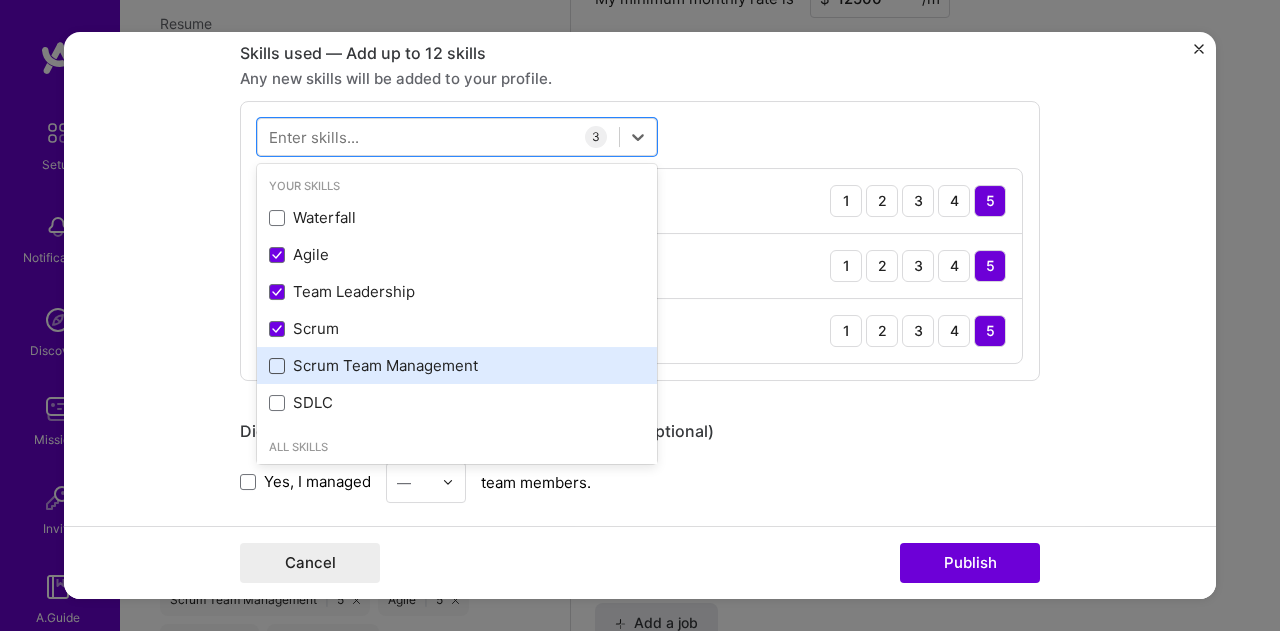 click at bounding box center (277, 366) 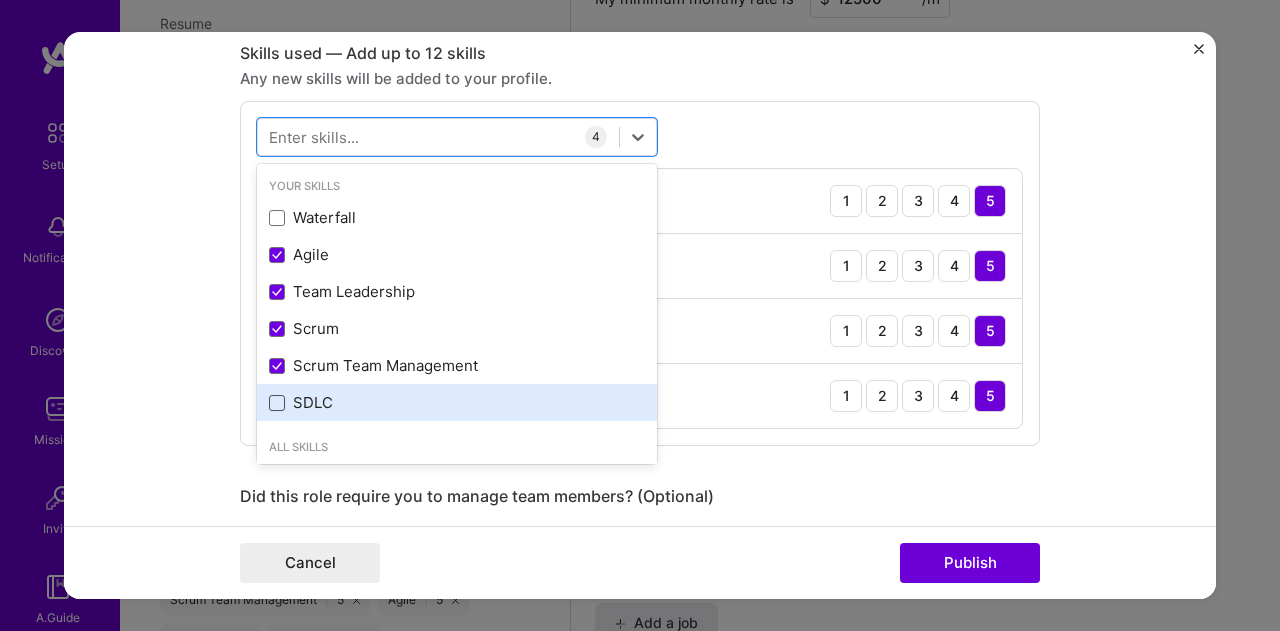 click at bounding box center [277, 403] 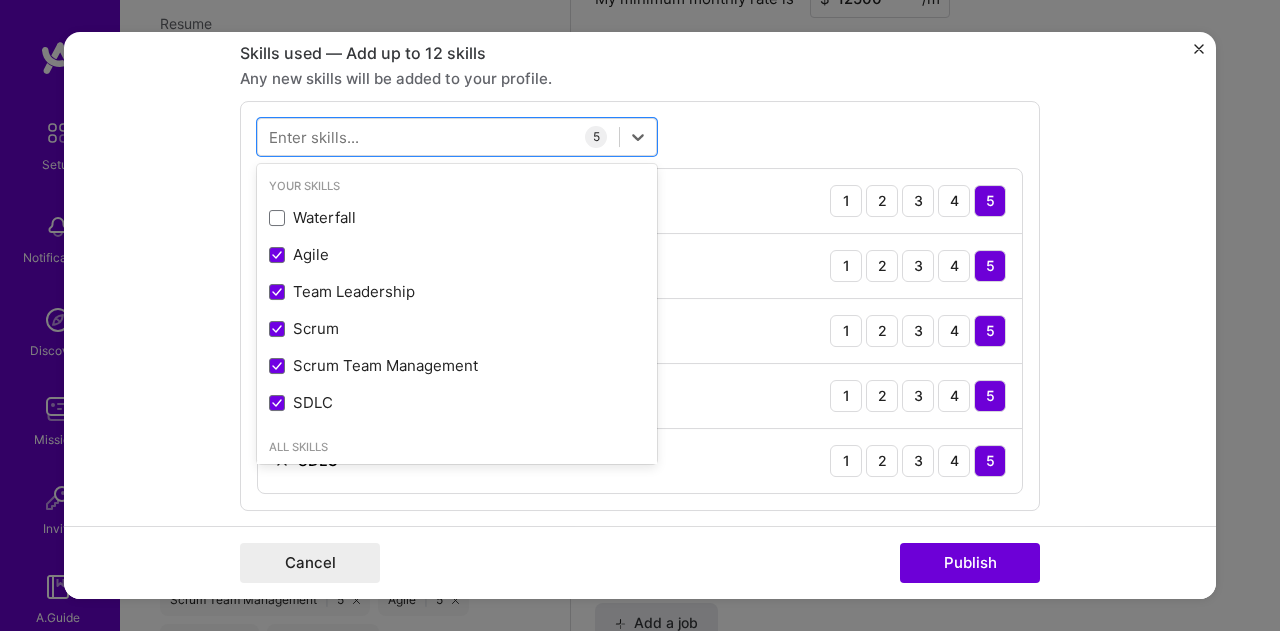 click on "Any new skills will be added to your profile." at bounding box center [640, 78] 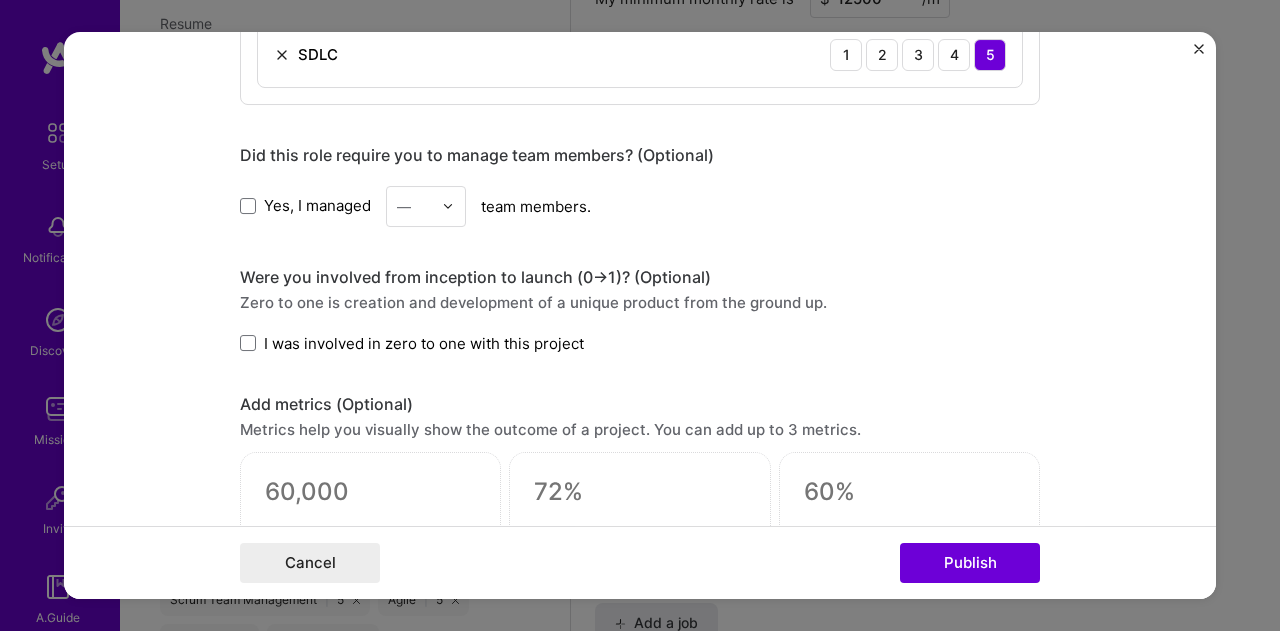 scroll, scrollTop: 1289, scrollLeft: 0, axis: vertical 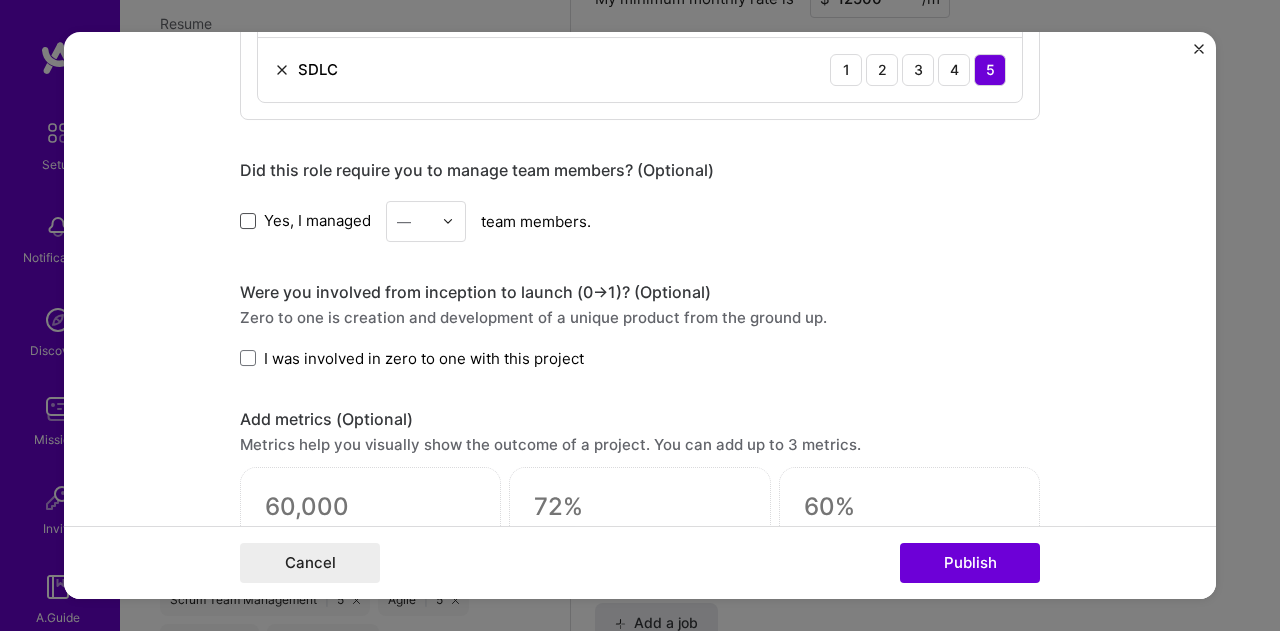 click at bounding box center [248, 221] 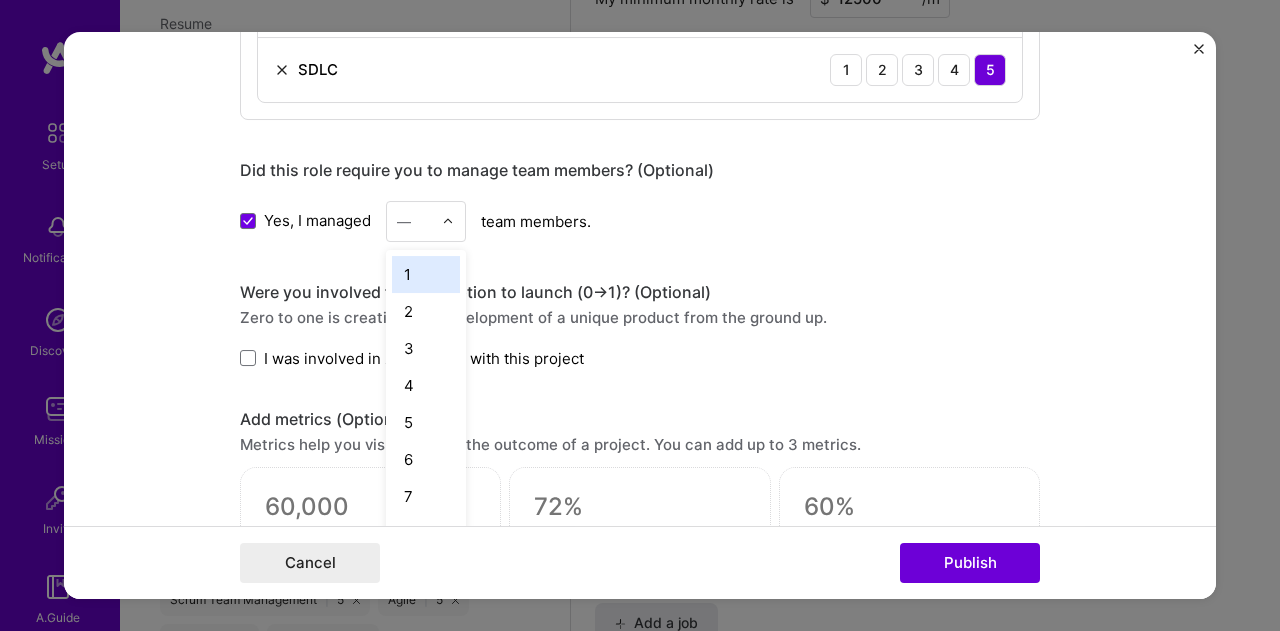 click at bounding box center [448, 221] 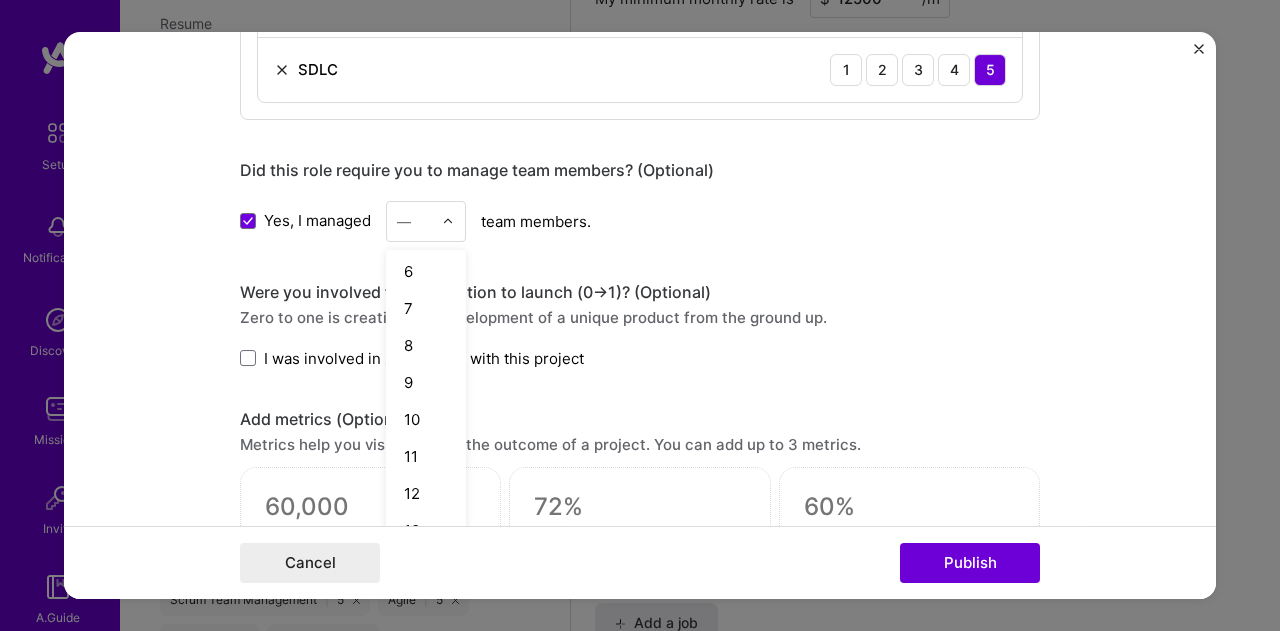 scroll, scrollTop: 207, scrollLeft: 0, axis: vertical 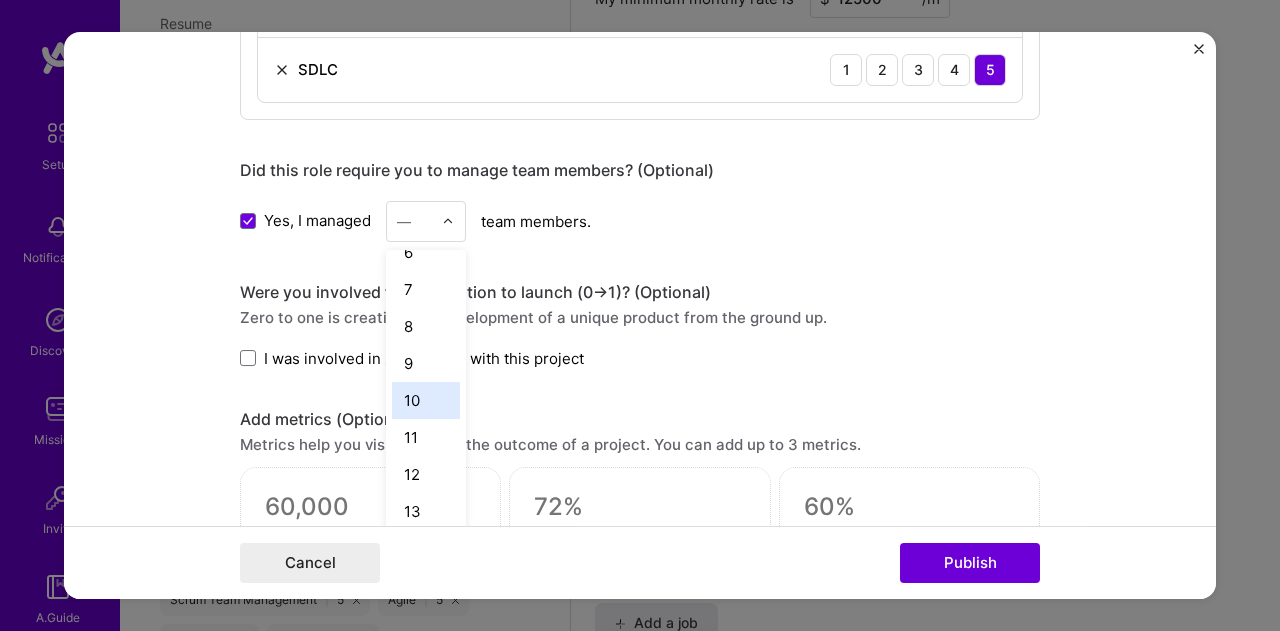 click on "10" at bounding box center [426, 400] 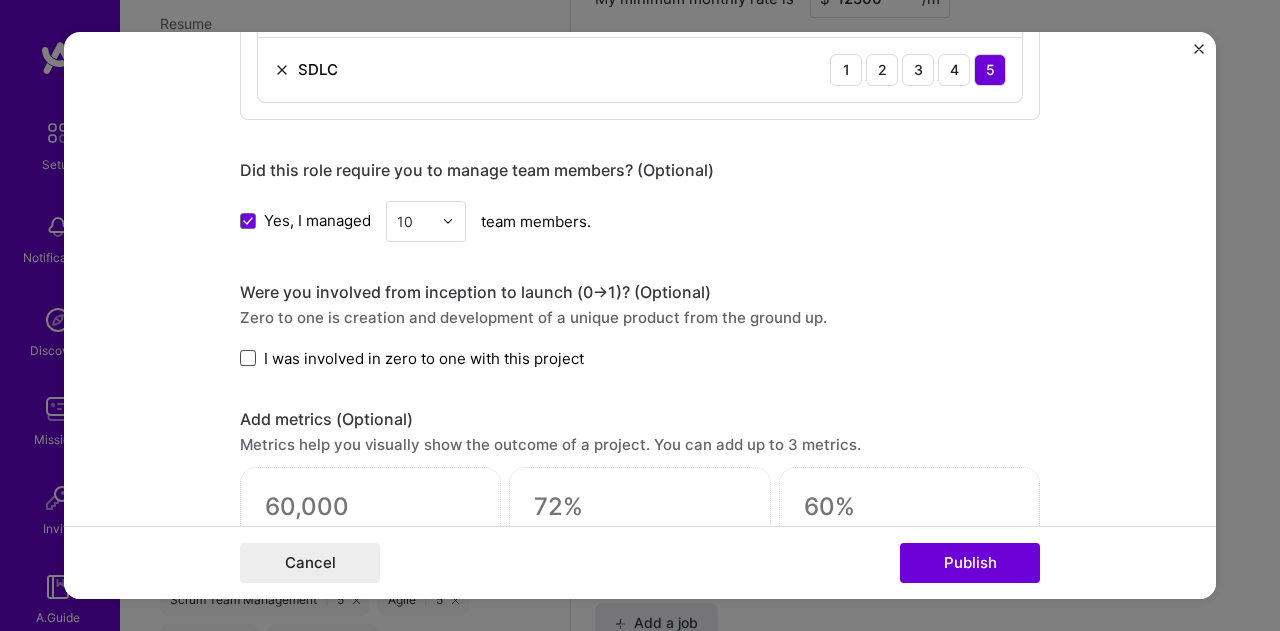 click at bounding box center [248, 358] 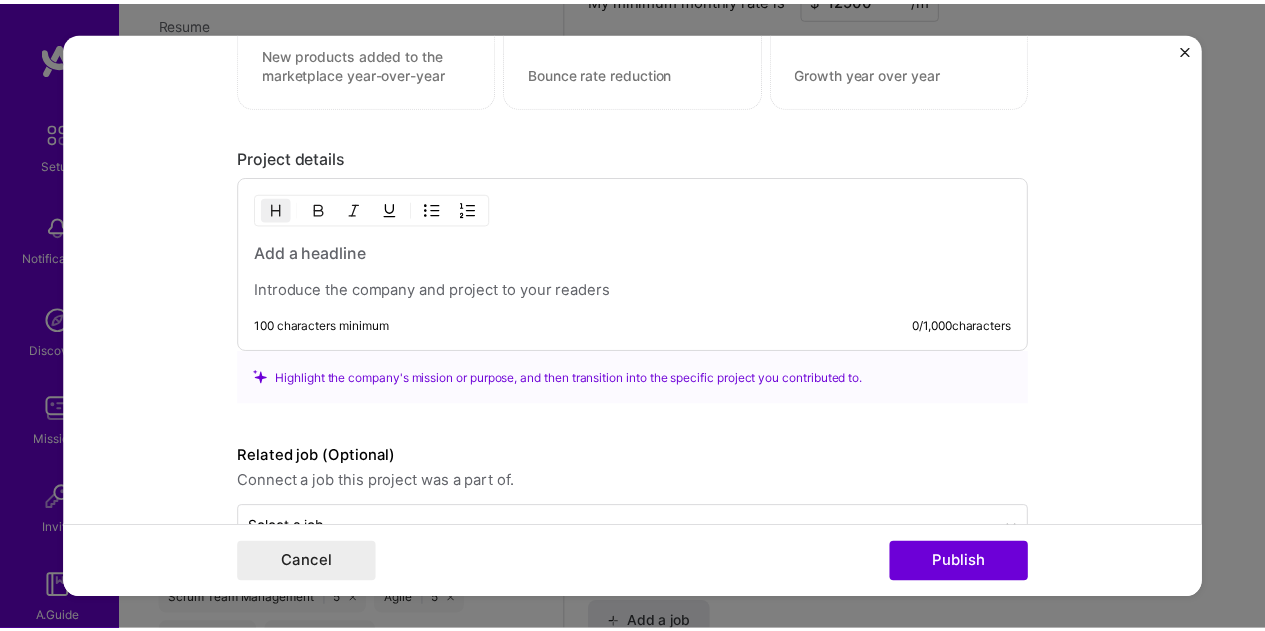 scroll, scrollTop: 1814, scrollLeft: 0, axis: vertical 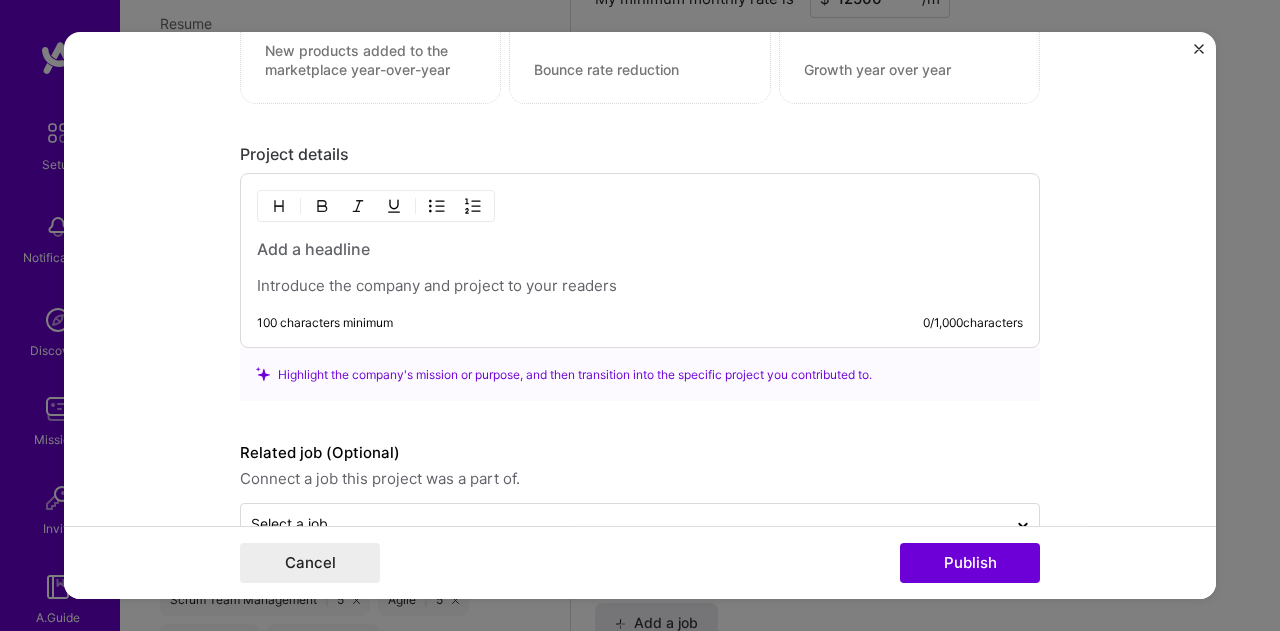 click at bounding box center [640, 286] 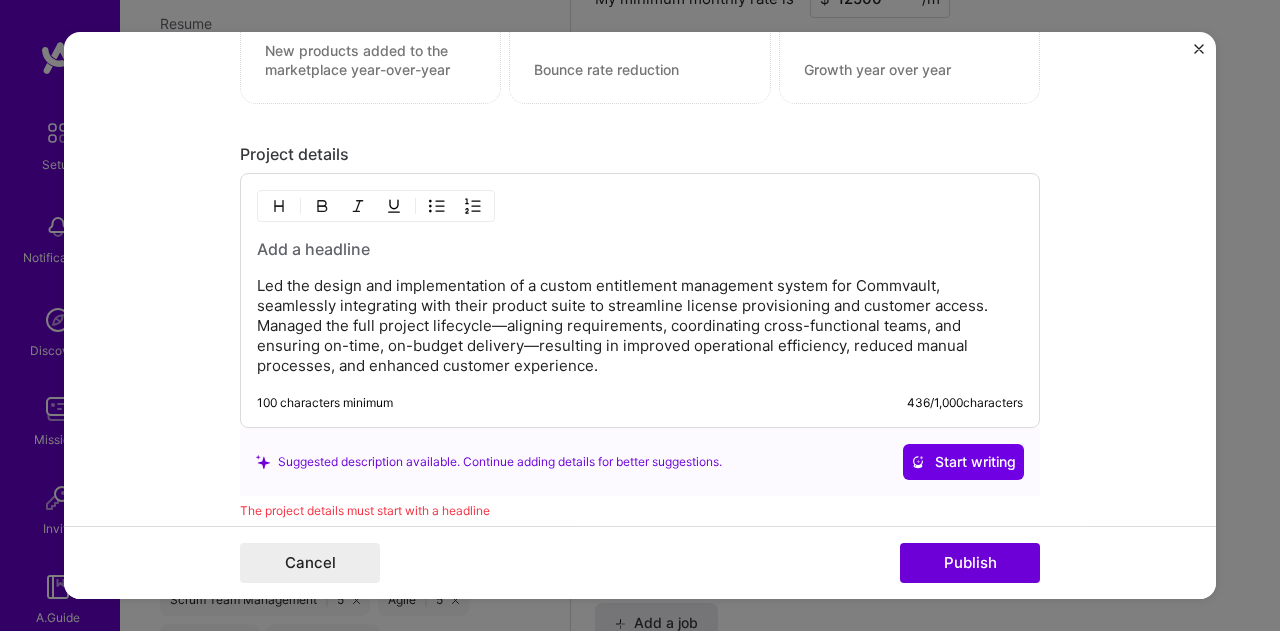 click at bounding box center [640, 249] 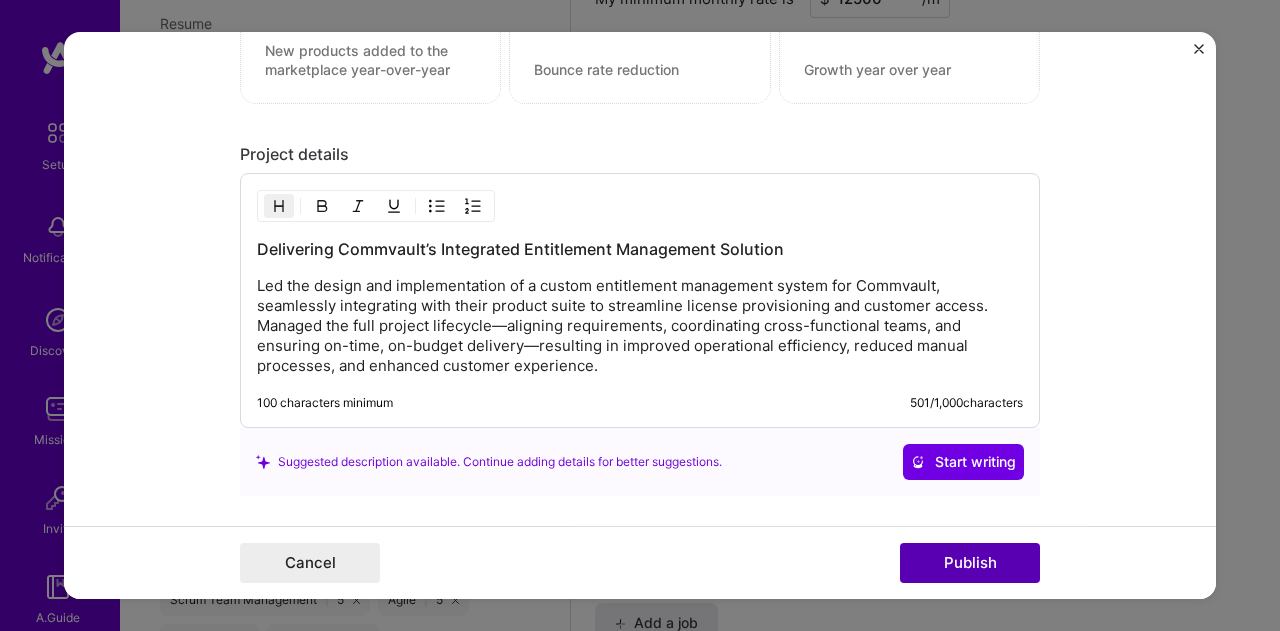 click on "Publish" at bounding box center (970, 563) 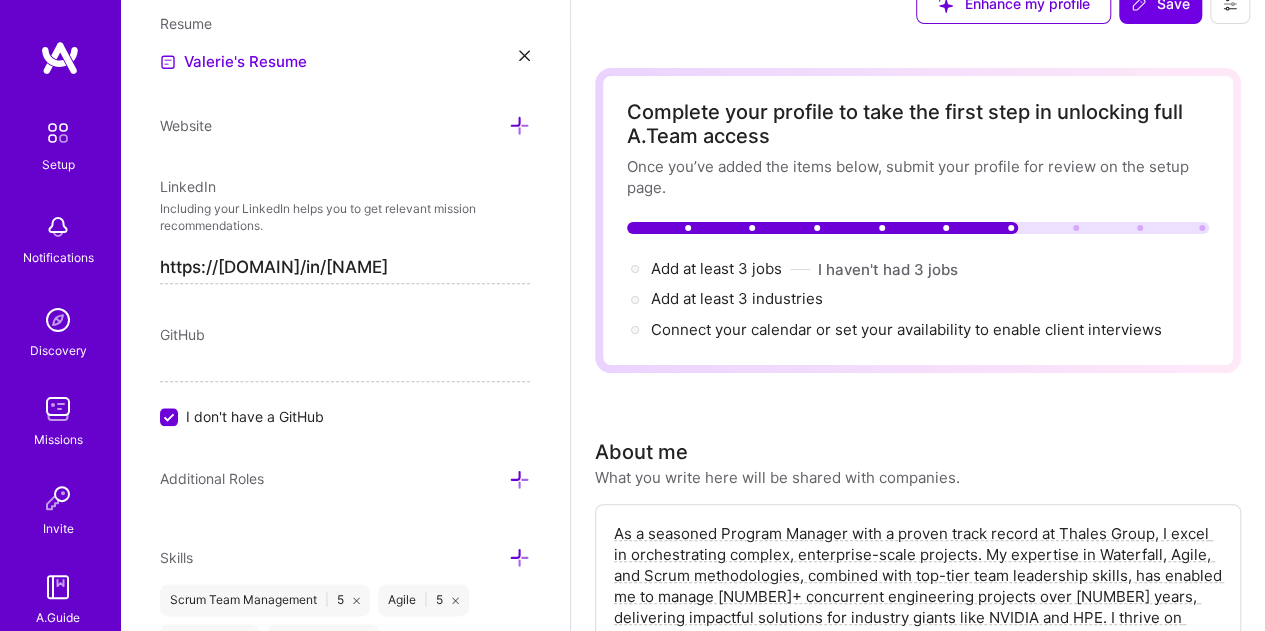 scroll, scrollTop: 0, scrollLeft: 0, axis: both 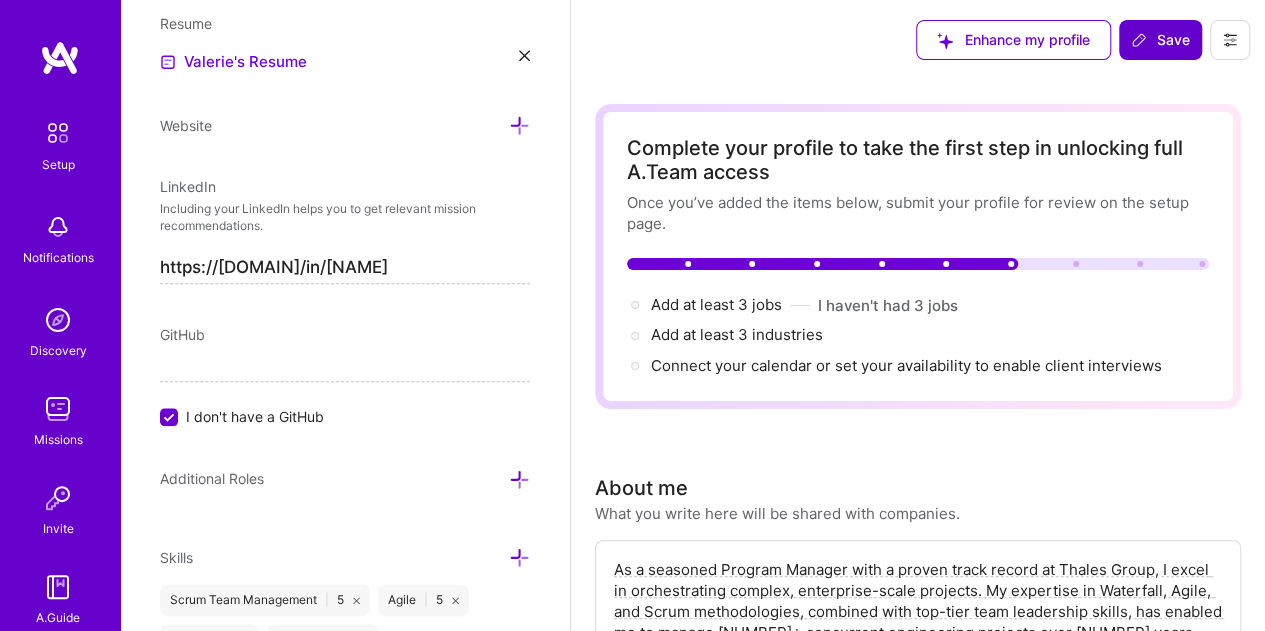 click on "Save" at bounding box center [1160, 40] 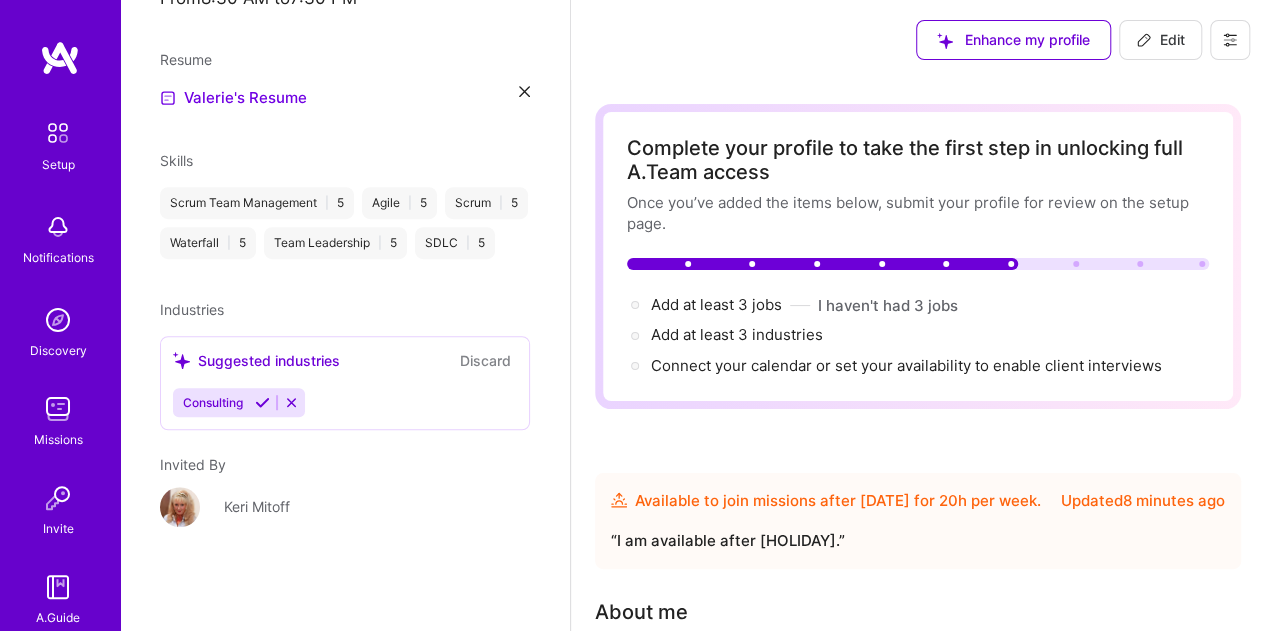 scroll, scrollTop: 502, scrollLeft: 0, axis: vertical 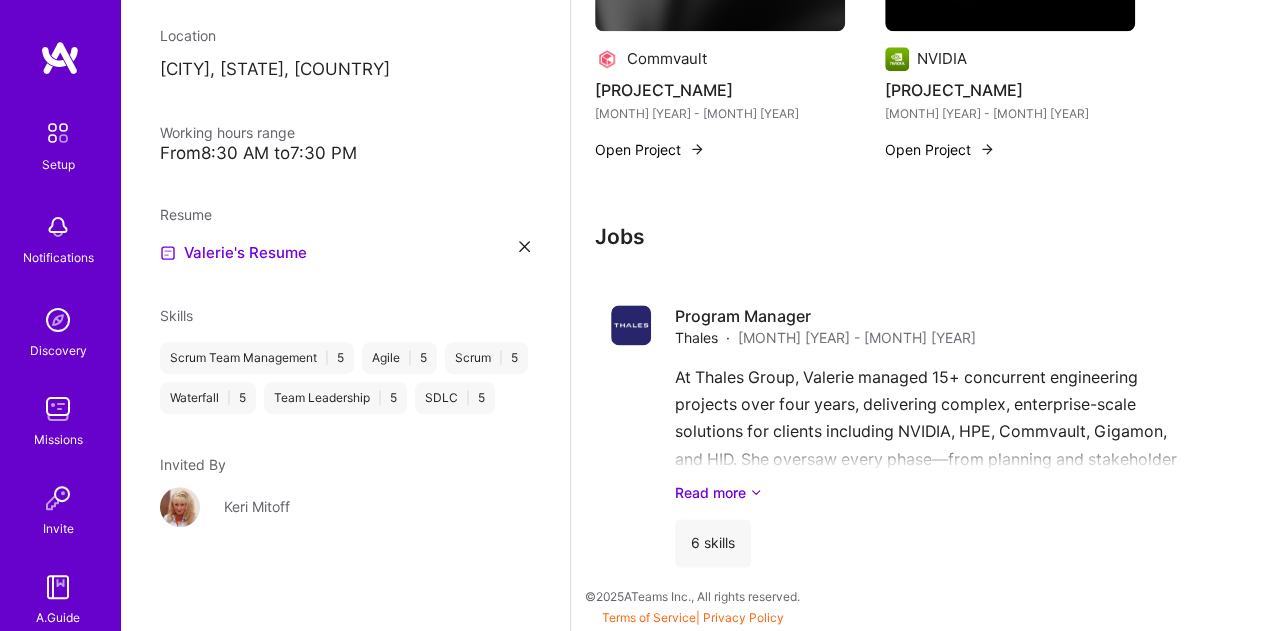 click on "Keri Mitoff" at bounding box center (345, 519) 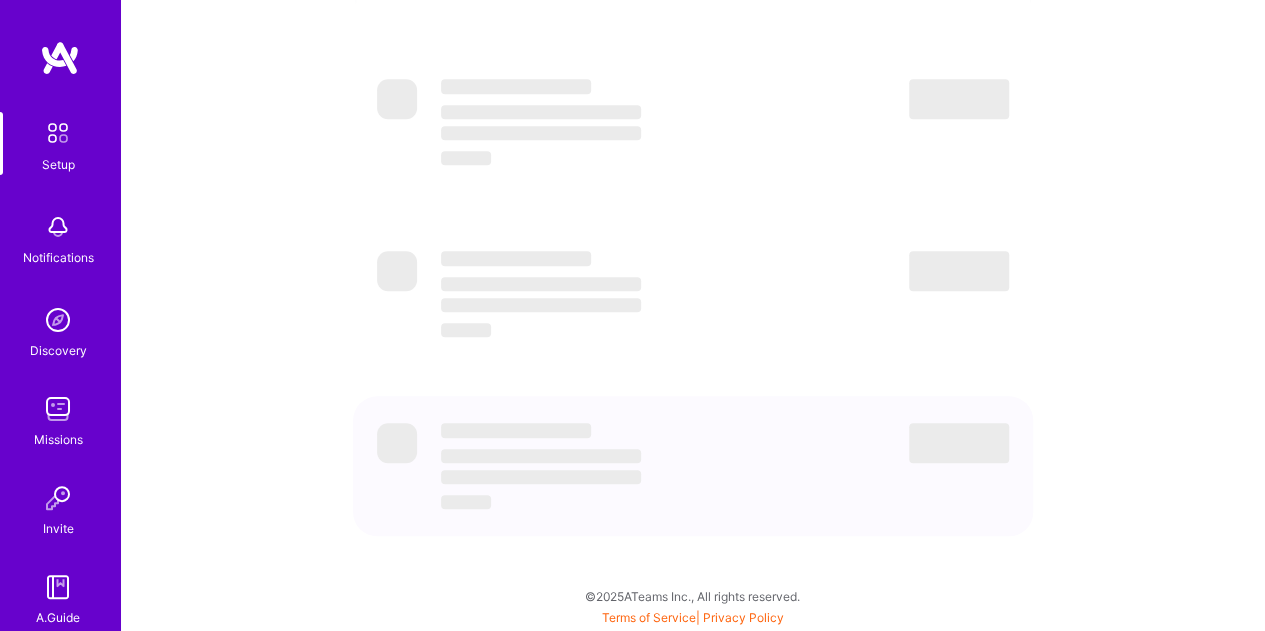 scroll, scrollTop: 7, scrollLeft: 0, axis: vertical 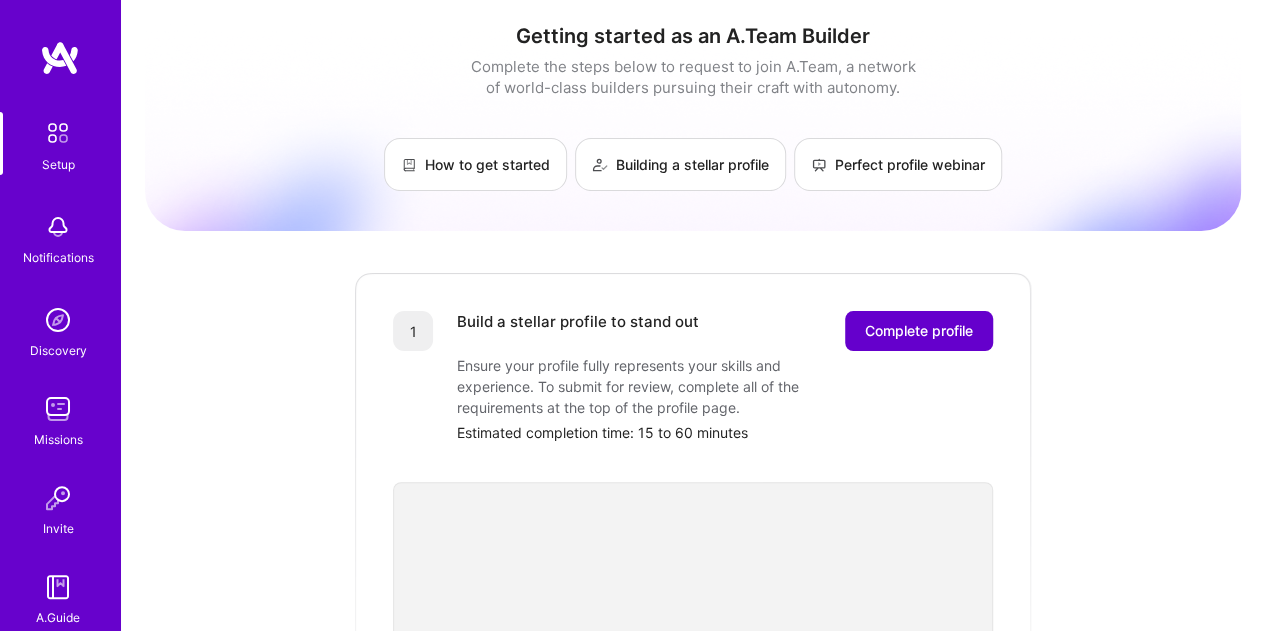 click on "Complete profile" at bounding box center (919, 331) 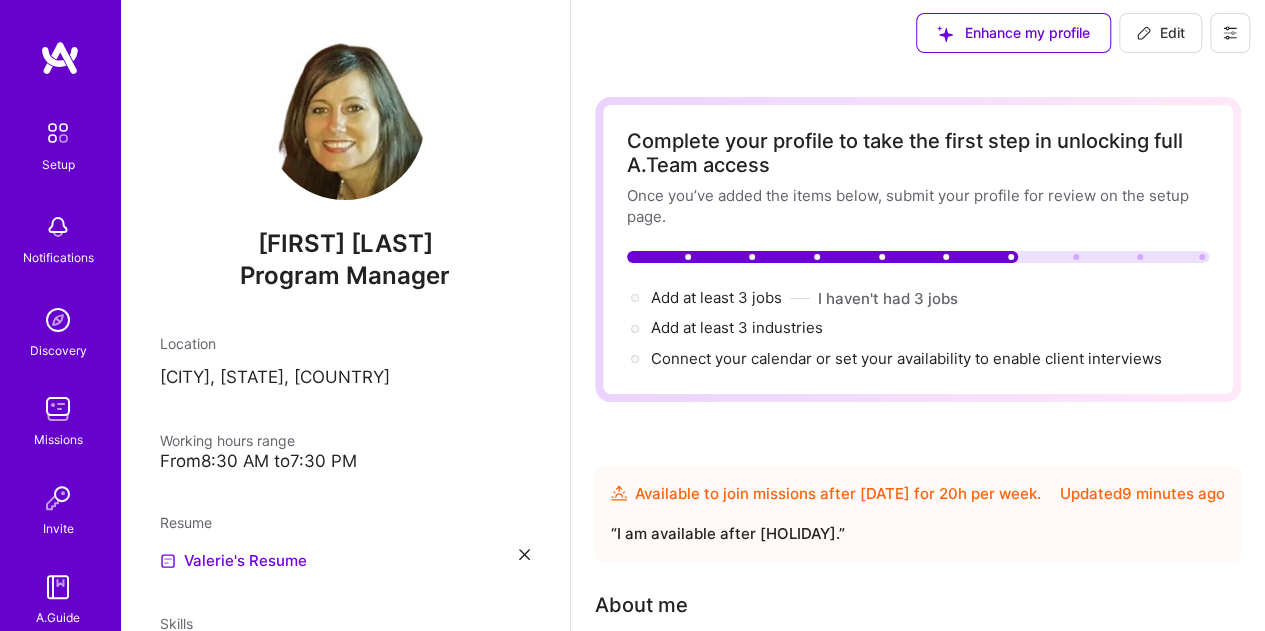 scroll, scrollTop: 0, scrollLeft: 0, axis: both 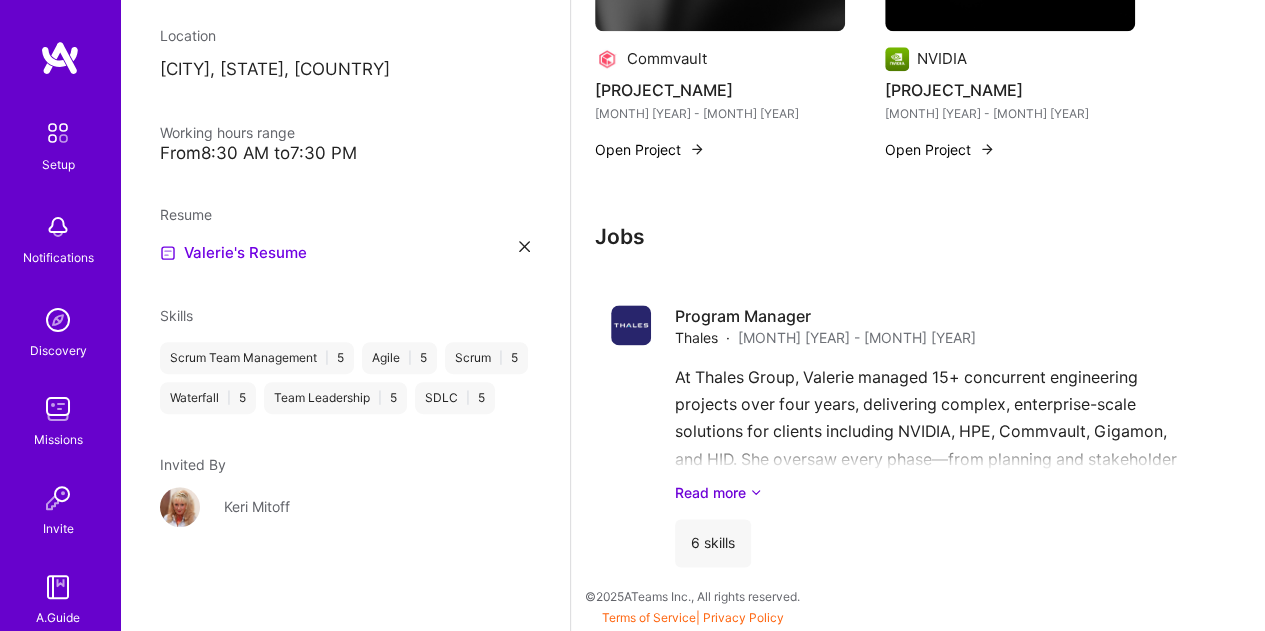 click on "Jobs Program Manager Thales · Aug 2021 - Sep 2025 At Thales Group, Valerie managed 15+ concurrent engineering projects over four years, delivering complex, enterprise-scale solutions for clients including NVIDIA, HPE, Commvault, Gigamon, and HID. She oversaw every phase—from planning and stakeholder alignment to execution and risk mitigation—ensuring projects stayed on time, on budget, and on spec. Her leadership united cross-functional teams in development, design, and QA to deliver cohesive, client-centric systems, including high-impact entitlement management solutions. By blending technical expertise with business acumen, Valerie not only drove operational efficiency and product scalability but also secured major contracts, including a multi-year deal with NVIDIA. Read more 6   skills" at bounding box center [897, 403] 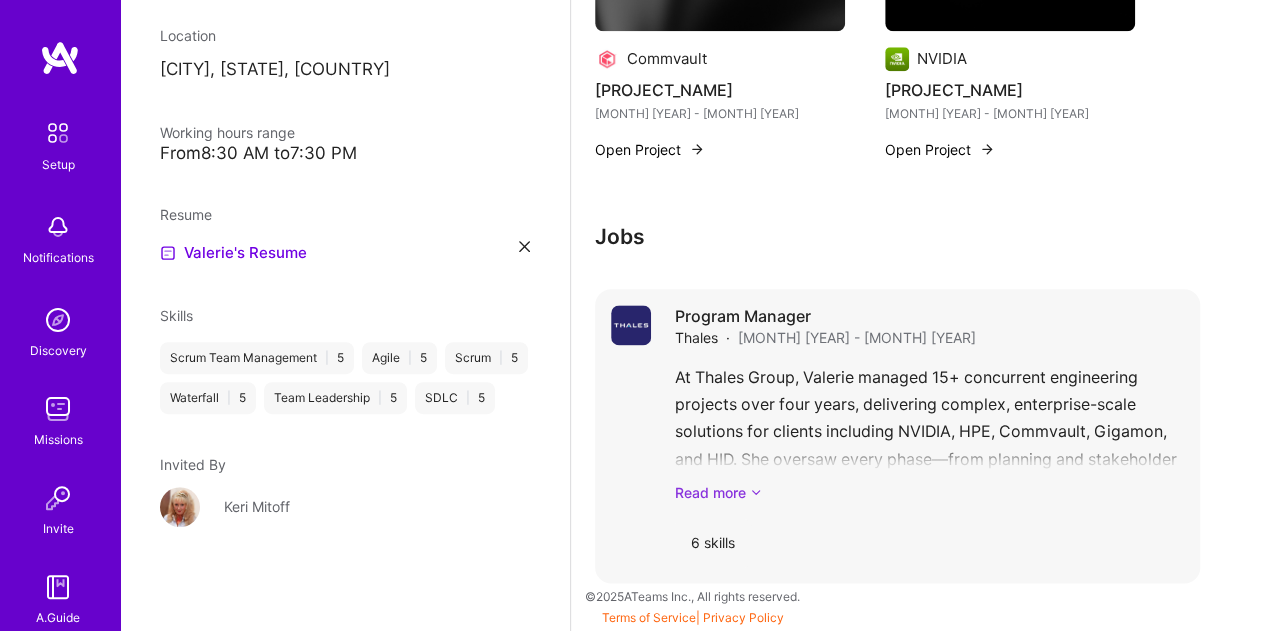click on "Read more" at bounding box center [929, 492] 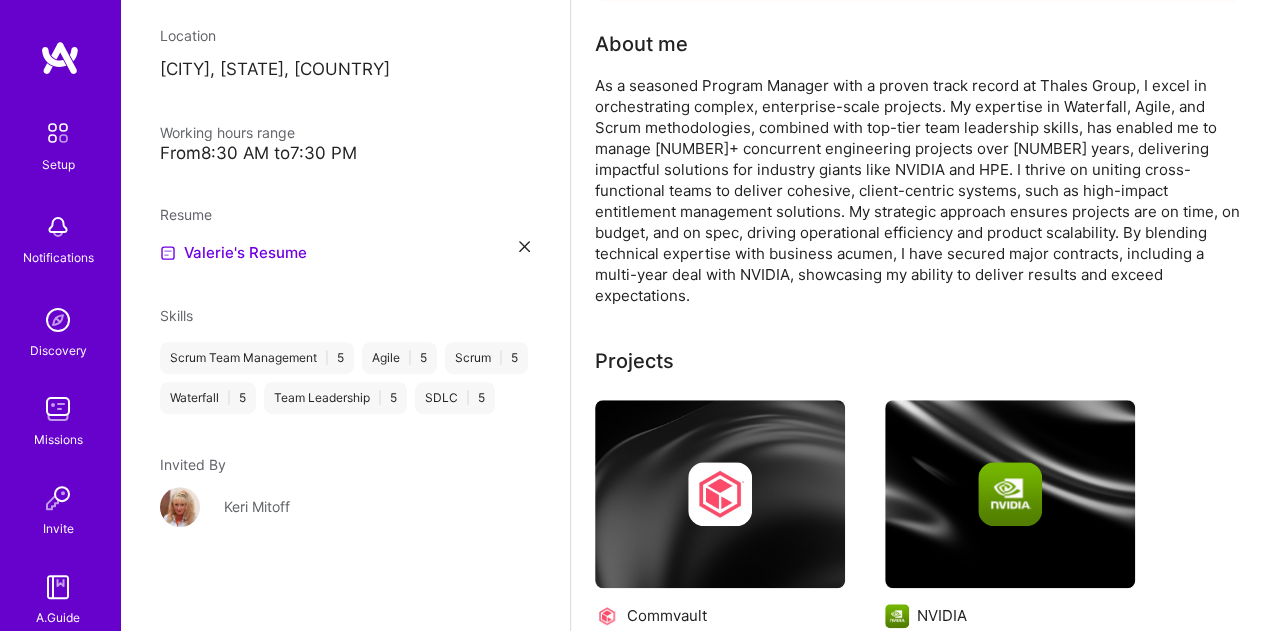 scroll, scrollTop: 0, scrollLeft: 0, axis: both 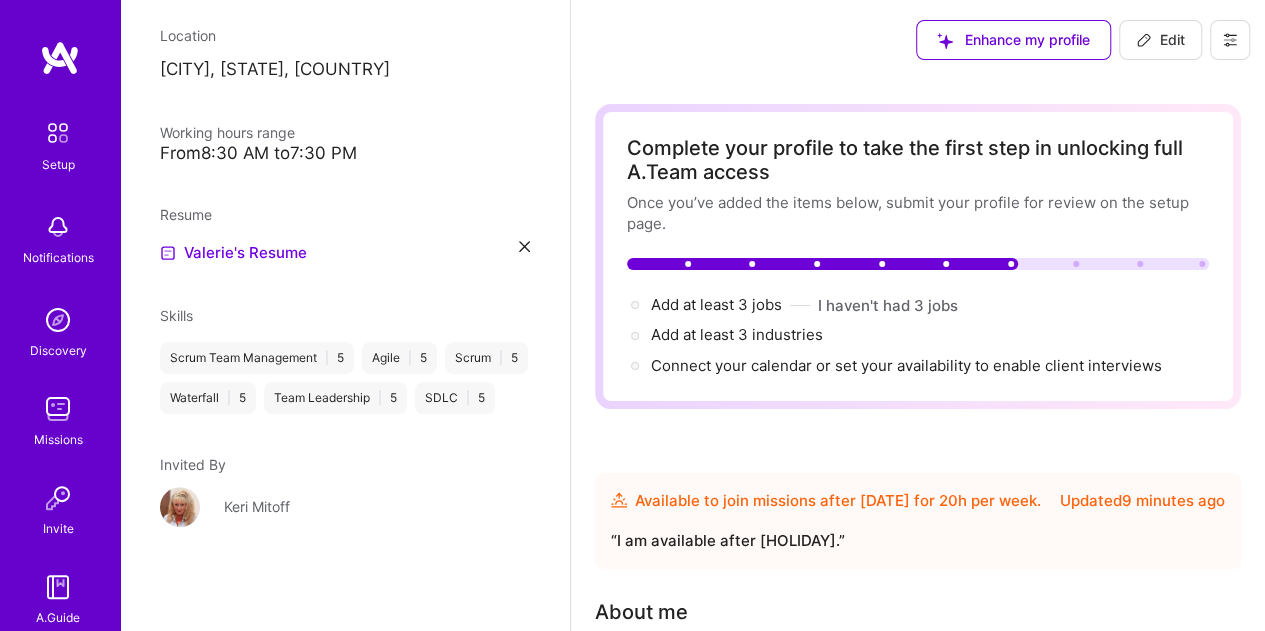 click on "Edit" at bounding box center (1160, 40) 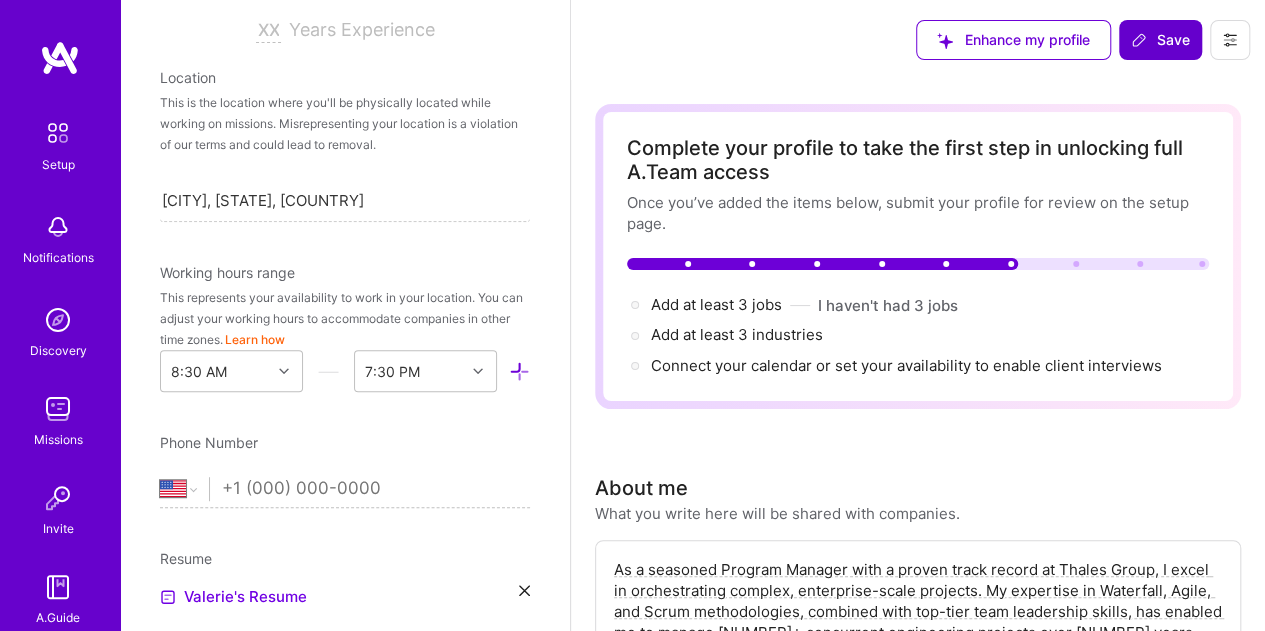 scroll, scrollTop: 830, scrollLeft: 0, axis: vertical 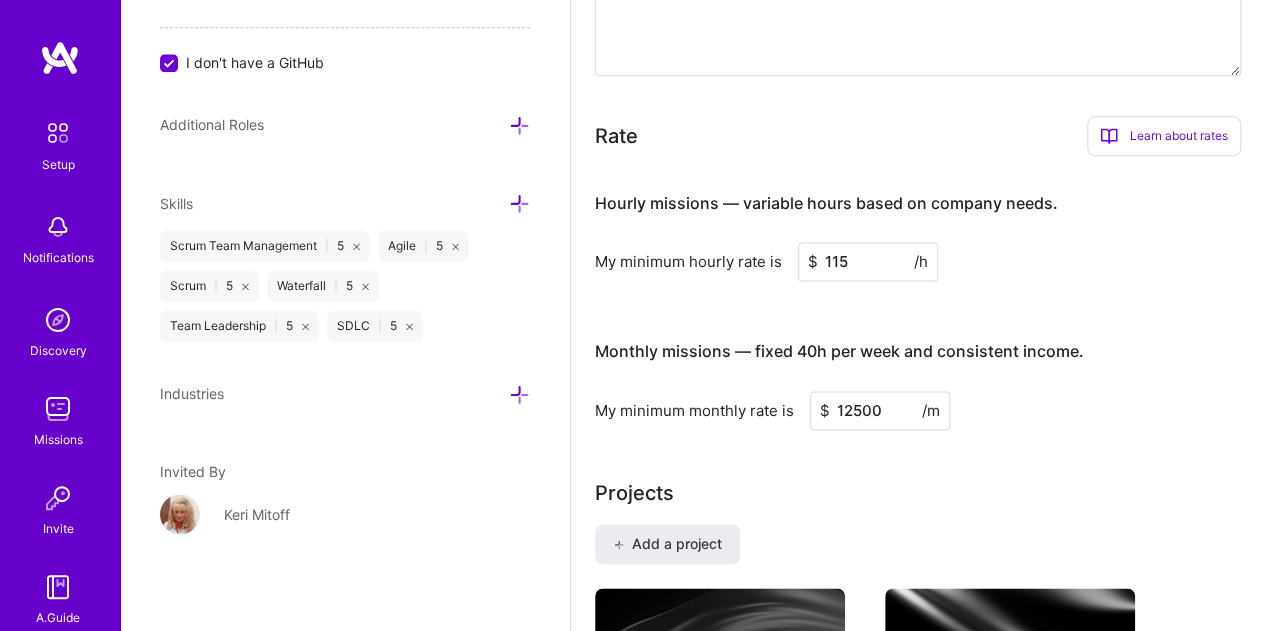 click at bounding box center (519, 394) 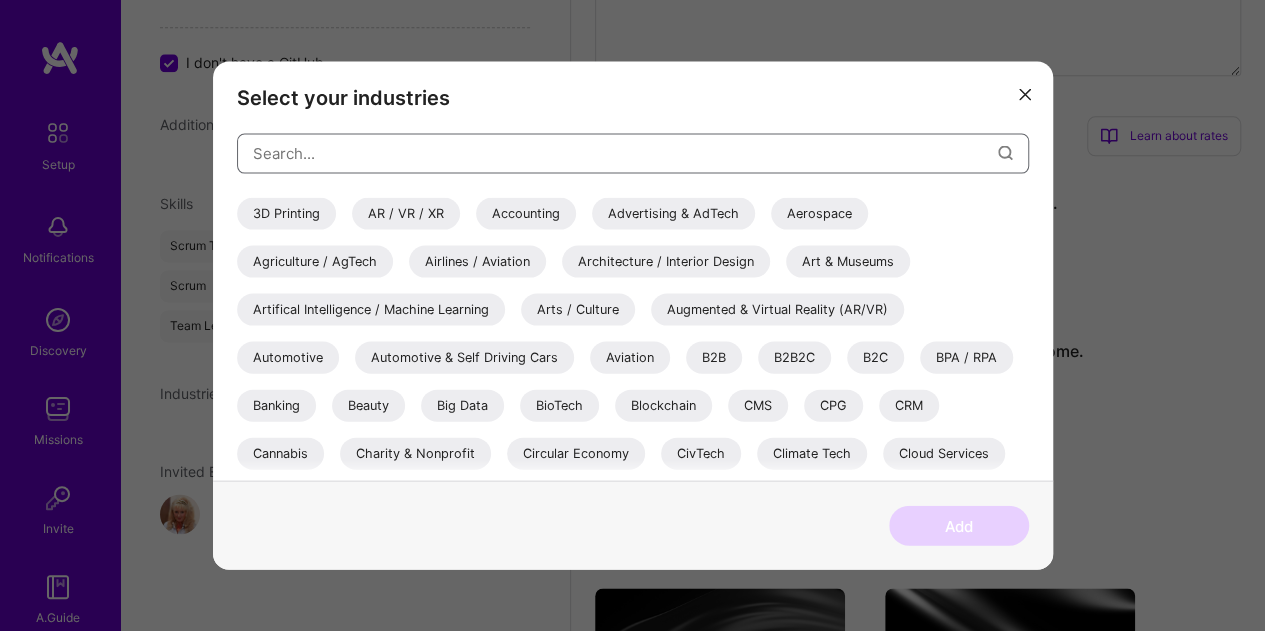 click at bounding box center [625, 153] 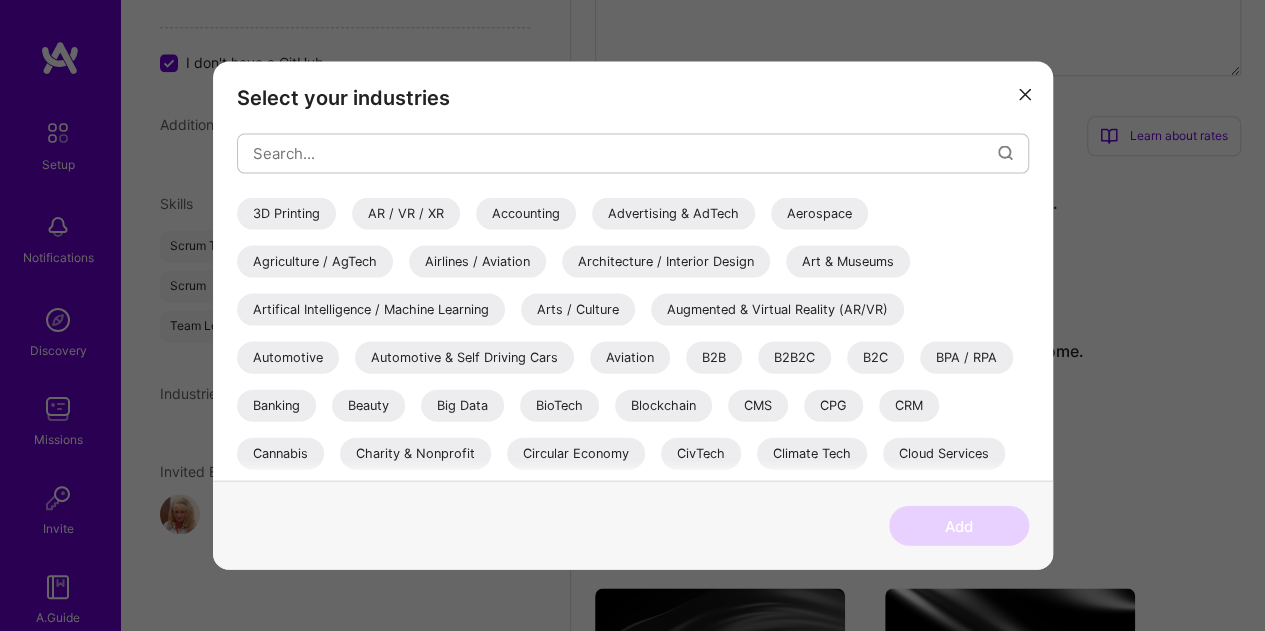 drag, startPoint x: 1028, startPoint y: 262, endPoint x: 1014, endPoint y: 294, distance: 34.928497 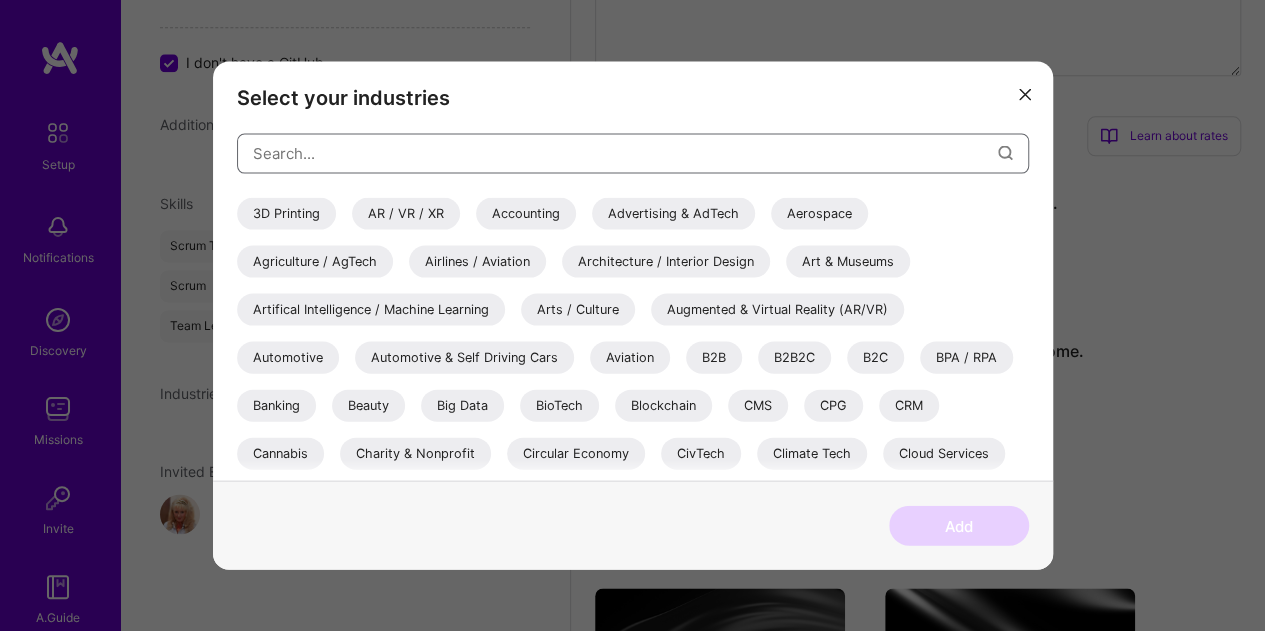 click at bounding box center (625, 153) 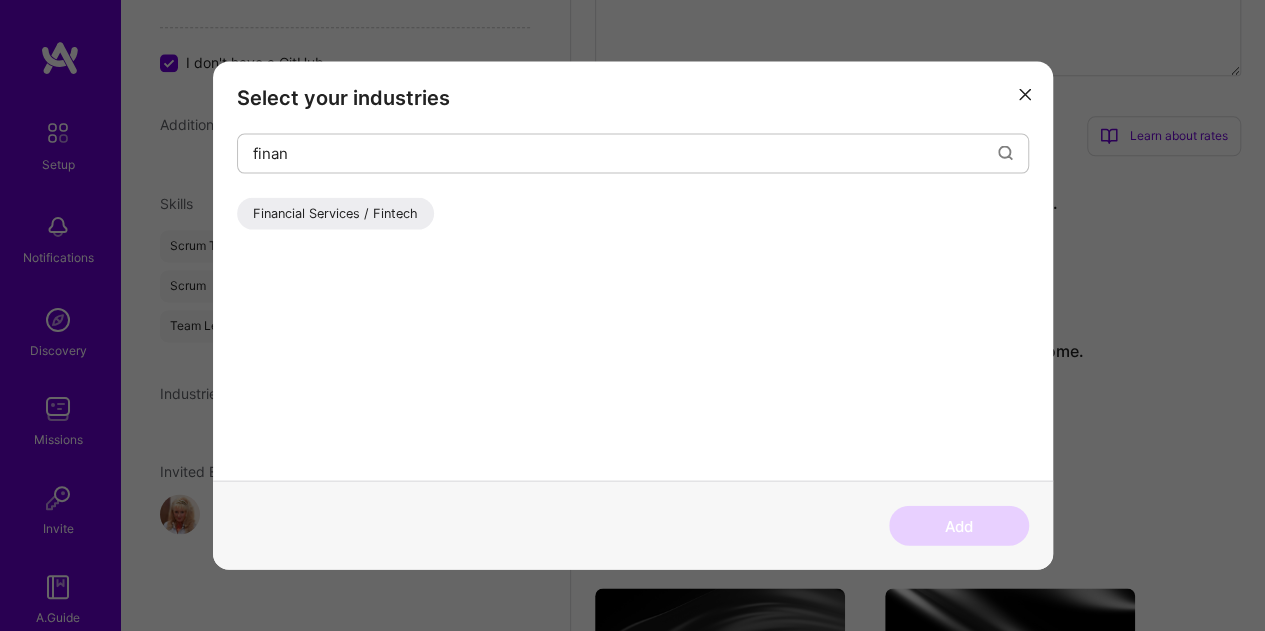click on "Financial Services / Fintech" at bounding box center [335, 213] 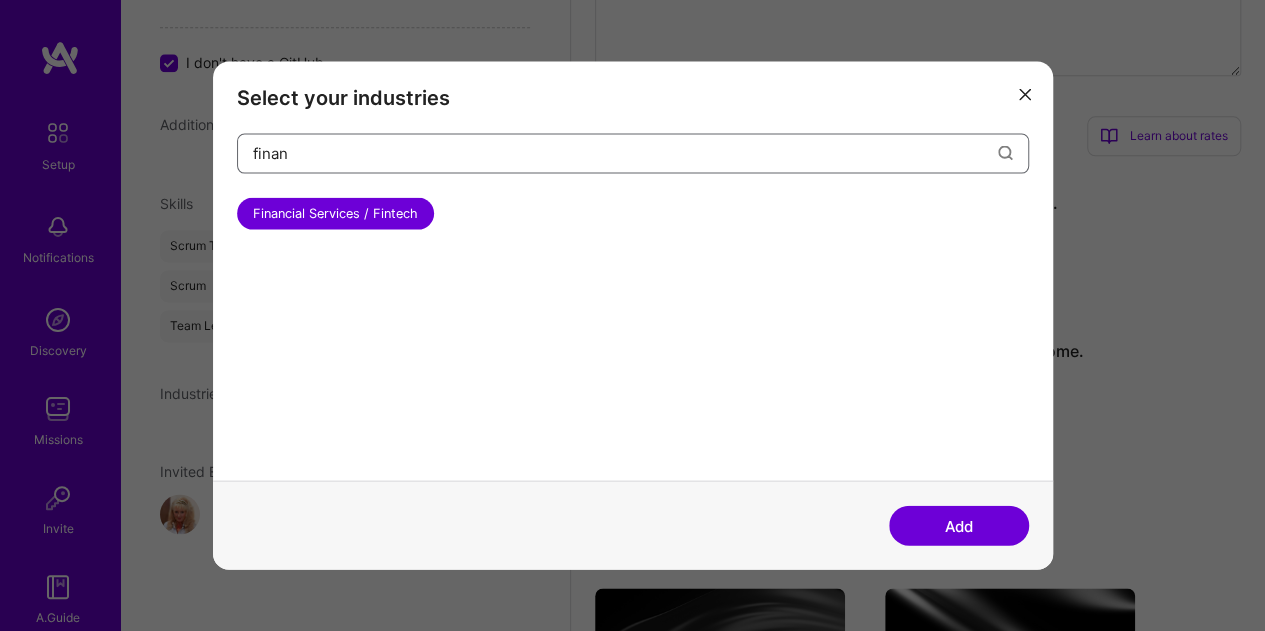 drag, startPoint x: 314, startPoint y: 155, endPoint x: 202, endPoint y: 148, distance: 112.21854 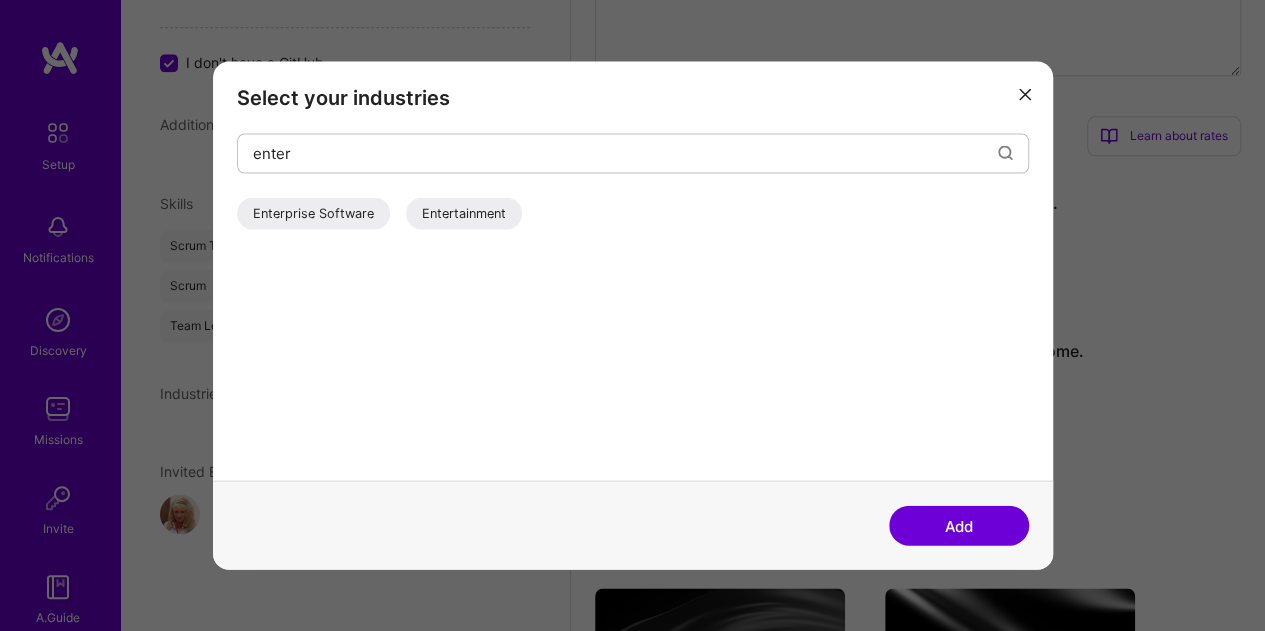 click on "Enterprise Software" at bounding box center [313, 213] 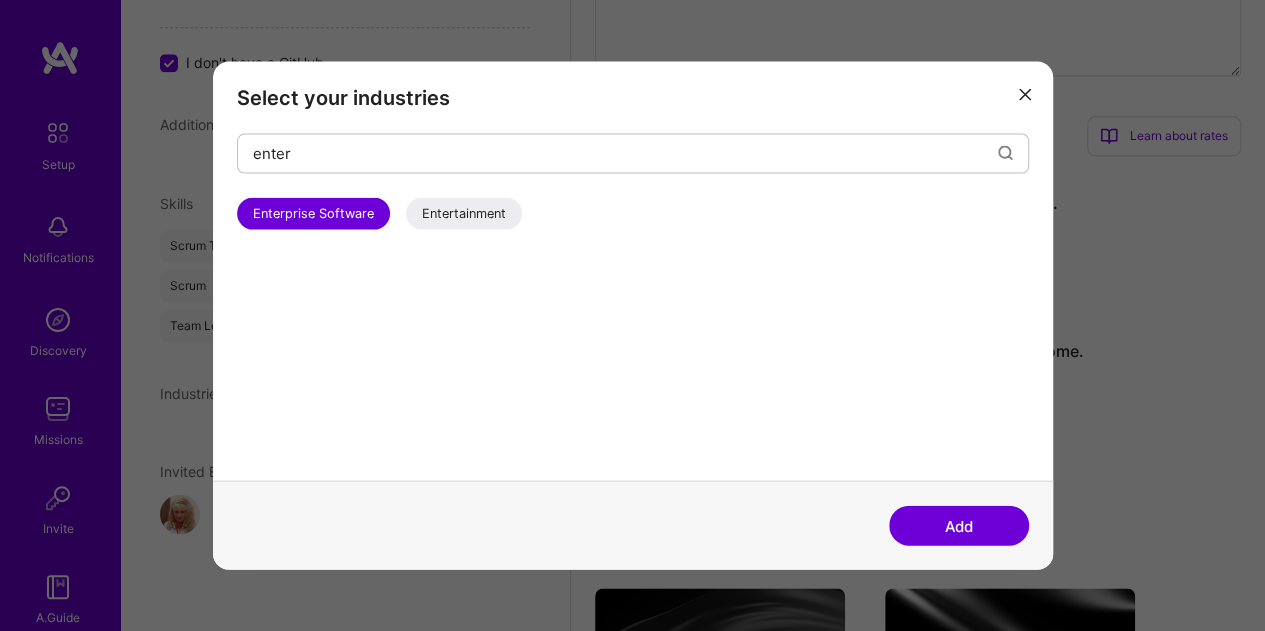 click on "Entertainment" at bounding box center (464, 213) 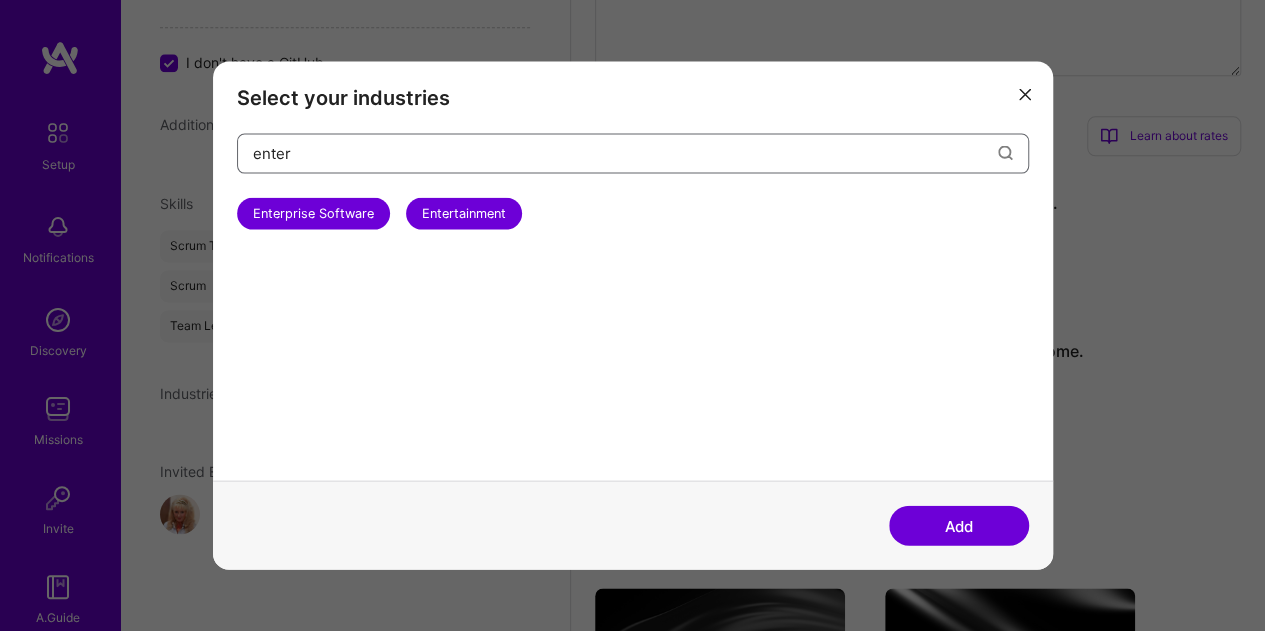 drag, startPoint x: 325, startPoint y: 143, endPoint x: 178, endPoint y: 139, distance: 147.05441 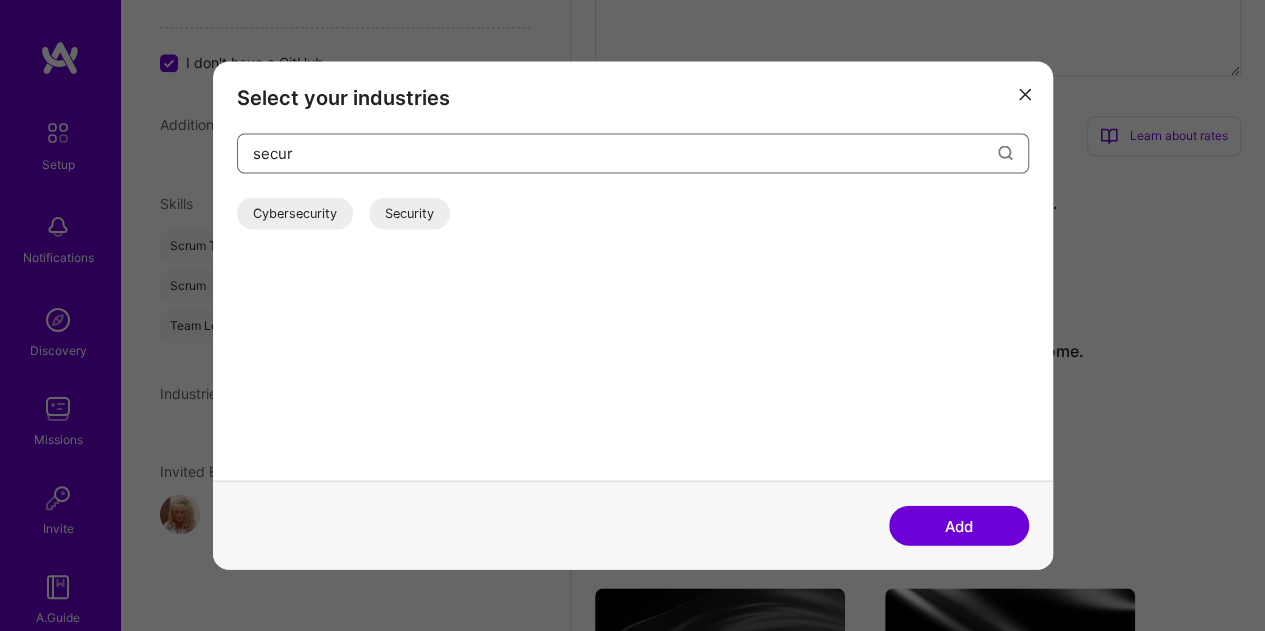 type on "secur" 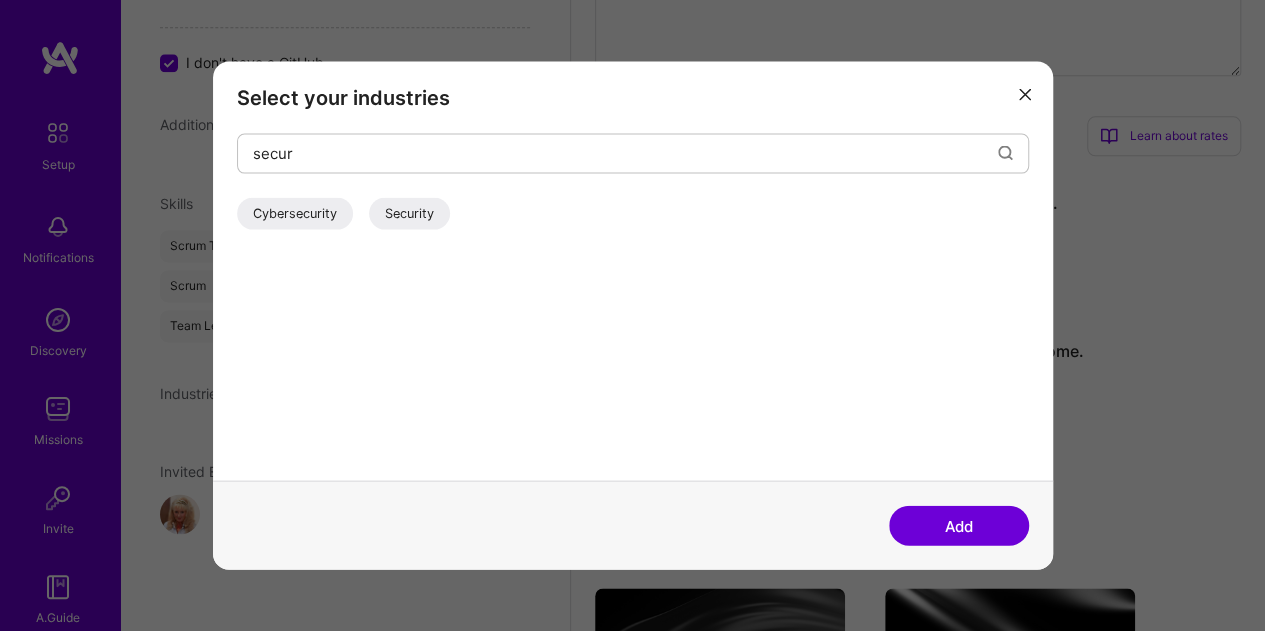 click on "Security" at bounding box center [409, 213] 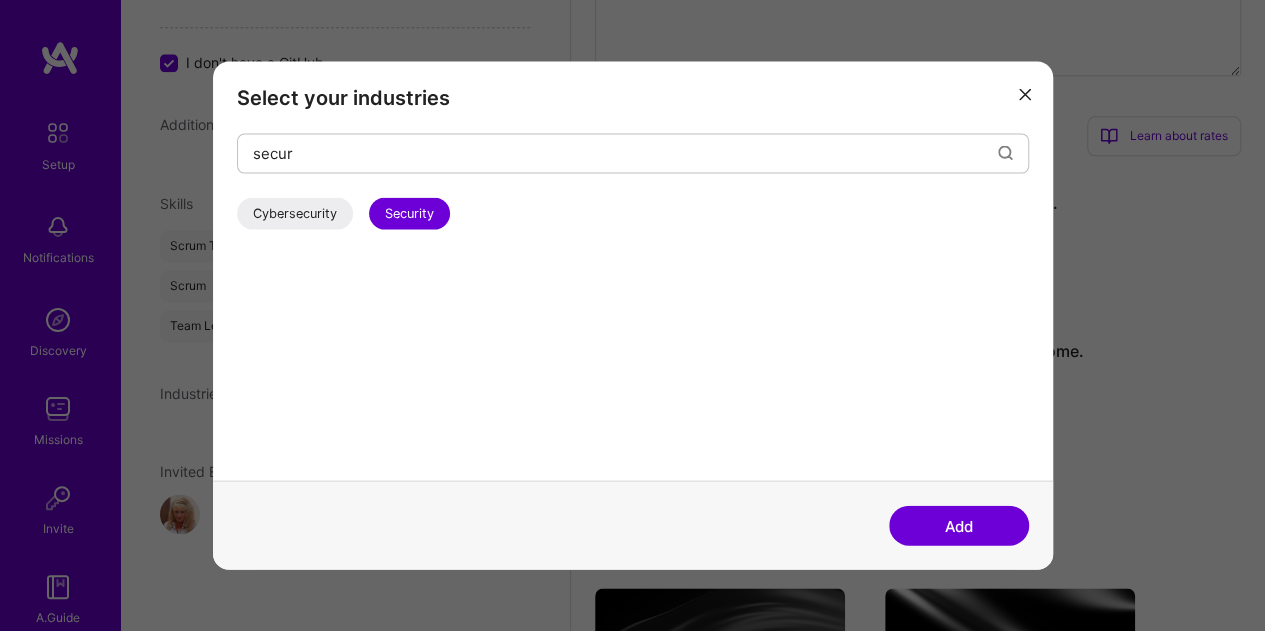 click on "Cybersecurity" at bounding box center [295, 213] 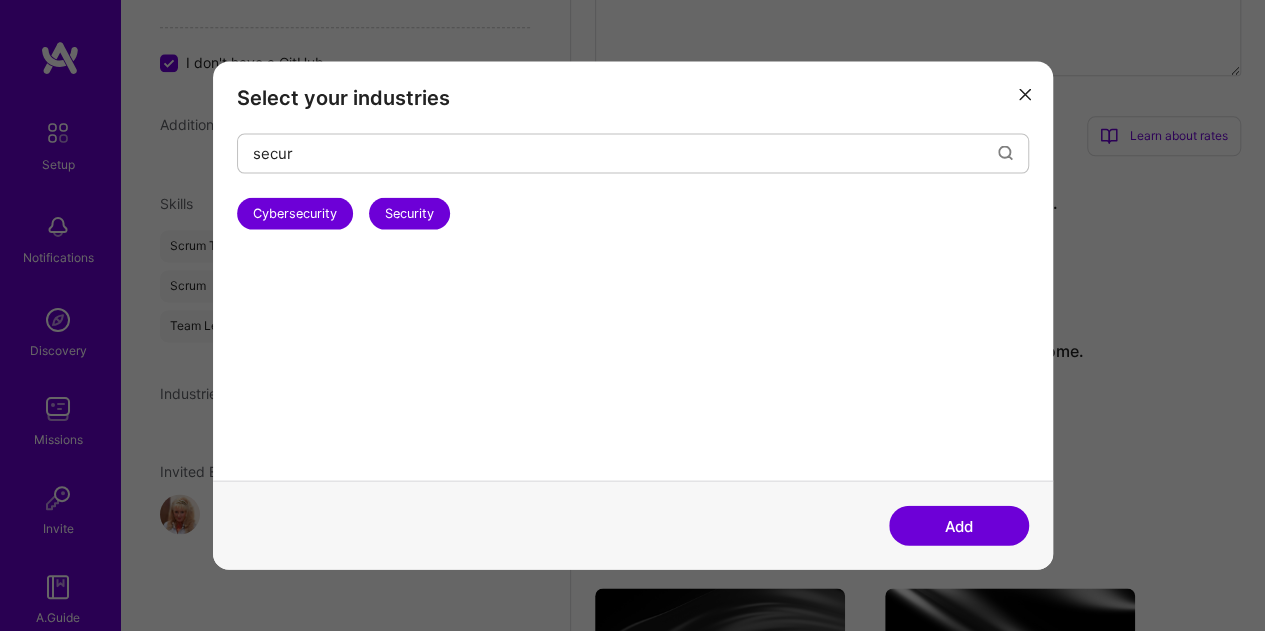 click on "Add" at bounding box center [959, 526] 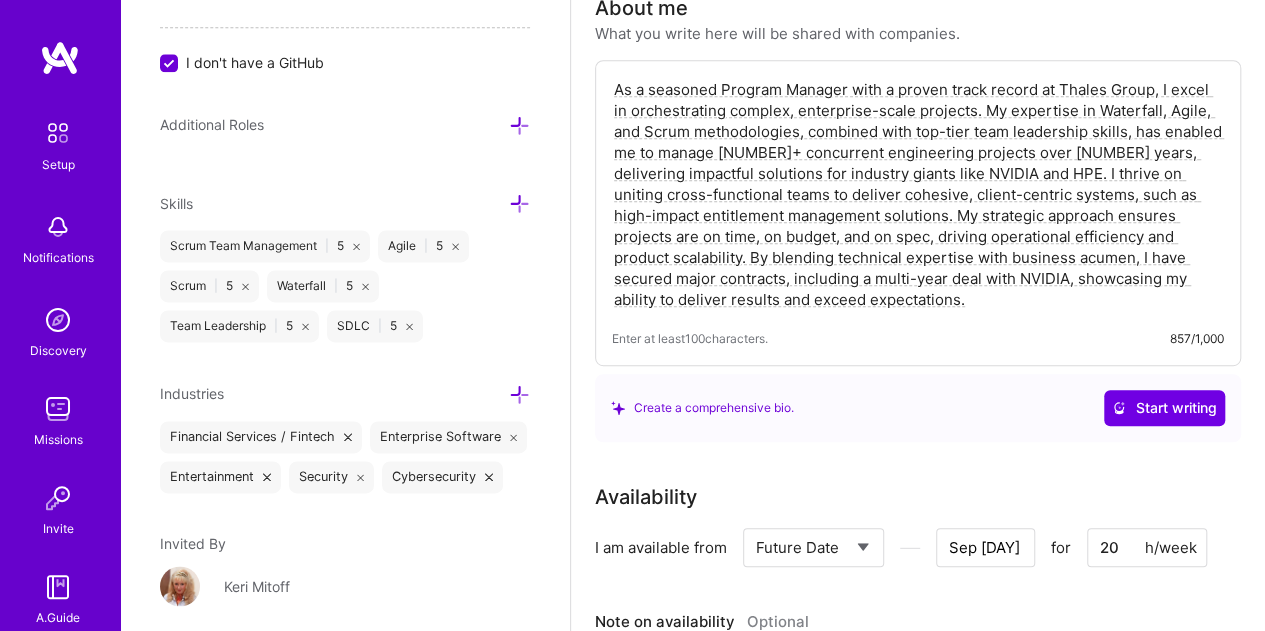 scroll, scrollTop: 0, scrollLeft: 0, axis: both 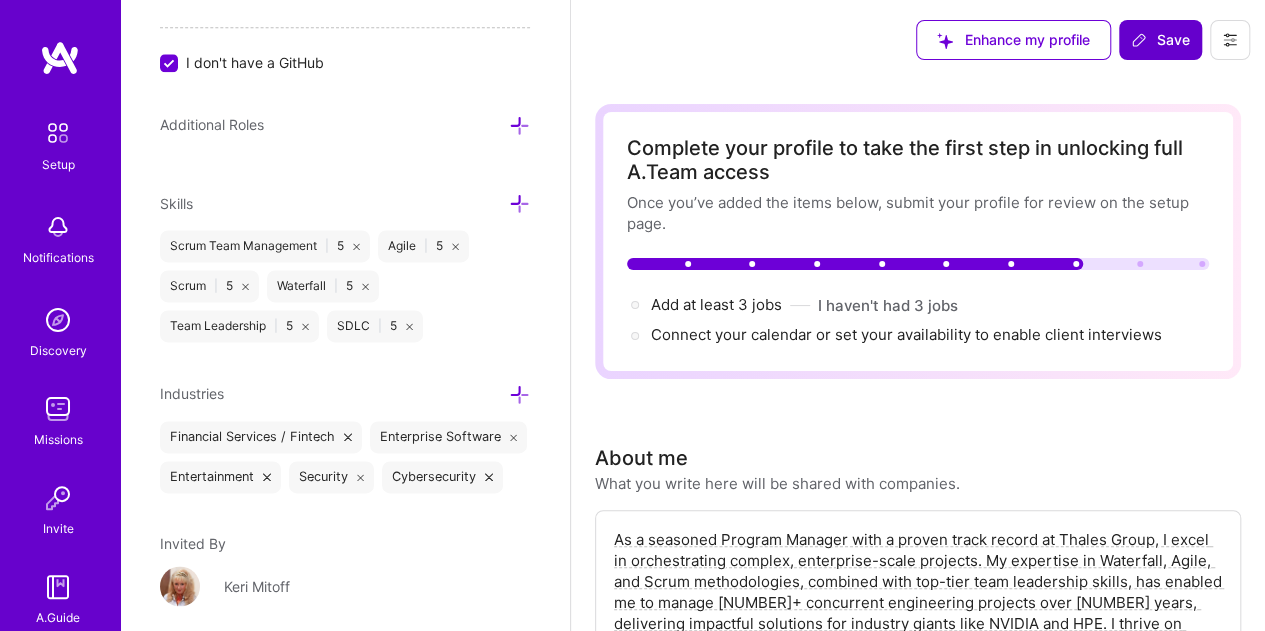 click on "Save" at bounding box center [1160, 40] 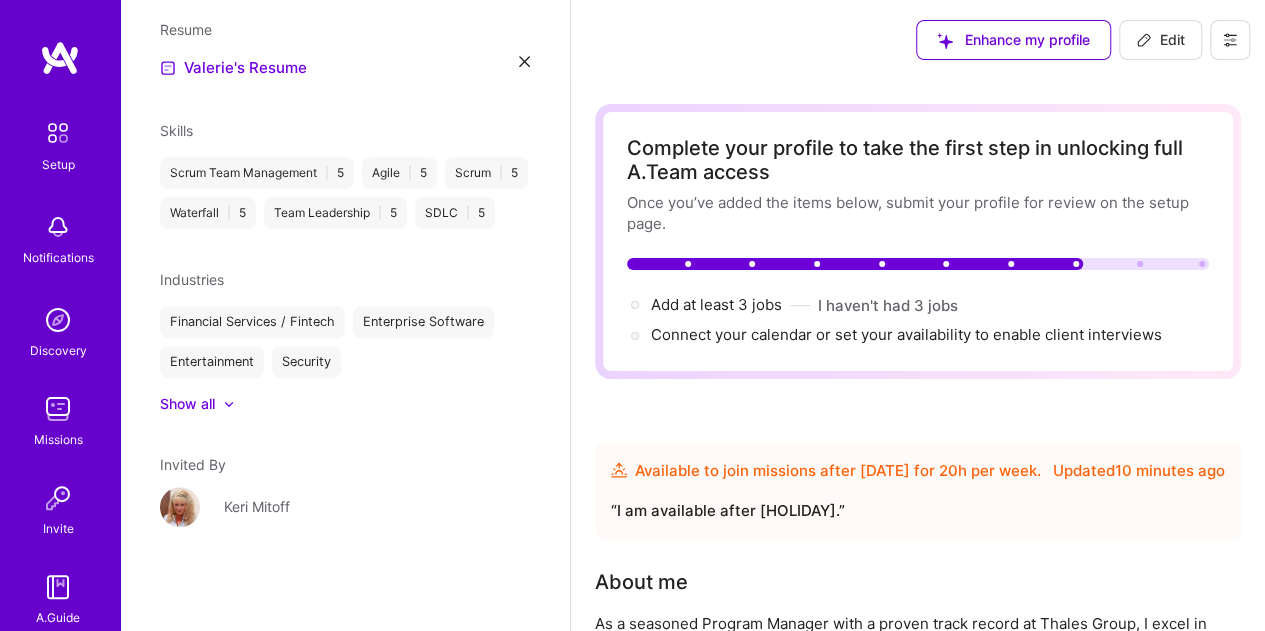 scroll, scrollTop: 426, scrollLeft: 0, axis: vertical 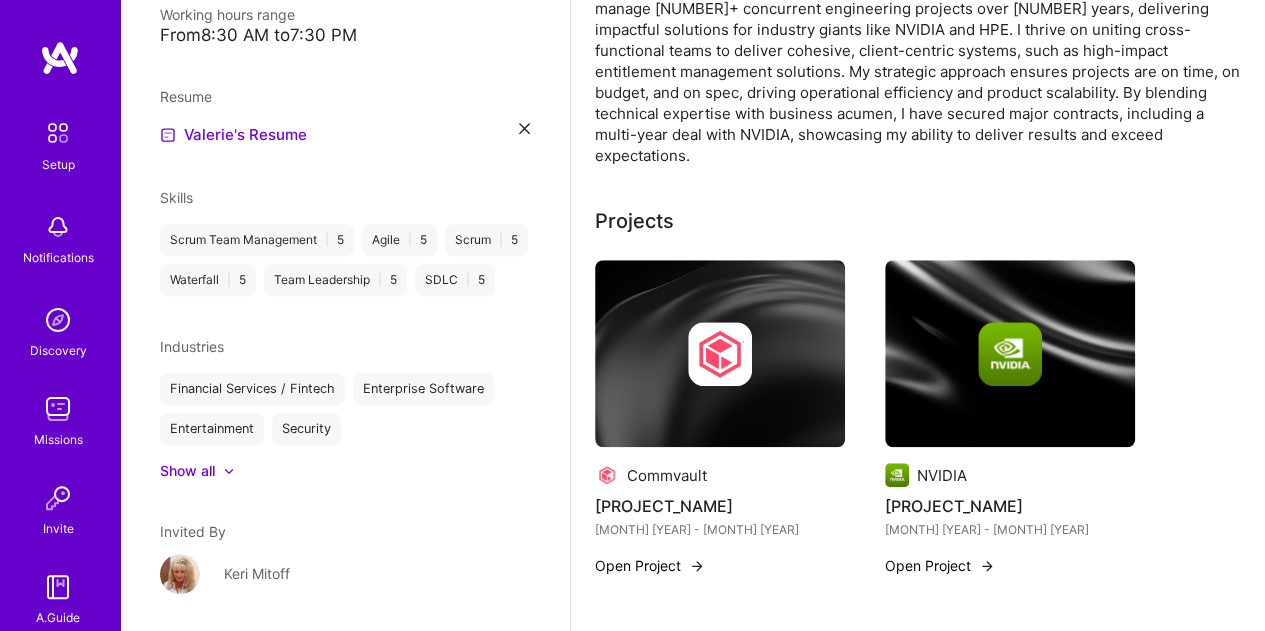 click on "From  8:30 AM    to  7:30 PM" at bounding box center [345, 35] 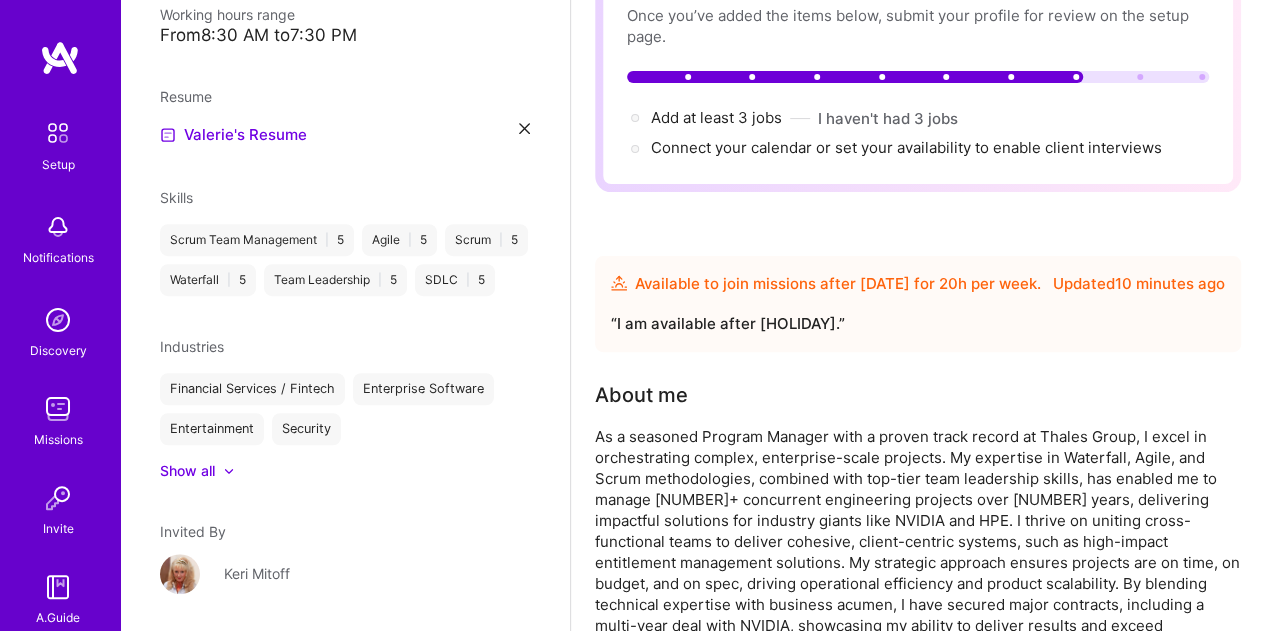 scroll, scrollTop: 0, scrollLeft: 0, axis: both 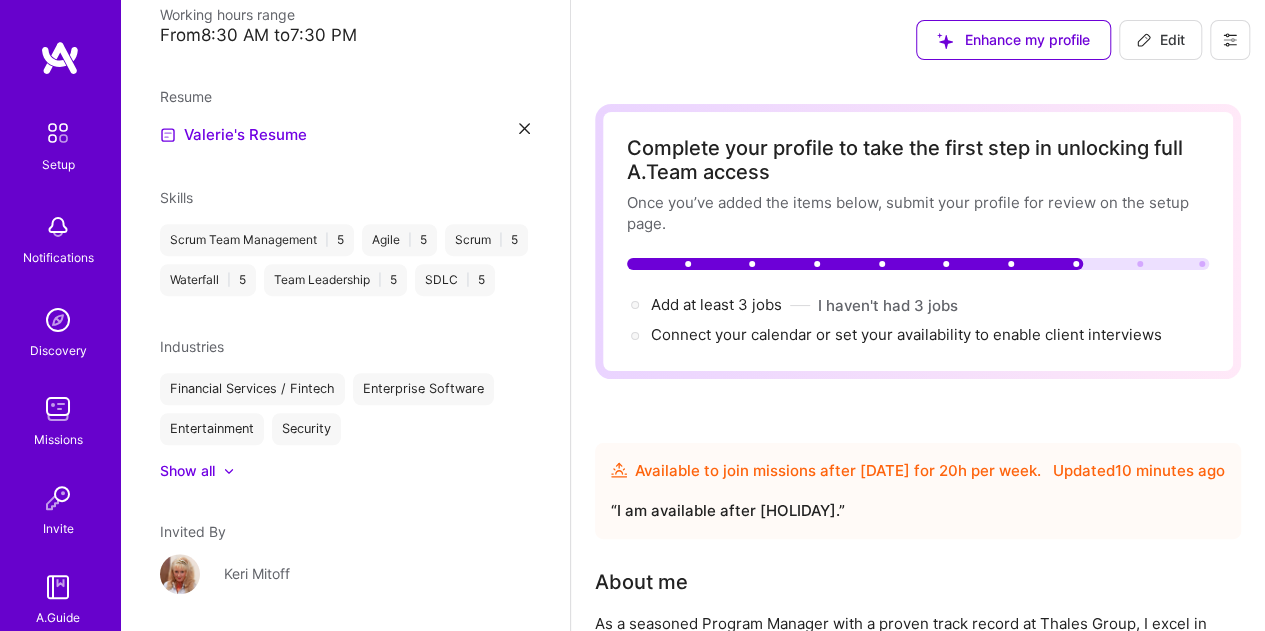 click on "Edit" at bounding box center (1160, 40) 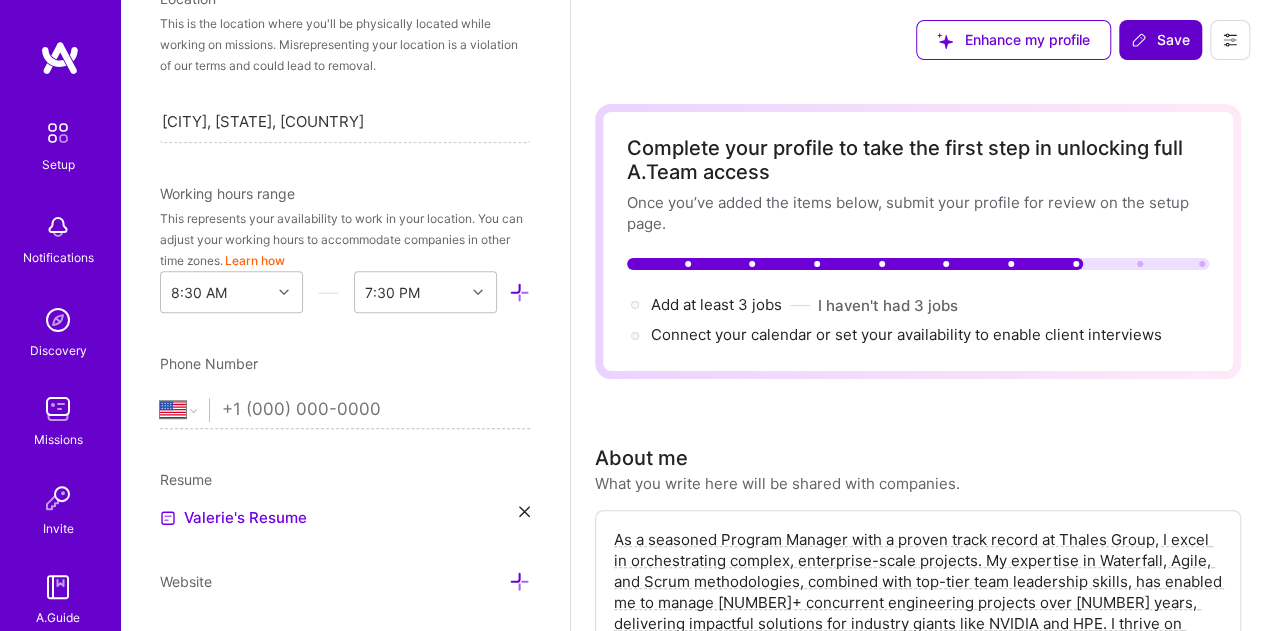 scroll, scrollTop: 830, scrollLeft: 0, axis: vertical 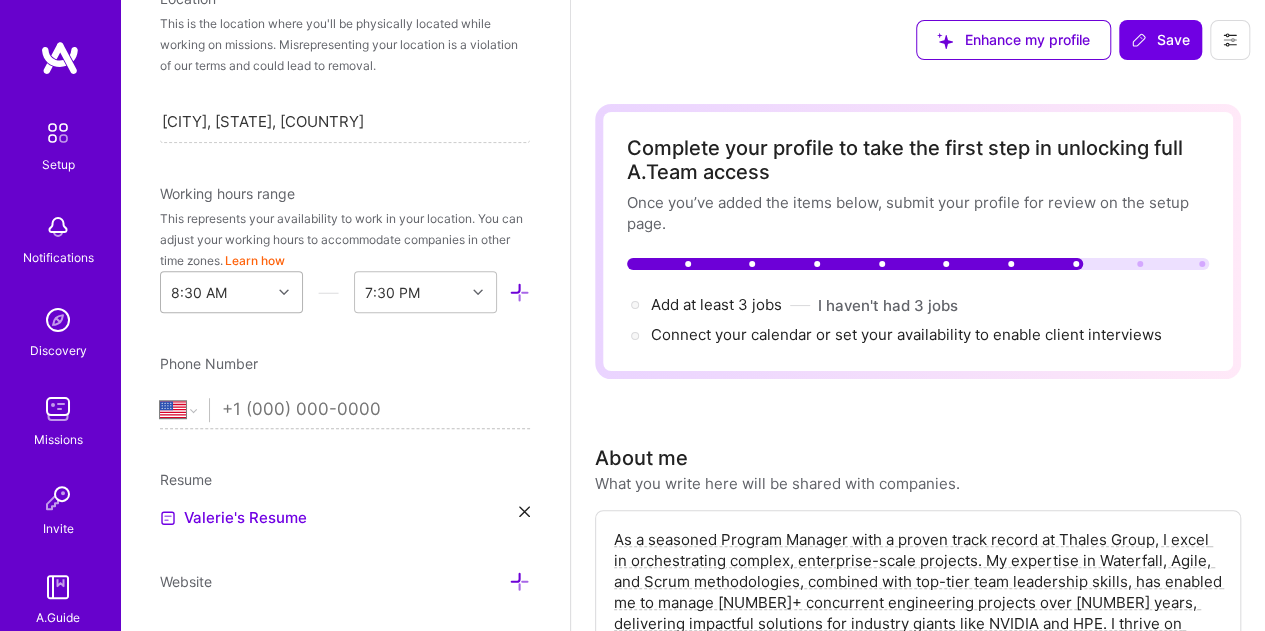 click at bounding box center [284, 292] 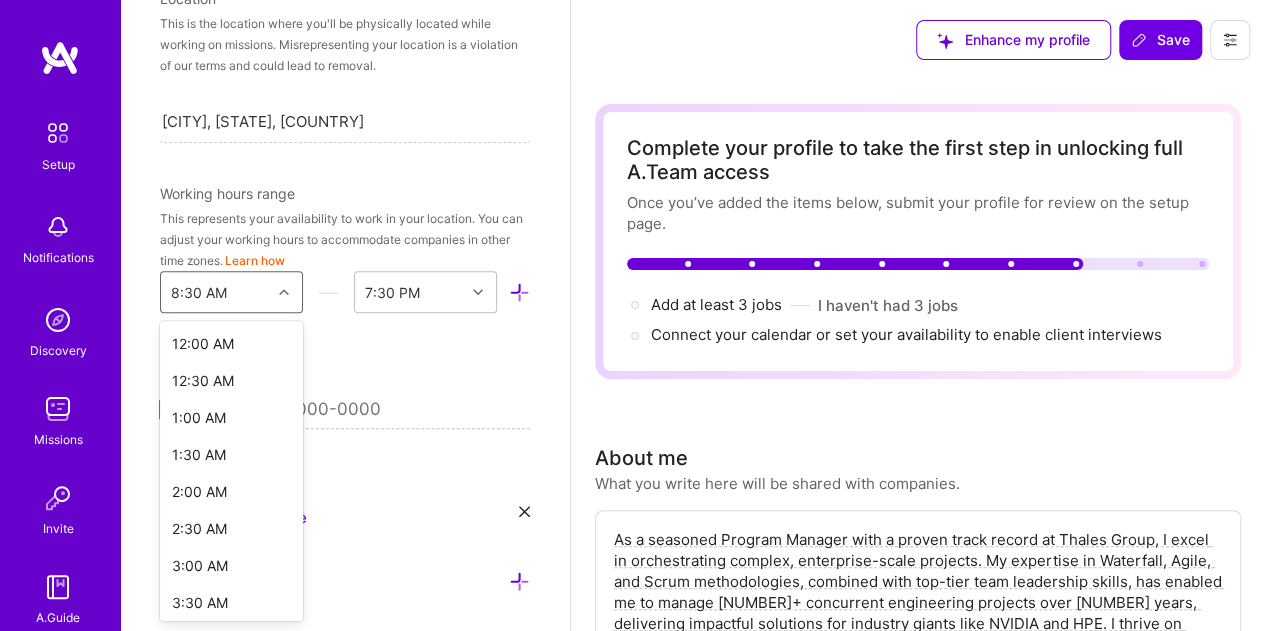 scroll, scrollTop: 382, scrollLeft: 0, axis: vertical 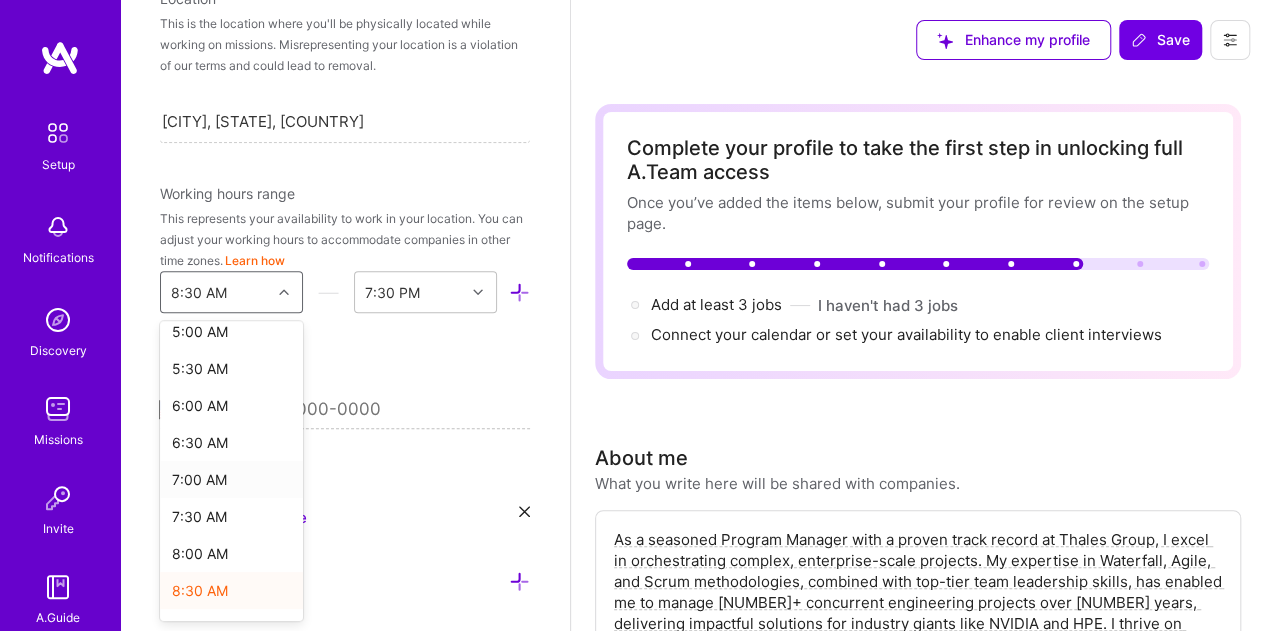 click on "7:00 AM" at bounding box center [231, 479] 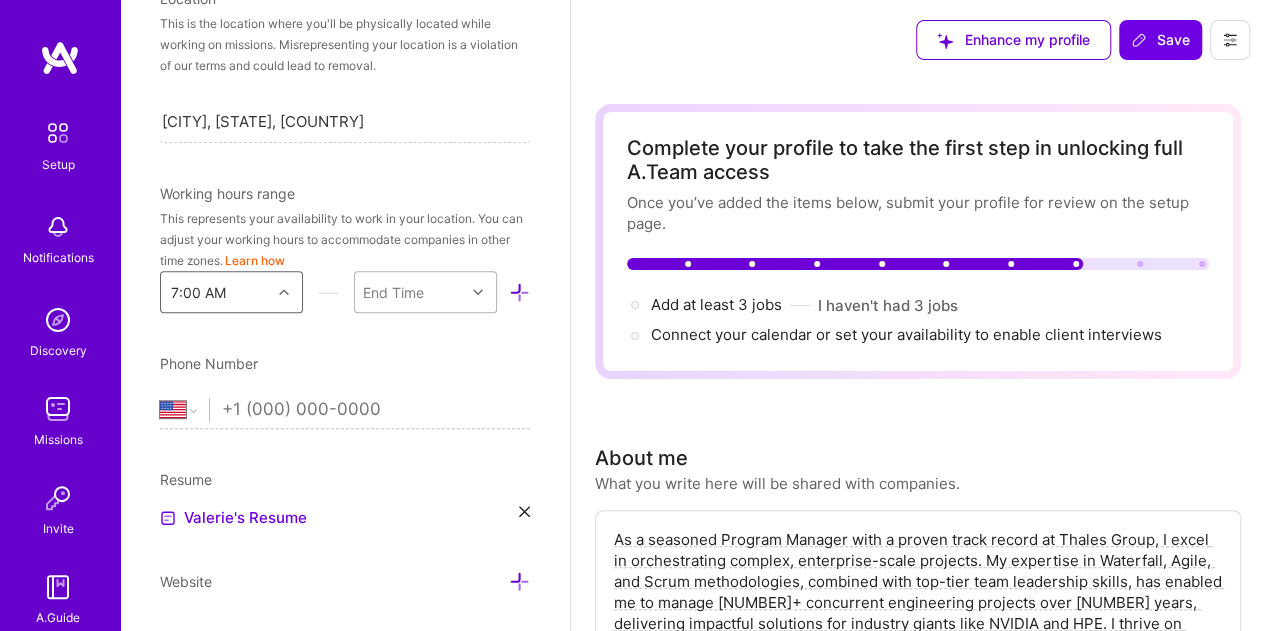 click at bounding box center [478, 292] 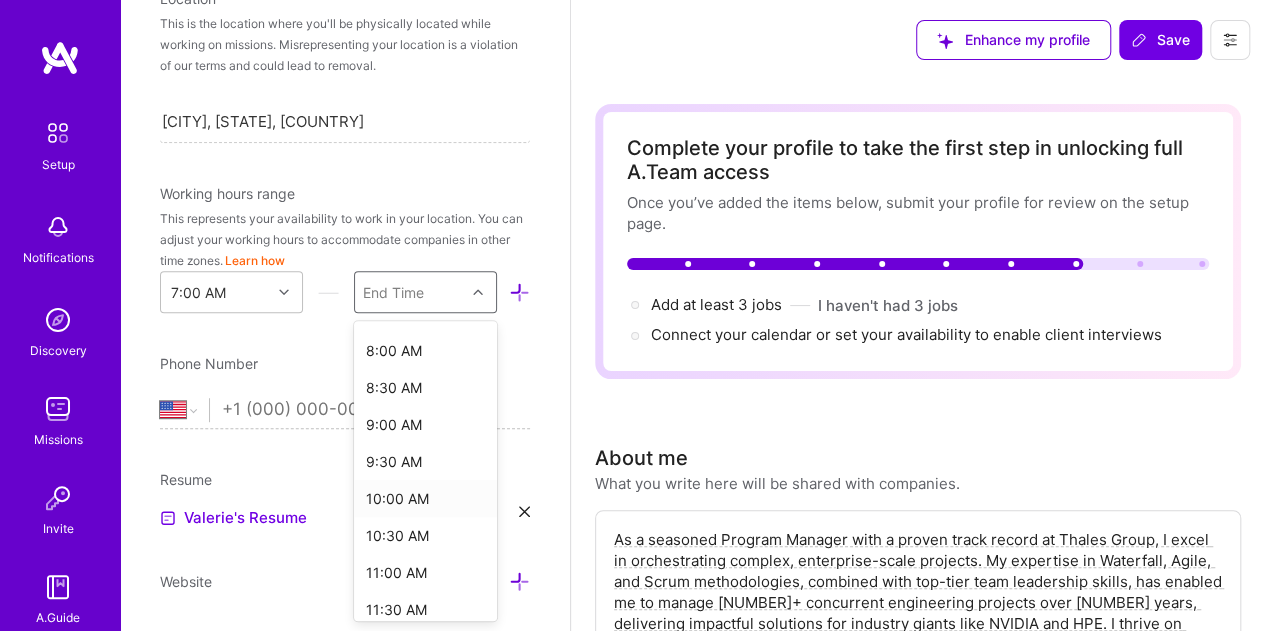 scroll, scrollTop: 80, scrollLeft: 0, axis: vertical 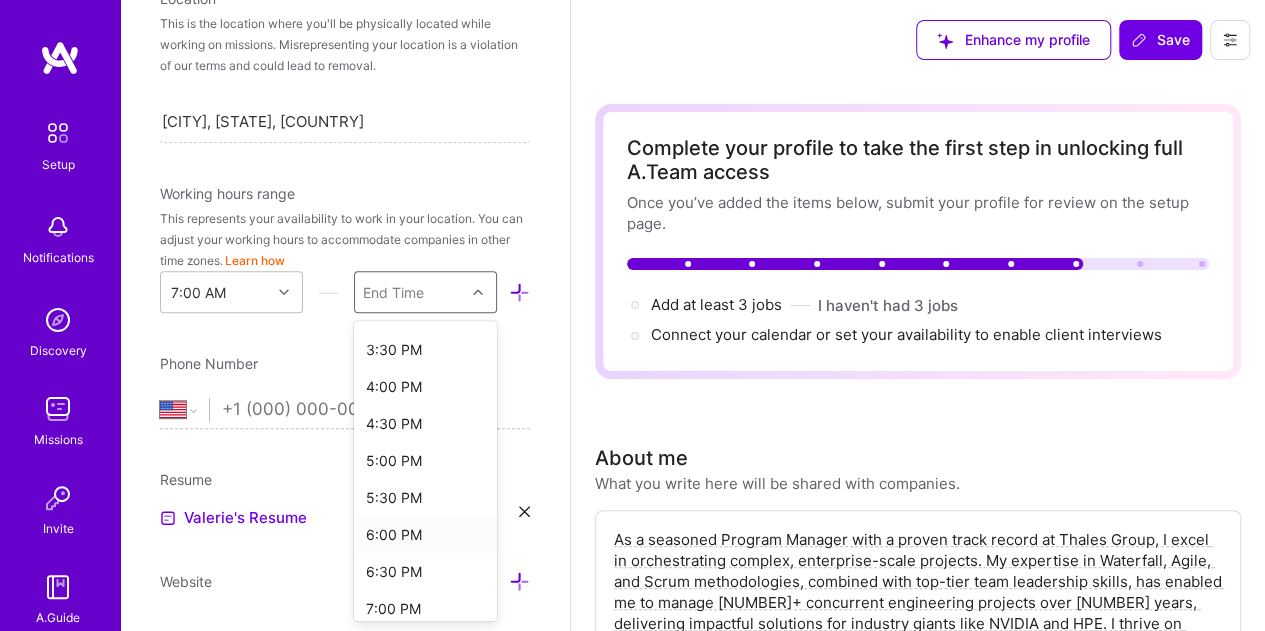 click on "6:00 PM" at bounding box center (425, 534) 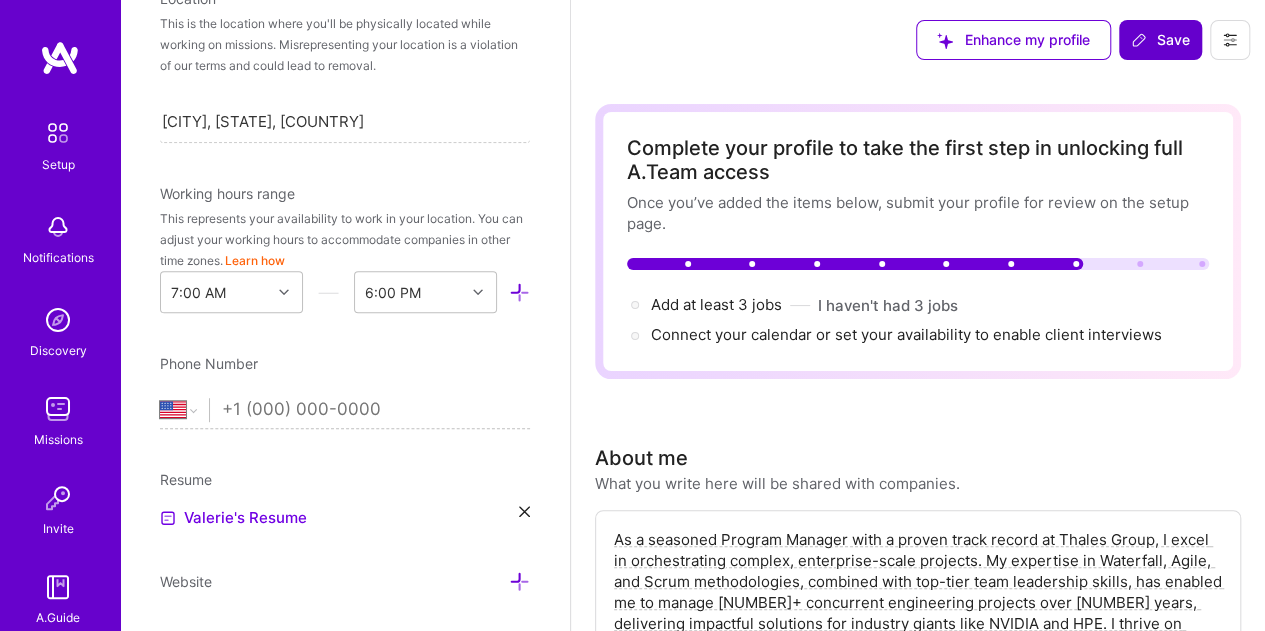 click on "Save" at bounding box center (1160, 40) 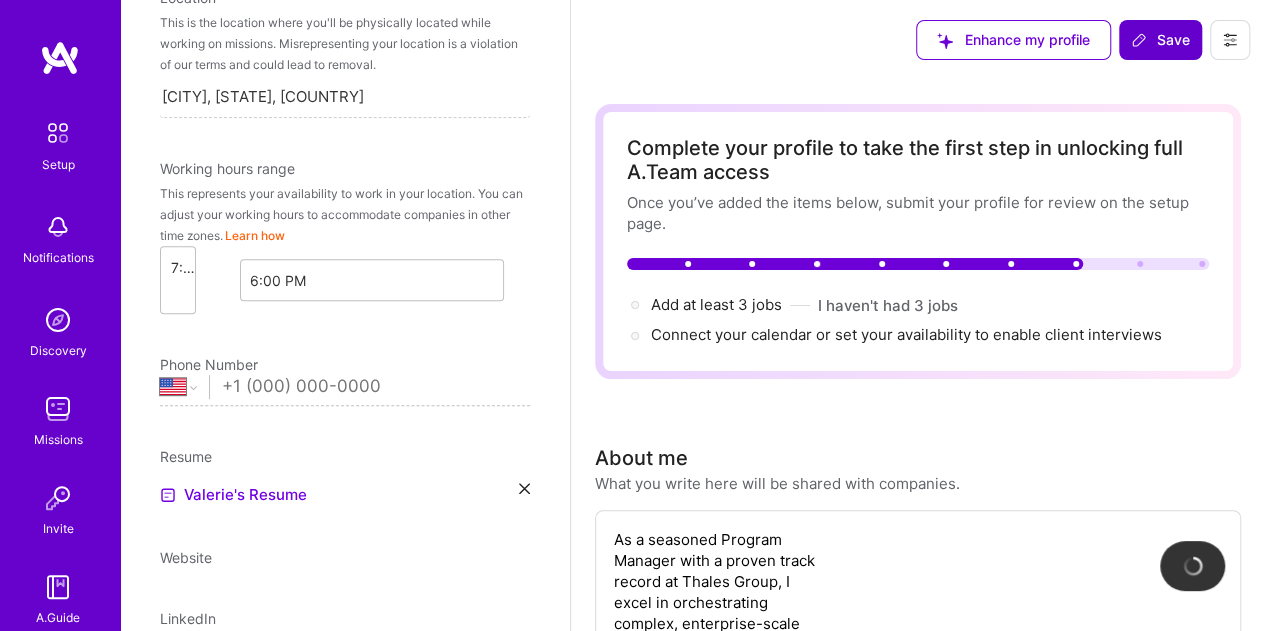 scroll, scrollTop: 346, scrollLeft: 0, axis: vertical 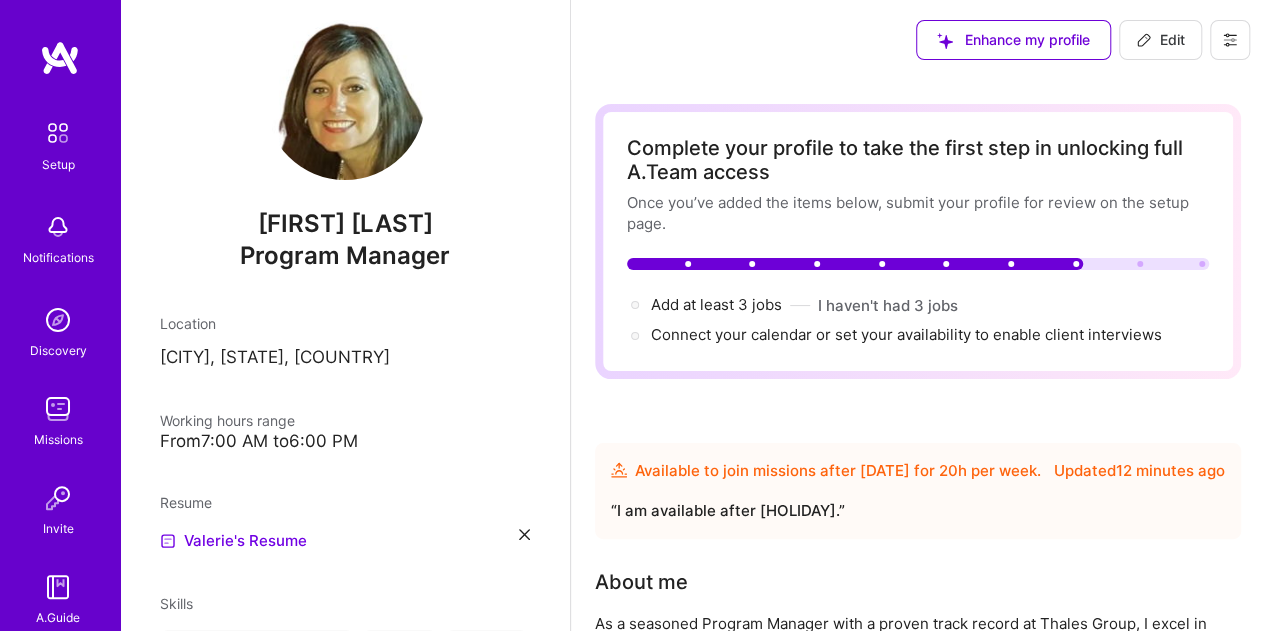 click on "Edit" at bounding box center (1160, 40) 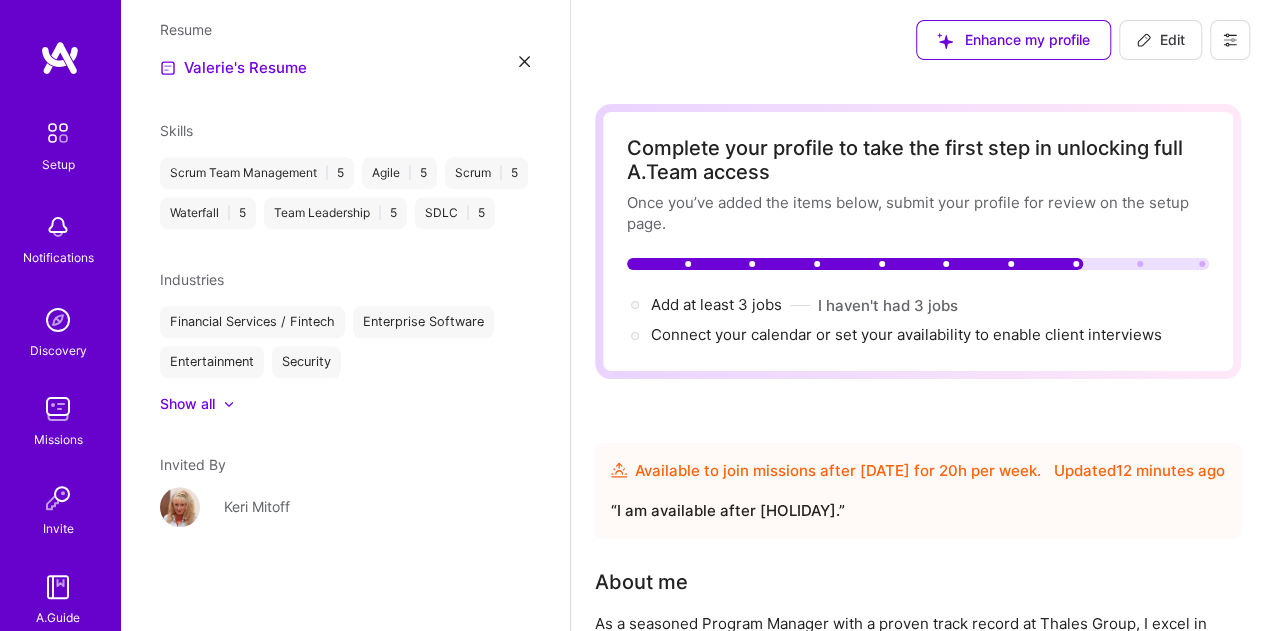 select on "US" 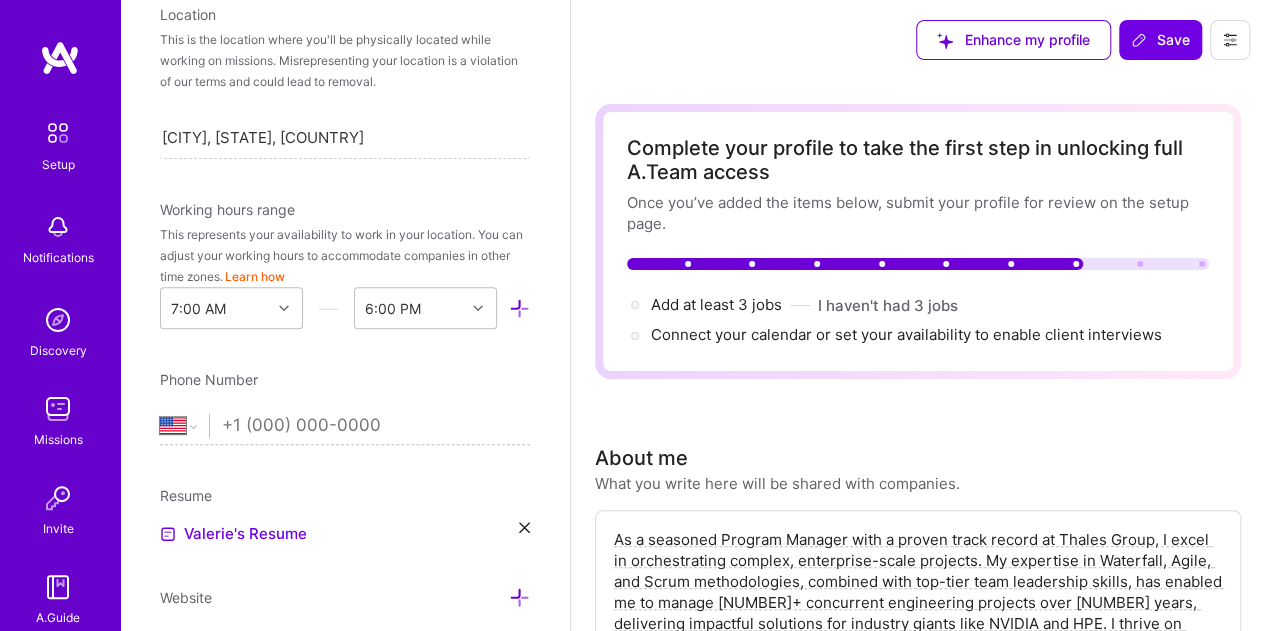 scroll, scrollTop: 415, scrollLeft: 0, axis: vertical 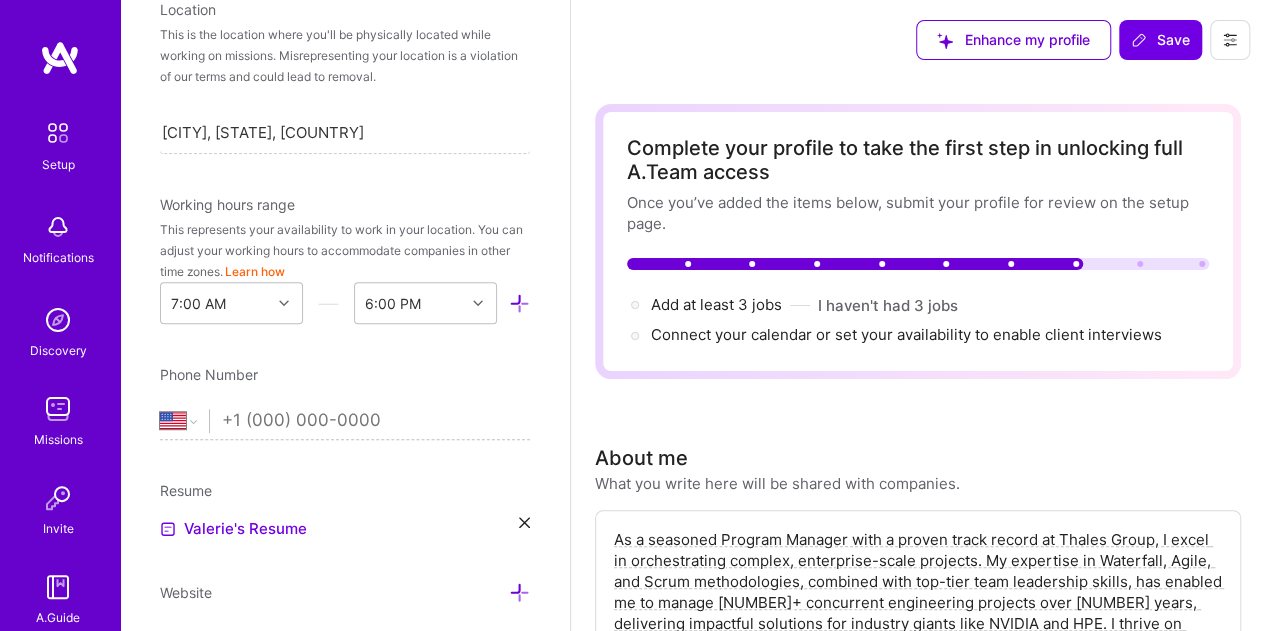 click at bounding box center (376, 421) 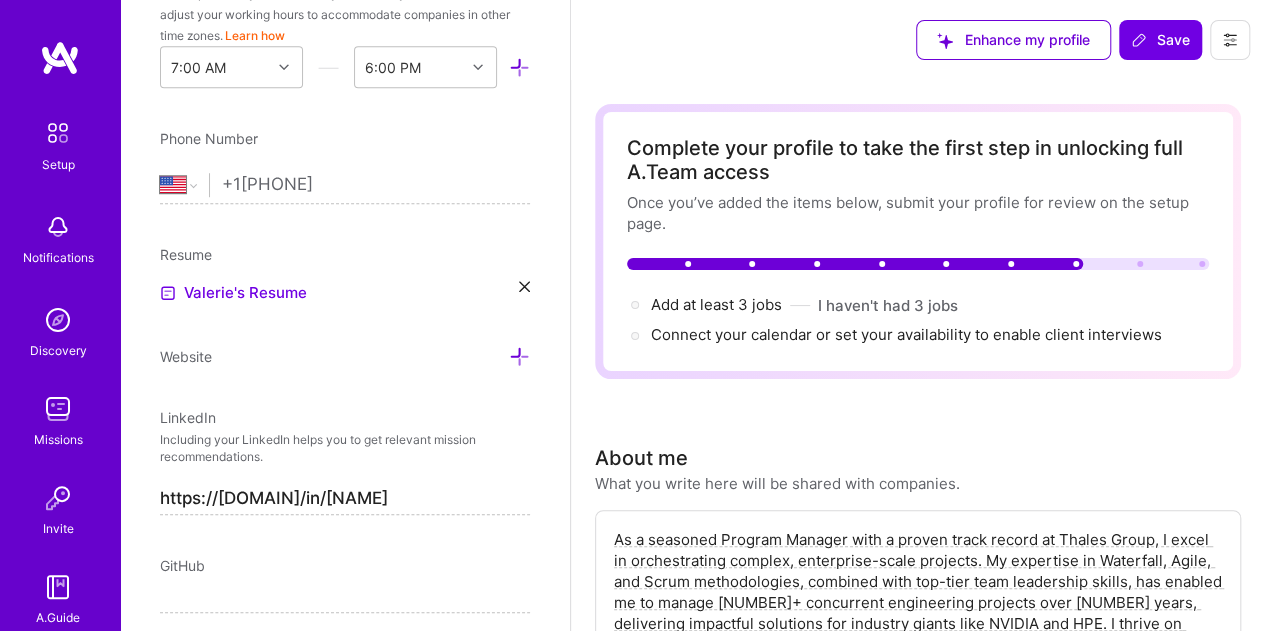 scroll, scrollTop: 673, scrollLeft: 0, axis: vertical 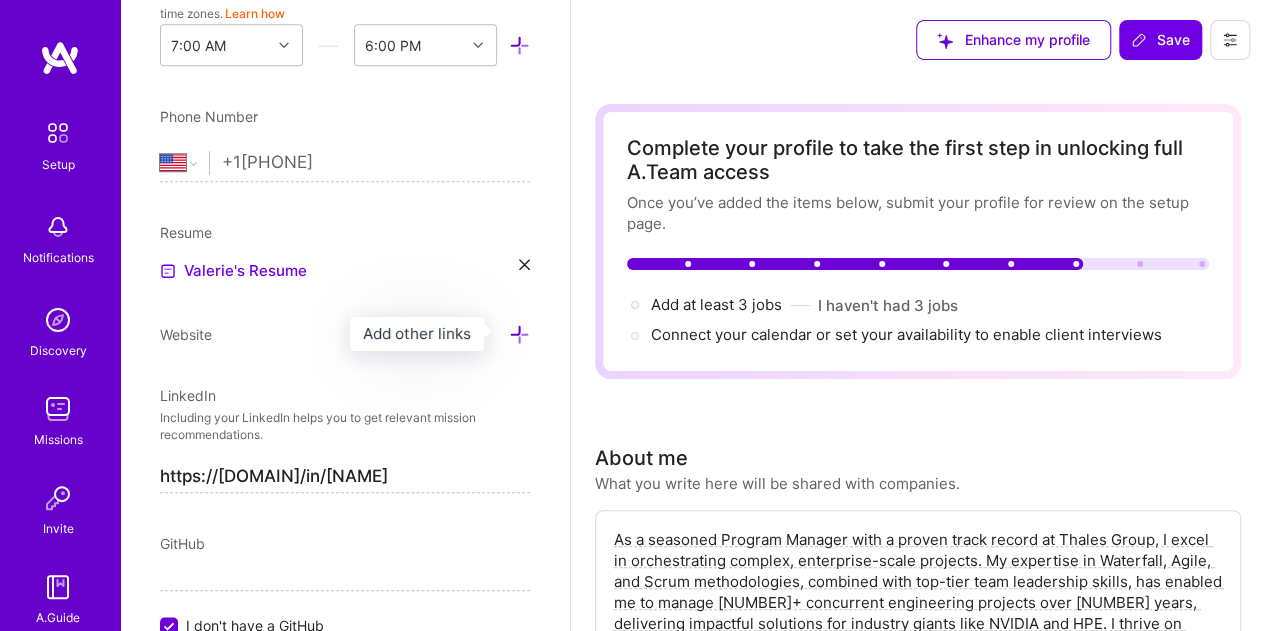click at bounding box center (519, 334) 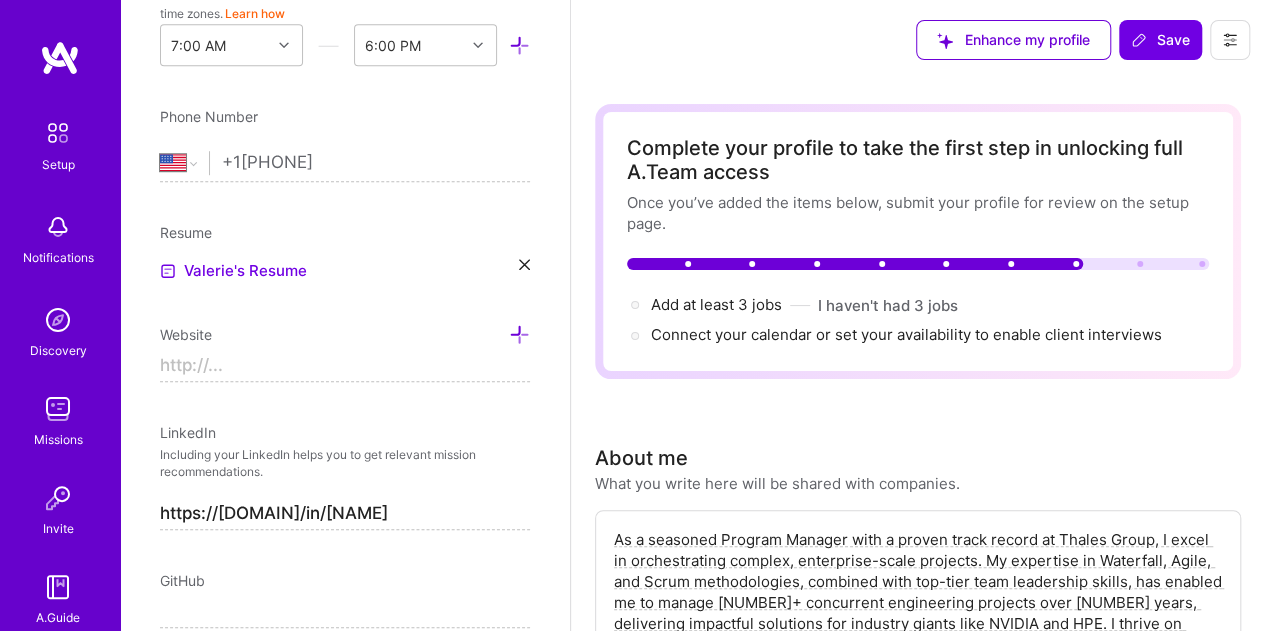 click at bounding box center [345, 366] 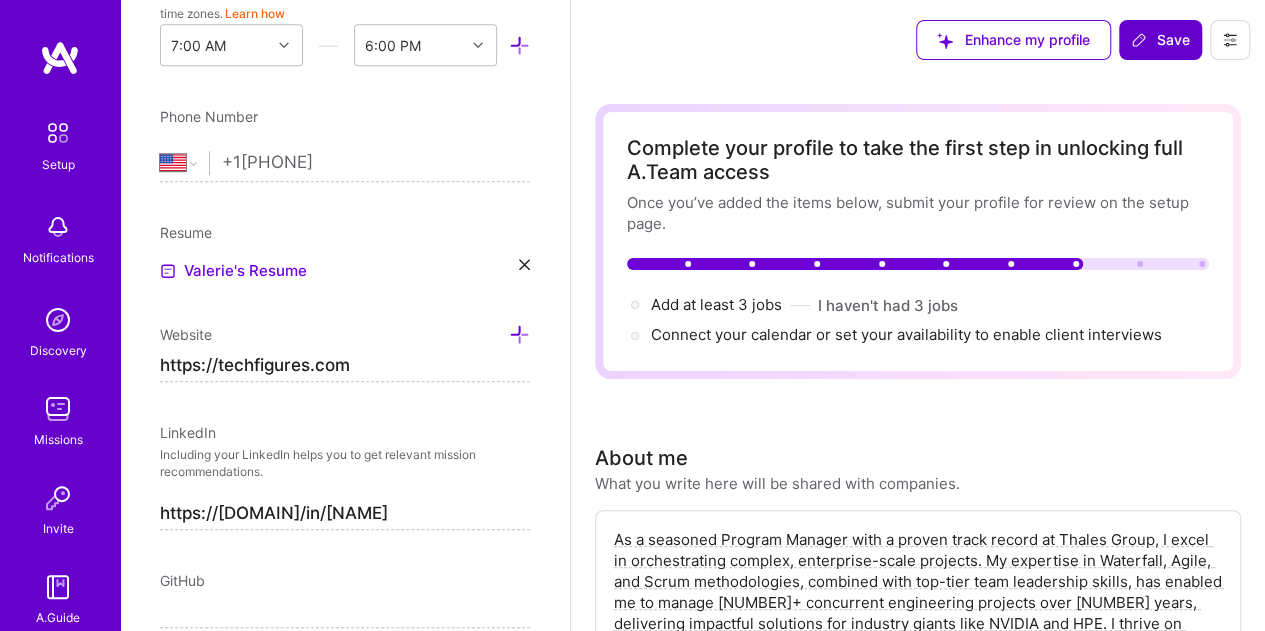 type on "https://techfigures.com" 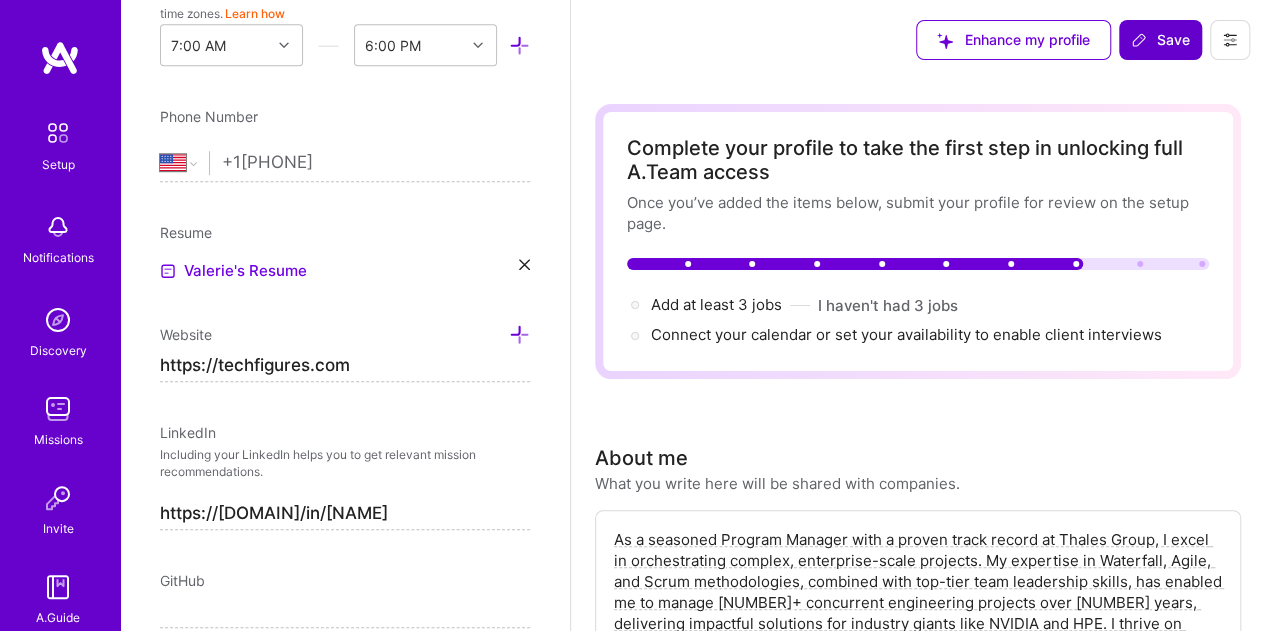 click on "Save" at bounding box center (1160, 40) 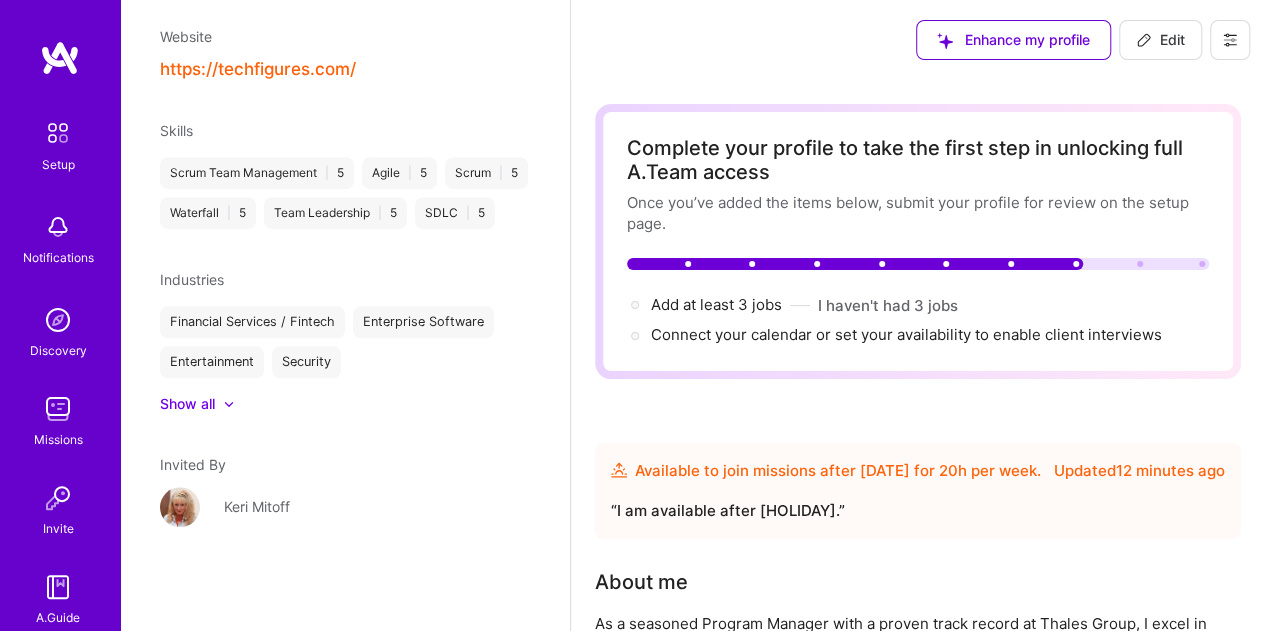 scroll, scrollTop: 428, scrollLeft: 0, axis: vertical 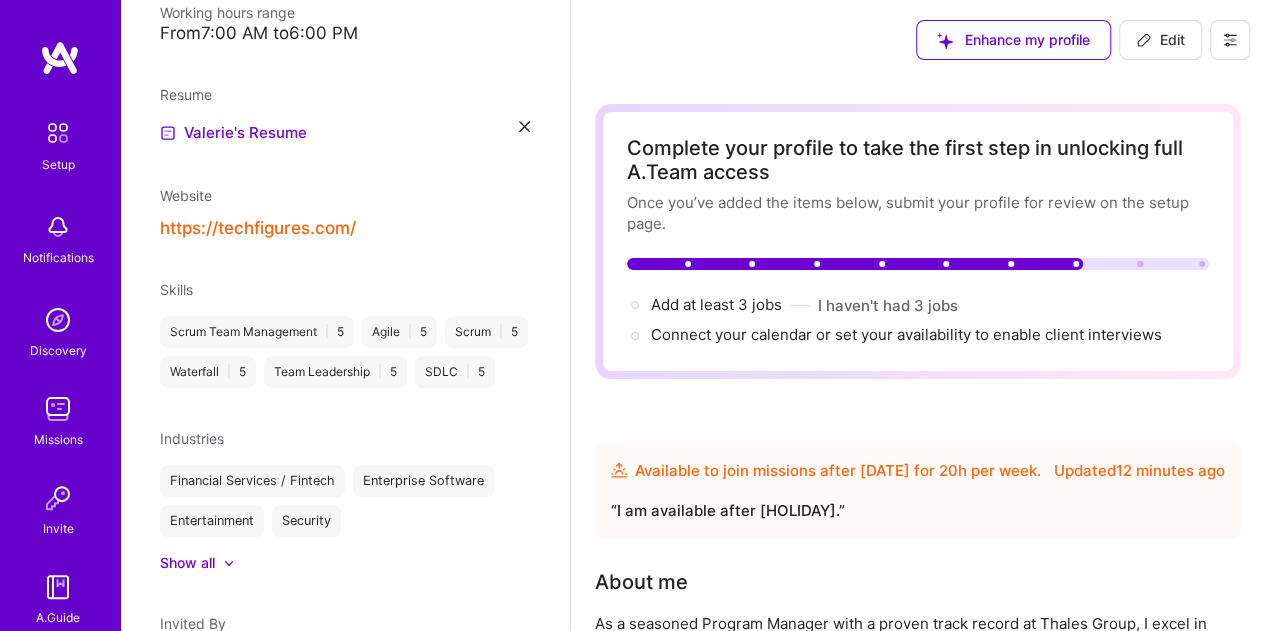 click 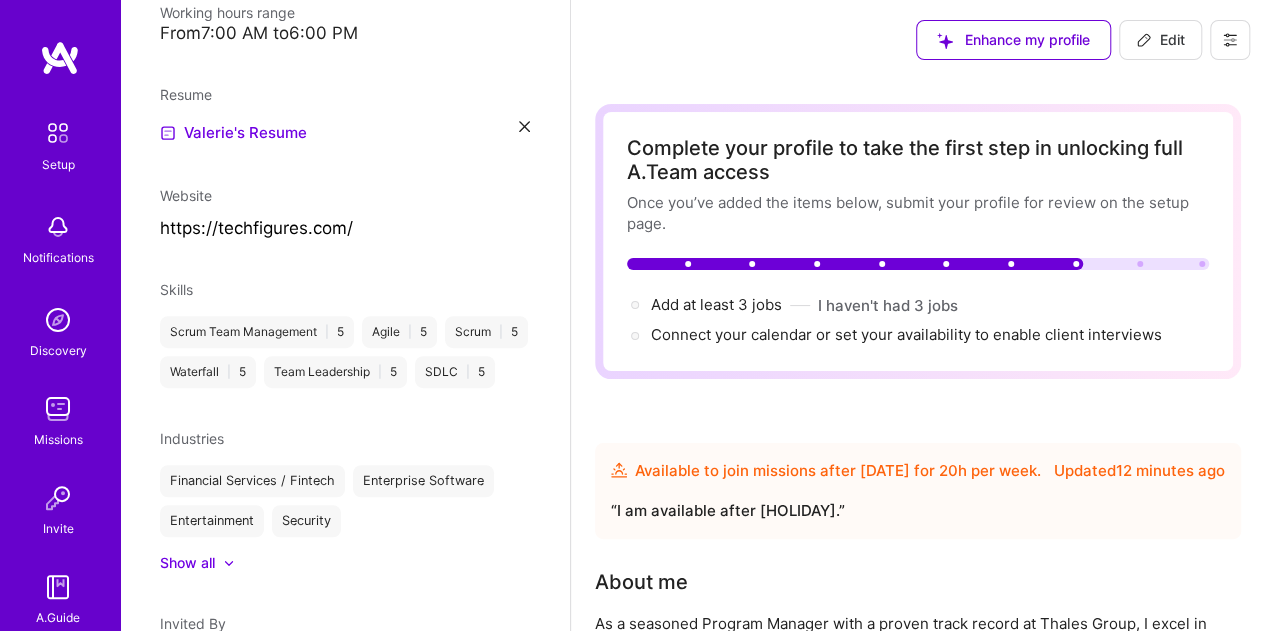 select on "US" 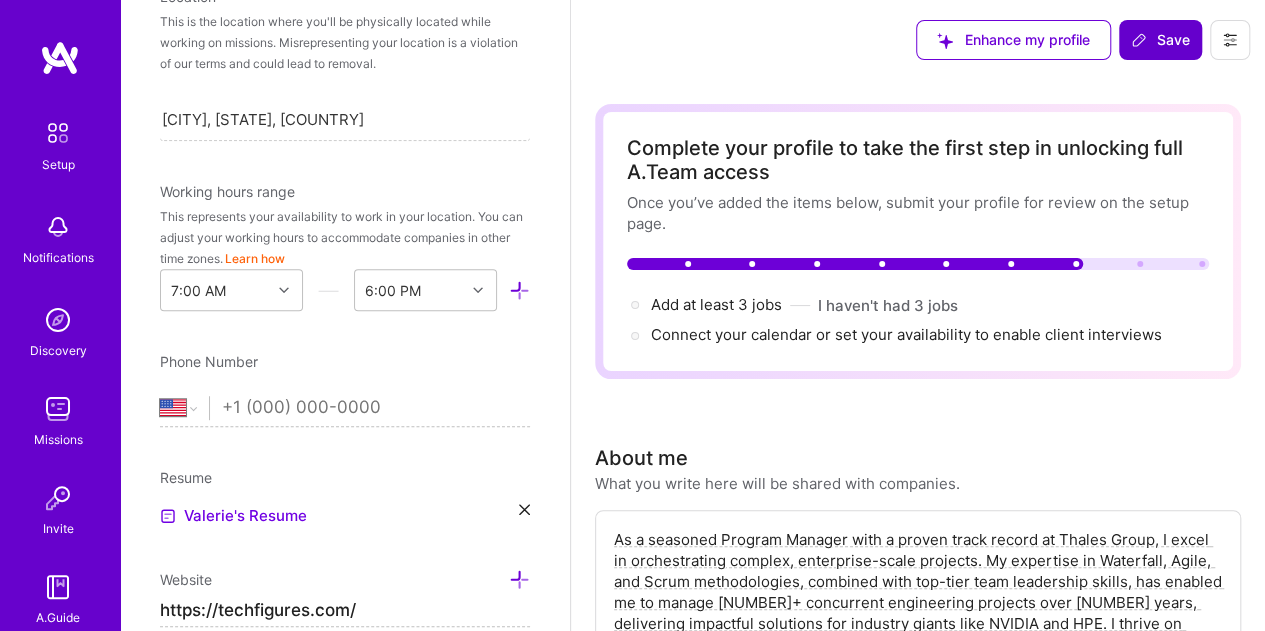 scroll, scrollTop: 673, scrollLeft: 0, axis: vertical 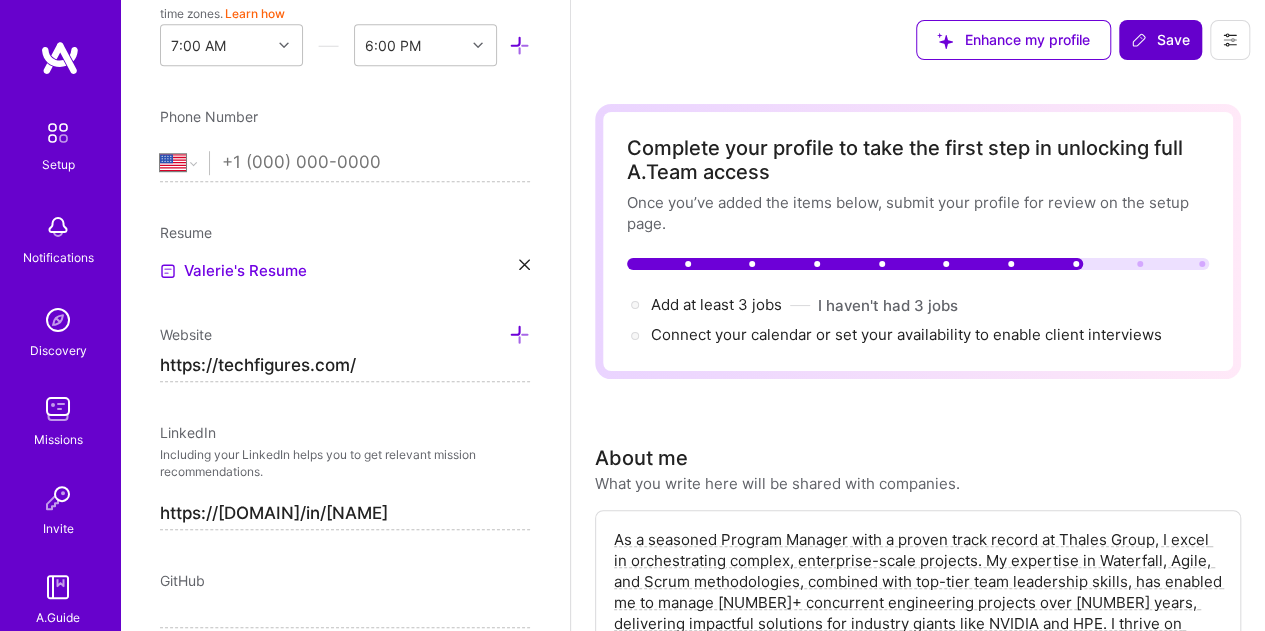 click on "Save" at bounding box center (1160, 40) 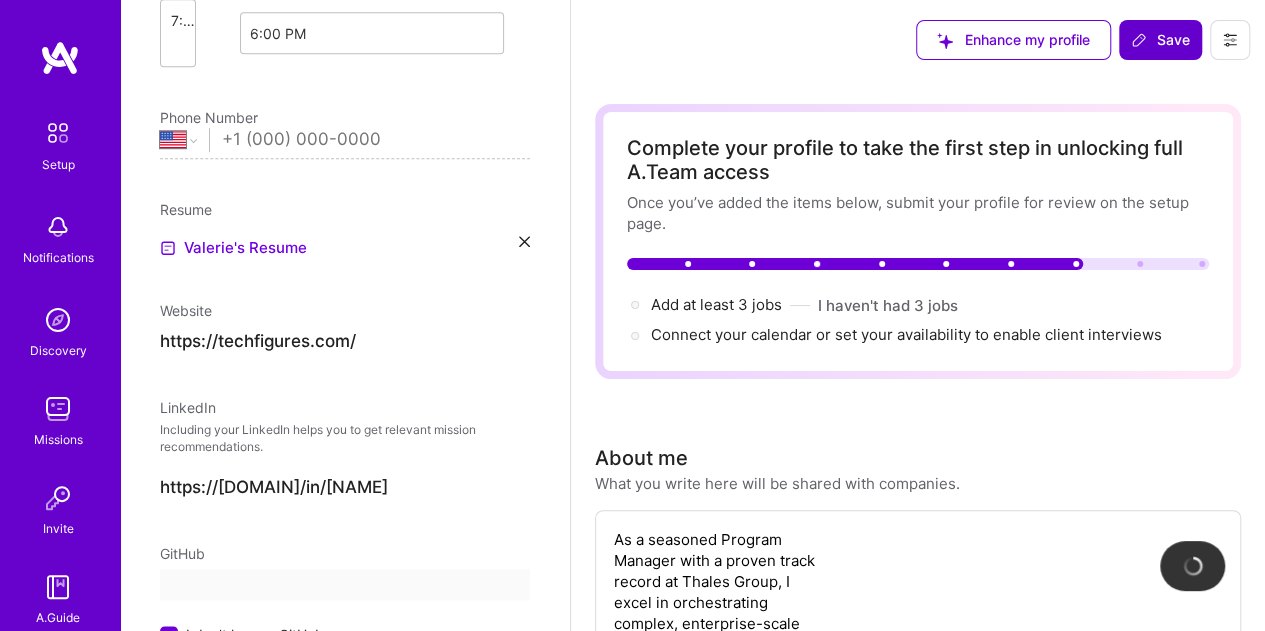 scroll, scrollTop: 428, scrollLeft: 0, axis: vertical 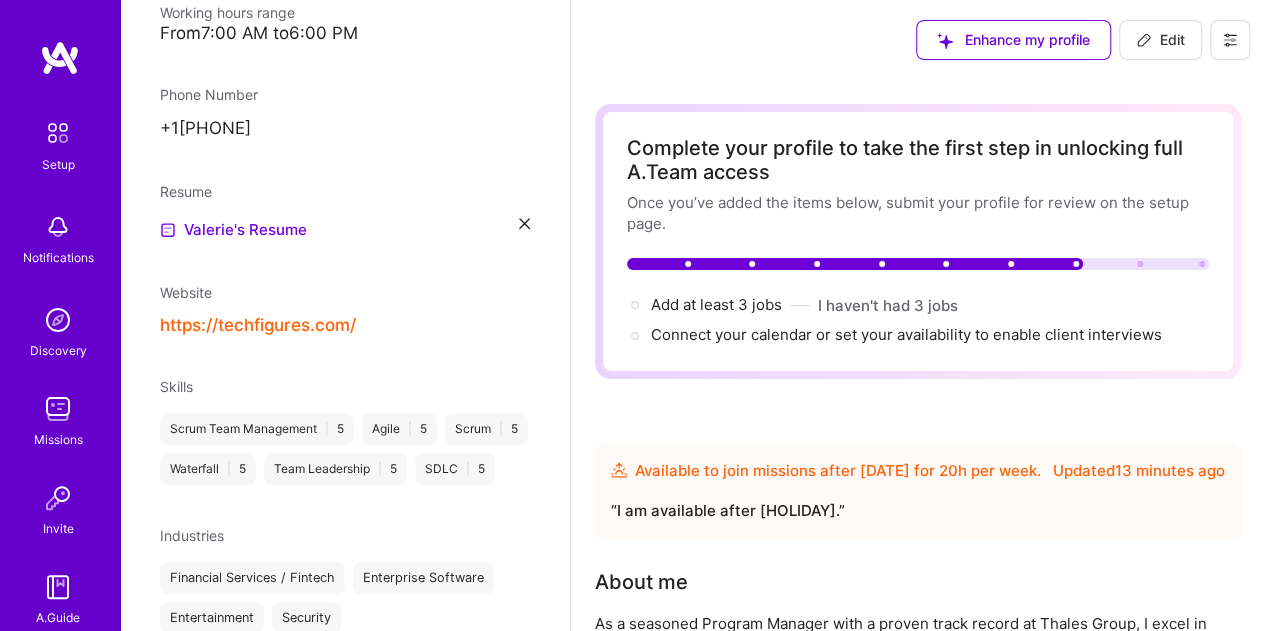 click on "Edit" at bounding box center [1160, 40] 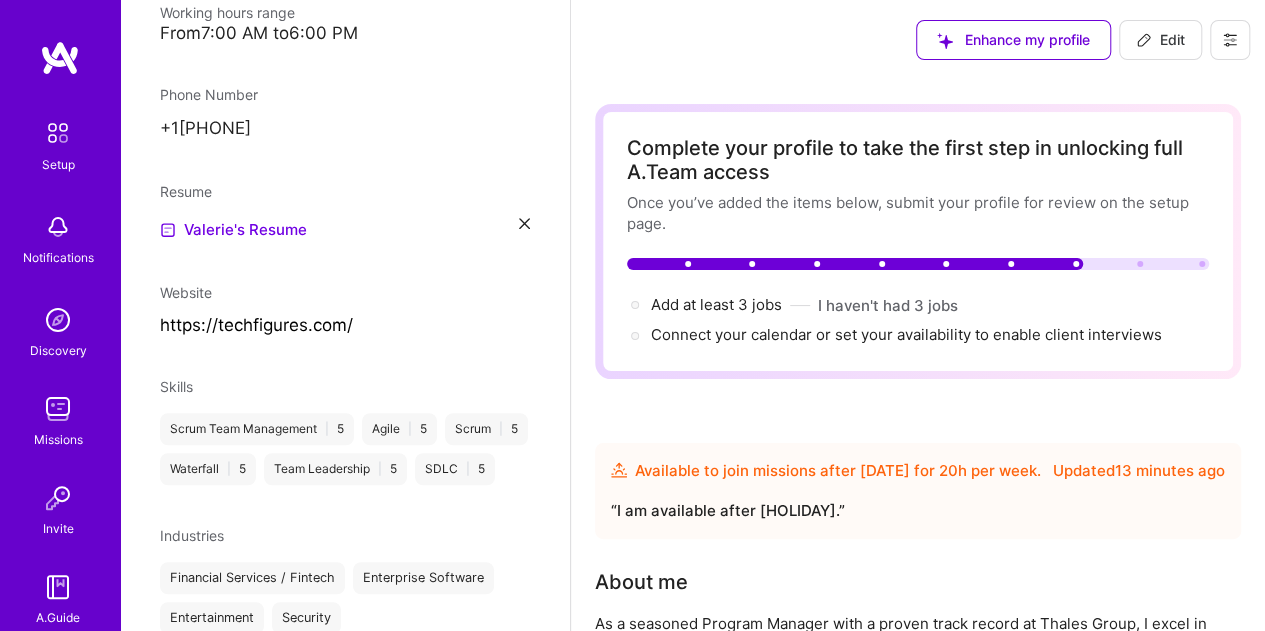 select on "Future Date" 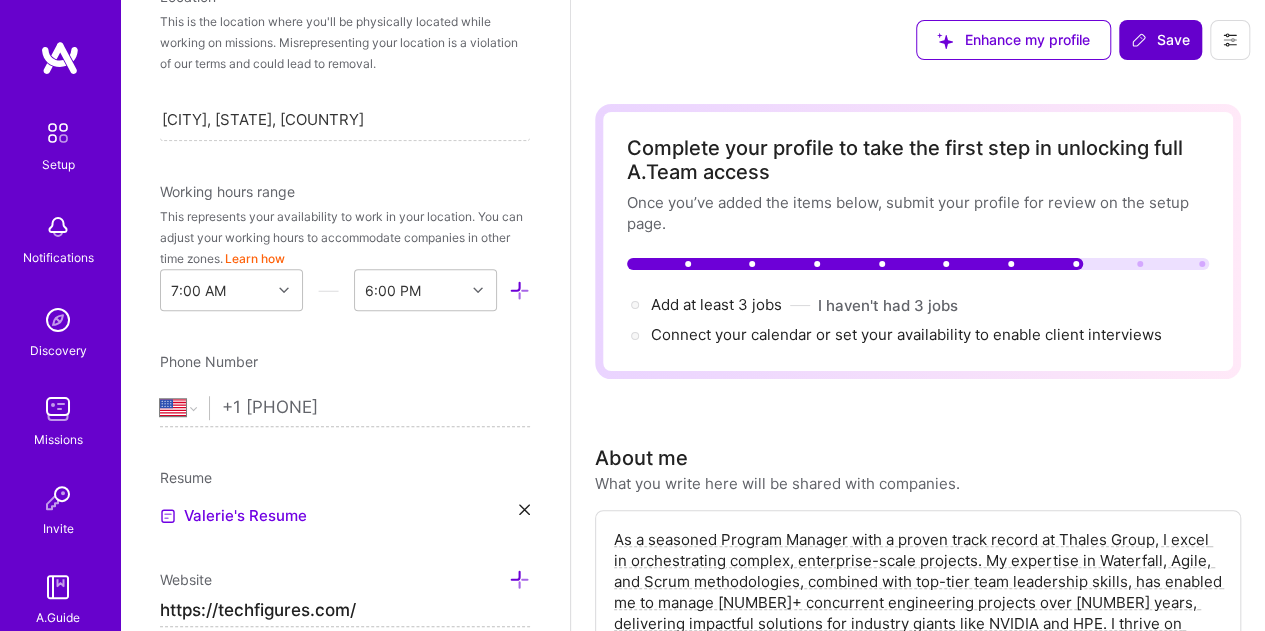 scroll, scrollTop: 673, scrollLeft: 0, axis: vertical 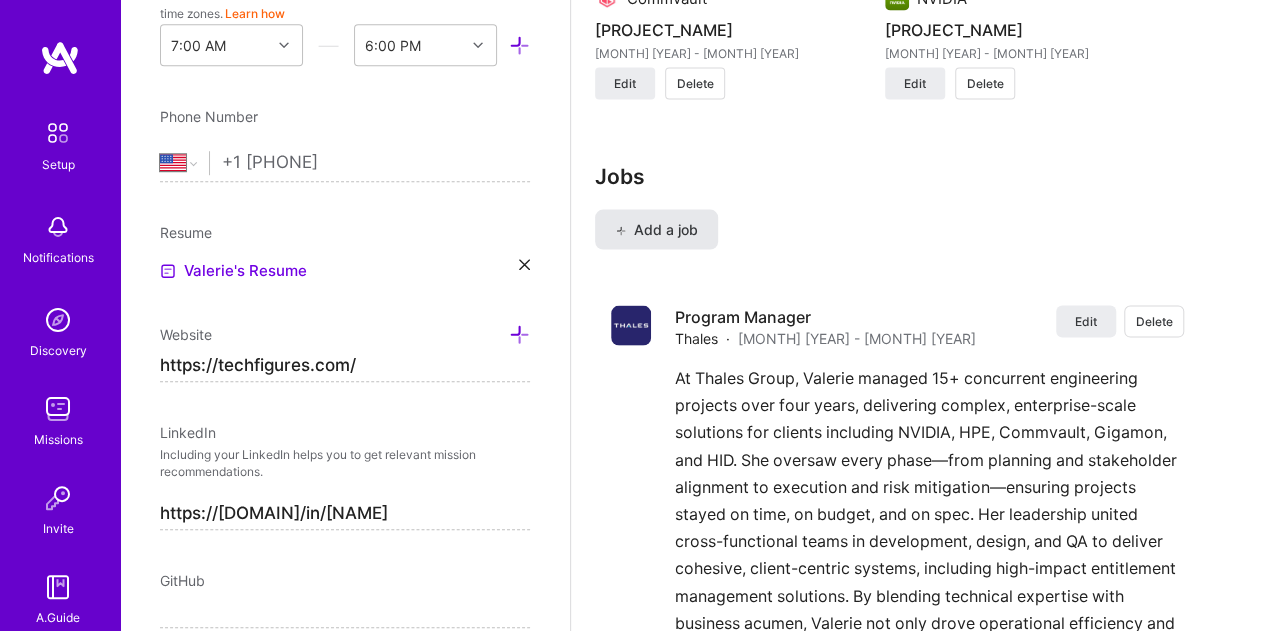 click on "Add a job" at bounding box center [656, 230] 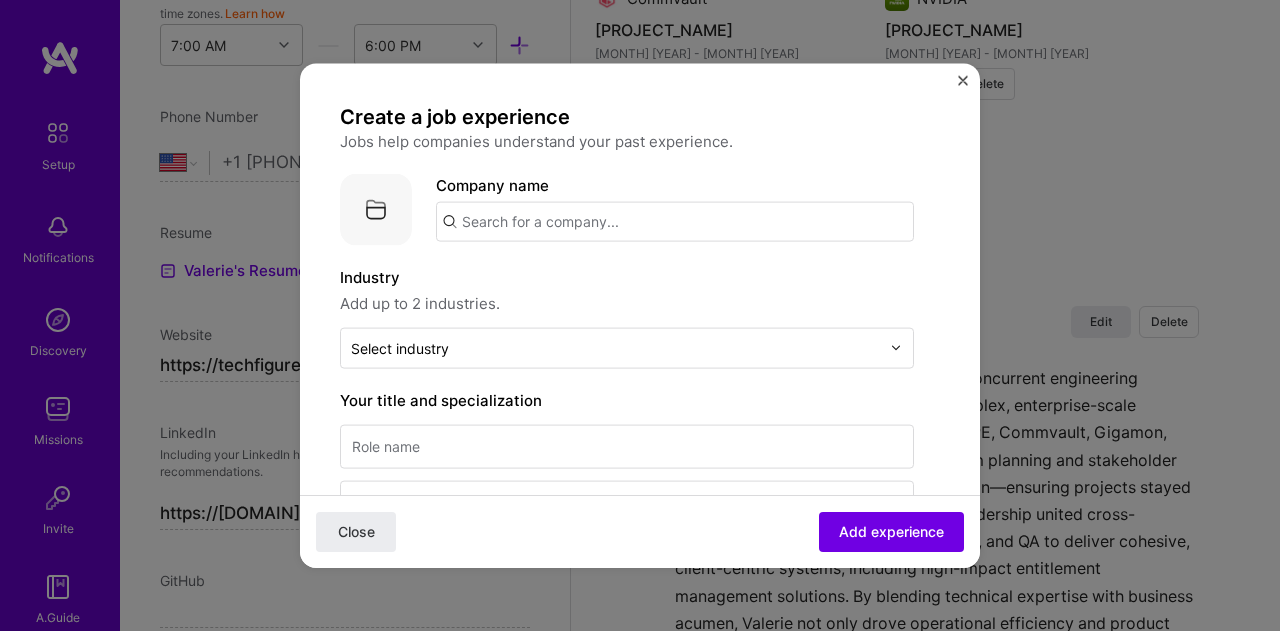 click at bounding box center (675, 221) 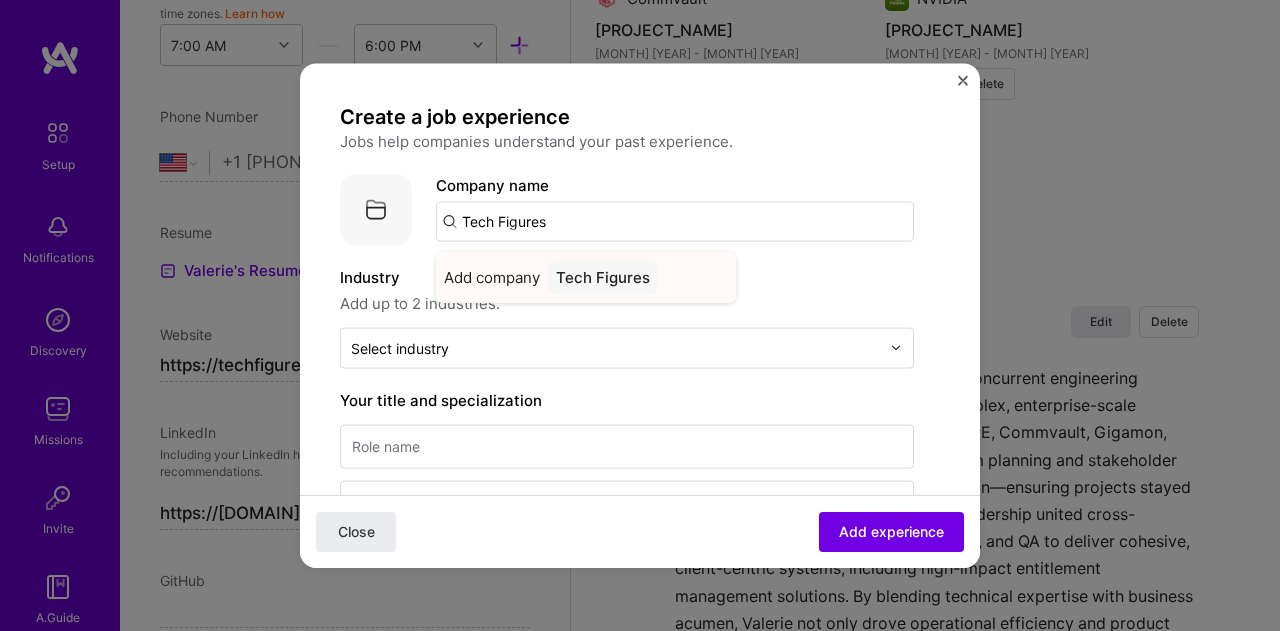 type on "Tech Figures" 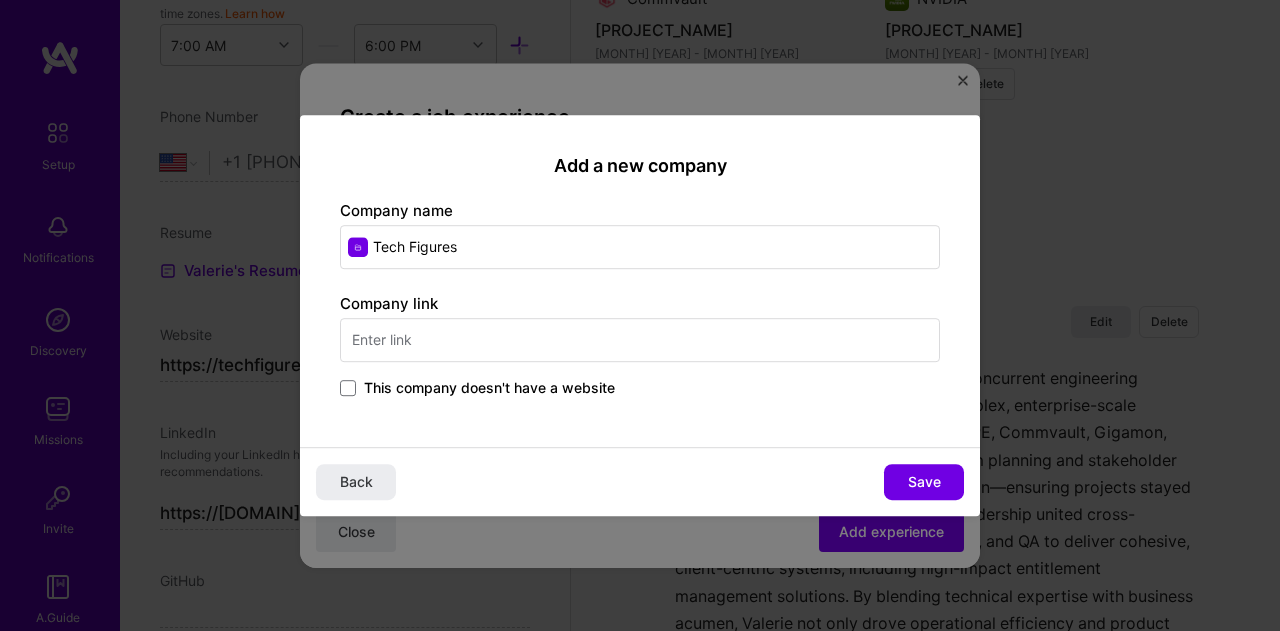 click at bounding box center [640, 340] 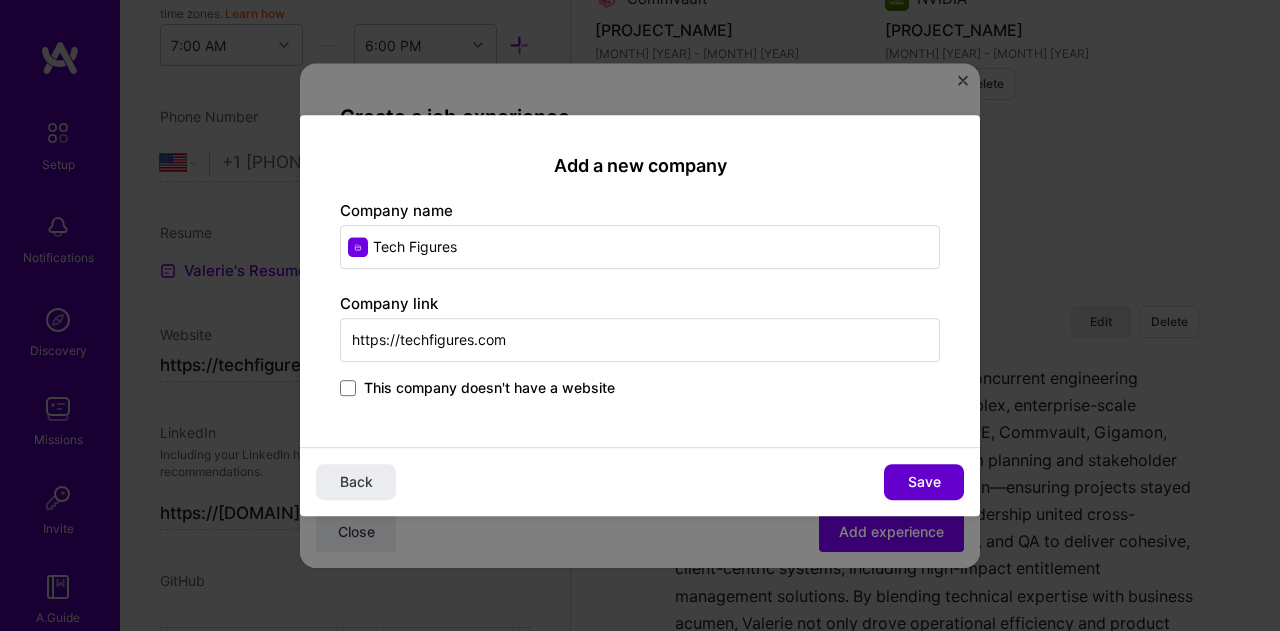 type on "https://techfigures.com" 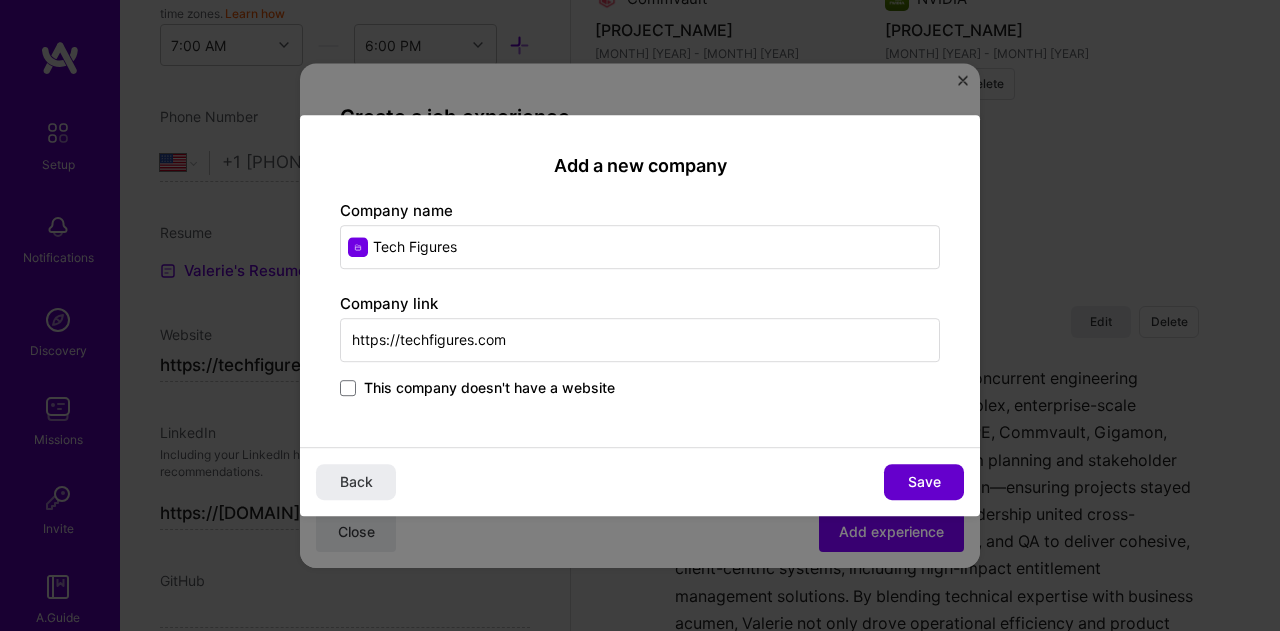 click on "Save" at bounding box center (924, 482) 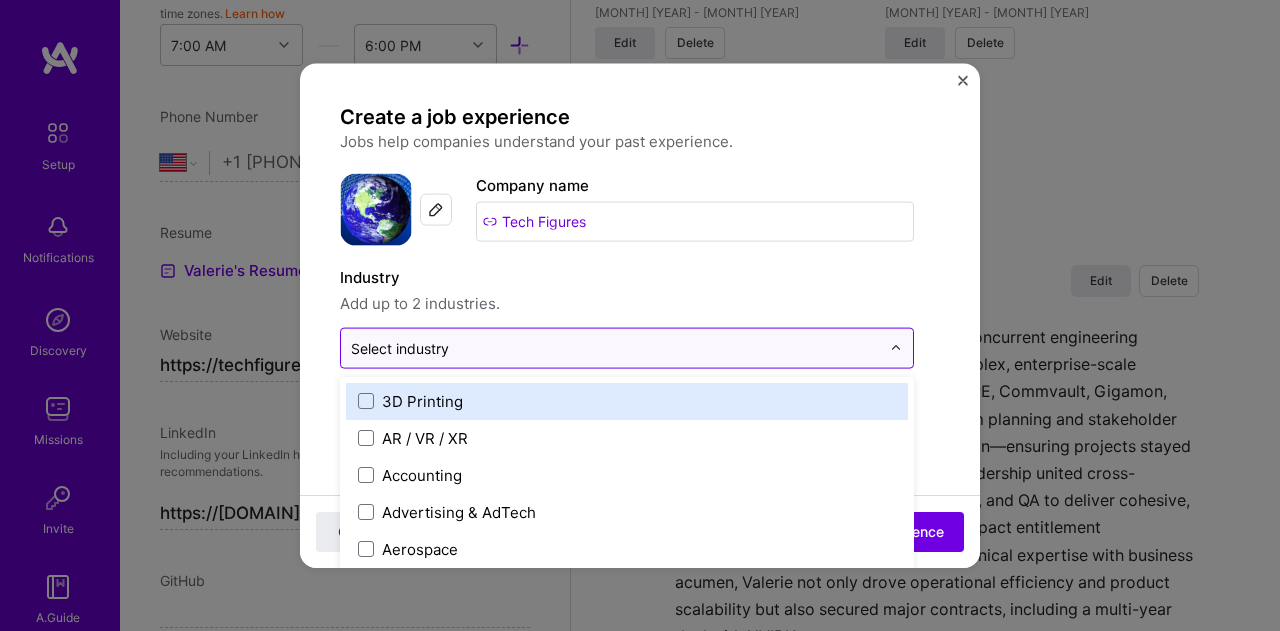 click on "Select industry 0" at bounding box center [615, 347] 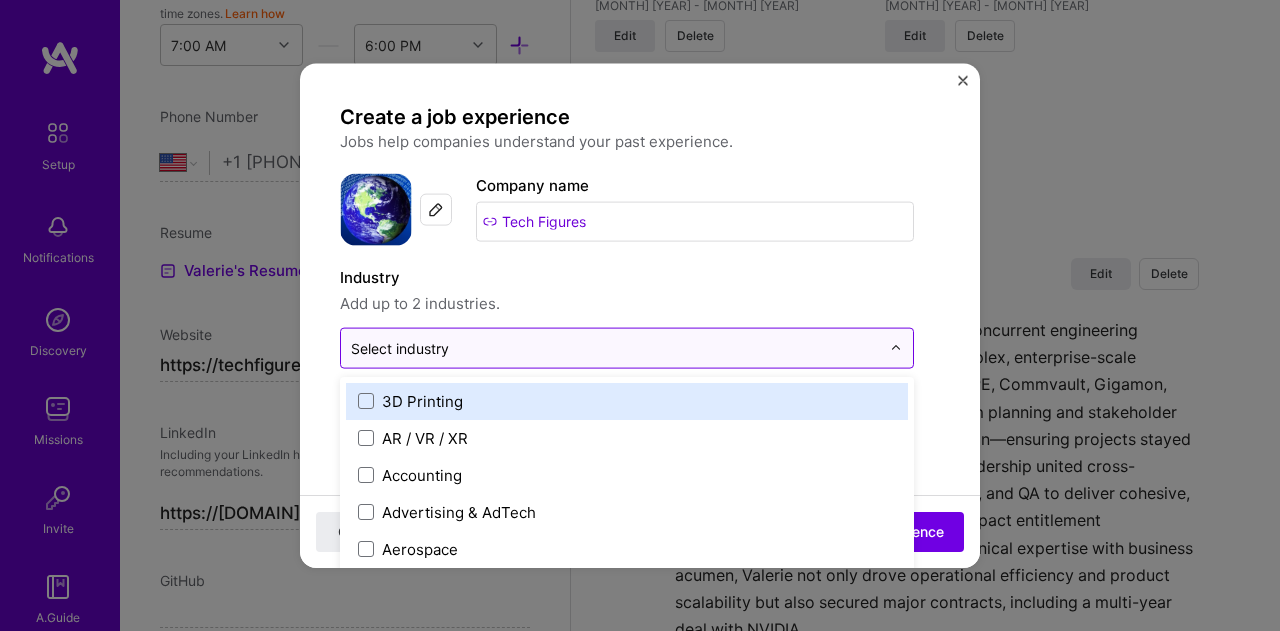 scroll, scrollTop: 2068, scrollLeft: 0, axis: vertical 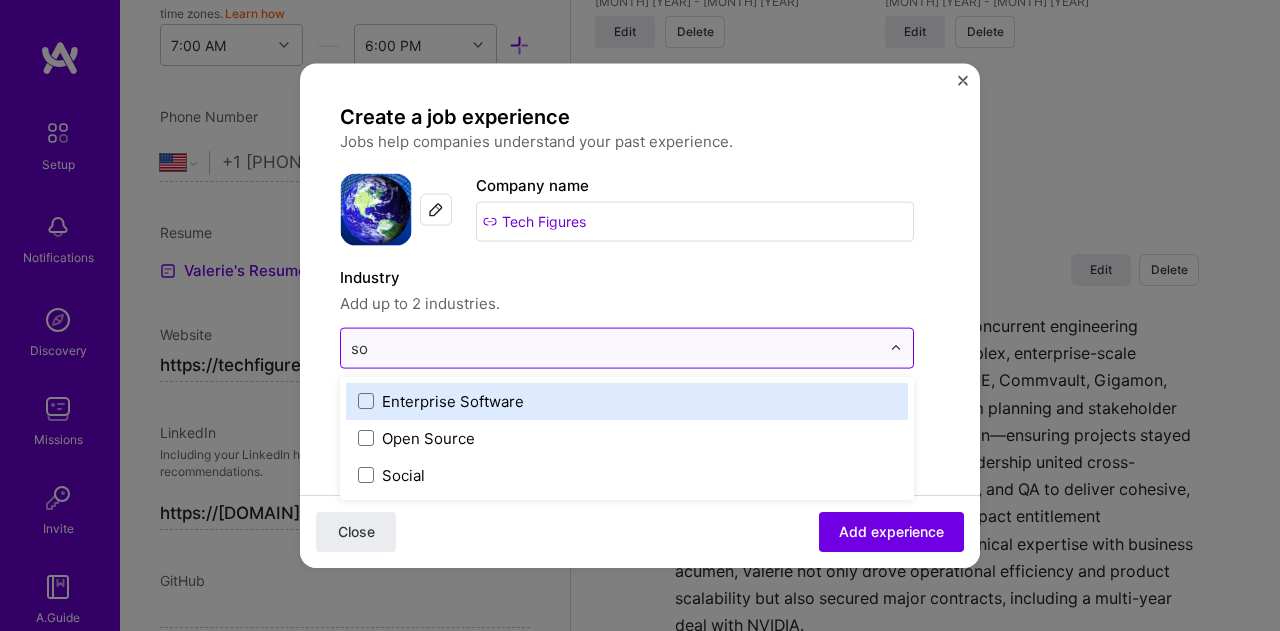 type on "sof" 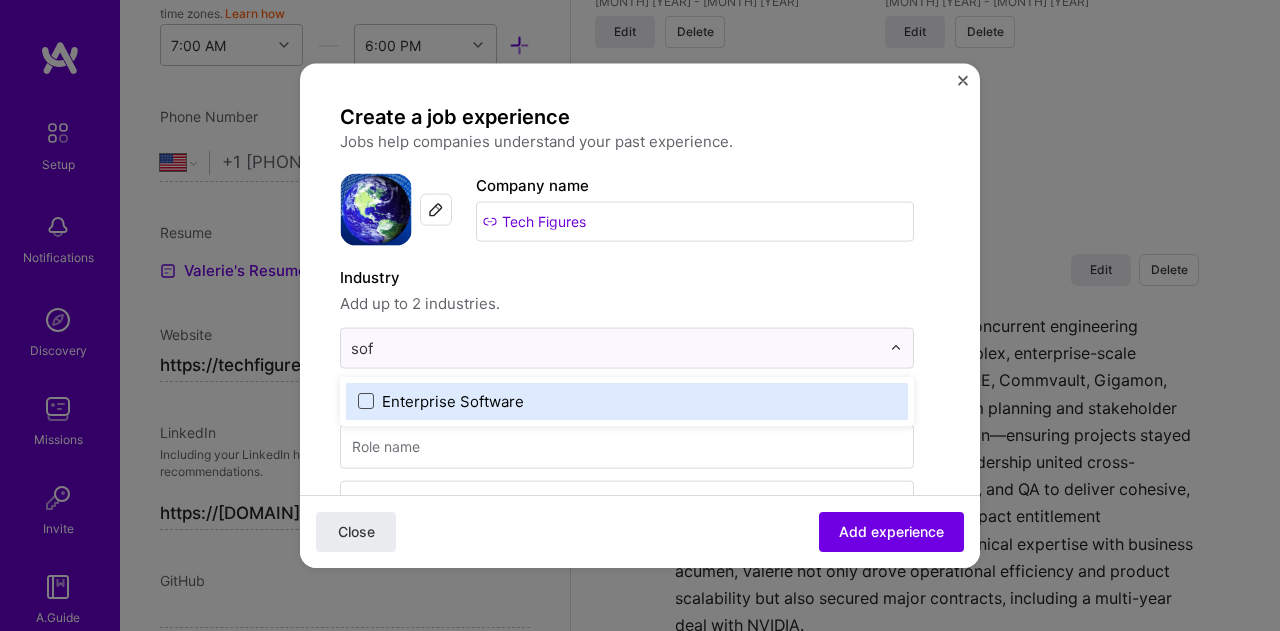click at bounding box center (366, 401) 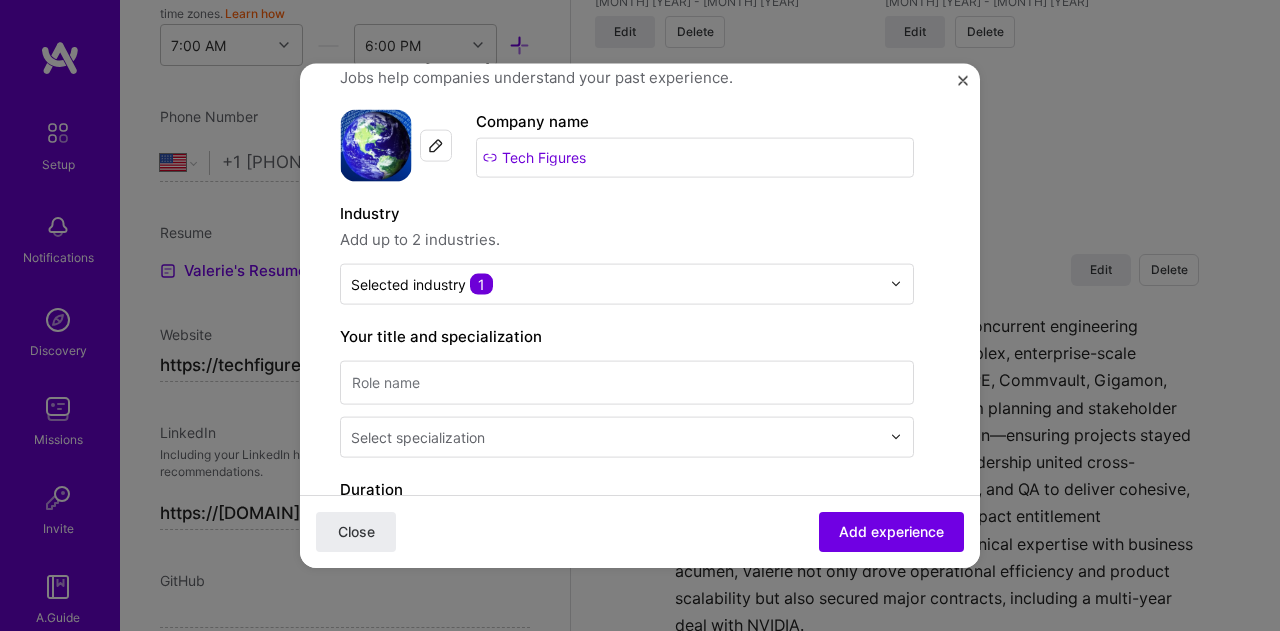 scroll, scrollTop: 168, scrollLeft: 0, axis: vertical 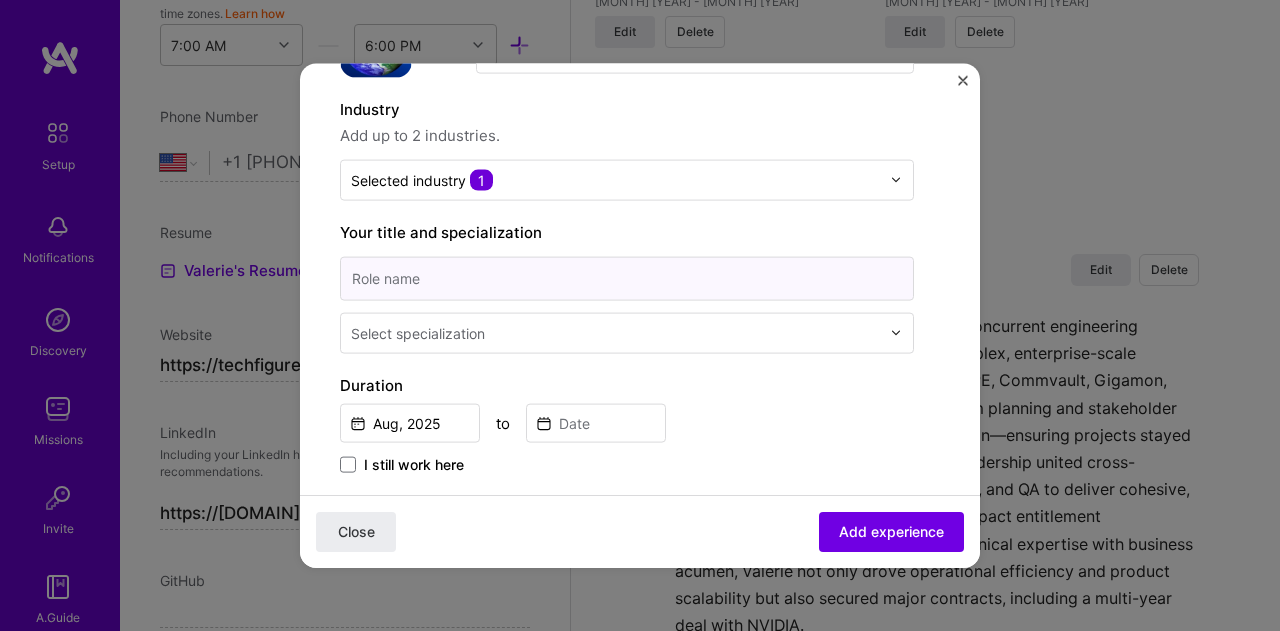 click at bounding box center [627, 278] 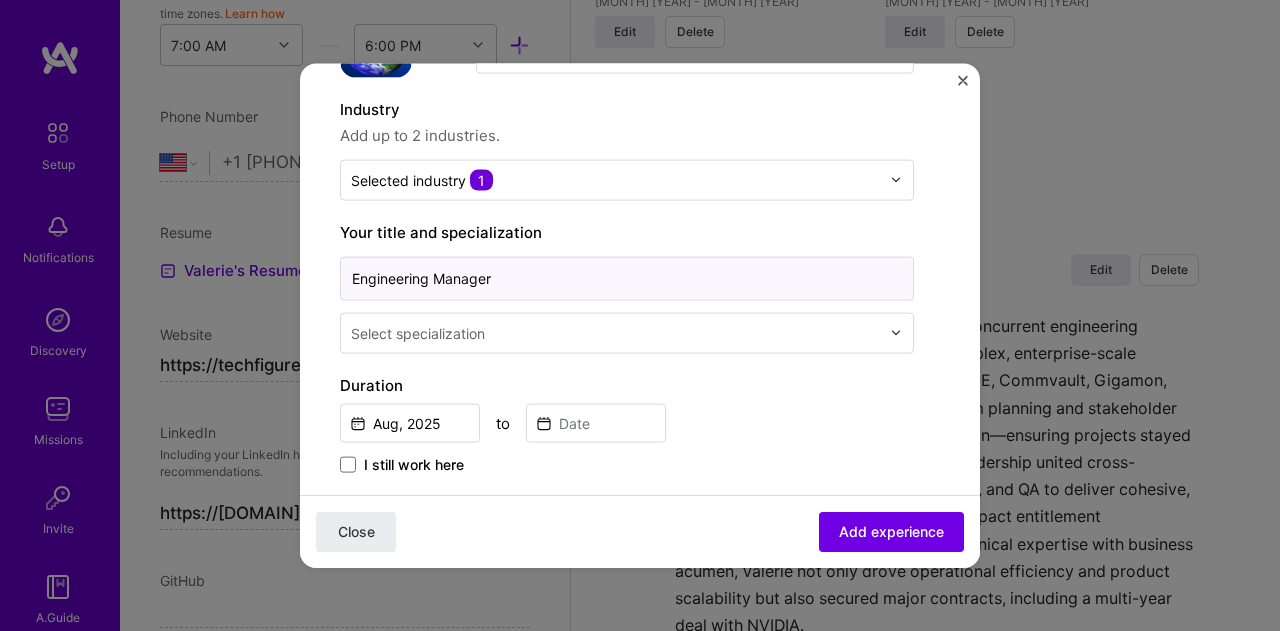type on "Engineering Manager" 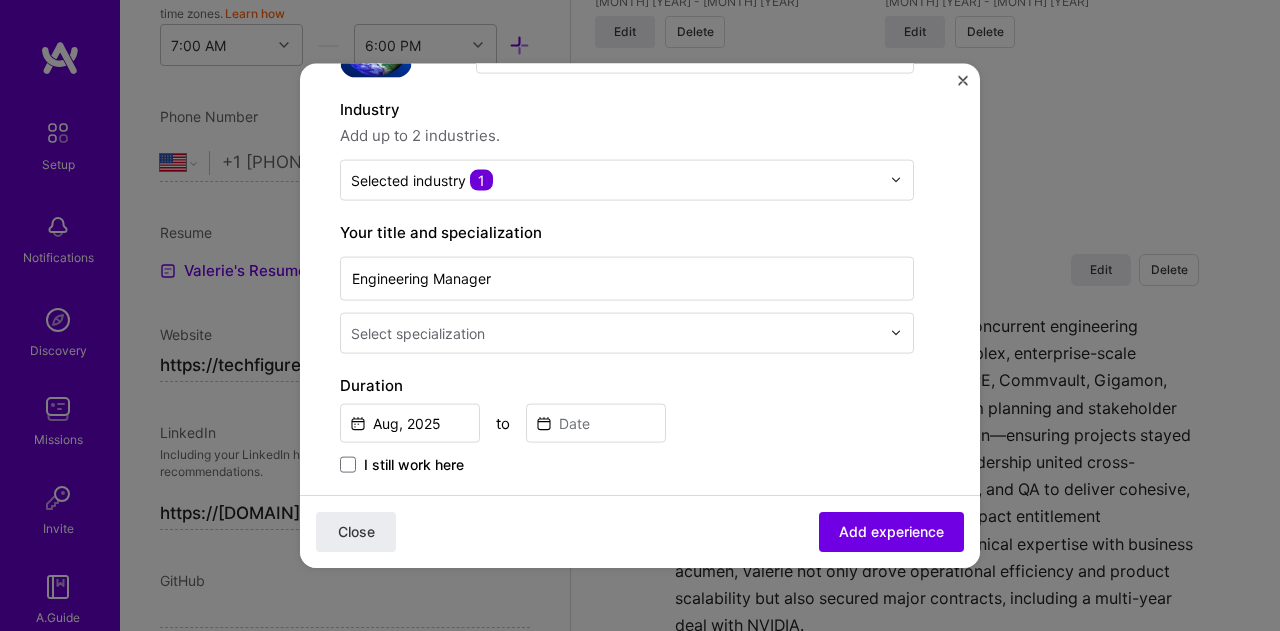 click at bounding box center (617, 332) 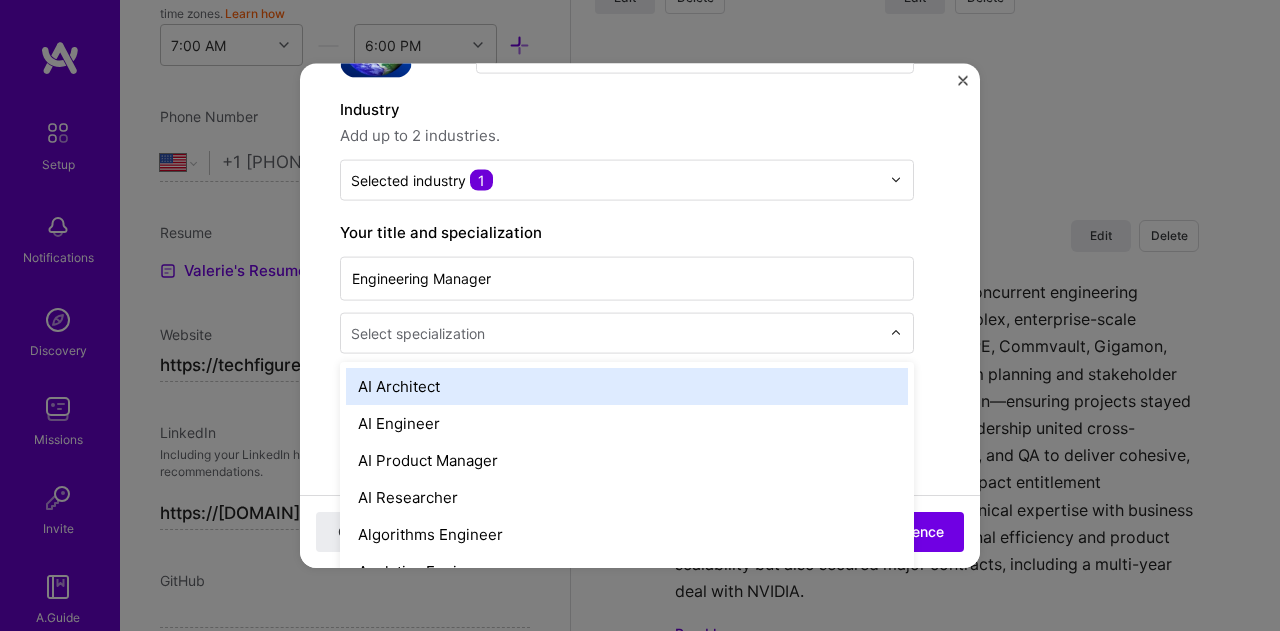 scroll, scrollTop: 2104, scrollLeft: 0, axis: vertical 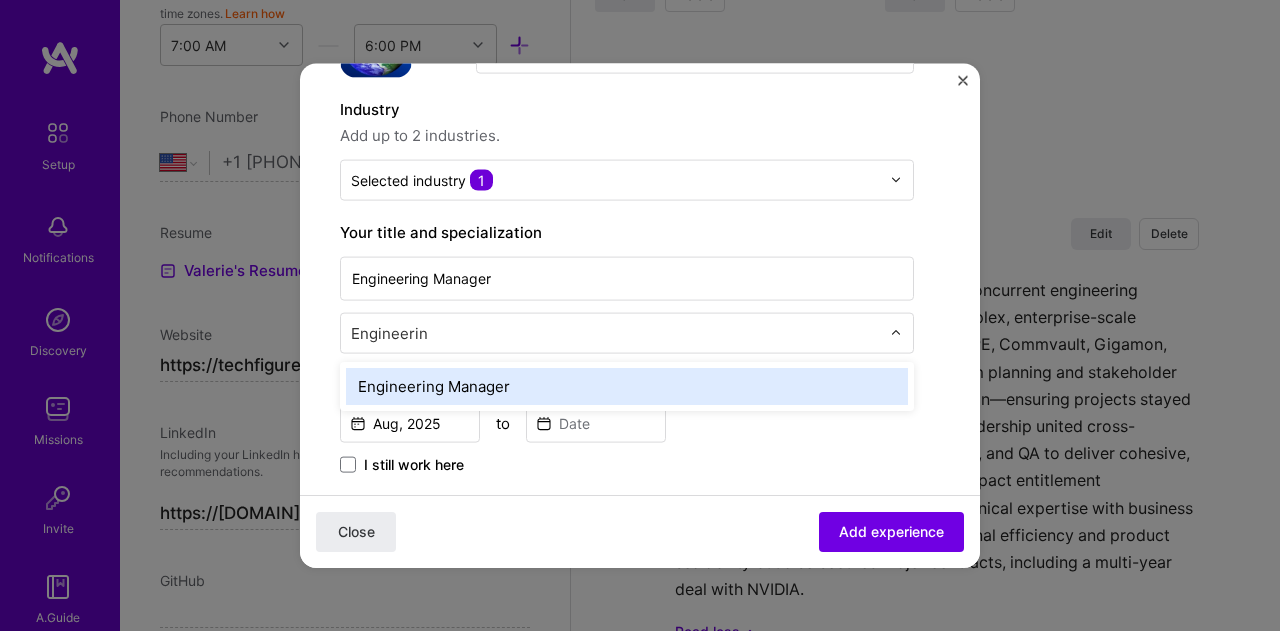 type on "Engineering" 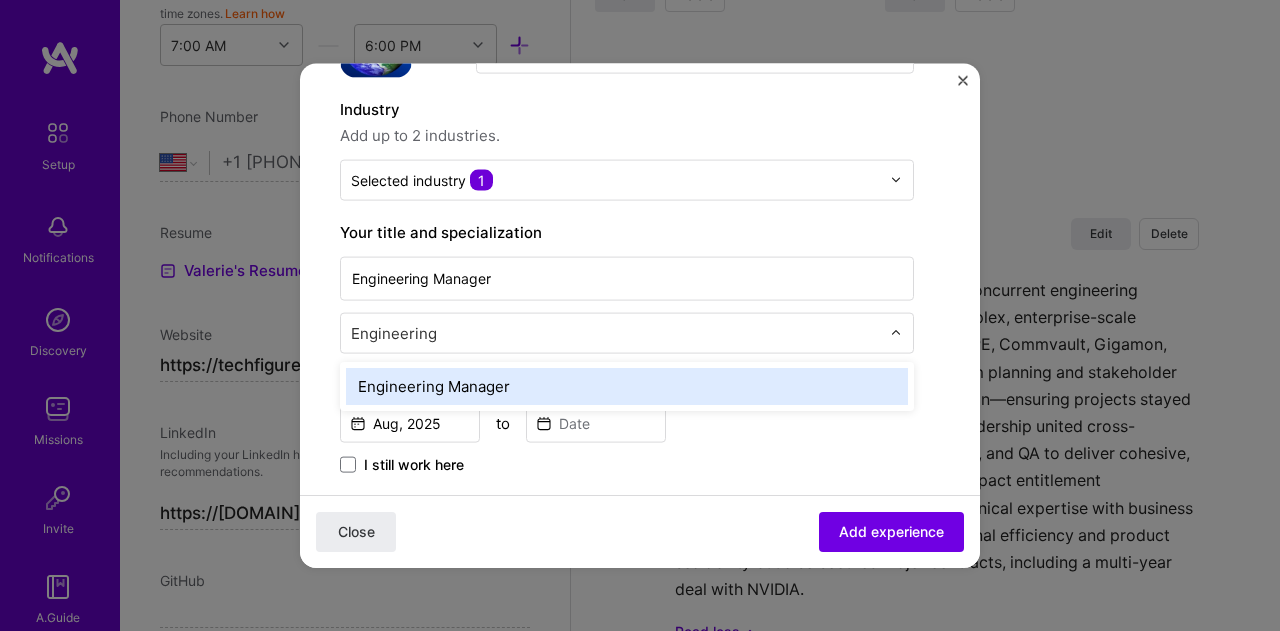click on "Engineering Manager" at bounding box center (627, 385) 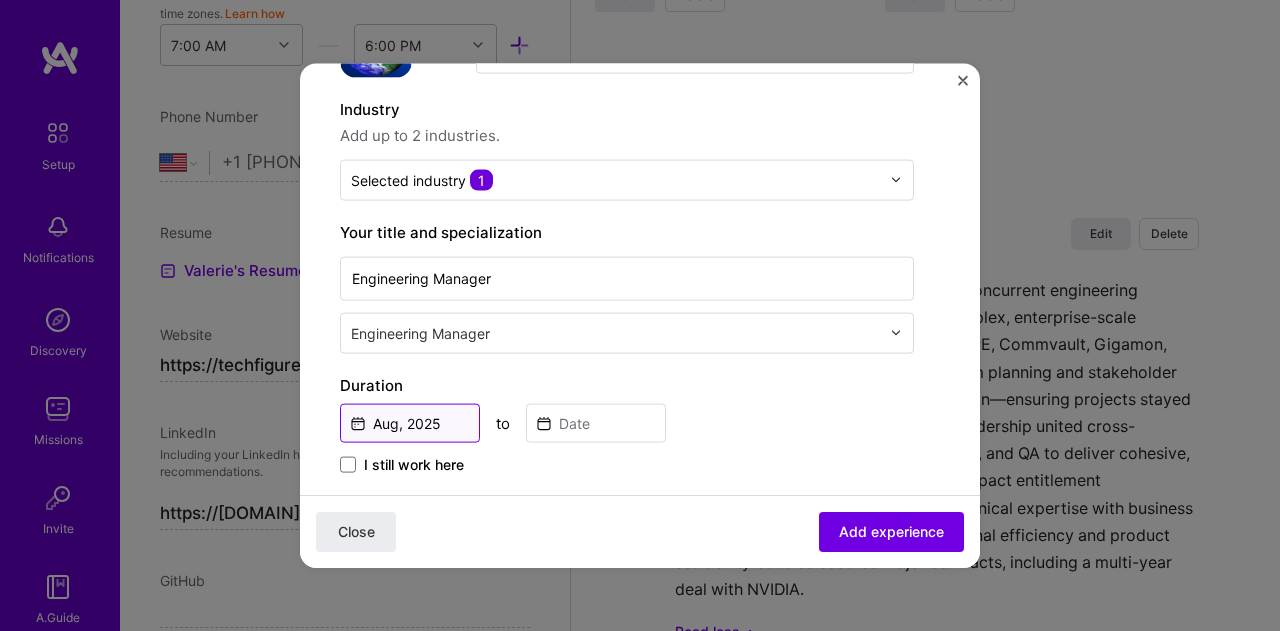 click on "Aug, 2025" at bounding box center [410, 422] 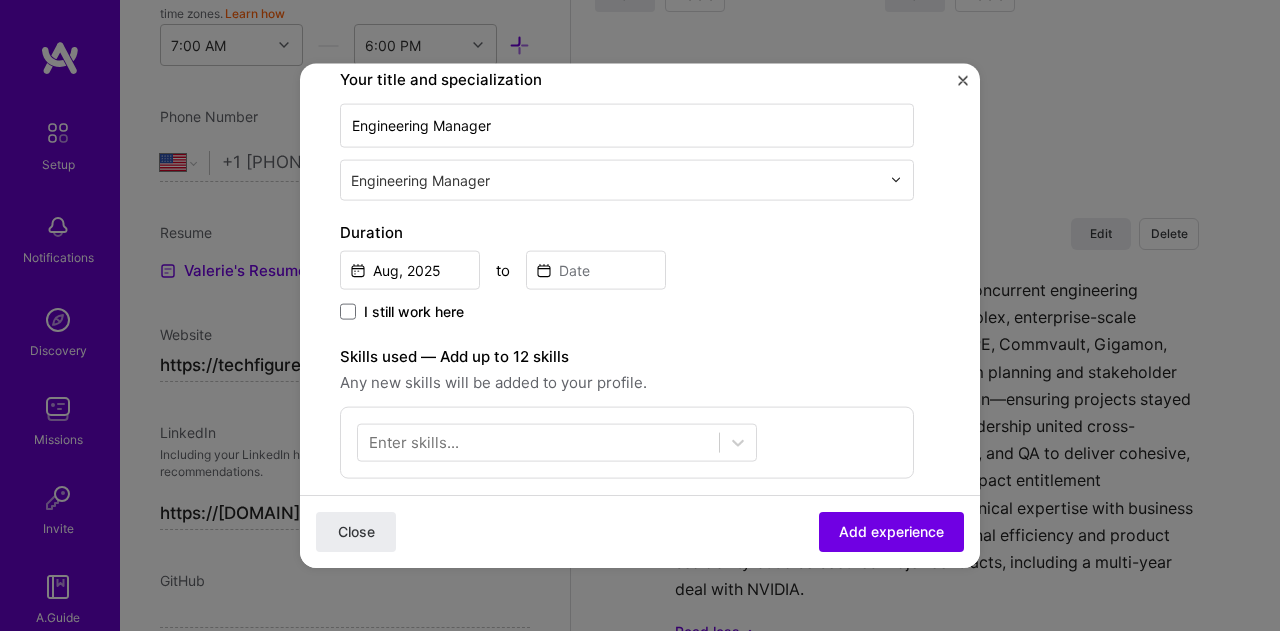 scroll, scrollTop: 392, scrollLeft: 0, axis: vertical 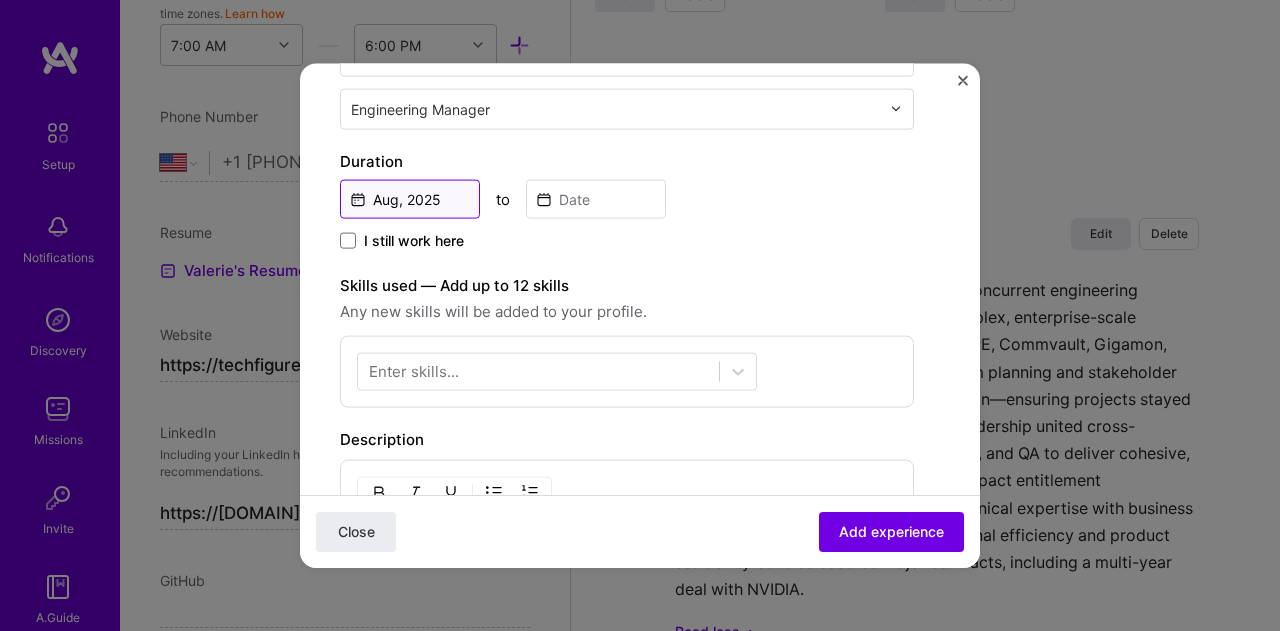 click on "Aug, 2025" at bounding box center (410, 198) 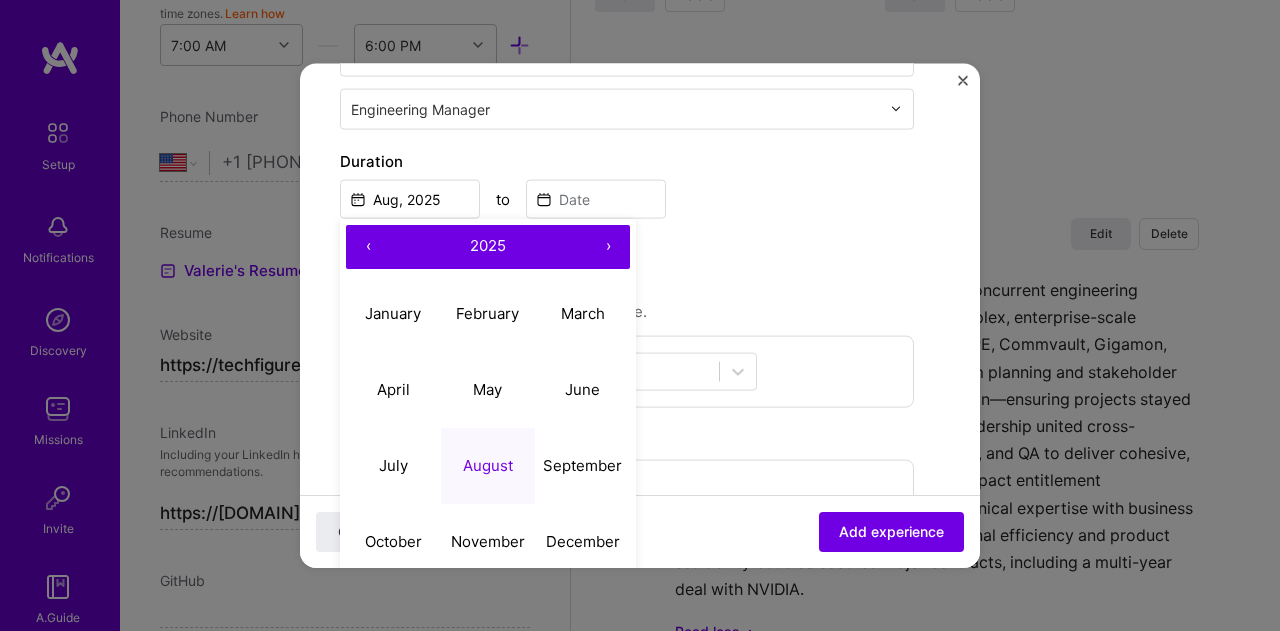 click on "‹" at bounding box center (368, 246) 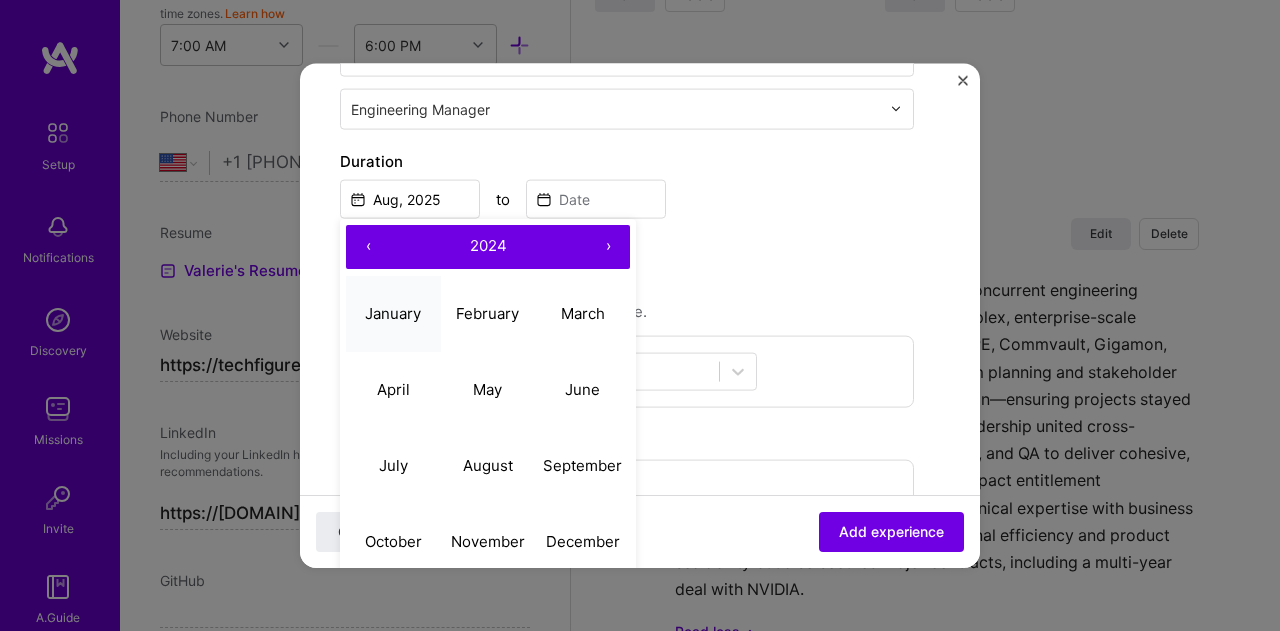click on "January" at bounding box center [393, 314] 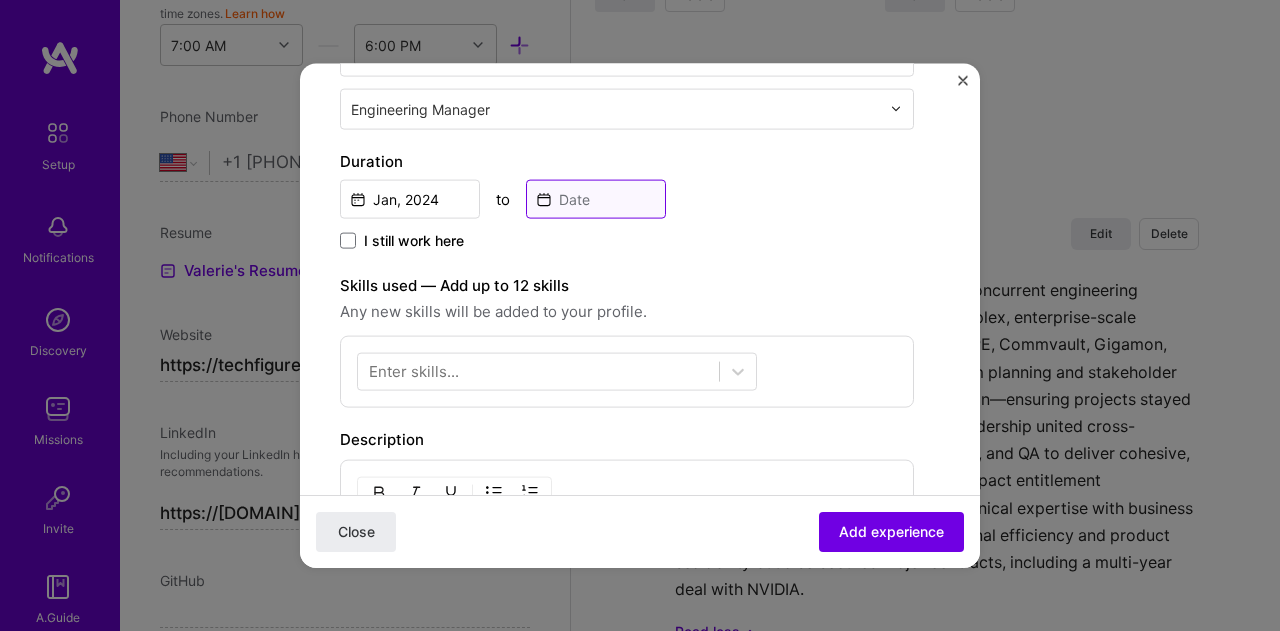 click at bounding box center [596, 198] 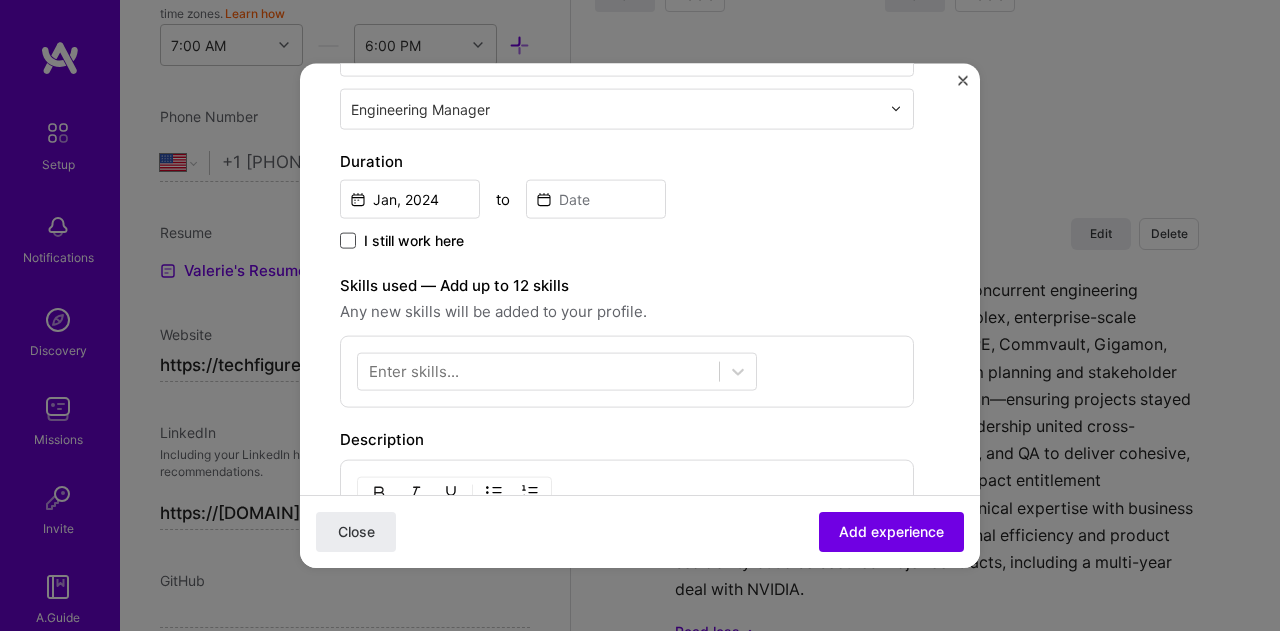 click at bounding box center (348, 240) 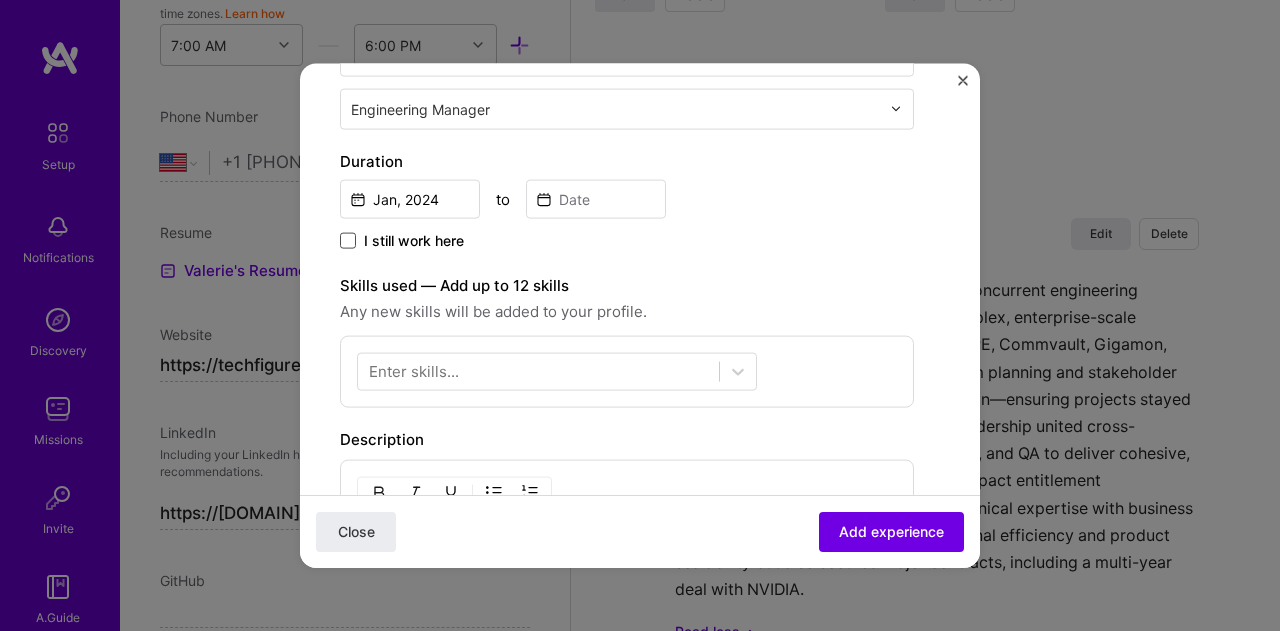 click on "I still work here" at bounding box center (0, 0) 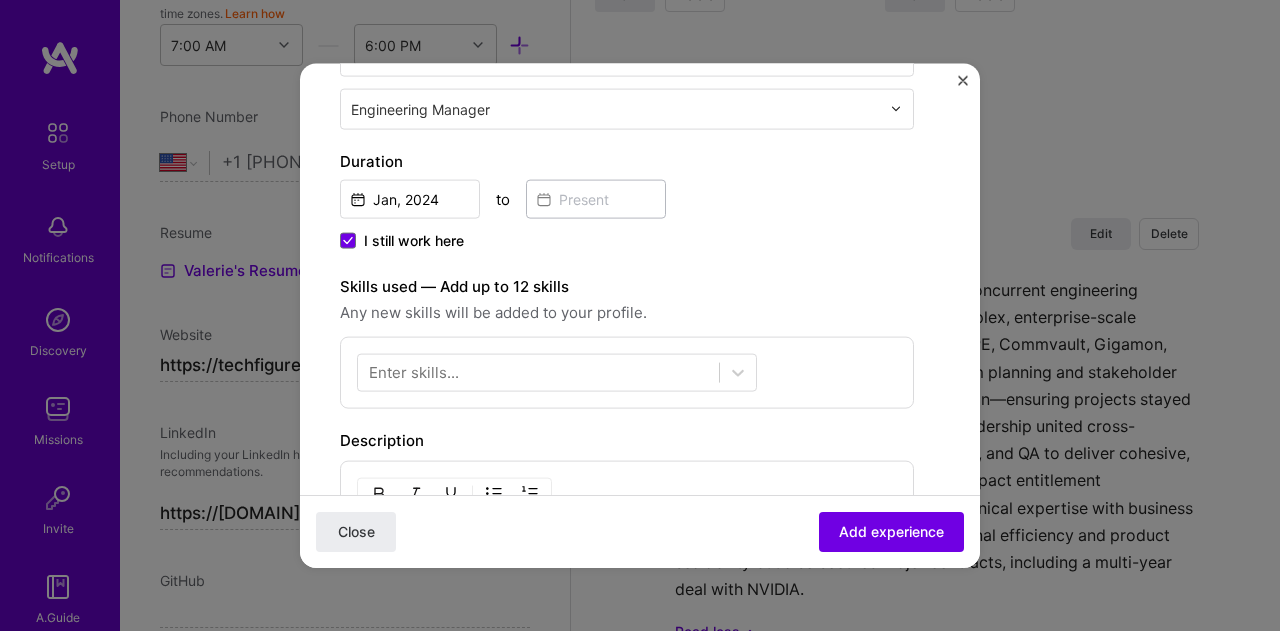 click on "Enter skills..." at bounding box center (414, 372) 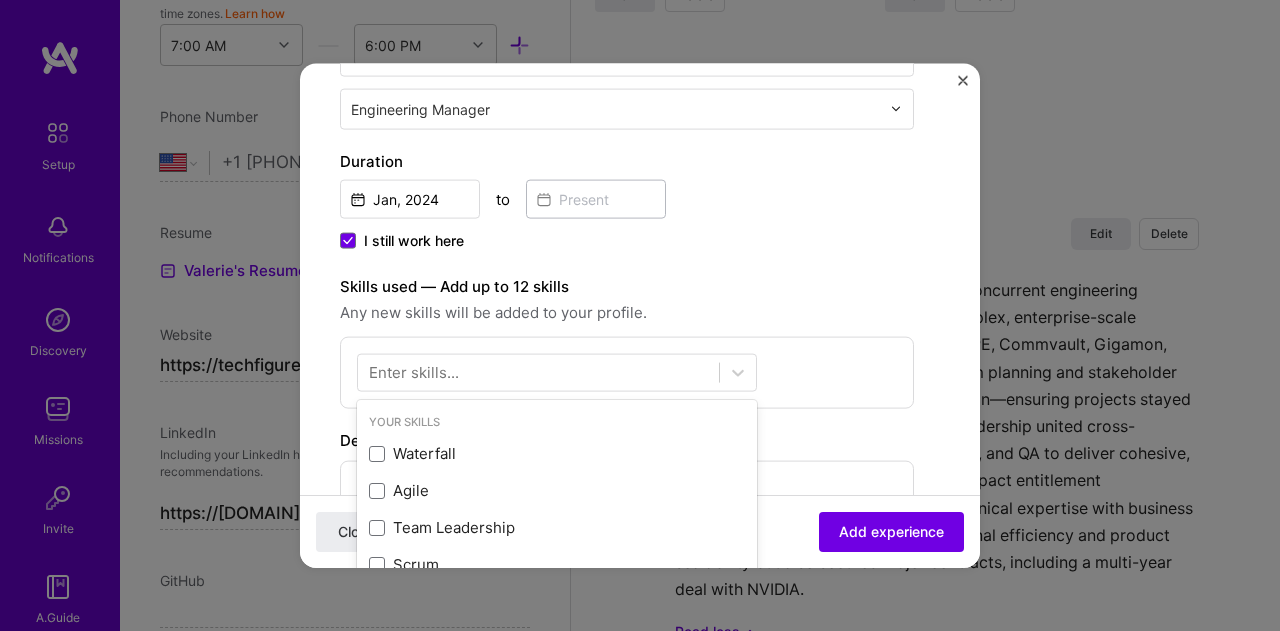 scroll, scrollTop: 2177, scrollLeft: 0, axis: vertical 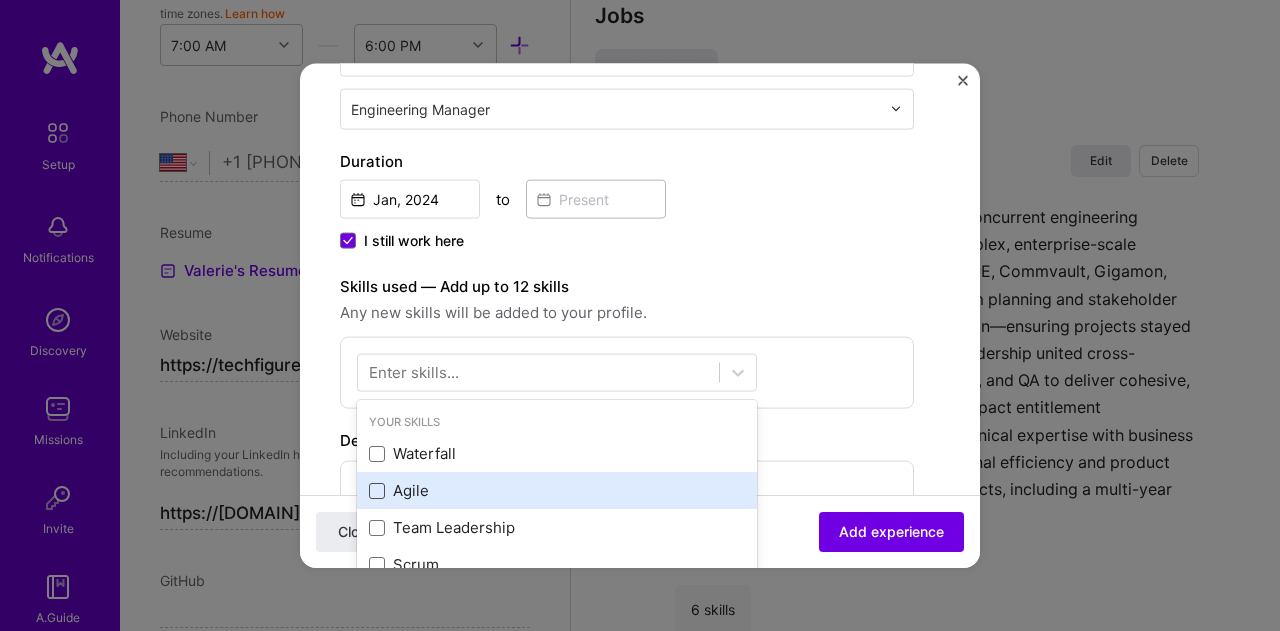 click at bounding box center (377, 490) 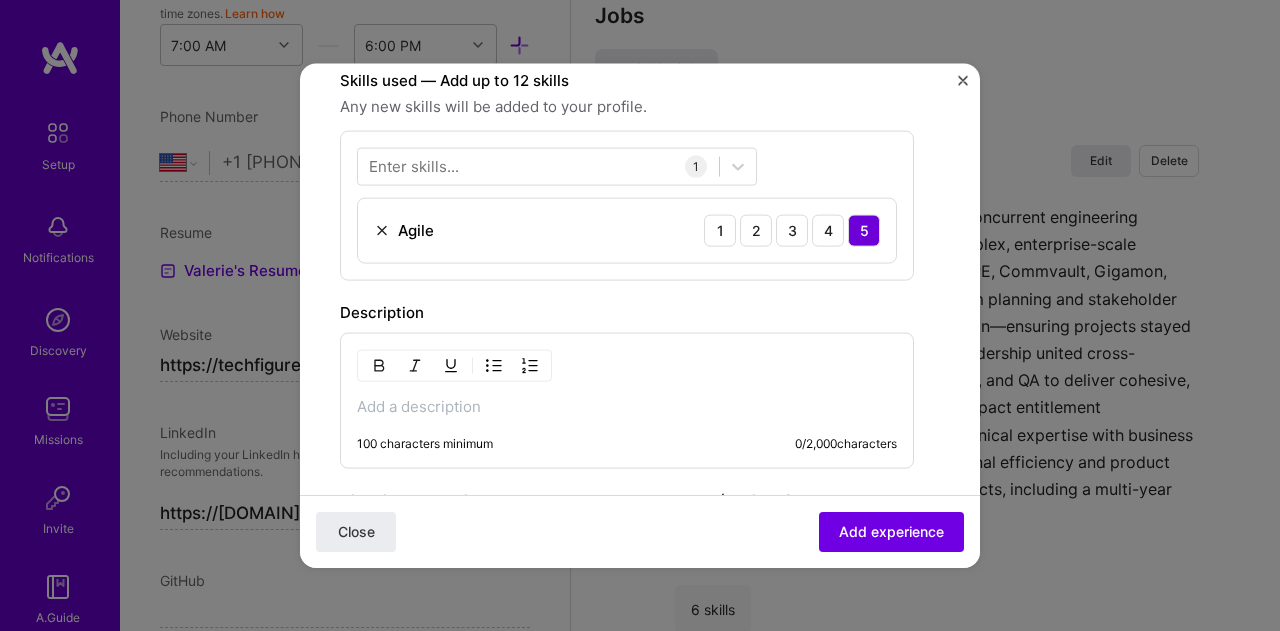 scroll, scrollTop: 580, scrollLeft: 0, axis: vertical 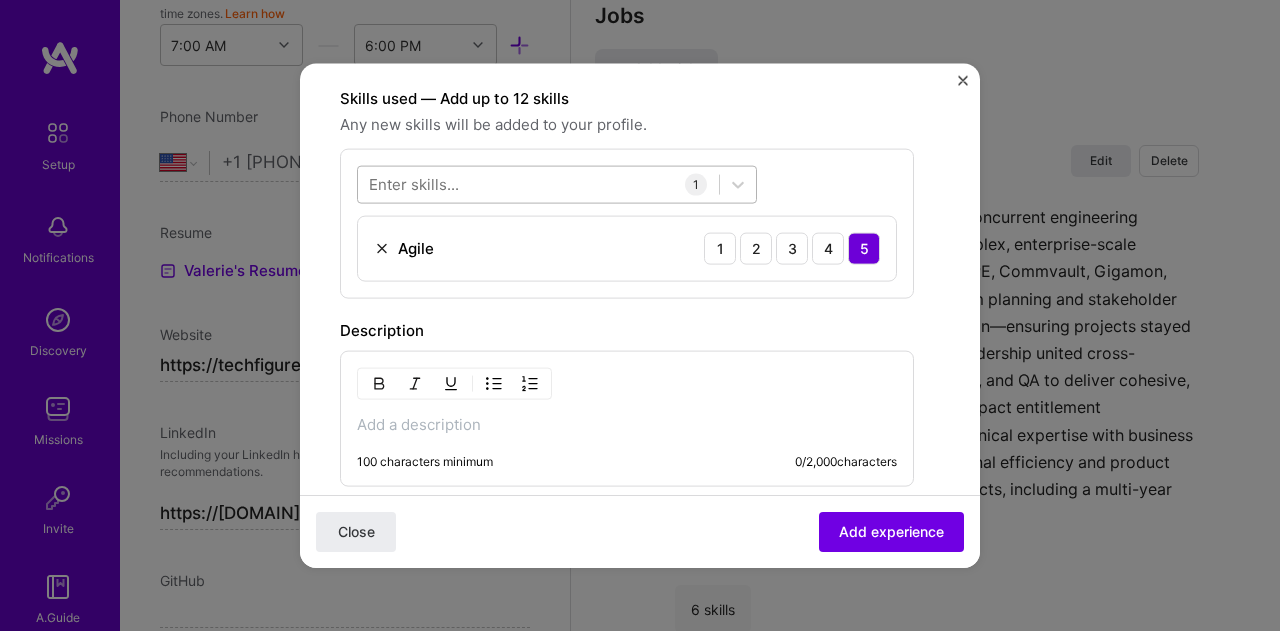 click at bounding box center [538, 184] 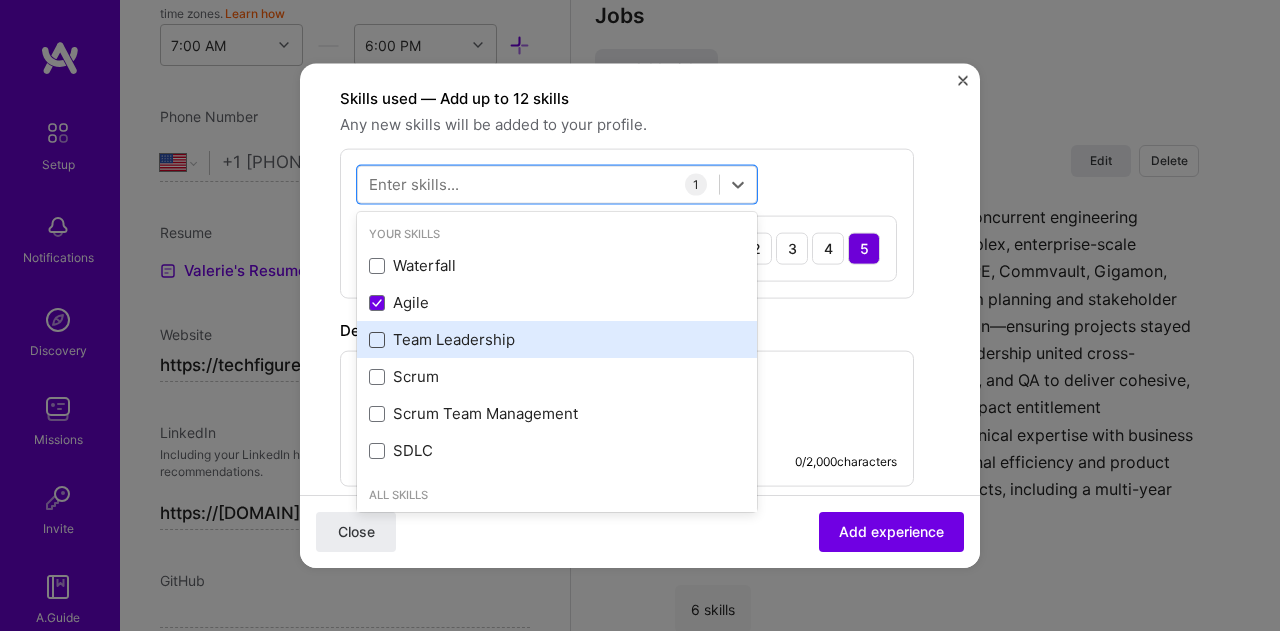 click at bounding box center [377, 339] 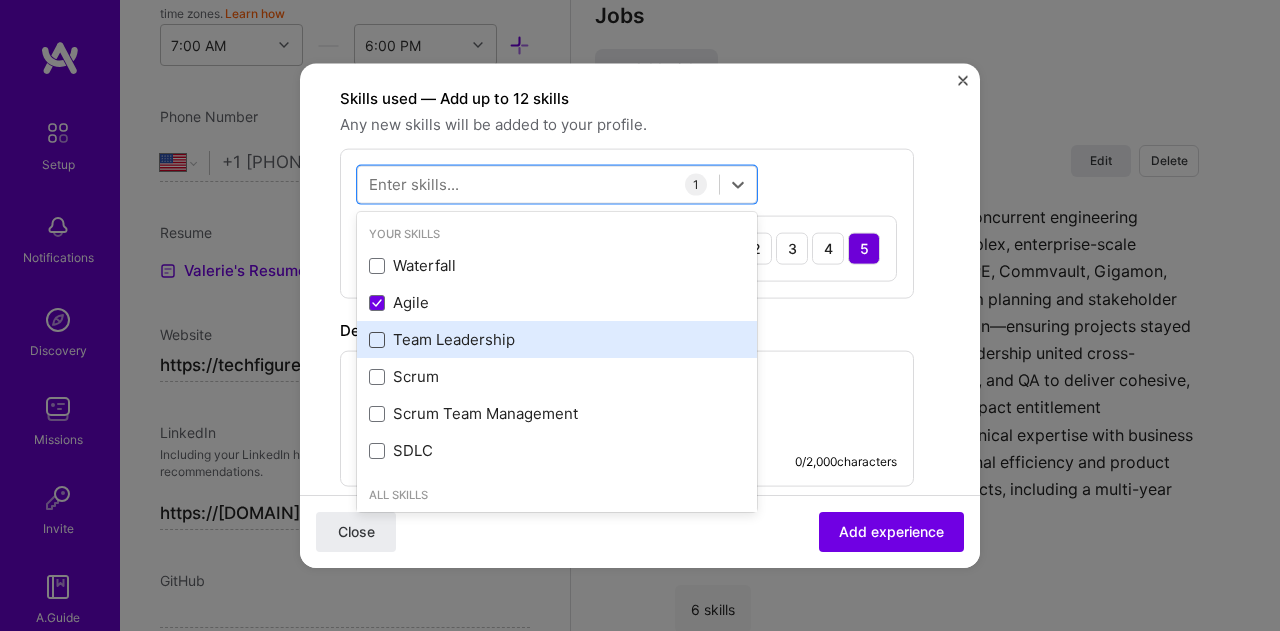 click at bounding box center (0, 0) 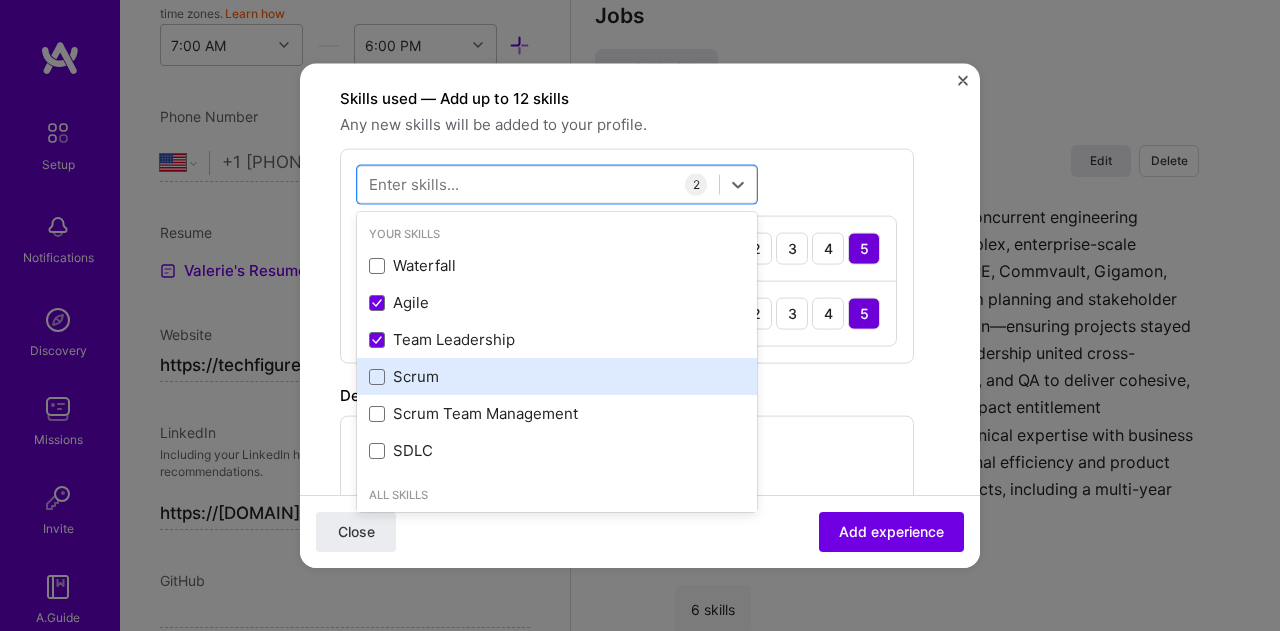 click on "Scrum" at bounding box center [557, 376] 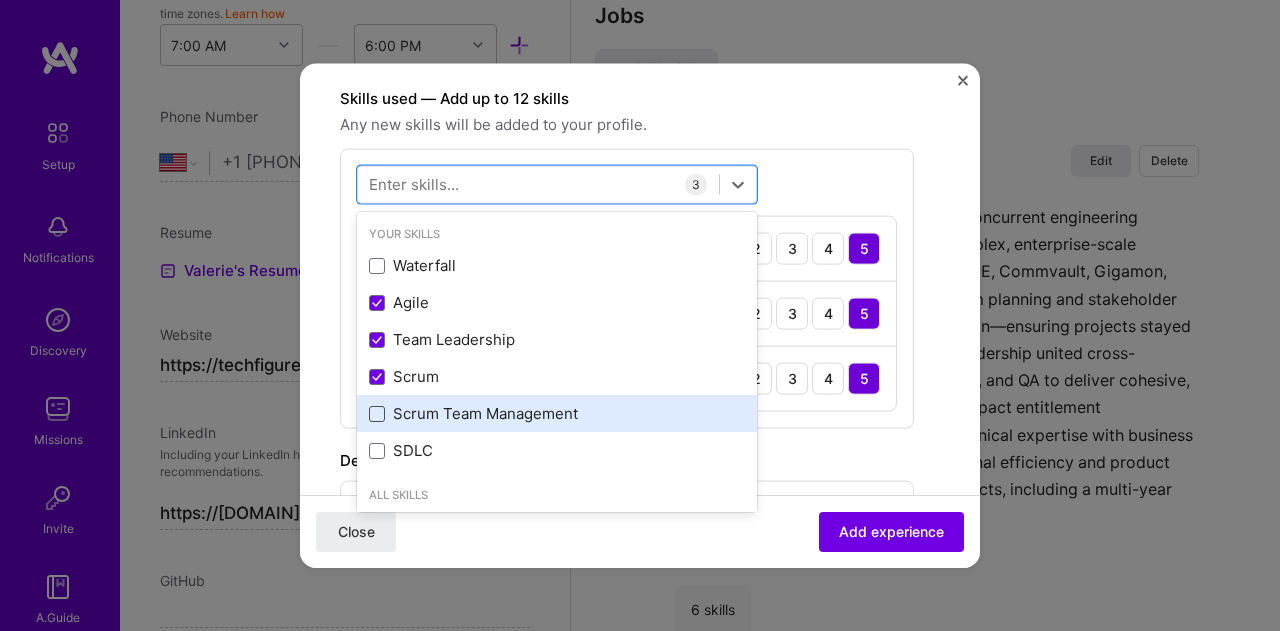click at bounding box center (377, 413) 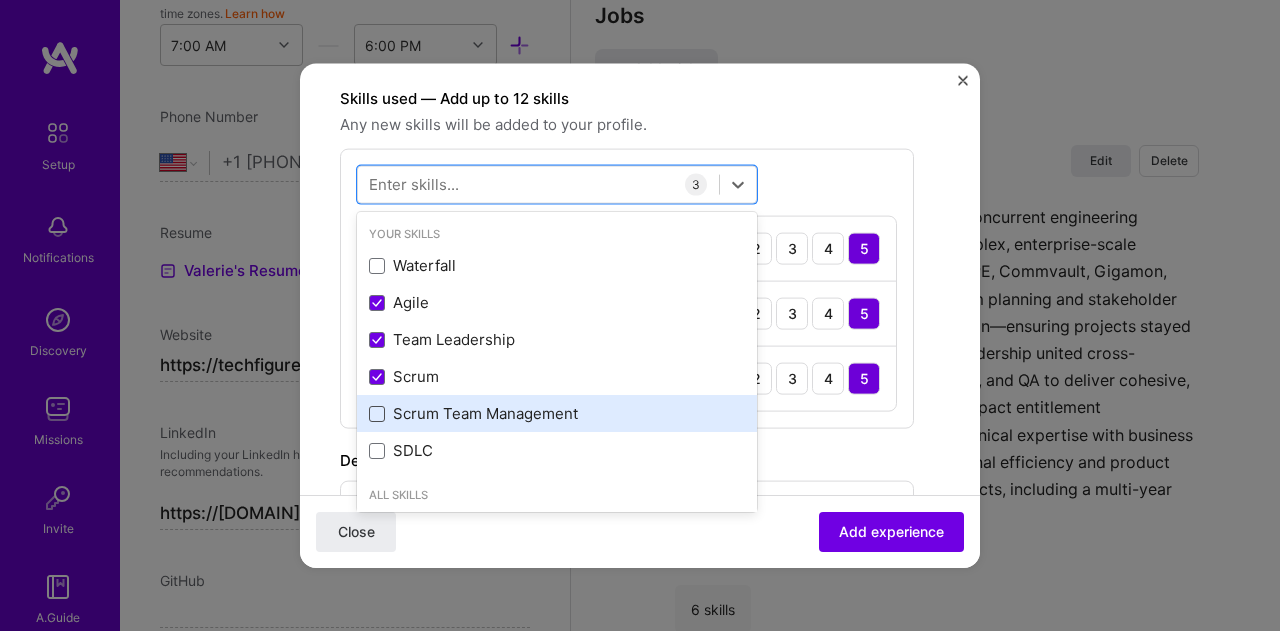 click at bounding box center [0, 0] 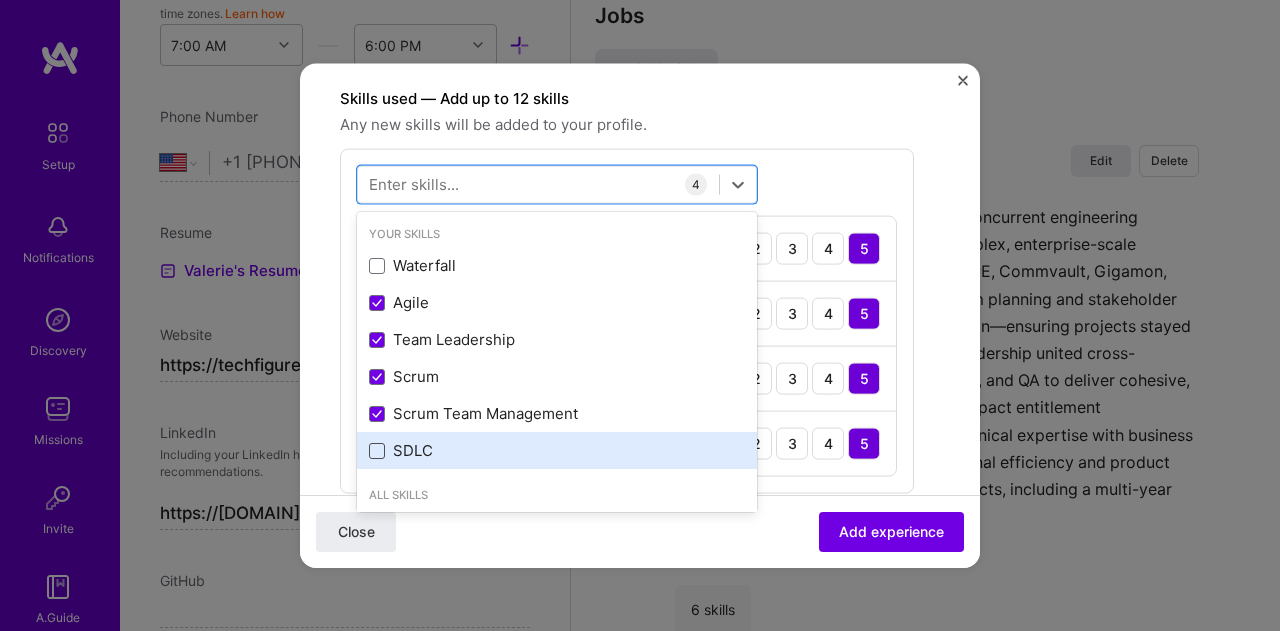 click at bounding box center (377, 450) 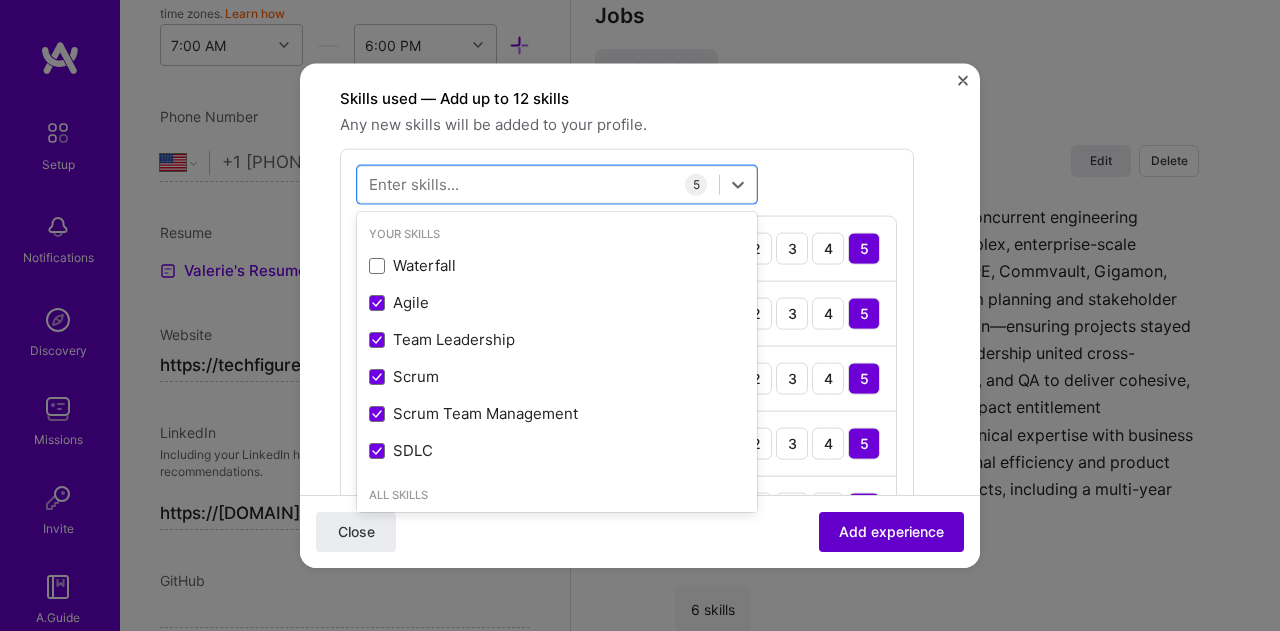 click on "Add experience" at bounding box center (891, 532) 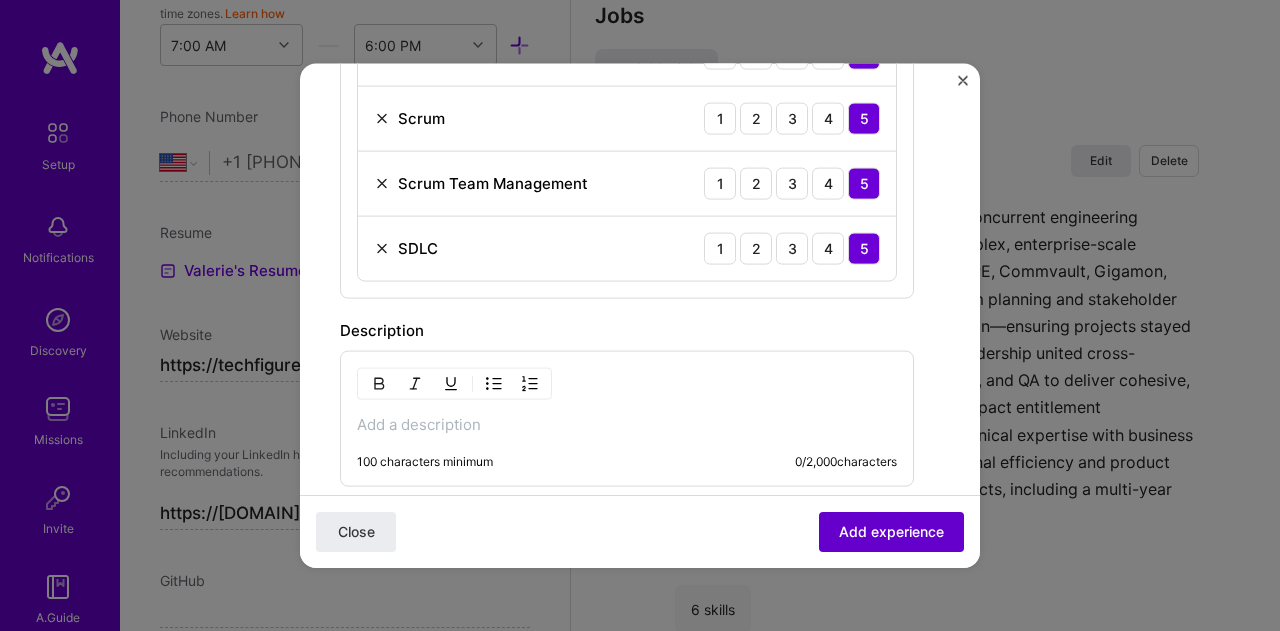 scroll, scrollTop: 1089, scrollLeft: 0, axis: vertical 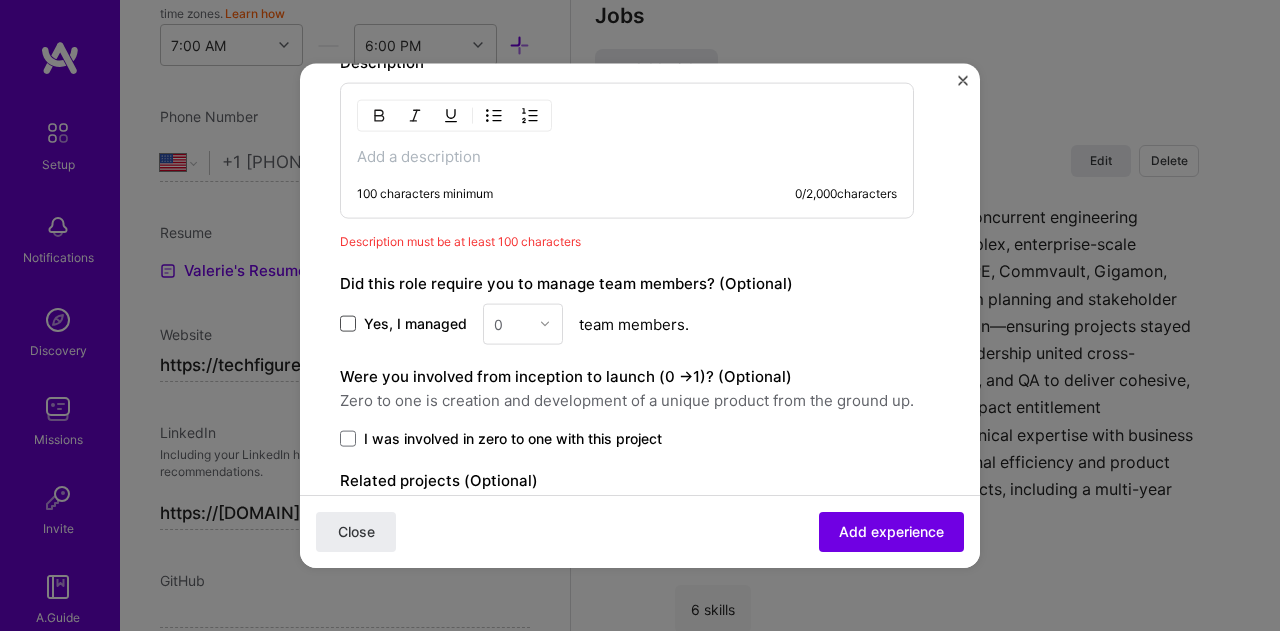 click at bounding box center [348, 324] 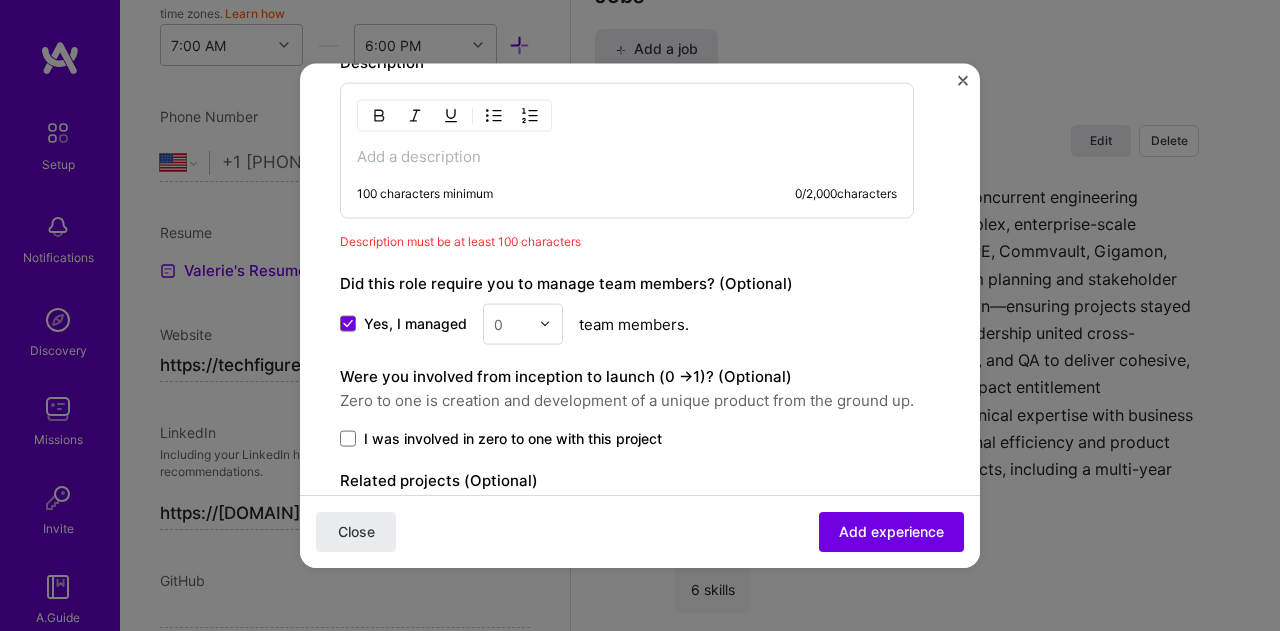 click at bounding box center (545, 324) 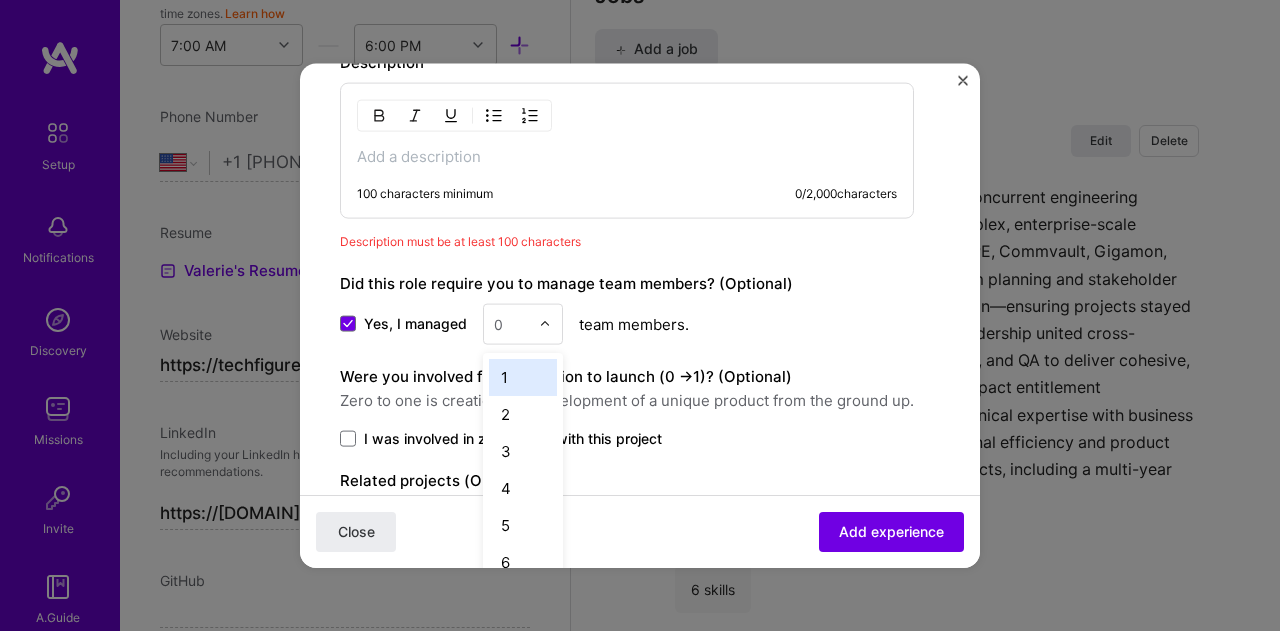 scroll, scrollTop: 2198, scrollLeft: 0, axis: vertical 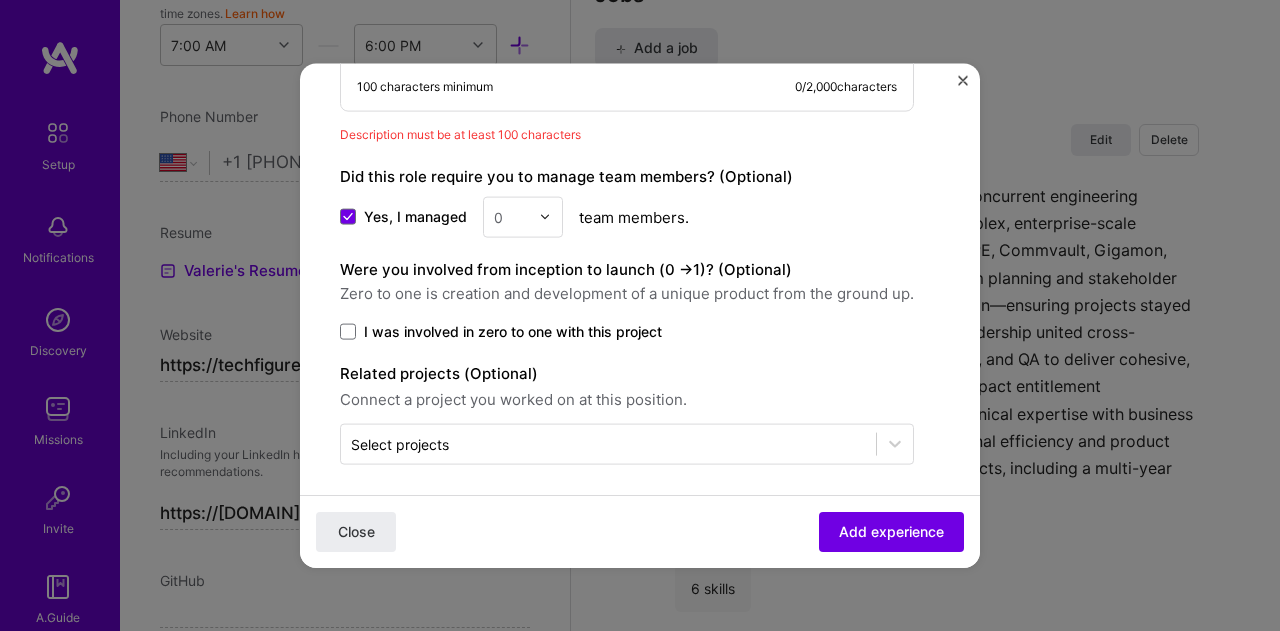 click at bounding box center [550, 216] 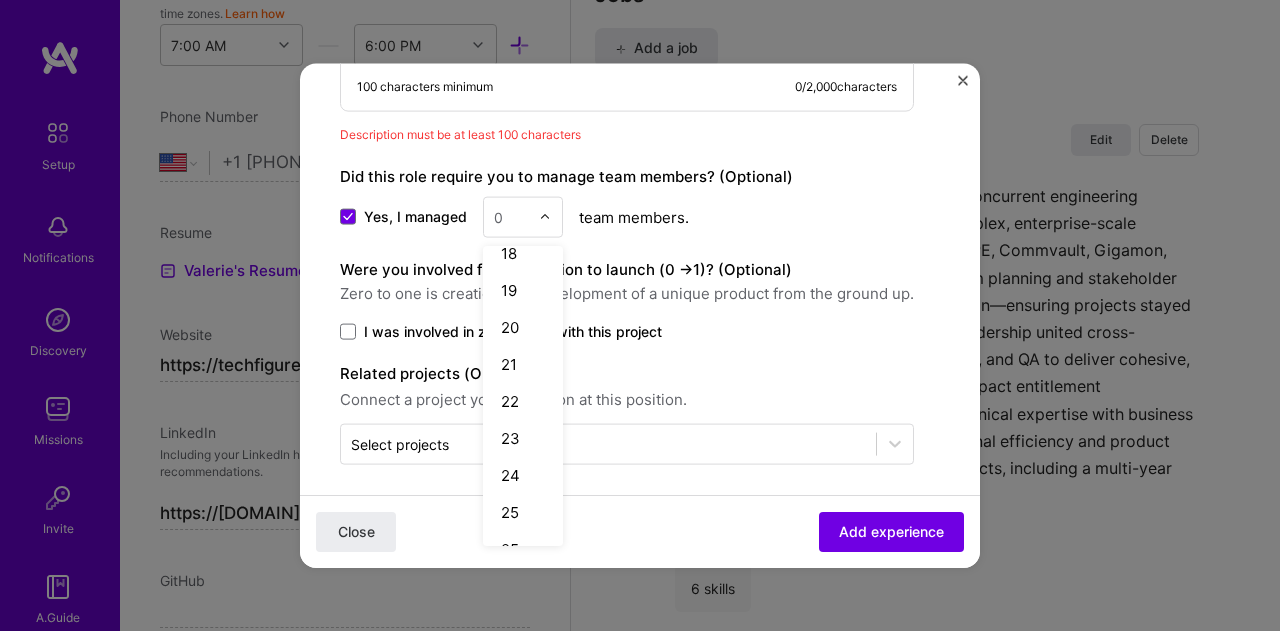 scroll, scrollTop: 674, scrollLeft: 0, axis: vertical 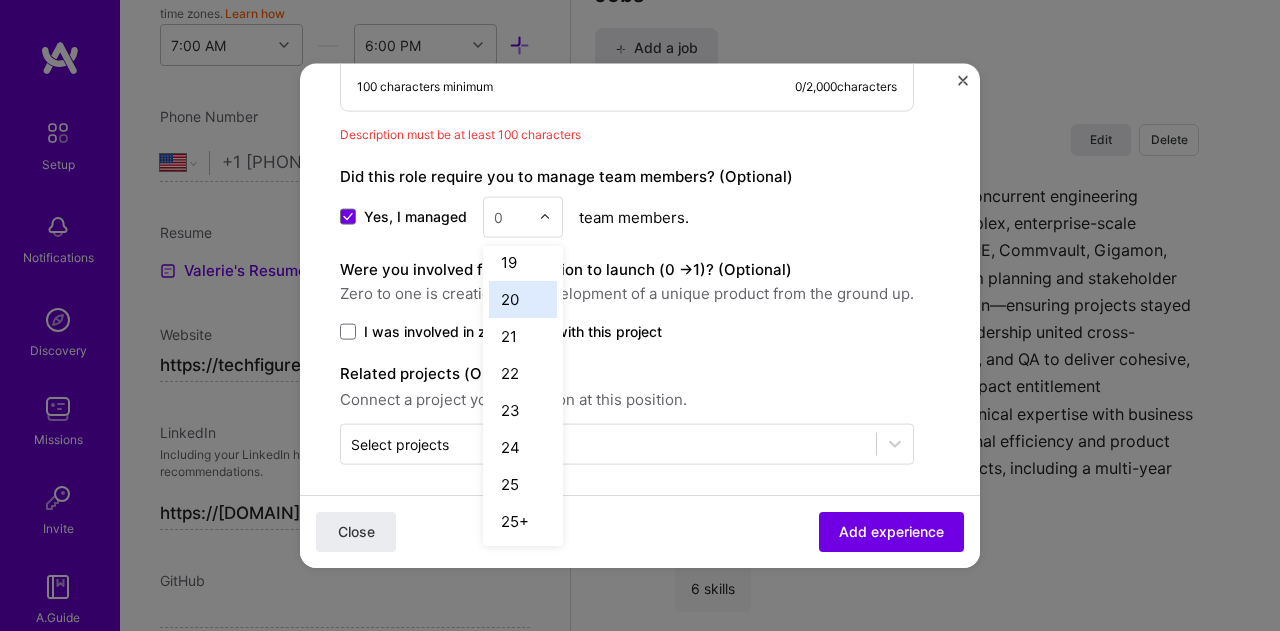 click on "20" at bounding box center (523, 298) 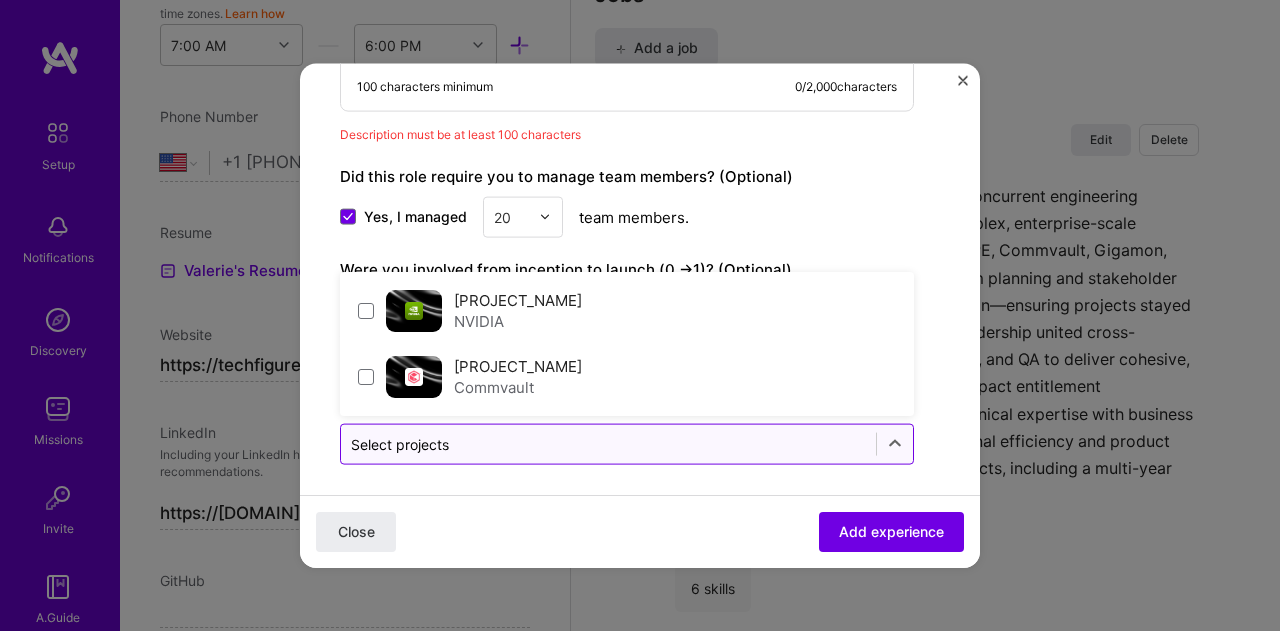 click on "Select projects" at bounding box center (400, 443) 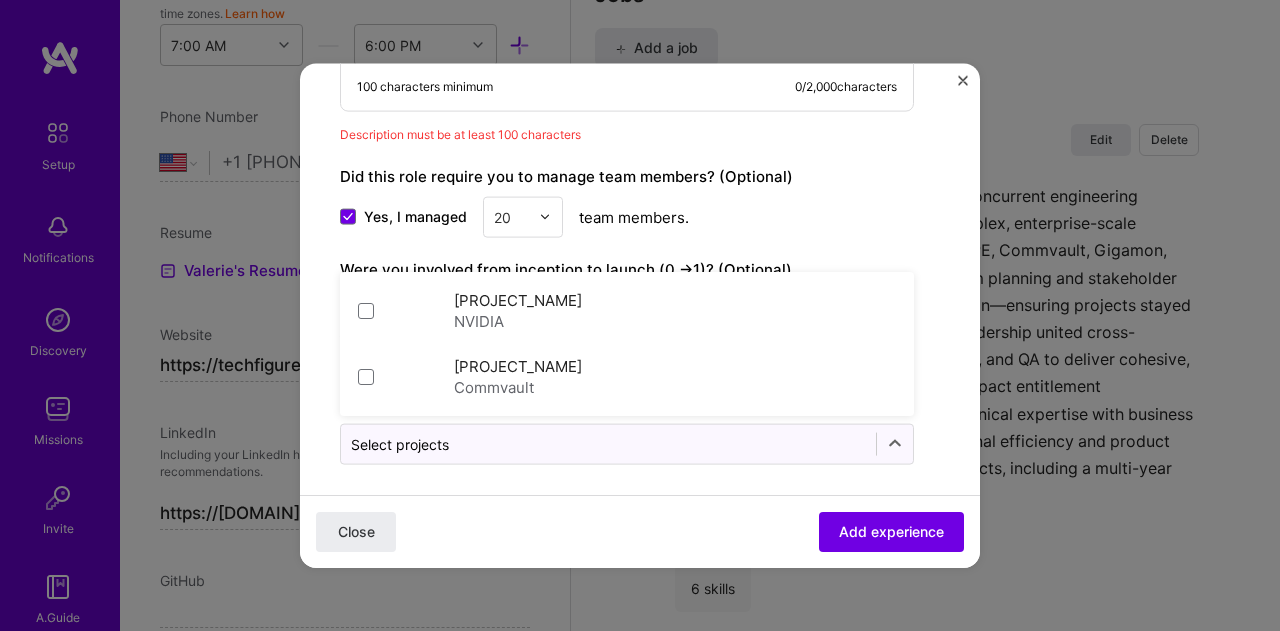 click on "Create a job experience Jobs help companies understand your past experience. Company logo Company name Tech Figures
Industry Add up to 2 industries. Selected industry 1 Your title and specialization Engineering Manager Engineering Manager Duration Jan, 2024
to
I still work here Skills used — Add up to 12 skills Any new skills will be added to your profile. Enter skills... 5 Agile 1 2 3 4 5 Team Leadership 1 2 3 4 5 Scrum 1 2 3 4 5 Scrum Team Management 1 2 3 4 5 SDLC 1 2 3 4 5 Description 100 characters minimum 0 / 2,000  characters Description must be at least 100 characters Did this role require you to manage team members? (Optional) Yes, I managed 20 team members. Were you involved from inception to launch (0 - >  1)? (Optional) Zero to one is creation and development of a unique product from the ground up. I was involved in zero to one with this project Related projects (Optional) Connect a project you worked on at this position." at bounding box center (640, -268) 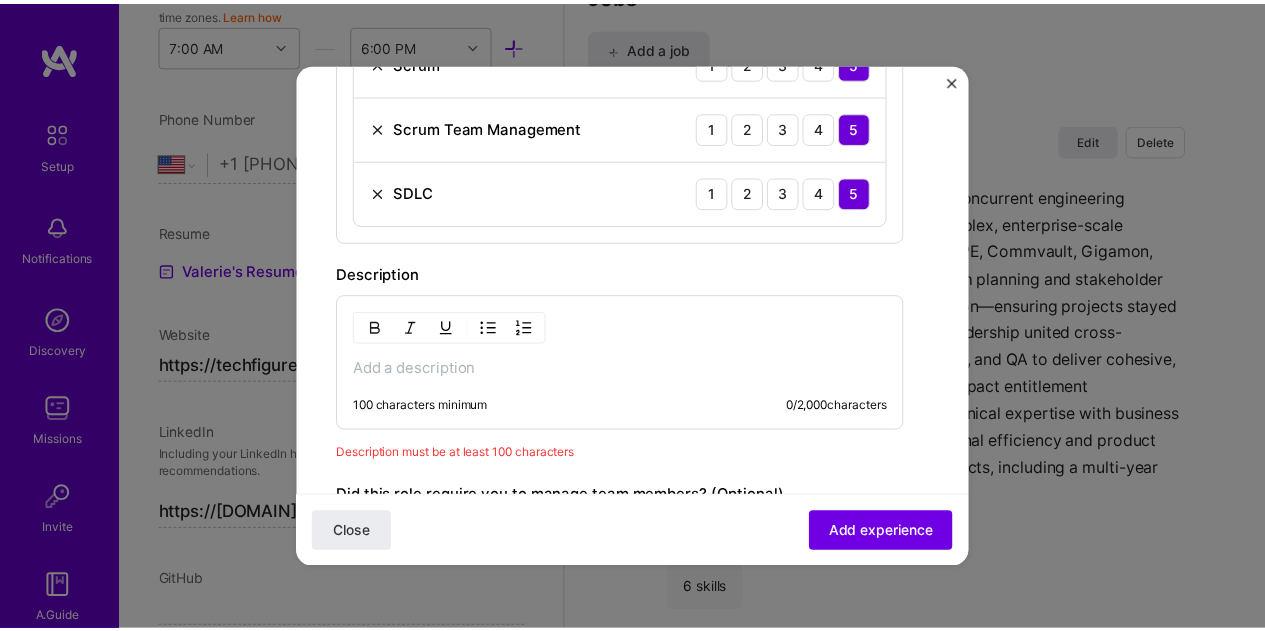 scroll, scrollTop: 901, scrollLeft: 0, axis: vertical 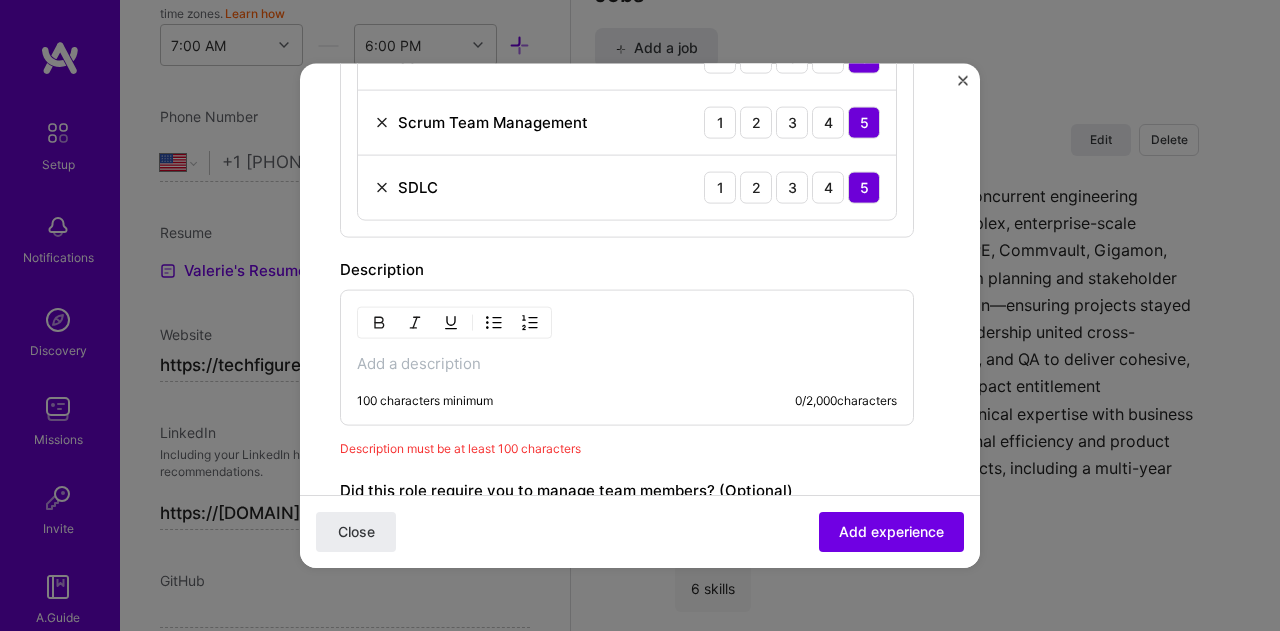 click on "100 characters minimum 0 / 2,000  characters" at bounding box center (627, 357) 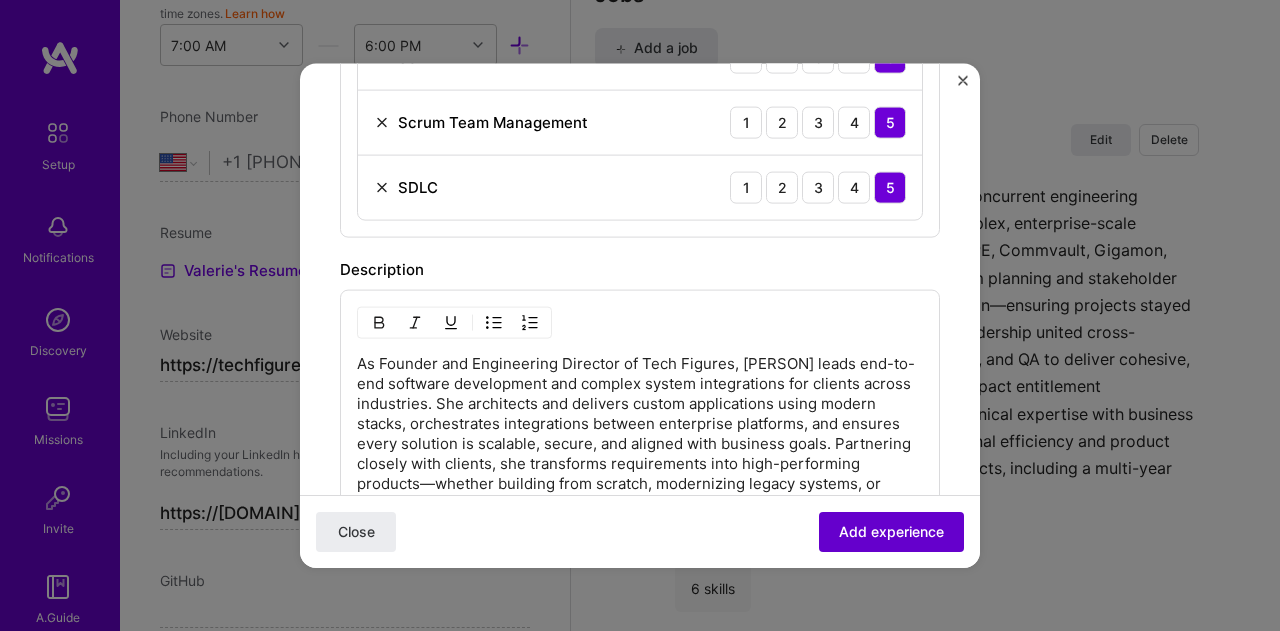 click on "Add experience" at bounding box center (891, 532) 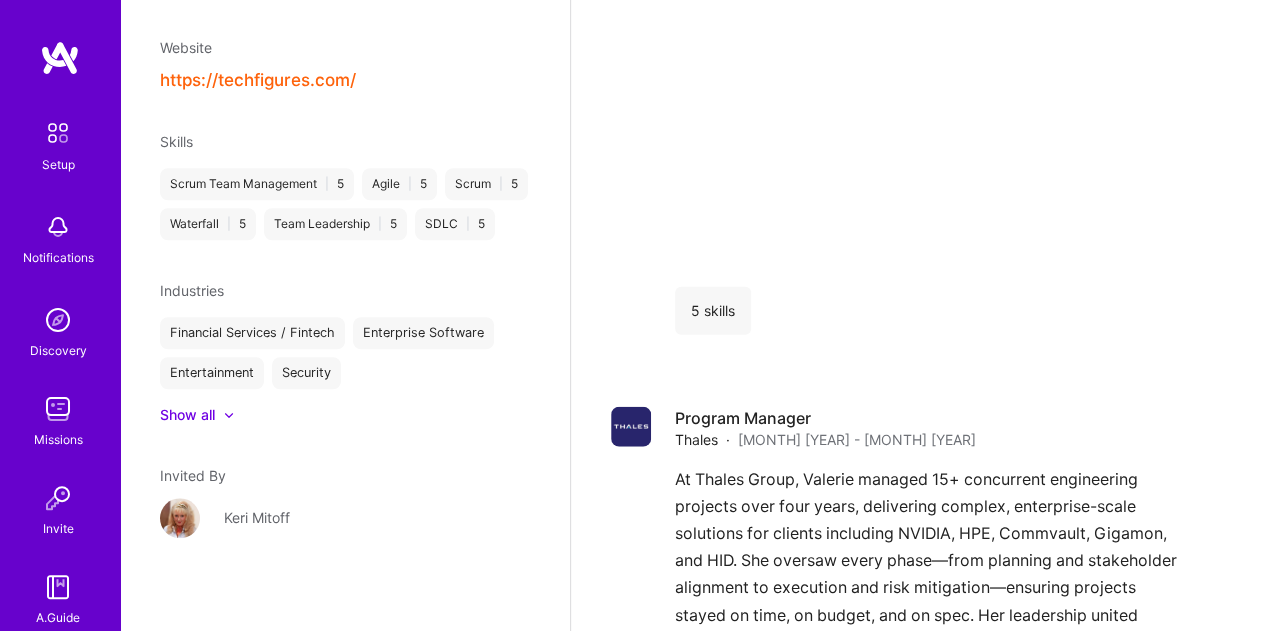 scroll, scrollTop: 428, scrollLeft: 0, axis: vertical 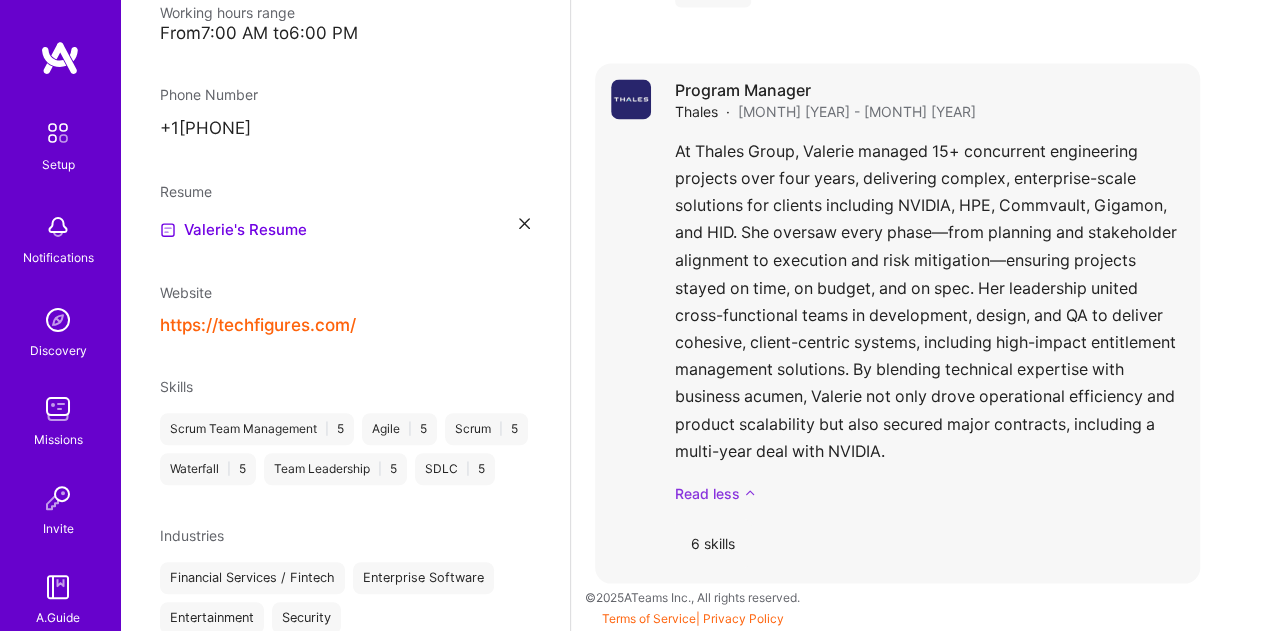 click on "Read less" at bounding box center (929, 492) 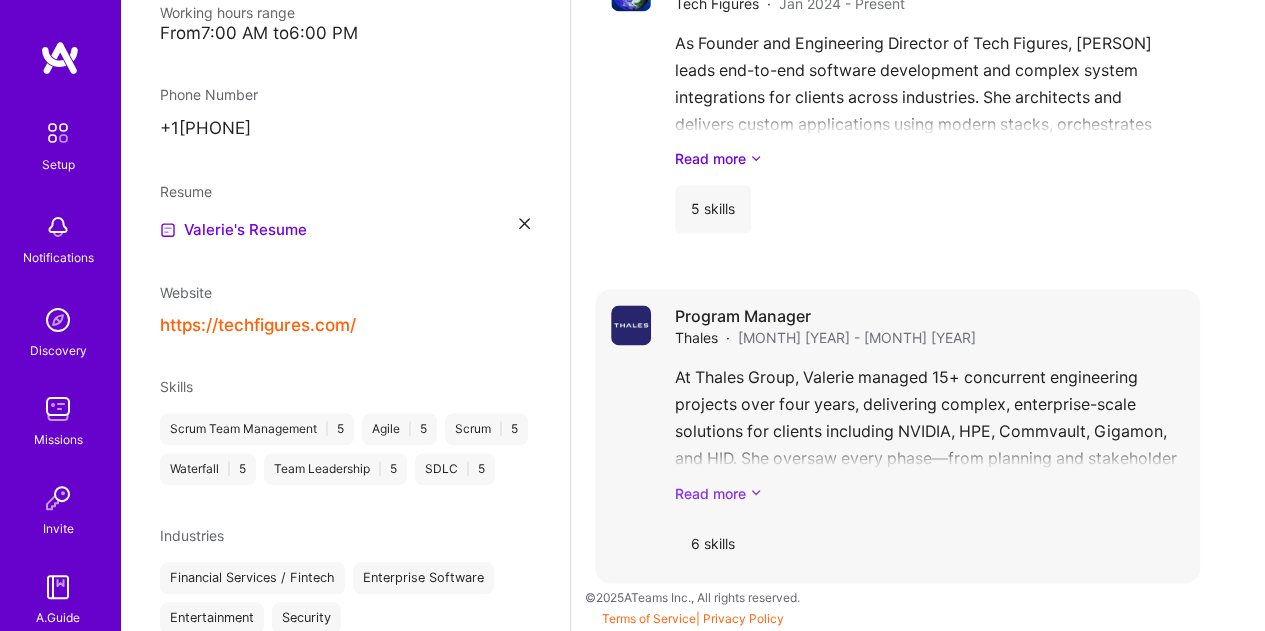 scroll, scrollTop: 1431, scrollLeft: 0, axis: vertical 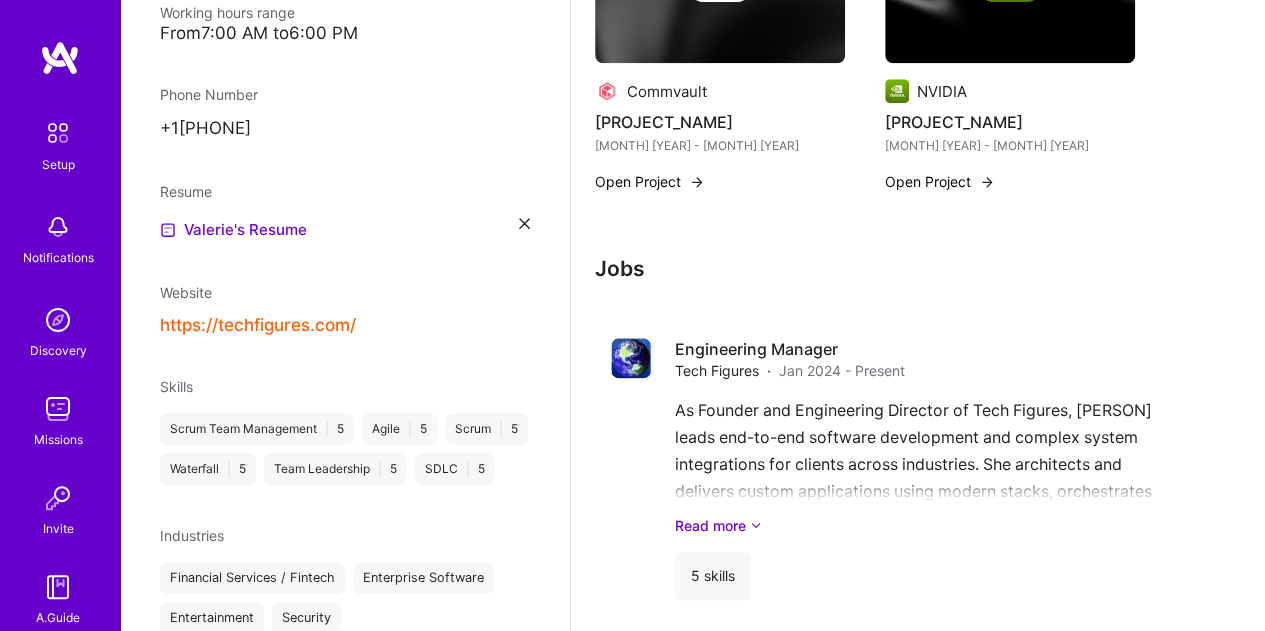 click on "Complete your profile to take the first step in unlocking full A.Team access Once you’ve added the items below, submit your profile for review on the setup page. Add at least 3 jobs  ->  I haven't had 3 jobs   Connect your calendar or set your availability to enable client interviews  ->   Available to join missions   after [DATE]   for   20 h per week . Updated  15 minutes ago “ I am available after Labor Day. ” About me Projects Commvault Sentinel Implementation [MONTH] [YEAR] - [MONTH] [YEAR] Open Project   NVIDIA Entitlement Management System Dec [YEAR] - Jun [YEAR] Open Project   Jobs Engineering Manager Tech Figures · Jan [YEAR] - Present Read more 5   skills Program Manager Thales · Aug [YEAR] - Sep [YEAR] Read more 6   skills" at bounding box center [918, 8] 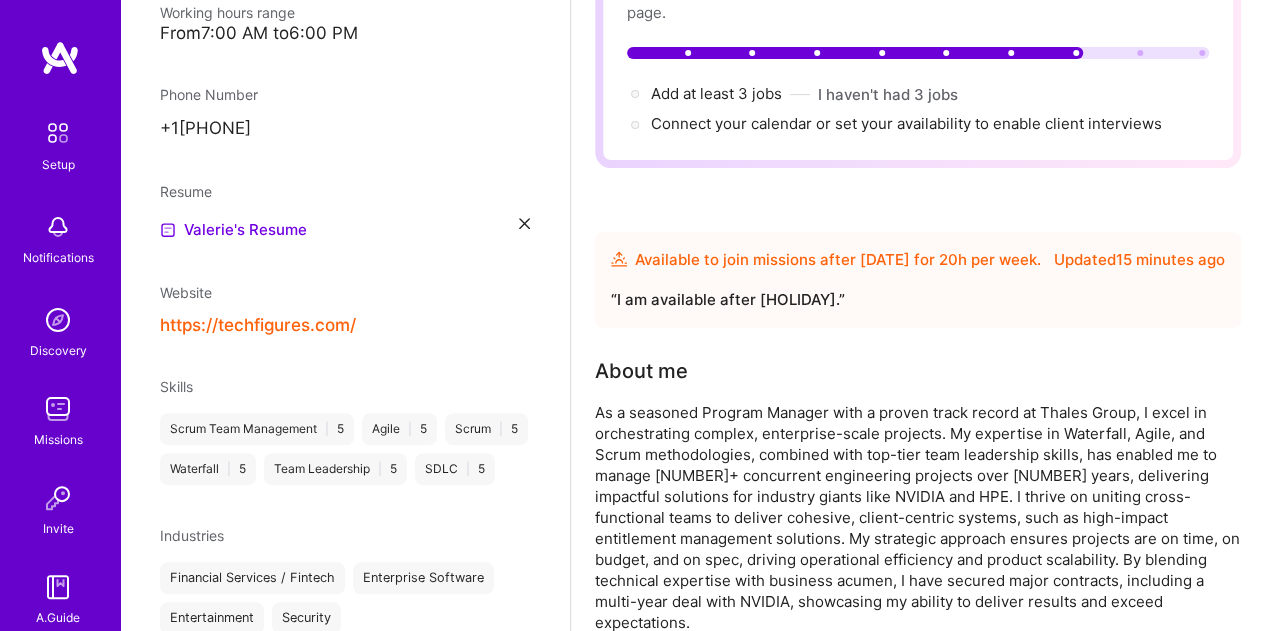scroll, scrollTop: 0, scrollLeft: 0, axis: both 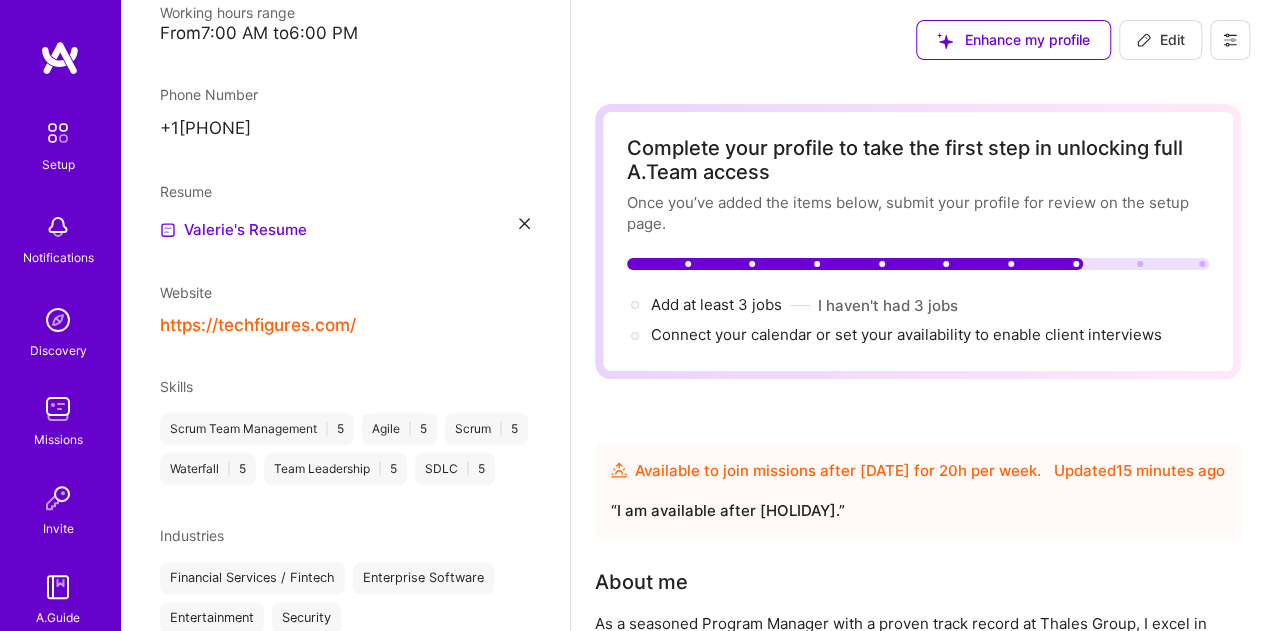 click on "Edit" at bounding box center (1160, 40) 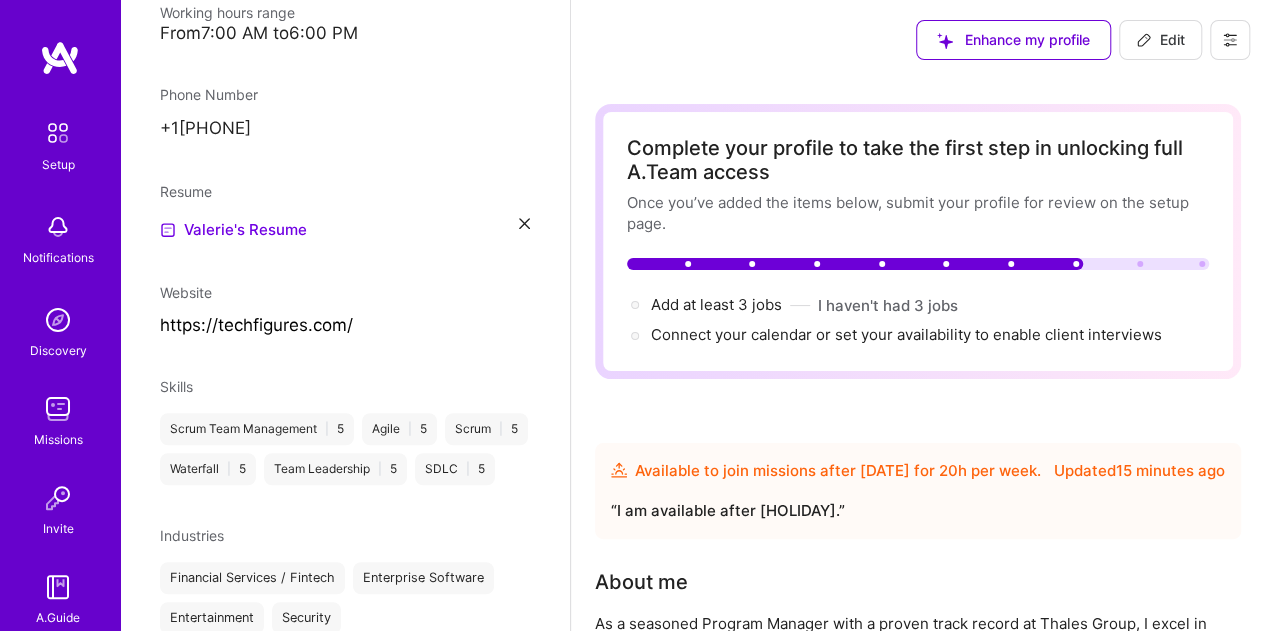 select on "Future Date" 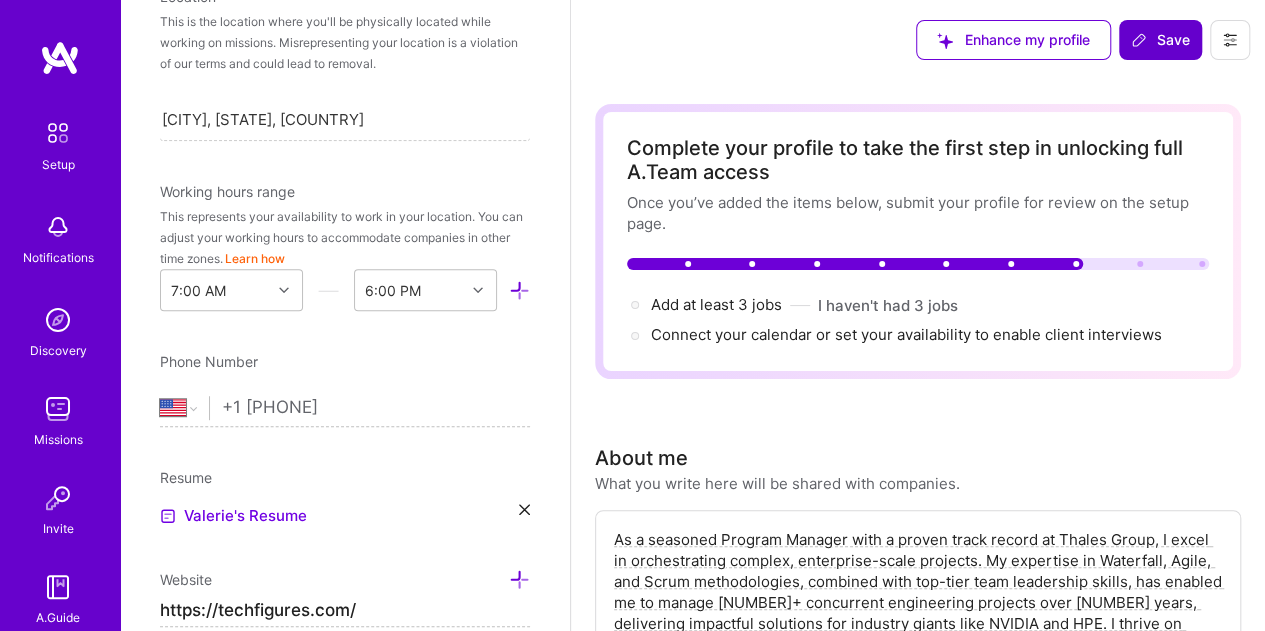 scroll, scrollTop: 673, scrollLeft: 0, axis: vertical 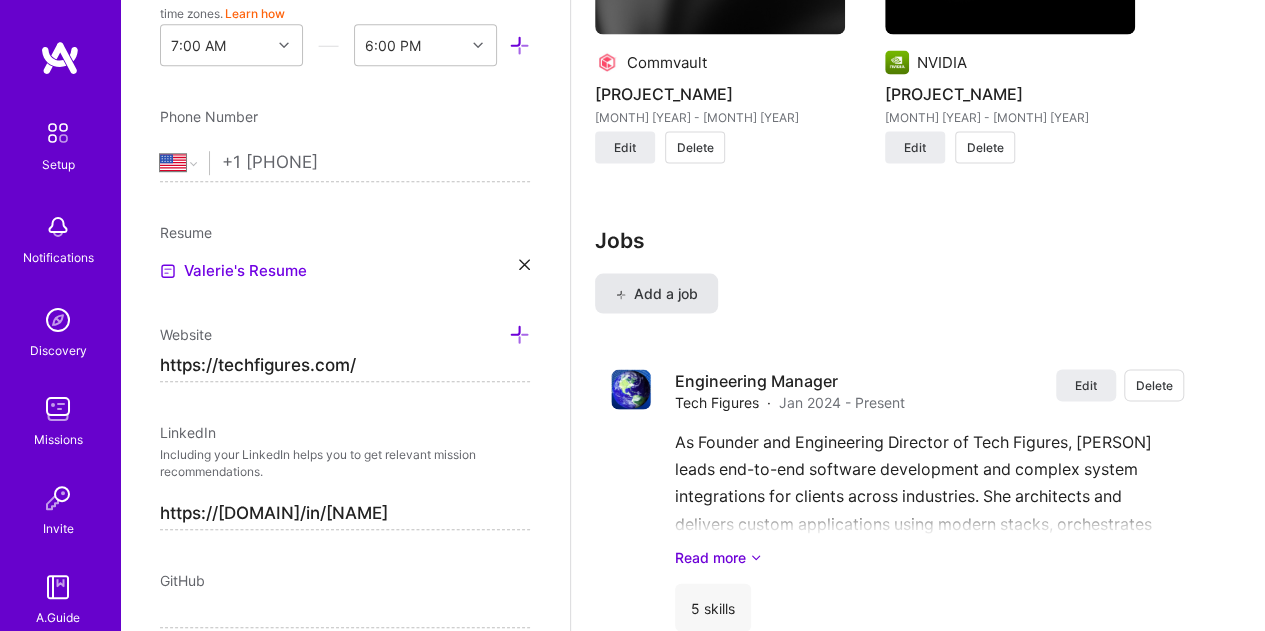 click on "Add a job" at bounding box center (656, 294) 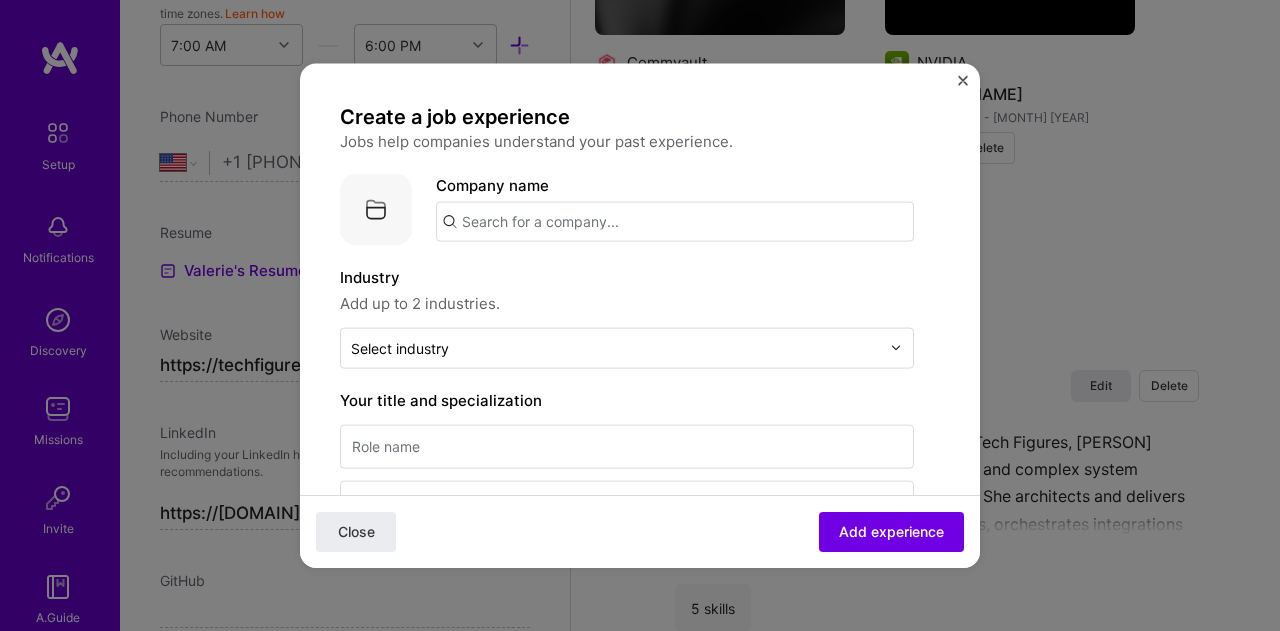 click at bounding box center [675, 221] 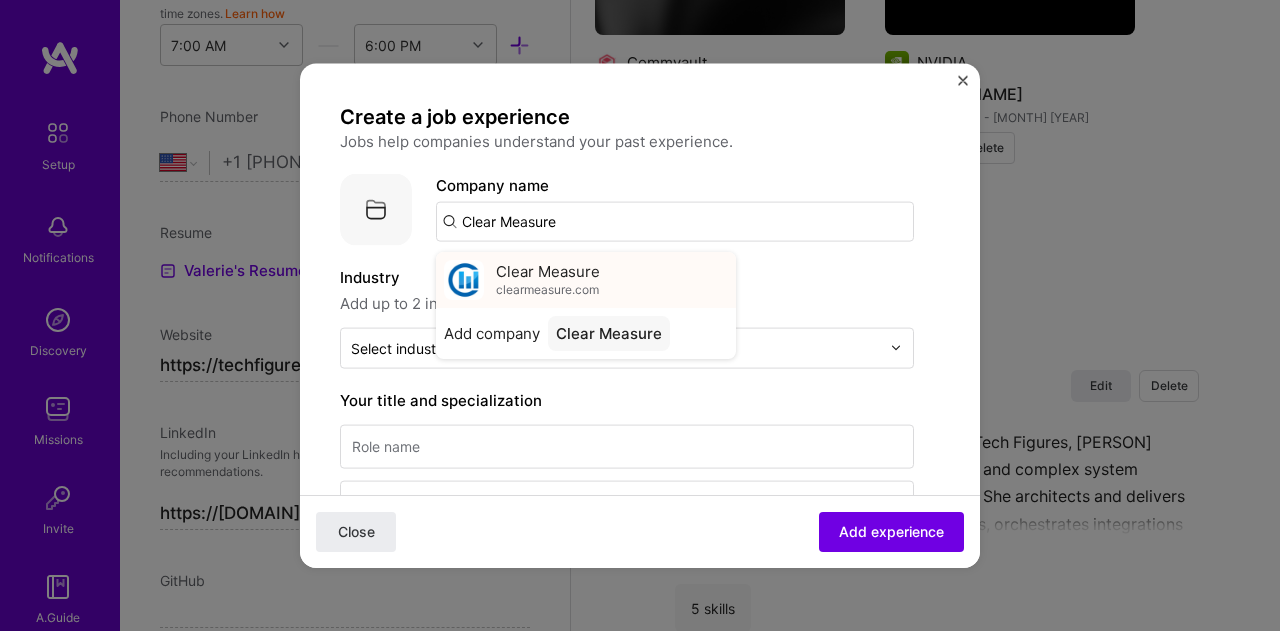type on "Clear Measure" 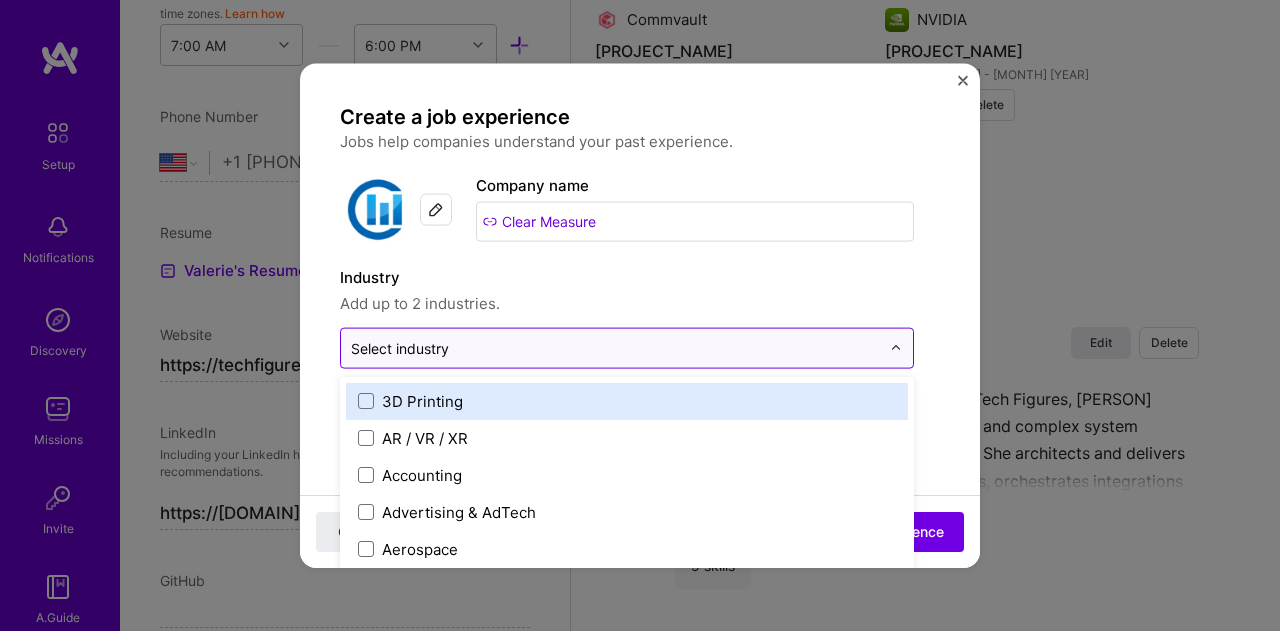 click at bounding box center [615, 347] 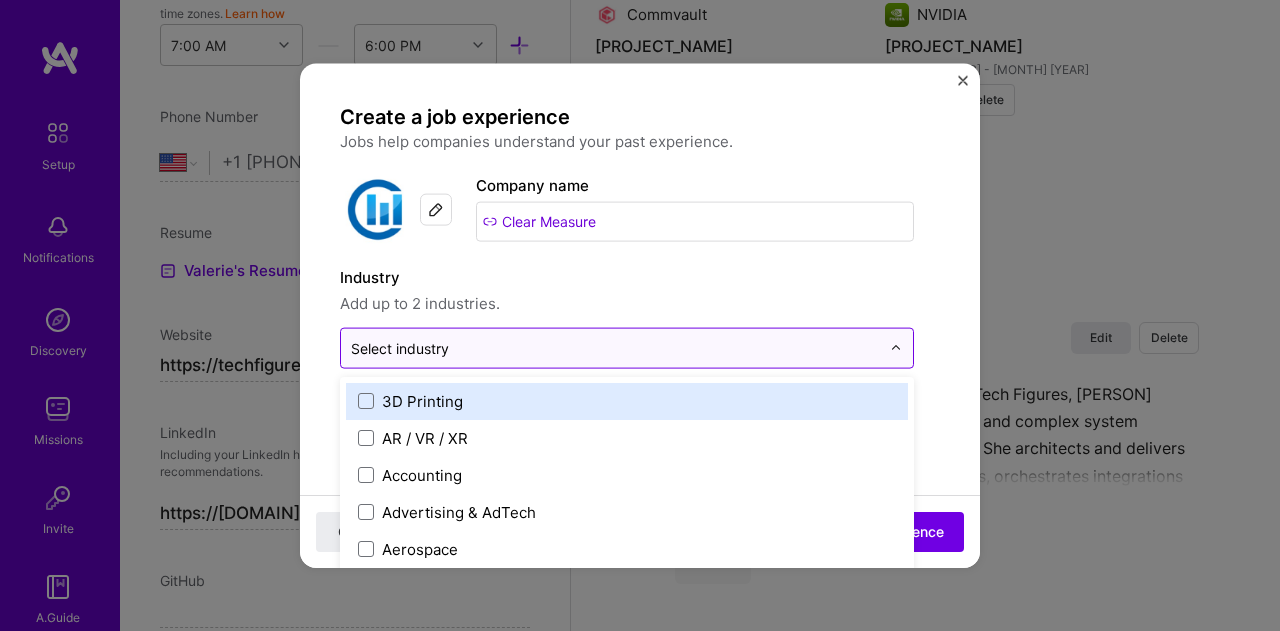 scroll, scrollTop: 2004, scrollLeft: 0, axis: vertical 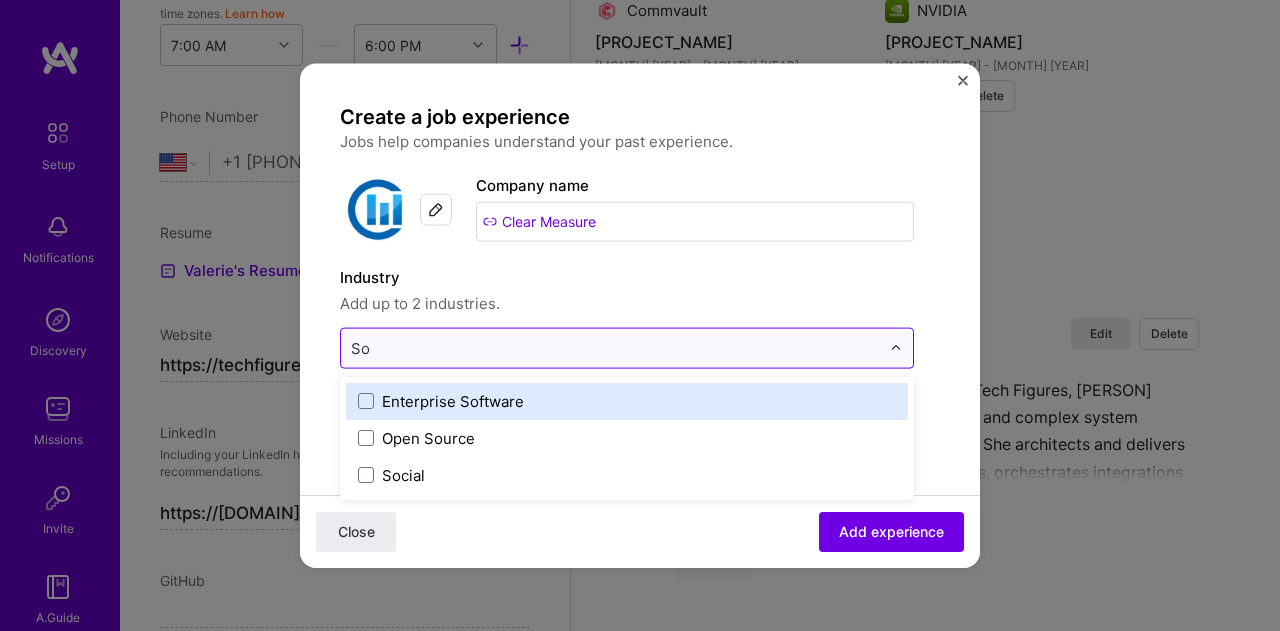 type on "Sof" 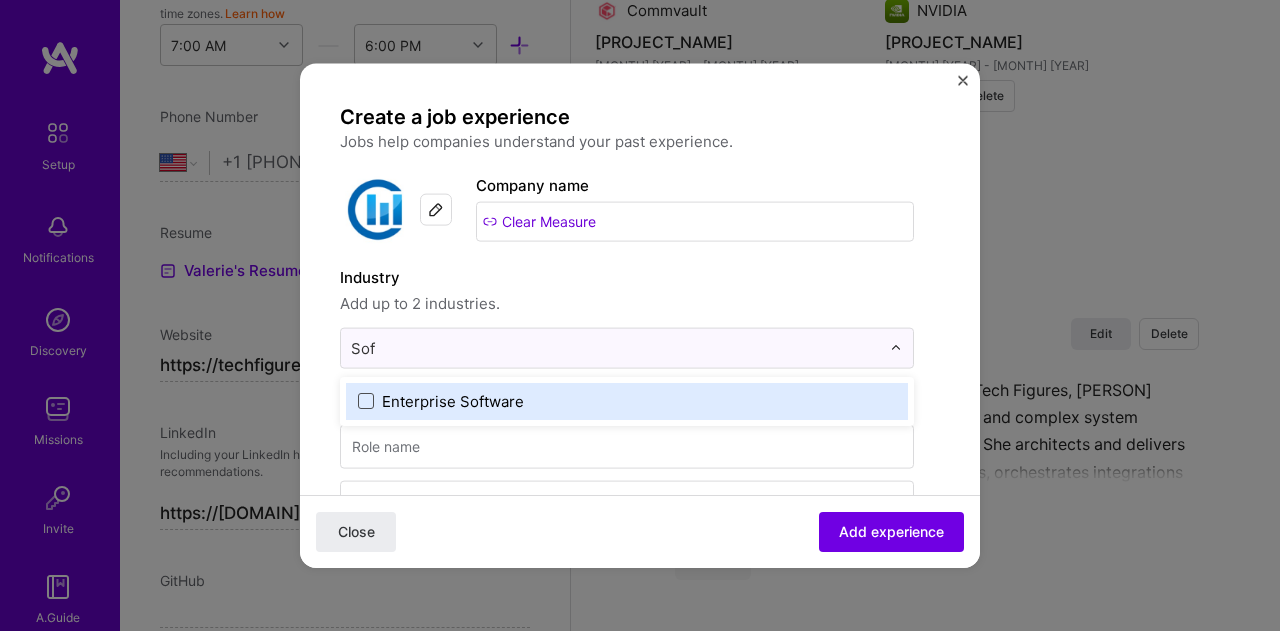 click at bounding box center [366, 401] 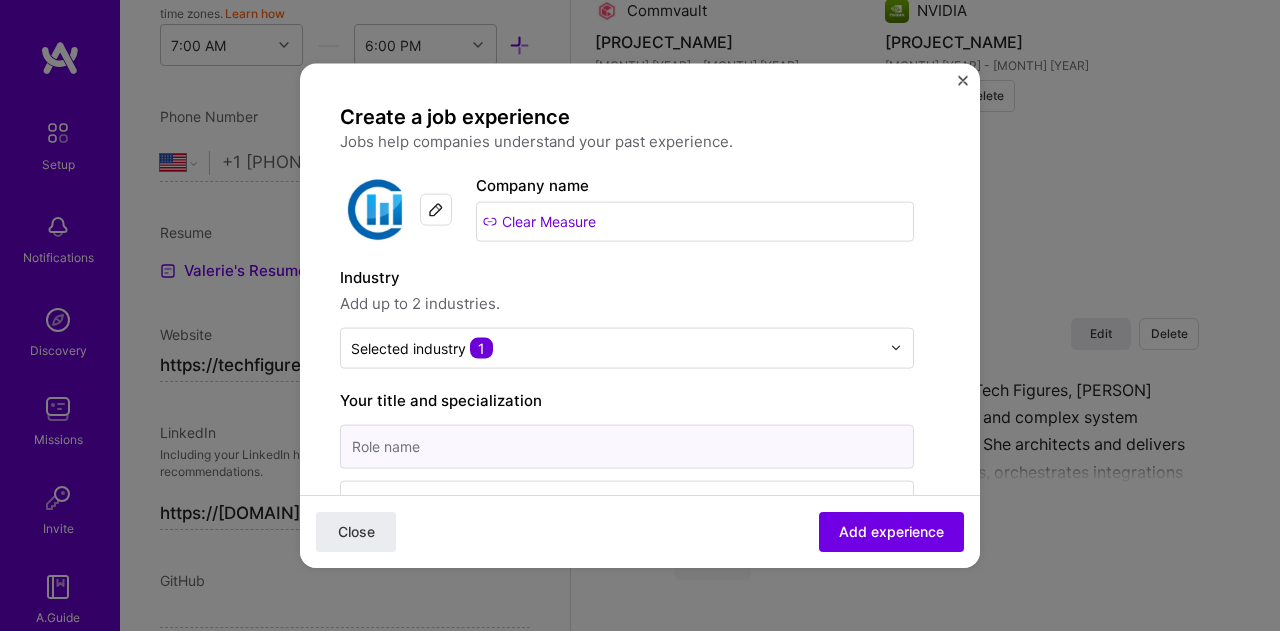click at bounding box center (627, 446) 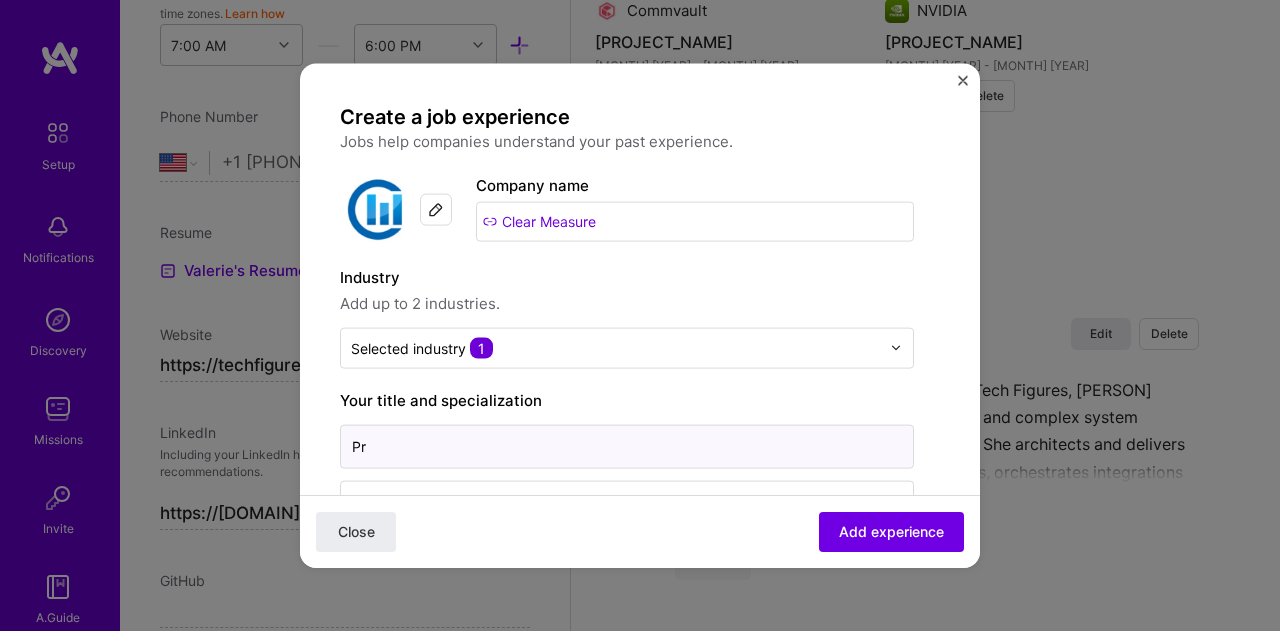 type on "P" 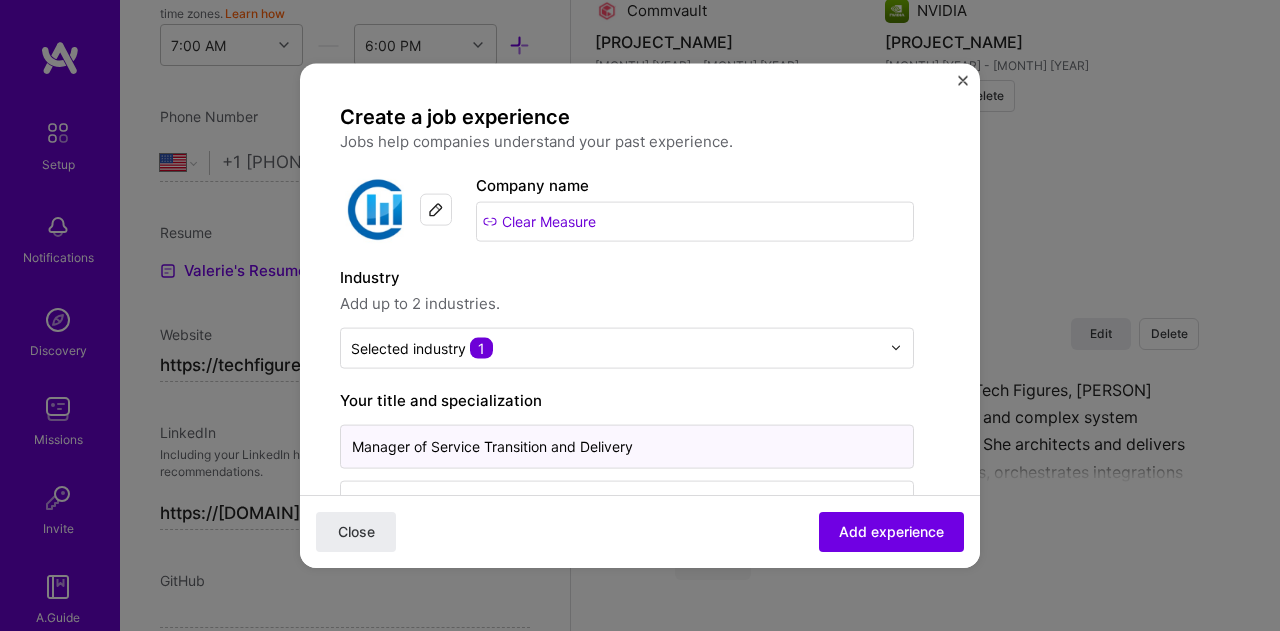 type on "Manager of Service Transition and Delivery" 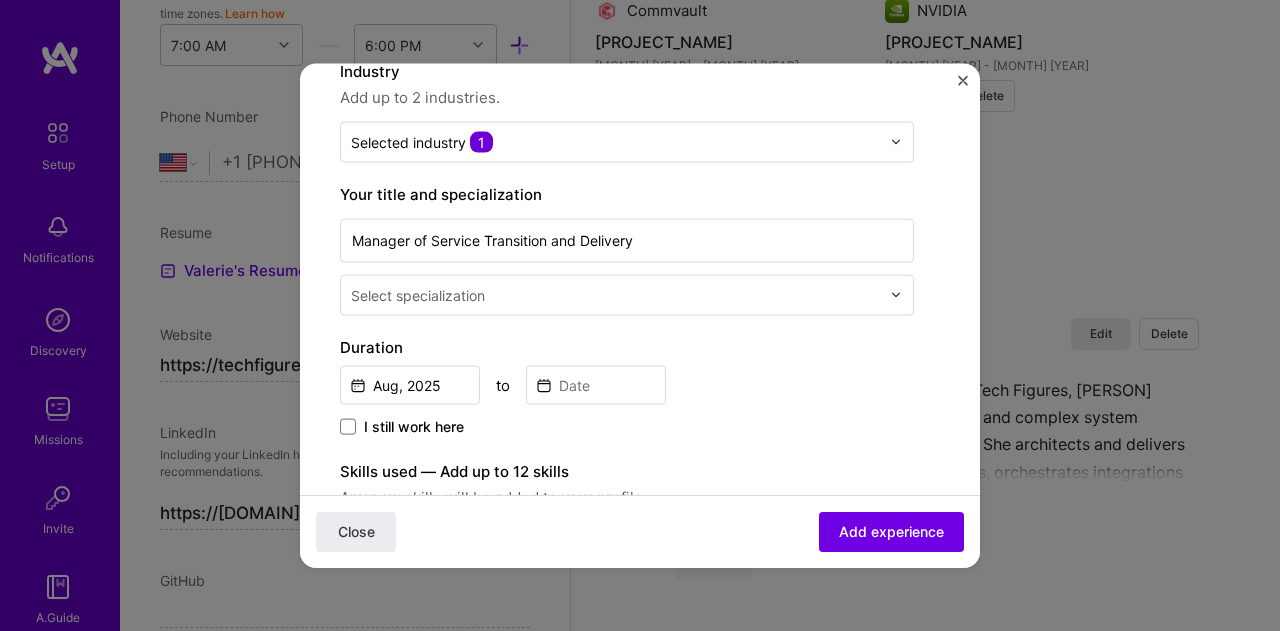scroll, scrollTop: 210, scrollLeft: 0, axis: vertical 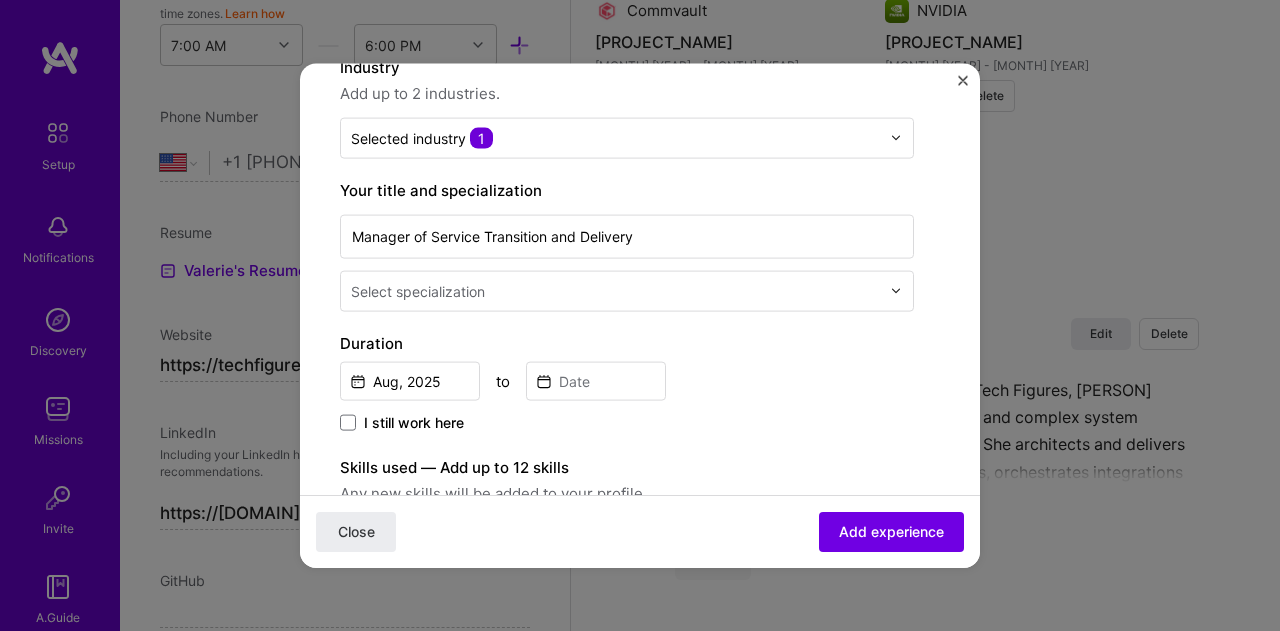 click at bounding box center (617, 290) 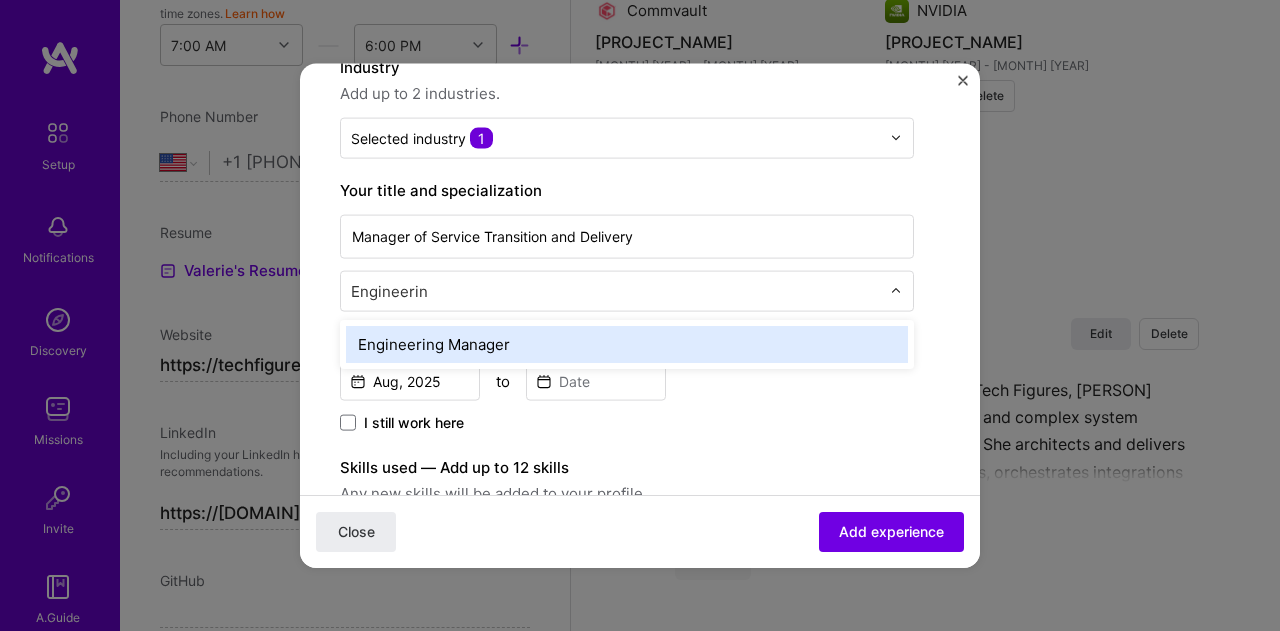 type on "Engineering" 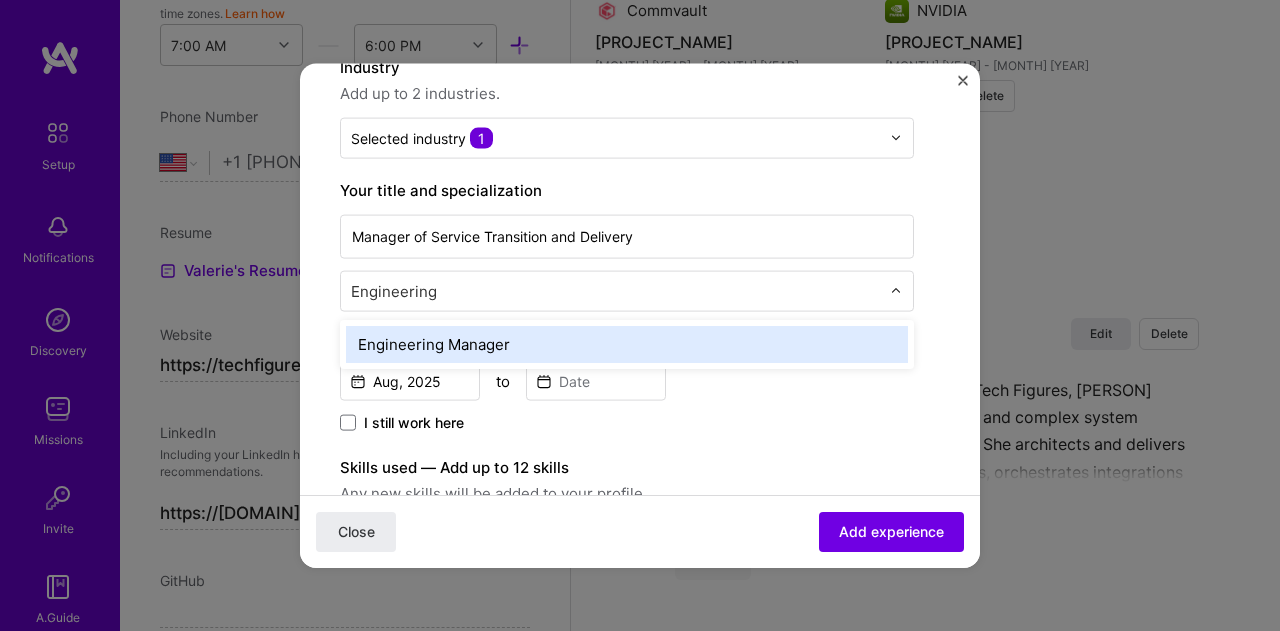 click on "Engineering Manager" at bounding box center (627, 343) 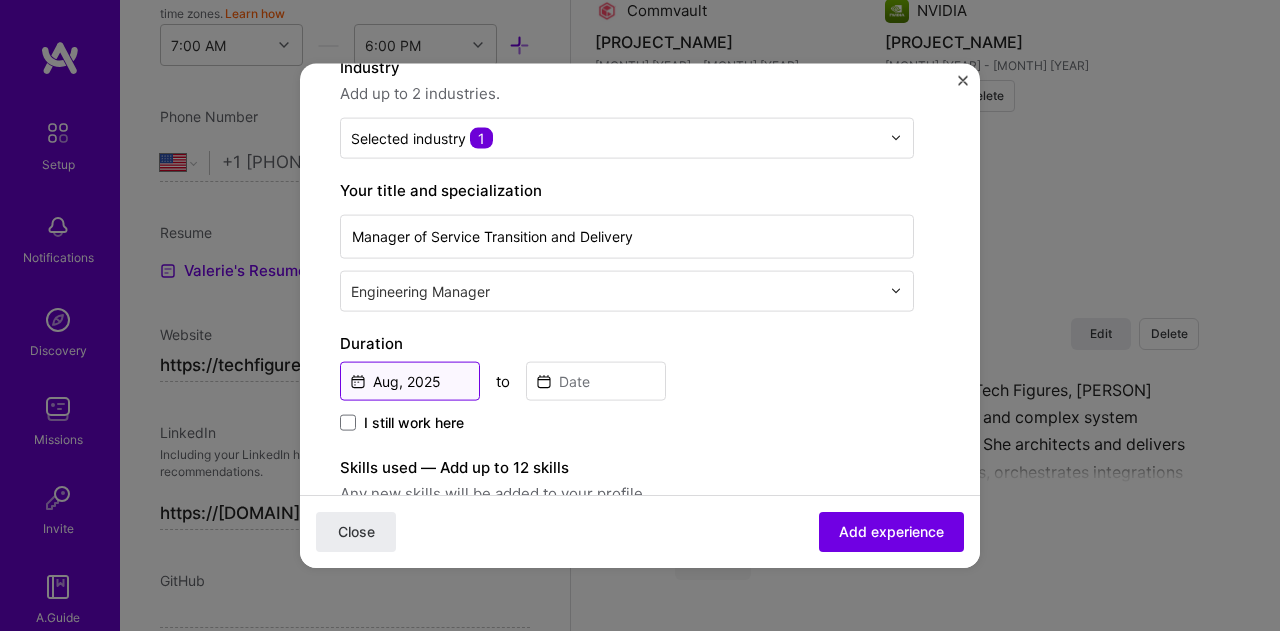click on "Aug, 2025" at bounding box center (410, 380) 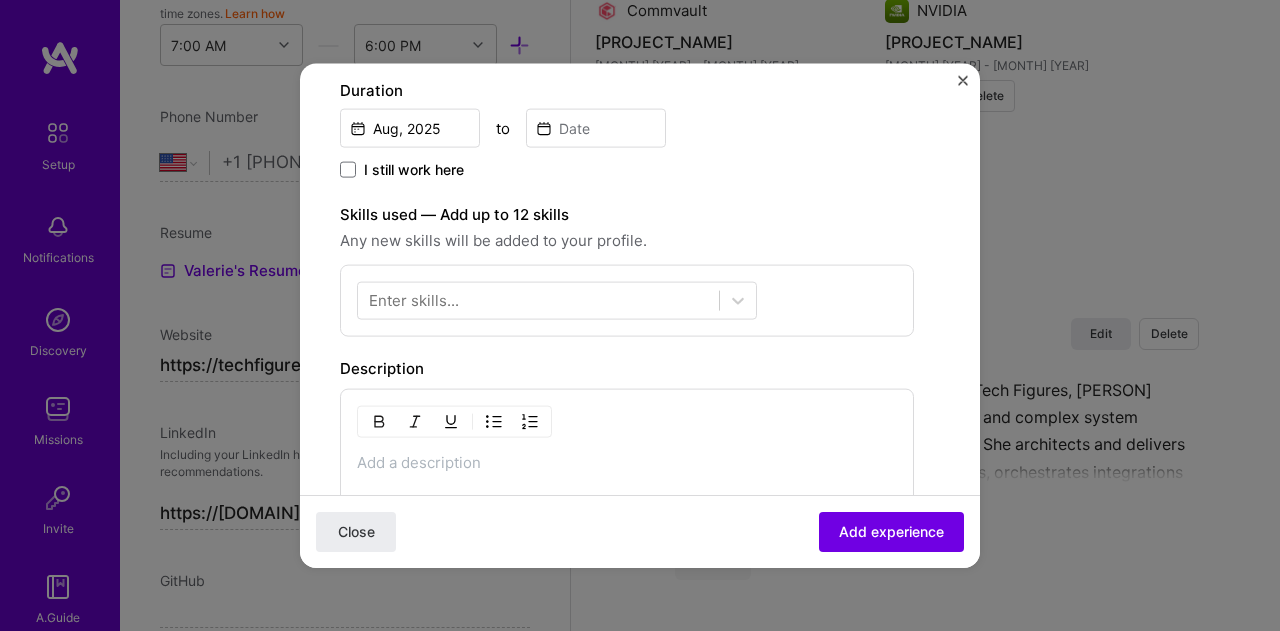 scroll, scrollTop: 456, scrollLeft: 0, axis: vertical 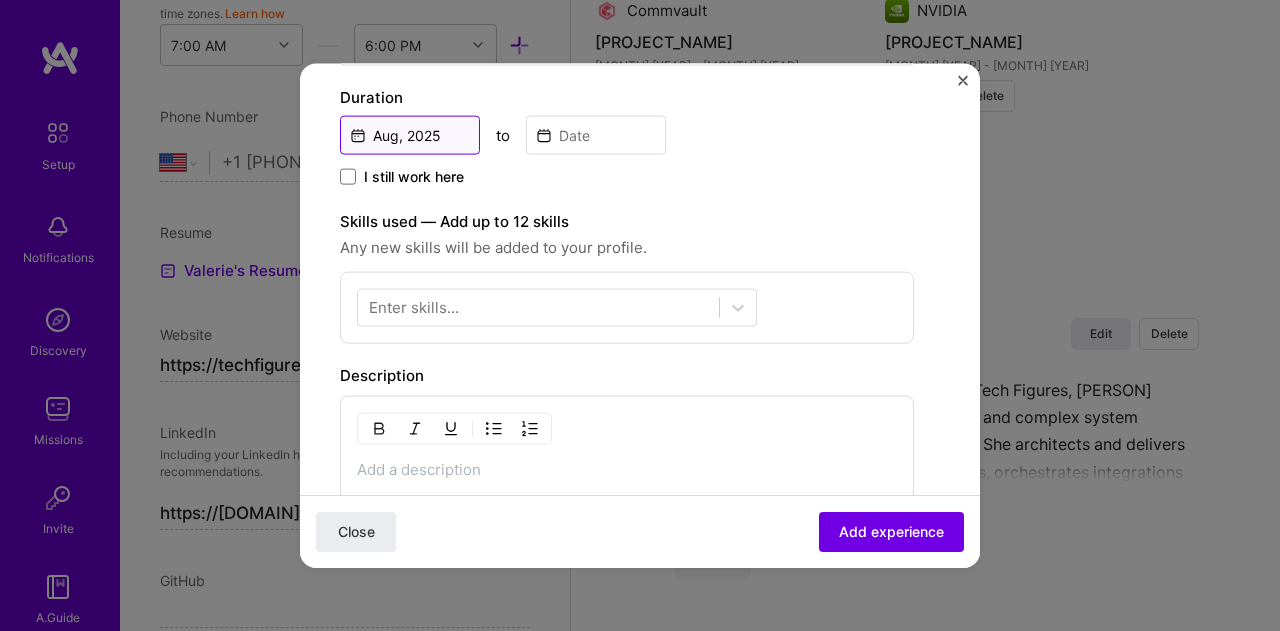 click on "Aug, 2025" at bounding box center (410, 134) 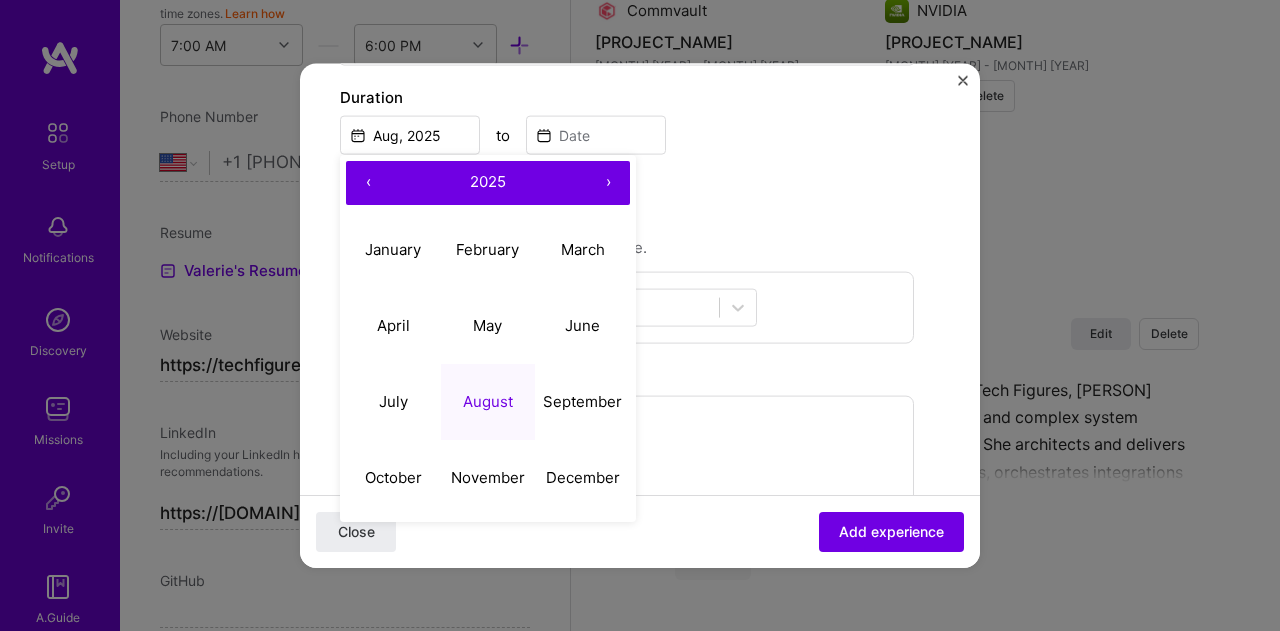 click on "‹" at bounding box center (368, 182) 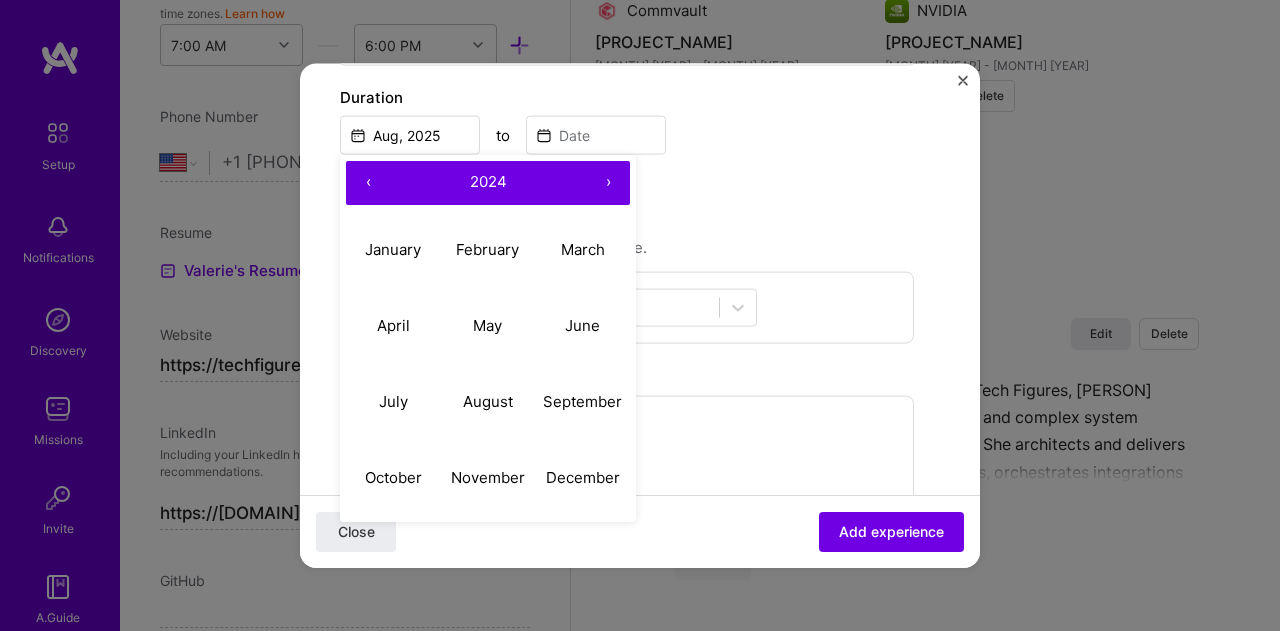 click on "‹" at bounding box center (368, 182) 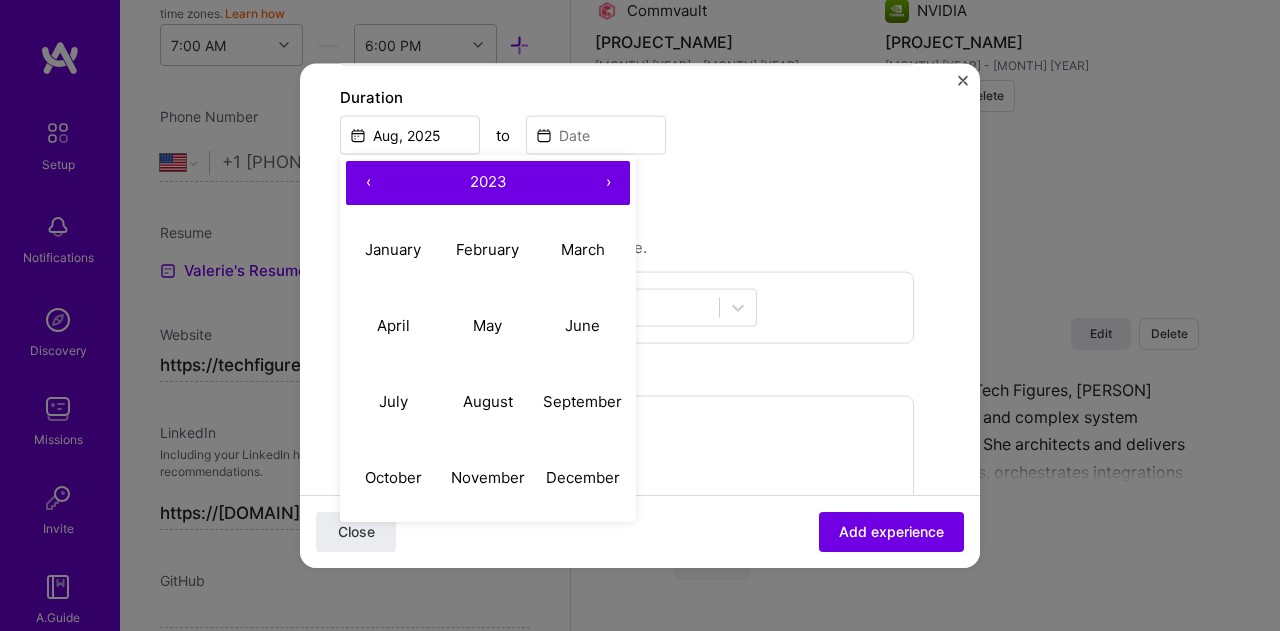 click on "‹" at bounding box center (368, 182) 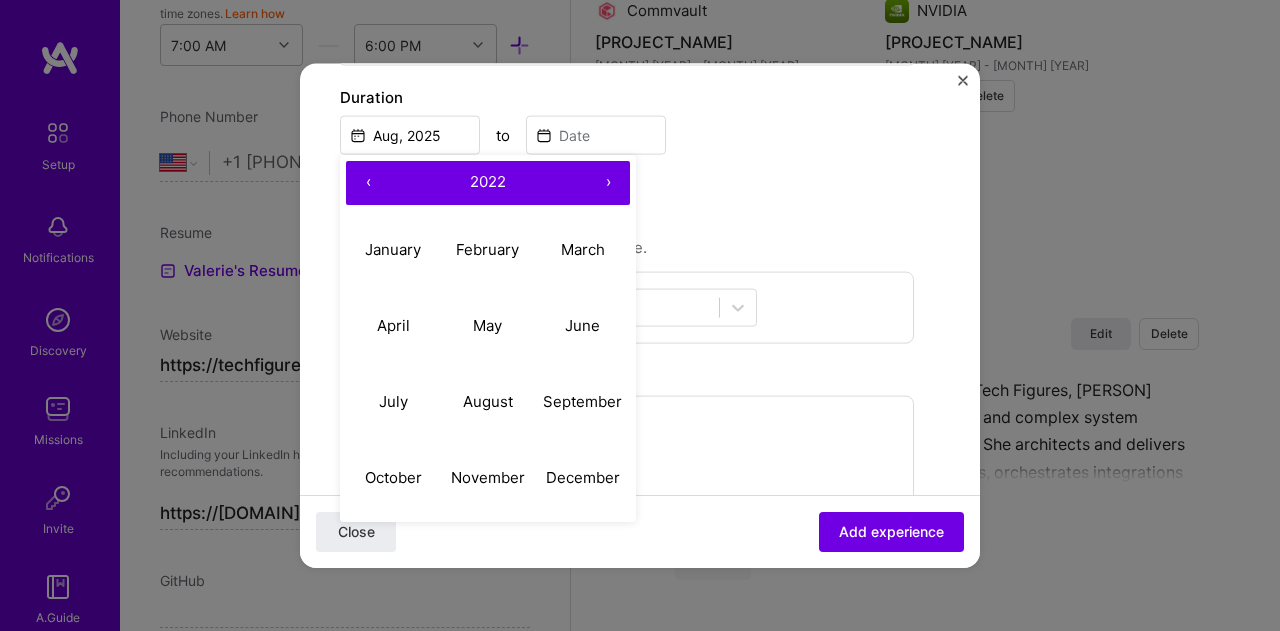 click on "‹" at bounding box center [368, 182] 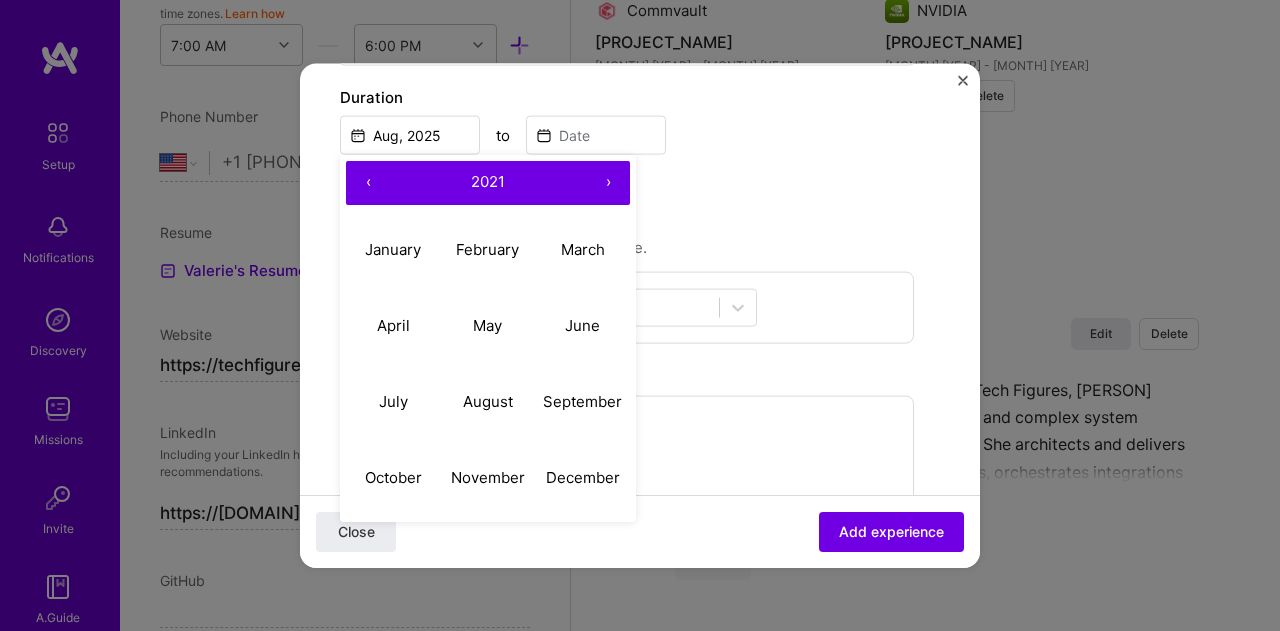 click on "‹" at bounding box center (368, 182) 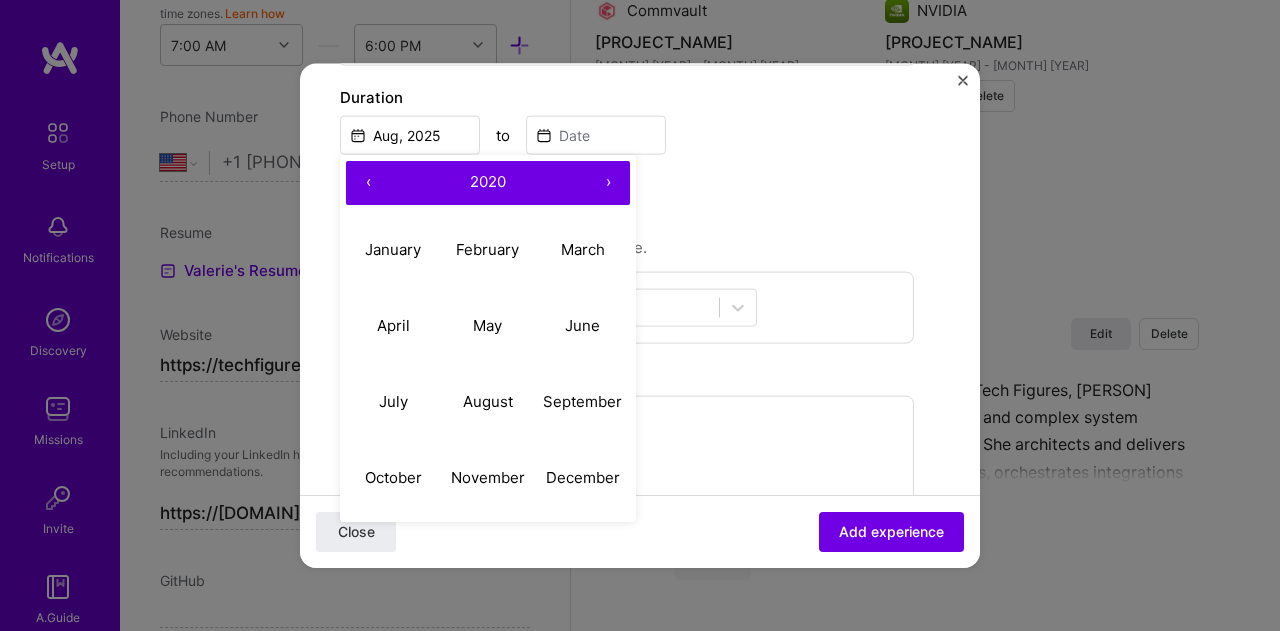 click on "‹" at bounding box center [368, 182] 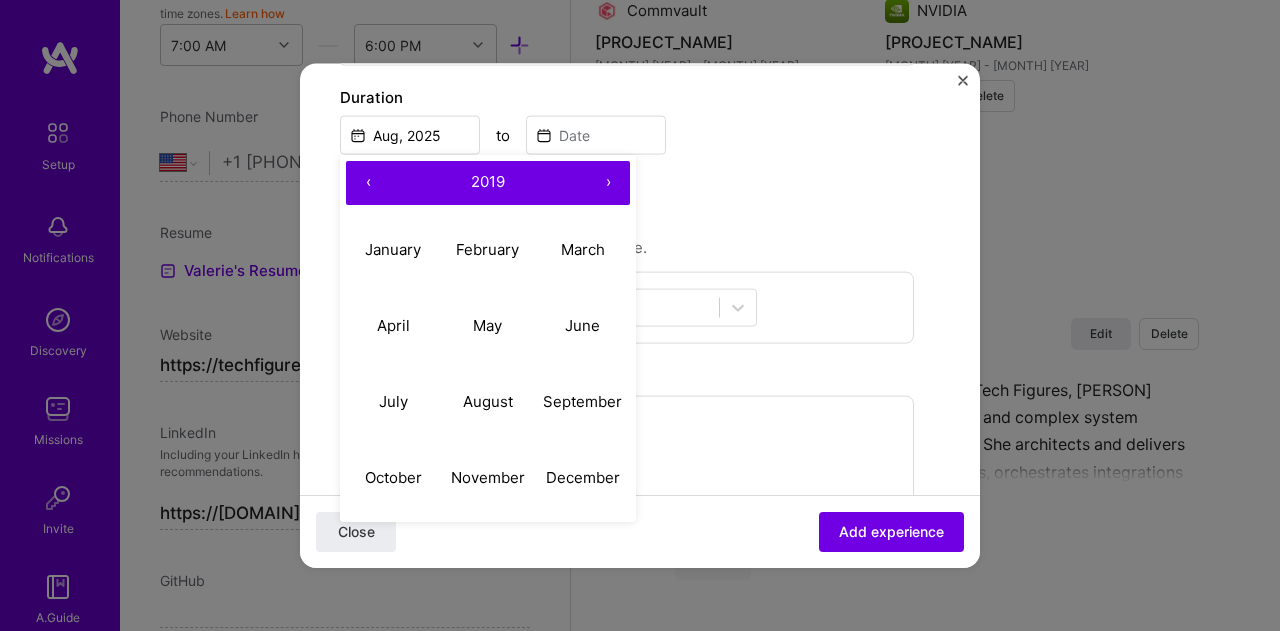click on "‹" at bounding box center [368, 182] 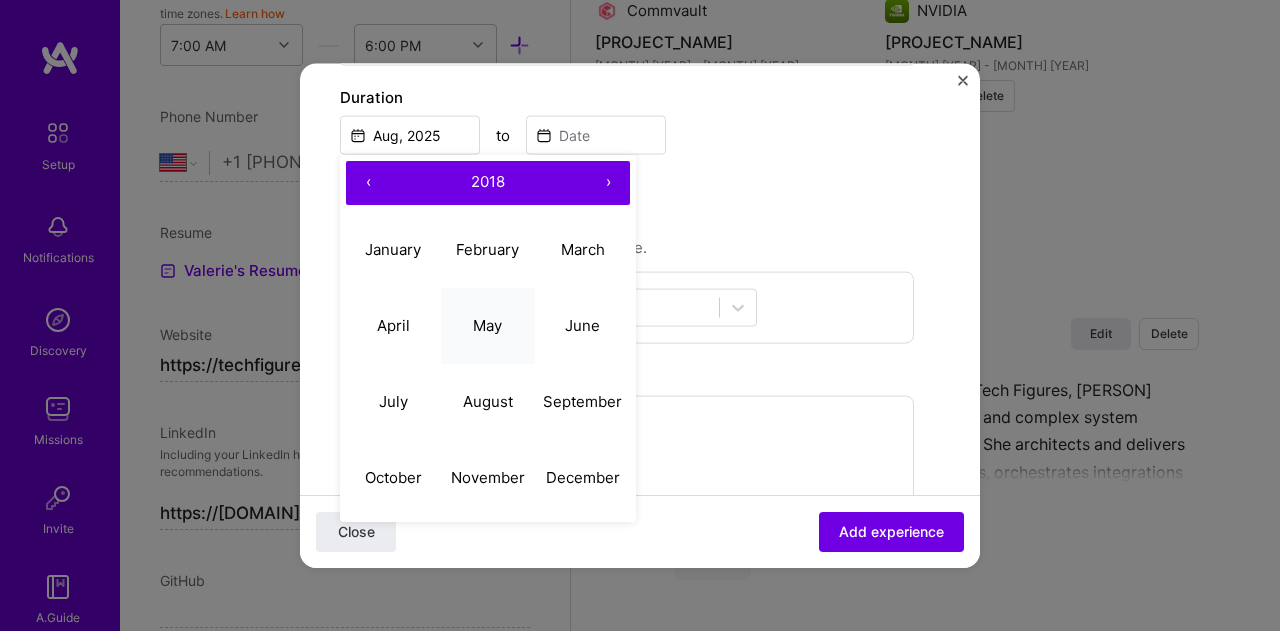 click on "May" at bounding box center (487, 325) 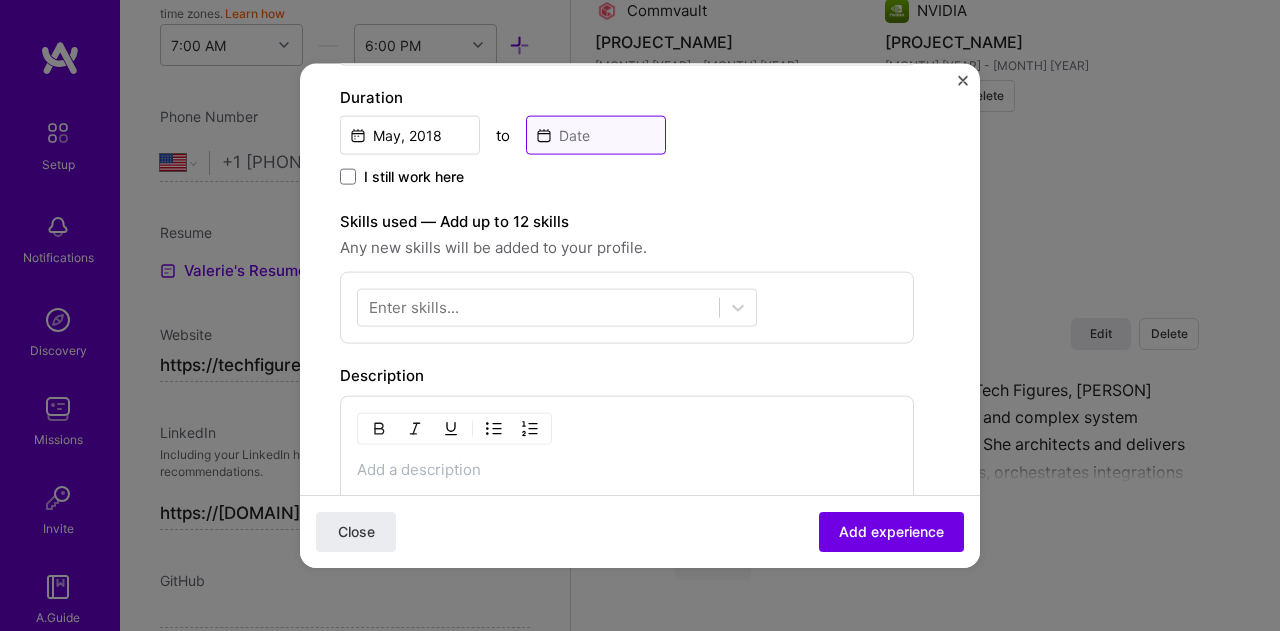 click at bounding box center (596, 134) 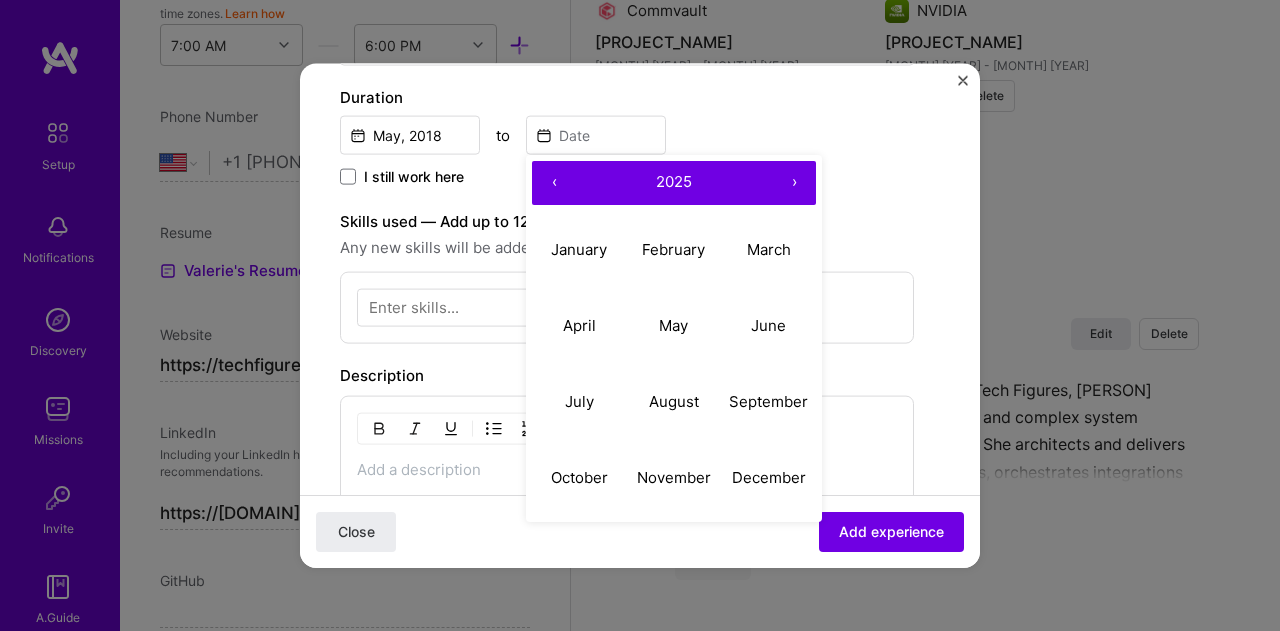 click on "›" at bounding box center (794, 182) 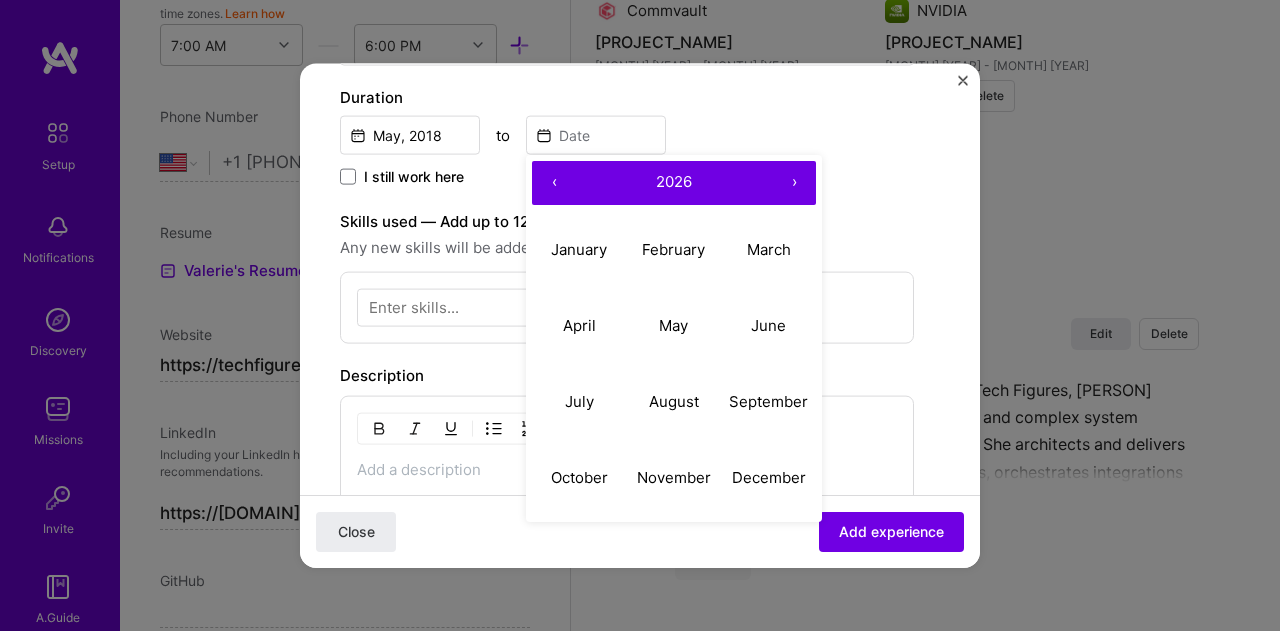 click on "‹" at bounding box center (554, 182) 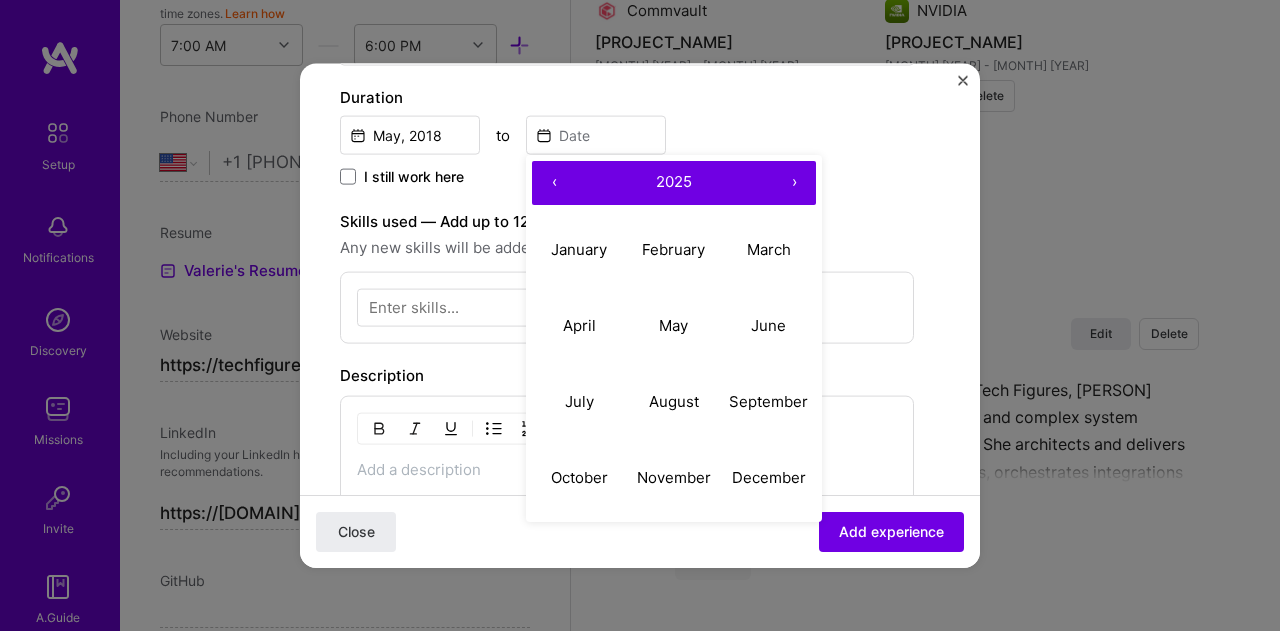 click on "‹" at bounding box center (554, 182) 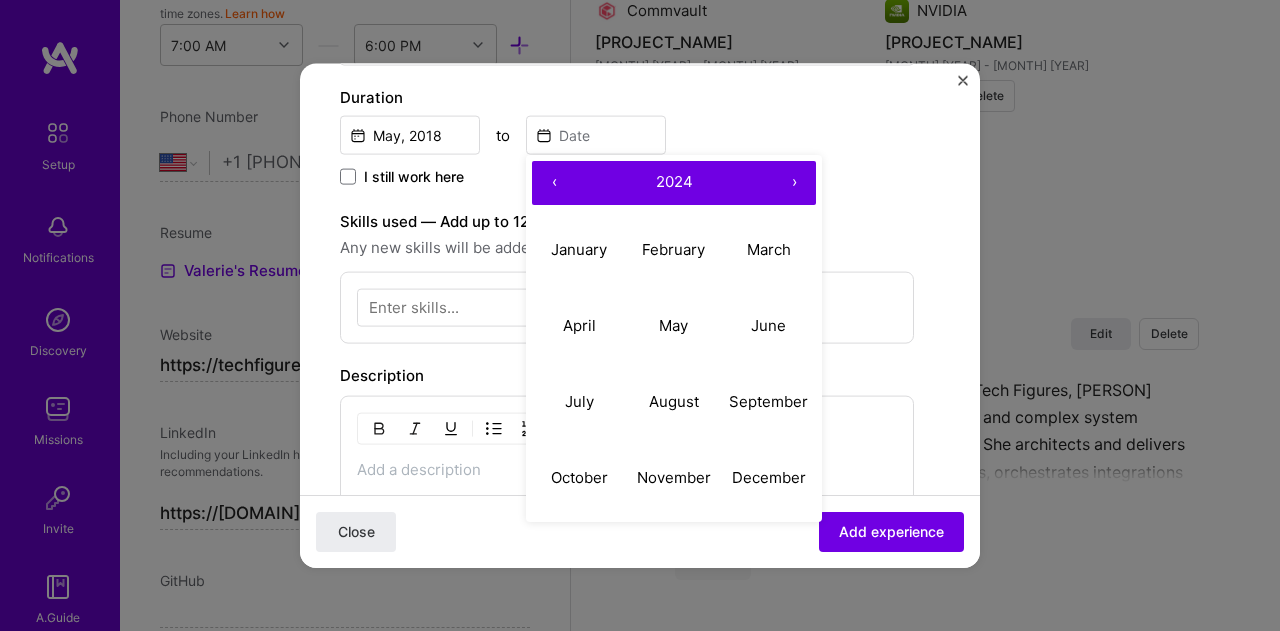 click on "‹" at bounding box center (554, 182) 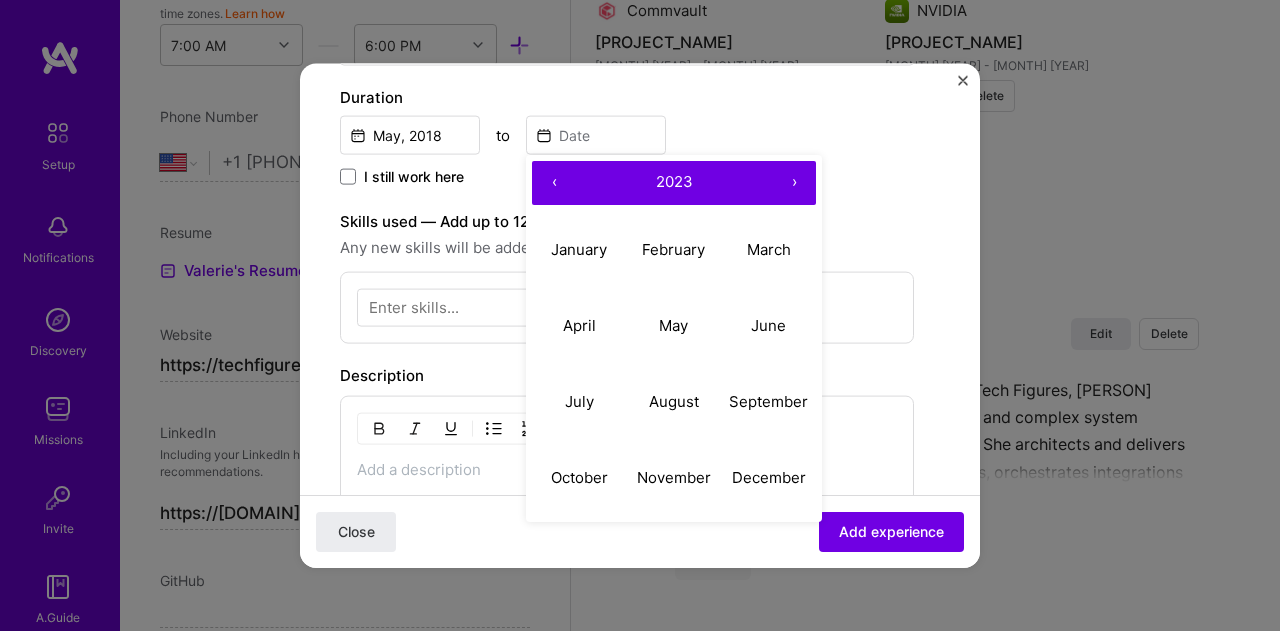 click on "‹" at bounding box center [554, 182] 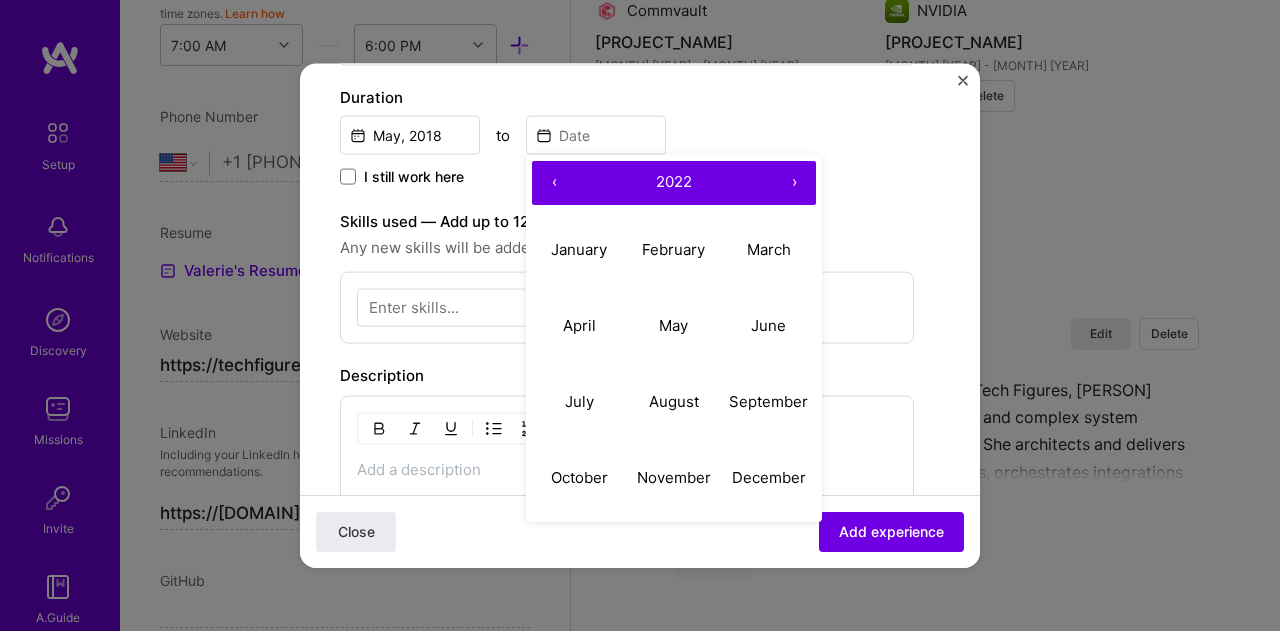 click on "‹" at bounding box center [554, 182] 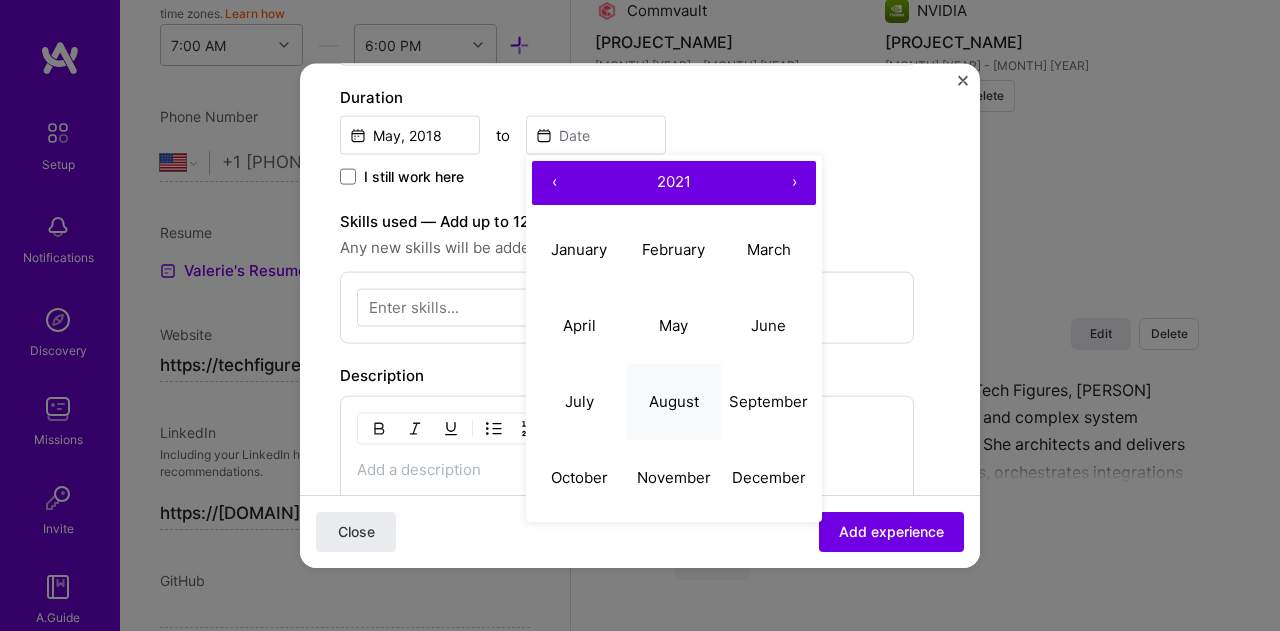 click on "August" at bounding box center (674, 402) 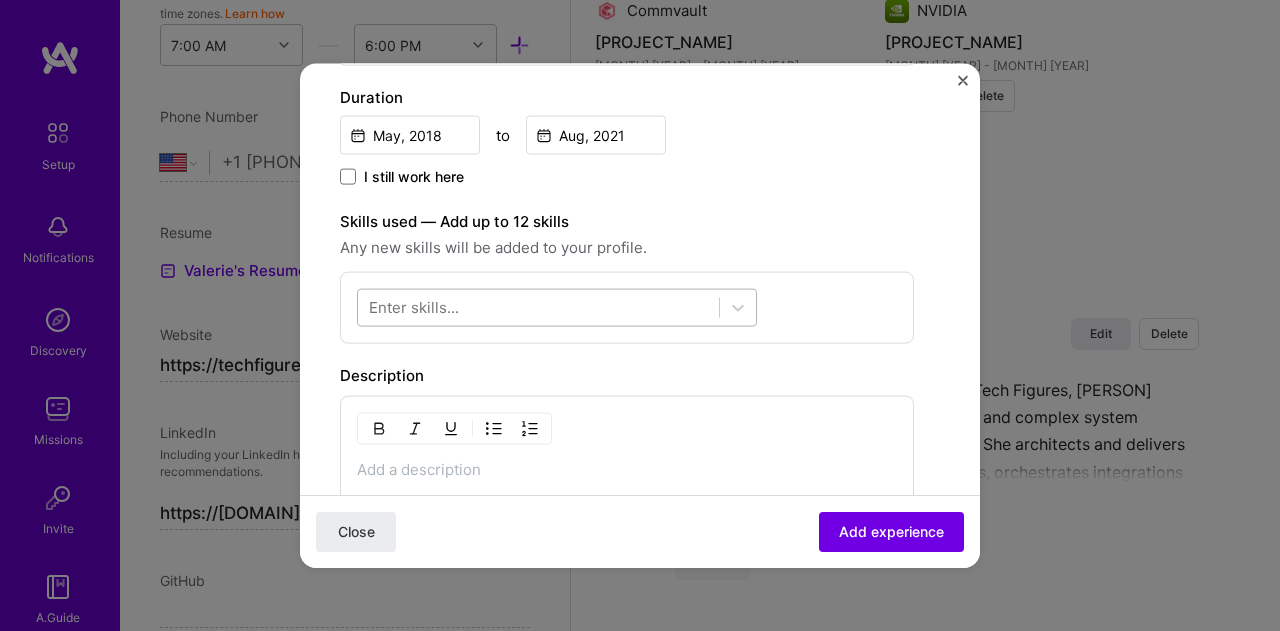 click at bounding box center [538, 307] 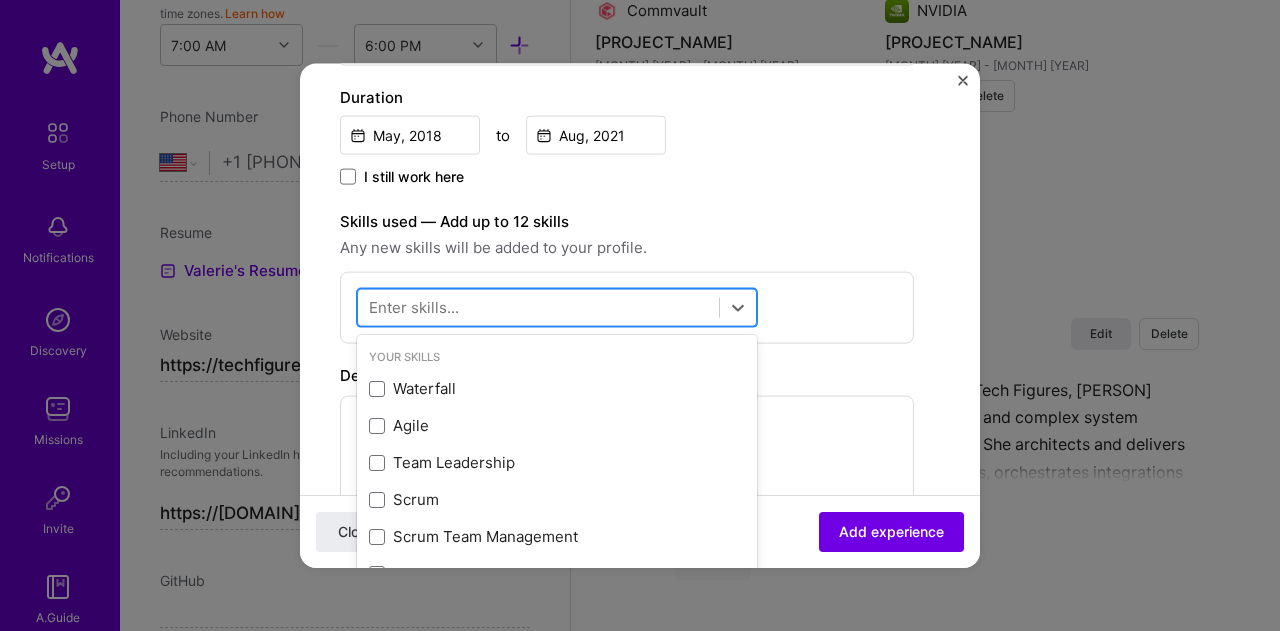 scroll, scrollTop: 2012, scrollLeft: 0, axis: vertical 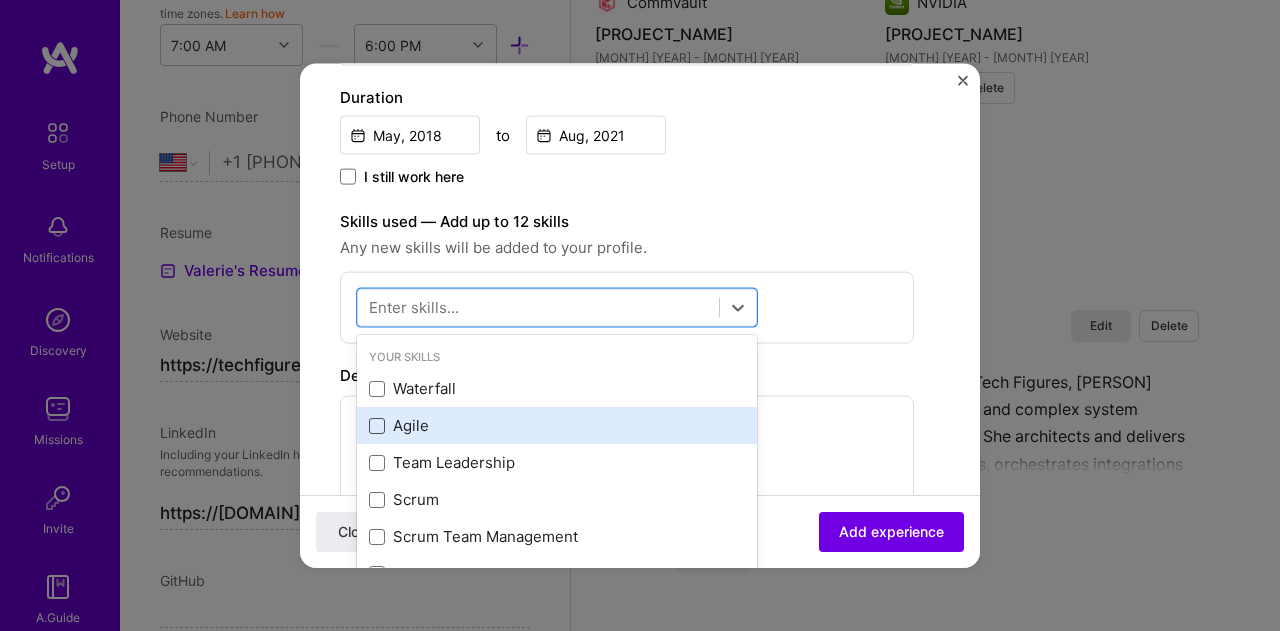 click at bounding box center (377, 425) 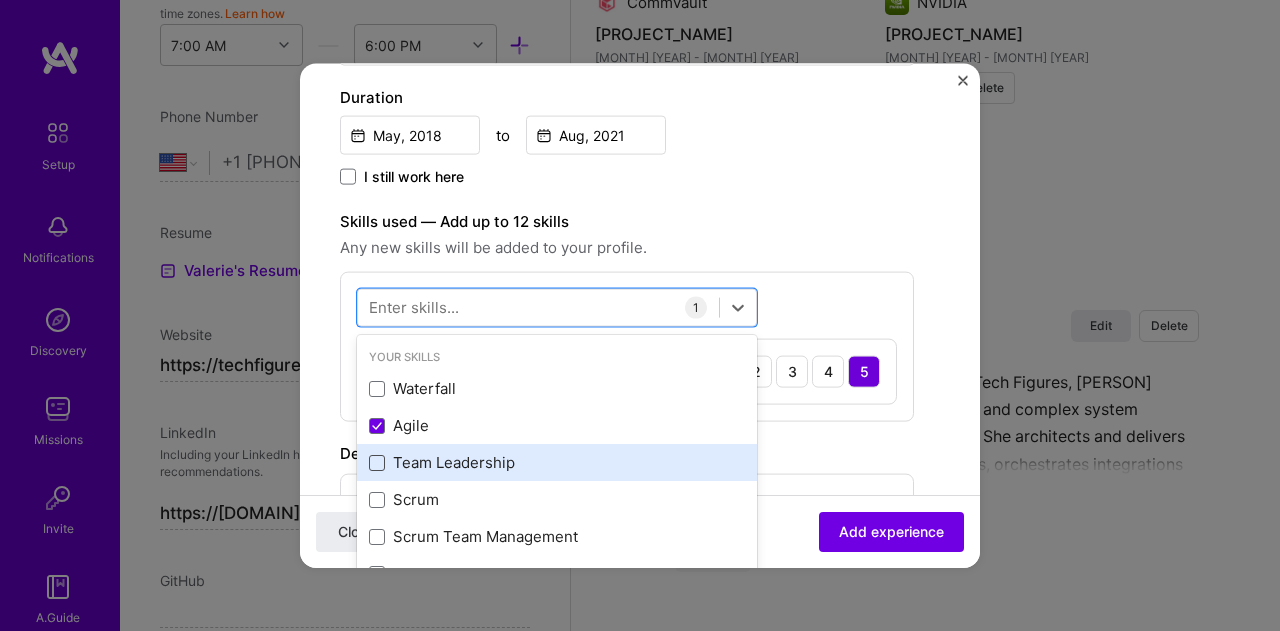 click at bounding box center (377, 462) 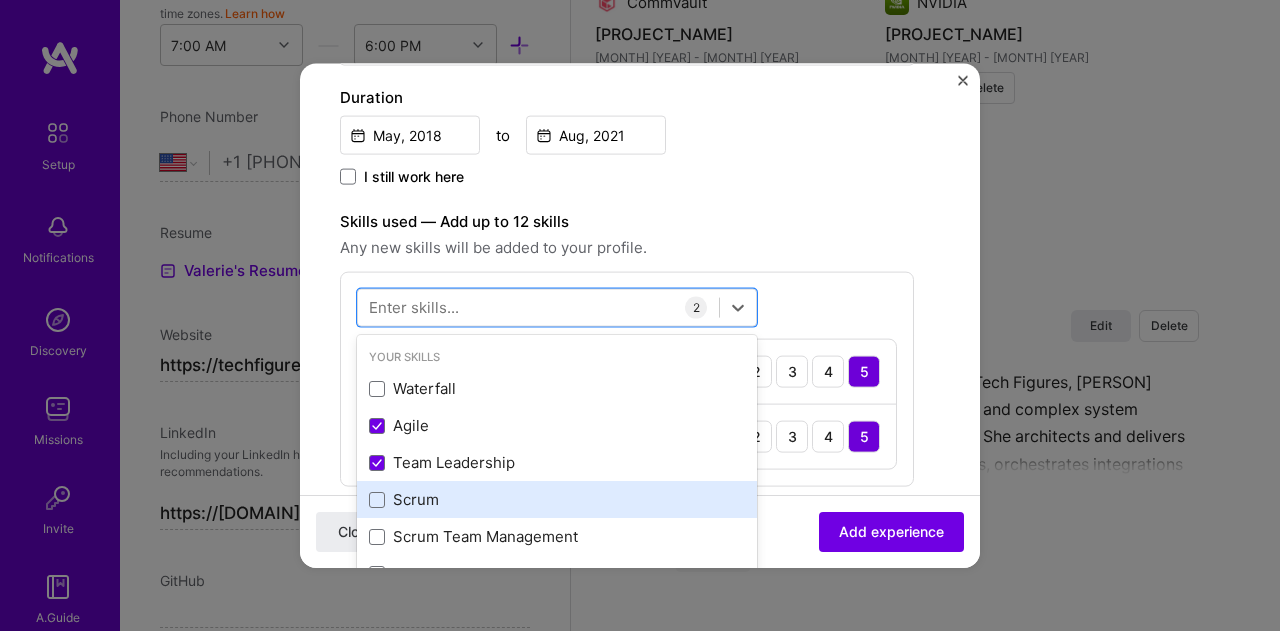 click on "Scrum" at bounding box center (557, 499) 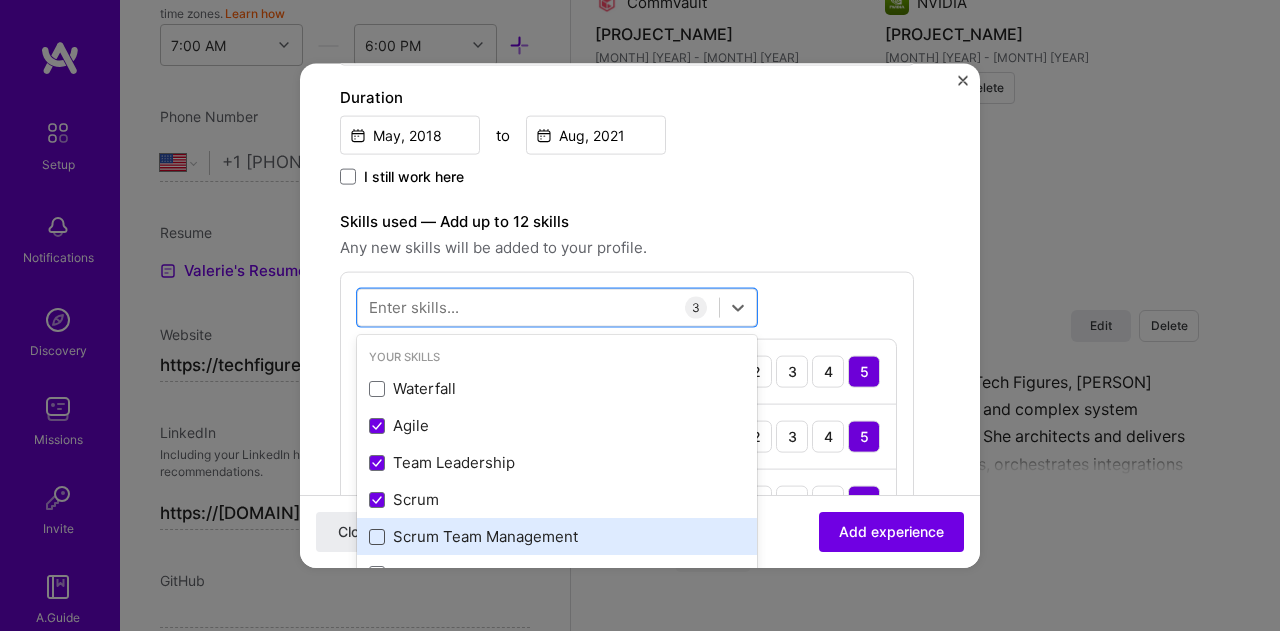 click at bounding box center (377, 536) 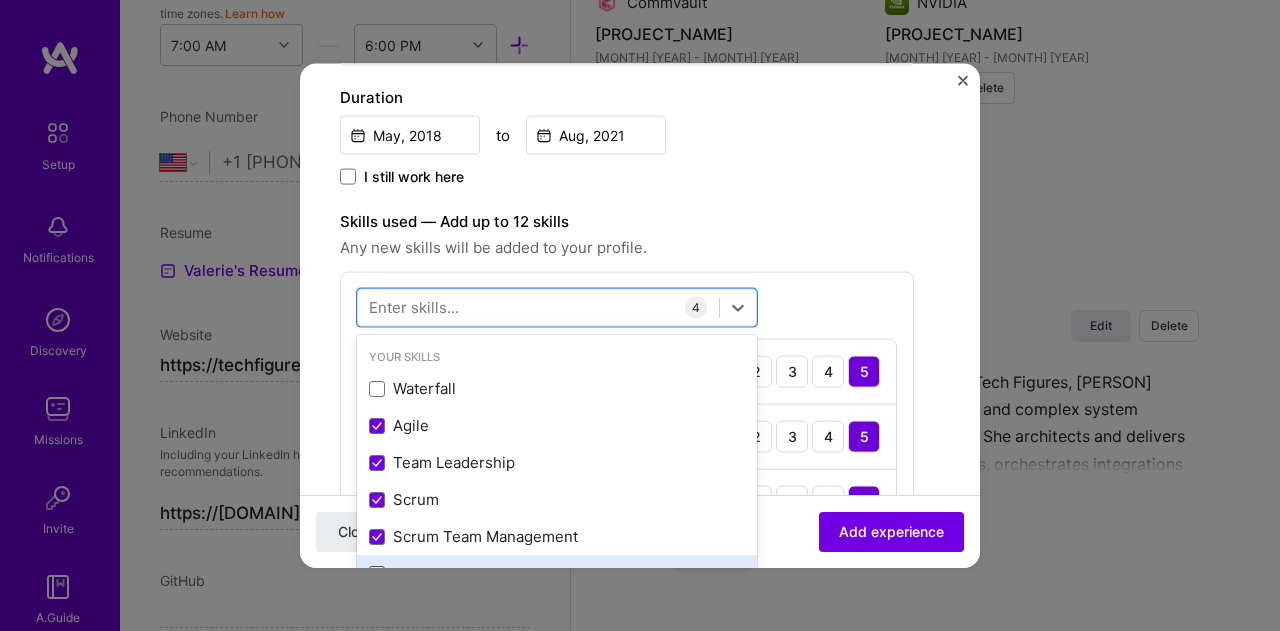 click at bounding box center (377, 573) 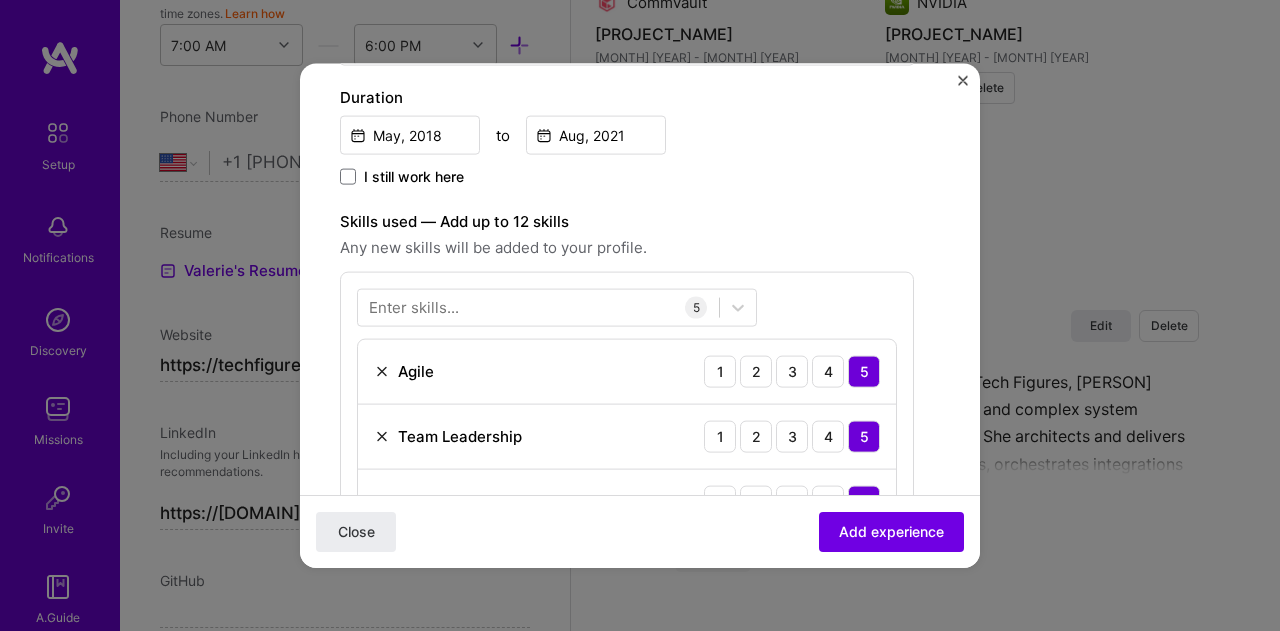 click on "I still work here" at bounding box center (627, 177) 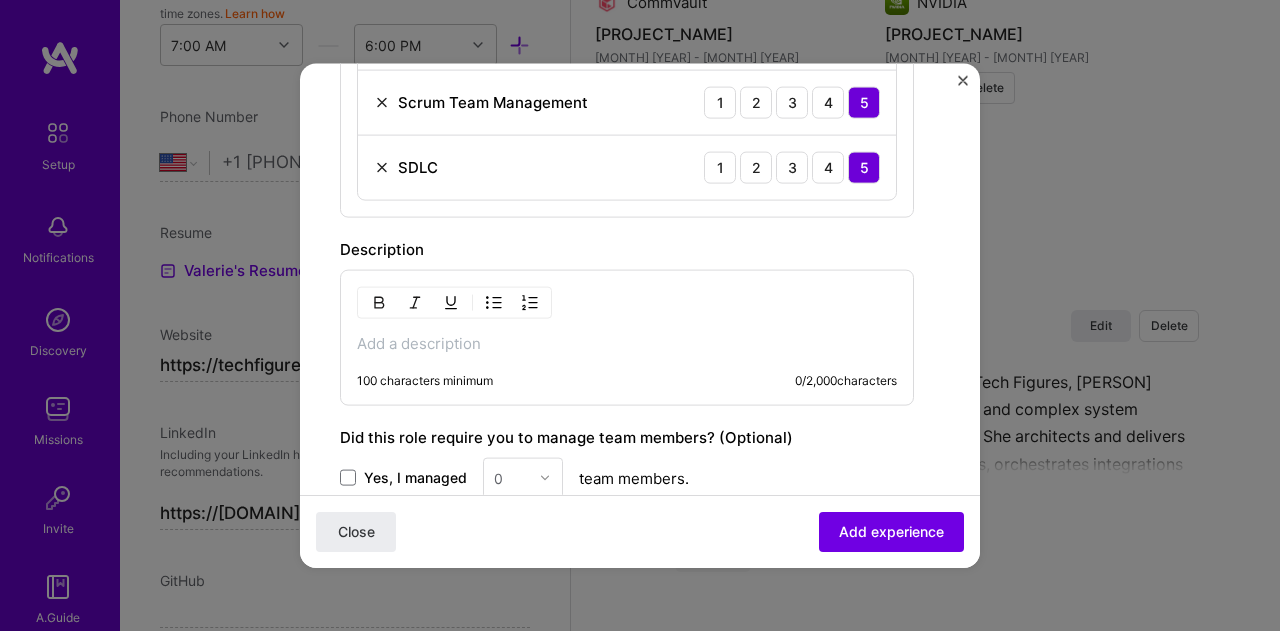 scroll, scrollTop: 1009, scrollLeft: 0, axis: vertical 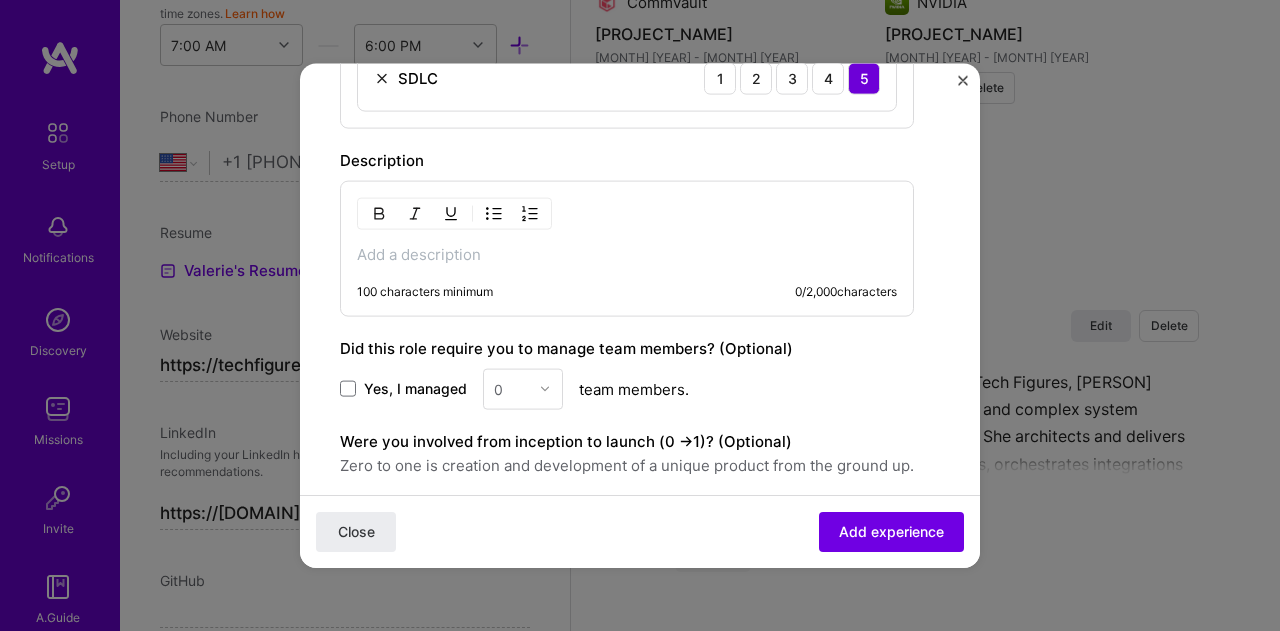 click at bounding box center (627, 254) 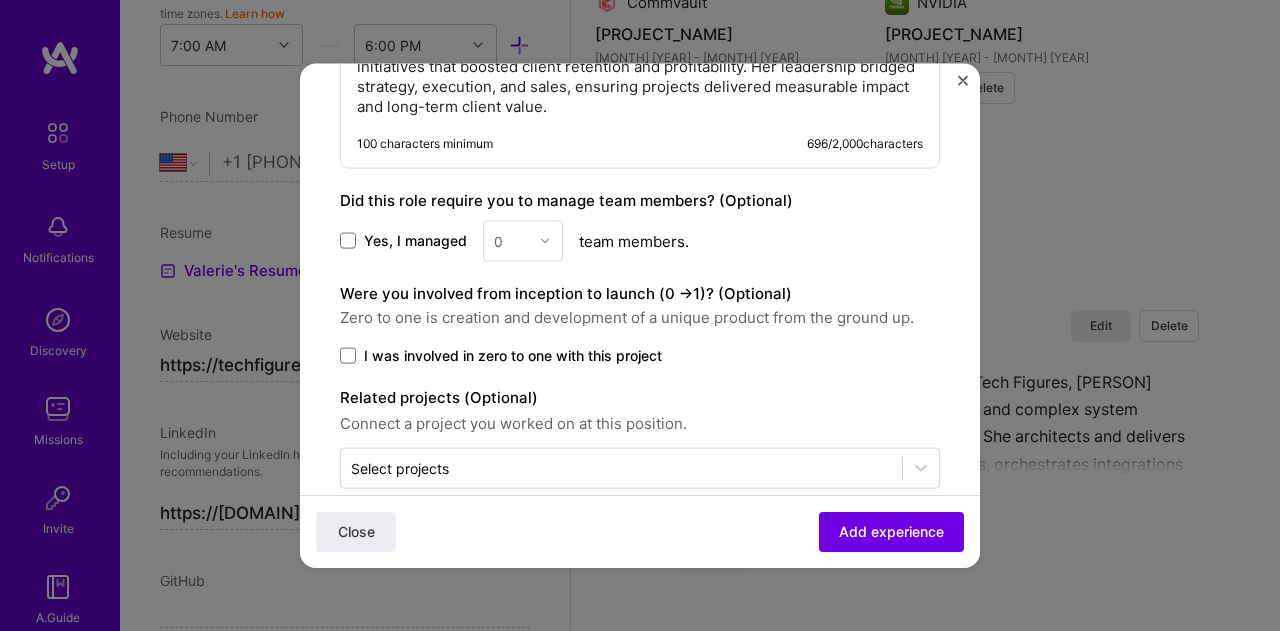 scroll, scrollTop: 1308, scrollLeft: 0, axis: vertical 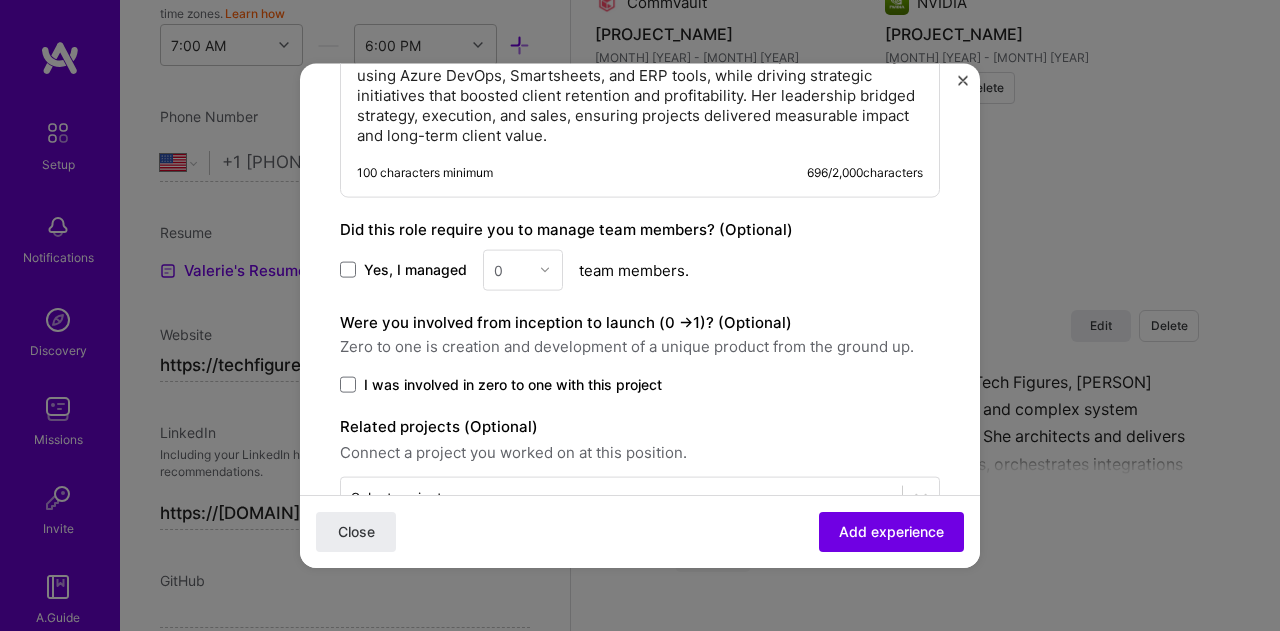 click on "Yes, I managed" at bounding box center (403, 270) 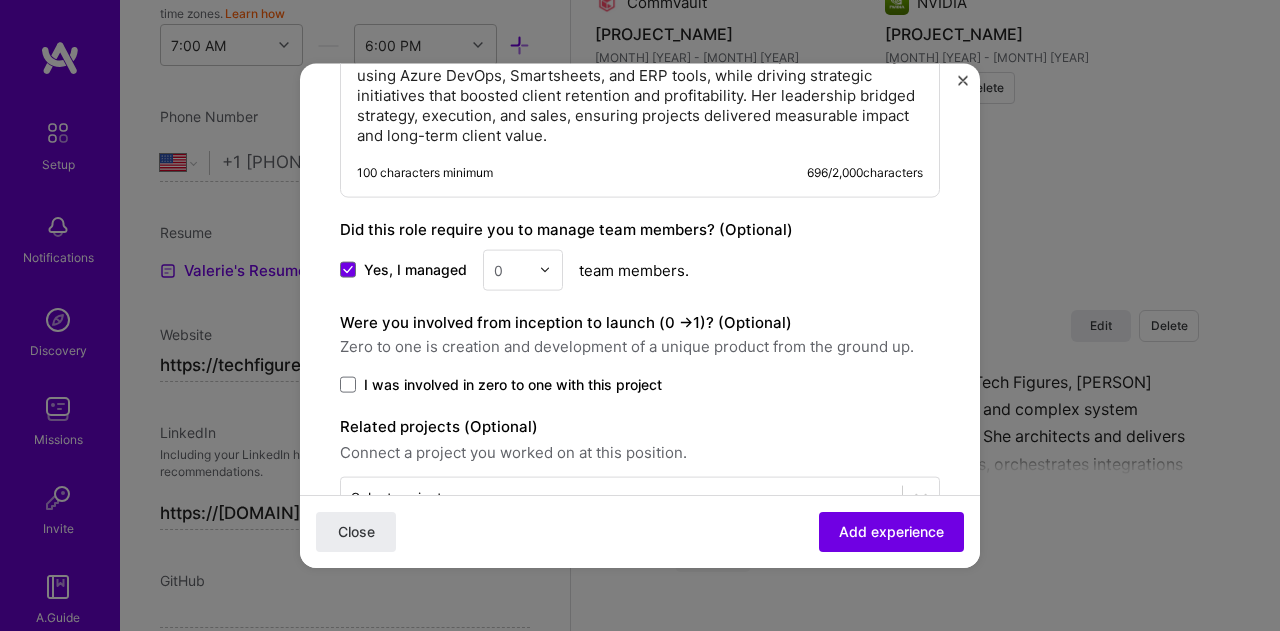 click at bounding box center [545, 270] 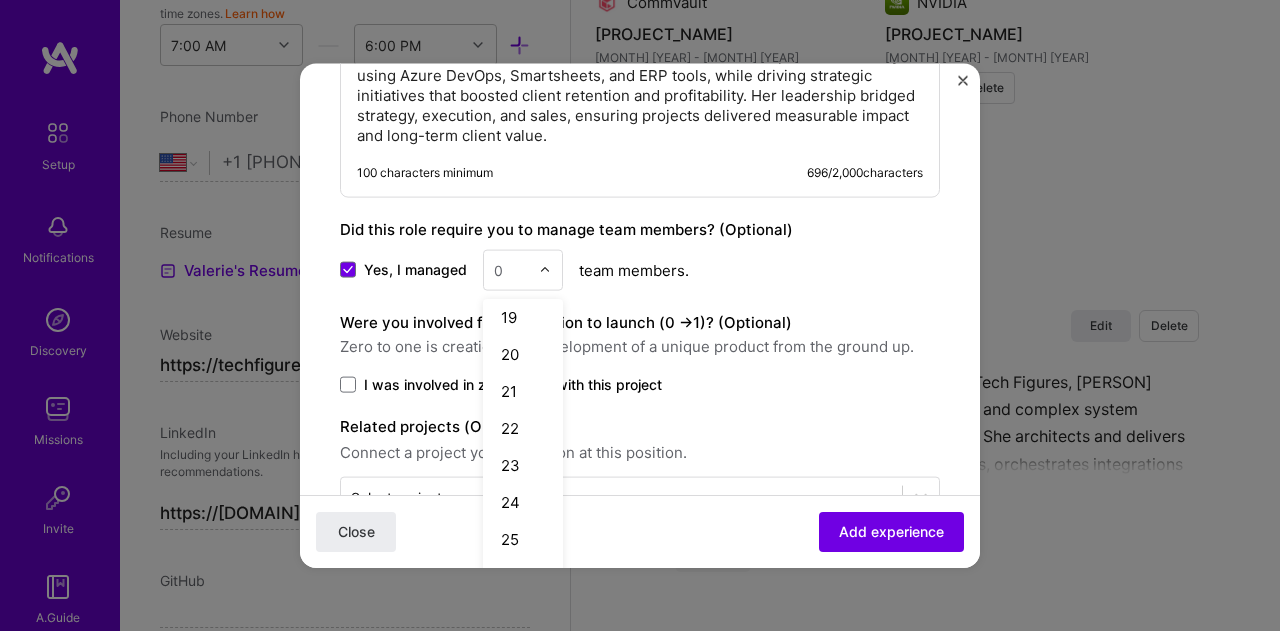 scroll, scrollTop: 674, scrollLeft: 0, axis: vertical 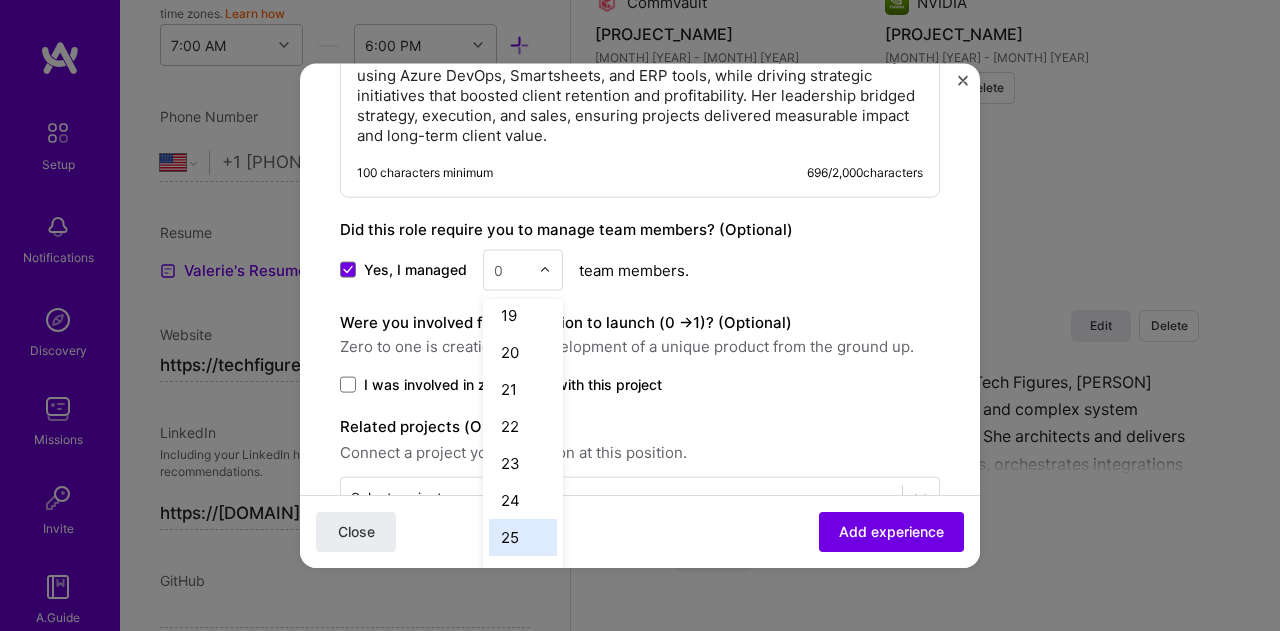click on "25" at bounding box center [523, 536] 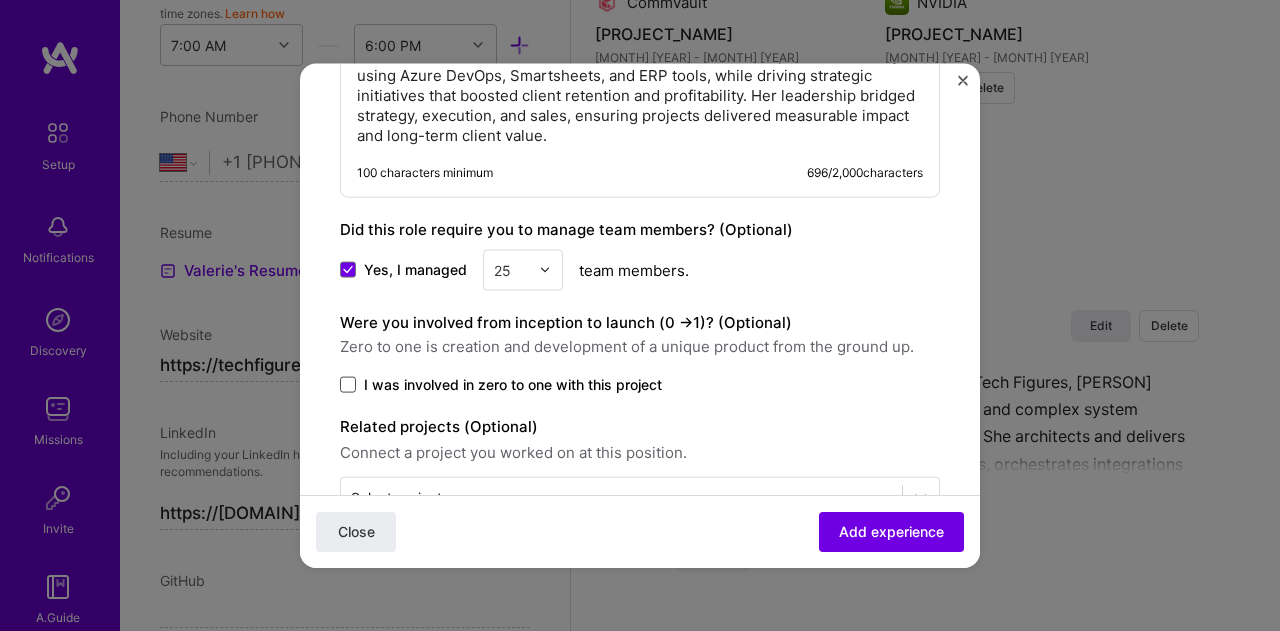 click at bounding box center (348, 384) 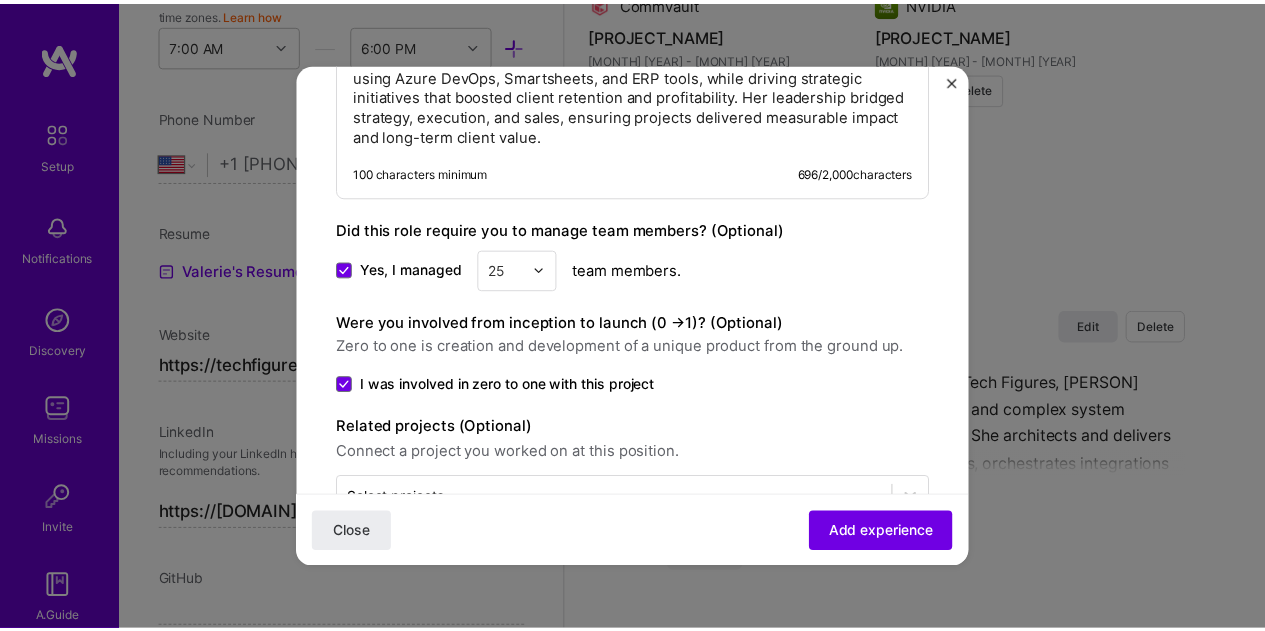 scroll, scrollTop: 1361, scrollLeft: 0, axis: vertical 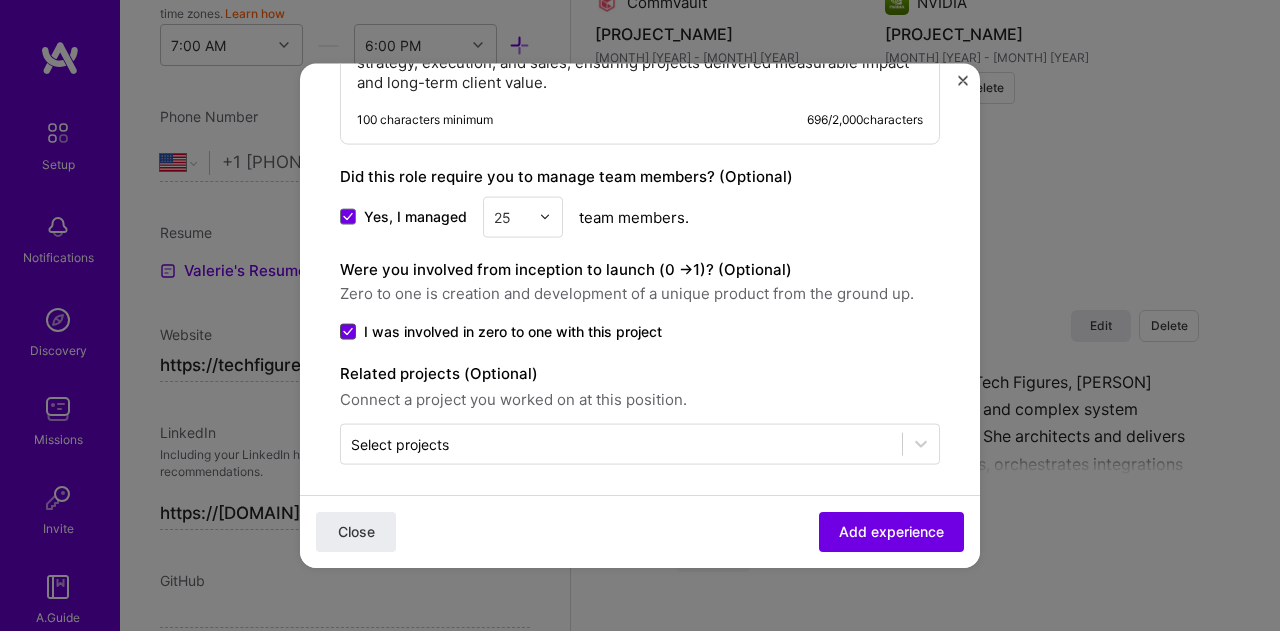 click at bounding box center (348, 331) 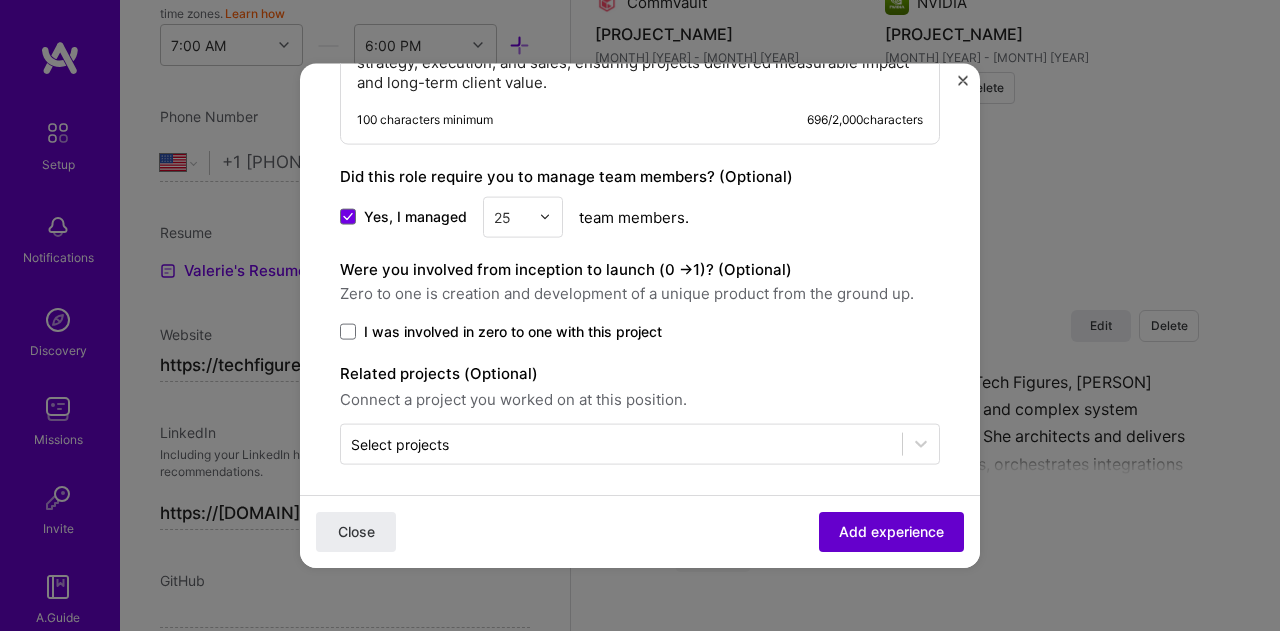 click on "Add experience" at bounding box center (891, 532) 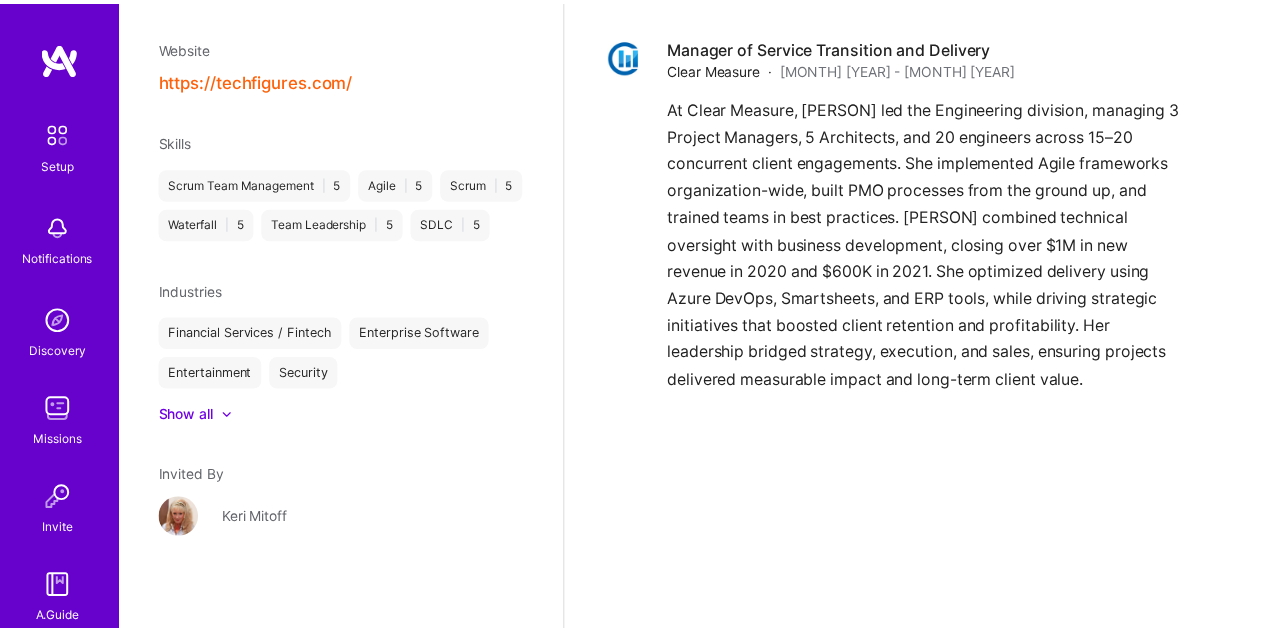 scroll, scrollTop: 428, scrollLeft: 0, axis: vertical 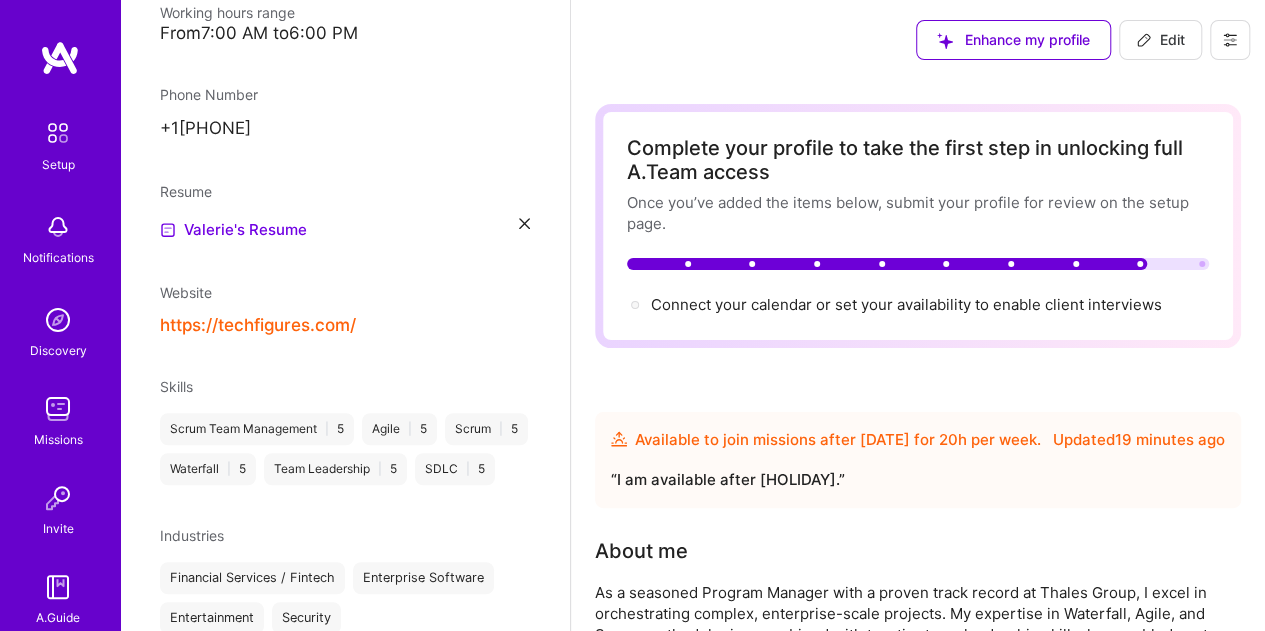 click on "Edit" at bounding box center (1160, 40) 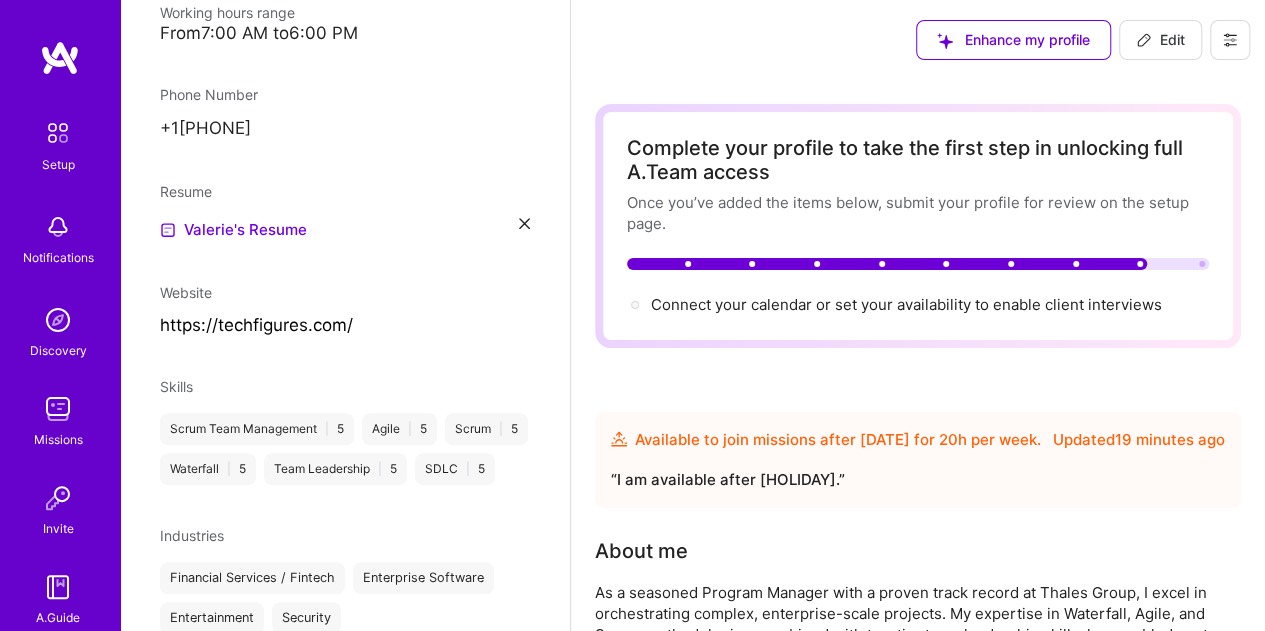 select on "Future Date" 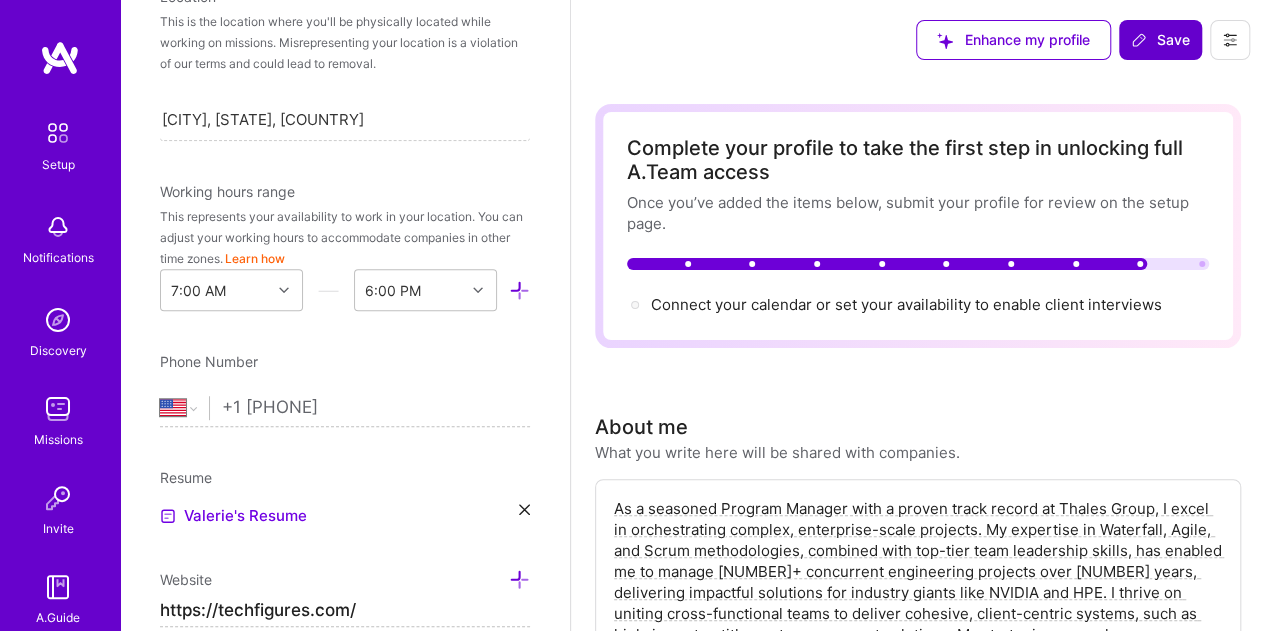 scroll, scrollTop: 673, scrollLeft: 0, axis: vertical 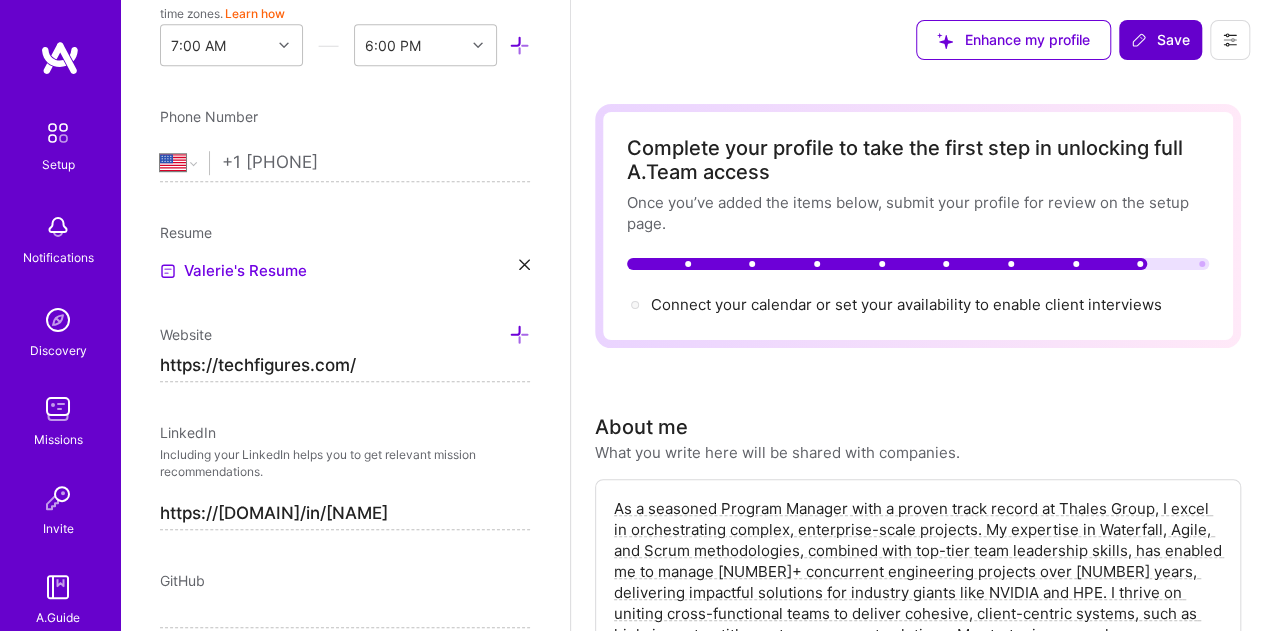 click on "Save" at bounding box center (1160, 40) 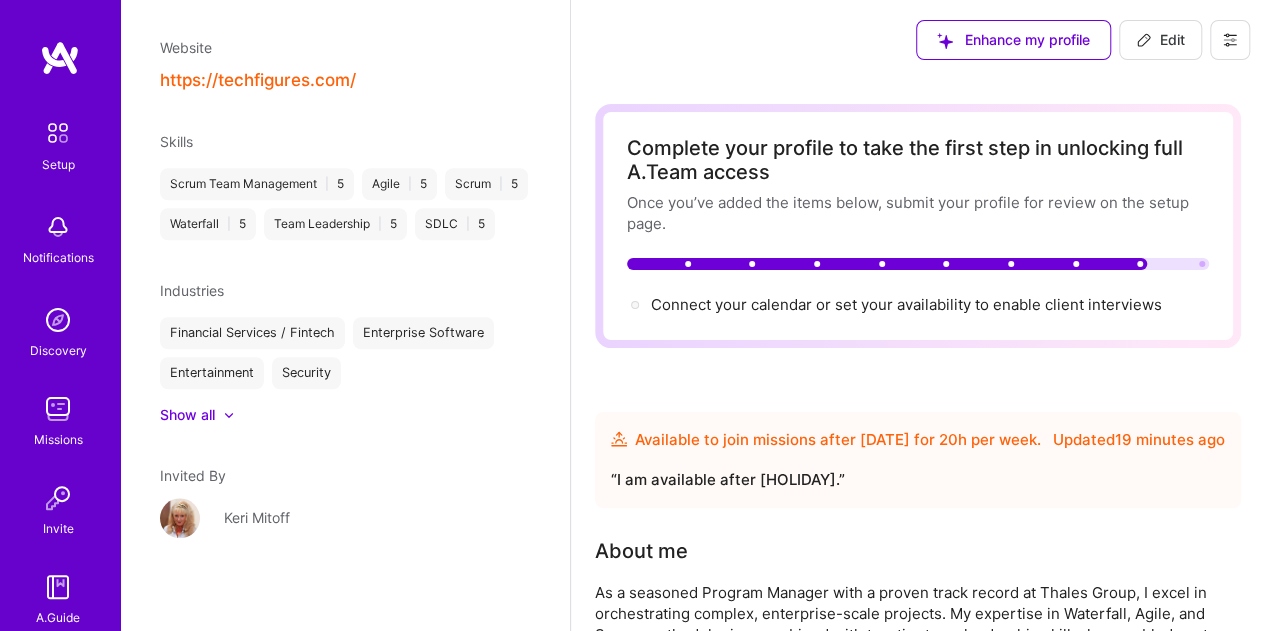 scroll, scrollTop: 428, scrollLeft: 0, axis: vertical 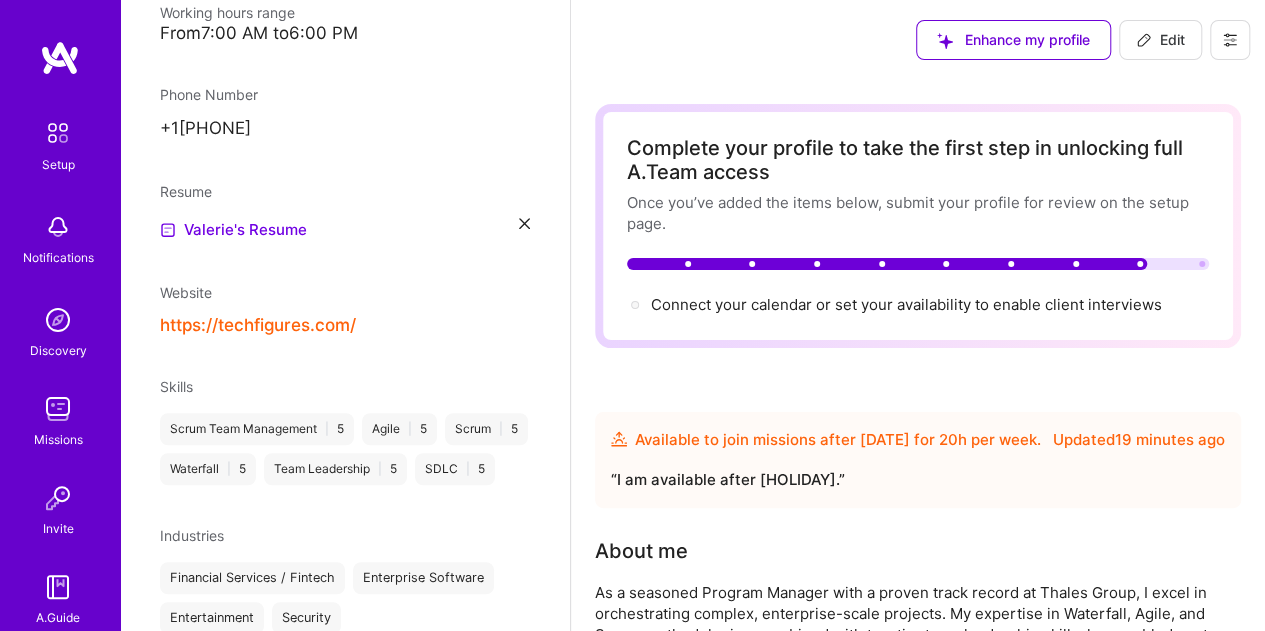 click at bounding box center (58, 409) 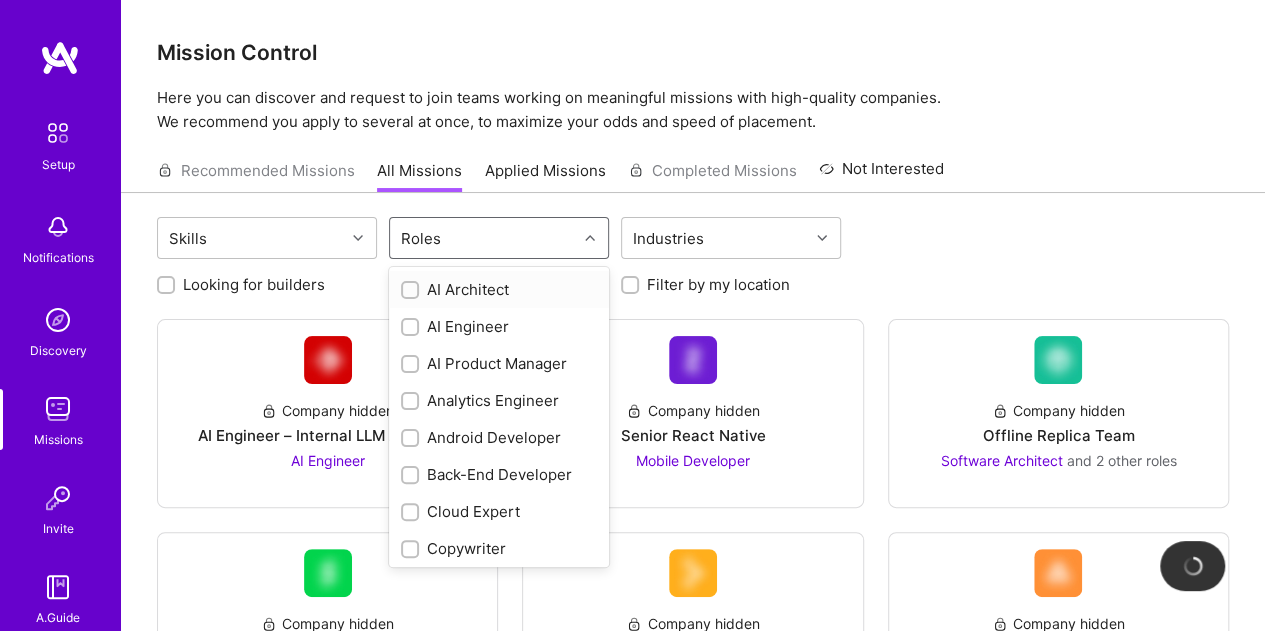 click on "Roles" at bounding box center [483, 238] 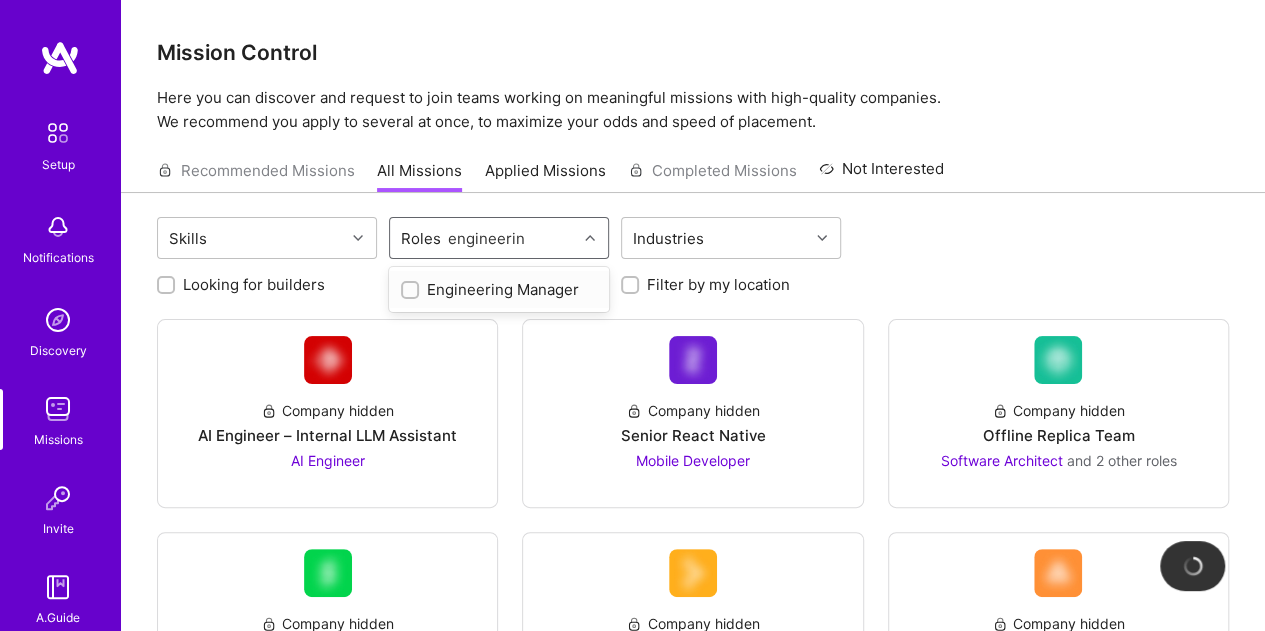 type on "engineering" 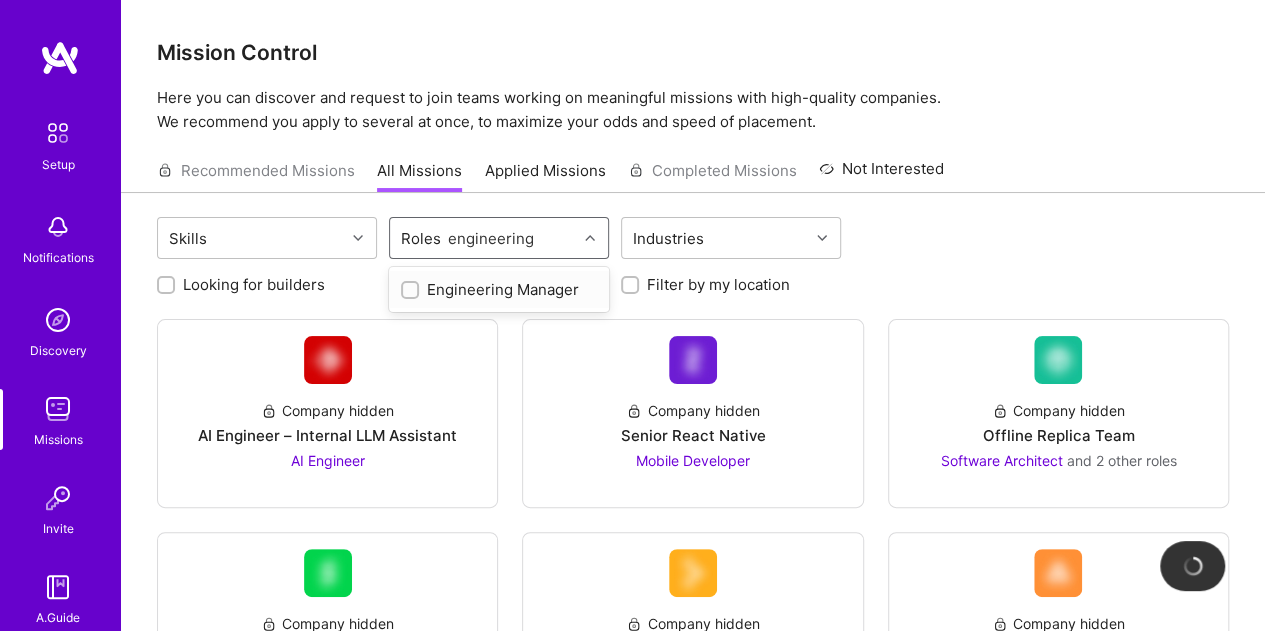 click at bounding box center [412, 291] 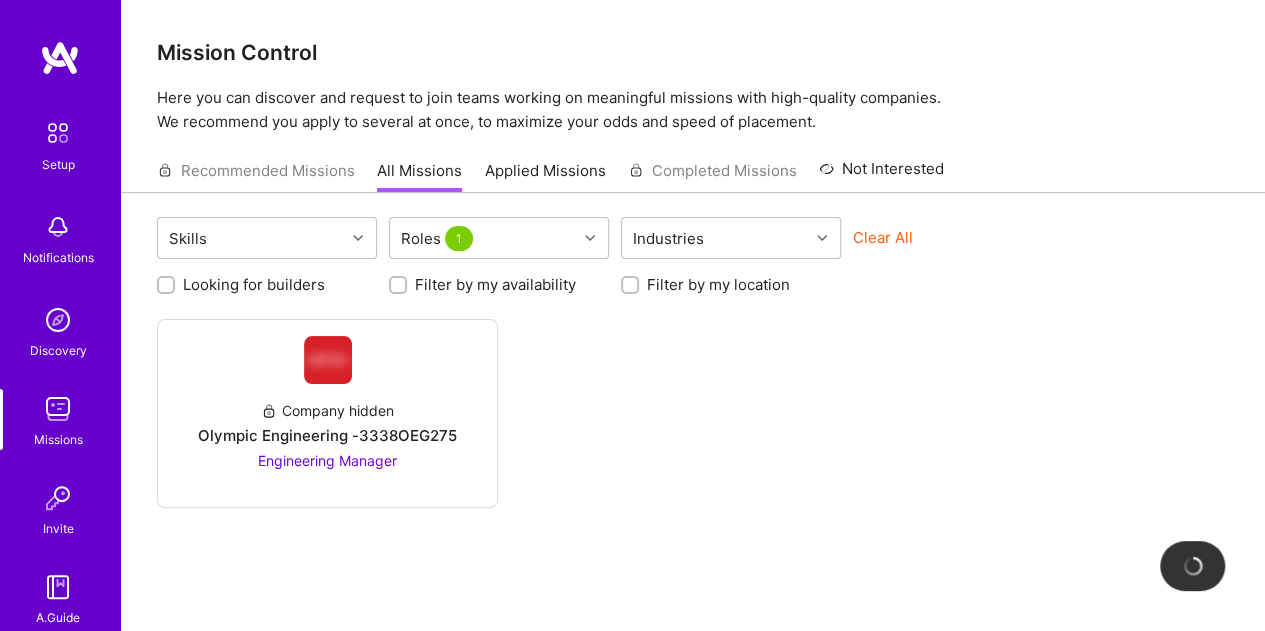 click on "Company hidden Olympic Engineering -3338OEG275 Engineering Manager" at bounding box center [693, 413] 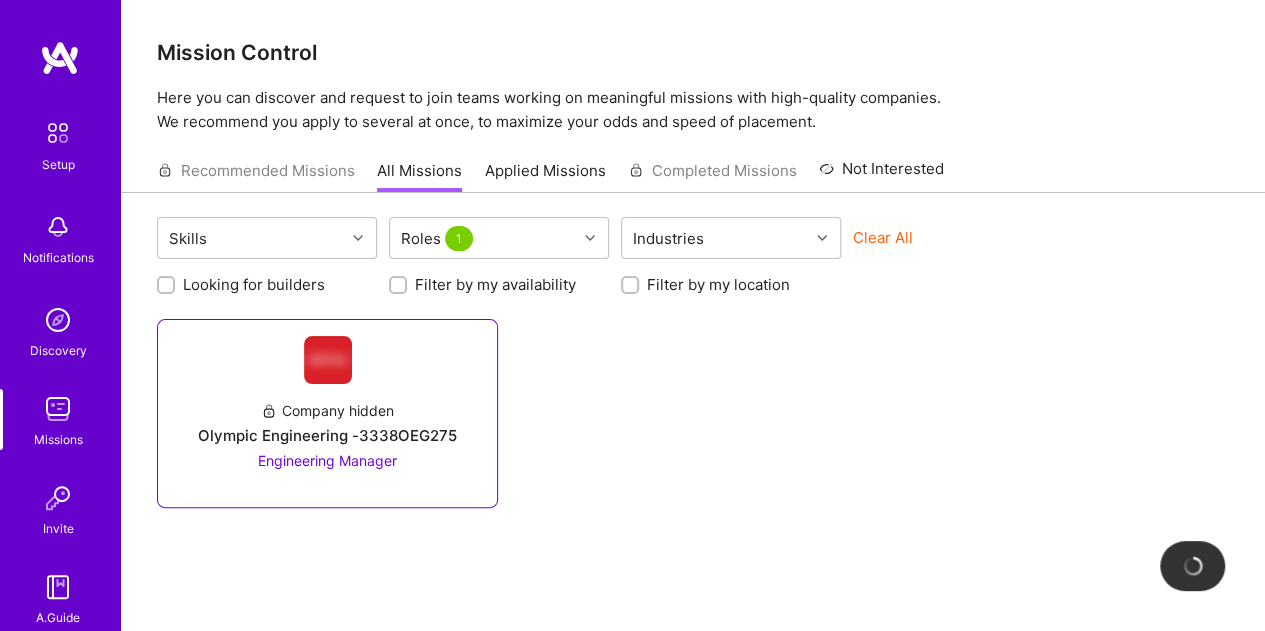 click on "Company hidden Olympic Engineering -3338OEG275 Engineering Manager" at bounding box center [327, 427] 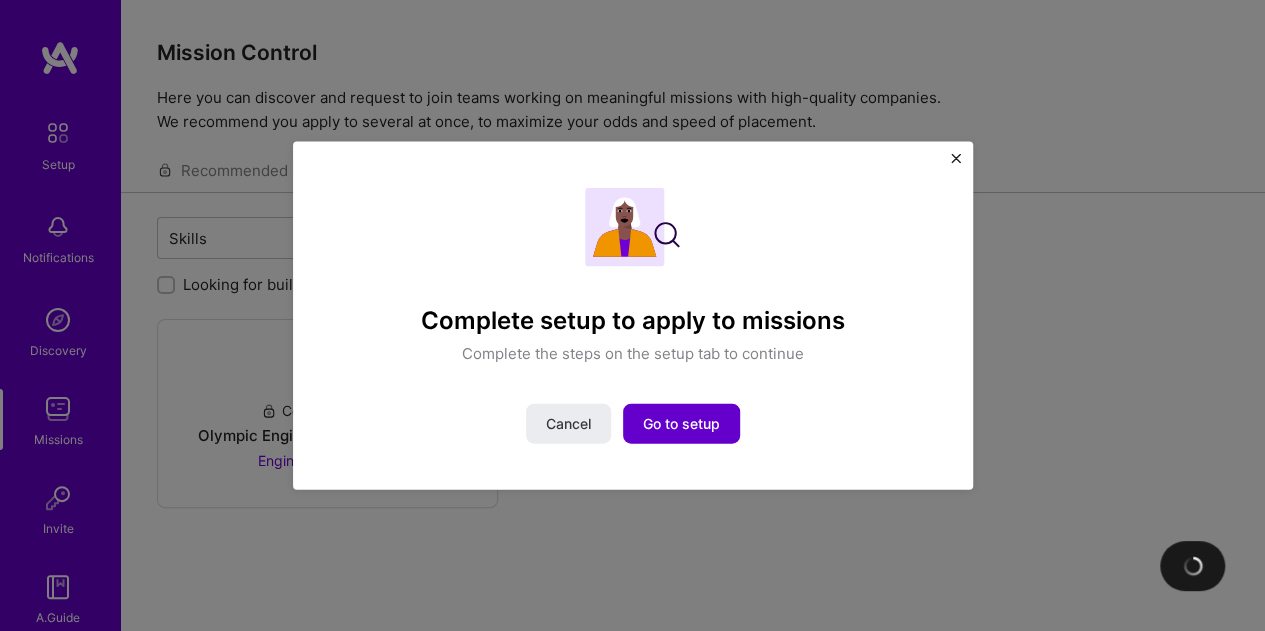 click on "Go to setup" at bounding box center [681, 424] 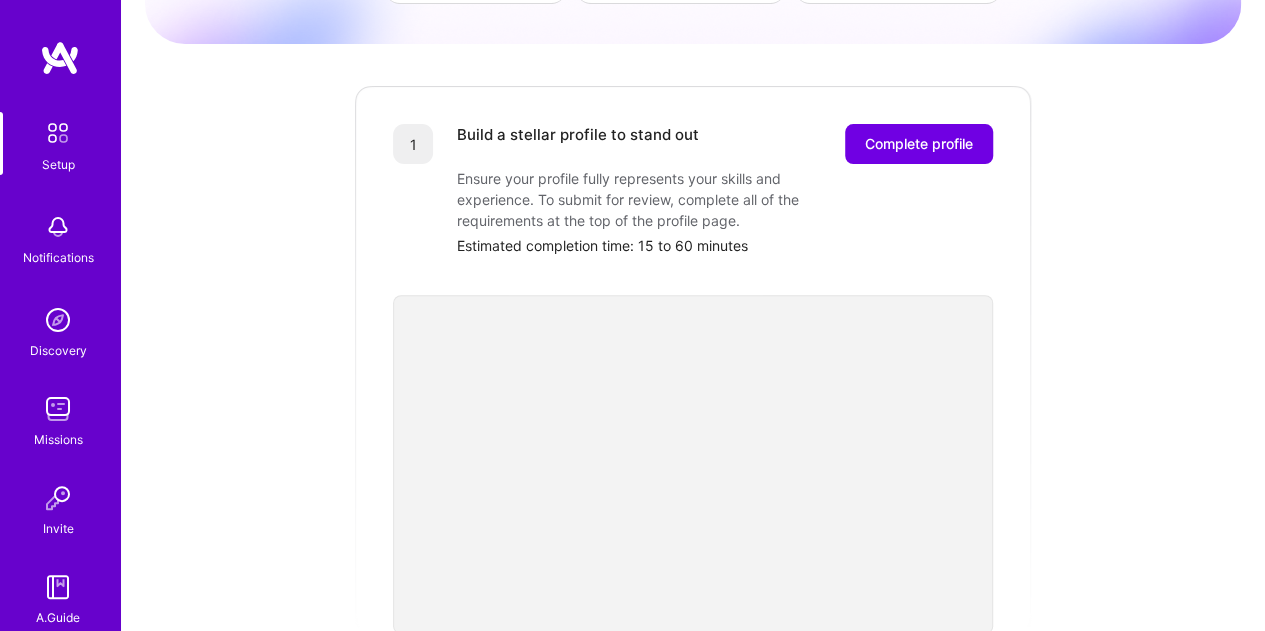 scroll, scrollTop: 198, scrollLeft: 0, axis: vertical 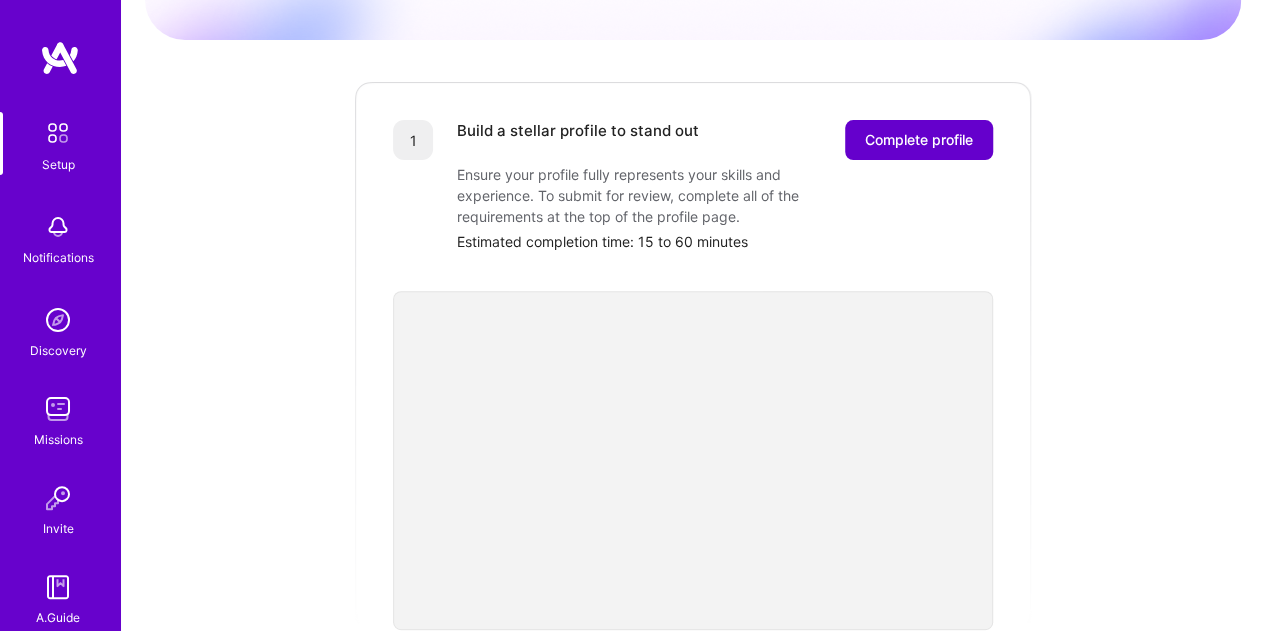 click on "Complete profile" at bounding box center [919, 140] 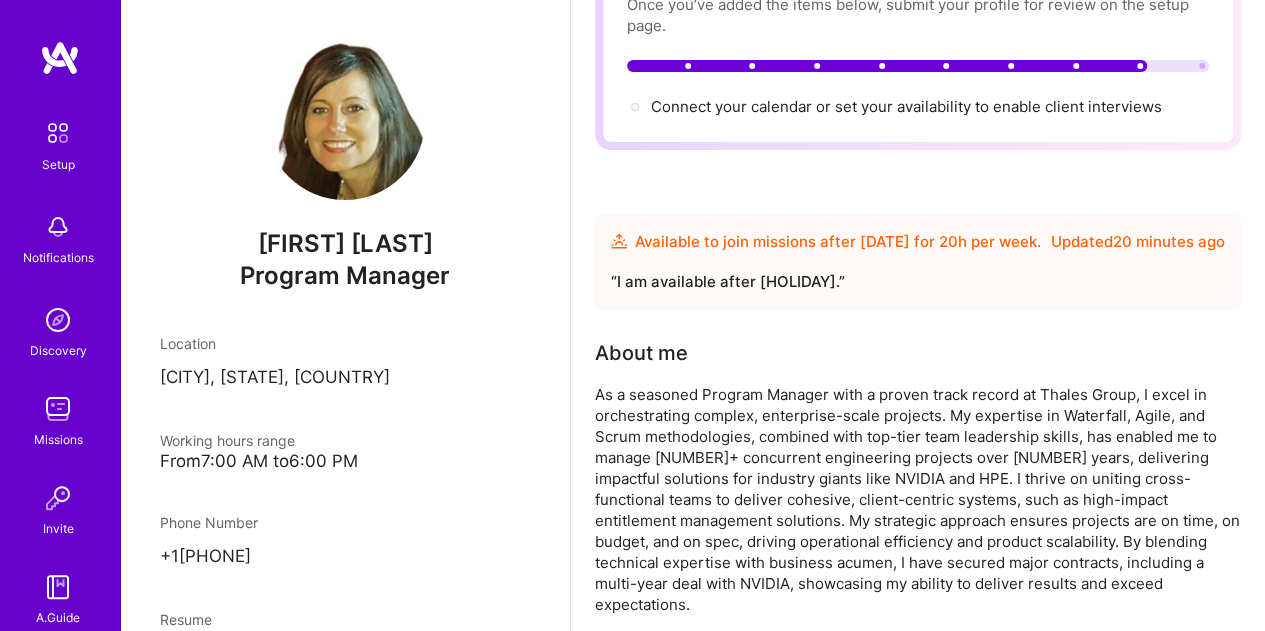scroll, scrollTop: 0, scrollLeft: 0, axis: both 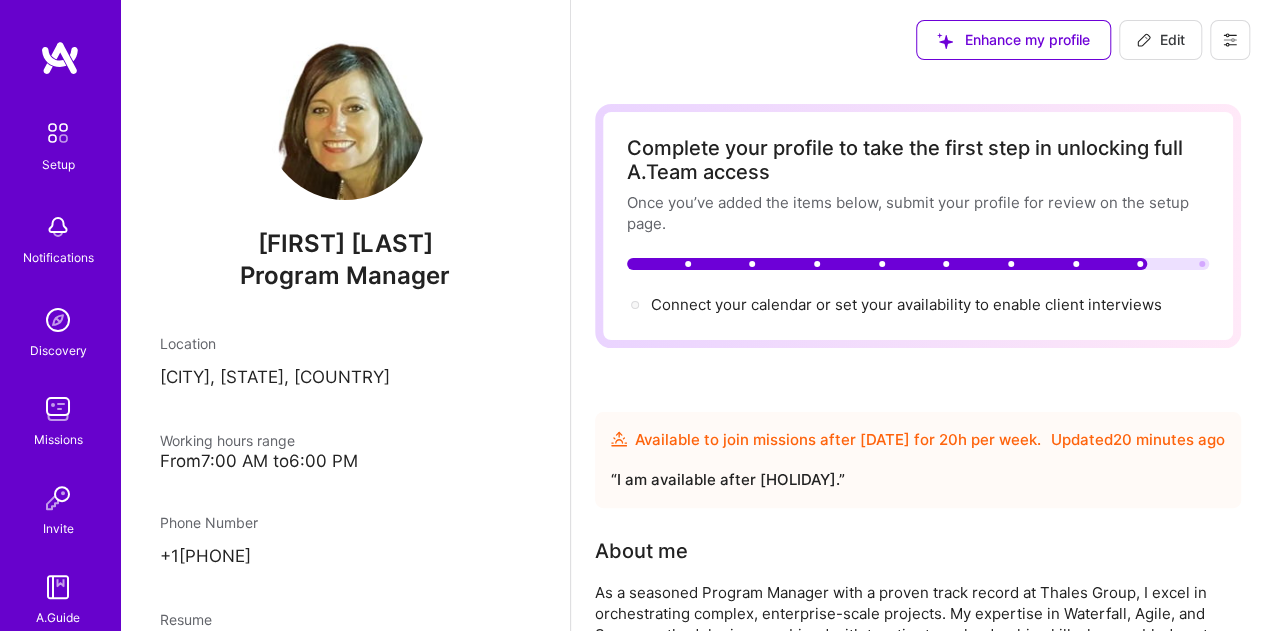 click 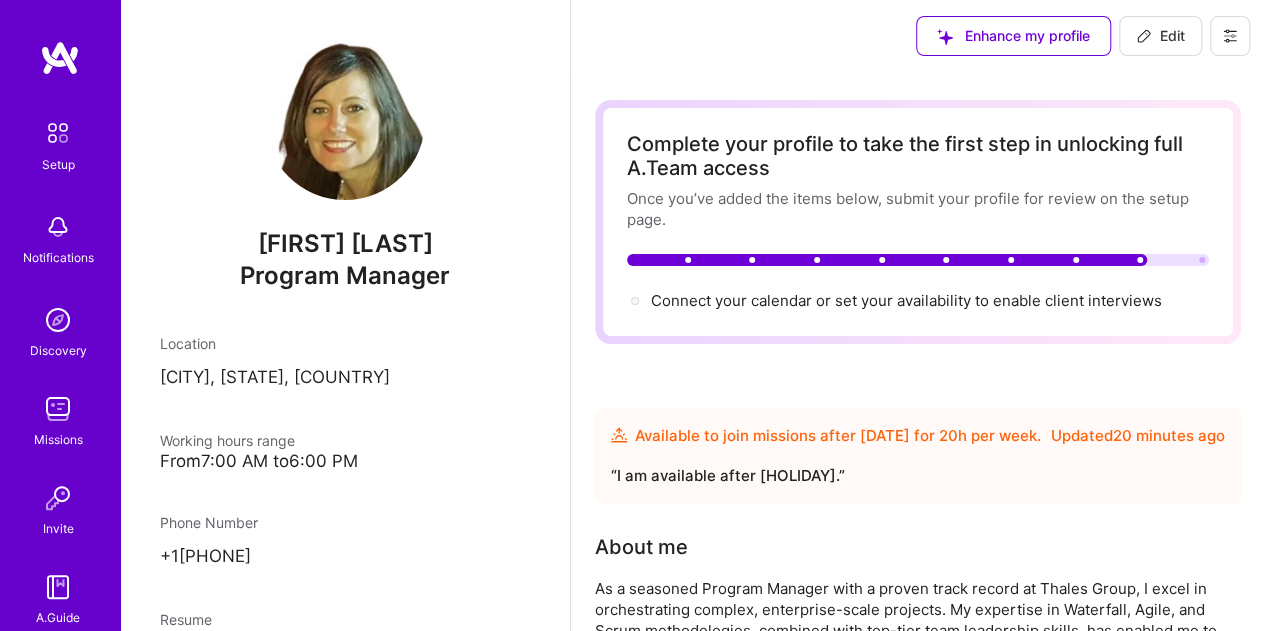 scroll, scrollTop: 0, scrollLeft: 0, axis: both 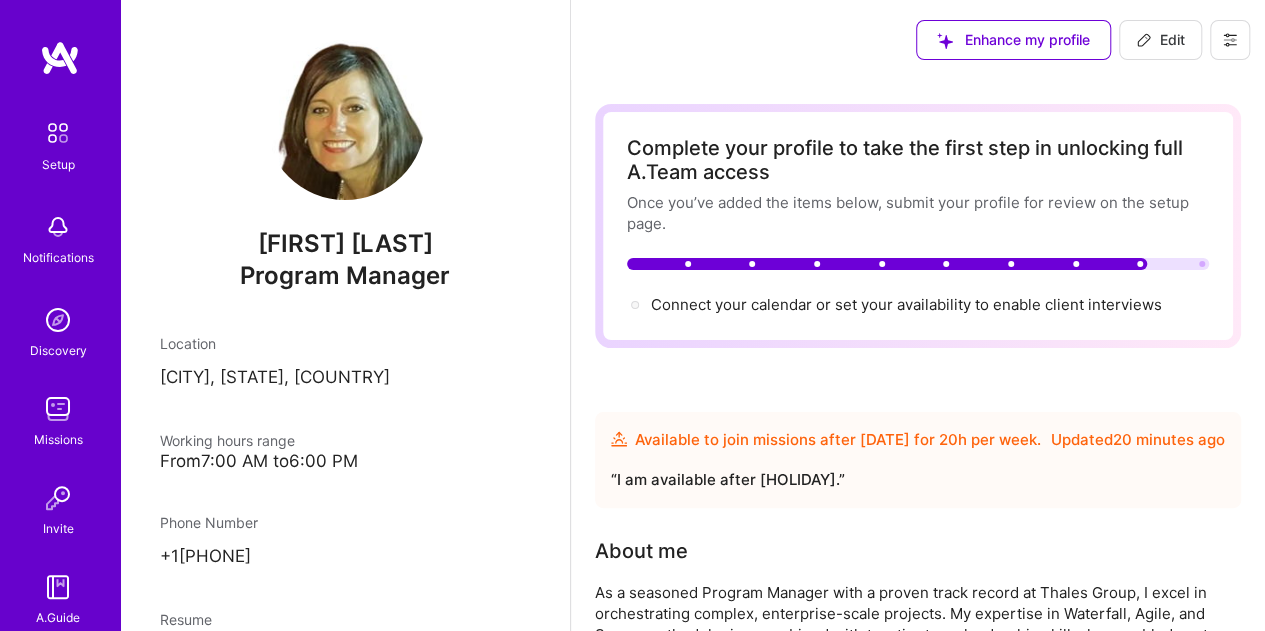 click at bounding box center (918, 264) 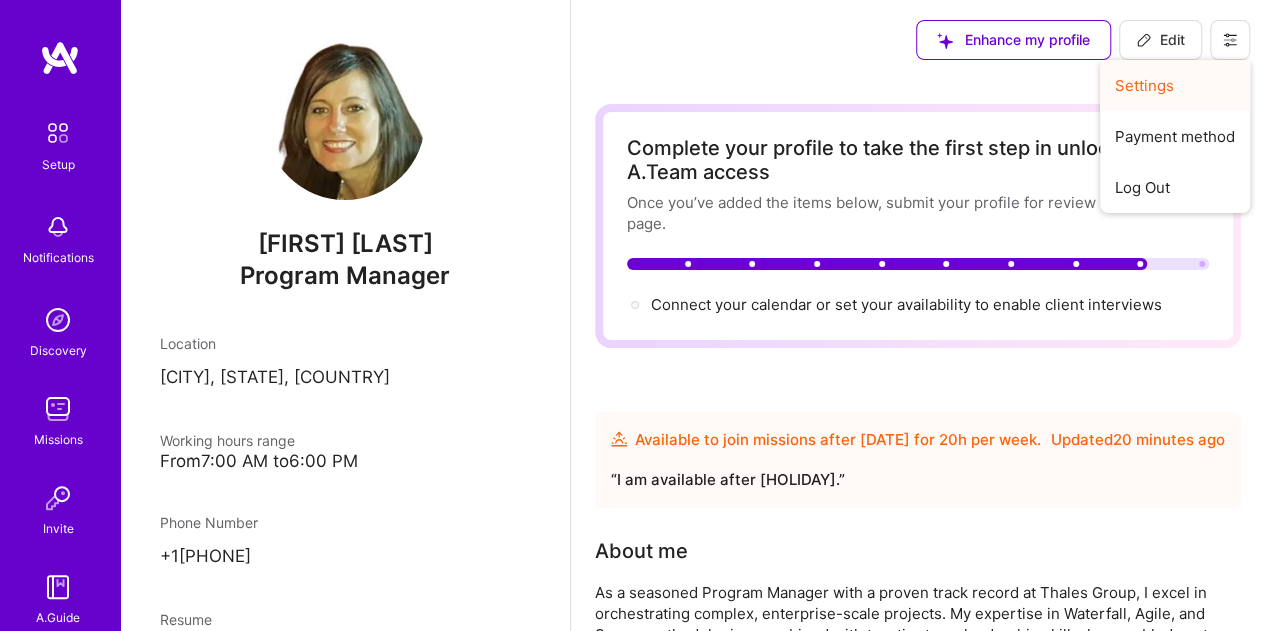 click on "Settings" at bounding box center (1175, 85) 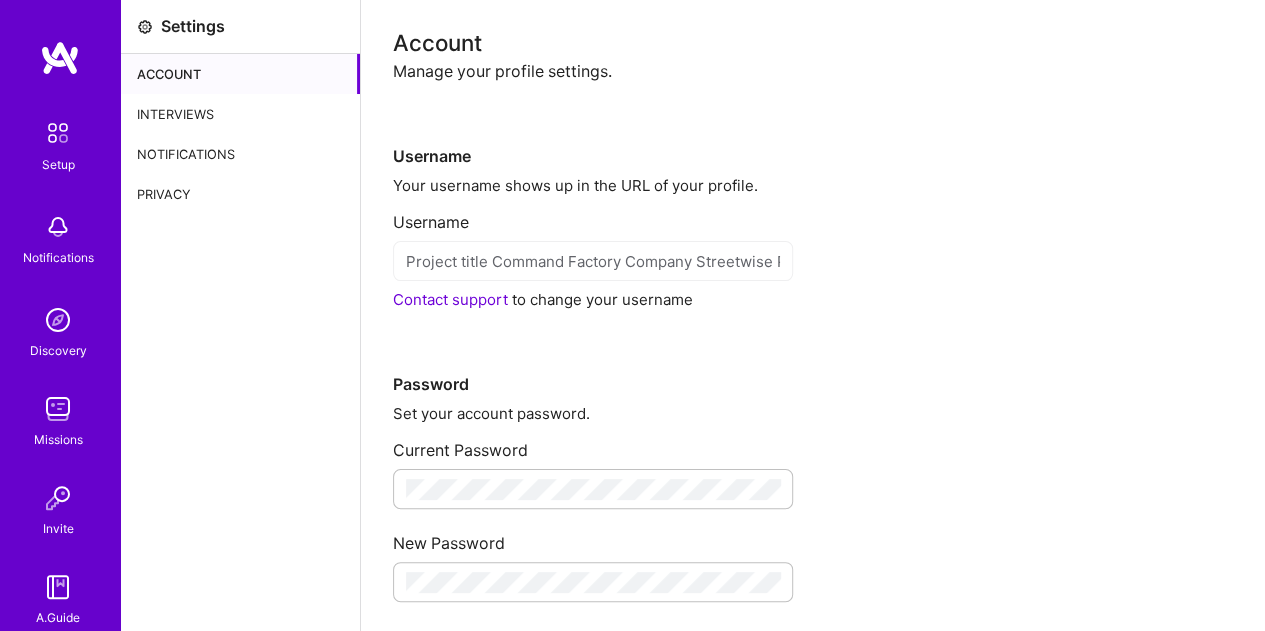 click on "Interviews" at bounding box center [240, 114] 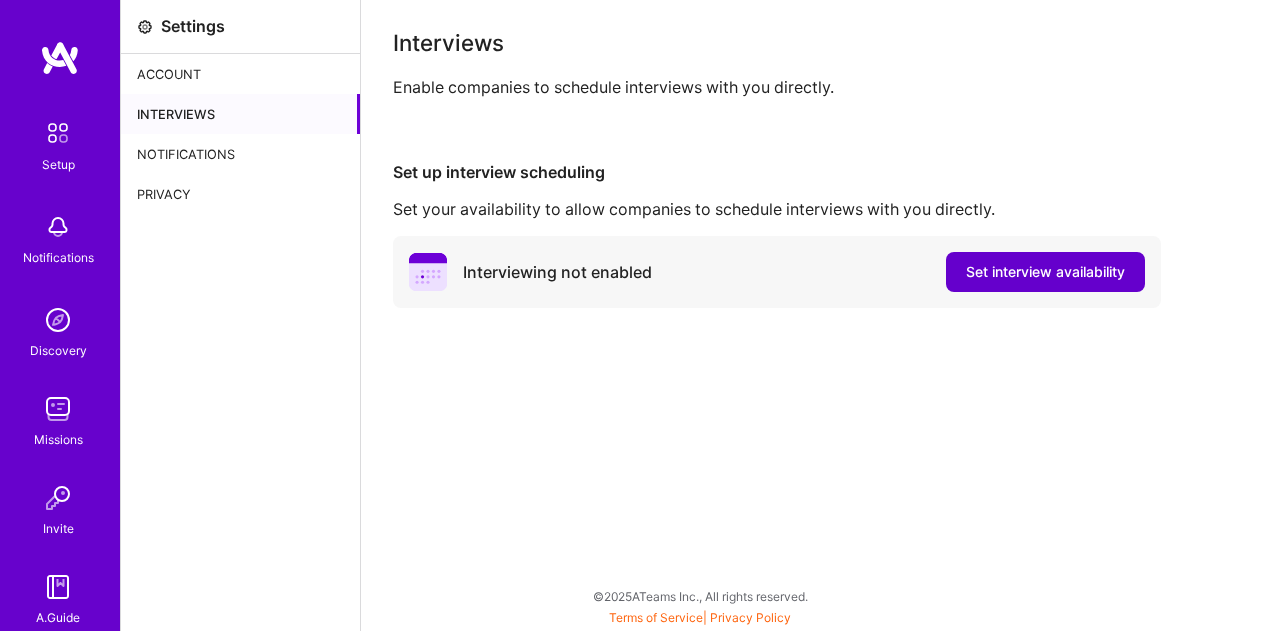 click on "Set interview availability" at bounding box center [1045, 272] 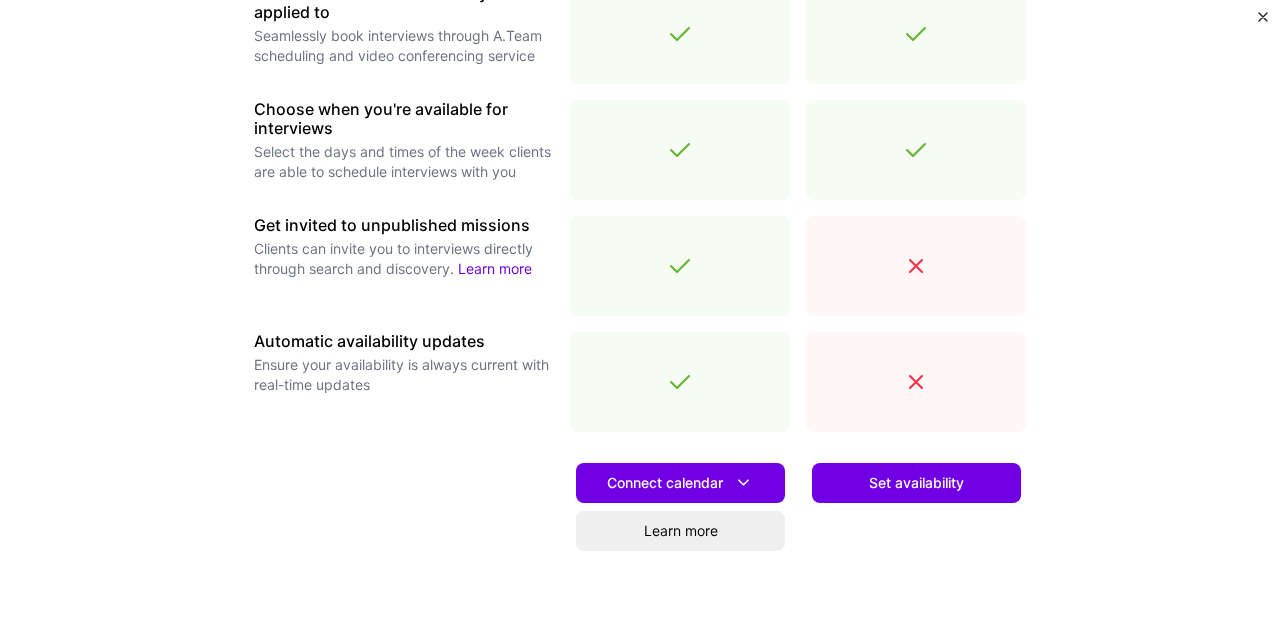 scroll, scrollTop: 770, scrollLeft: 0, axis: vertical 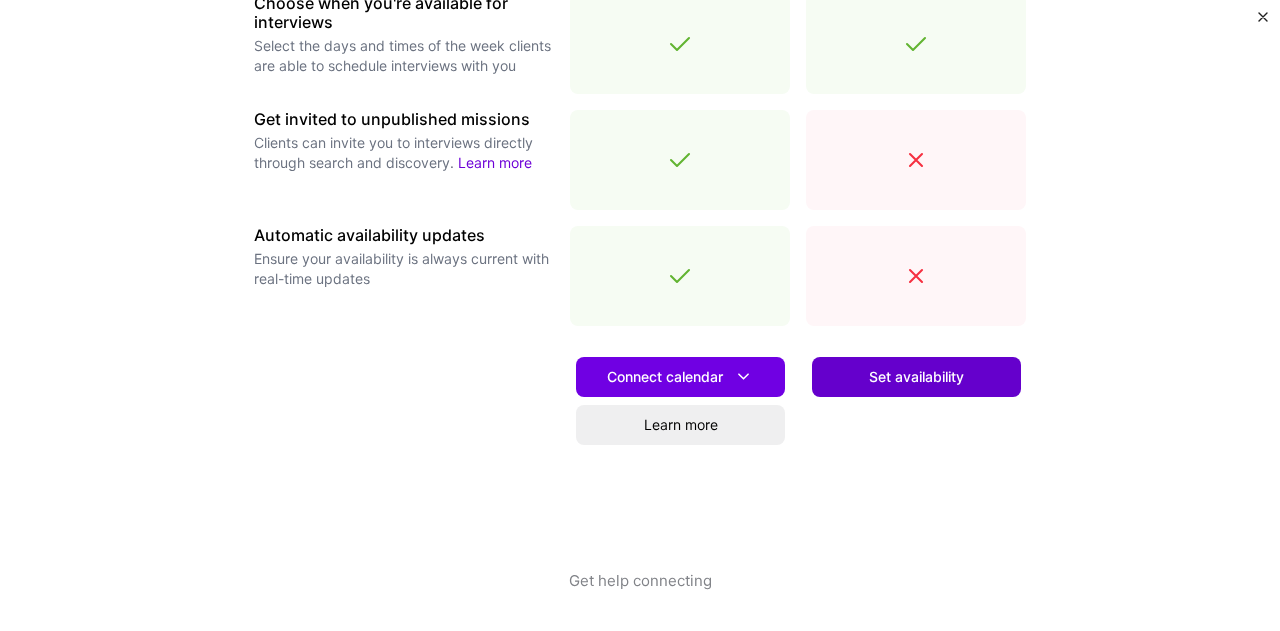 click on "Set availability" at bounding box center (916, 377) 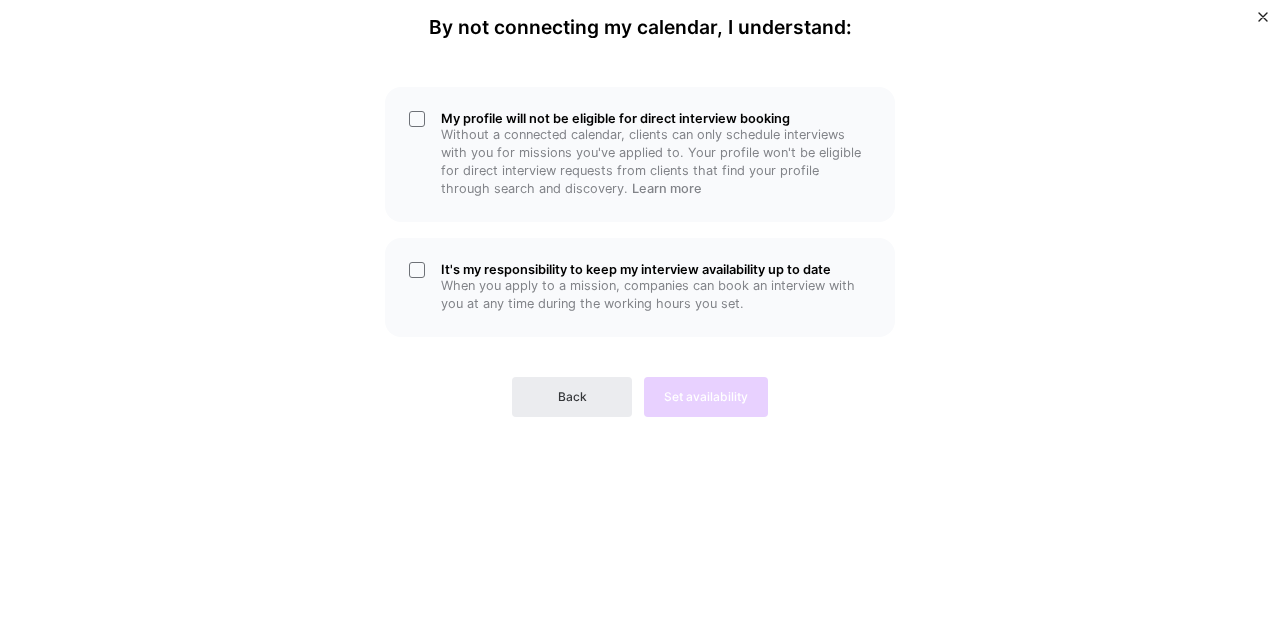 scroll, scrollTop: 0, scrollLeft: 0, axis: both 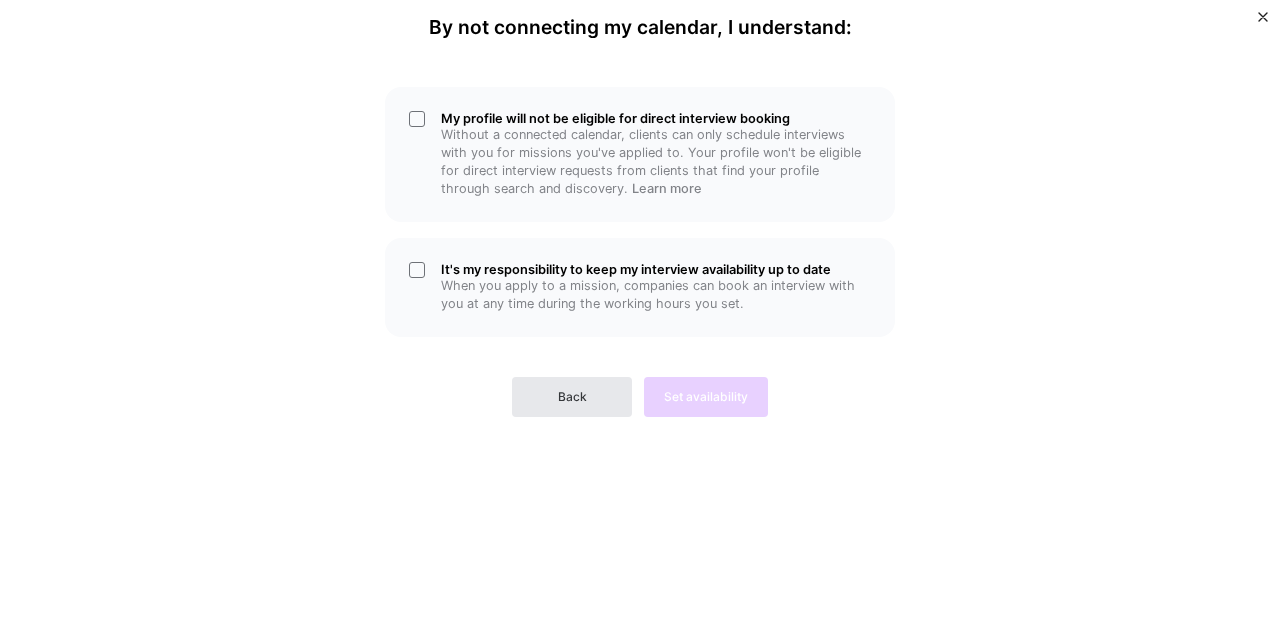 click on "Back" at bounding box center [572, 397] 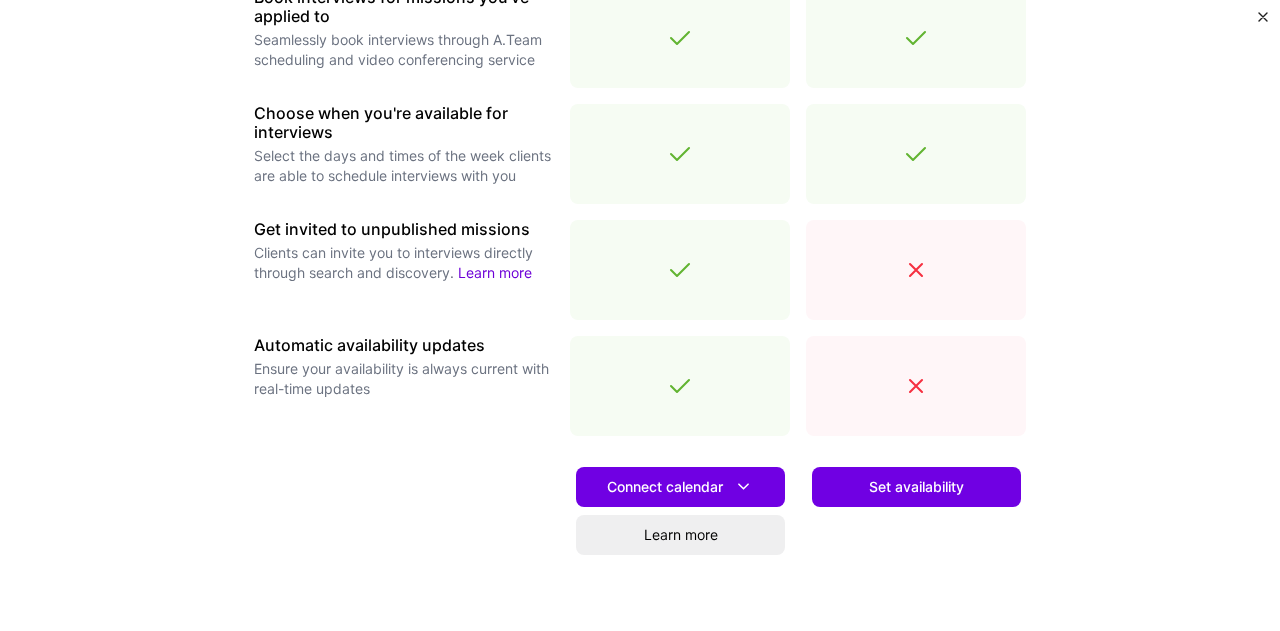 scroll, scrollTop: 644, scrollLeft: 0, axis: vertical 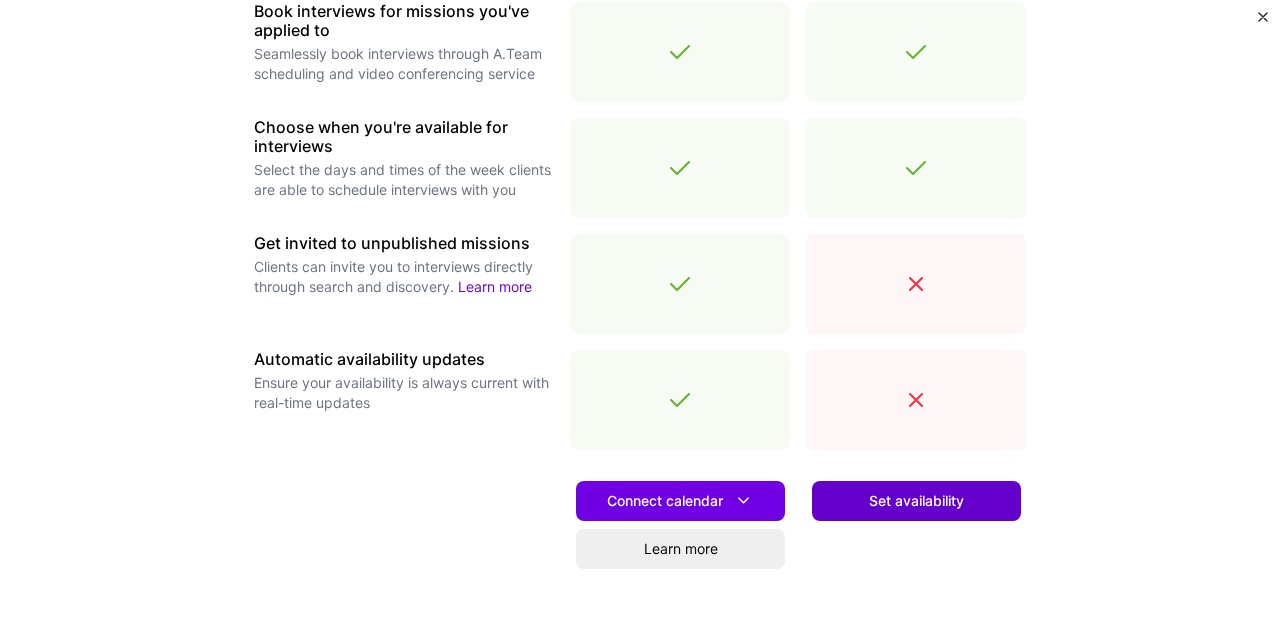 click on "Set availability" at bounding box center [916, 501] 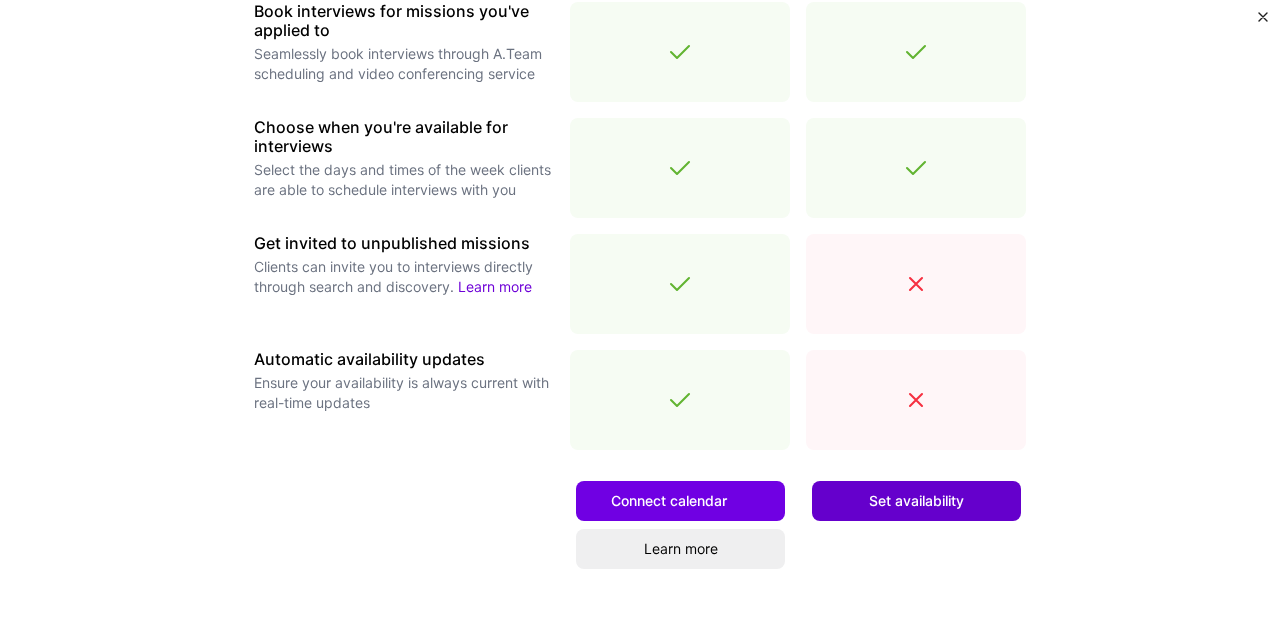 scroll, scrollTop: 0, scrollLeft: 0, axis: both 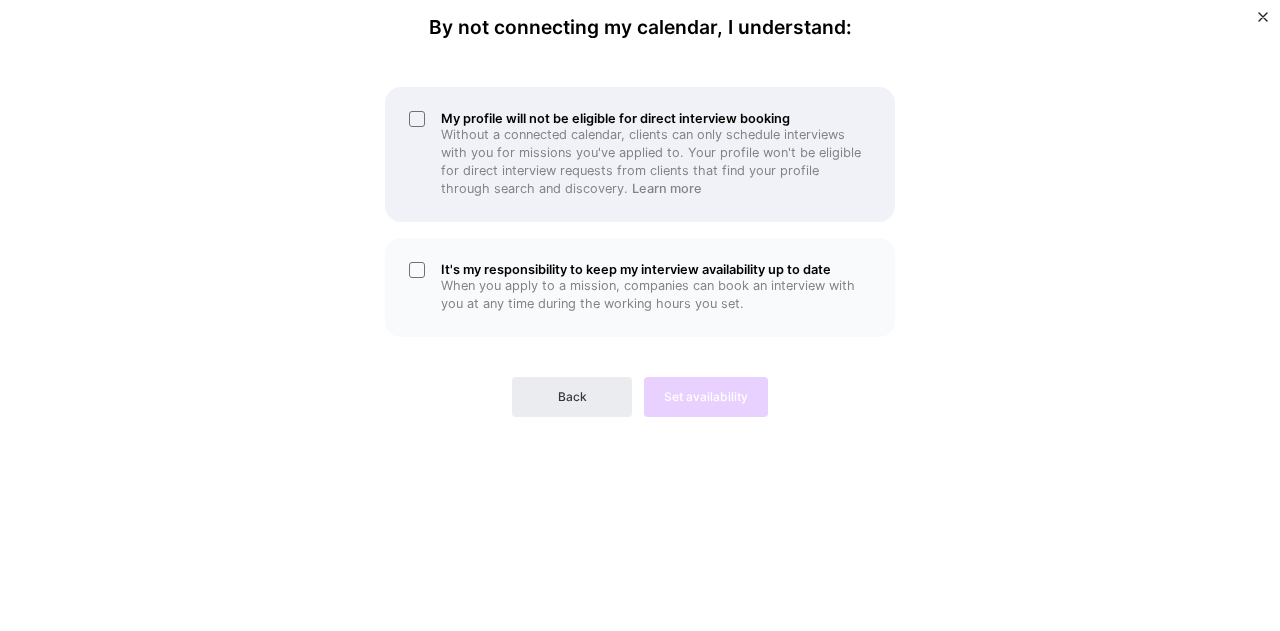 click on "My profile will not be eligible for direct interview booking Without a connected calendar, clients can only schedule interviews with you for missions you've applied to. Your profile won't be eligible for direct interview requests from clients that find your profile through search and discovery.   Learn more" at bounding box center [640, 154] 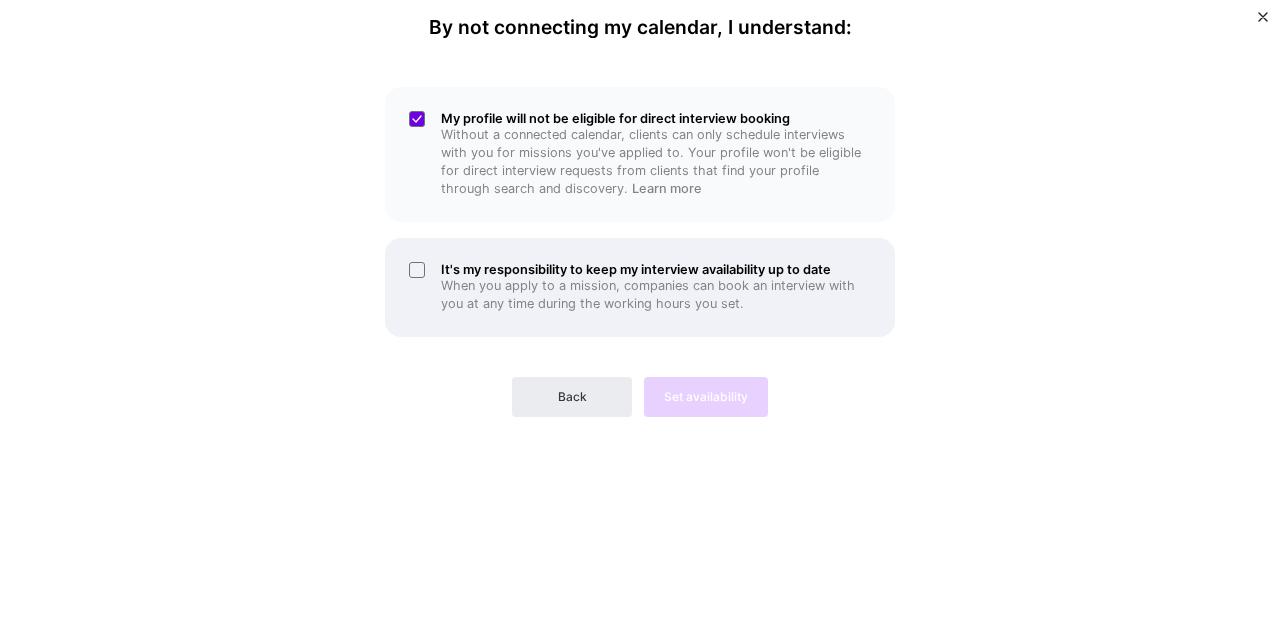 click on "It's my responsibility to keep my interview availability up to date When you apply to a mission, companies can book an interview with you at any time during the working hours you set." at bounding box center (640, 287) 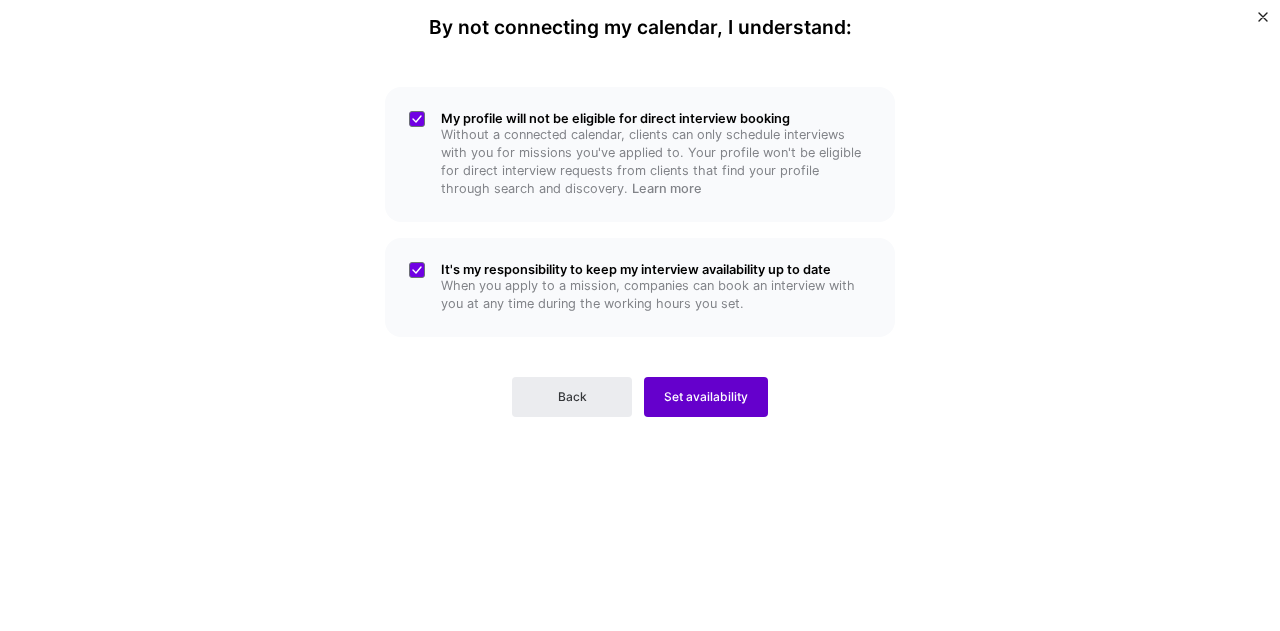 click on "Set availability" at bounding box center [706, 397] 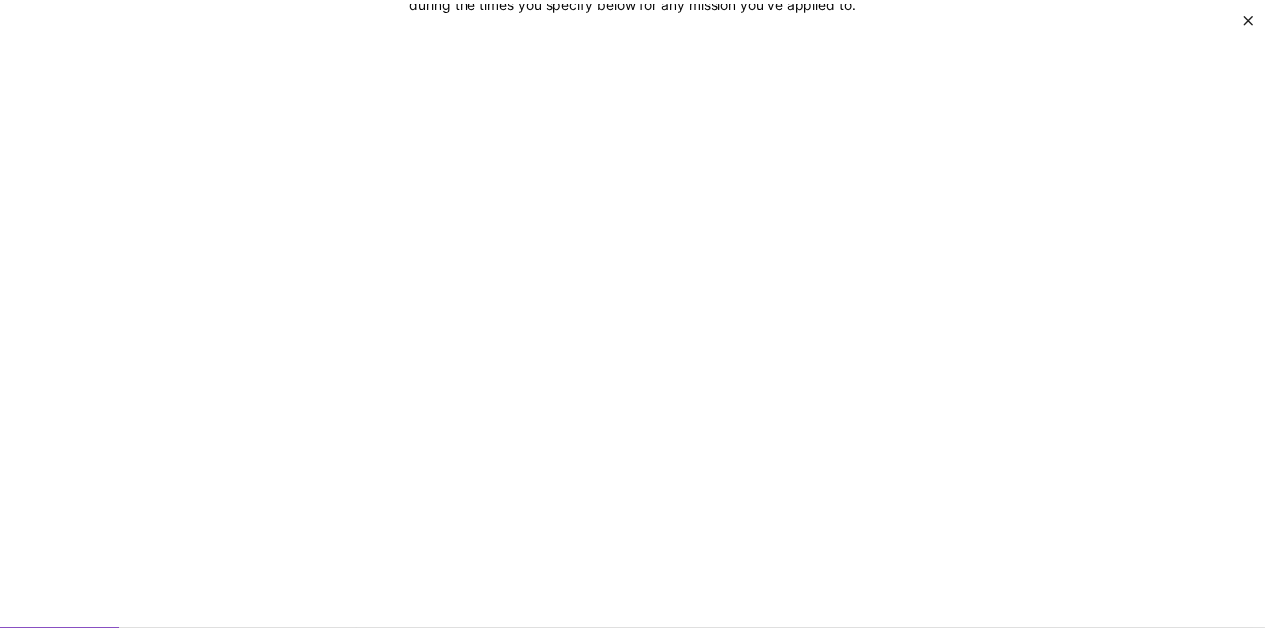 scroll, scrollTop: 0, scrollLeft: 0, axis: both 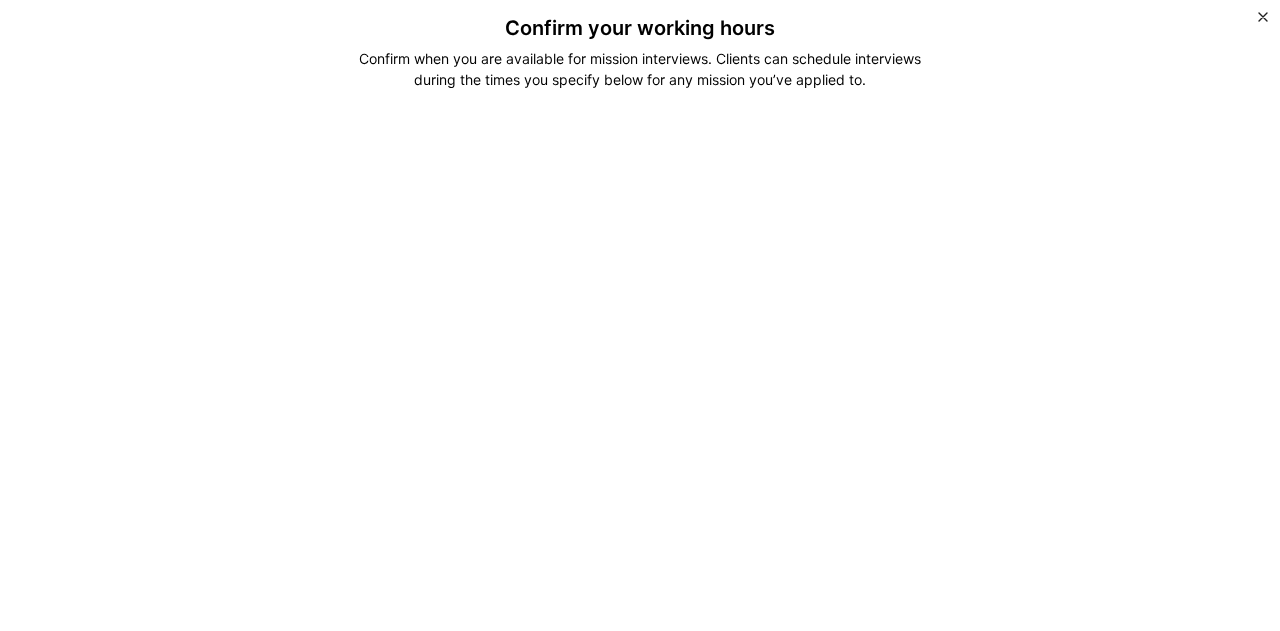 click on "Confirm your working hours Confirm when you are available for mission interviews. Clients can schedule interviews during the times you specify below for any mission you’ve applied to." at bounding box center (640, 575) 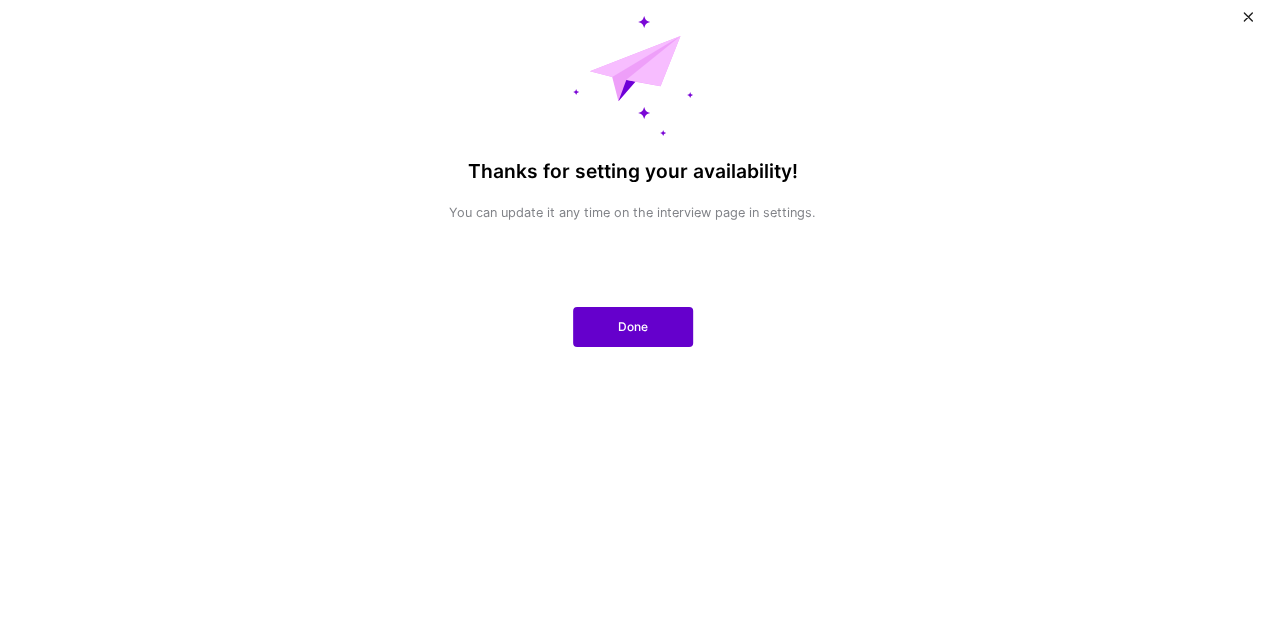 click on "Done" at bounding box center (633, 327) 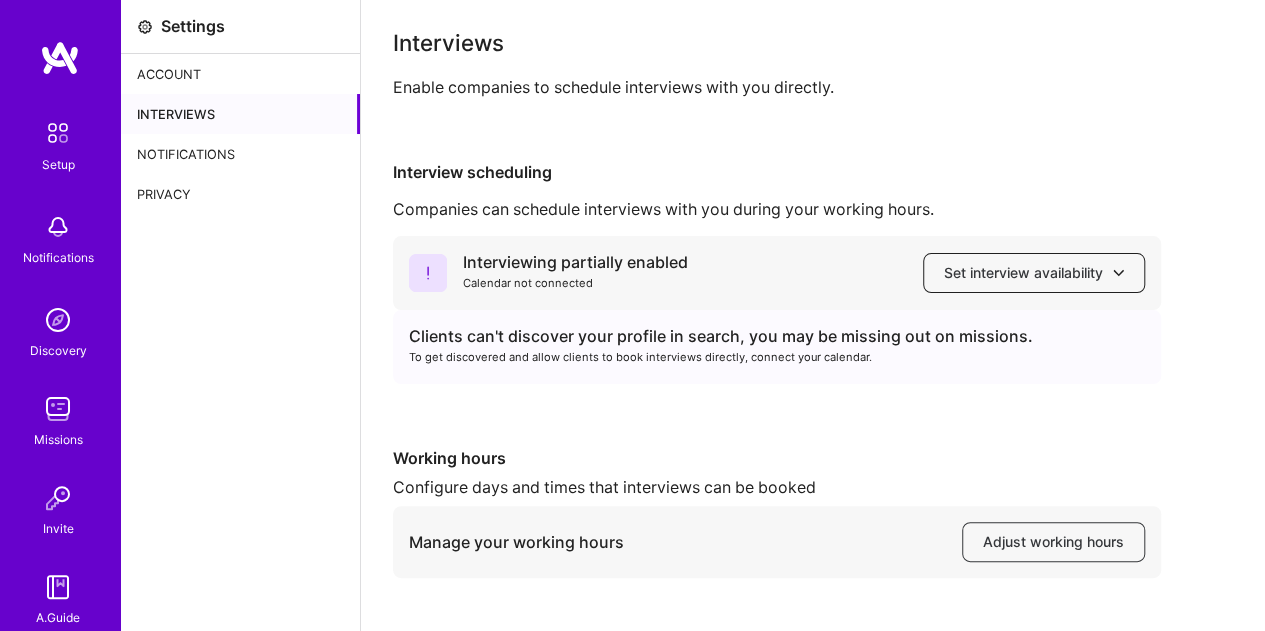 click on "Set interview availability" at bounding box center (1034, 273) 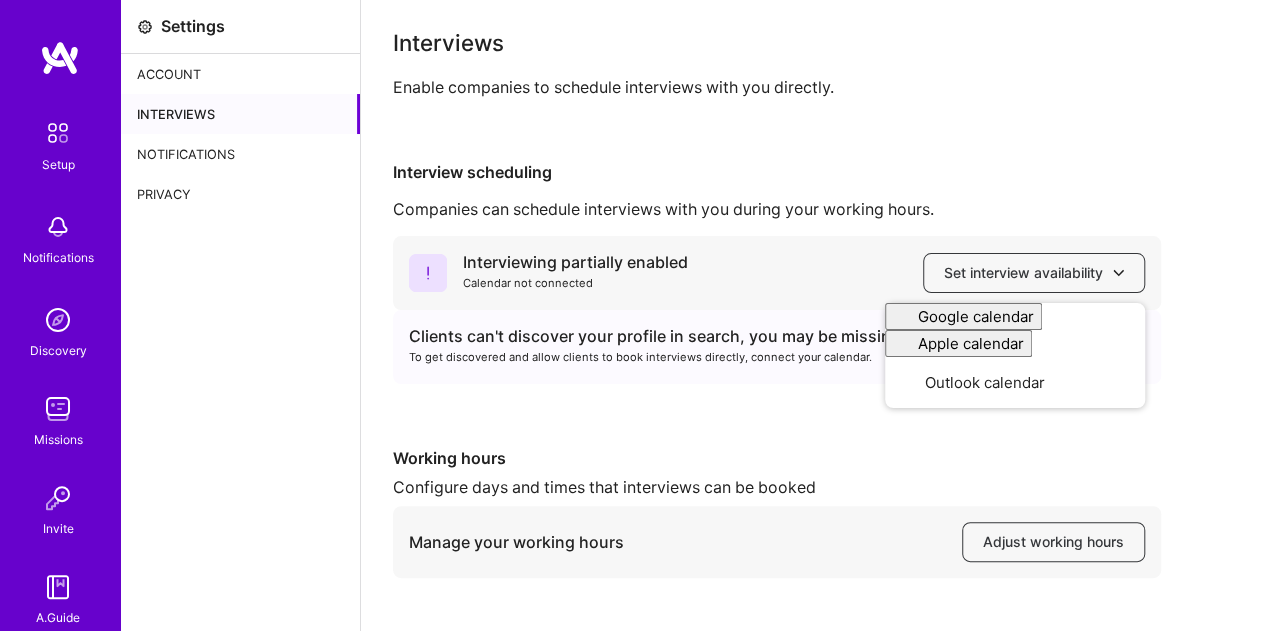 click on "Interviewing partially enabled Calendar not connected Set interview availability  Google calendar  Apple calendar  Outlook calendar" at bounding box center [777, 273] 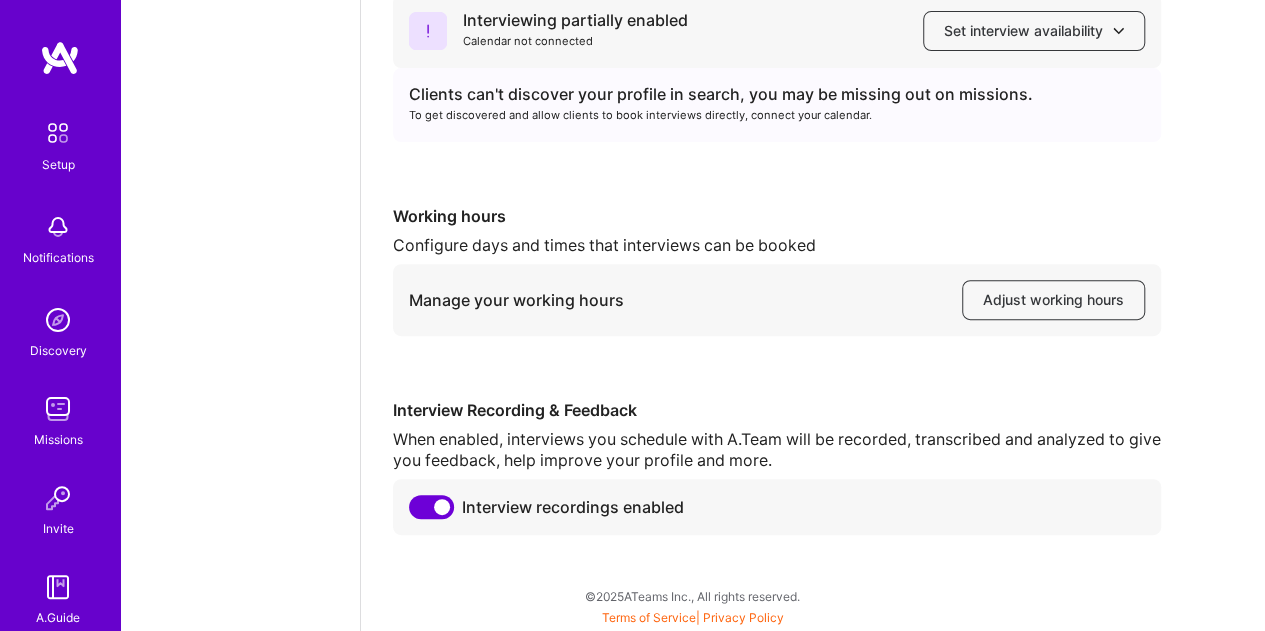 scroll, scrollTop: 0, scrollLeft: 0, axis: both 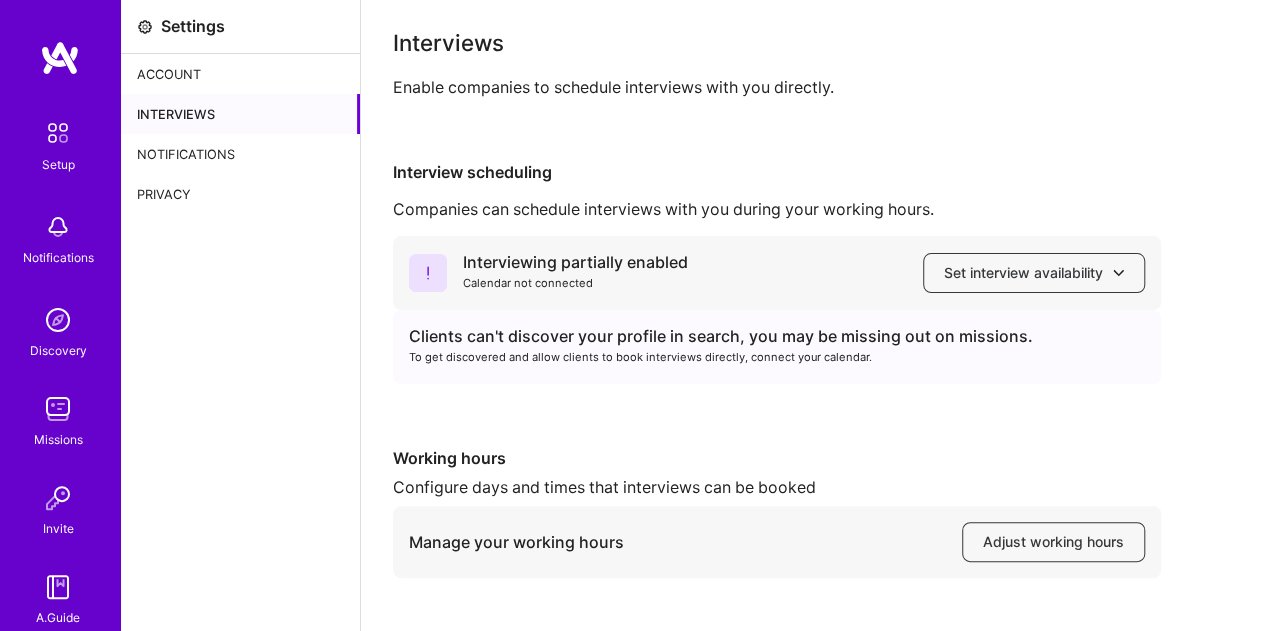 click on "Interviews" at bounding box center [240, 114] 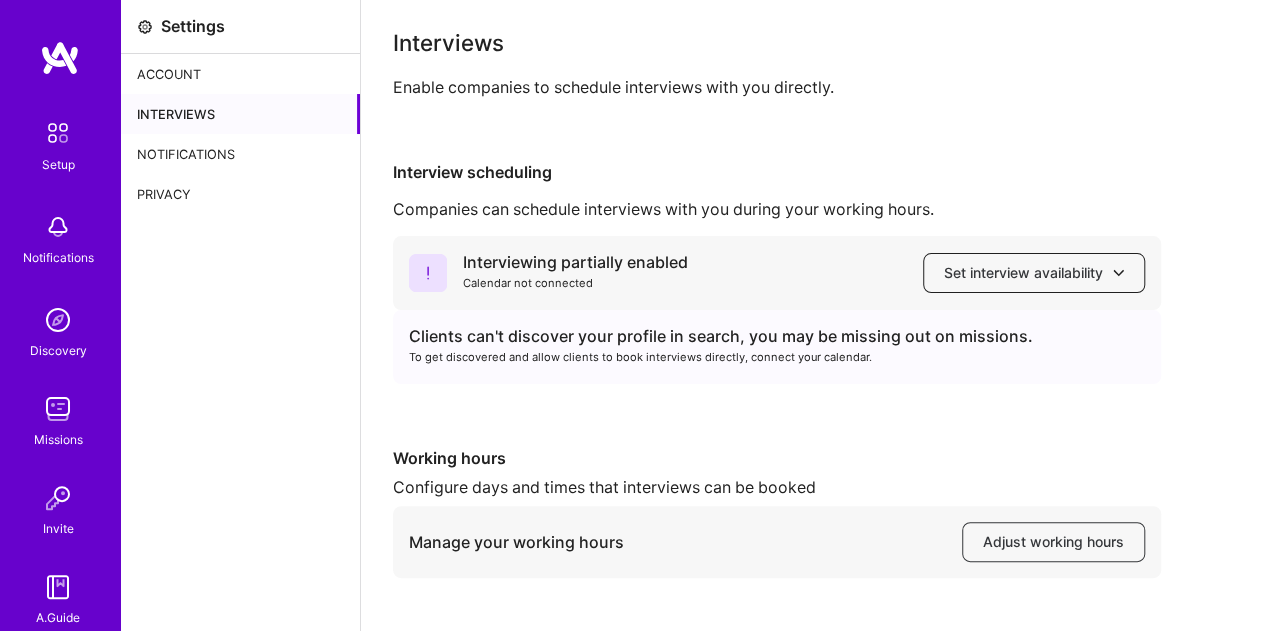 click on "Set interview availability" at bounding box center (1034, 273) 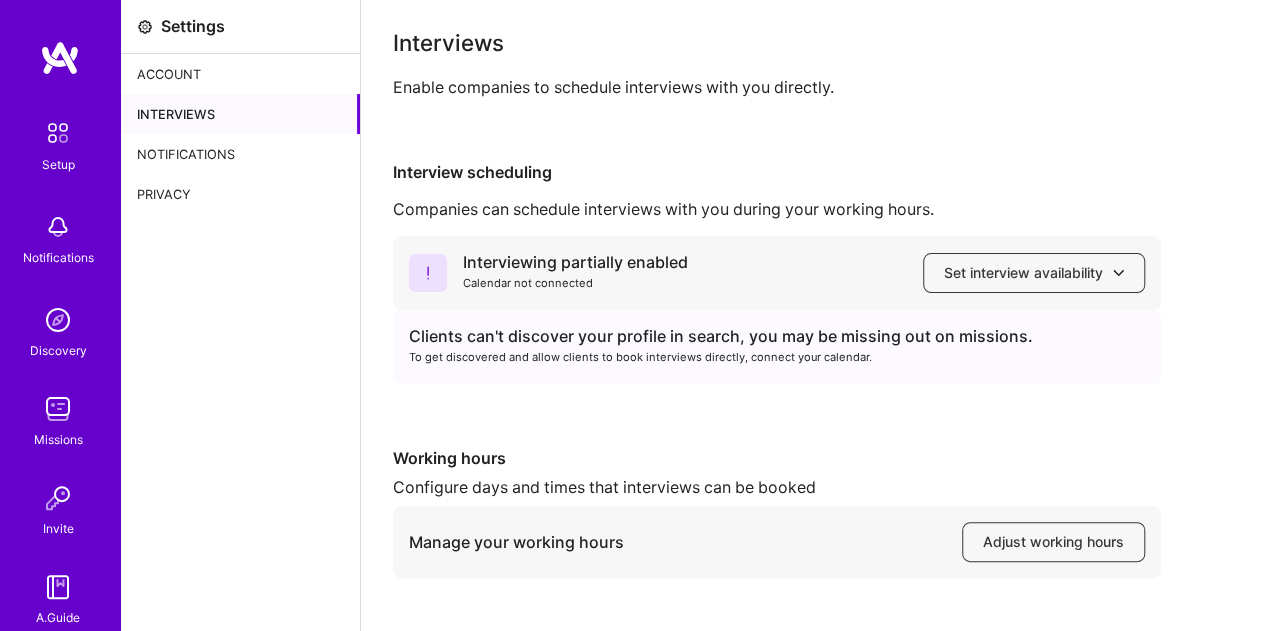 click on "Interview scheduling" at bounding box center (813, 172) 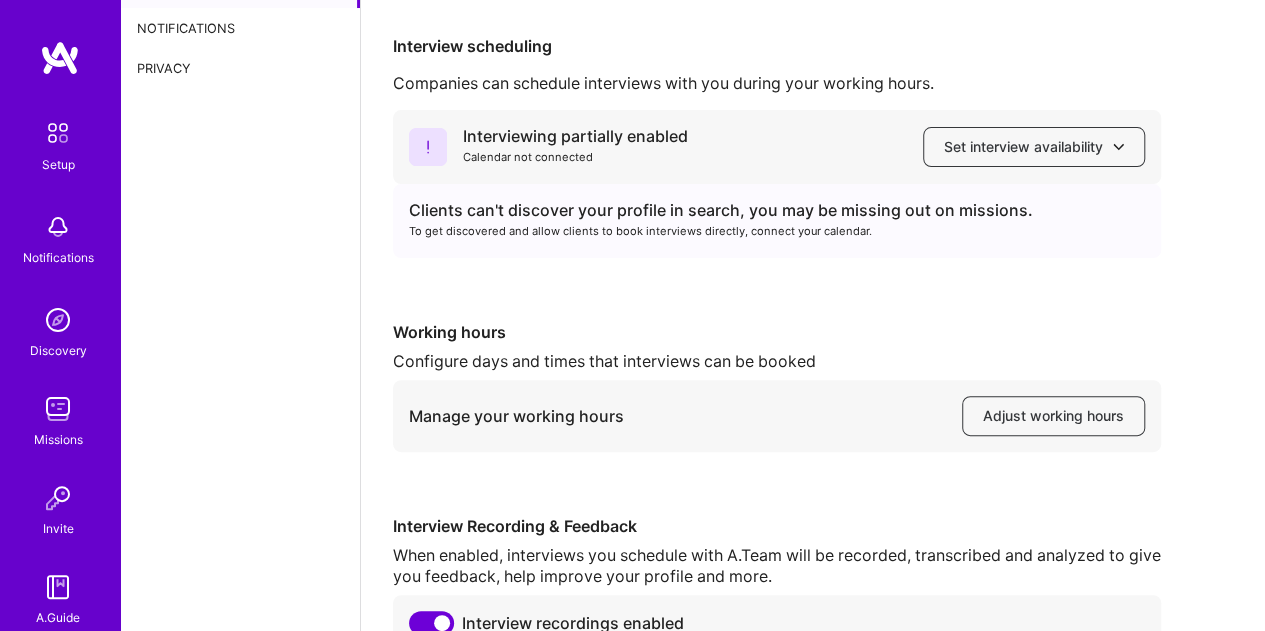 scroll, scrollTop: 214, scrollLeft: 0, axis: vertical 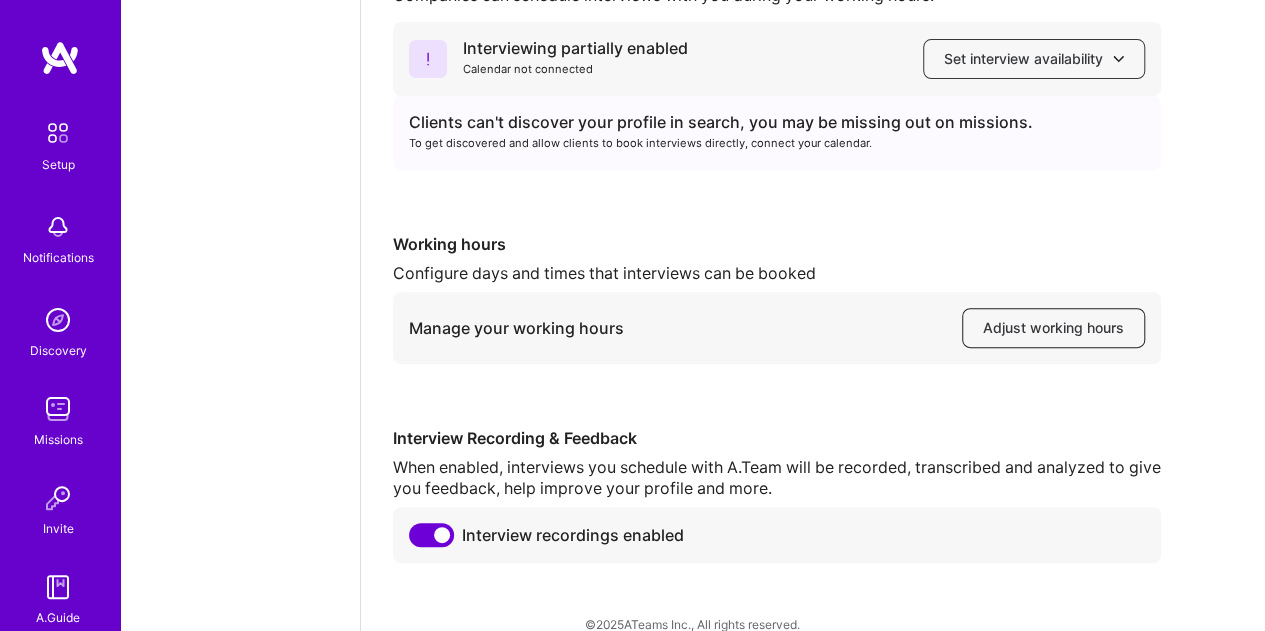 click on "Adjust working hours" at bounding box center [1053, 328] 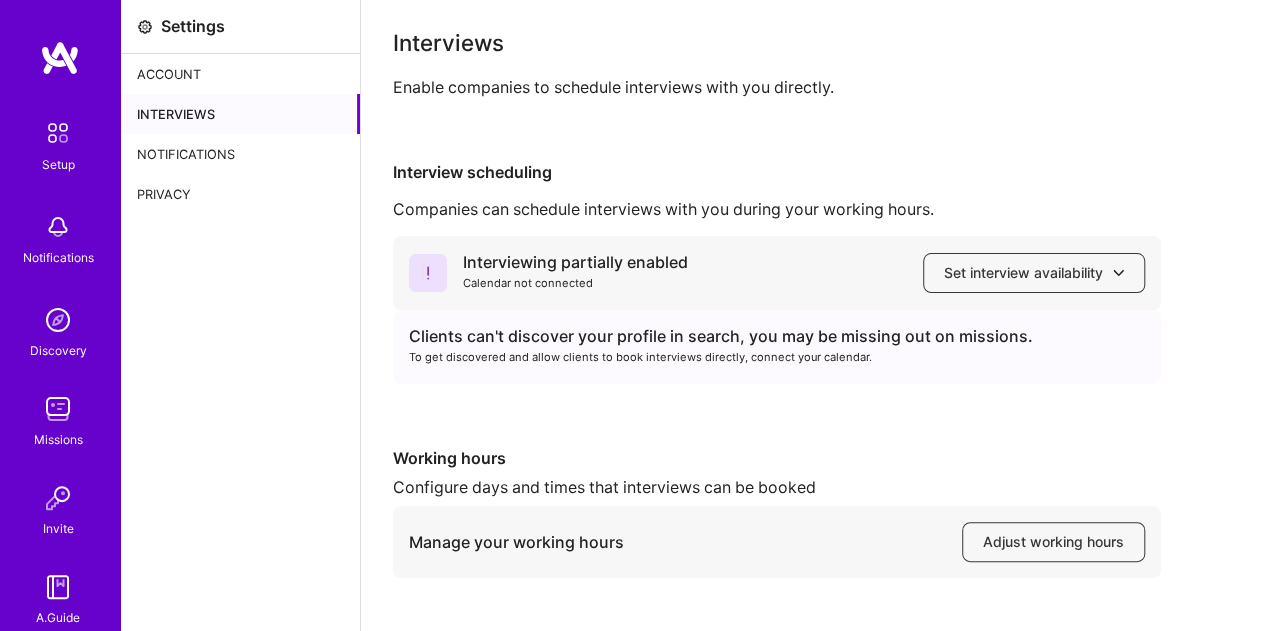 scroll, scrollTop: 214, scrollLeft: 0, axis: vertical 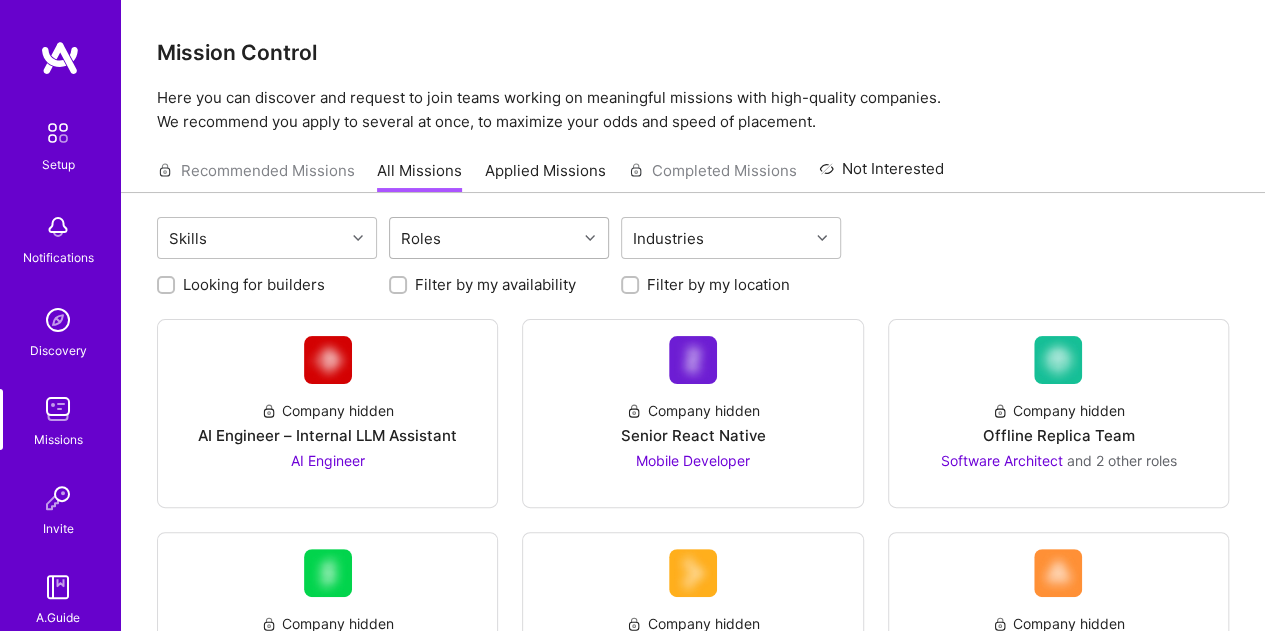 click on "Roles" at bounding box center (483, 238) 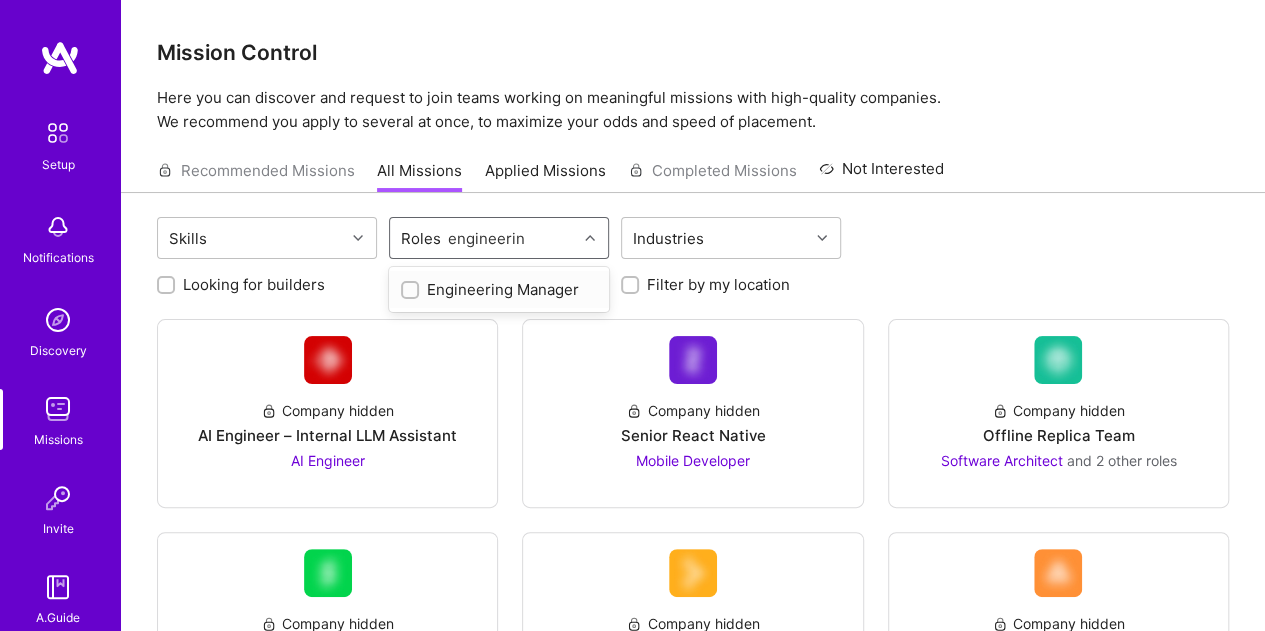 type on "engineering" 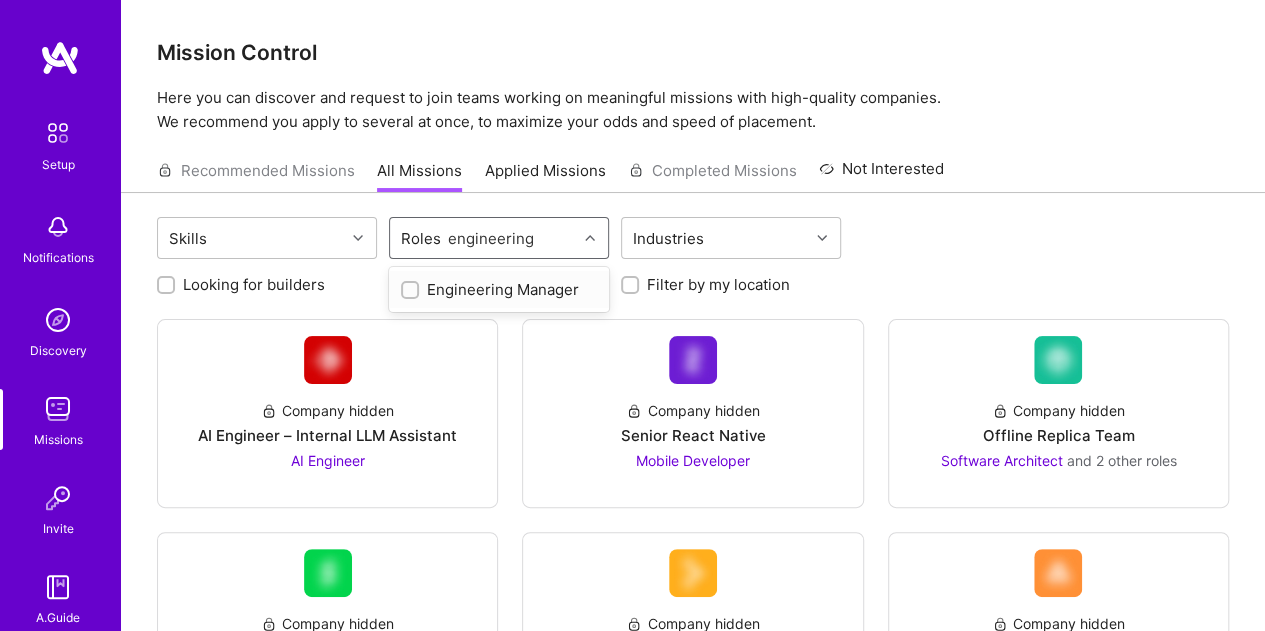 click at bounding box center [412, 291] 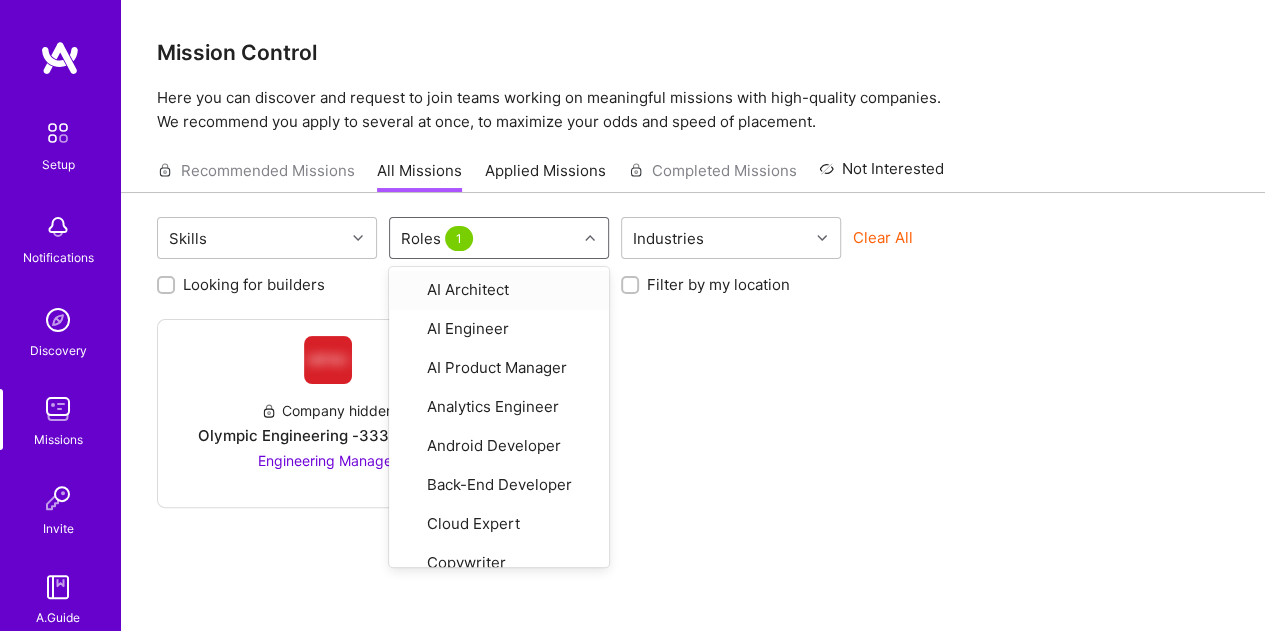 click on "Company hidden Olympic Engineering -3338OEG275 Engineering Manager" at bounding box center [693, 413] 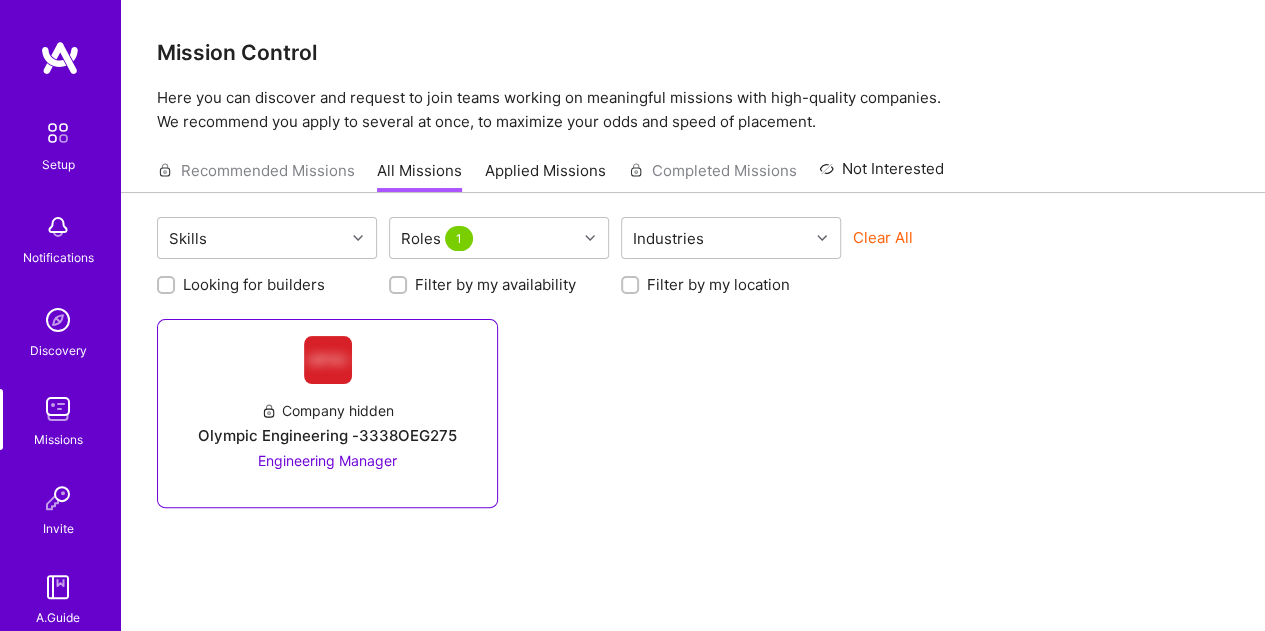 click at bounding box center (328, 360) 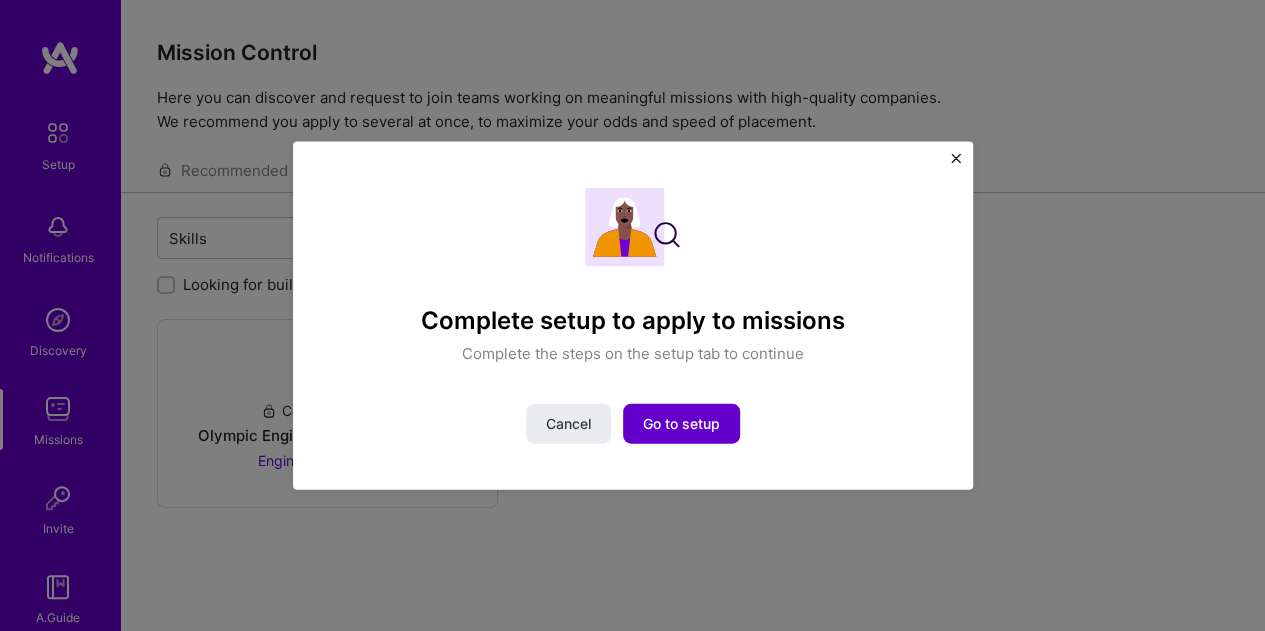 click on "Go to setup" at bounding box center (681, 424) 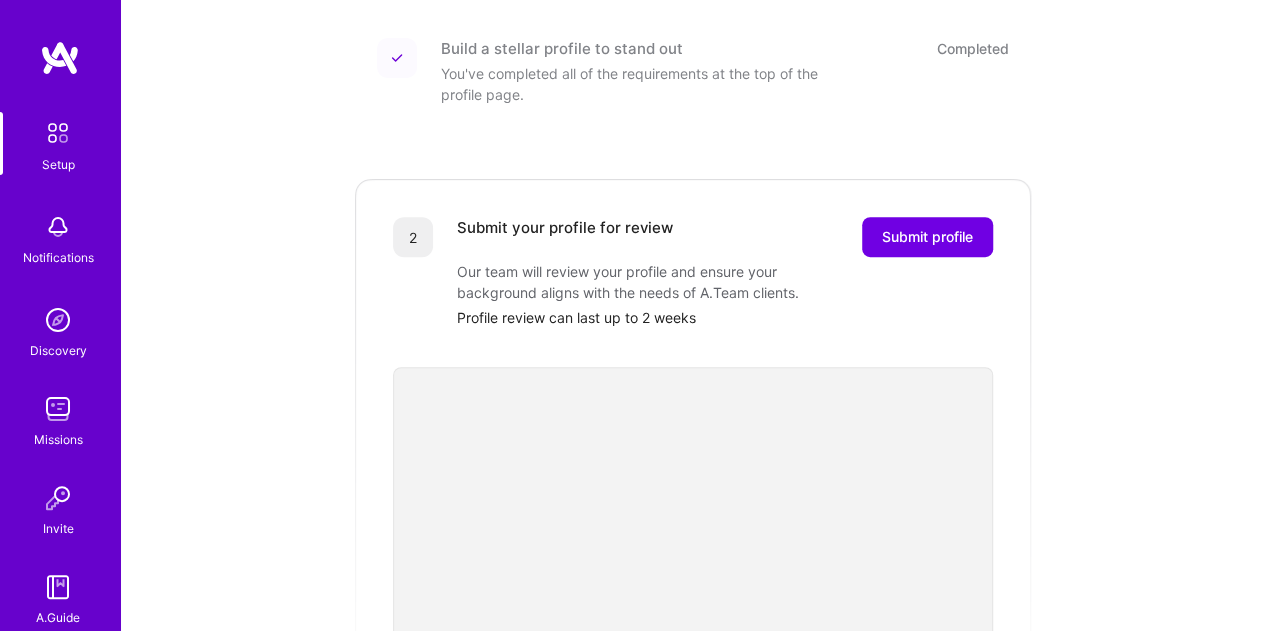 scroll, scrollTop: 176, scrollLeft: 0, axis: vertical 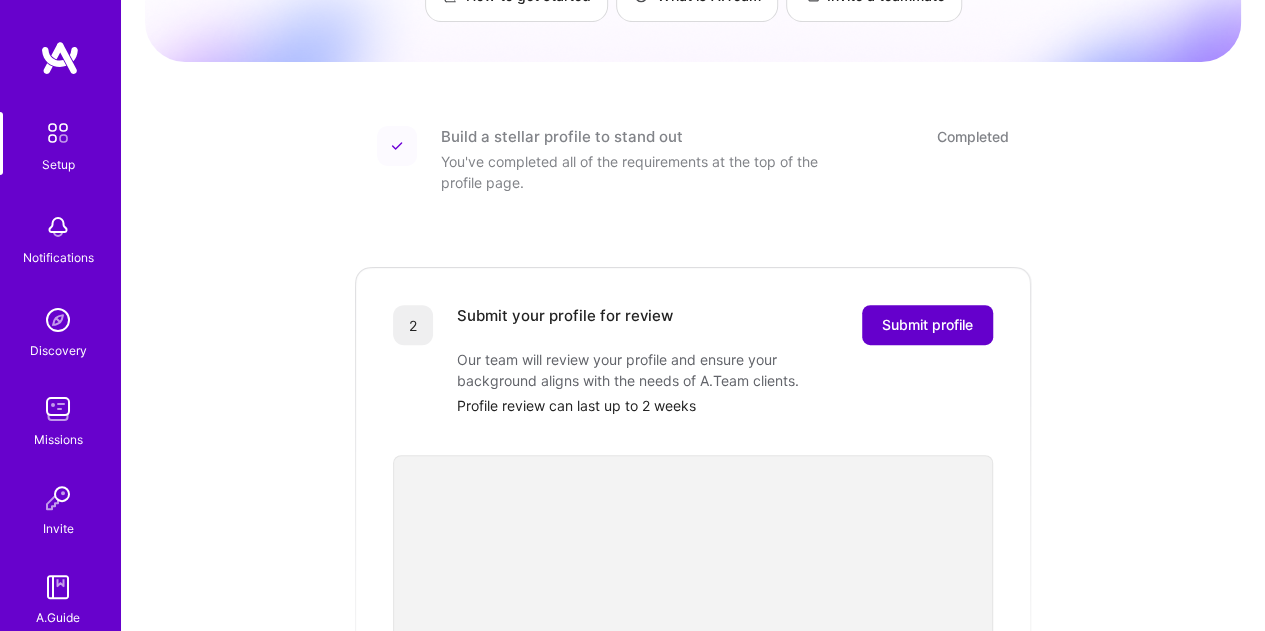 click on "Submit profile" at bounding box center (927, 325) 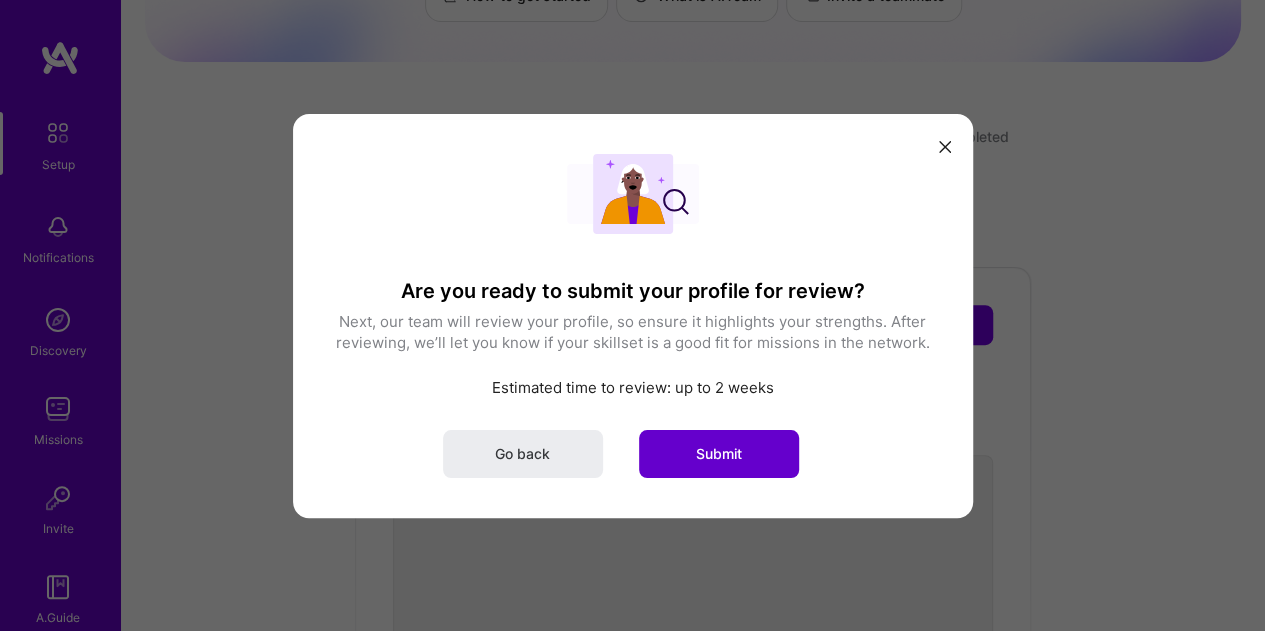 click on "Submit" at bounding box center (719, 453) 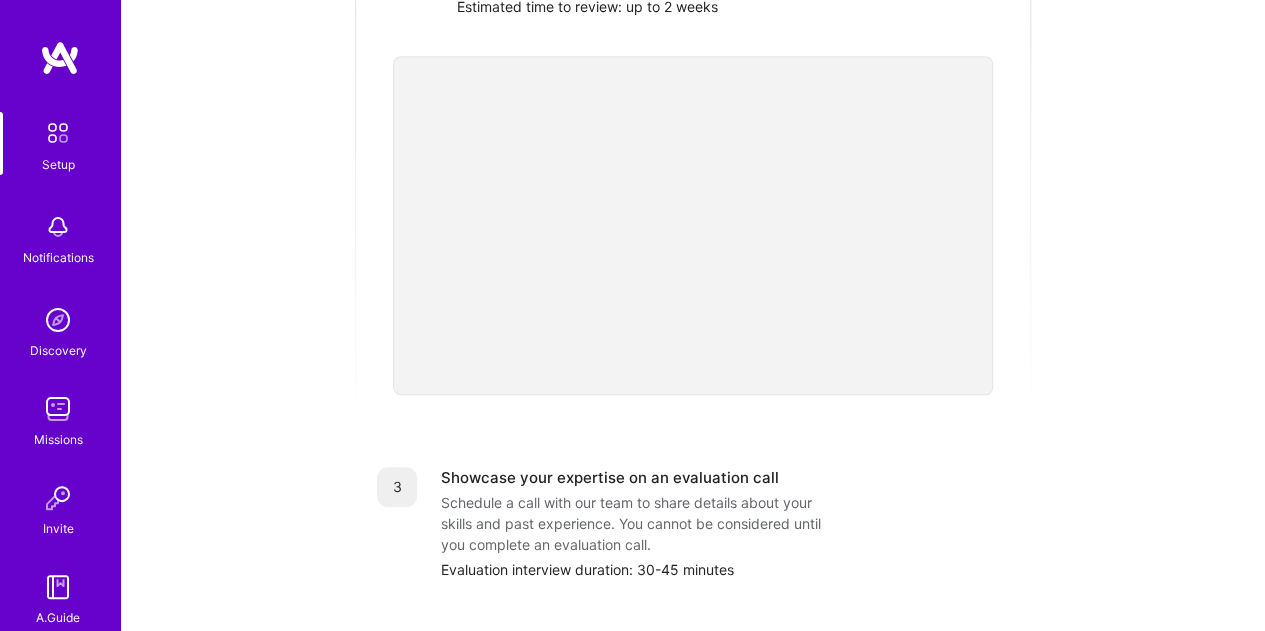 scroll, scrollTop: 549, scrollLeft: 0, axis: vertical 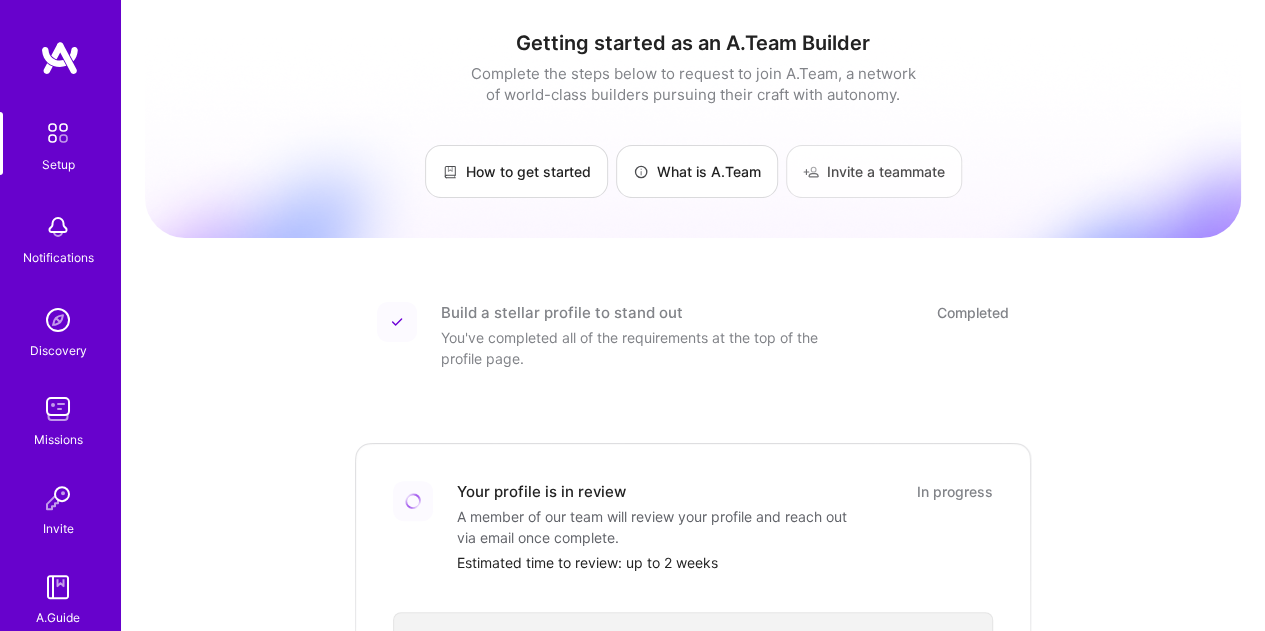 click on "Invite a teammate" at bounding box center (874, 171) 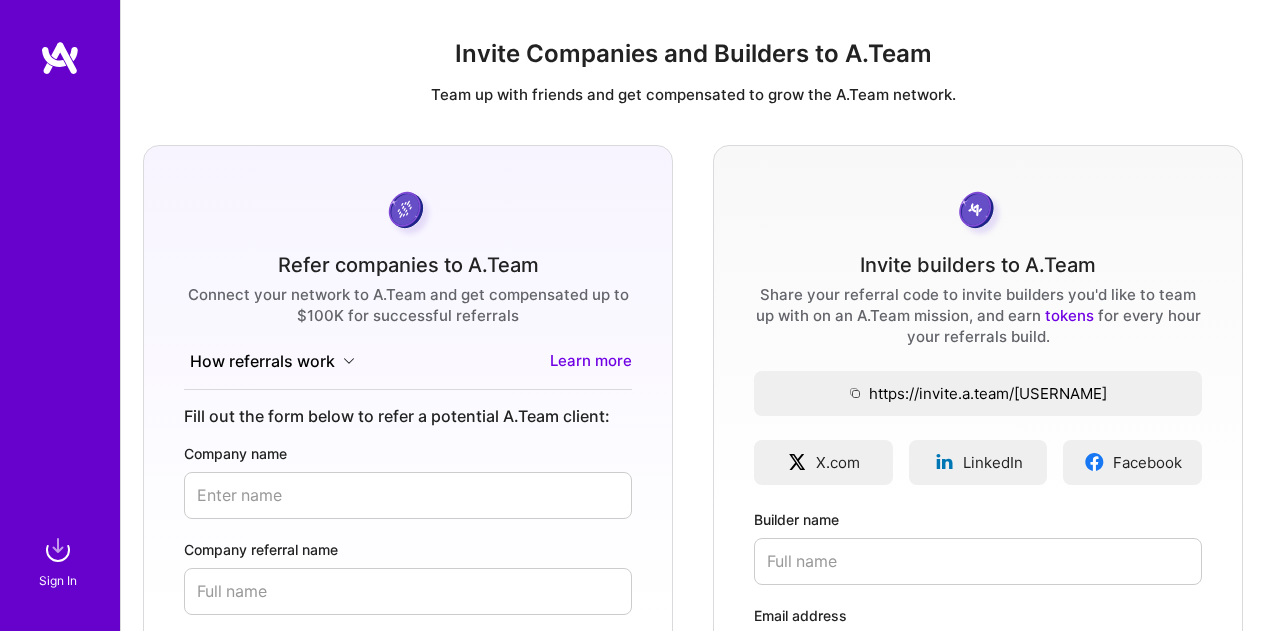 scroll, scrollTop: 0, scrollLeft: 0, axis: both 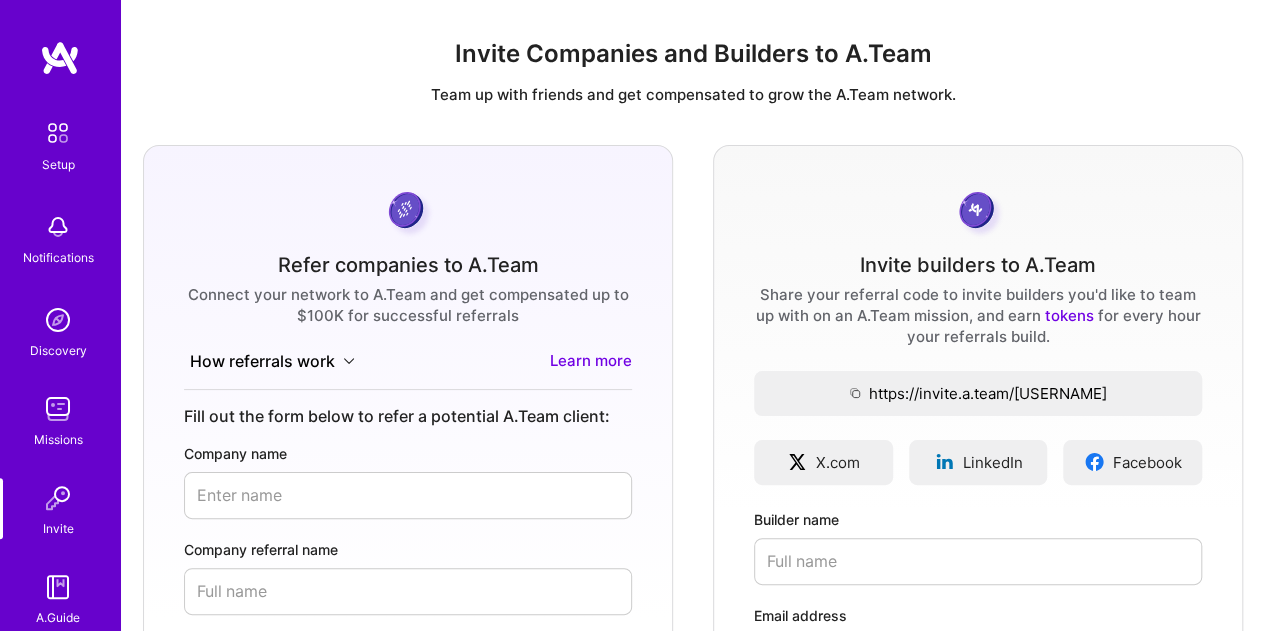 click at bounding box center [58, 133] 